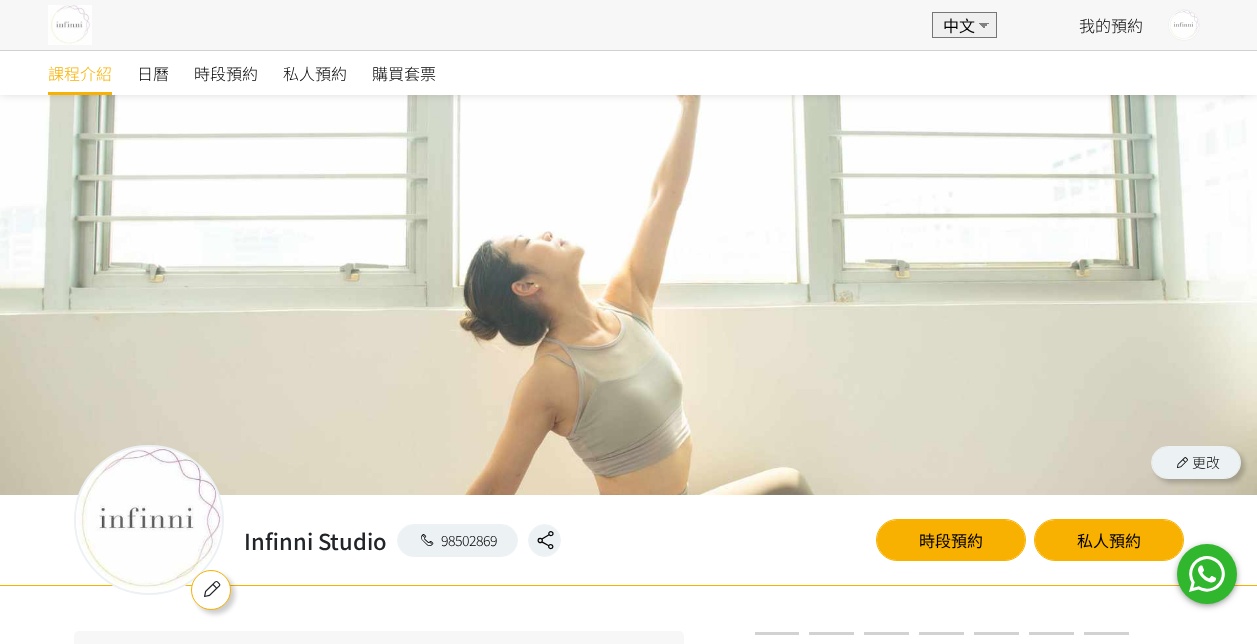 scroll, scrollTop: 0, scrollLeft: 0, axis: both 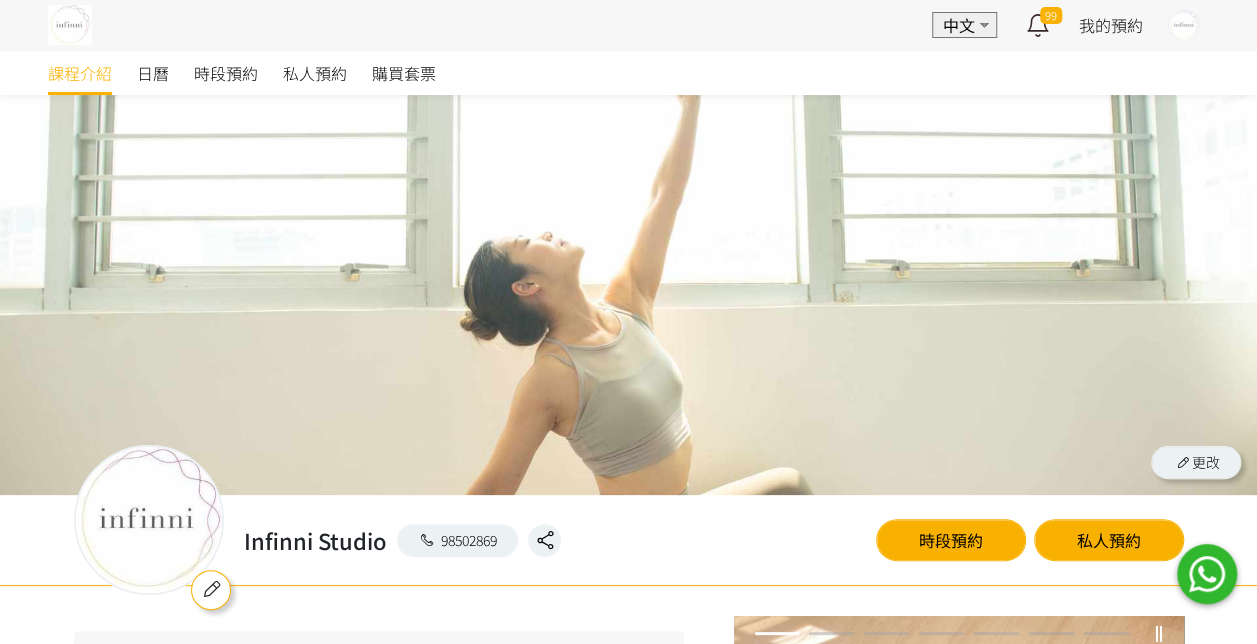 click at bounding box center [1184, 25] 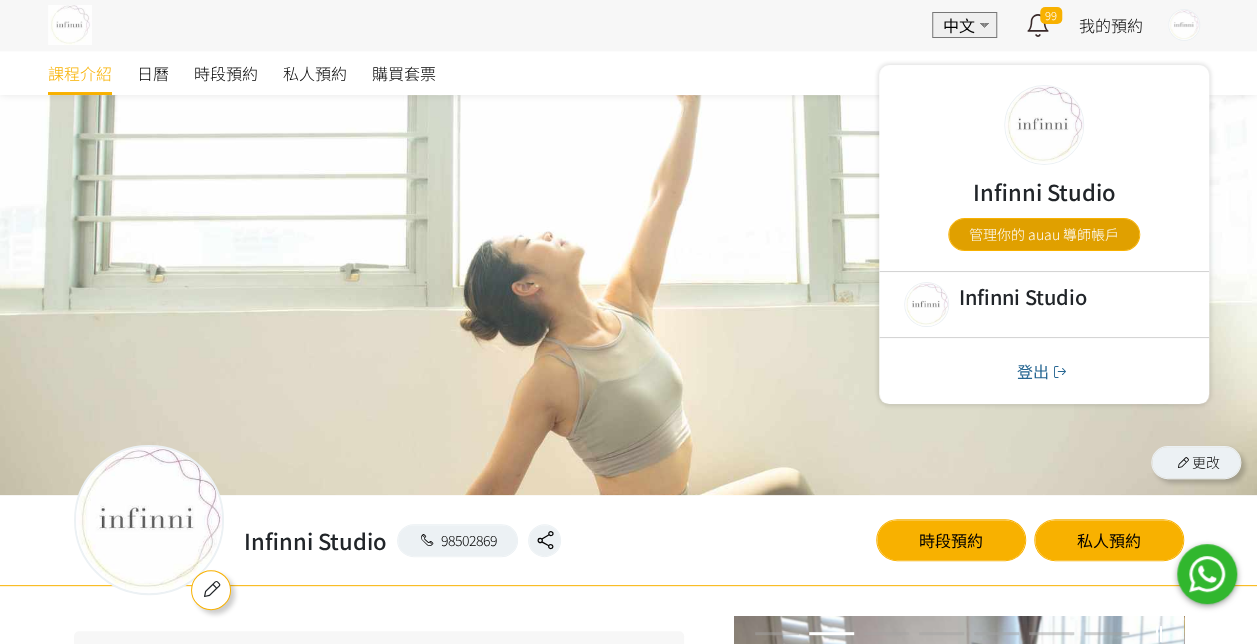 click on "管理你的 auau 導師帳戶" at bounding box center (1044, 234) 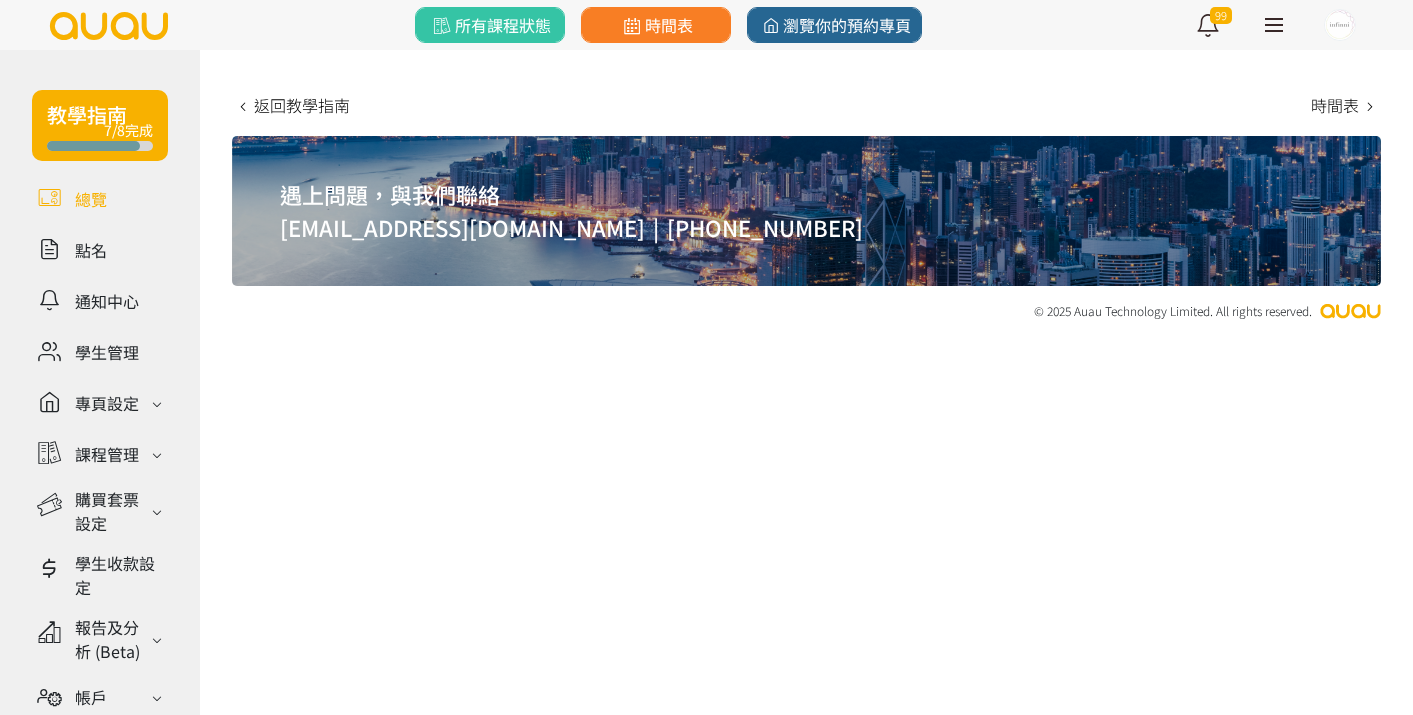 scroll, scrollTop: 0, scrollLeft: 0, axis: both 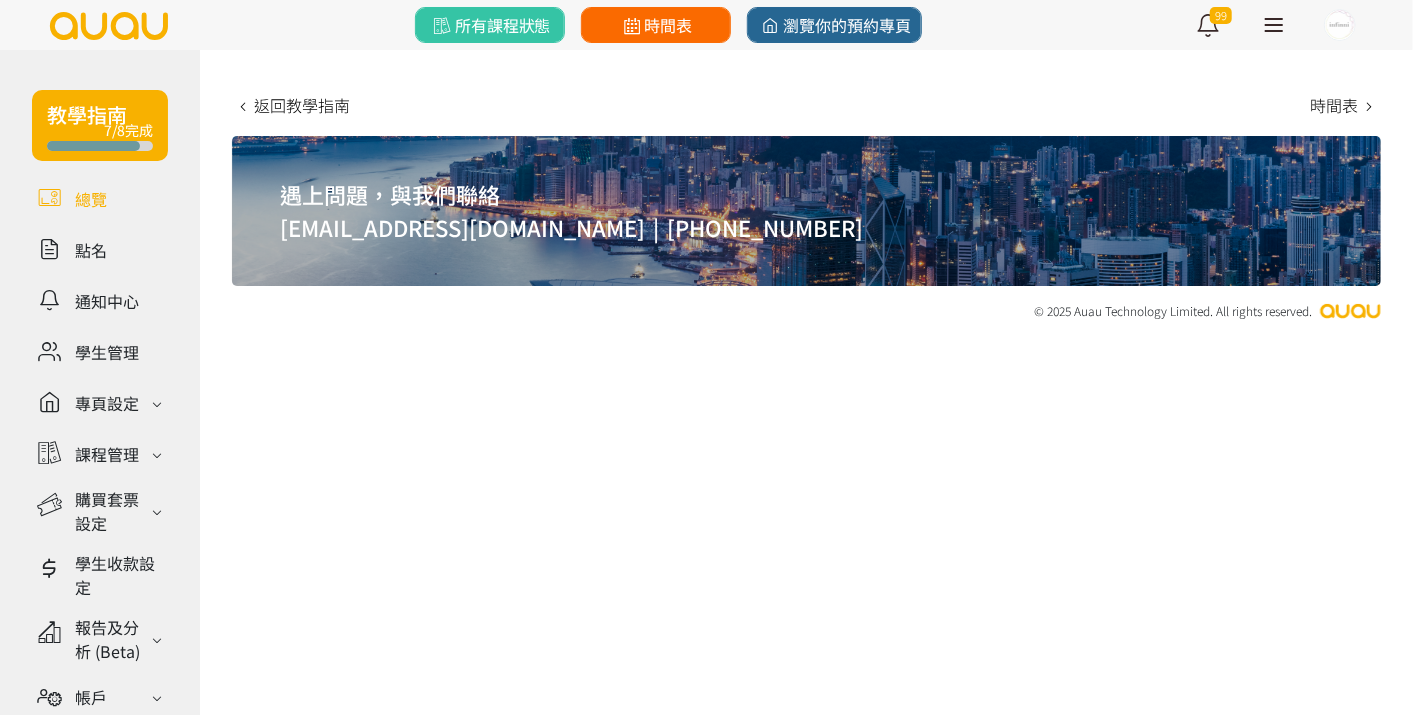 click on "時間表" at bounding box center (656, 25) 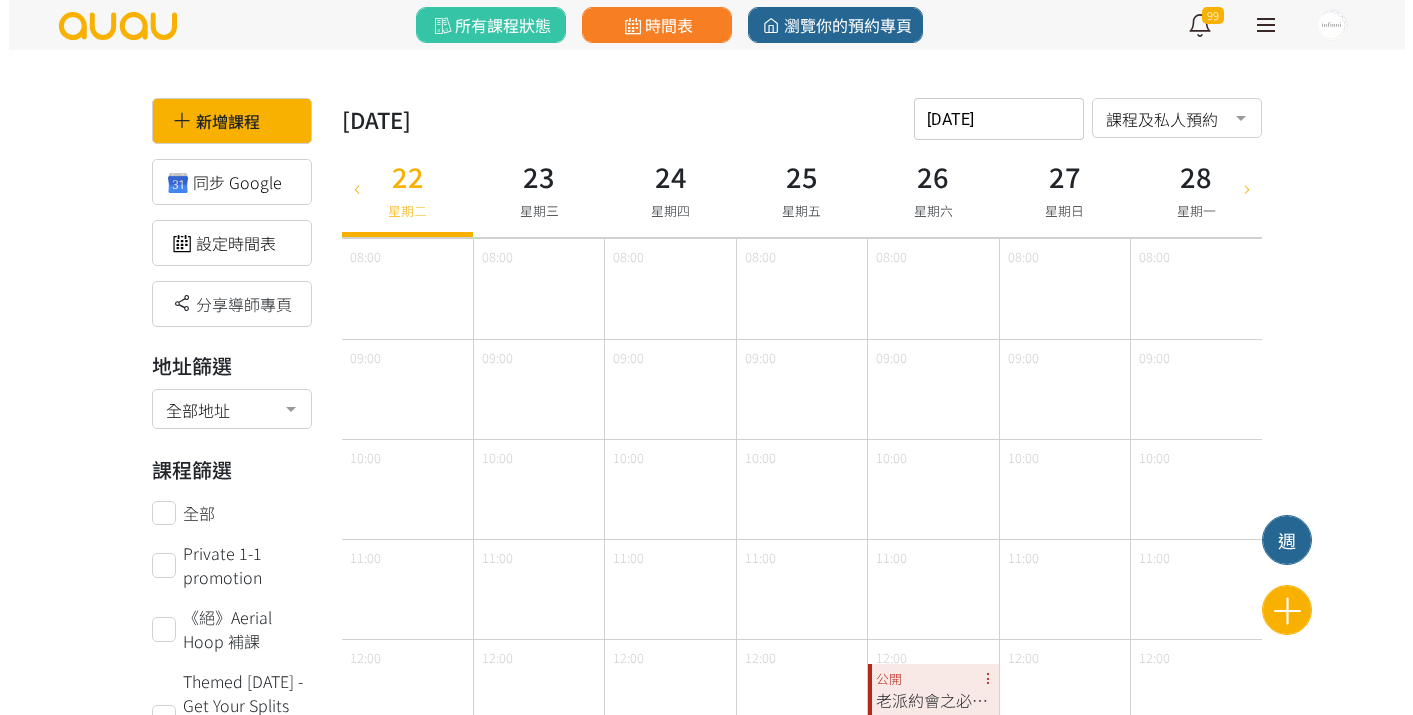 scroll, scrollTop: 0, scrollLeft: 0, axis: both 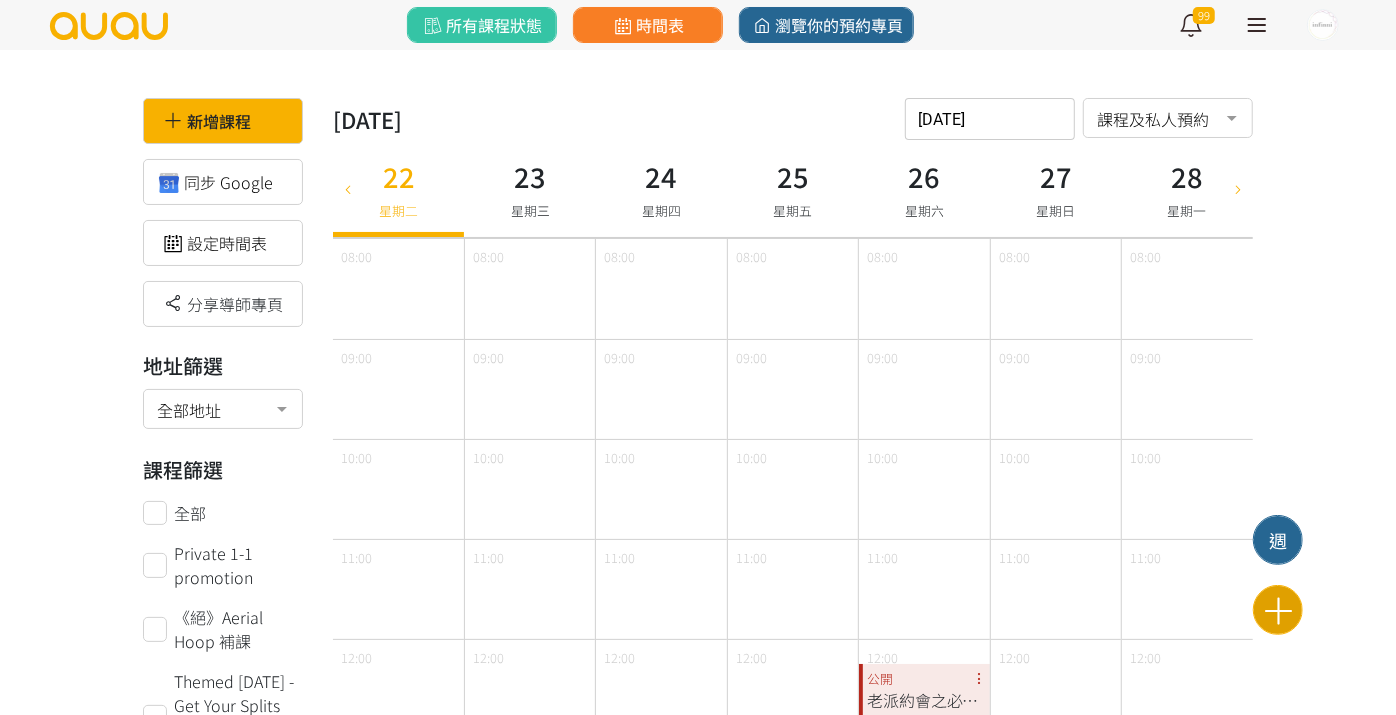 click at bounding box center (1278, 610) 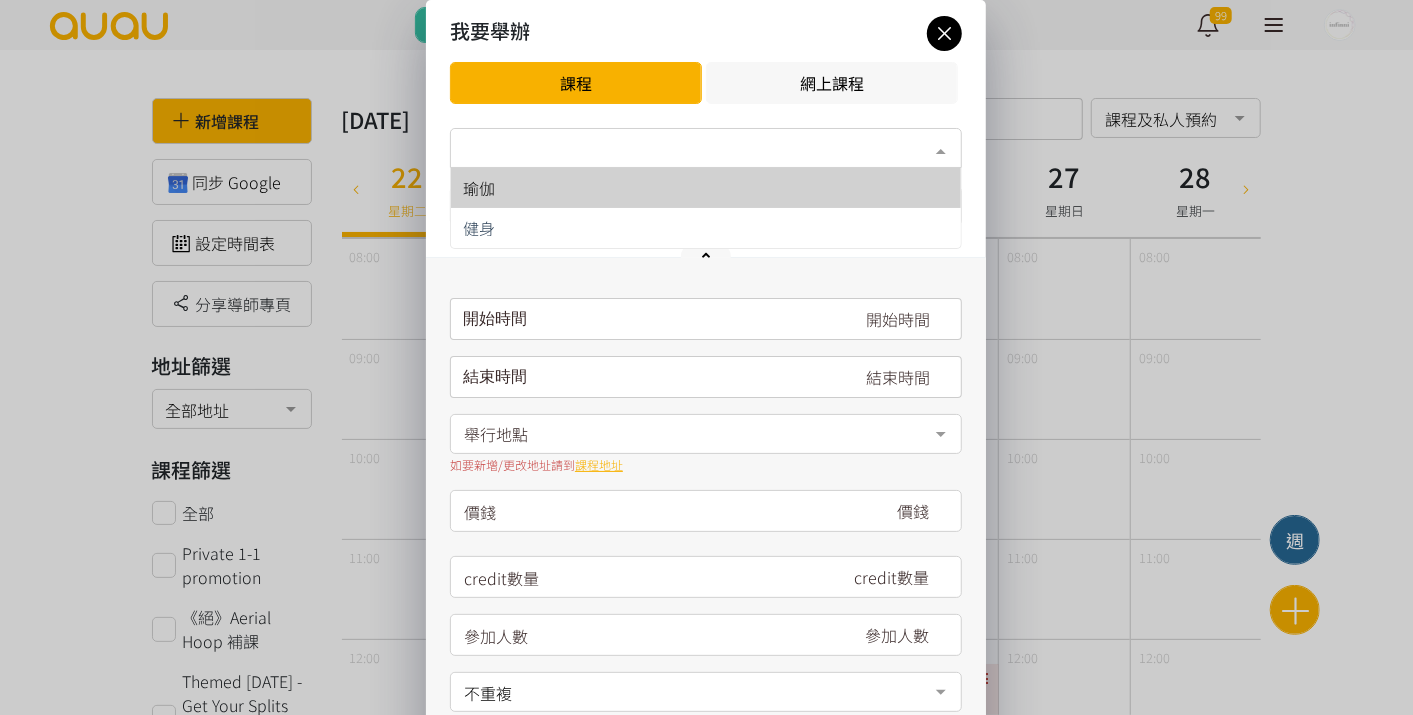 click on "類別*" at bounding box center (706, 148) 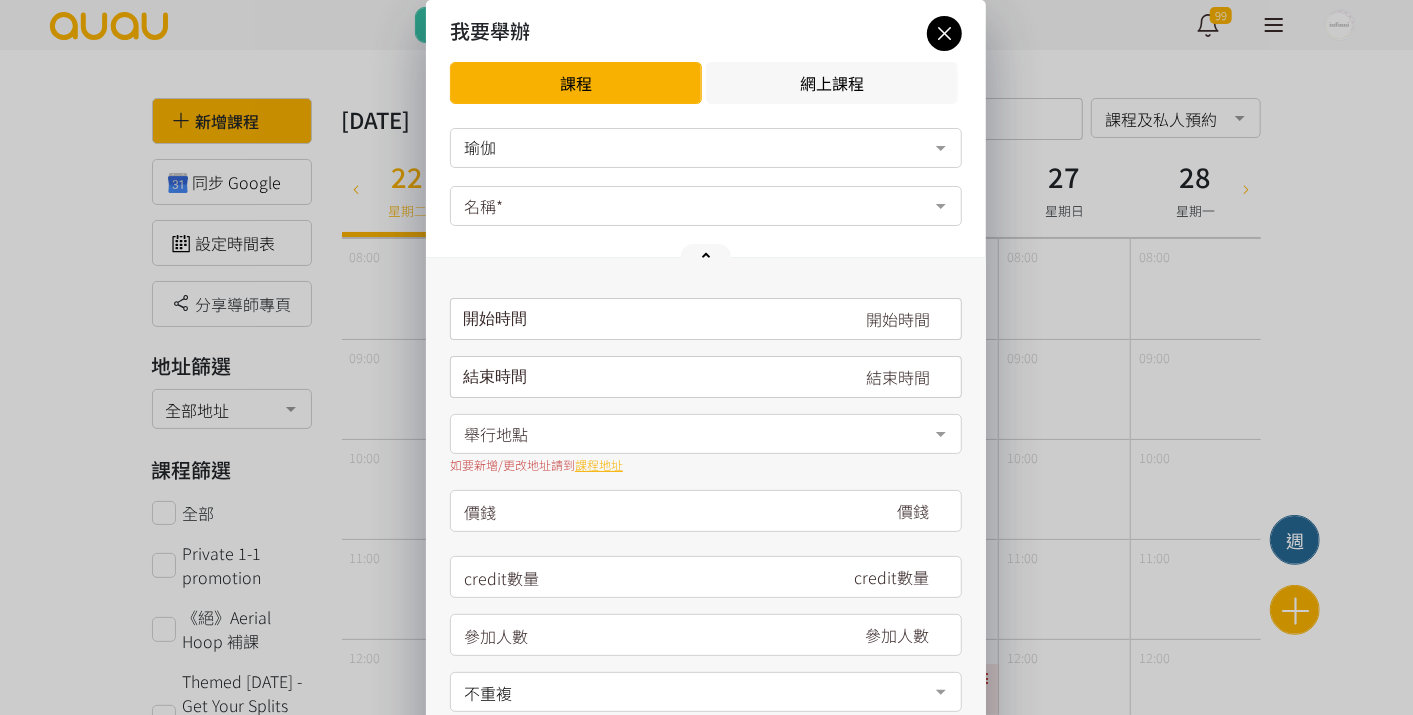 click on "名稱*" at bounding box center [706, 206] 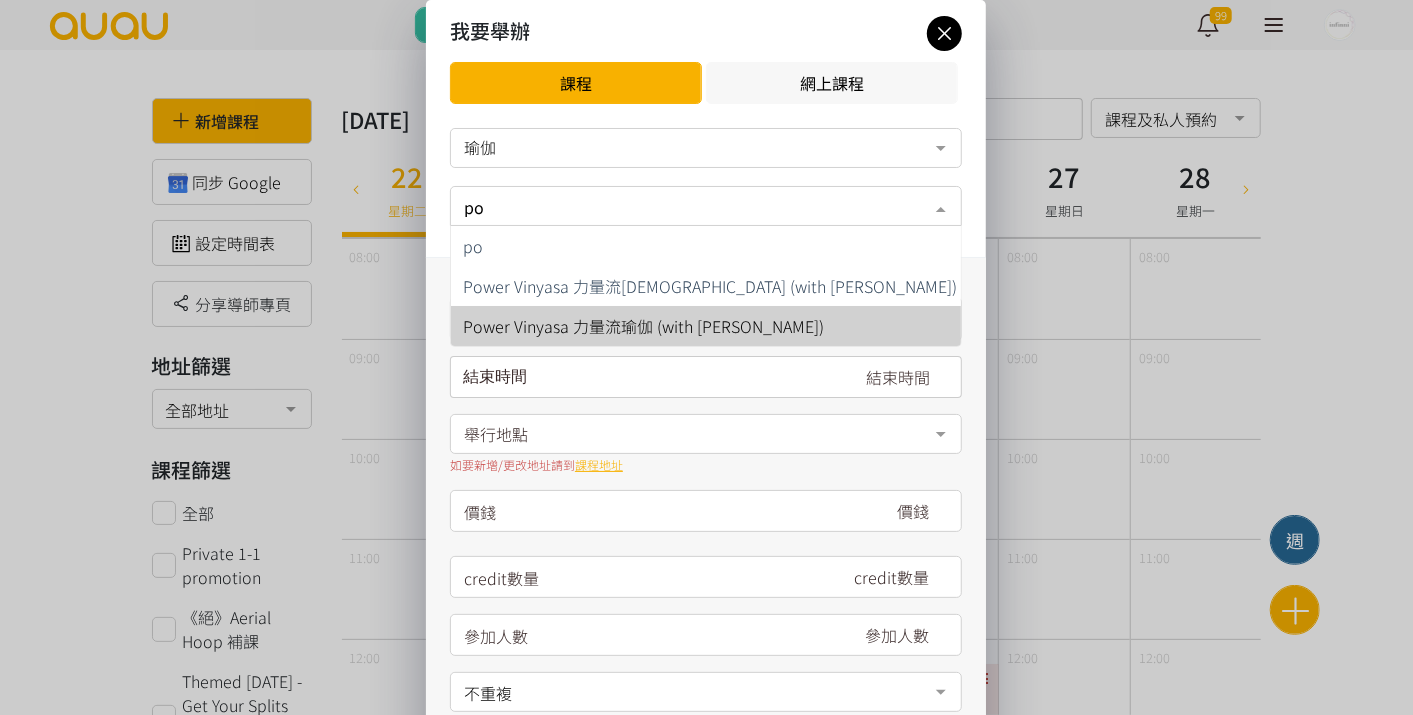 click on "Power Vinyasa 力量流瑜伽 (with [PERSON_NAME])" at bounding box center (643, 326) 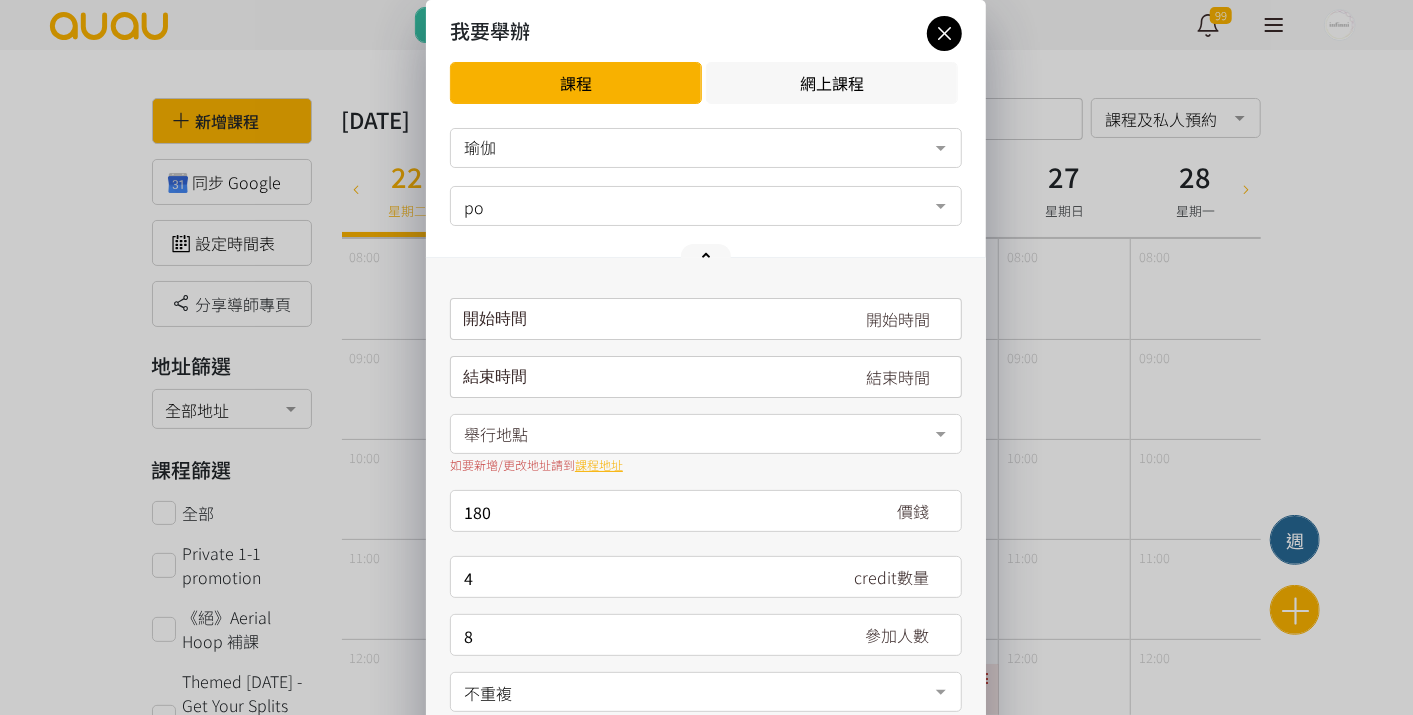 click on "po" at bounding box center (706, 206) 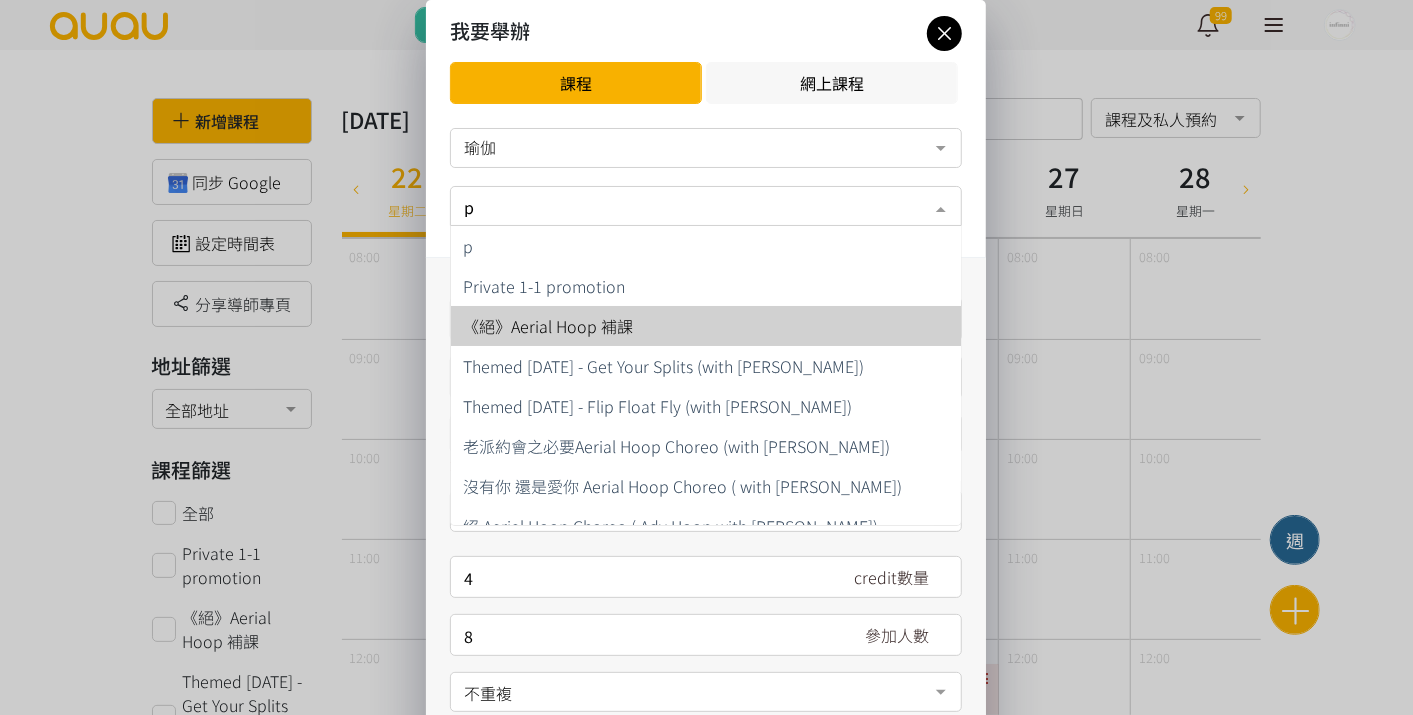 type on "po" 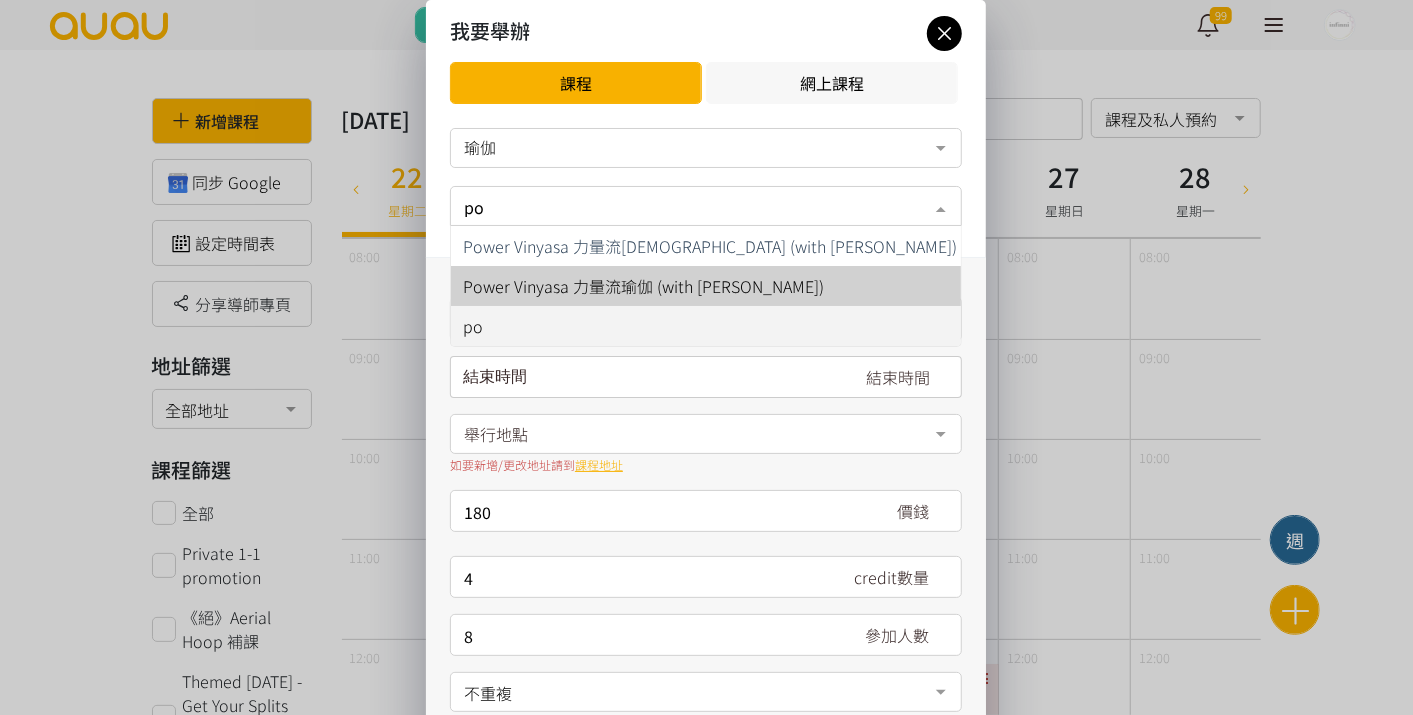 click on "Power Vinyasa 力量流瑜伽 (with [PERSON_NAME])" at bounding box center [643, 286] 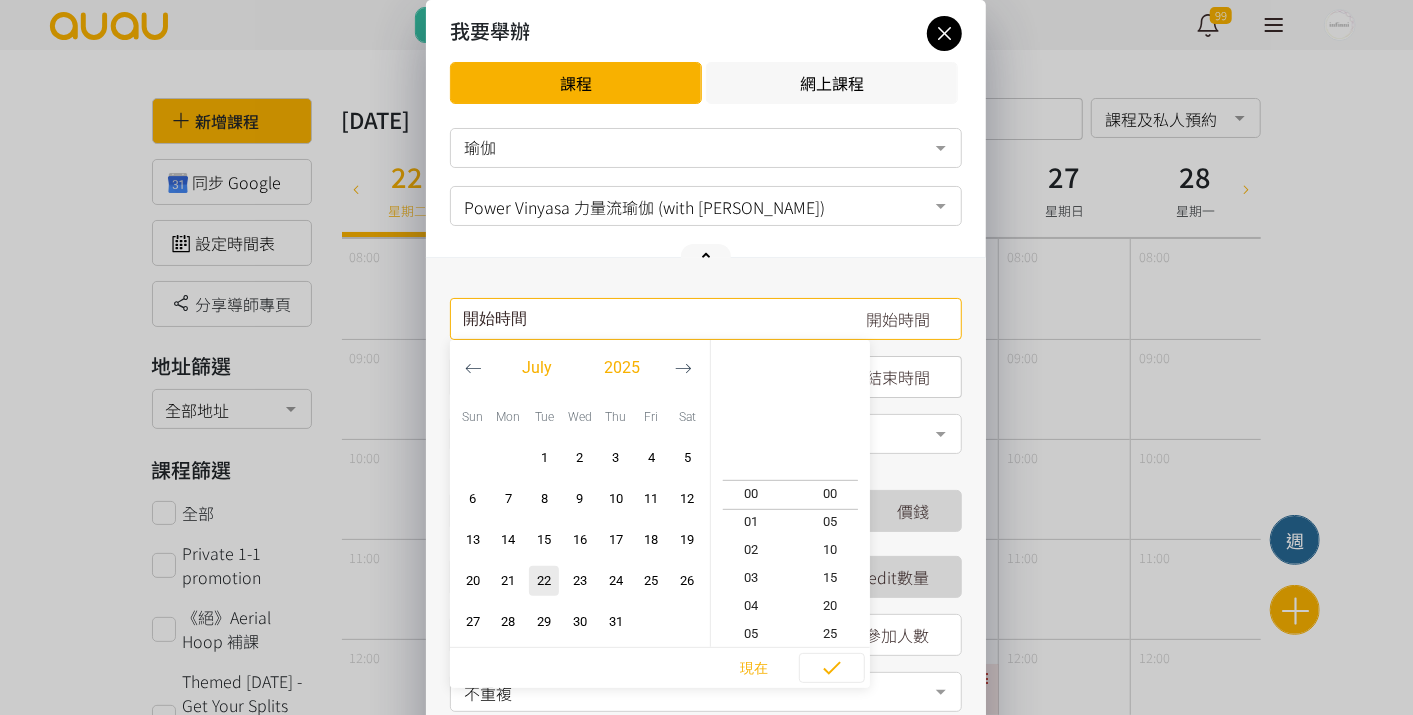 click on "開始時間
July
2025
Sun
Mon
Tue
Wed
Thu
Fri
Sat
1
2
3
4
5
6
7
8
9
10
11
12
13
14
15
16
17
18
19
20
21
22
23
24
25
26
27
28" at bounding box center [706, 319] 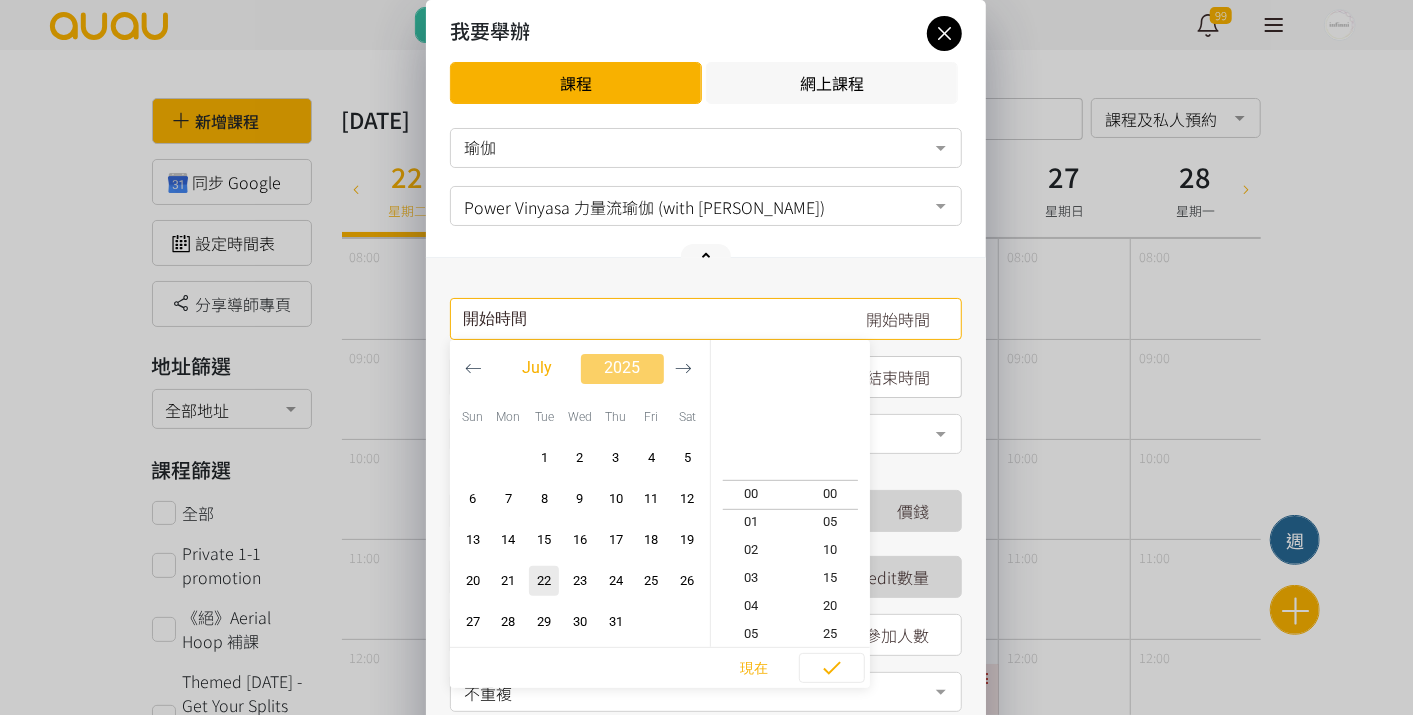 drag, startPoint x: 685, startPoint y: 370, endPoint x: 626, endPoint y: 380, distance: 59.841457 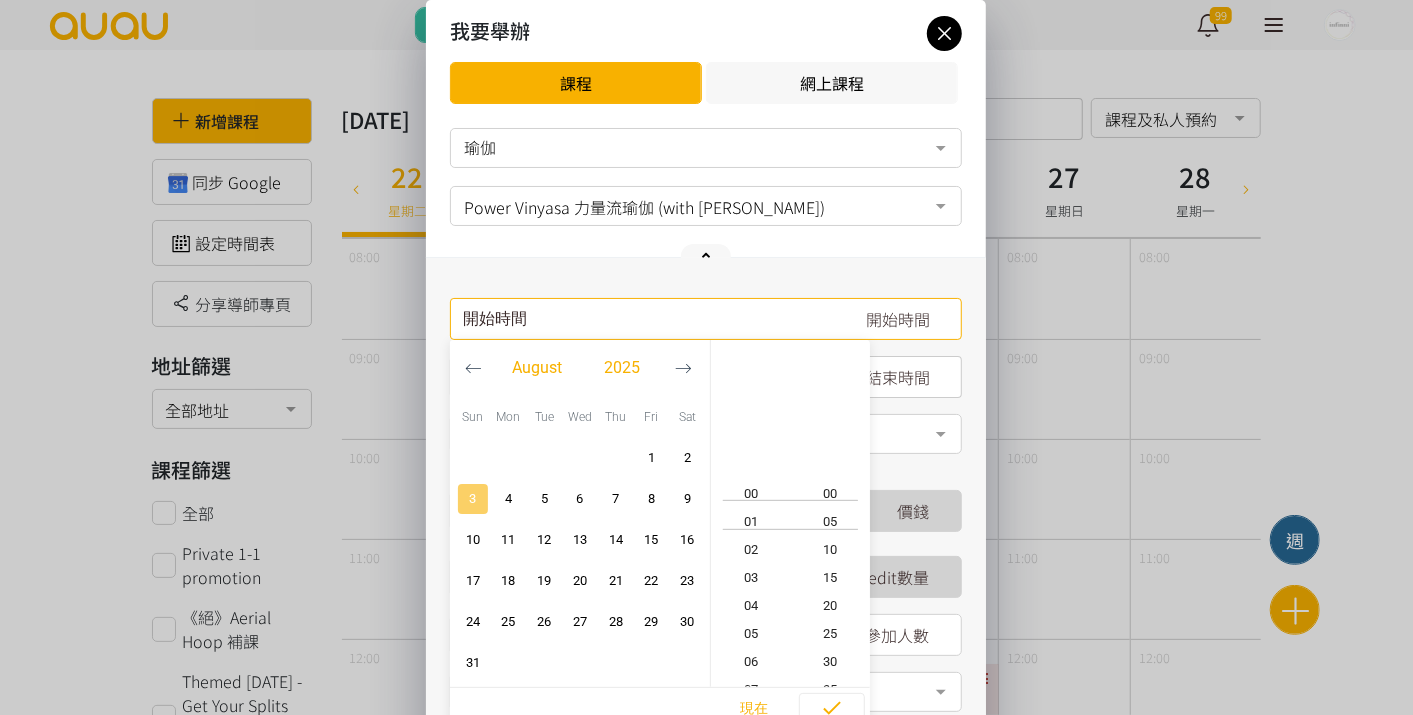 click on "3" at bounding box center [473, 499] 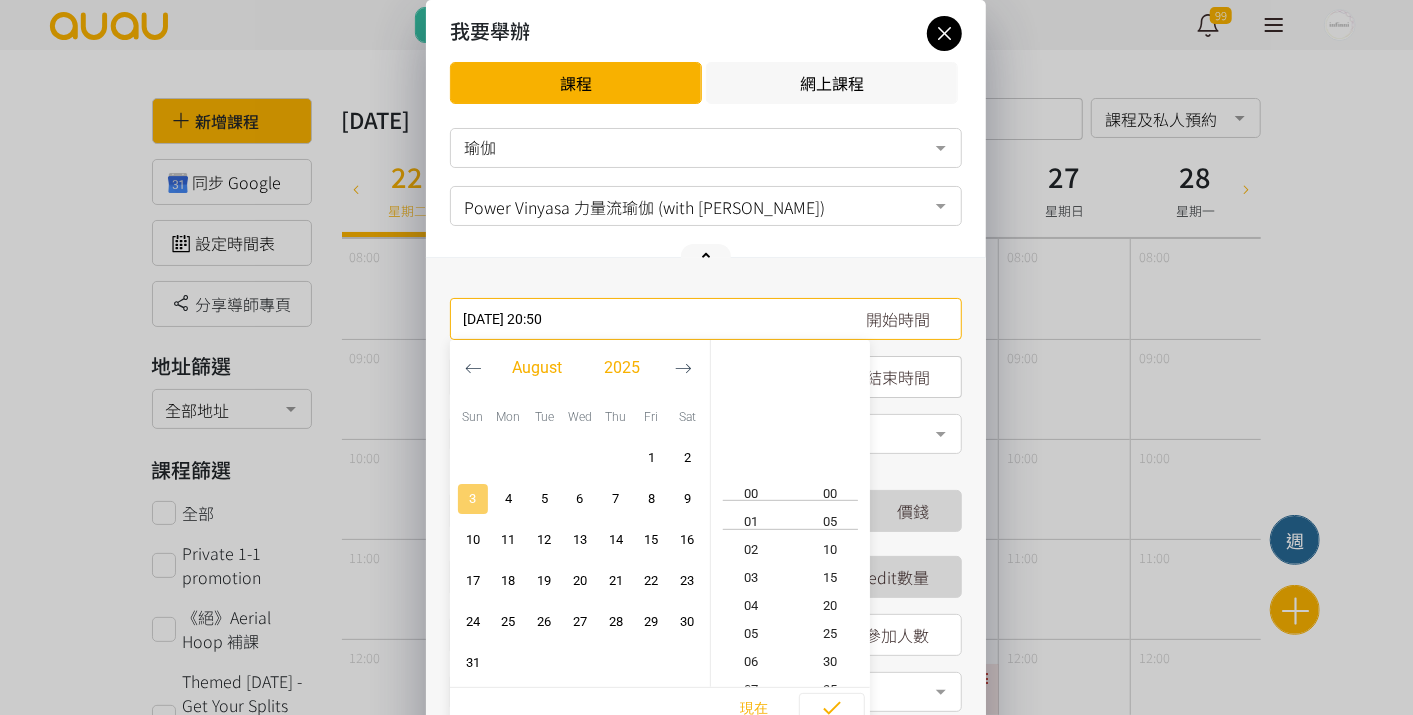 scroll, scrollTop: 560, scrollLeft: 0, axis: vertical 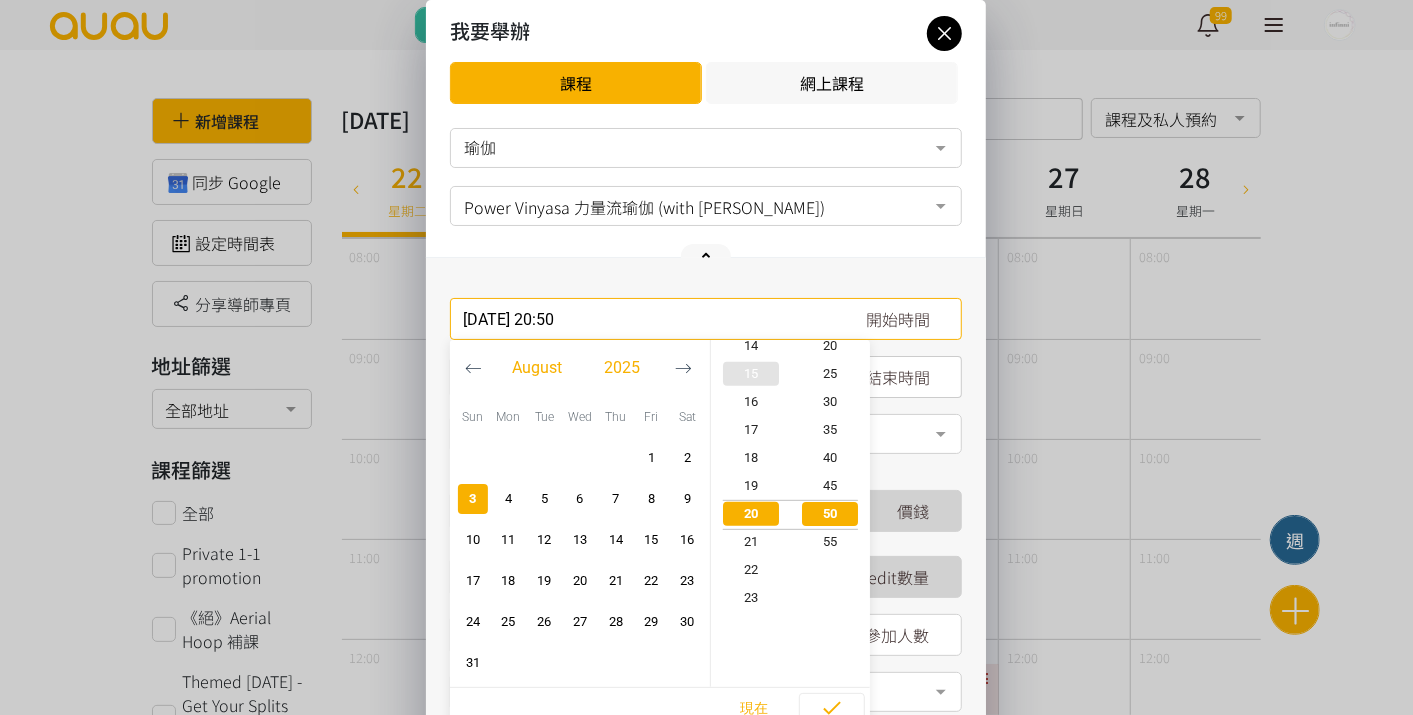 click at bounding box center [751, 374] 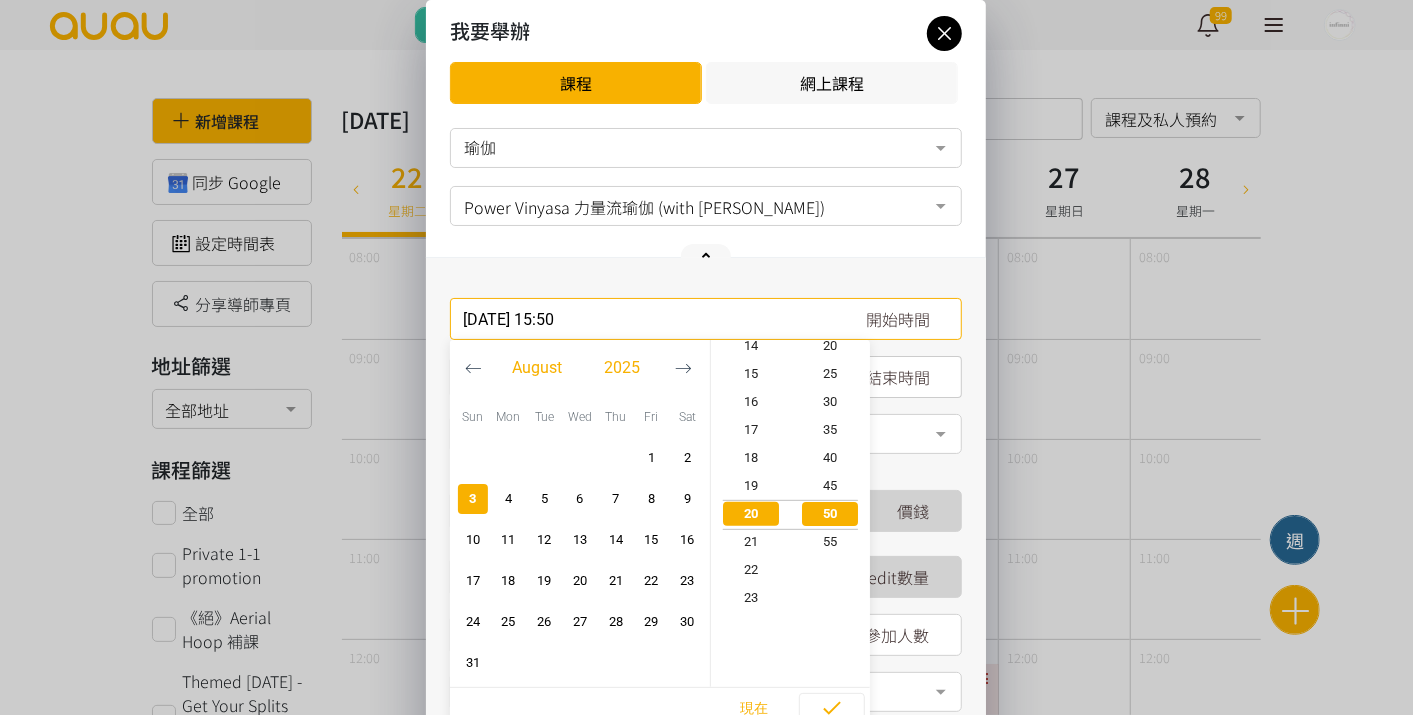 scroll, scrollTop: 420, scrollLeft: 0, axis: vertical 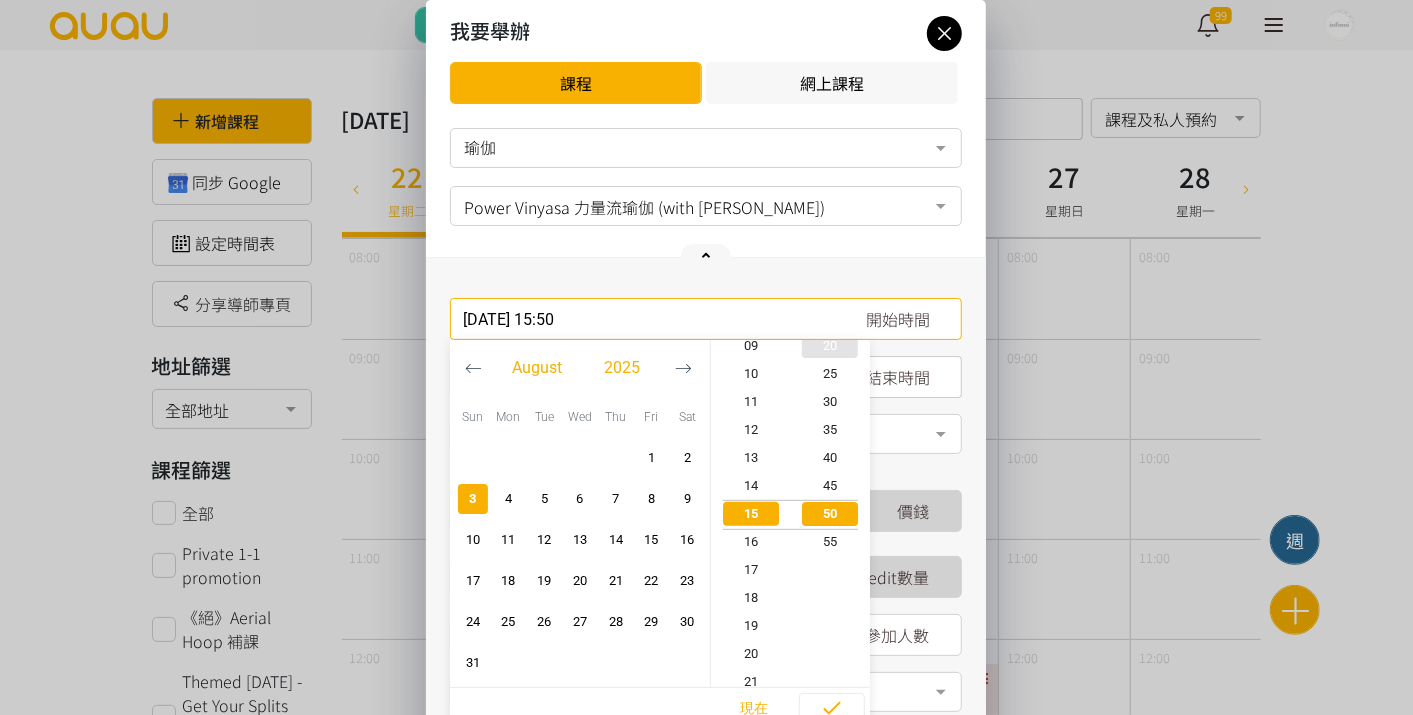 click on "20" at bounding box center (831, 346) 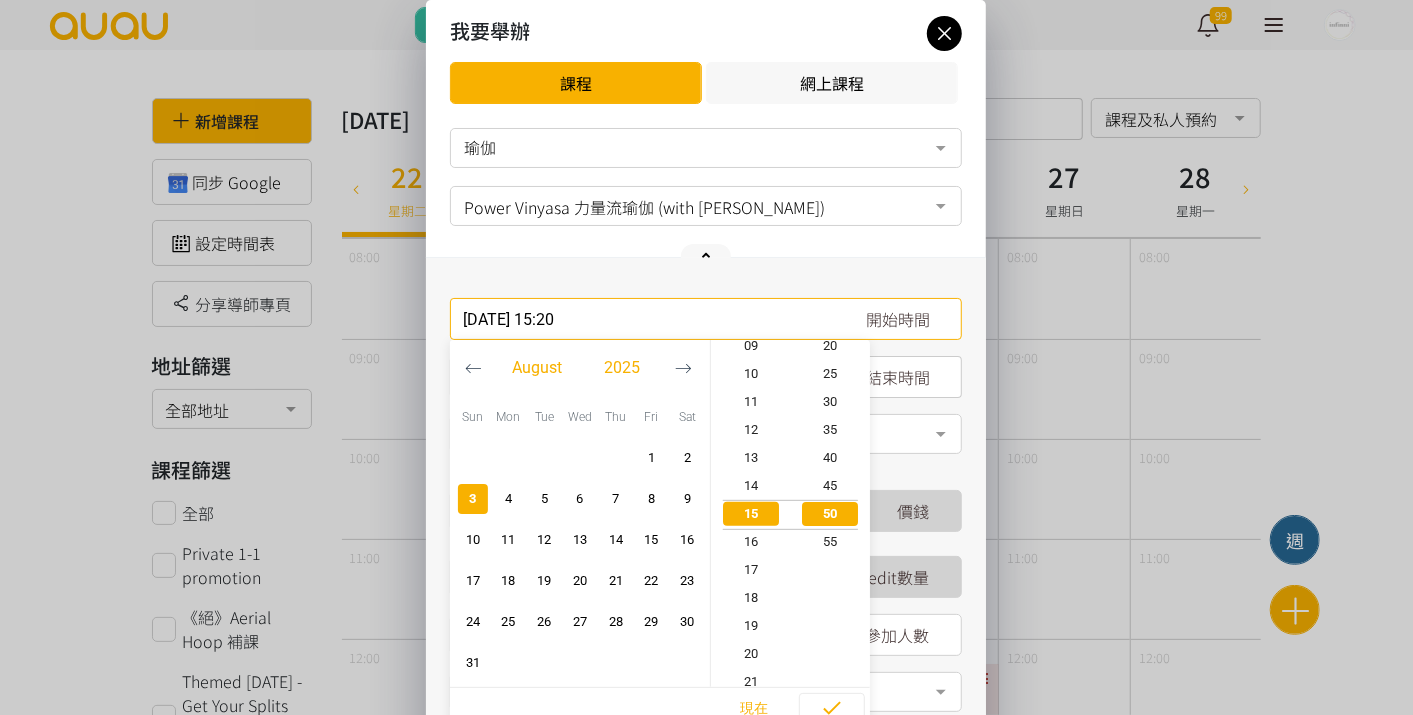 click at bounding box center (831, 140) 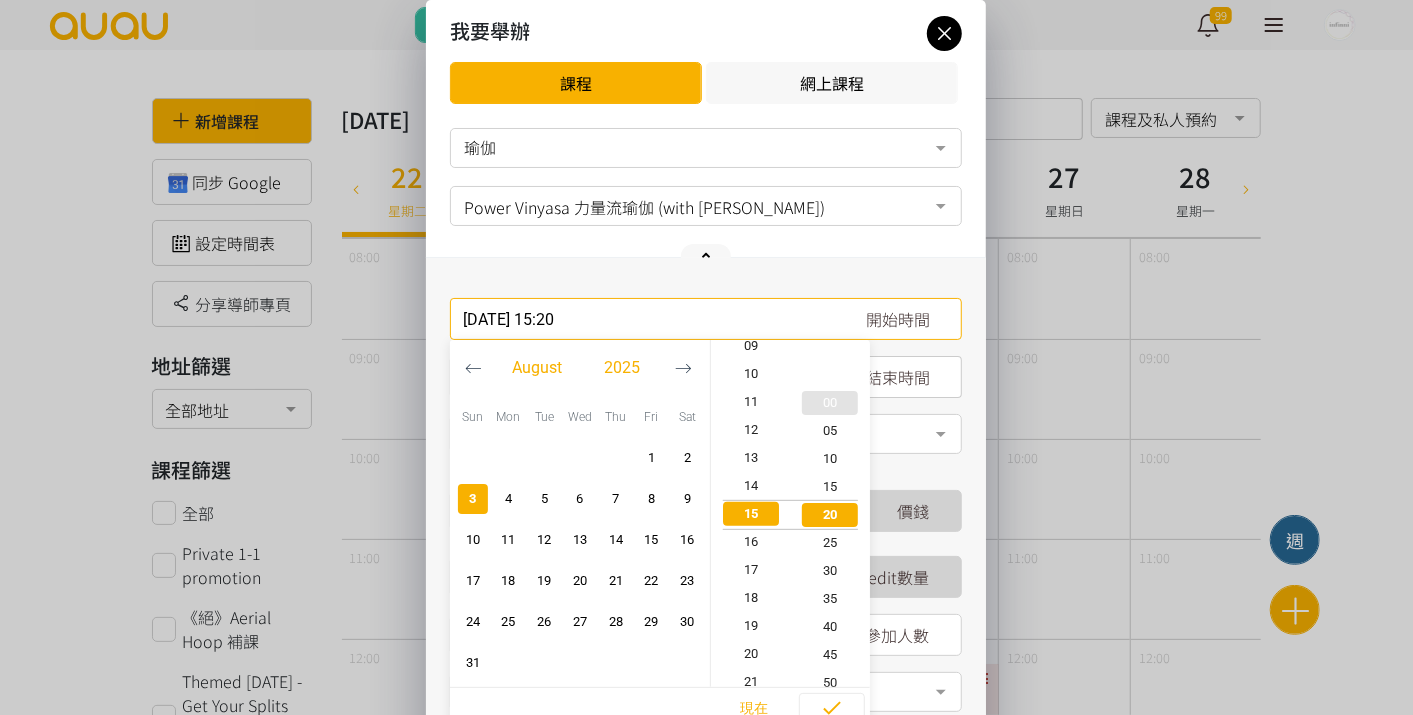 click on "00" at bounding box center [831, 403] 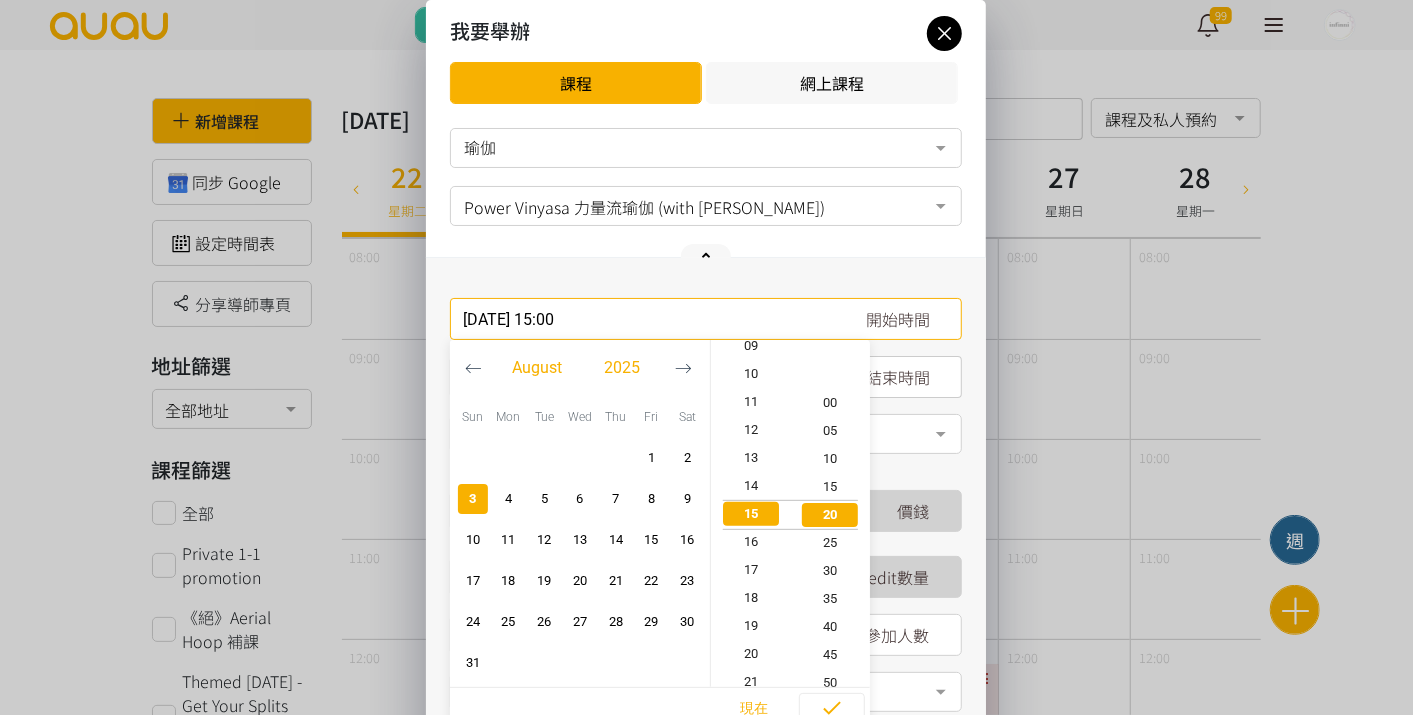 scroll, scrollTop: 420, scrollLeft: 0, axis: vertical 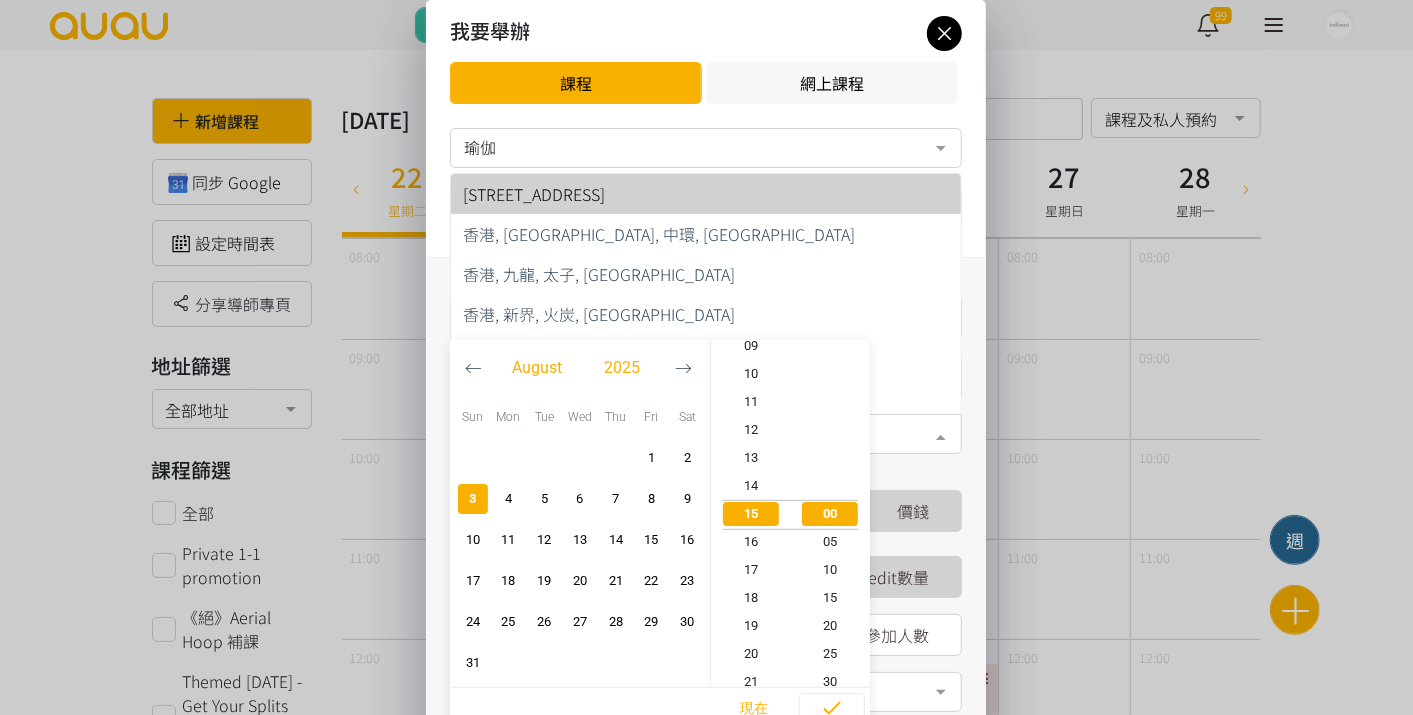 click at bounding box center (941, 436) 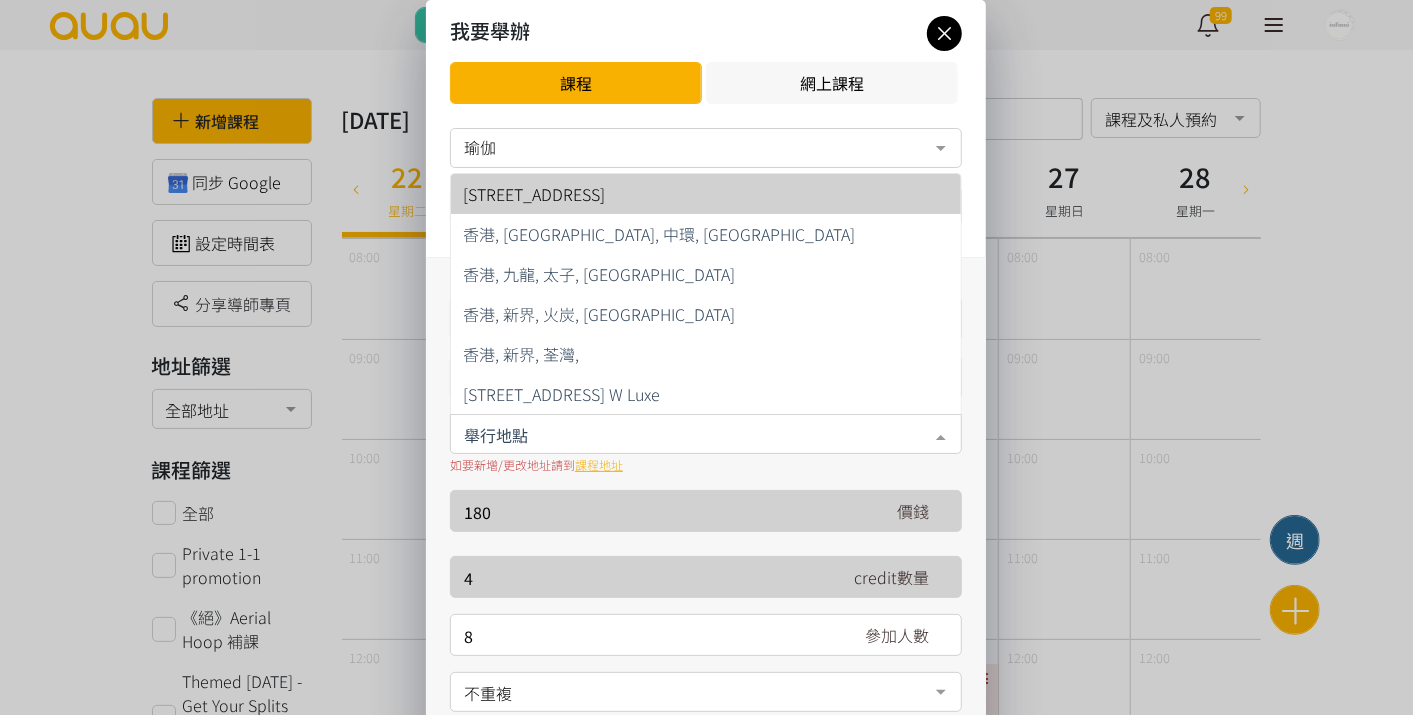 click on "香港, 九龍, 旺角, 西洋菜南街101號金德行13B" at bounding box center (706, 194) 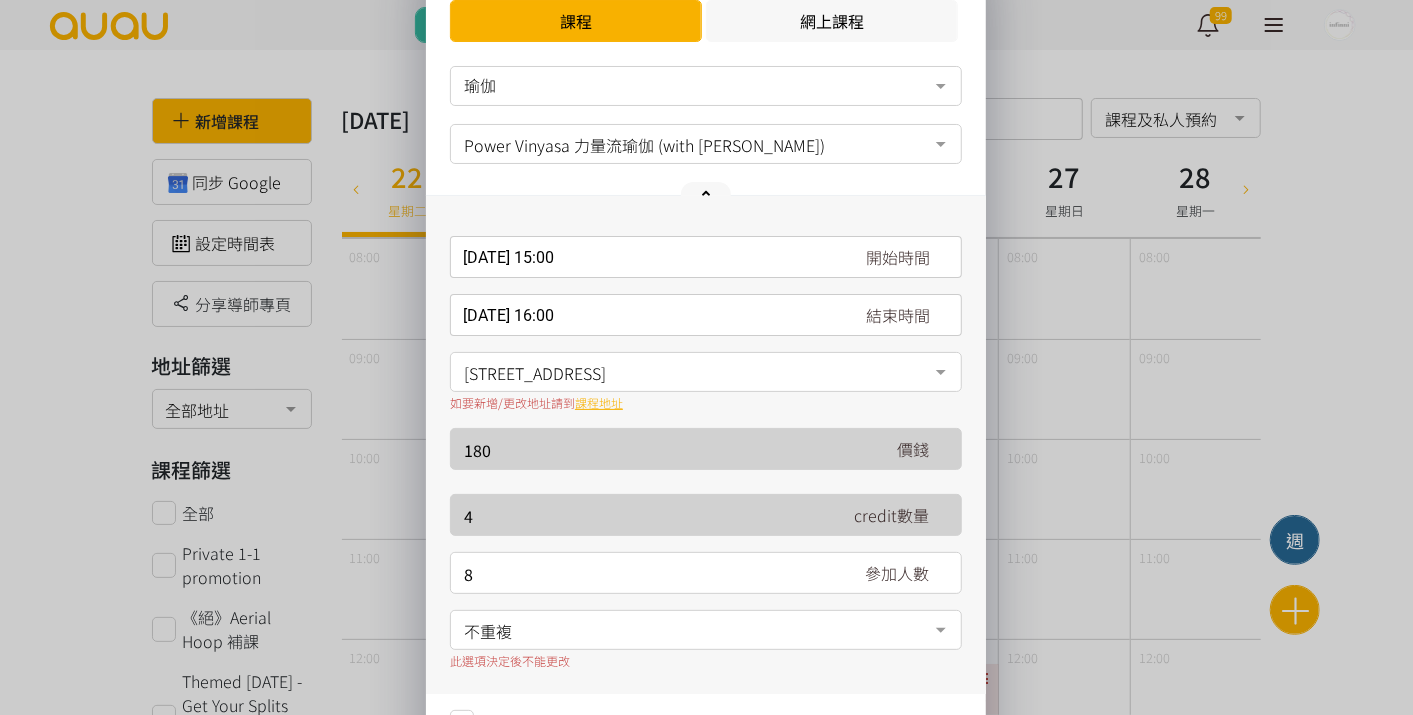 scroll, scrollTop: 111, scrollLeft: 0, axis: vertical 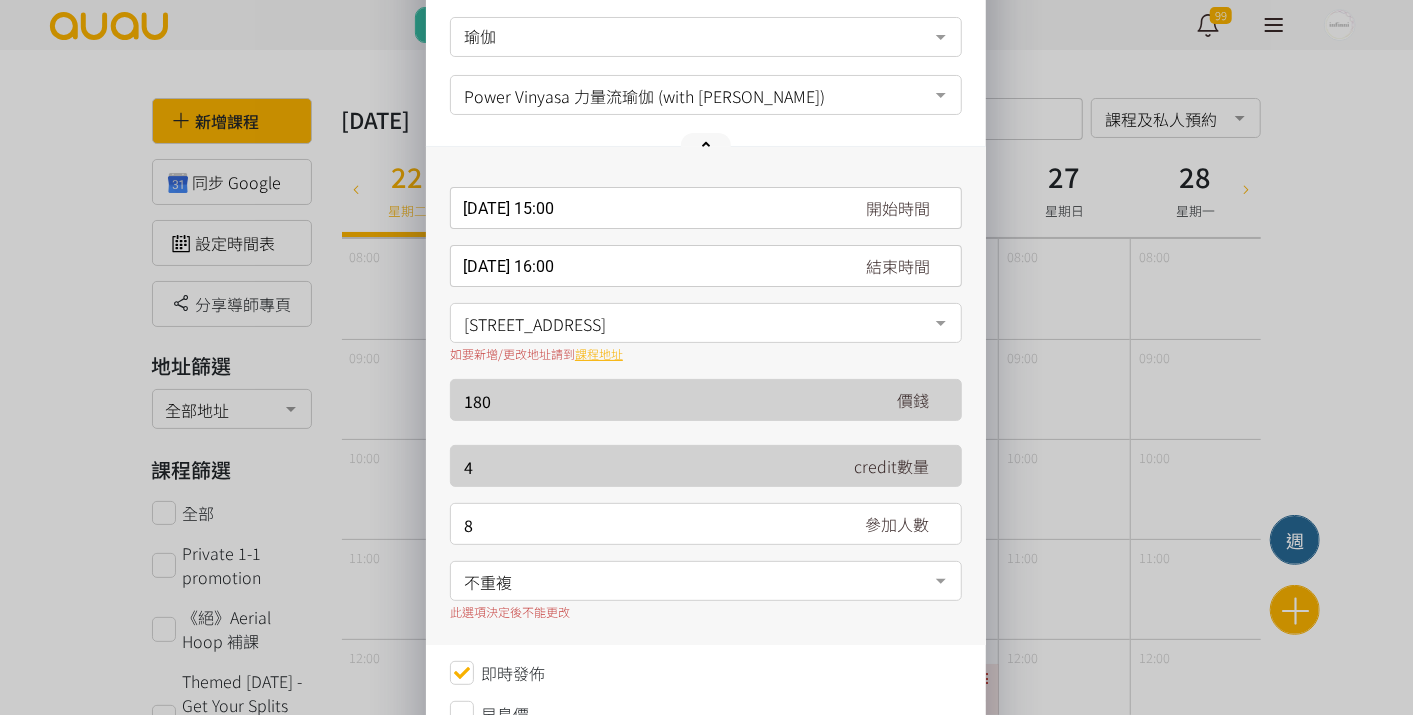 click on "不重複" at bounding box center (706, 579) 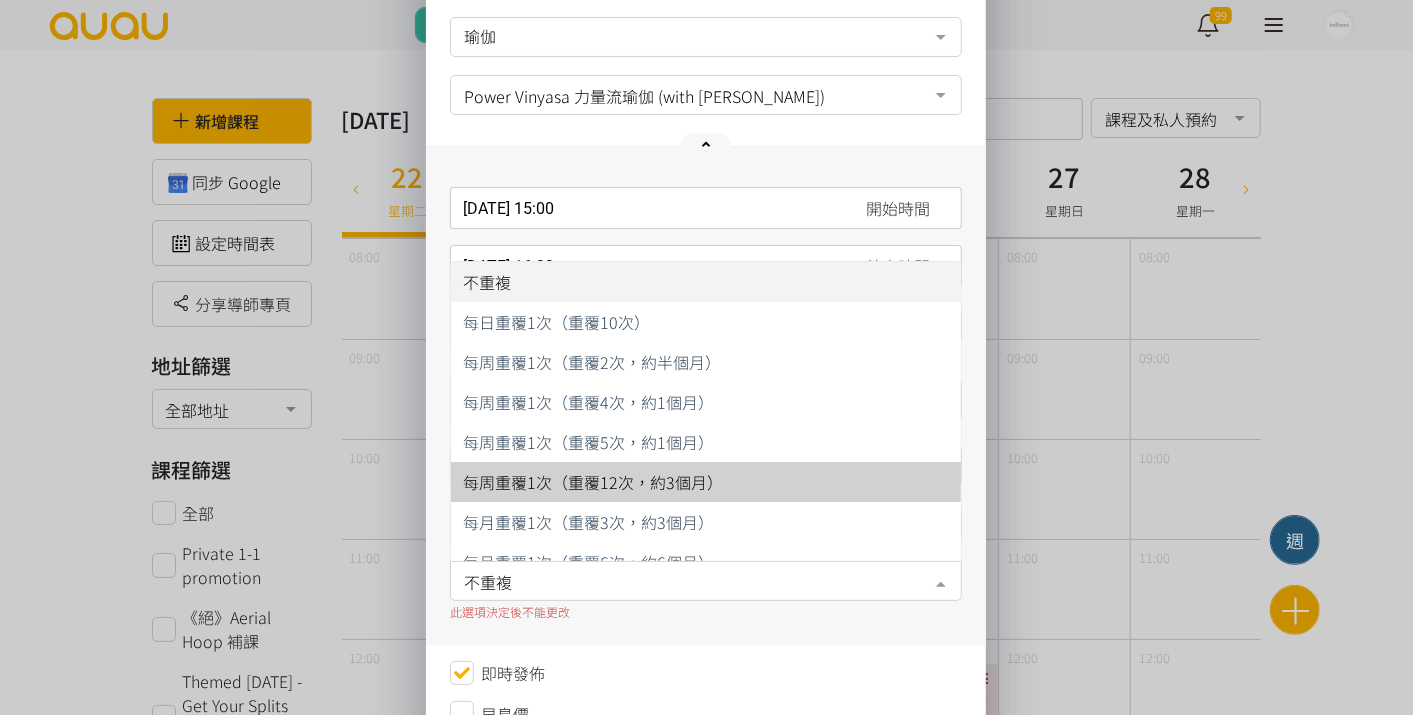 scroll, scrollTop: 20, scrollLeft: 0, axis: vertical 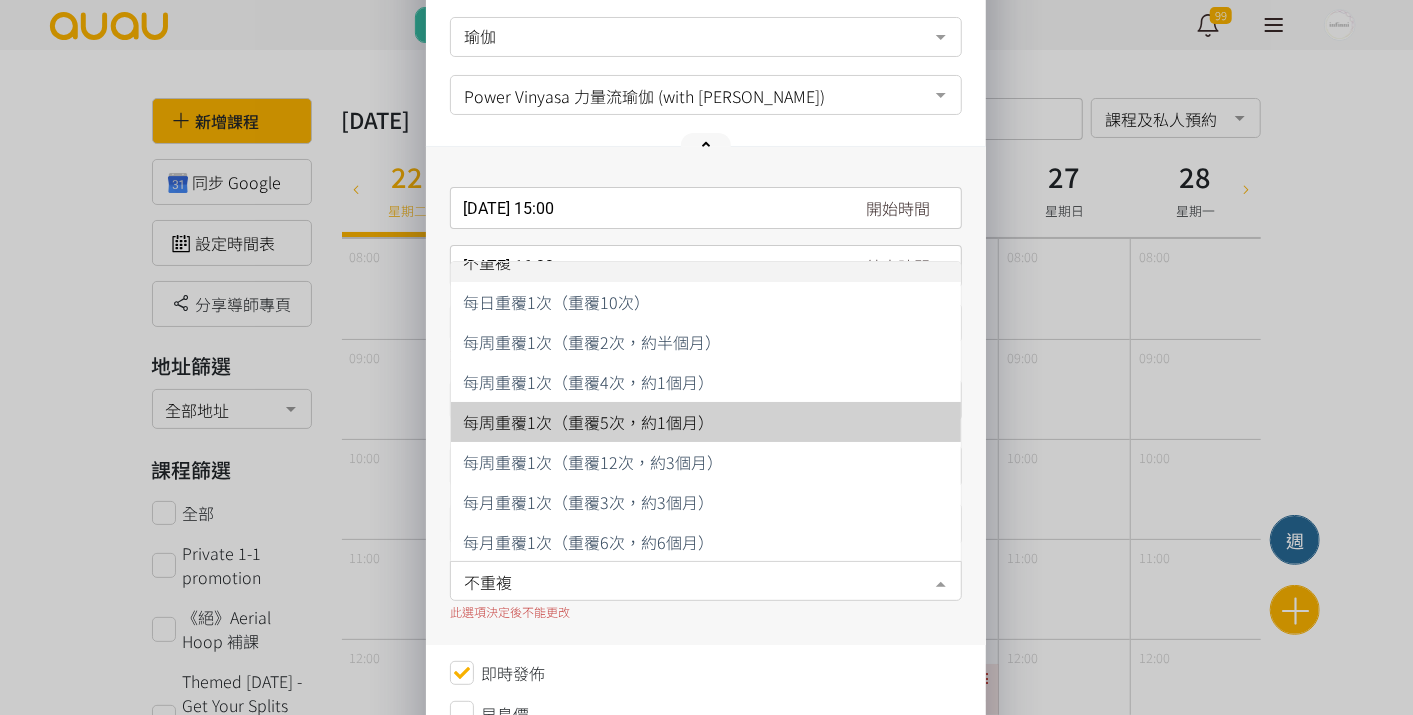 click on "每周重覆1次（重覆5次，約1個月）" at bounding box center [706, 422] 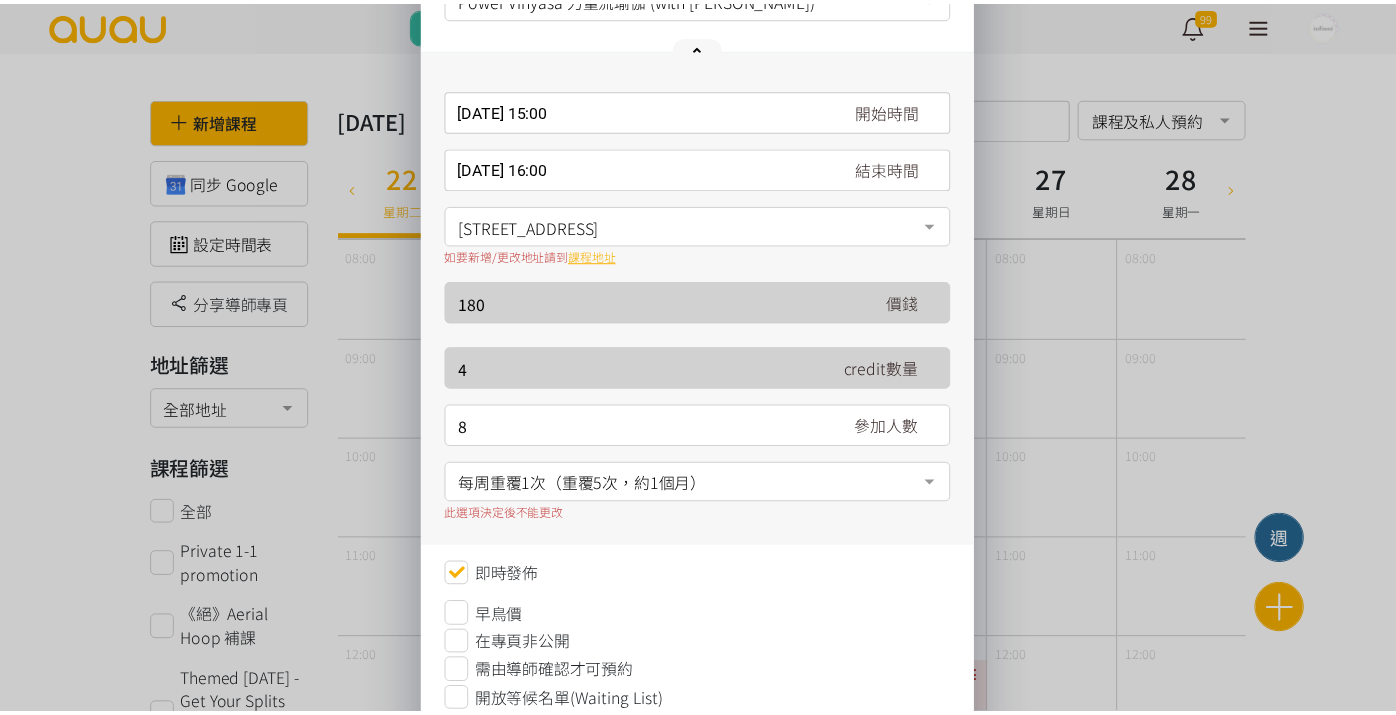 scroll, scrollTop: 327, scrollLeft: 0, axis: vertical 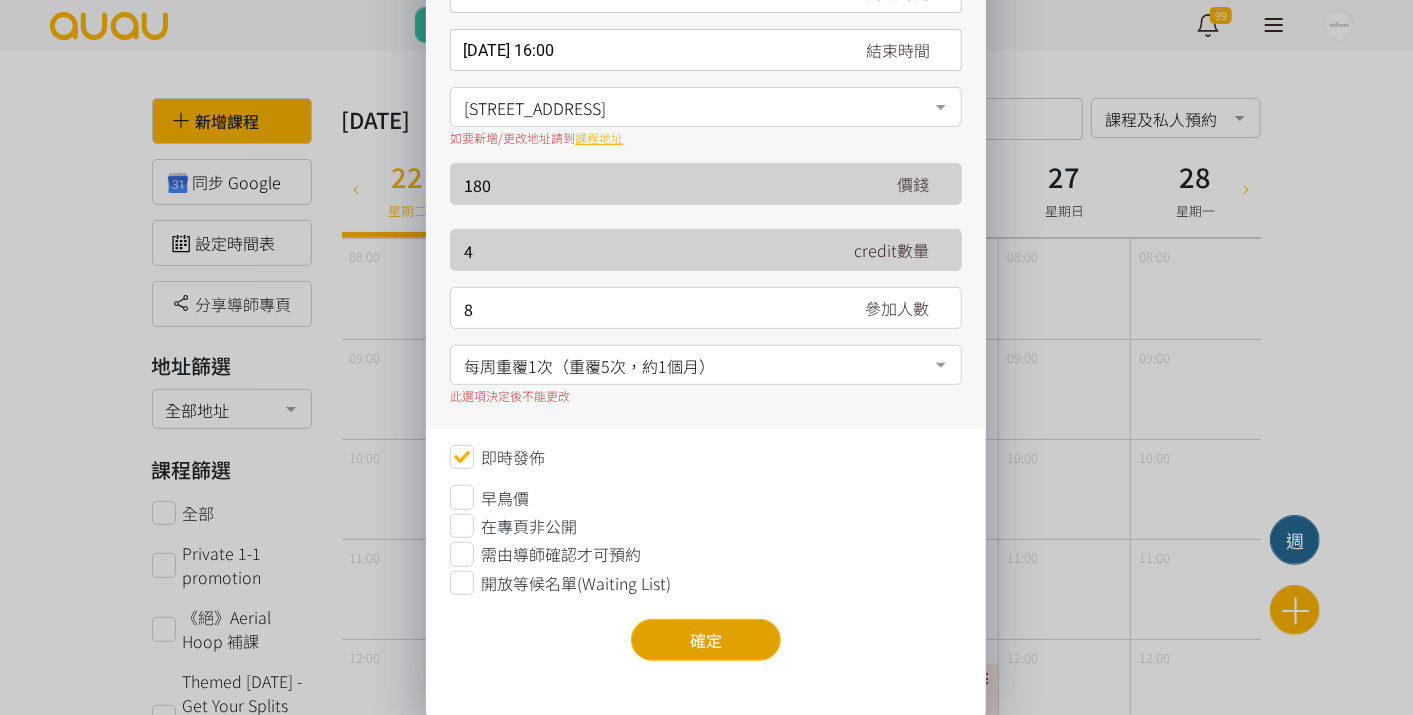 click on "確定" at bounding box center (706, 640) 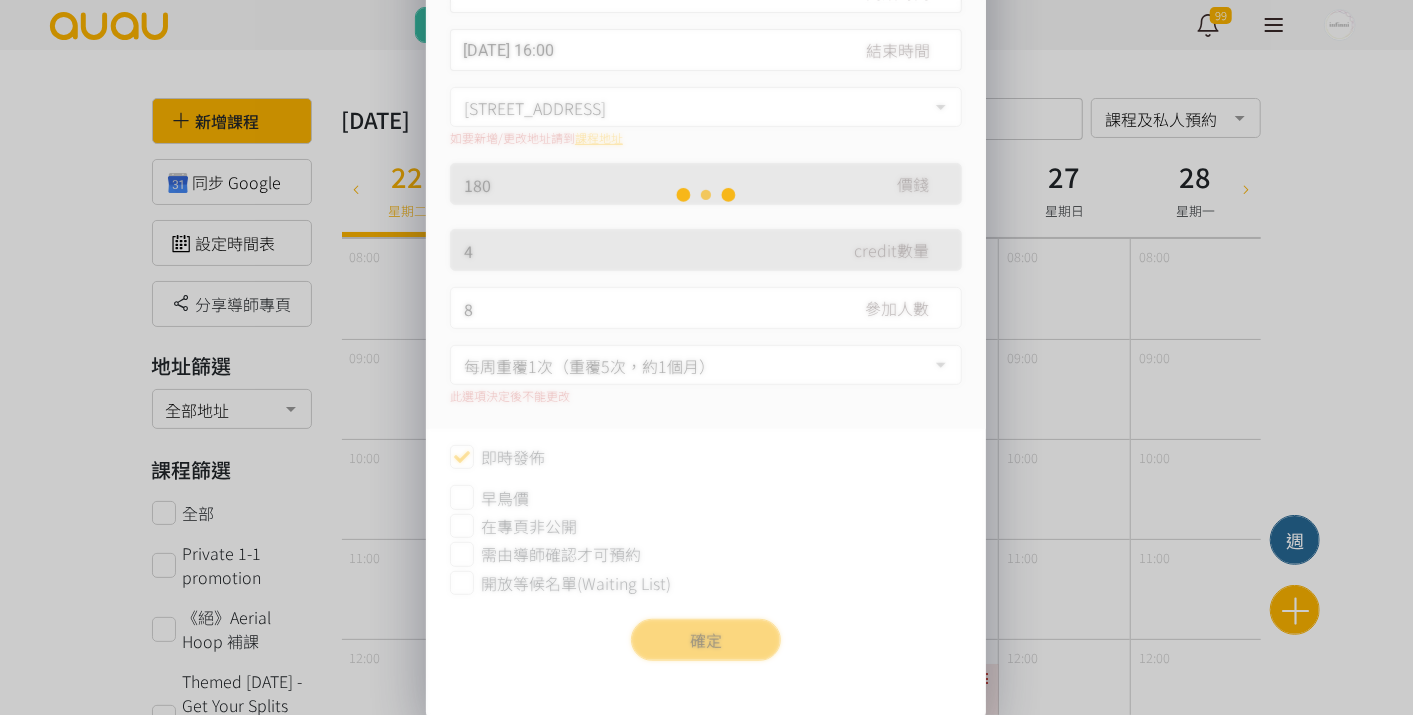 scroll, scrollTop: 0, scrollLeft: 0, axis: both 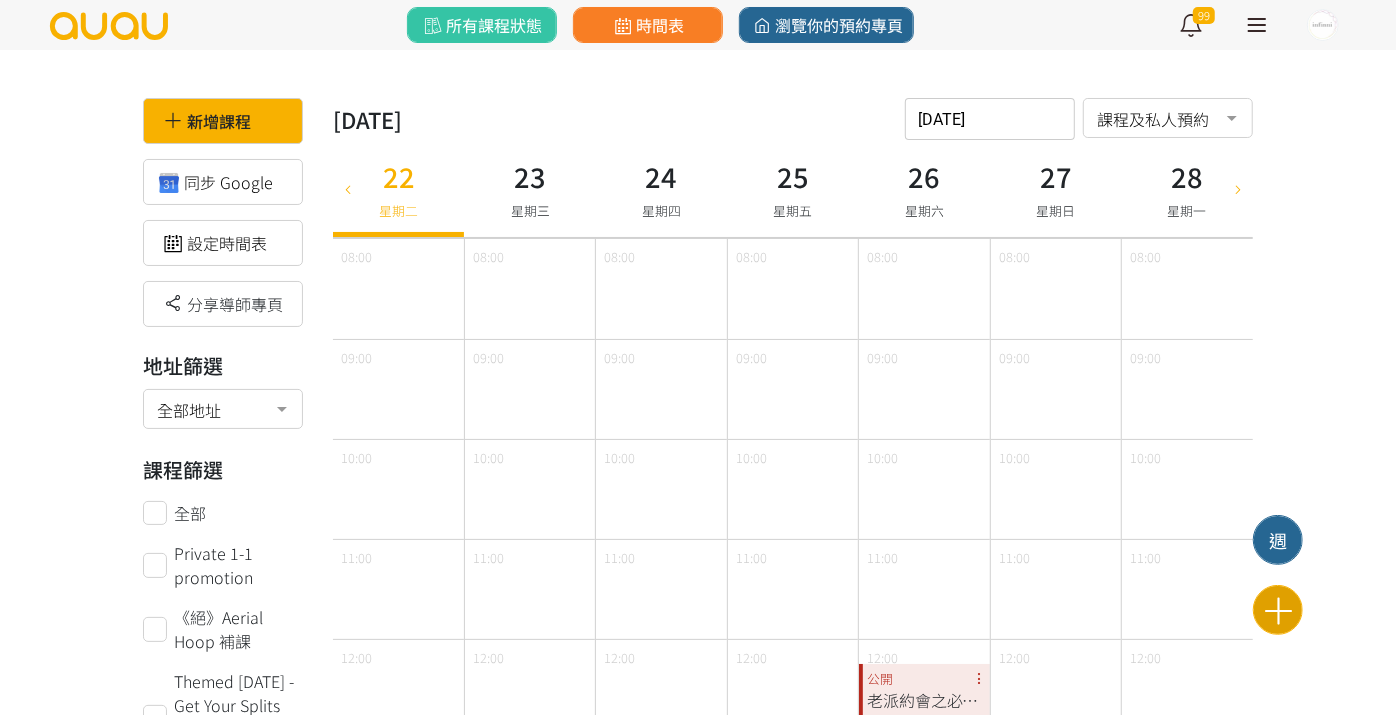 click at bounding box center [1278, 610] 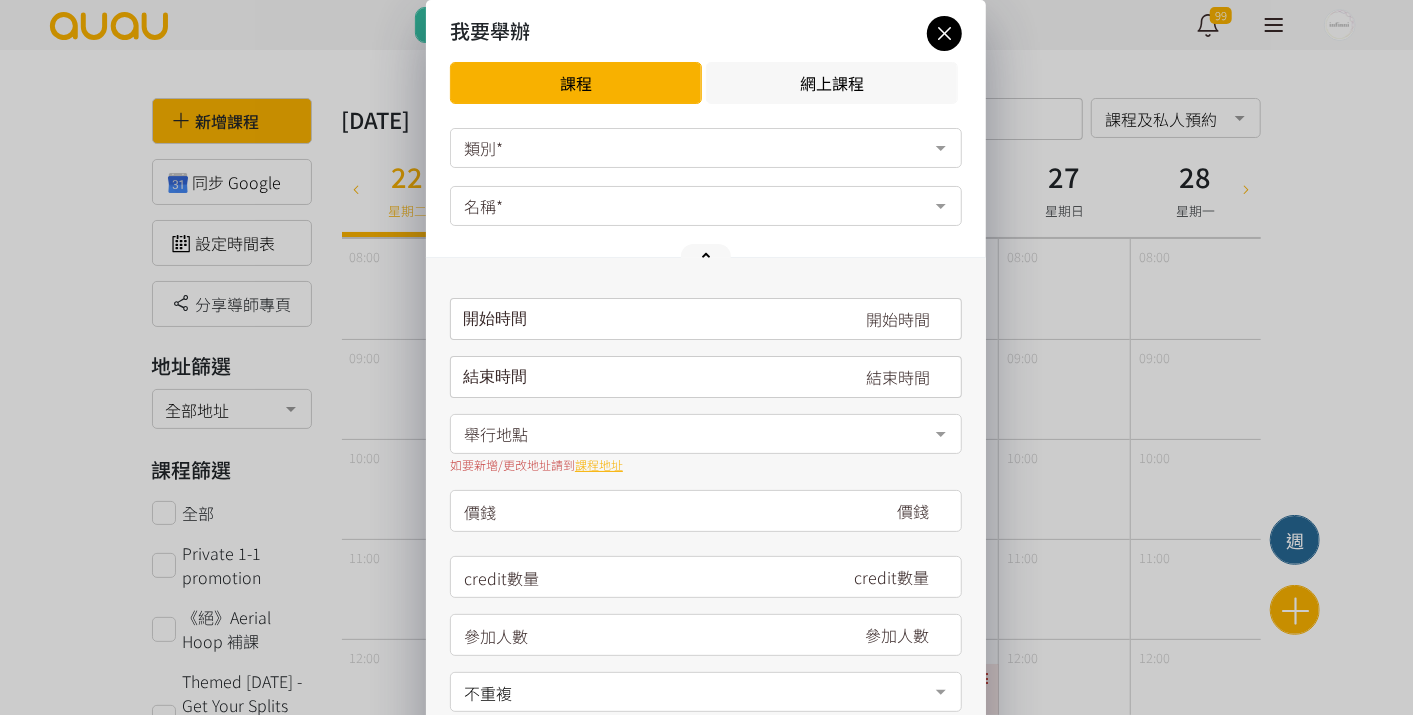 click on "類別*" at bounding box center (706, 148) 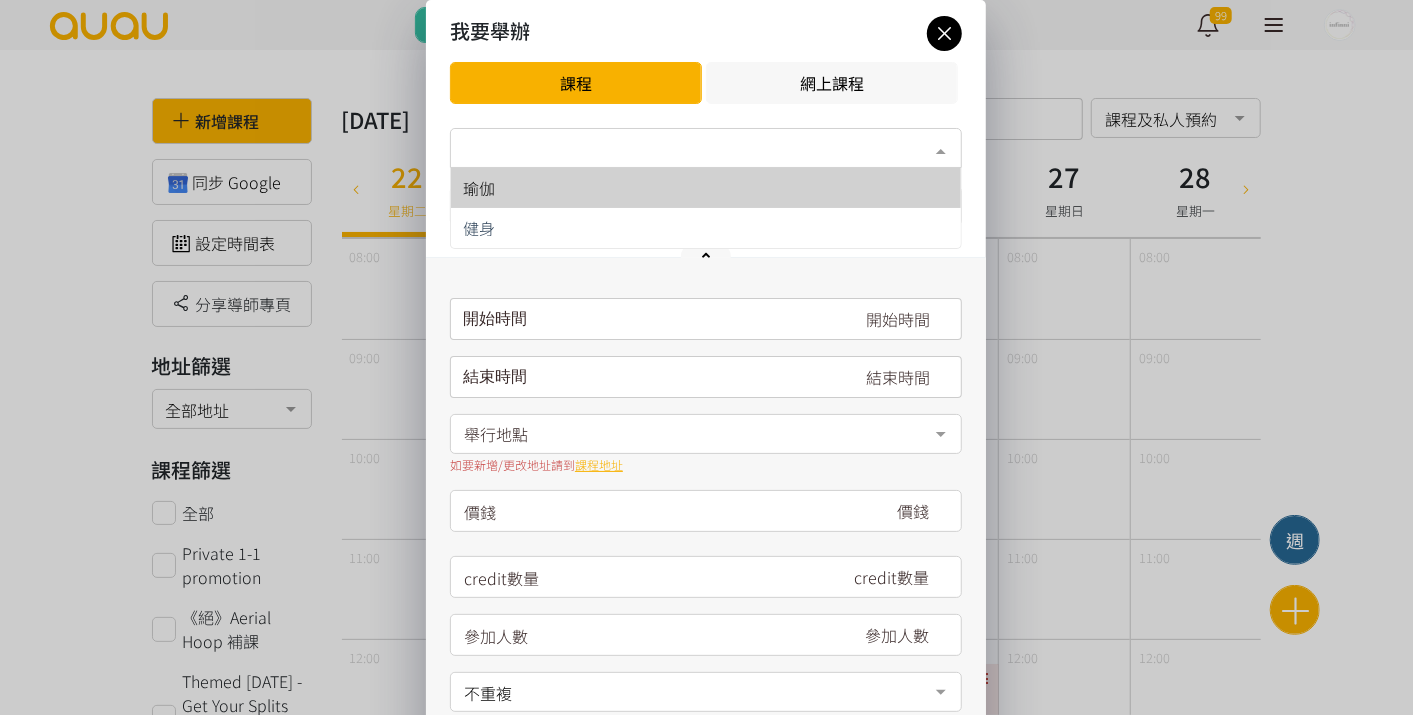 click on "瑜伽" at bounding box center (706, 188) 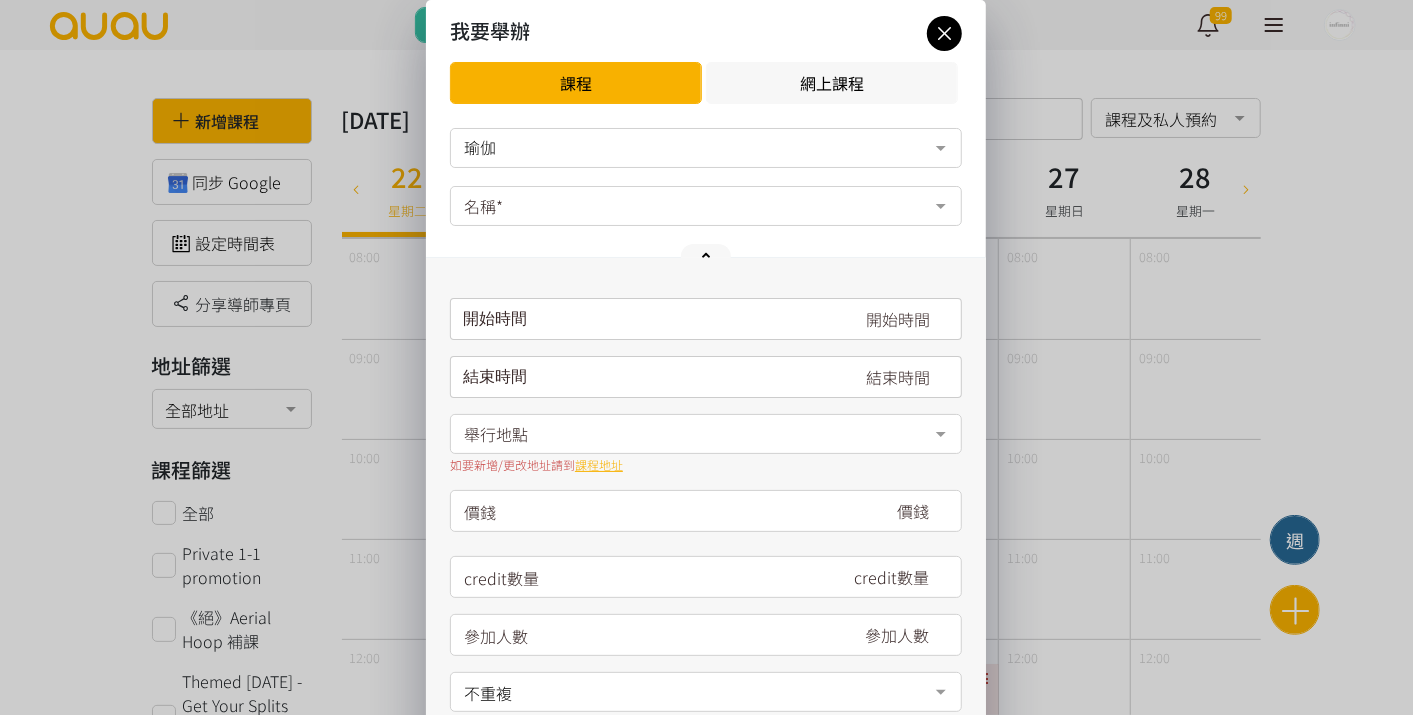 click on "名稱*" at bounding box center [706, 206] 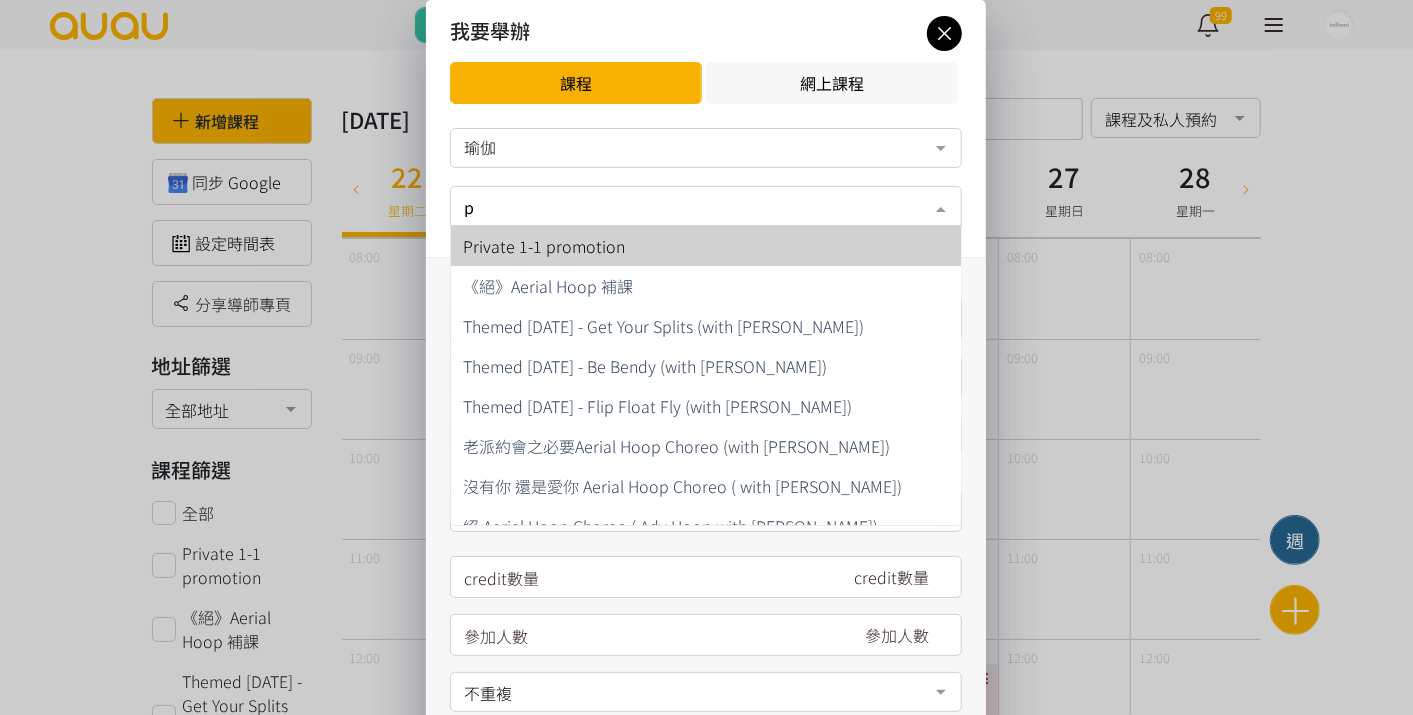 type on "po" 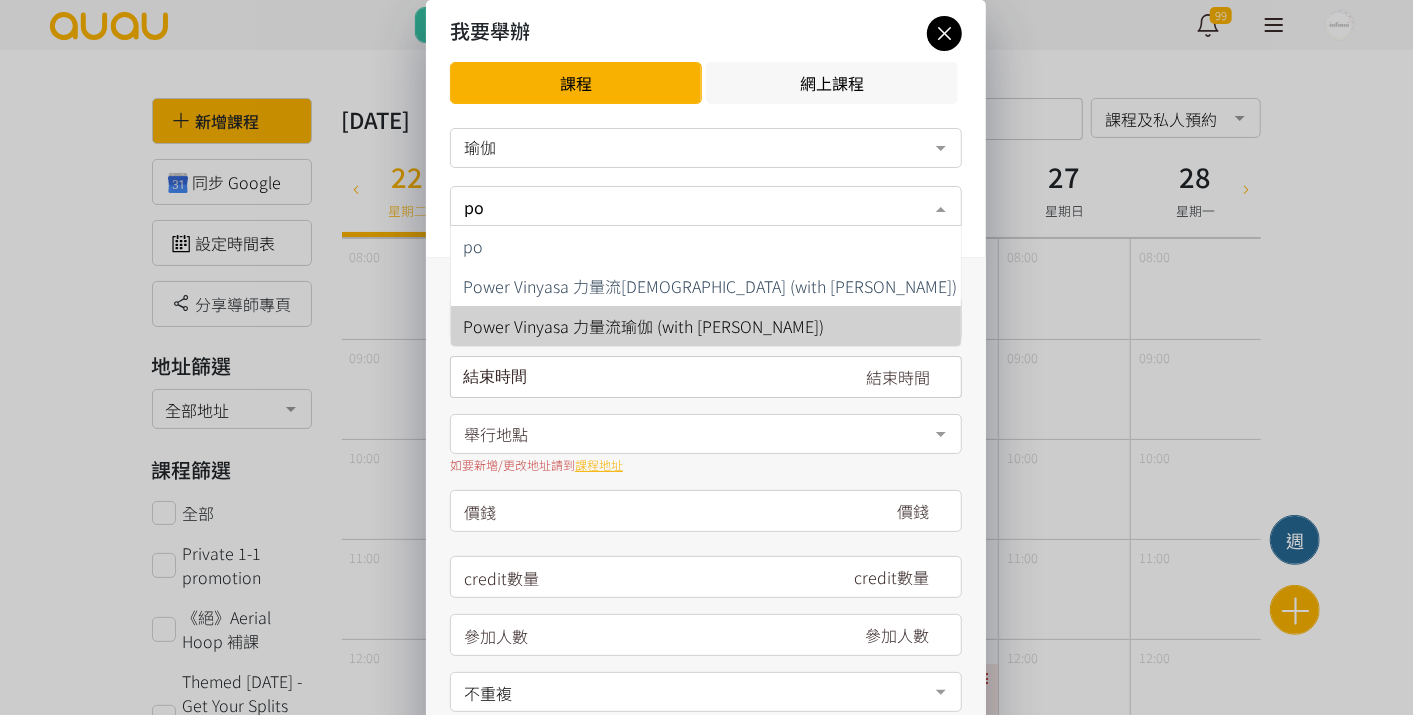 click on "Power Vinyasa 力量流瑜伽 (with [PERSON_NAME])" at bounding box center [643, 326] 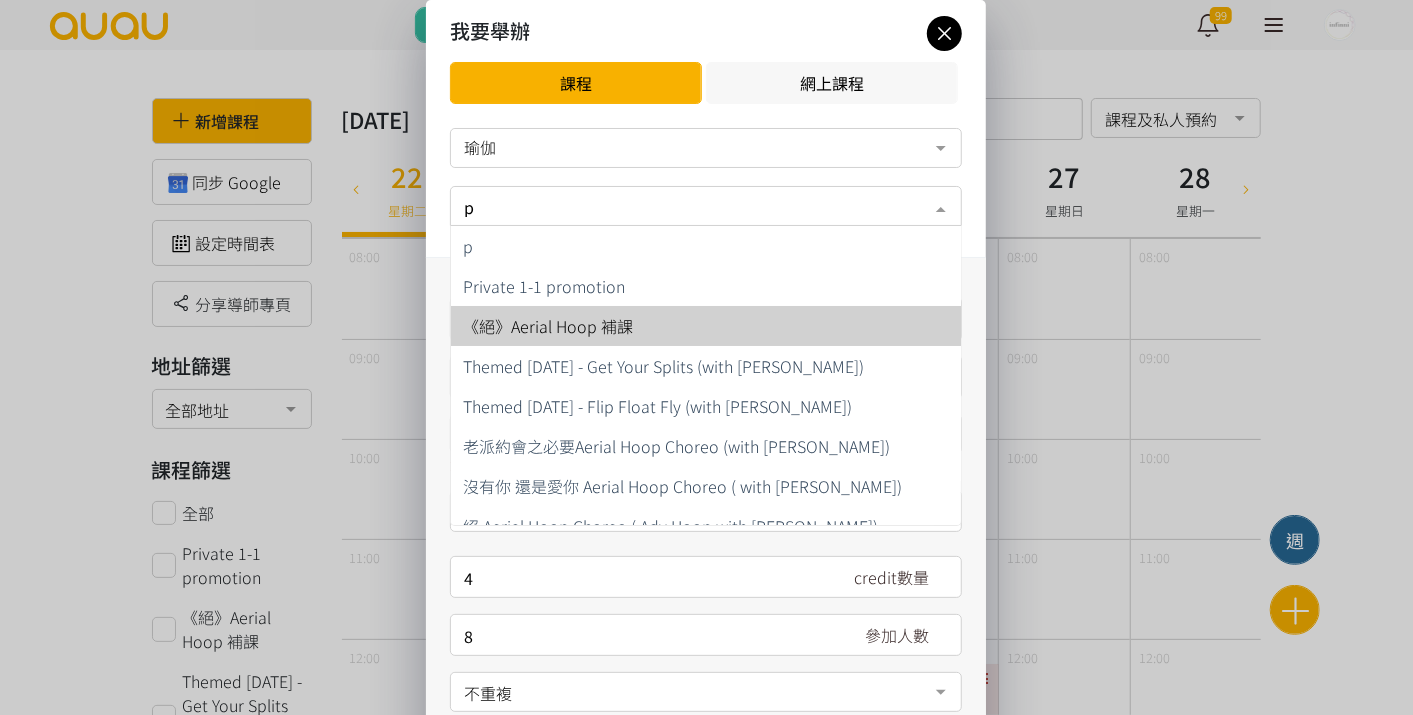 type on "po" 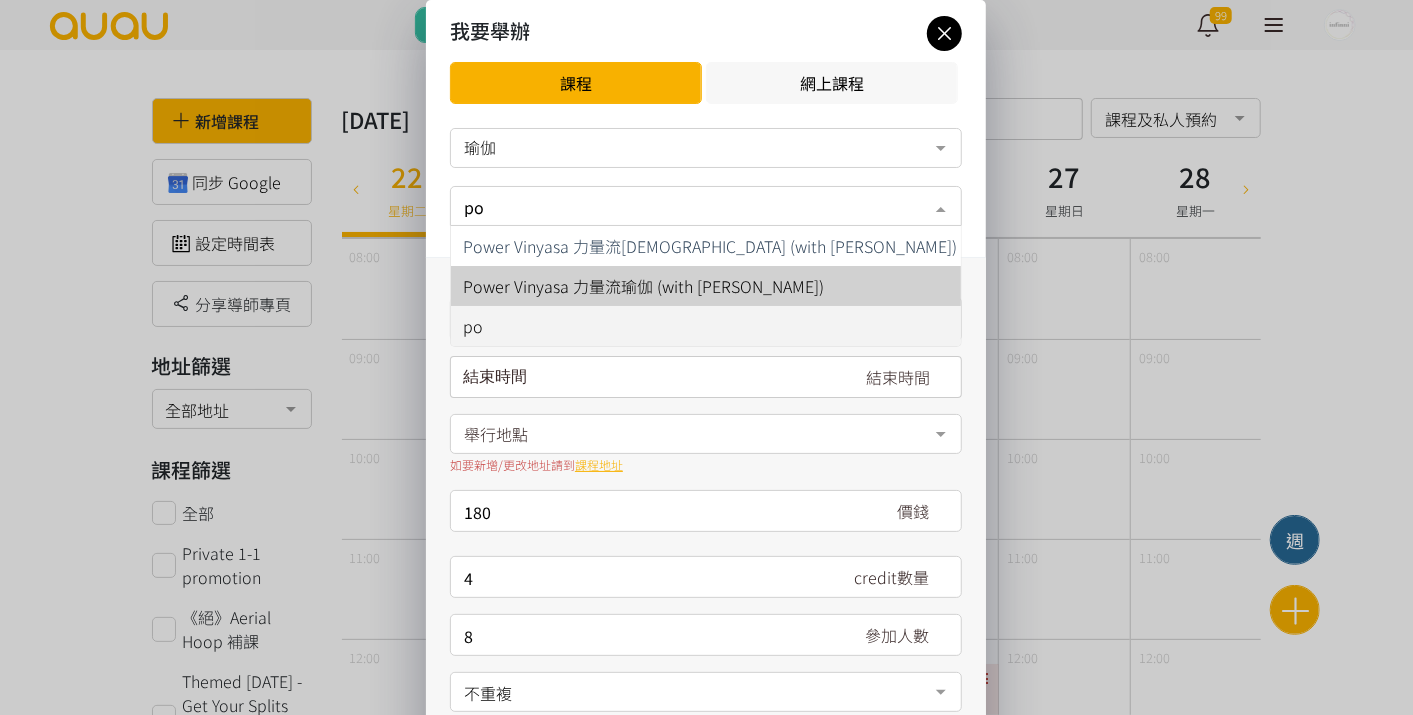 click on "Power Vinyasa 力量流瑜伽 (with [PERSON_NAME])" at bounding box center (710, 286) 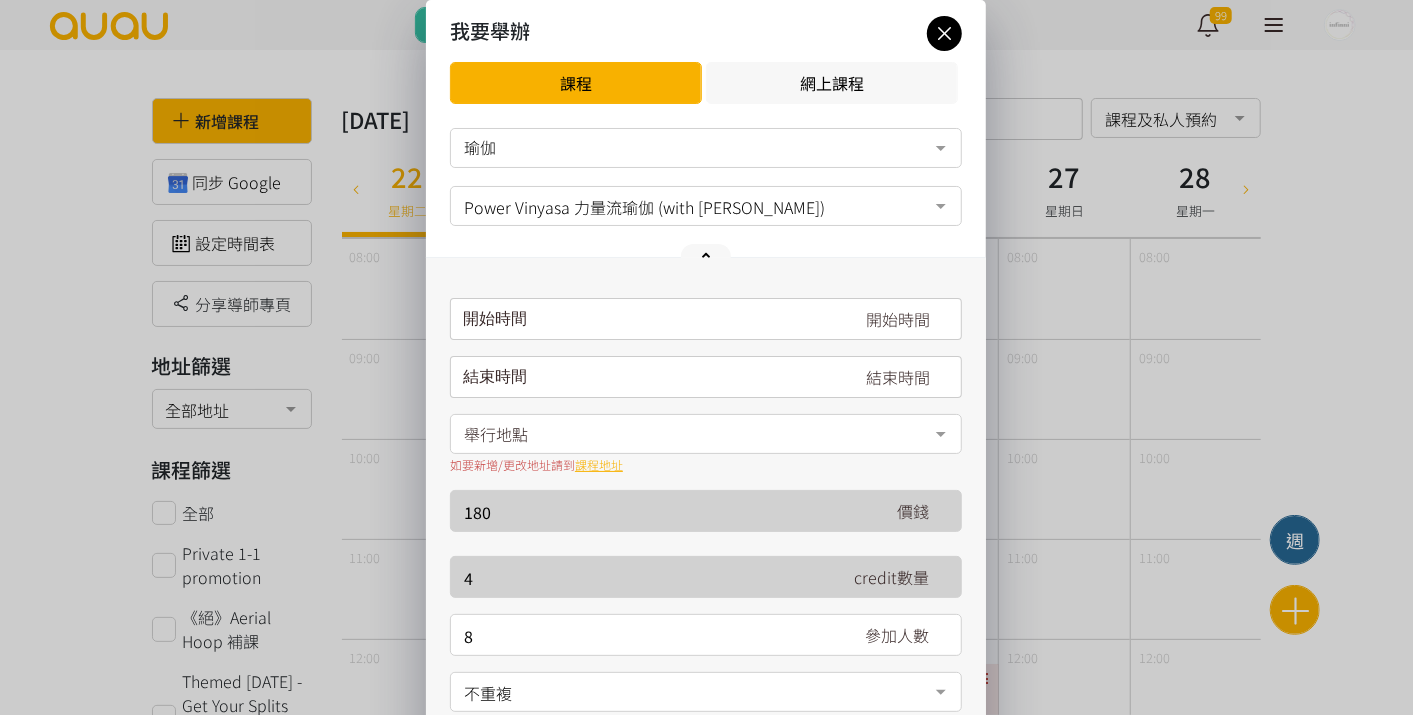 click on "請選擇時間表日期" at bounding box center (706, 319) 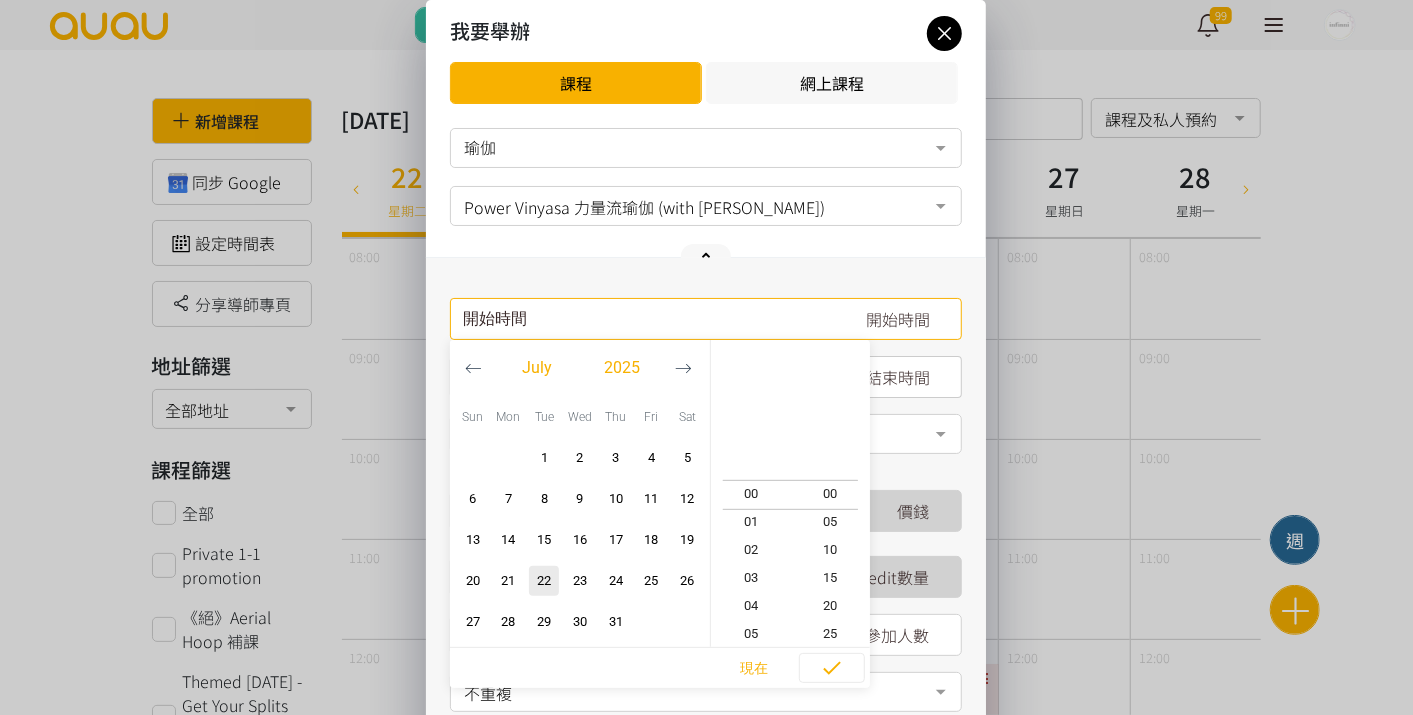 click 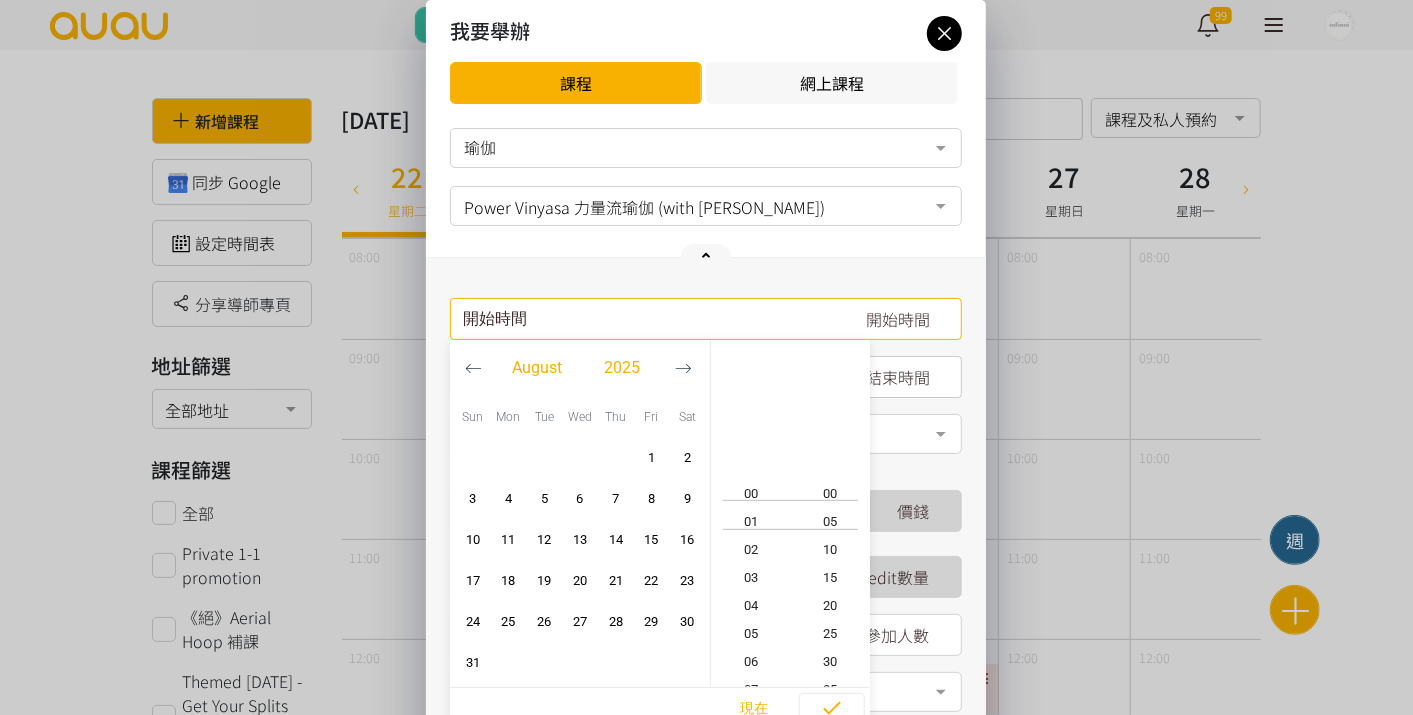 click 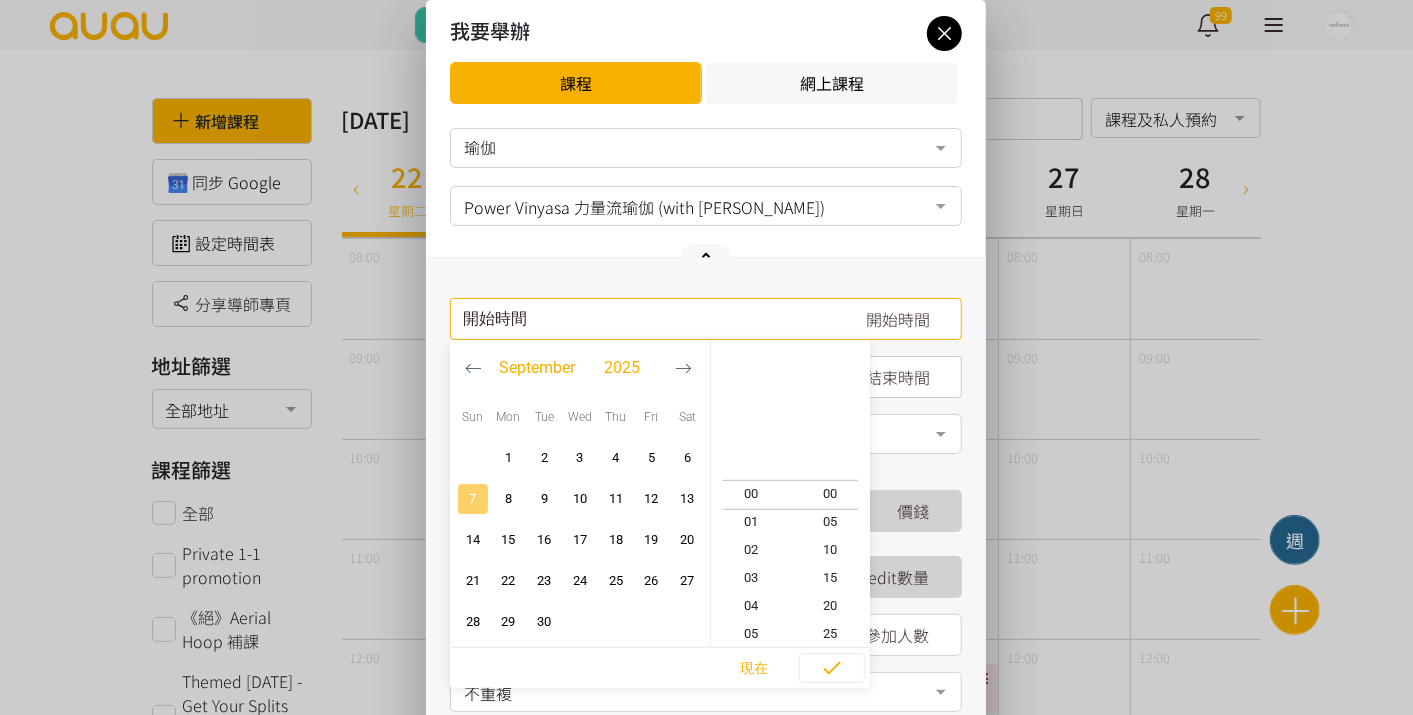 click on "7" at bounding box center [473, 499] 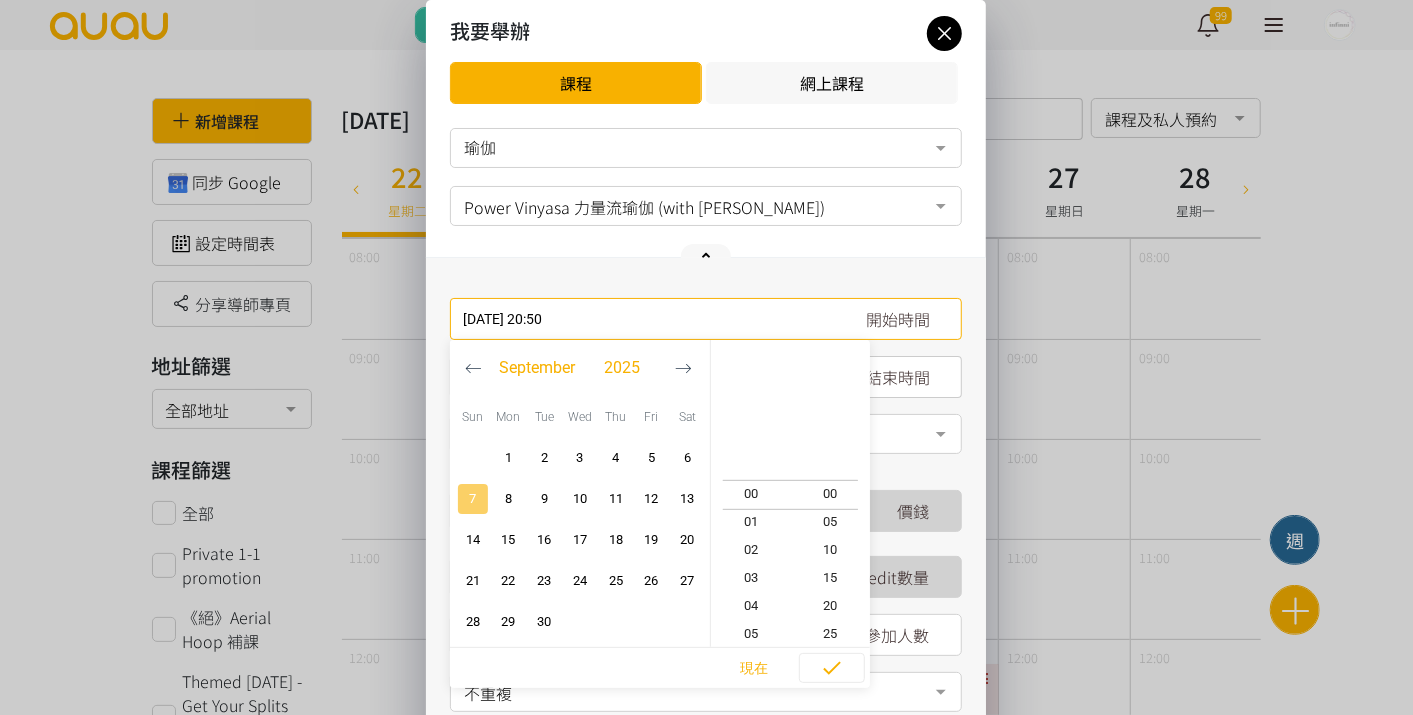 scroll, scrollTop: 560, scrollLeft: 0, axis: vertical 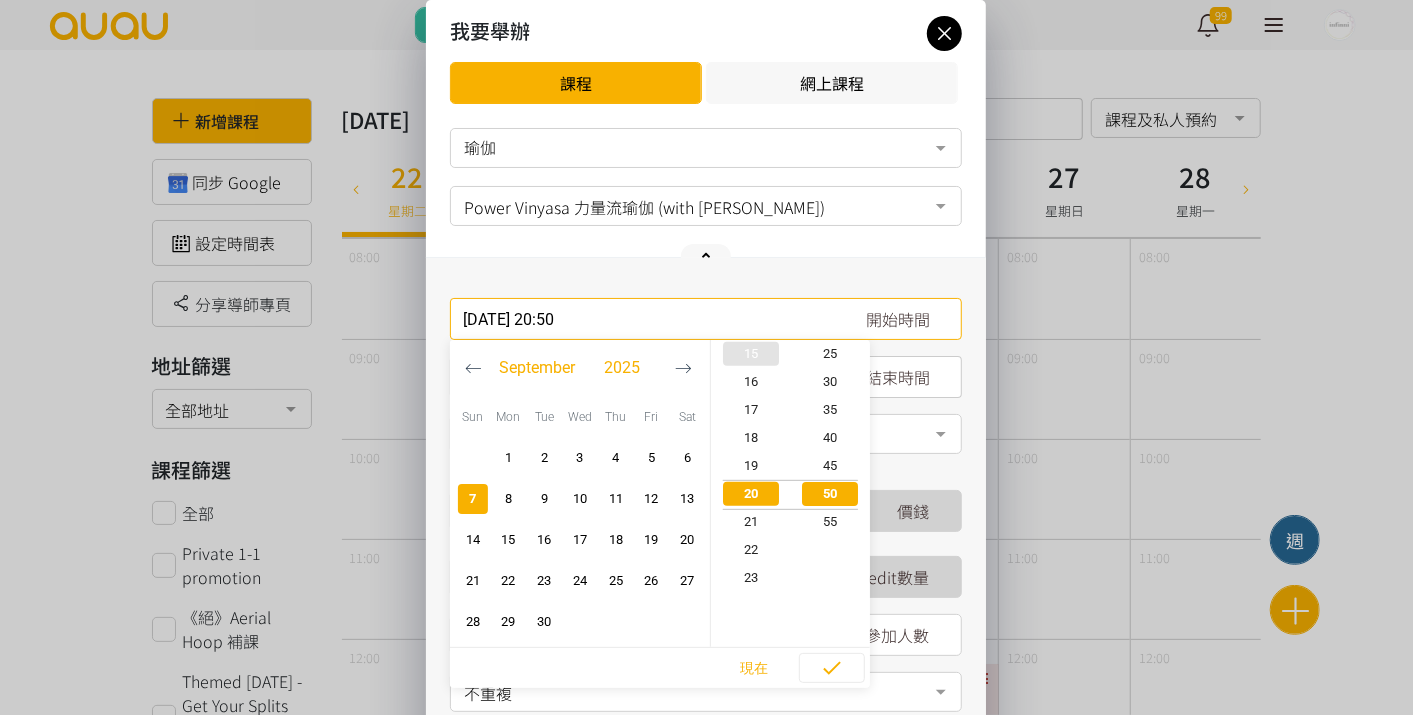 click on "15" at bounding box center (751, 354) 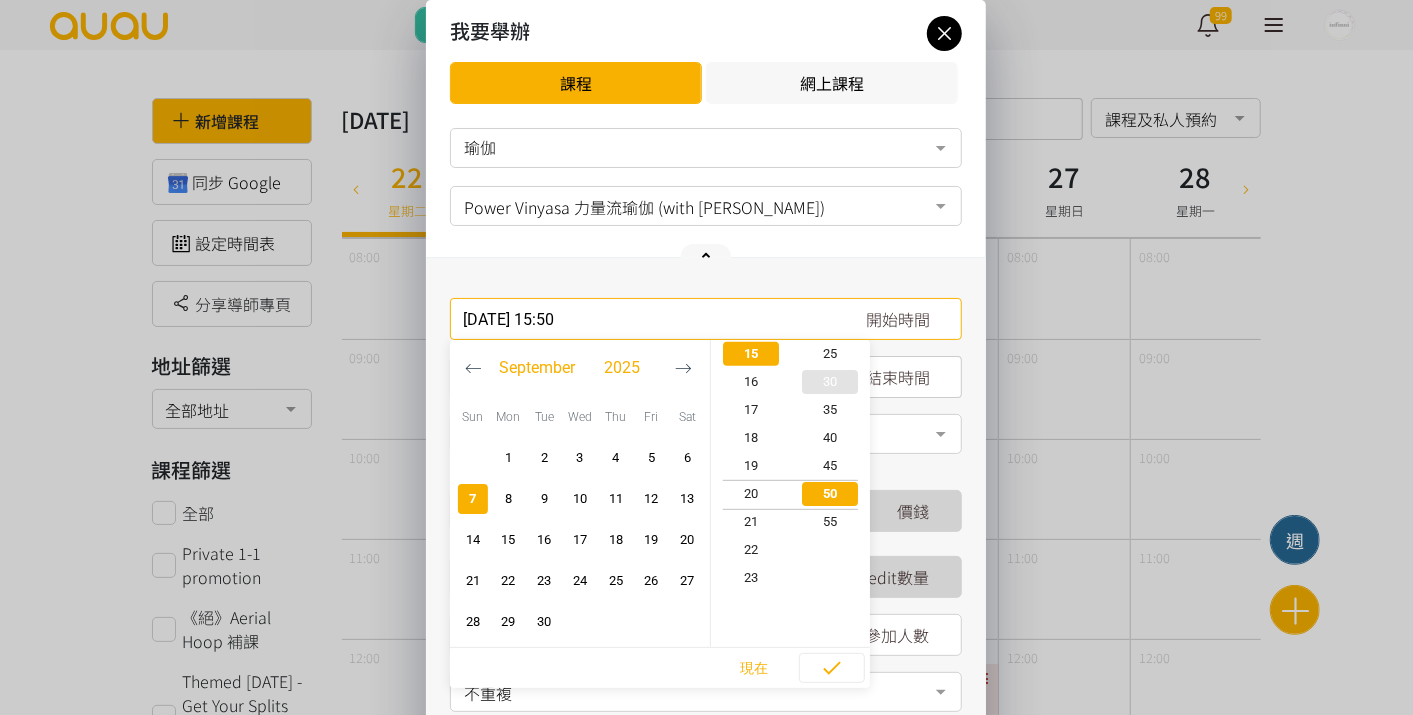 scroll, scrollTop: 420, scrollLeft: 0, axis: vertical 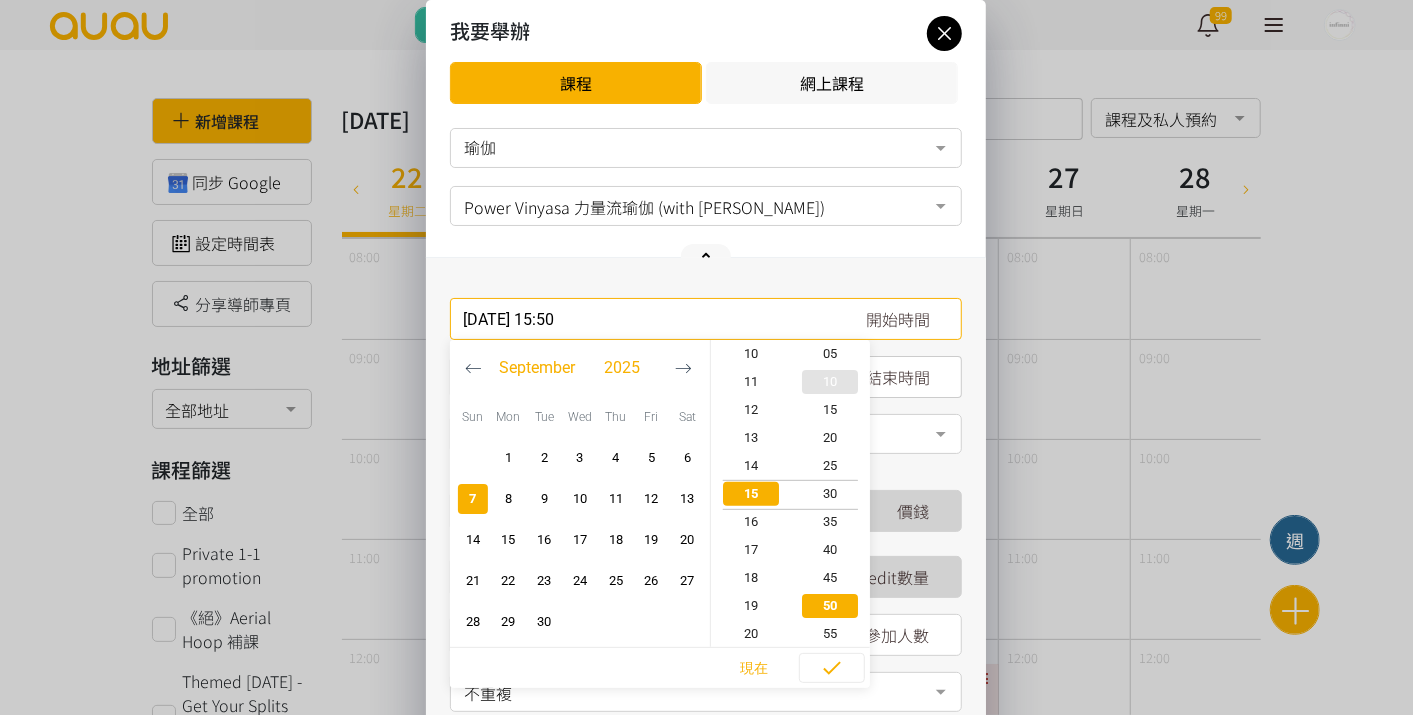 type on "2025-09-07, 15:30" 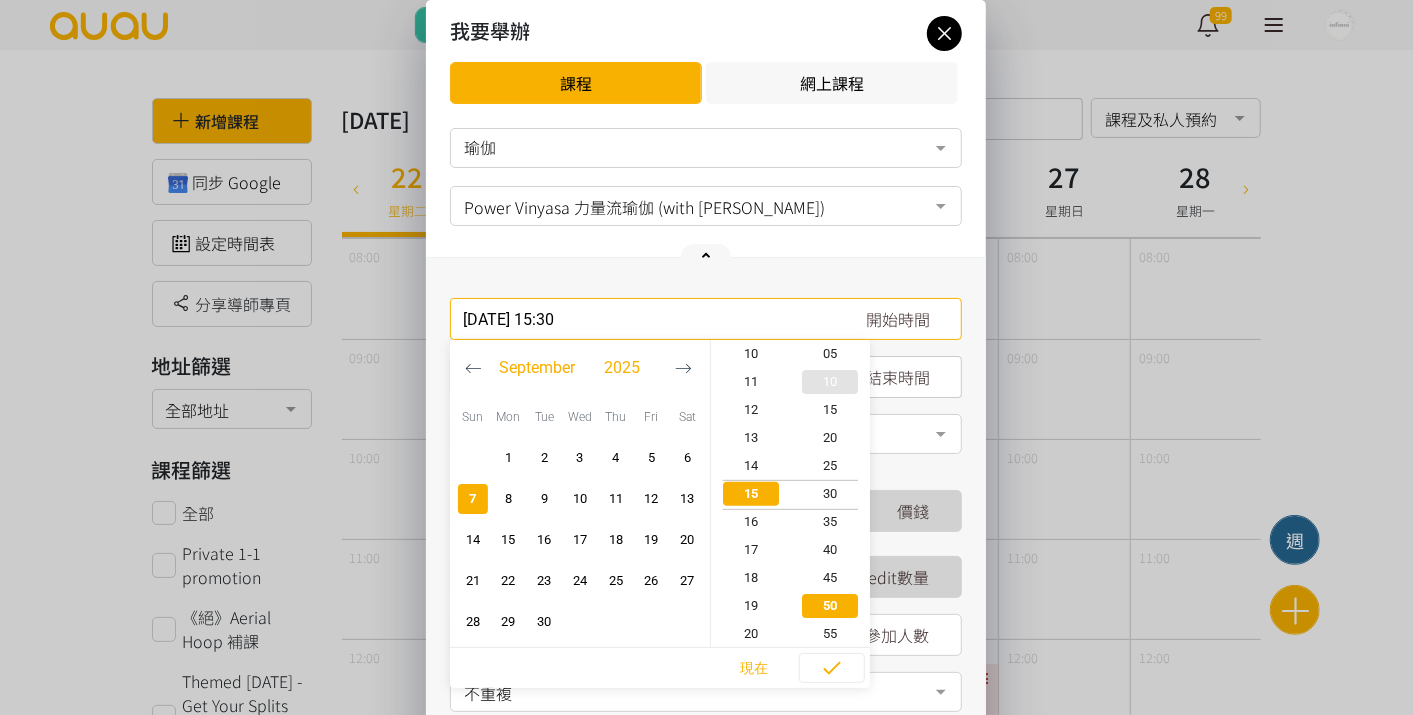 scroll, scrollTop: 420, scrollLeft: 0, axis: vertical 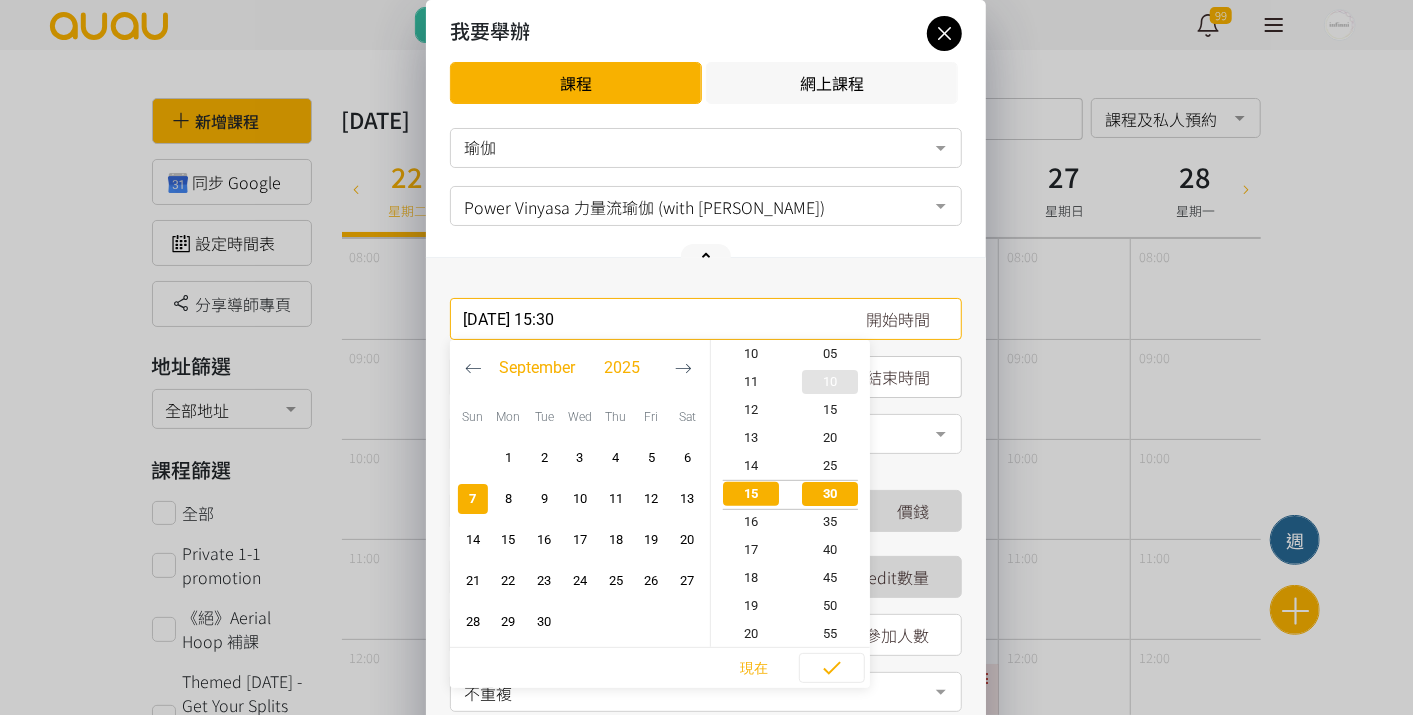 click at bounding box center [830, 382] 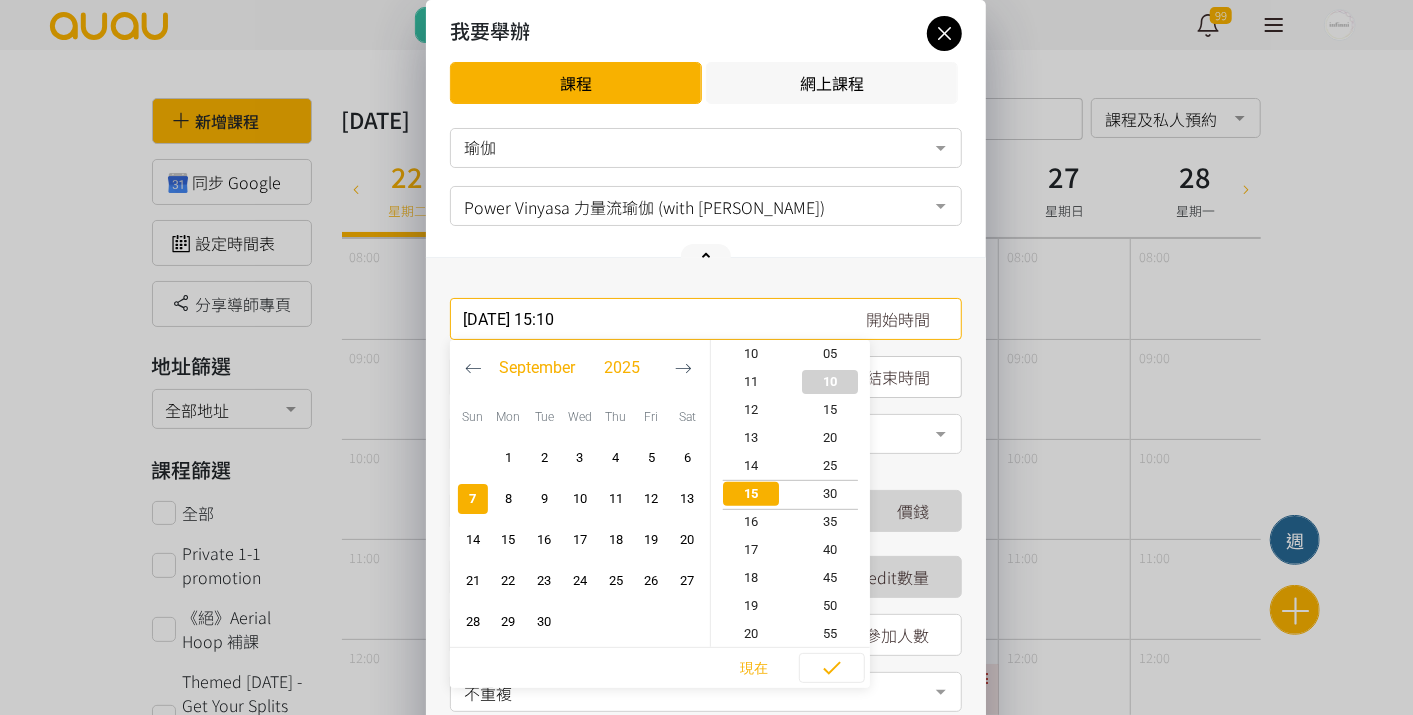 scroll, scrollTop: 420, scrollLeft: 0, axis: vertical 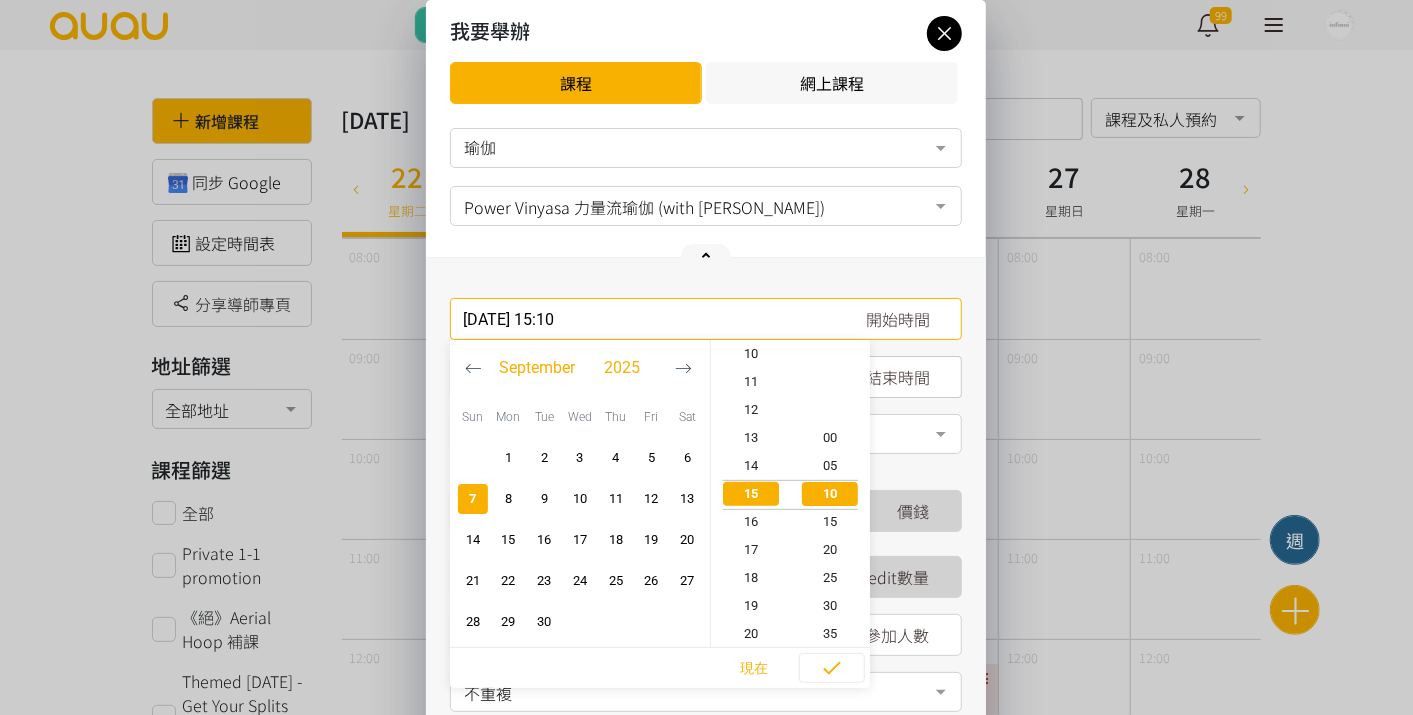 click on "結束時間" at bounding box center (898, 377) 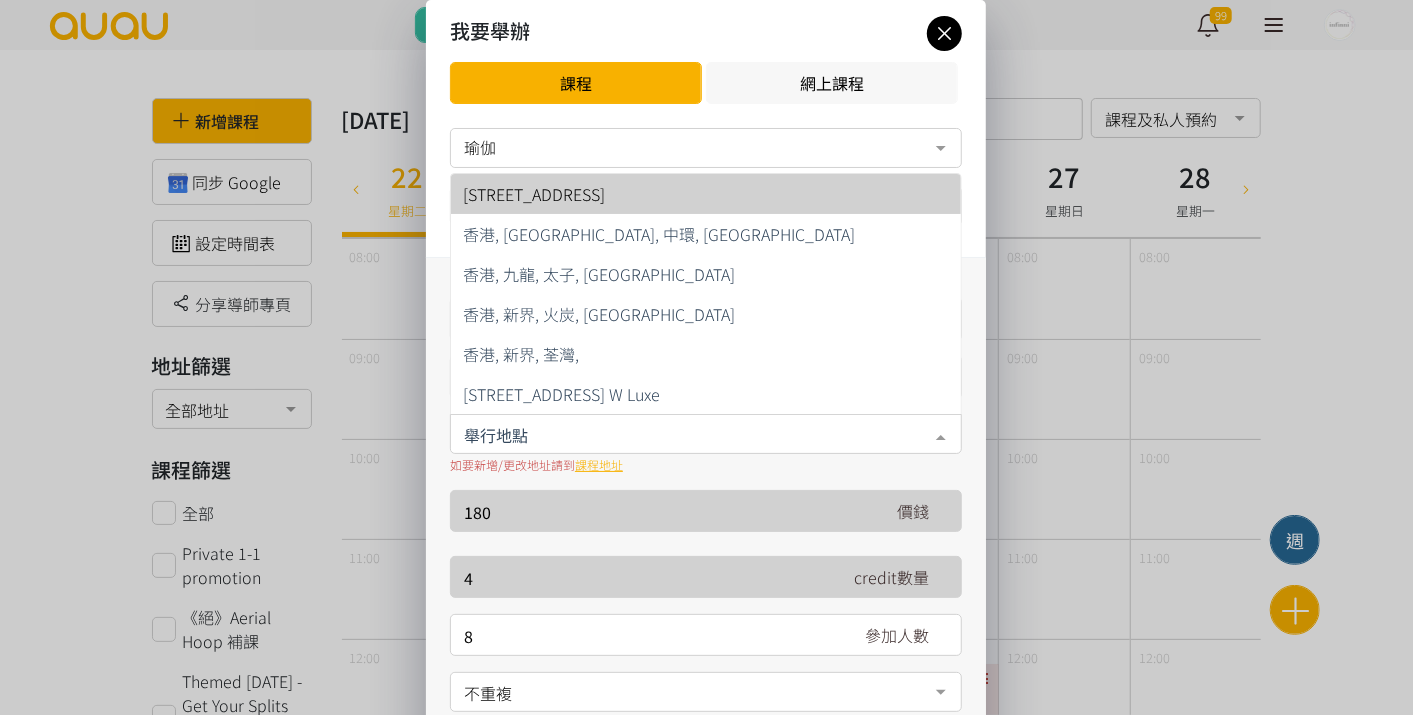click at bounding box center (706, 434) 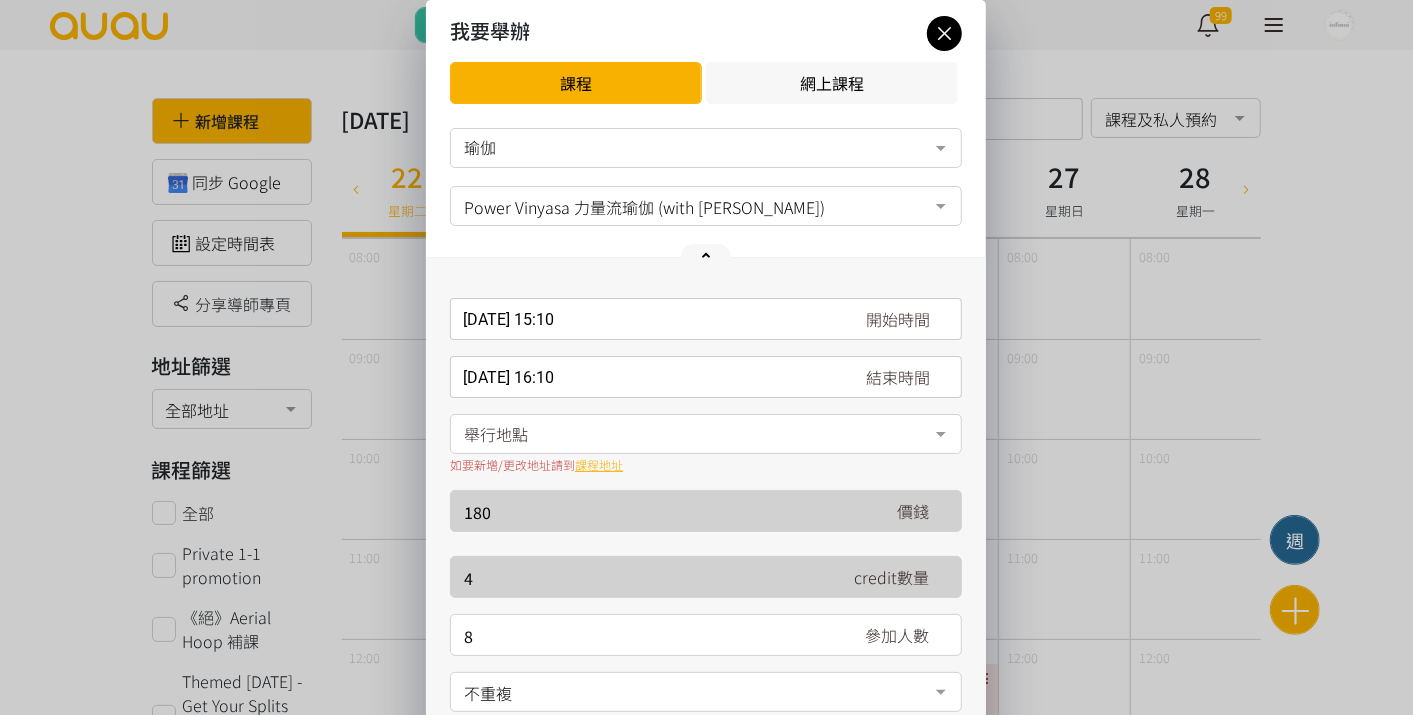 click on "2025-09-07, 15:10
開始時間
September
2025
Sun
Mon
Tue
Wed
Thu
Fri
Sat
1
2
3
4
5
6
7
8
9
10
11
12
13
14
15
16
17
18
19
20
21
22
23
24
25
26
27" at bounding box center [706, 507] 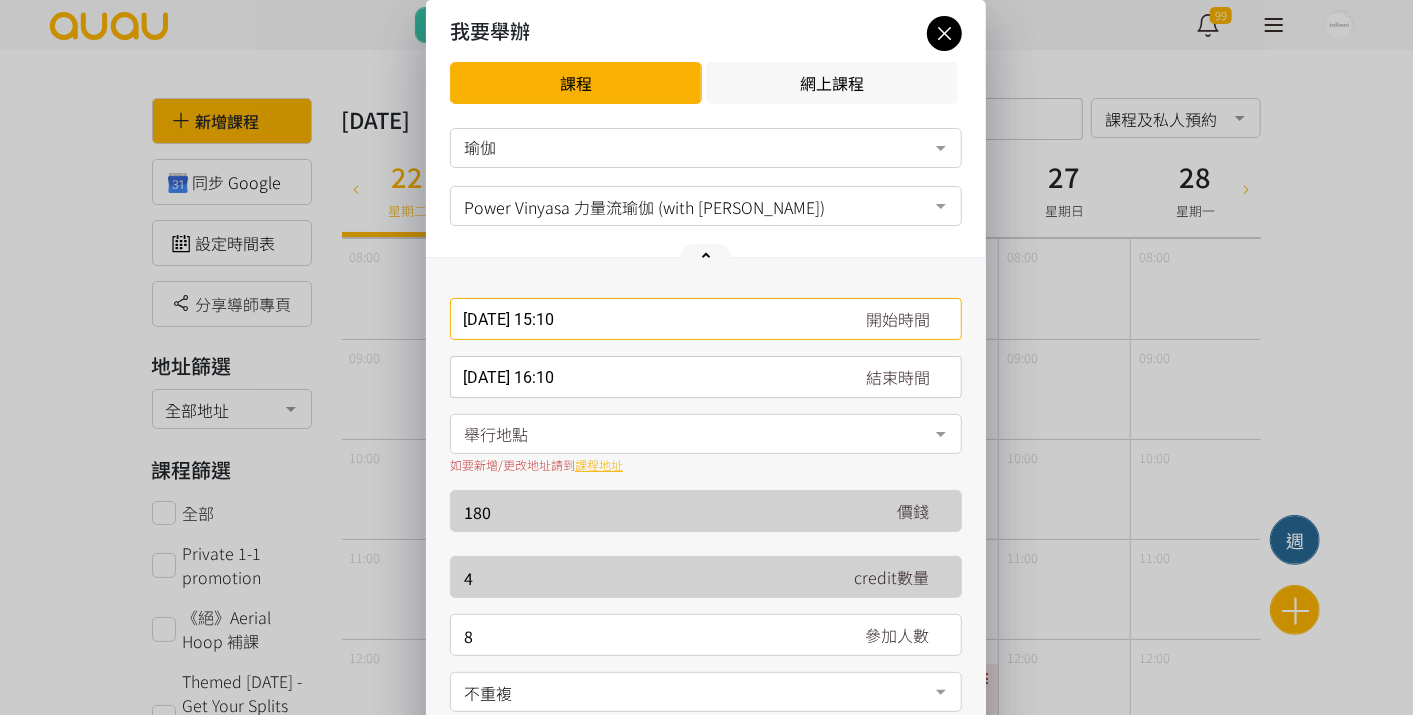 click on "2025-09-07, 15:10" at bounding box center (706, 319) 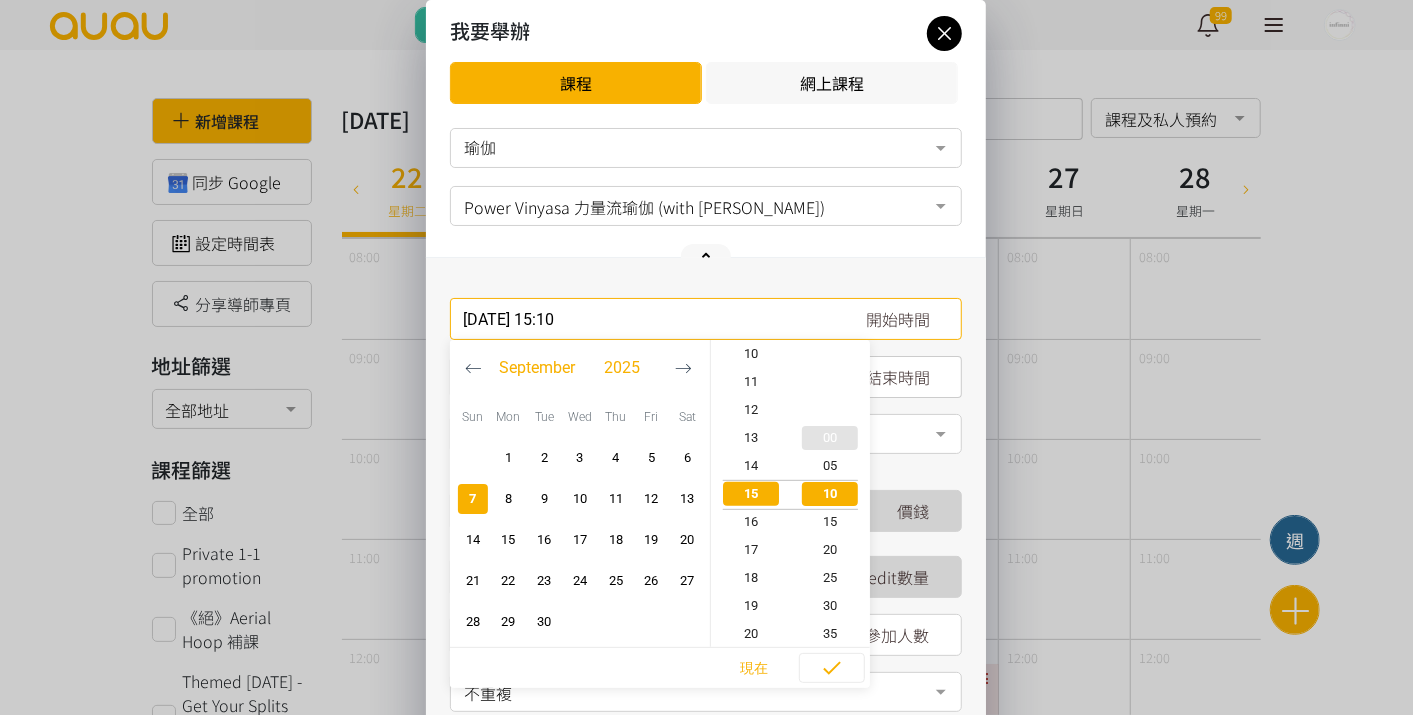 click on "00" at bounding box center (831, 438) 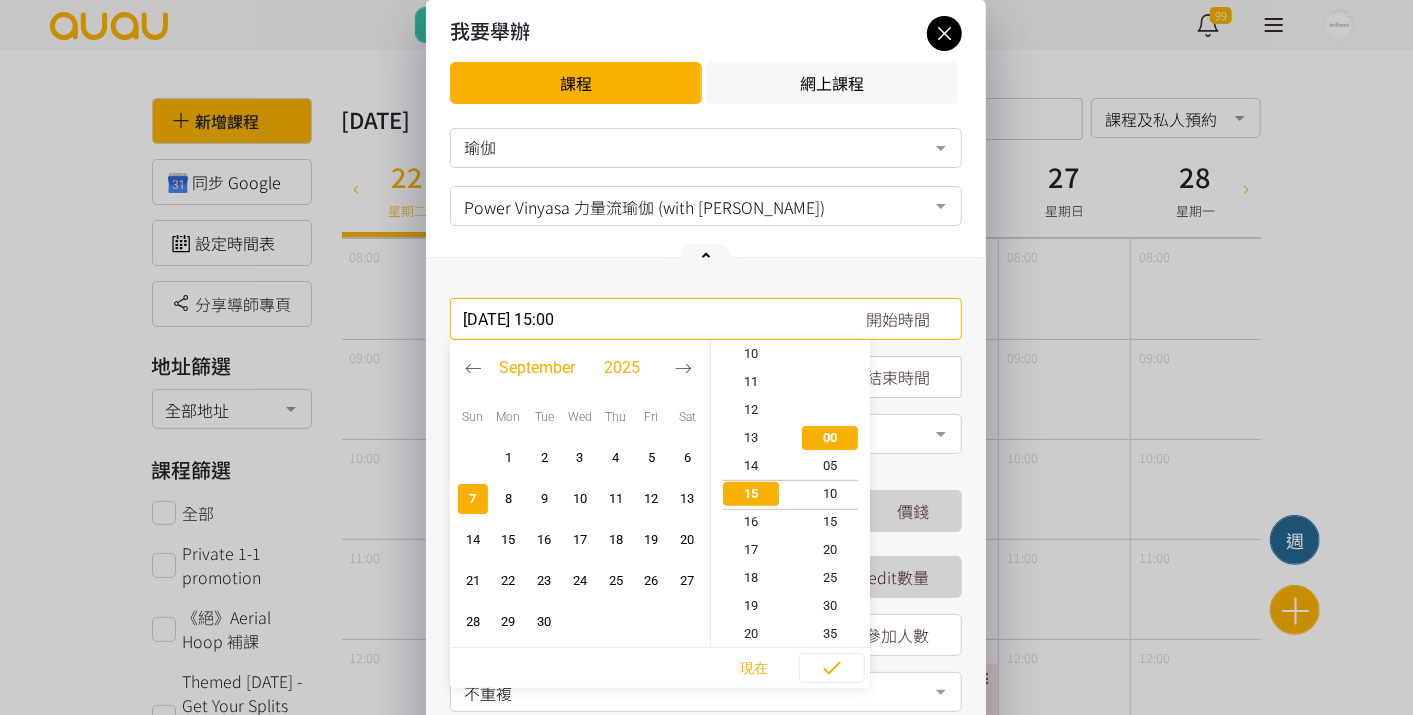 scroll, scrollTop: 420, scrollLeft: 0, axis: vertical 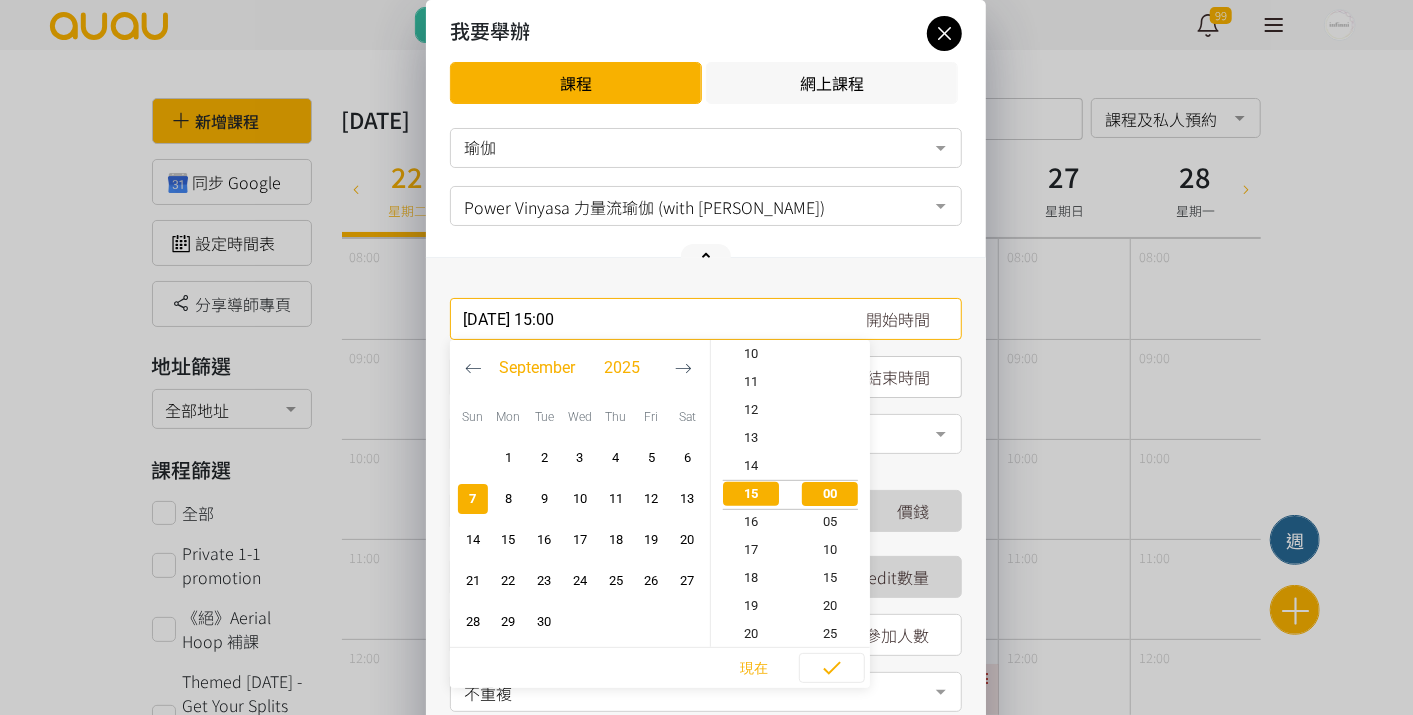 click on "舉行地點" at bounding box center (706, 434) 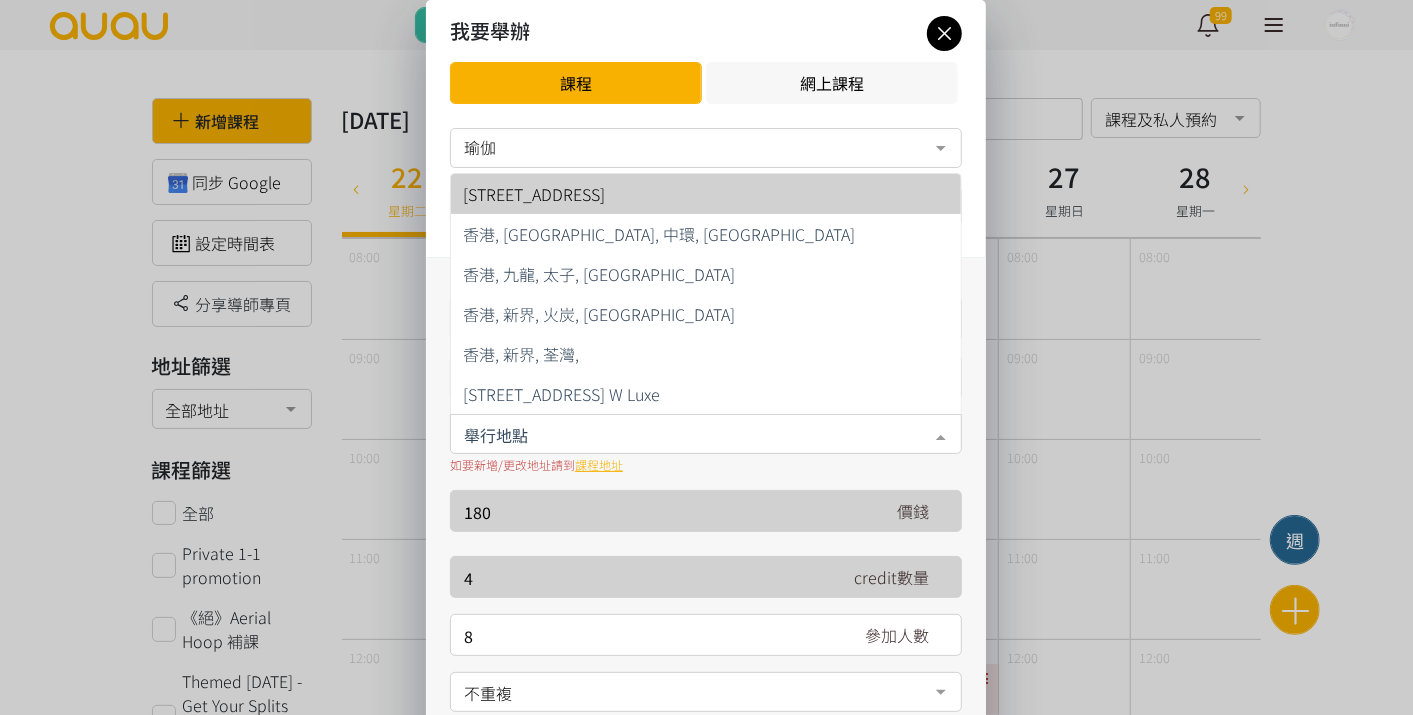 click on "[STREET_ADDRESS]" at bounding box center [534, 194] 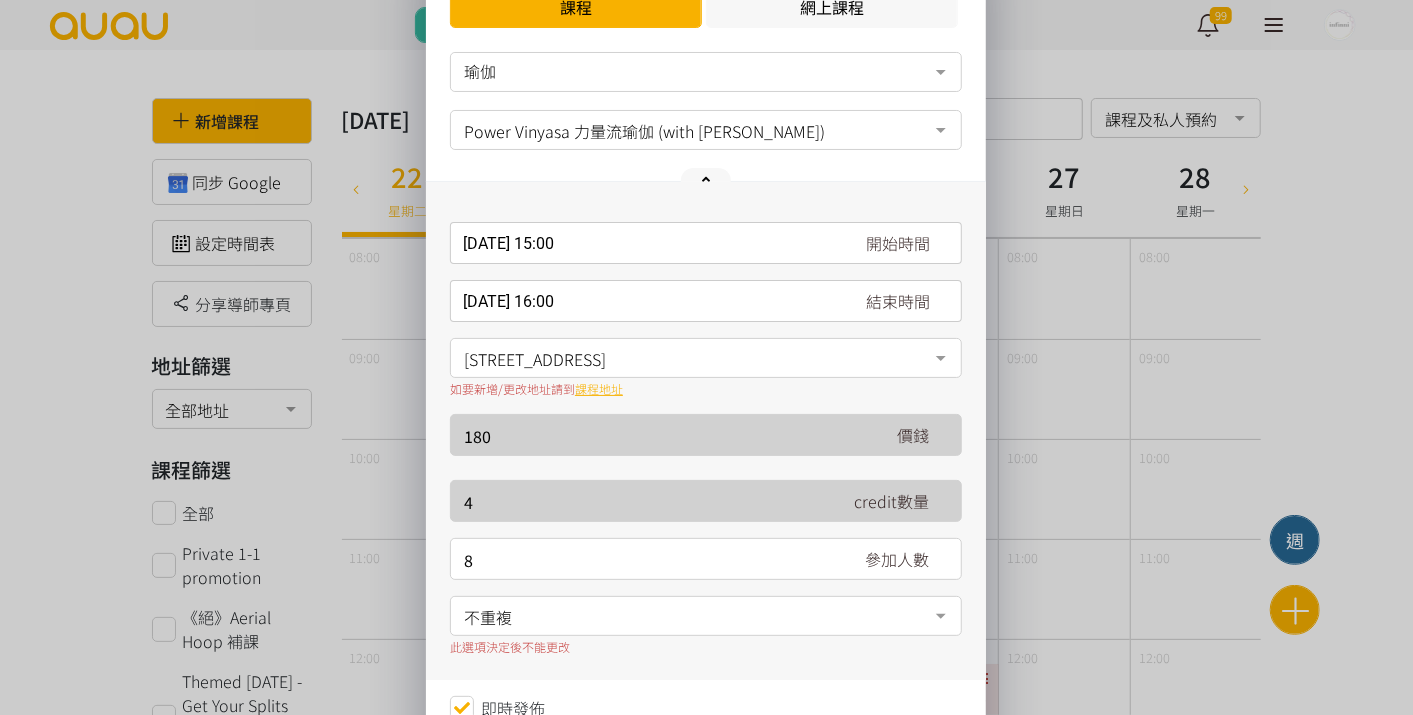 scroll, scrollTop: 111, scrollLeft: 0, axis: vertical 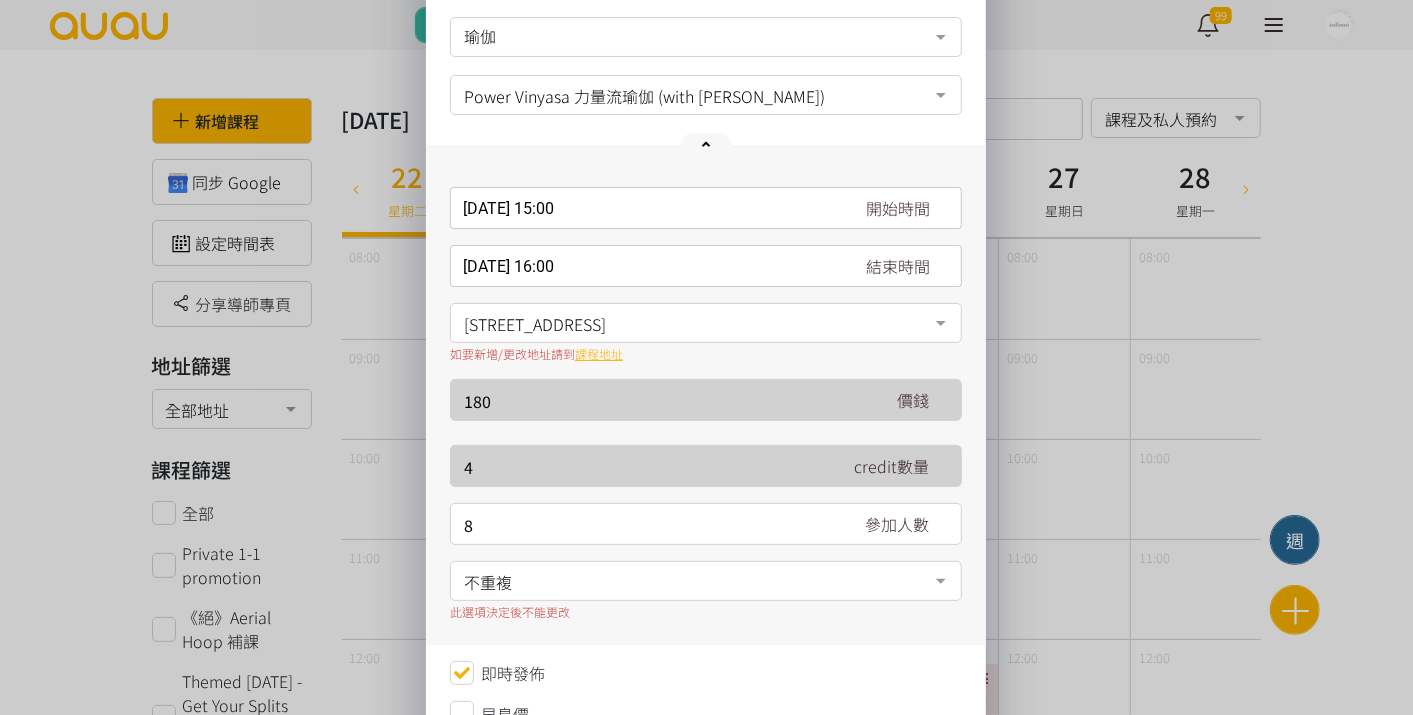 click on "不重複" at bounding box center (706, 579) 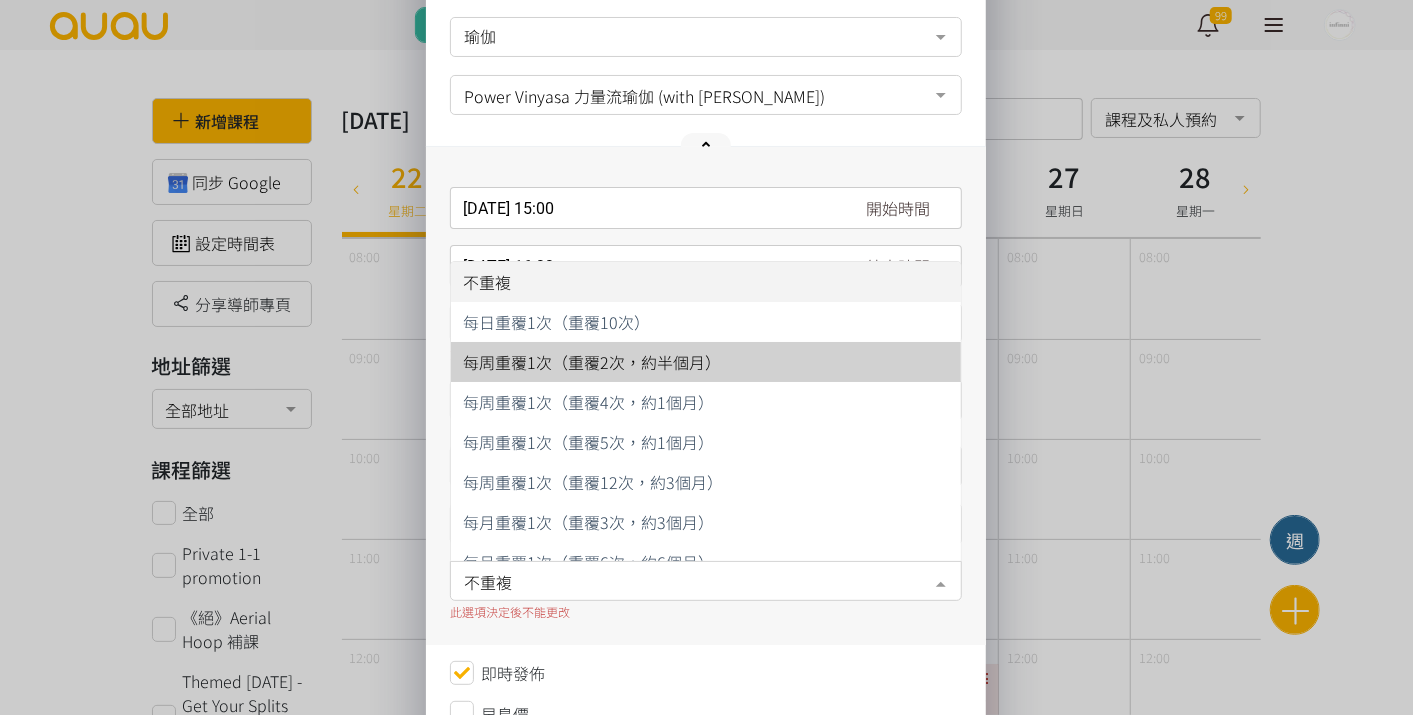 click on "每周重覆1次（重覆2次，約半個月）" at bounding box center (706, 362) 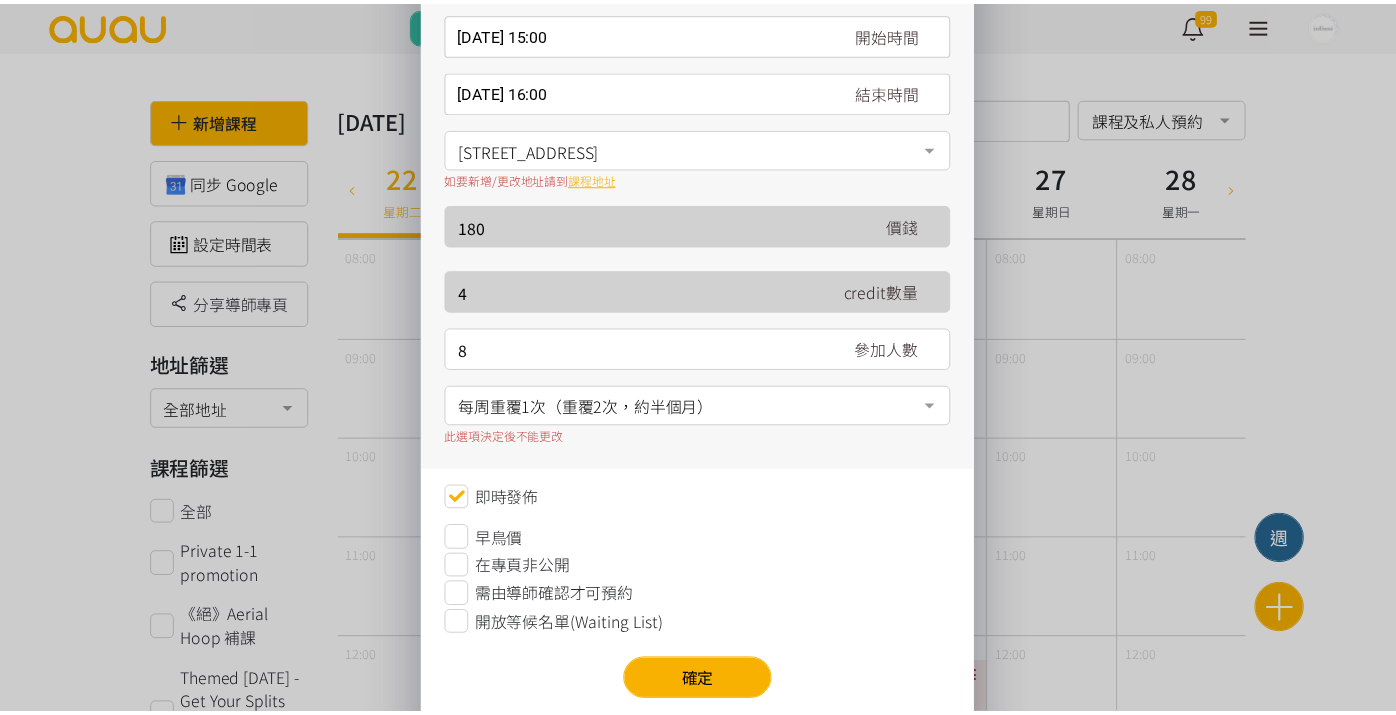scroll, scrollTop: 327, scrollLeft: 0, axis: vertical 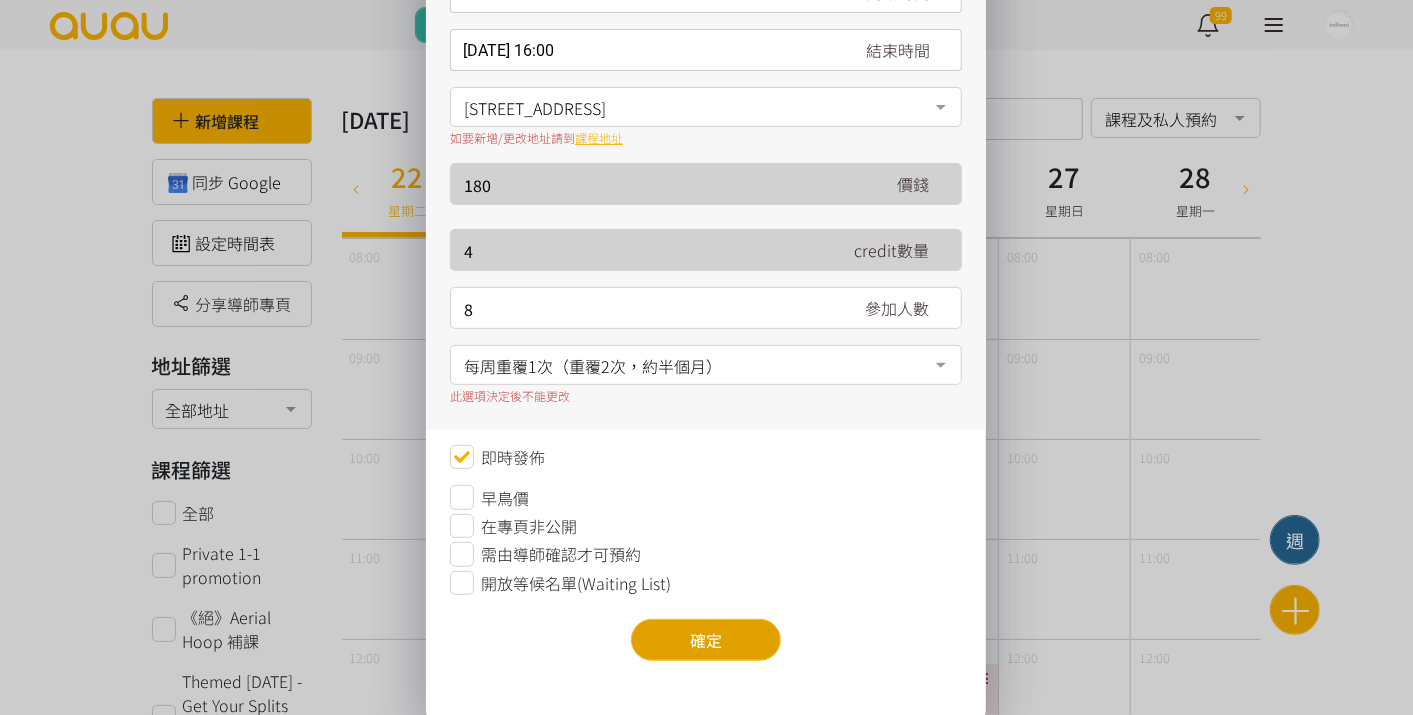click on "確定" at bounding box center [706, 640] 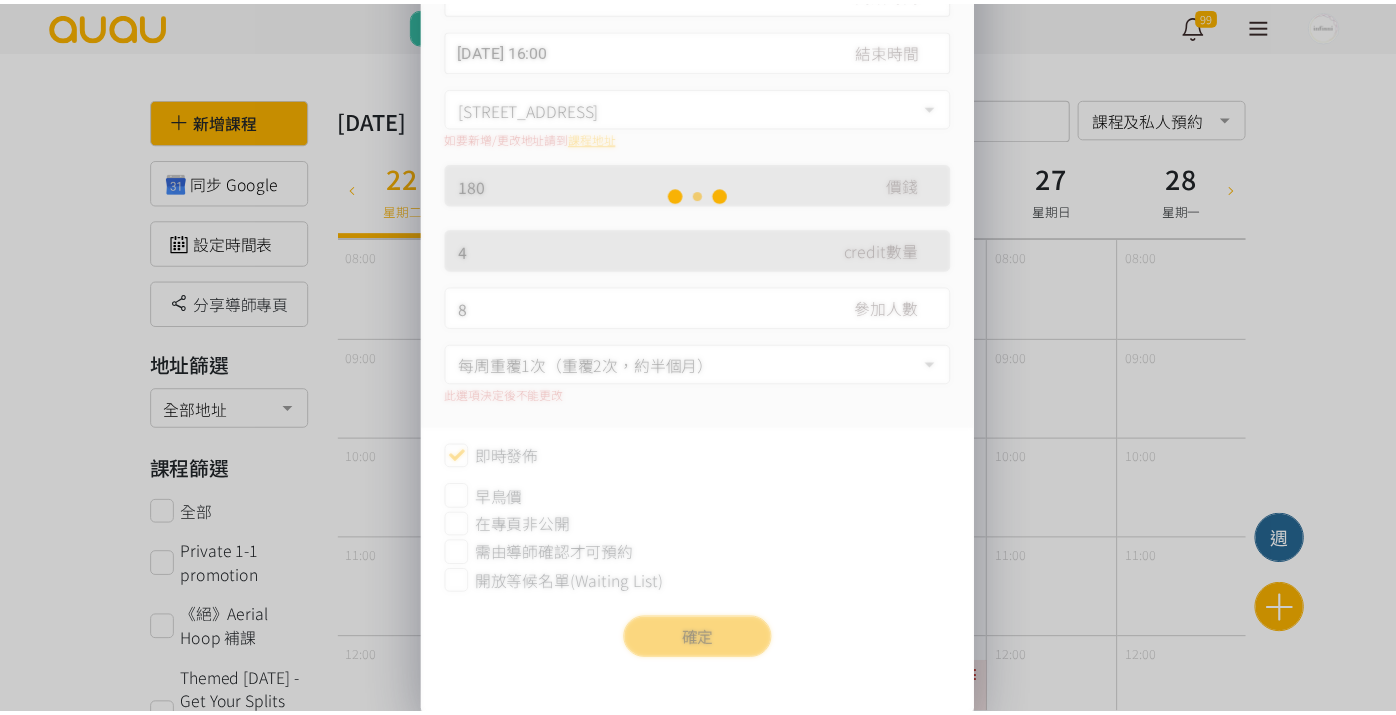 scroll, scrollTop: 0, scrollLeft: 0, axis: both 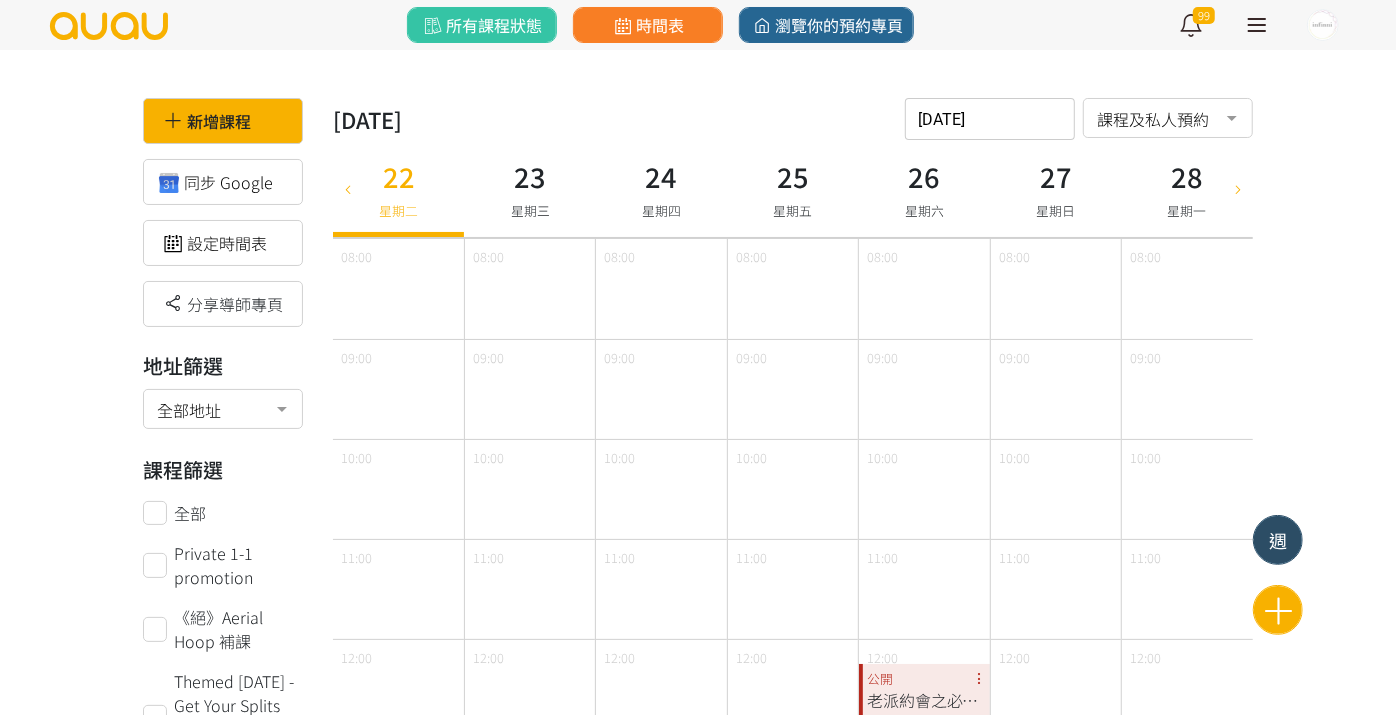 click on "週" at bounding box center [1278, 540] 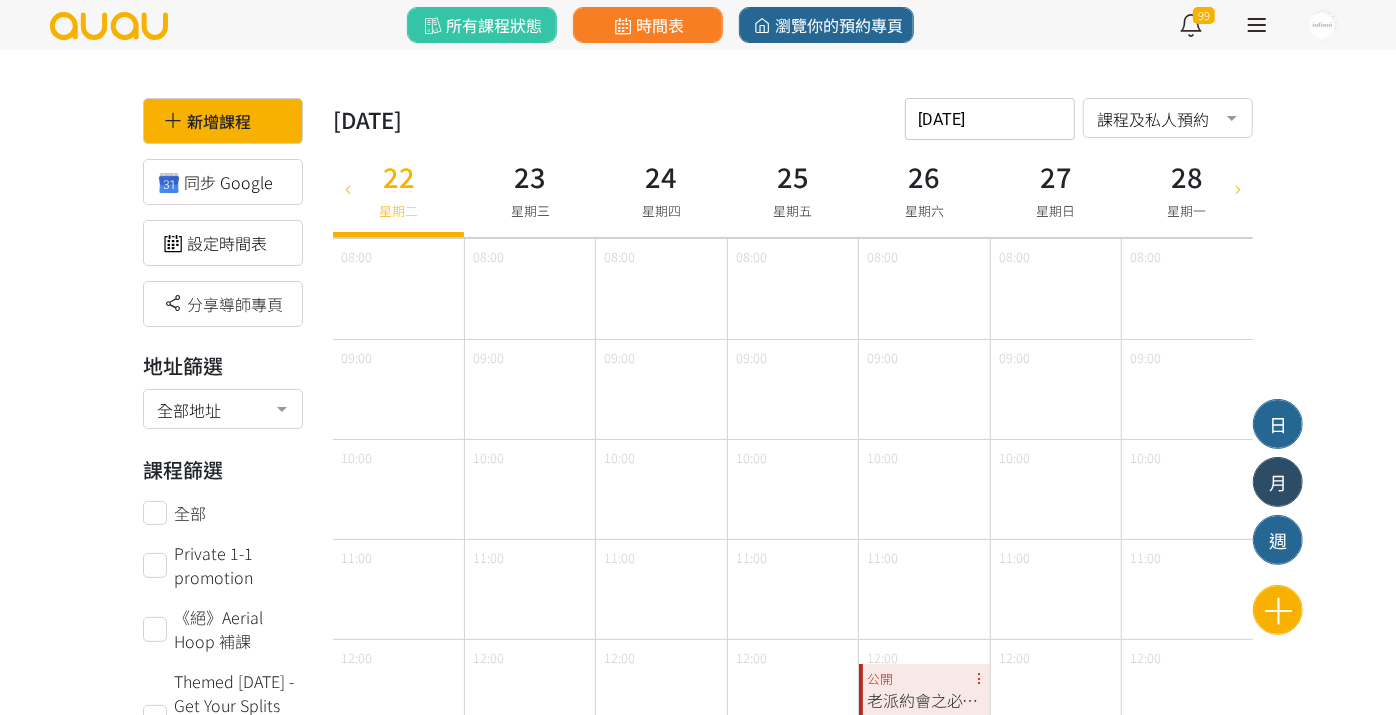 click on "月" at bounding box center (1278, 482) 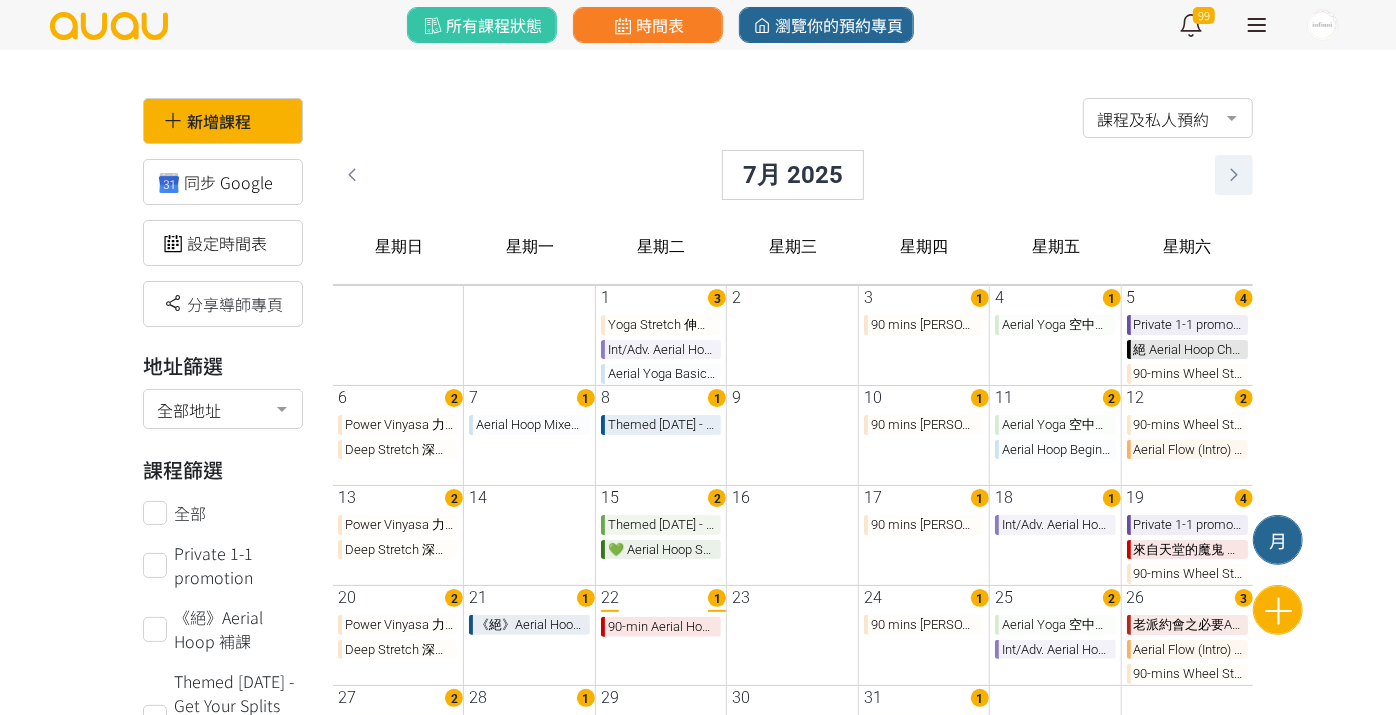 click at bounding box center (1234, 175) 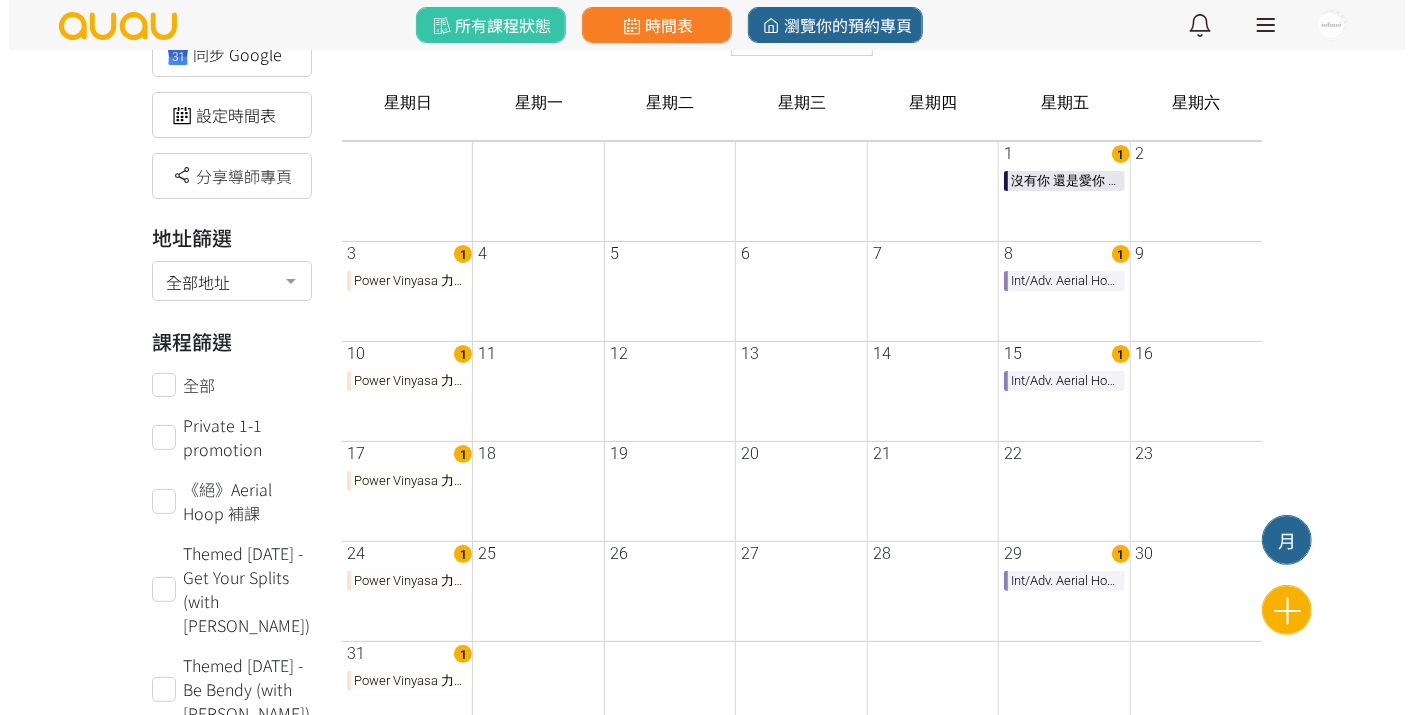 scroll, scrollTop: 111, scrollLeft: 0, axis: vertical 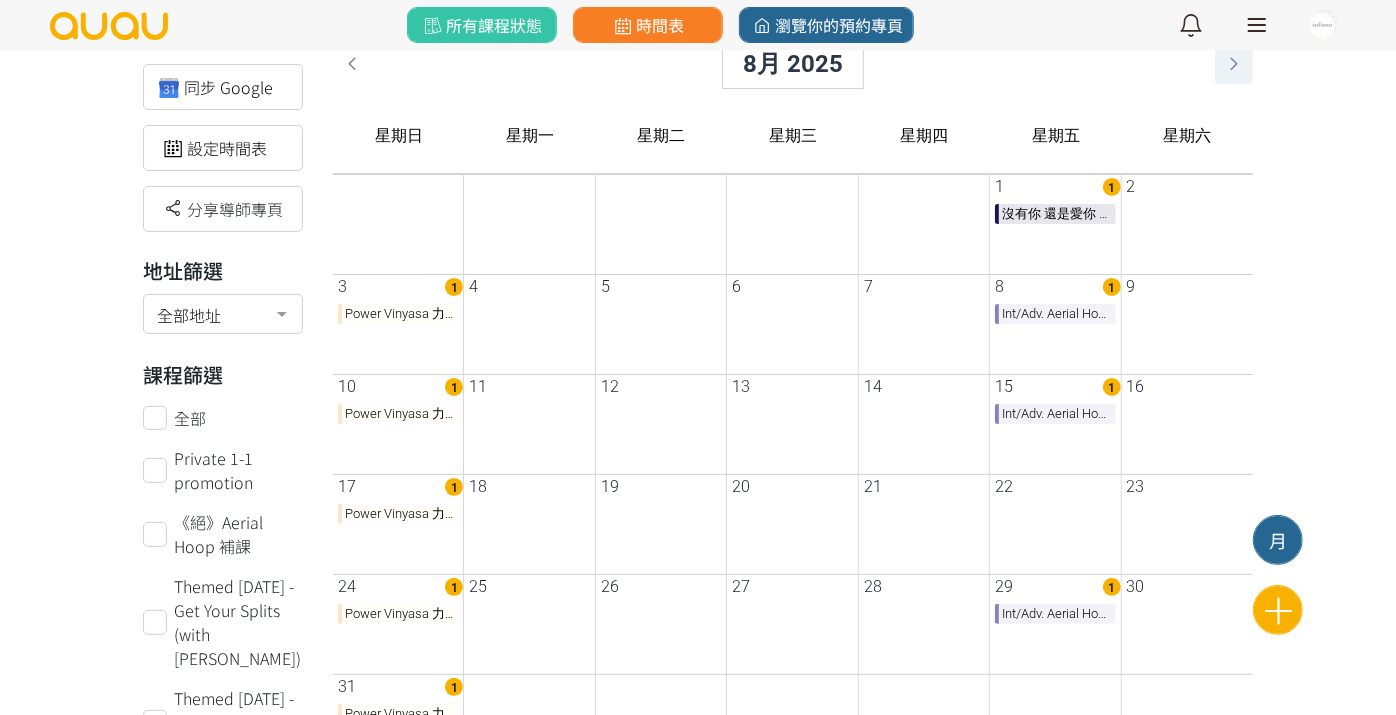 click at bounding box center [1234, 64] 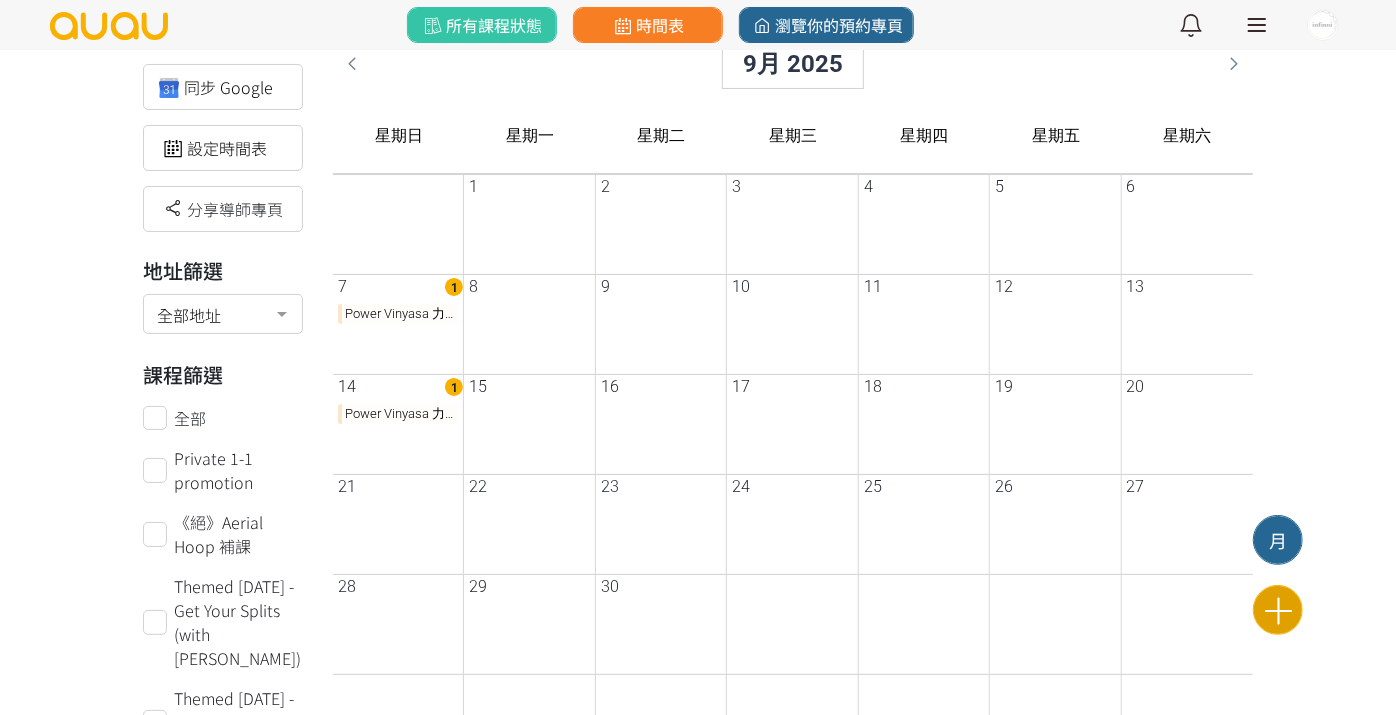 click at bounding box center (1278, 610) 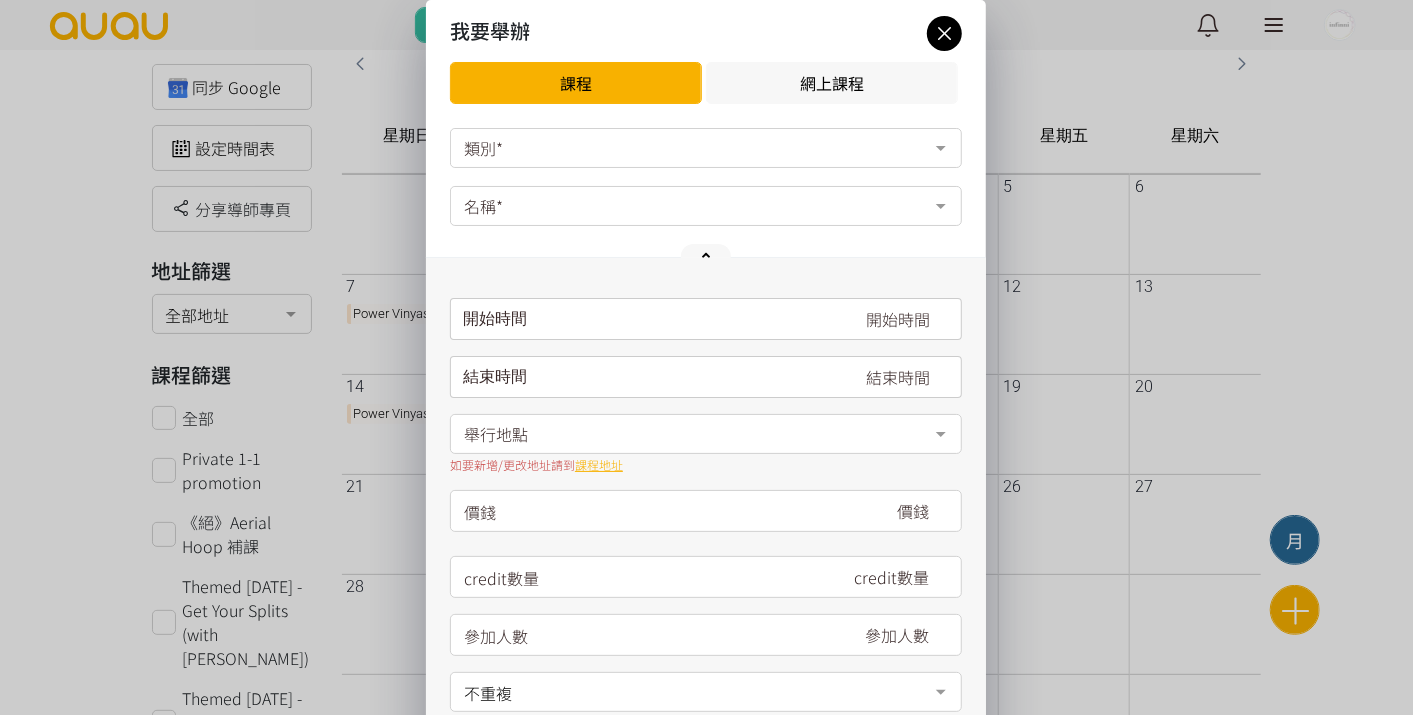 click on "我要舉辦
課程
網上課程" at bounding box center (706, 60) 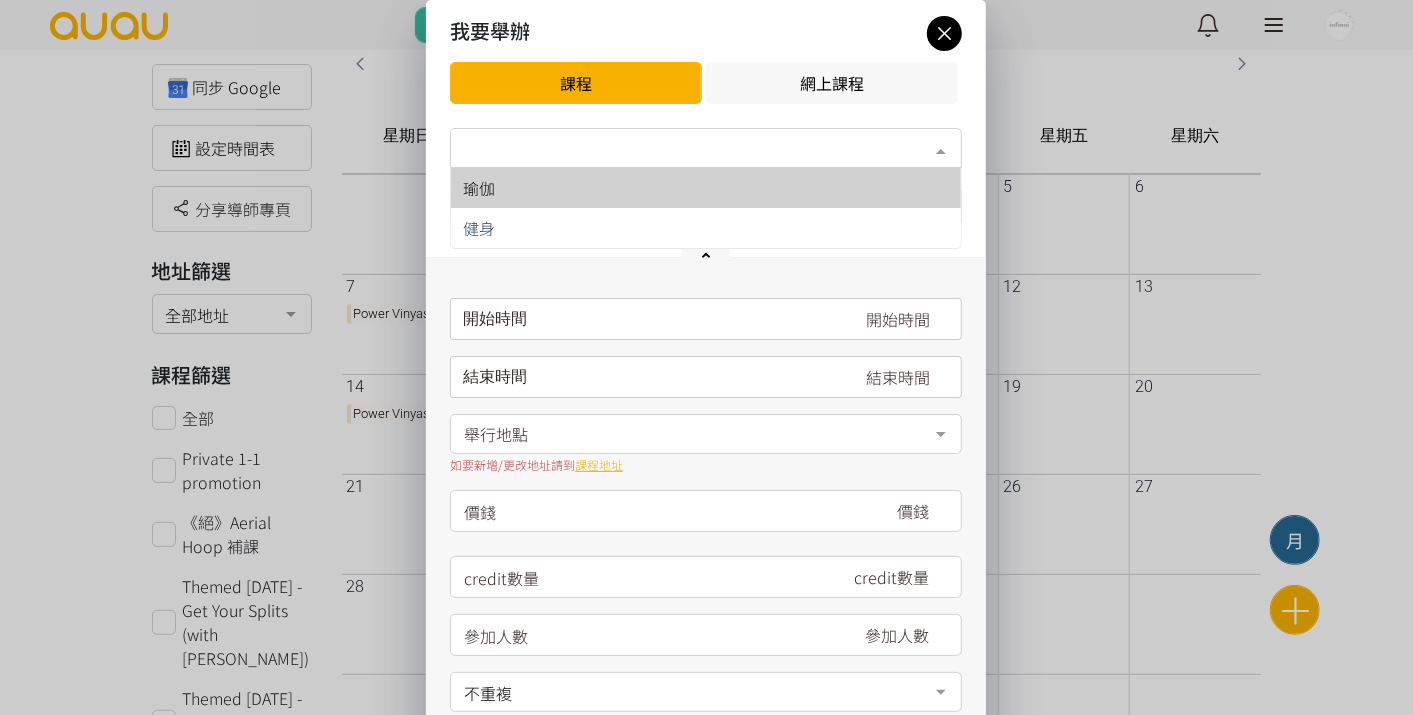 click at bounding box center [941, 150] 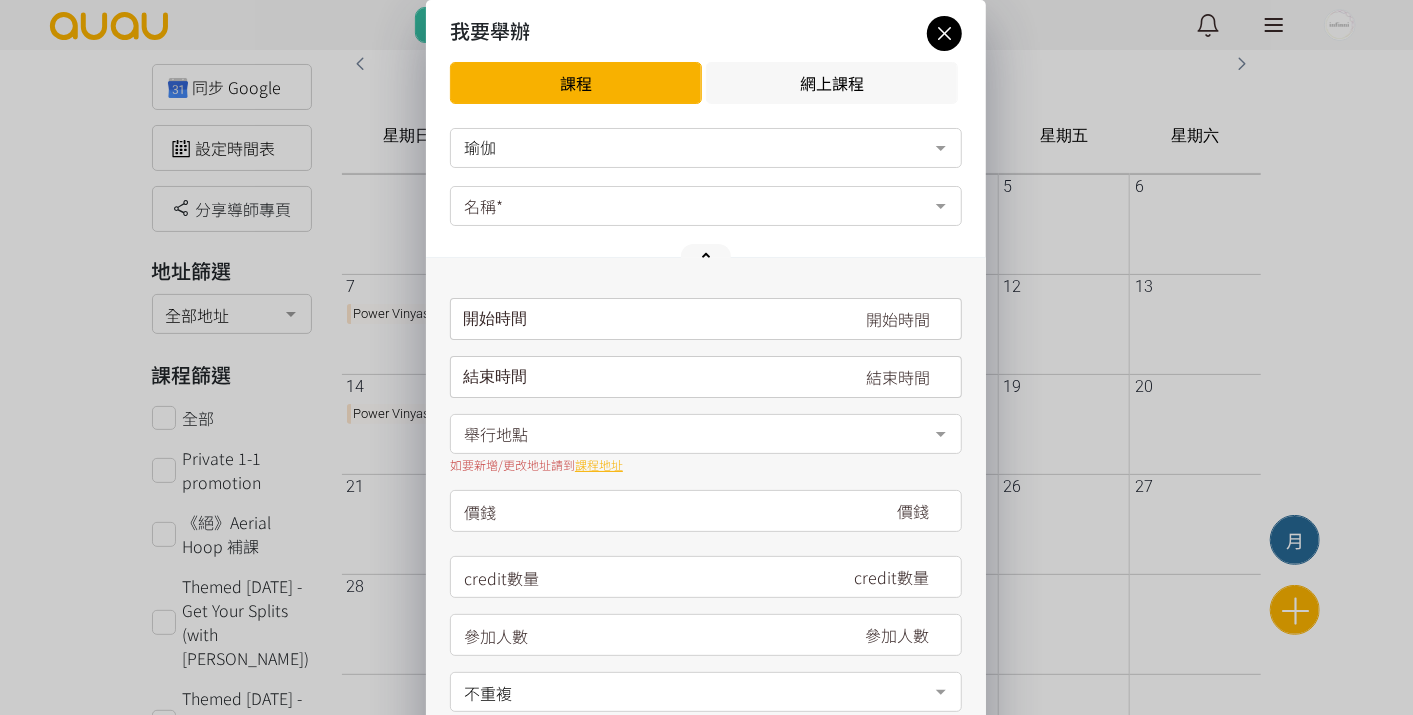 click on "名稱*" at bounding box center [706, 206] 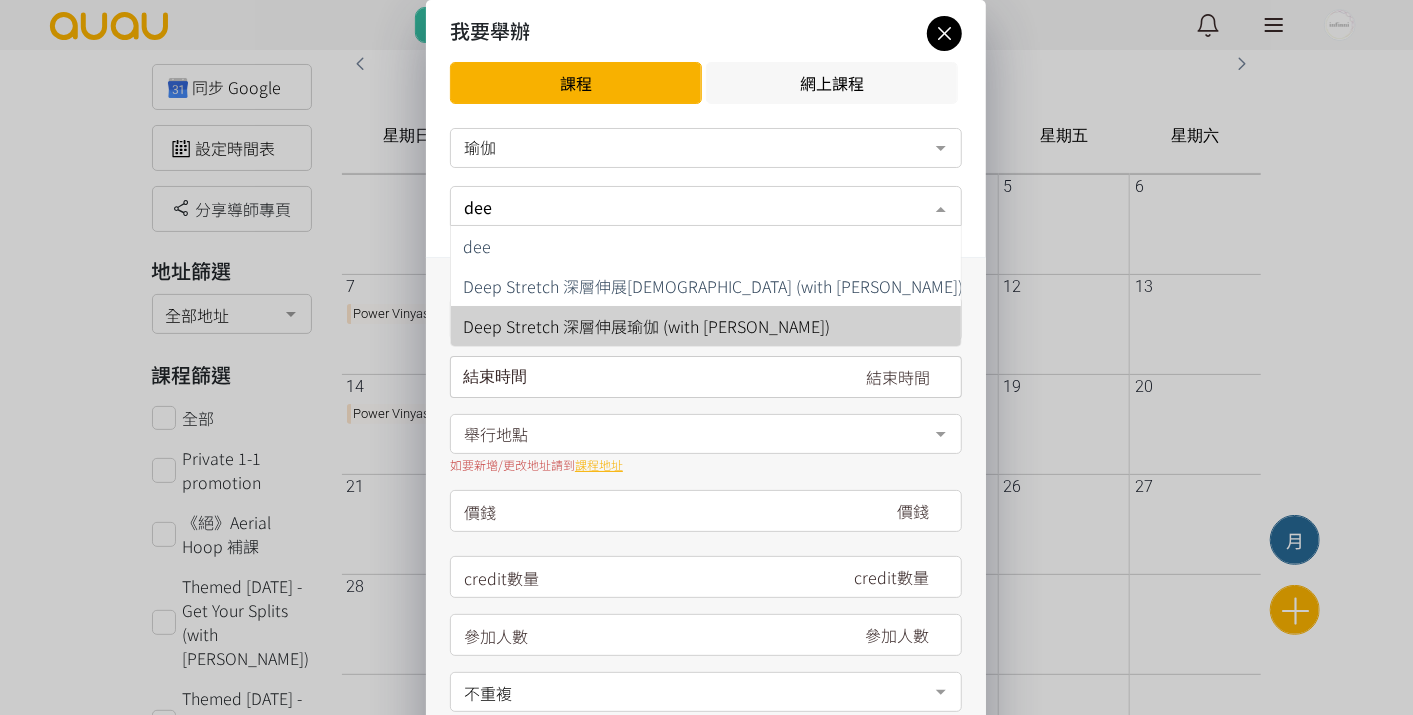 click on "Deep Stretch 深層伸展瑜伽 (with [PERSON_NAME])" at bounding box center (713, 326) 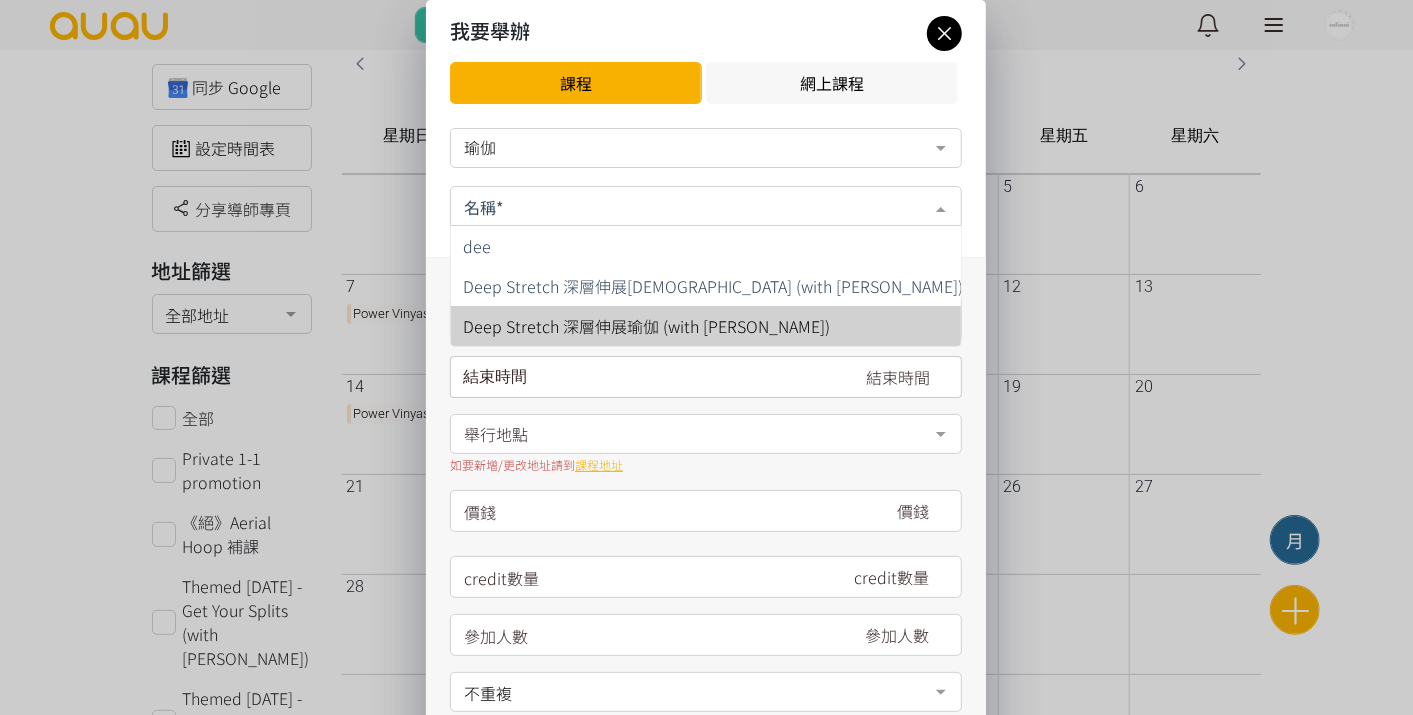 type on "180" 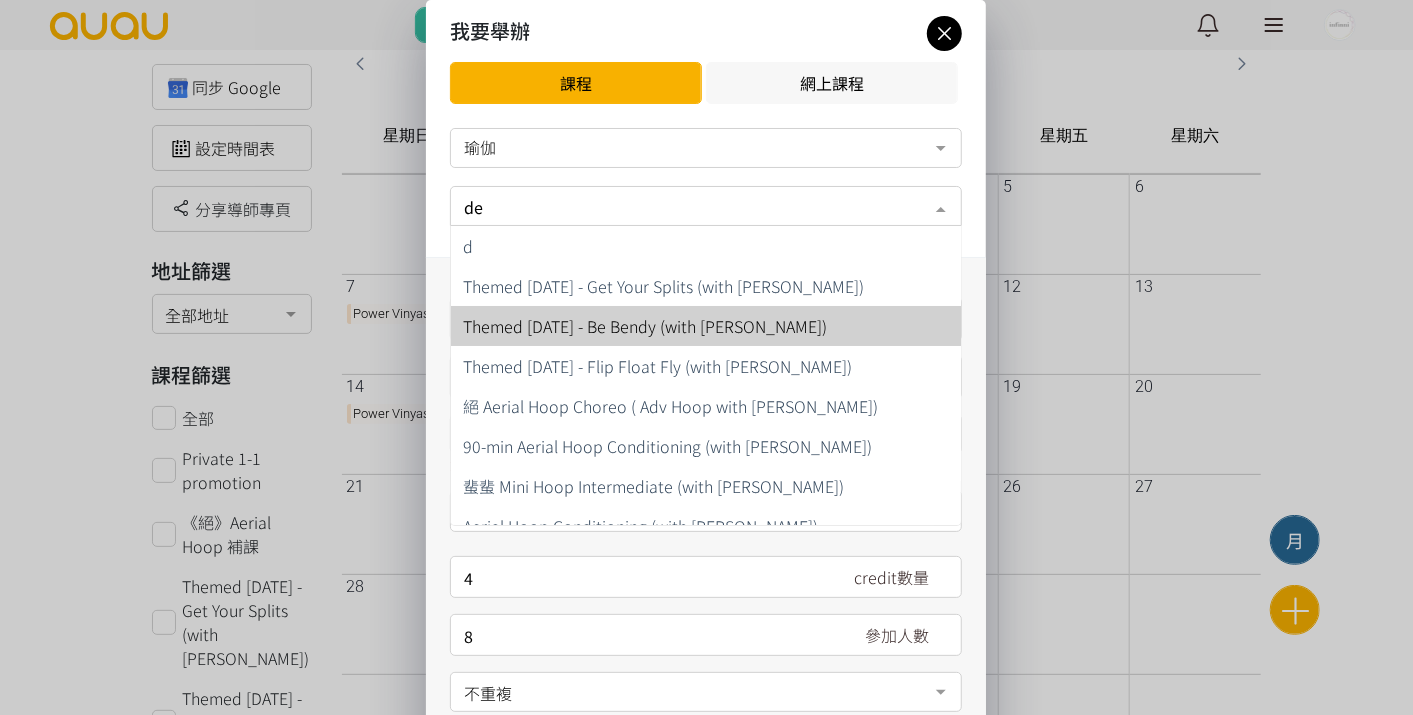 type on "dee" 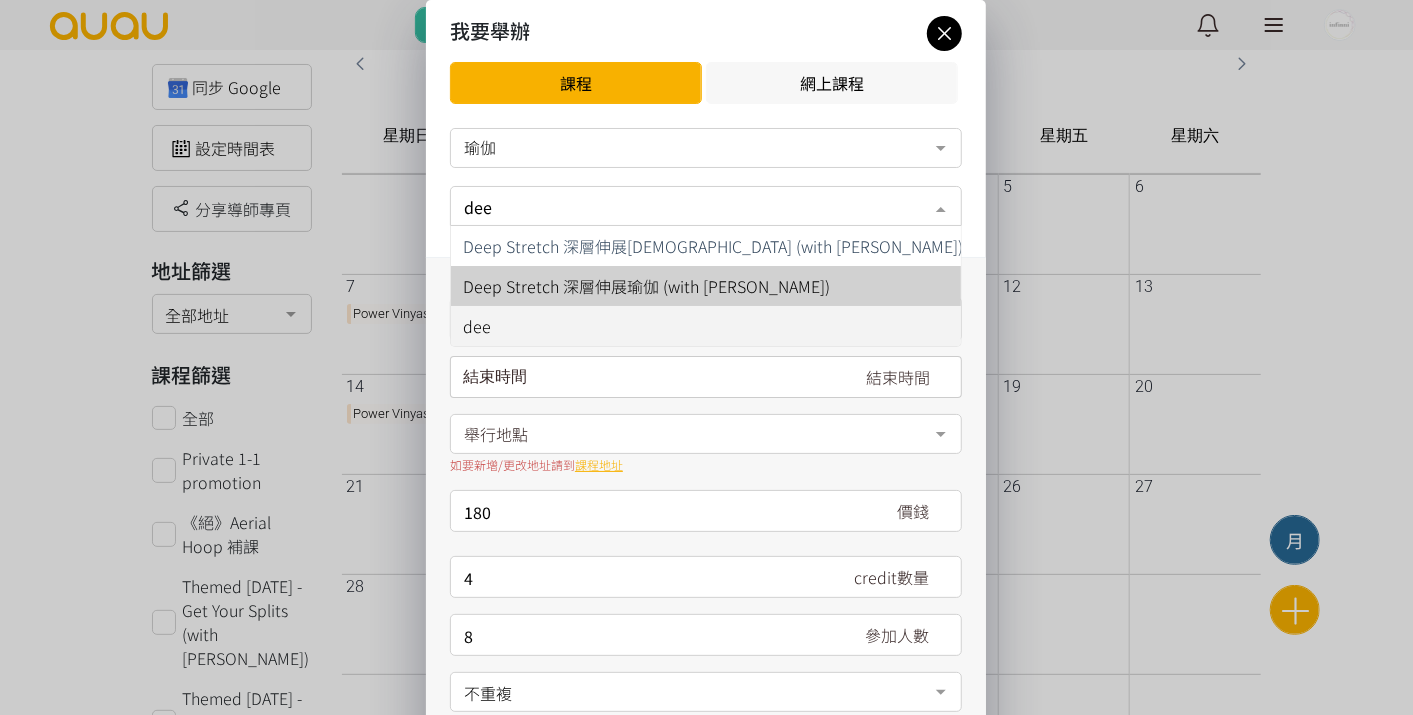 click on "Deep Stretch 深層伸展瑜伽 (with [PERSON_NAME])" at bounding box center [713, 286] 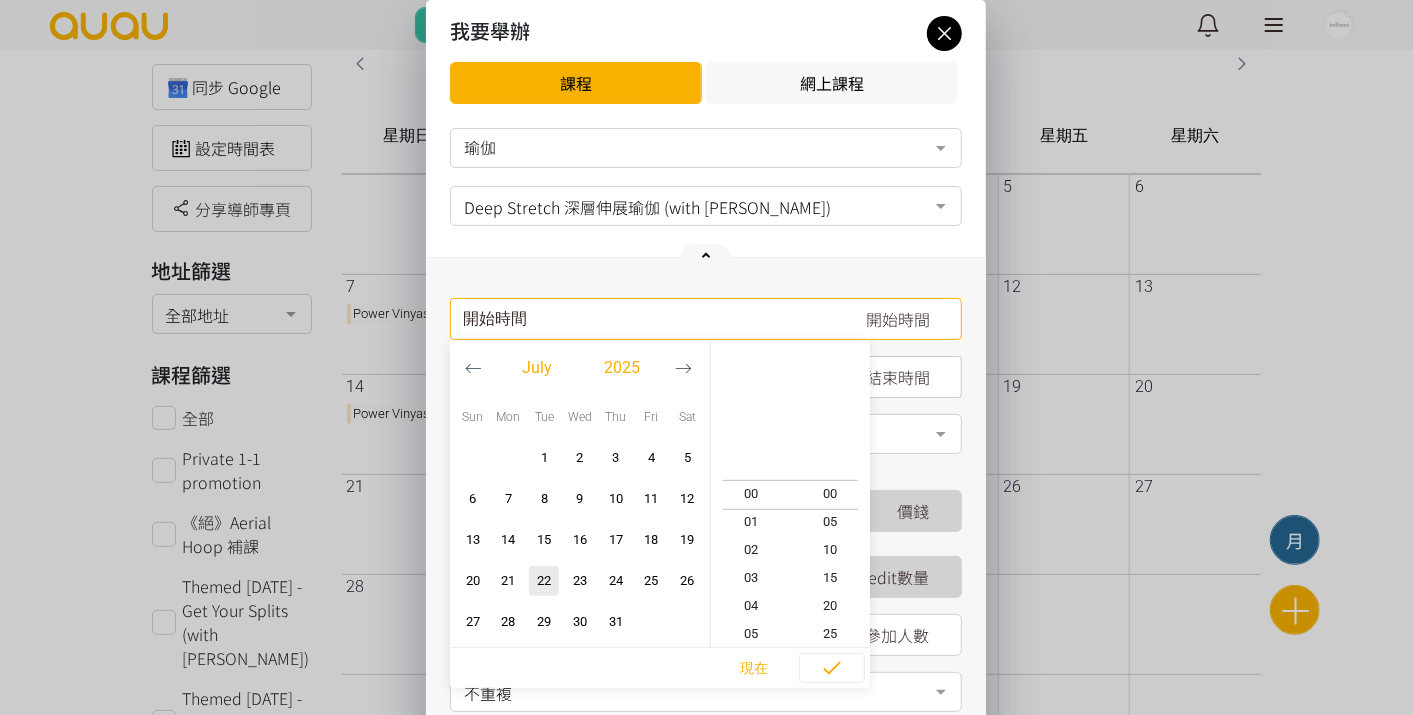 click on "開始時間
July
2025
Sun
Mon
Tue
Wed
Thu
Fri
Sat
1
2
3
4
5
6
7
8
9
10
11
12
13
14
15
16
17
18
19
20
21
22
23
24
25
26
27
28" at bounding box center [706, 319] 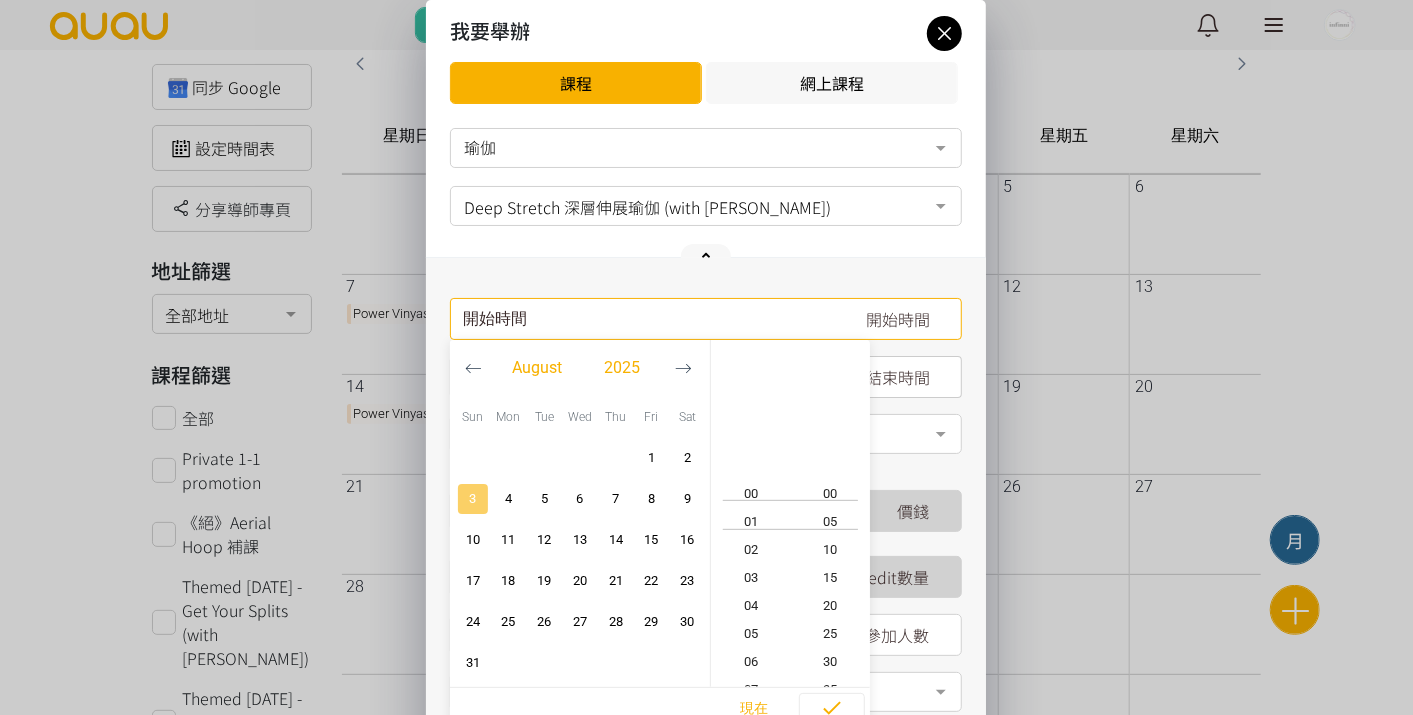 click on "3" at bounding box center [473, 499] 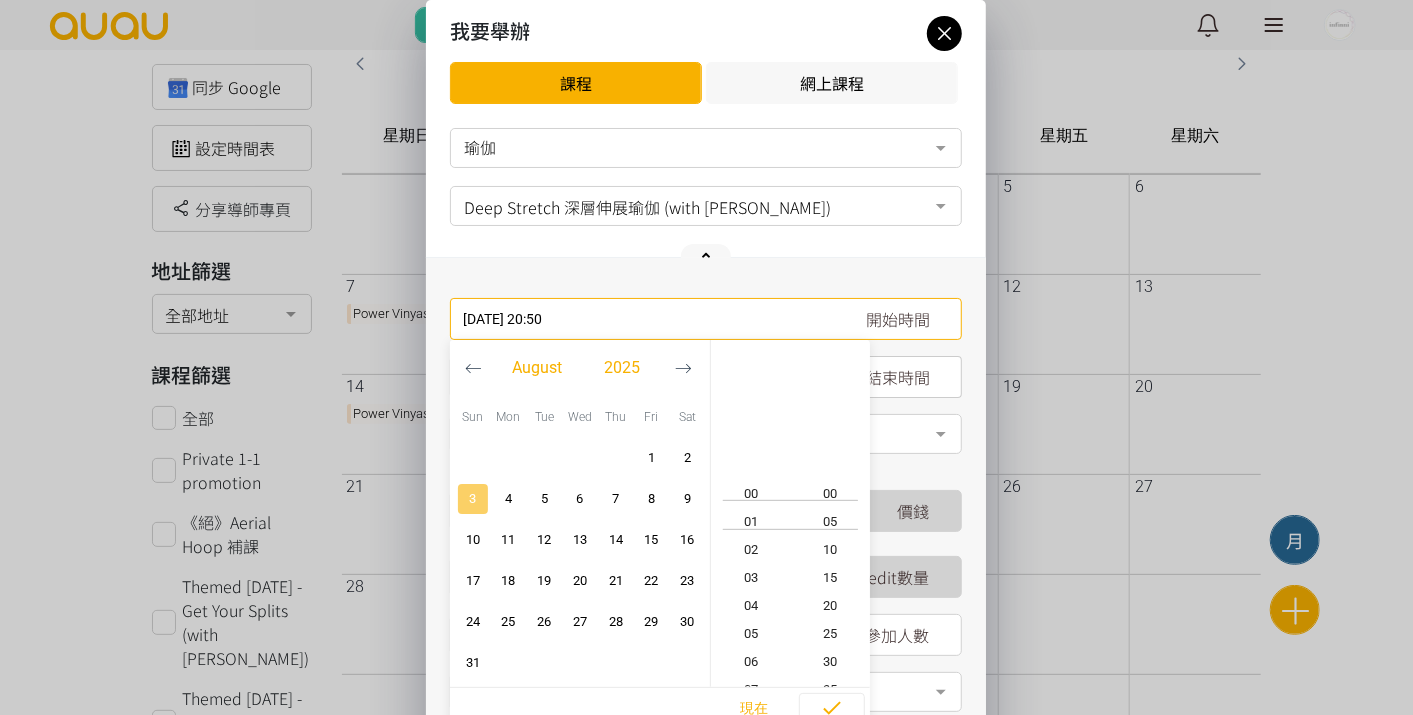 scroll, scrollTop: 560, scrollLeft: 0, axis: vertical 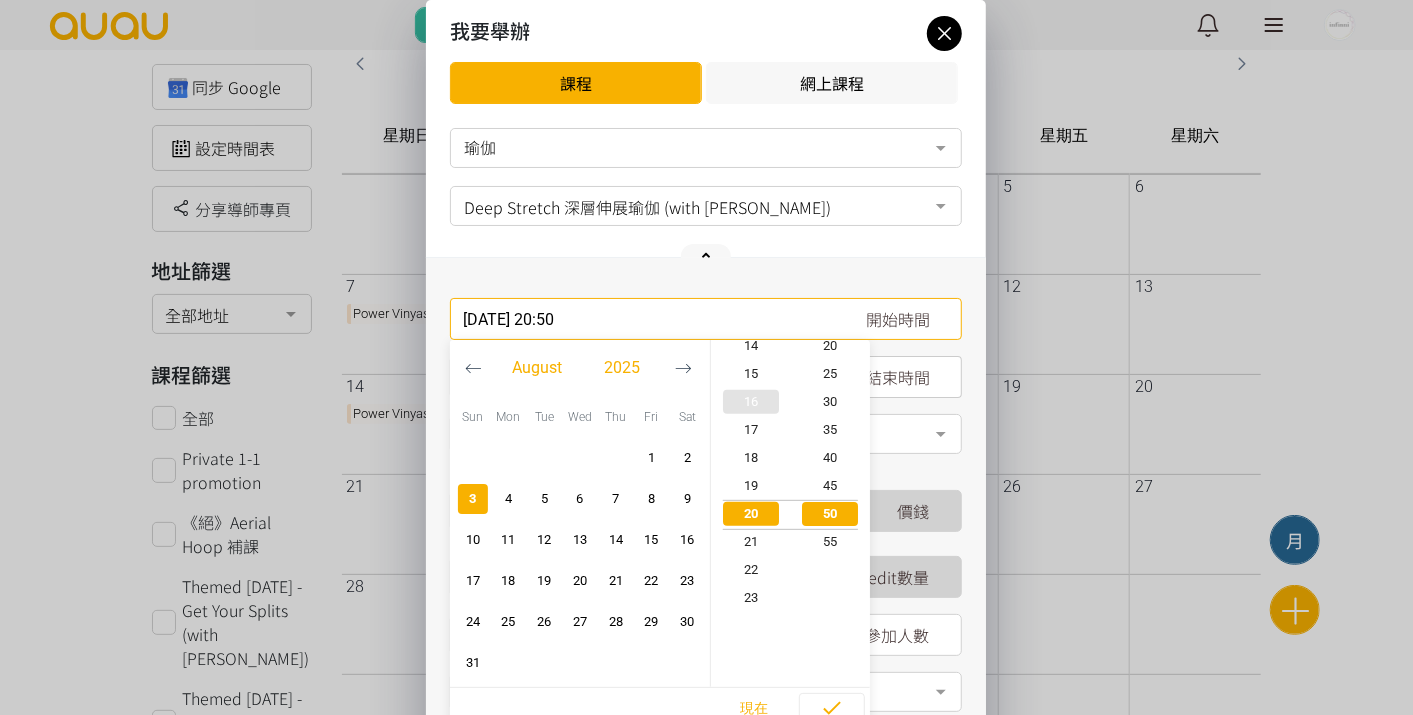 click on "16" at bounding box center (751, 402) 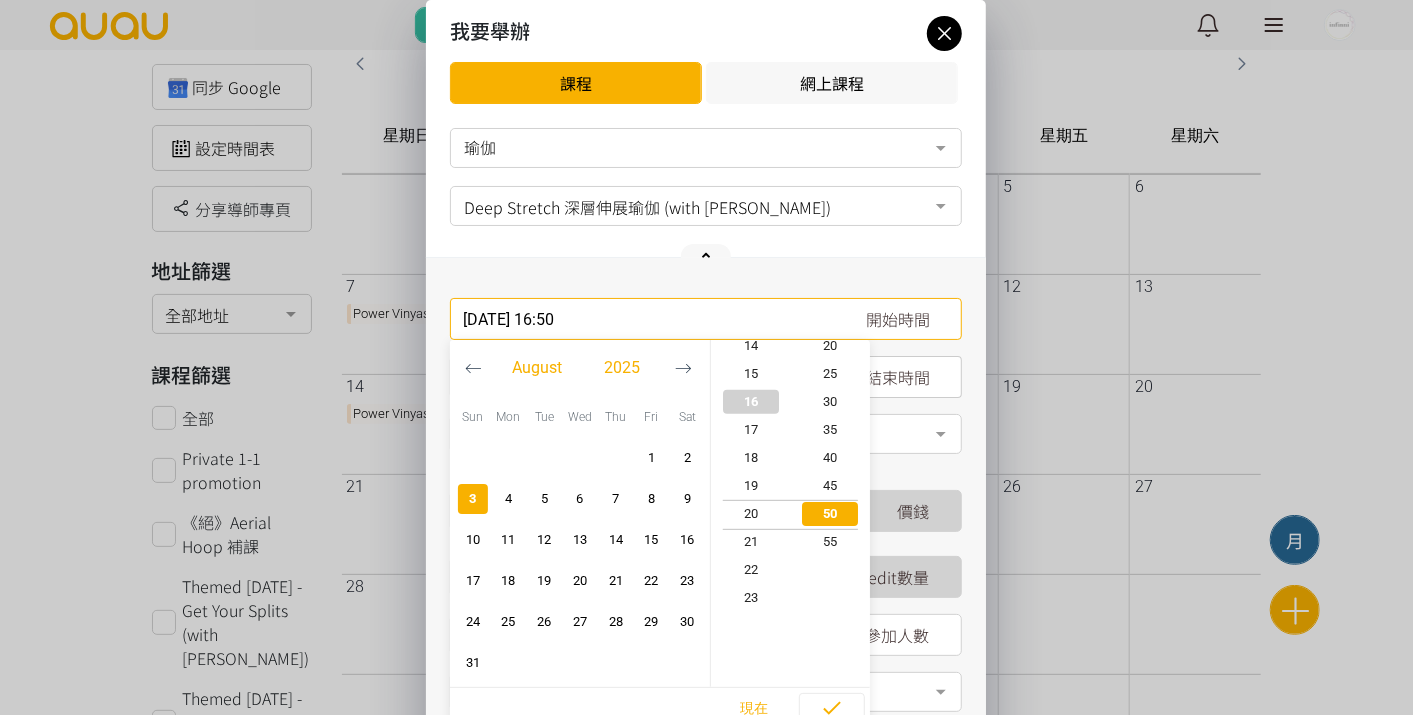 scroll, scrollTop: 448, scrollLeft: 0, axis: vertical 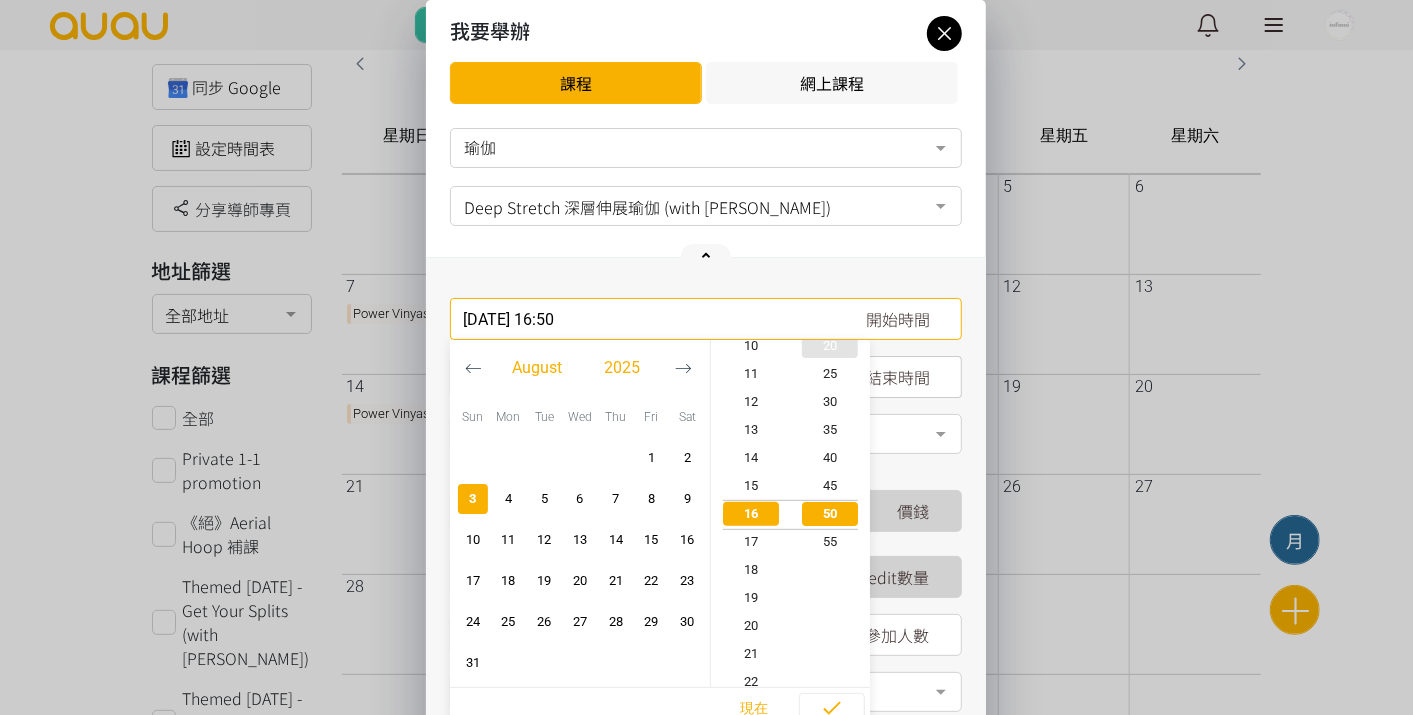 click on "20" at bounding box center (831, 346) 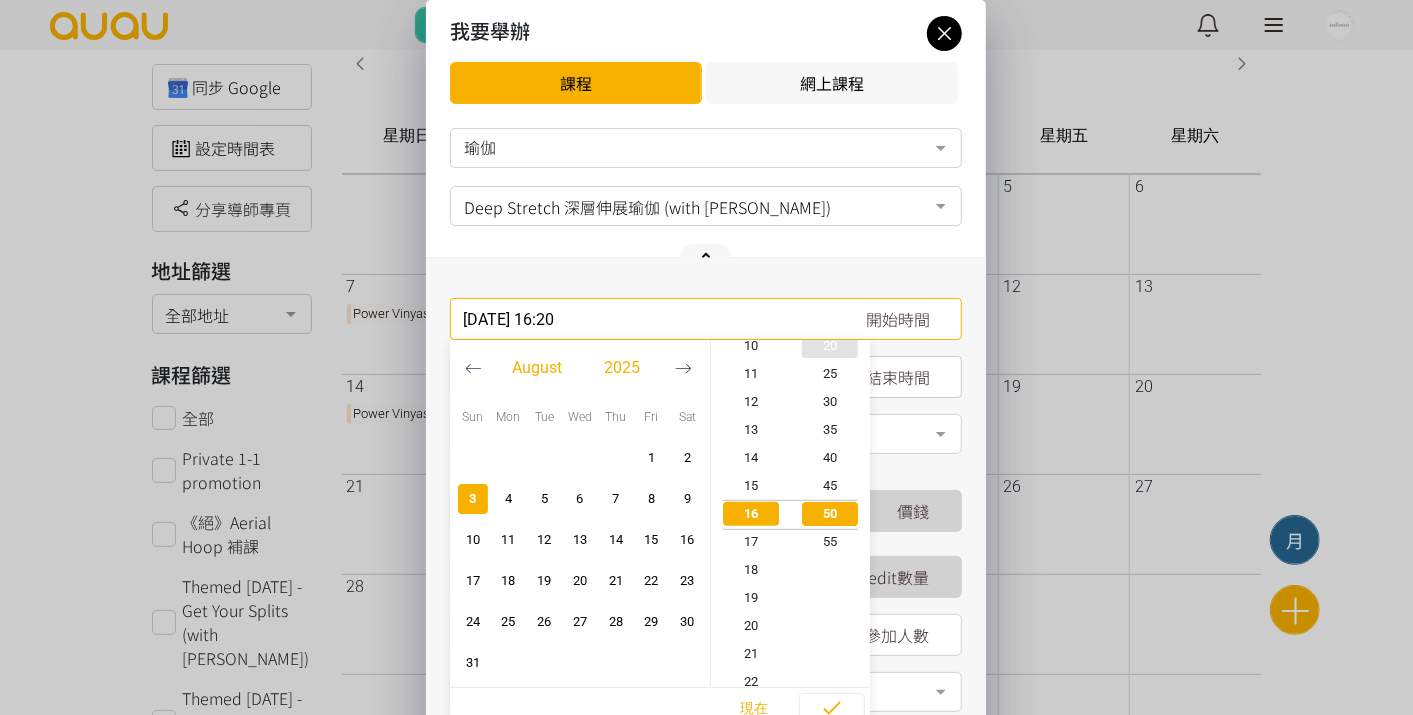 scroll, scrollTop: 448, scrollLeft: 0, axis: vertical 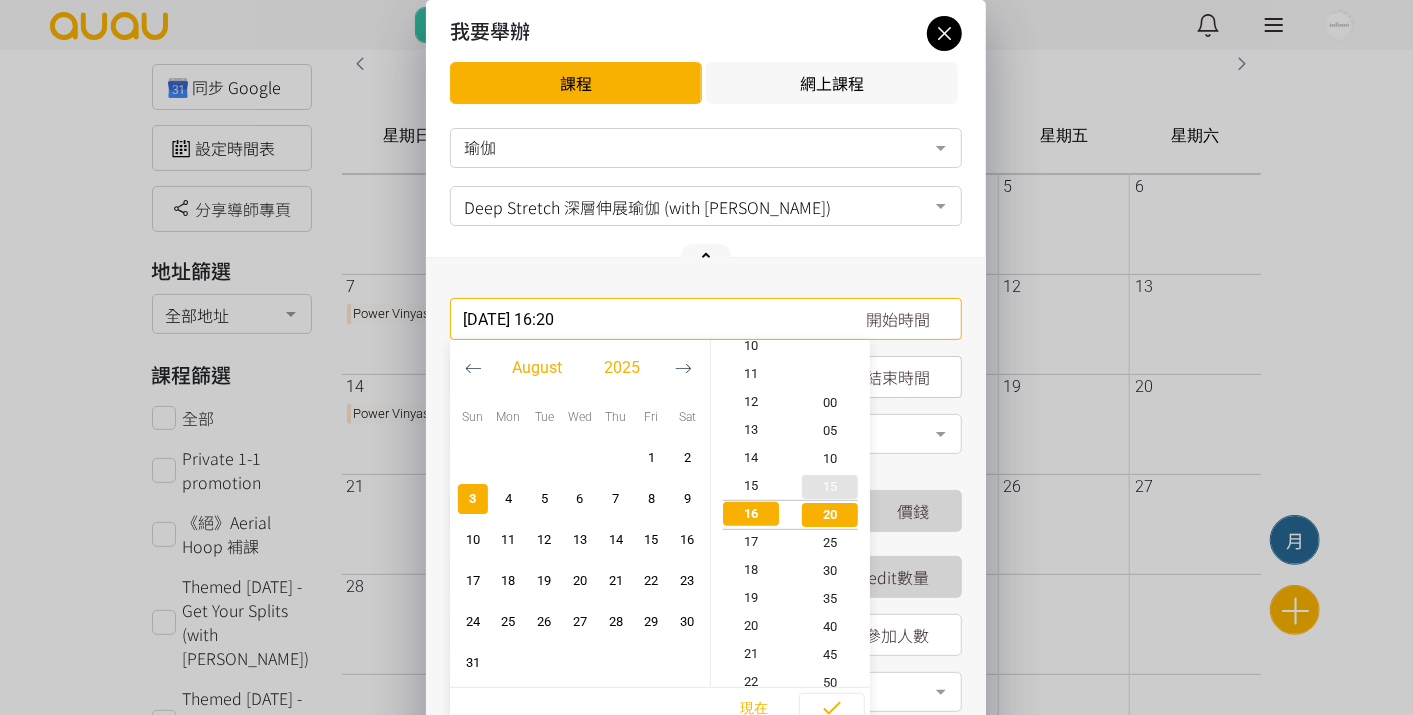 click on "15" at bounding box center [831, 487] 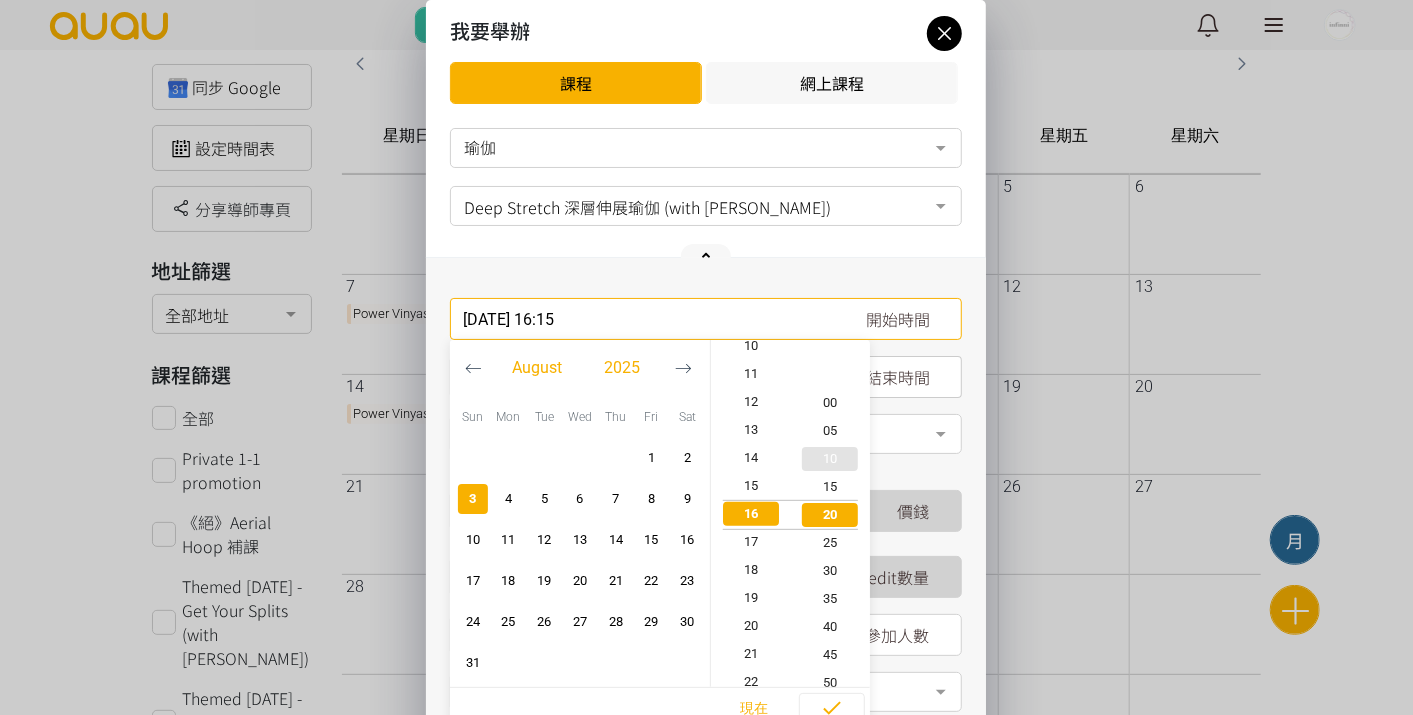 scroll, scrollTop: 448, scrollLeft: 0, axis: vertical 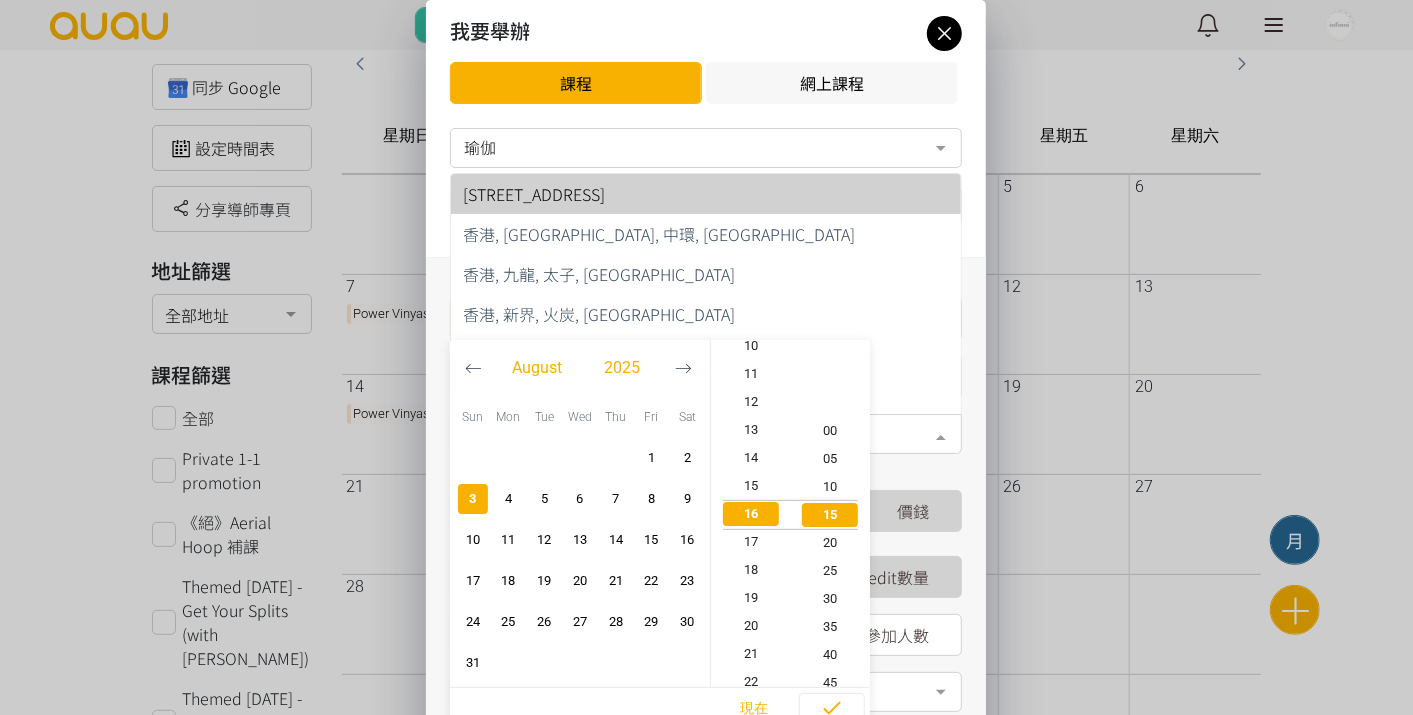 click at bounding box center (706, 434) 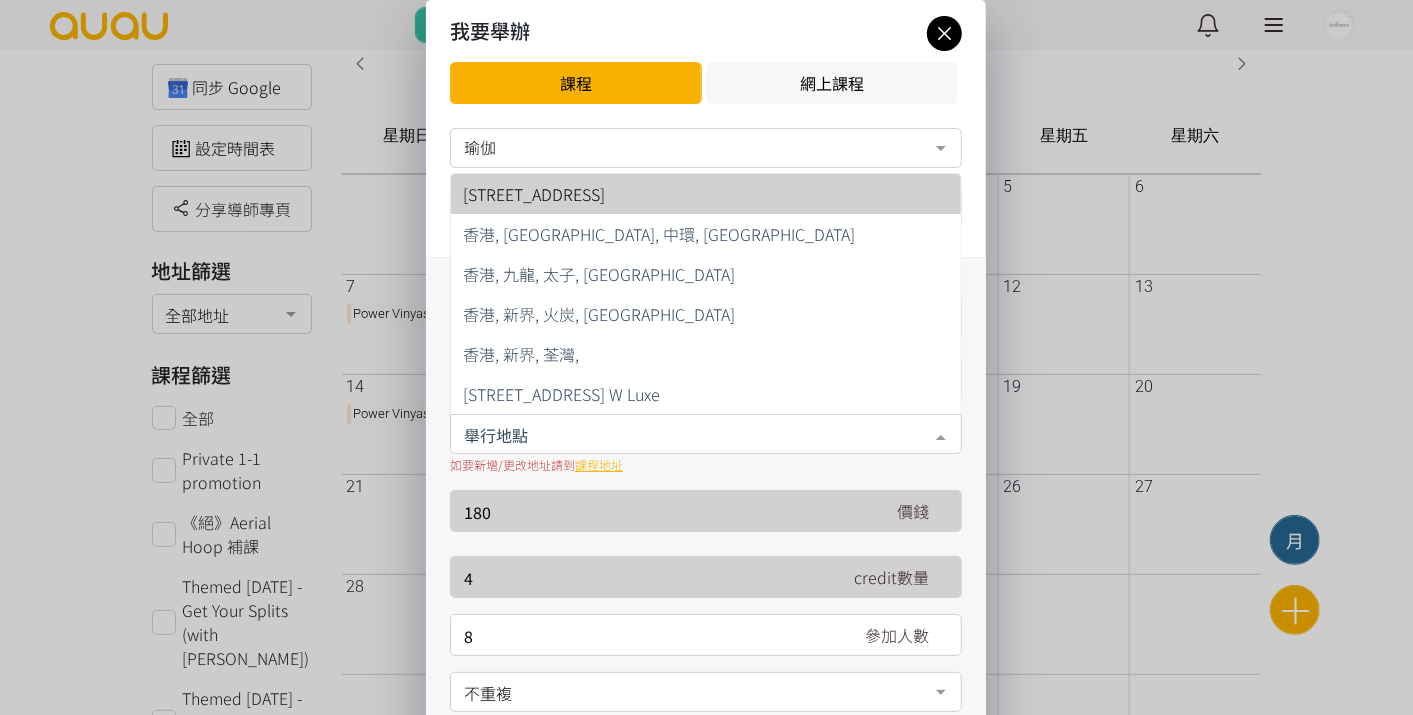click on "[STREET_ADDRESS]" at bounding box center (706, 194) 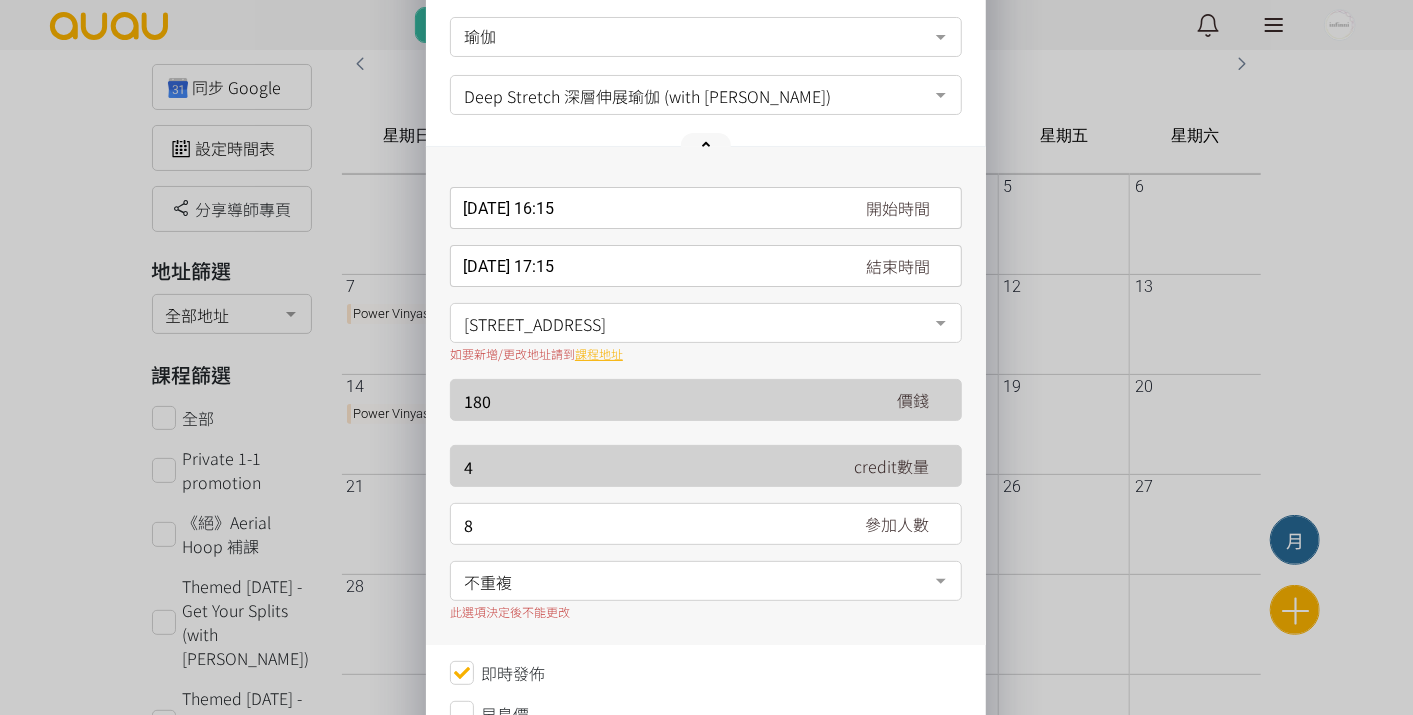 scroll, scrollTop: 222, scrollLeft: 0, axis: vertical 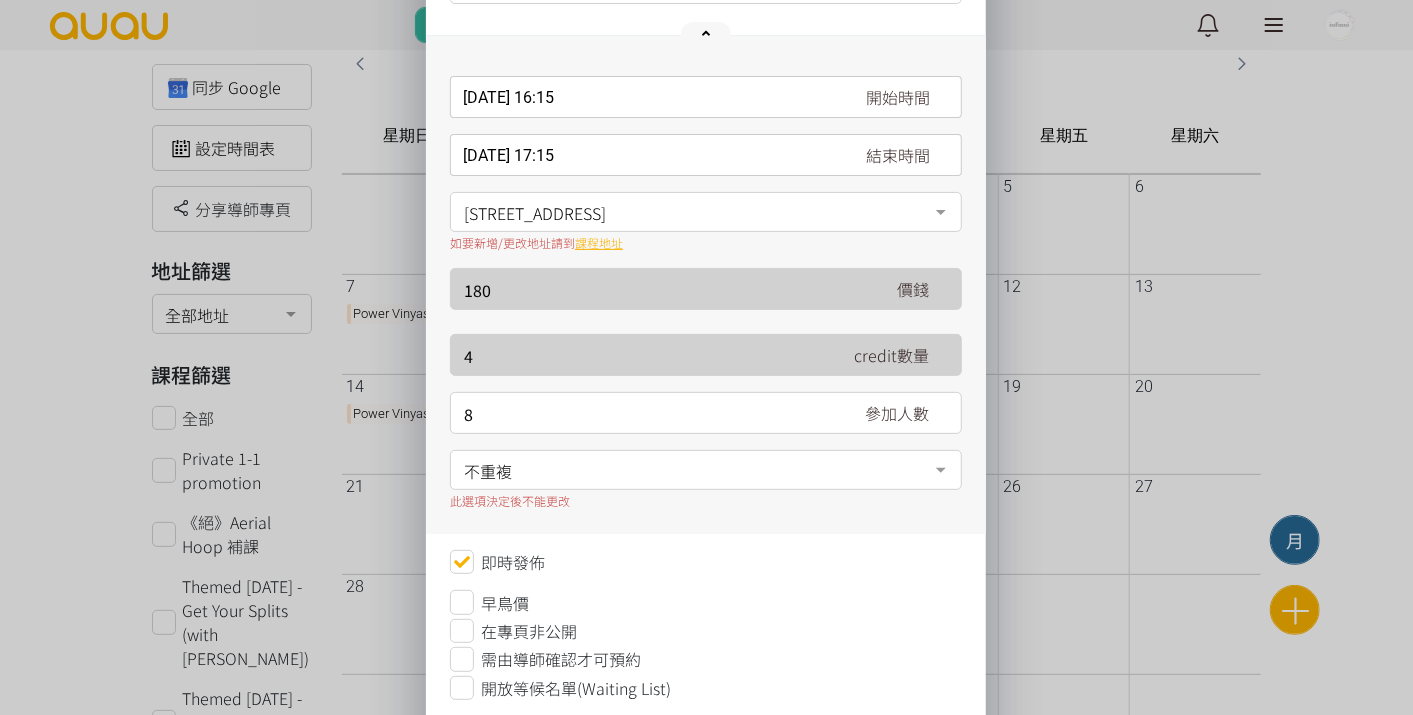 click on "不重複" at bounding box center (706, 468) 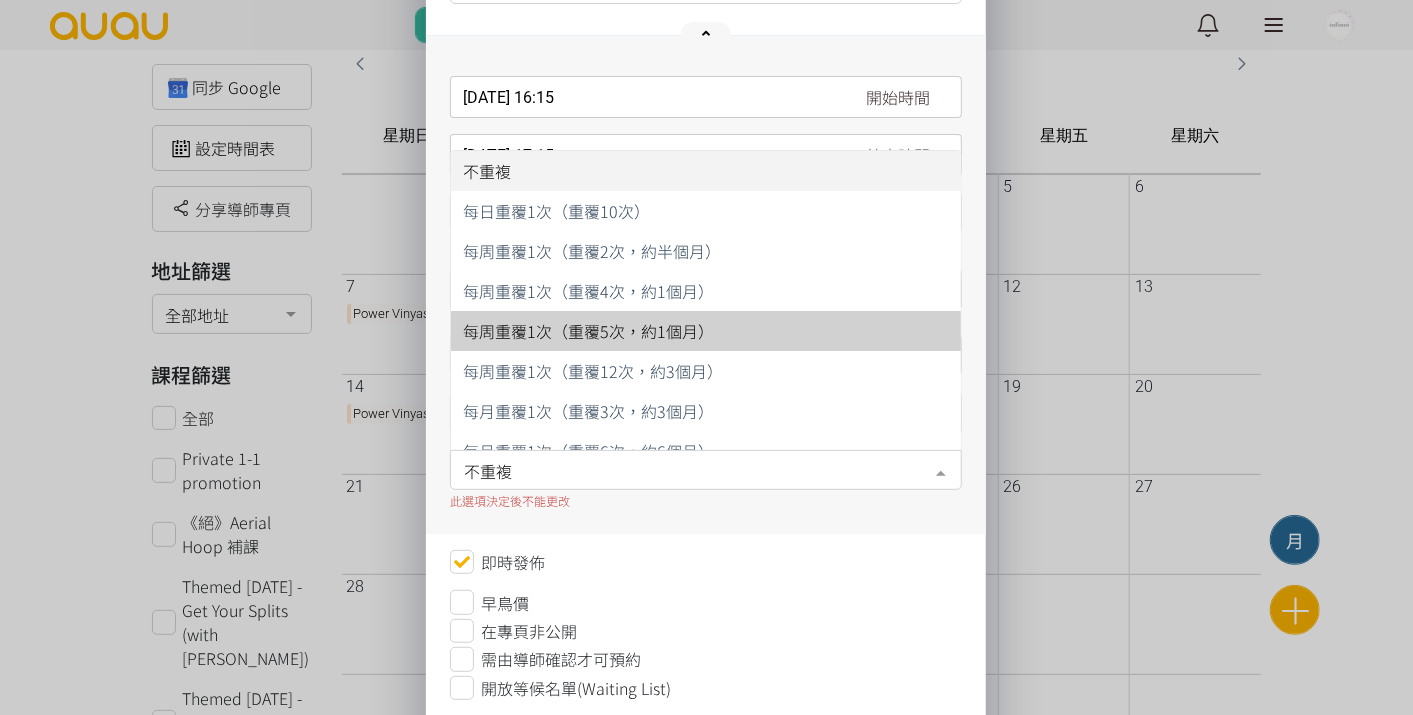 click on "每周重覆1次（重覆5次，約1個月）" at bounding box center [588, 331] 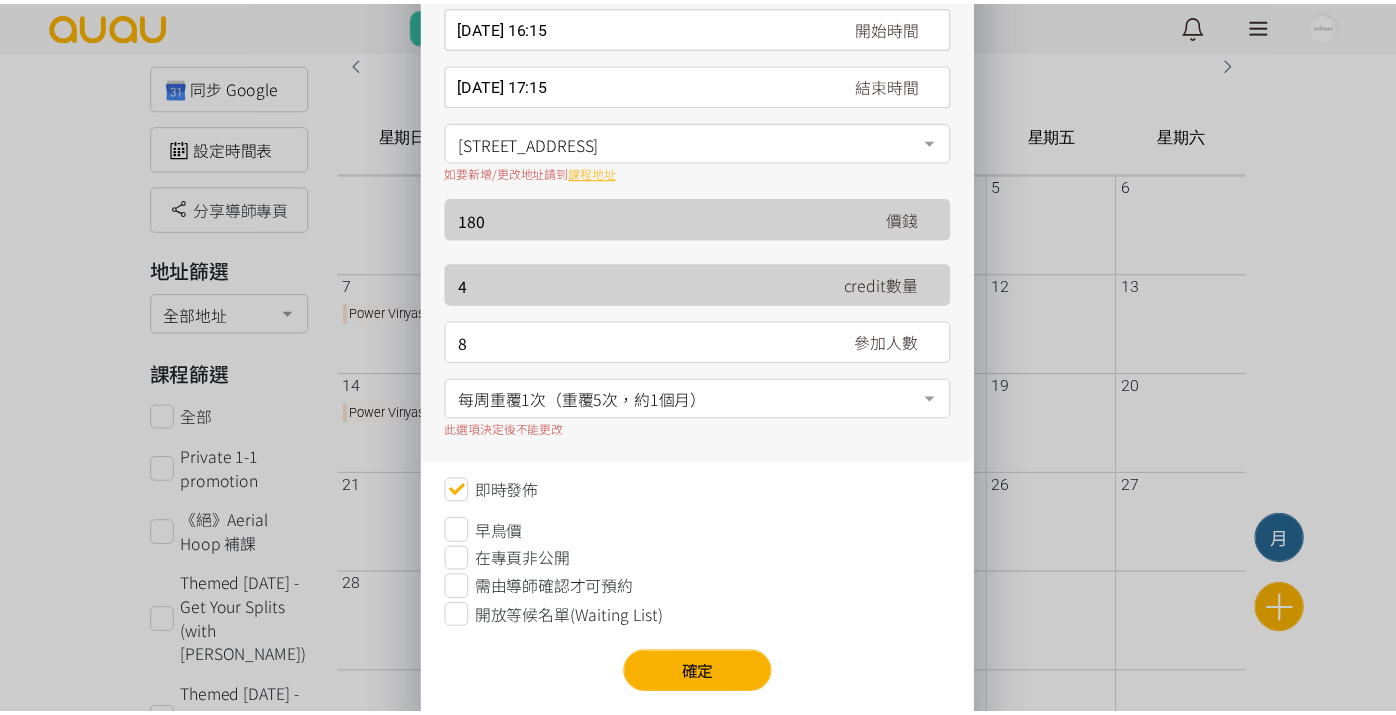 scroll, scrollTop: 327, scrollLeft: 0, axis: vertical 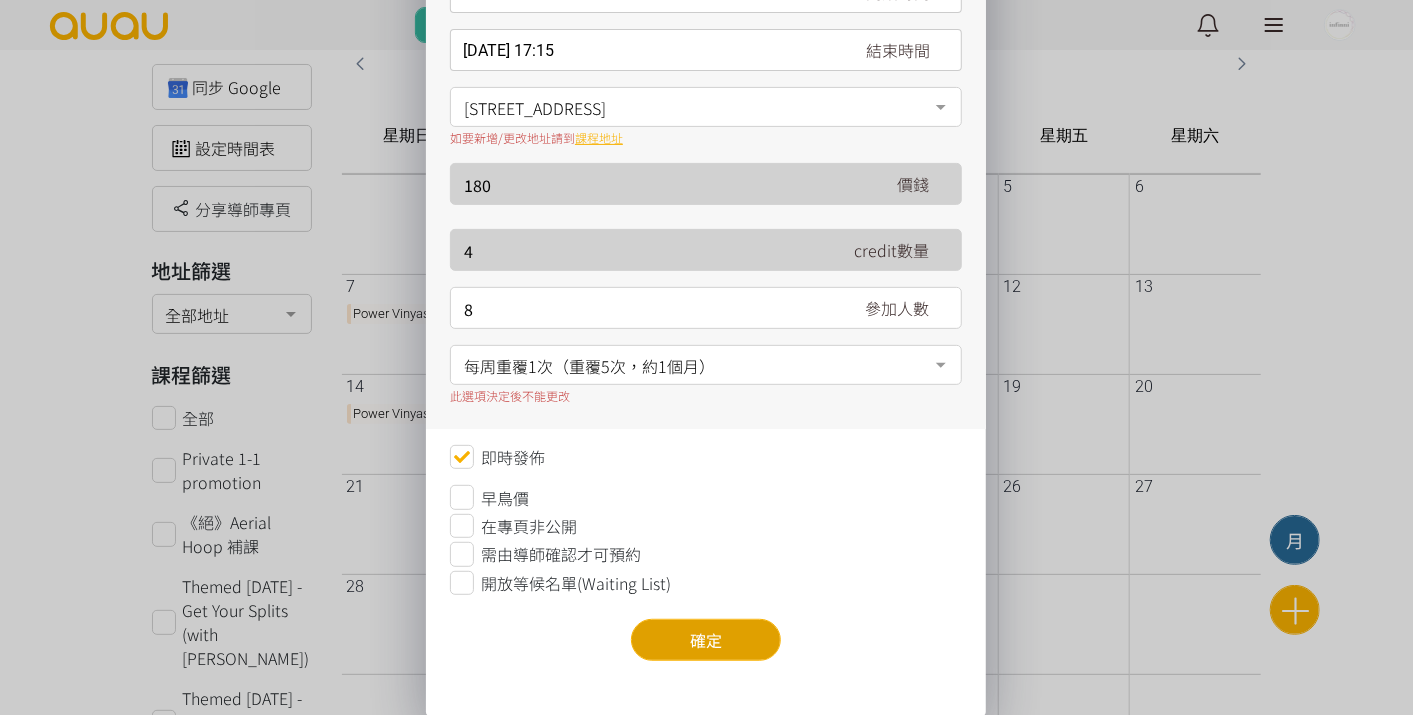 click on "確定" at bounding box center [706, 640] 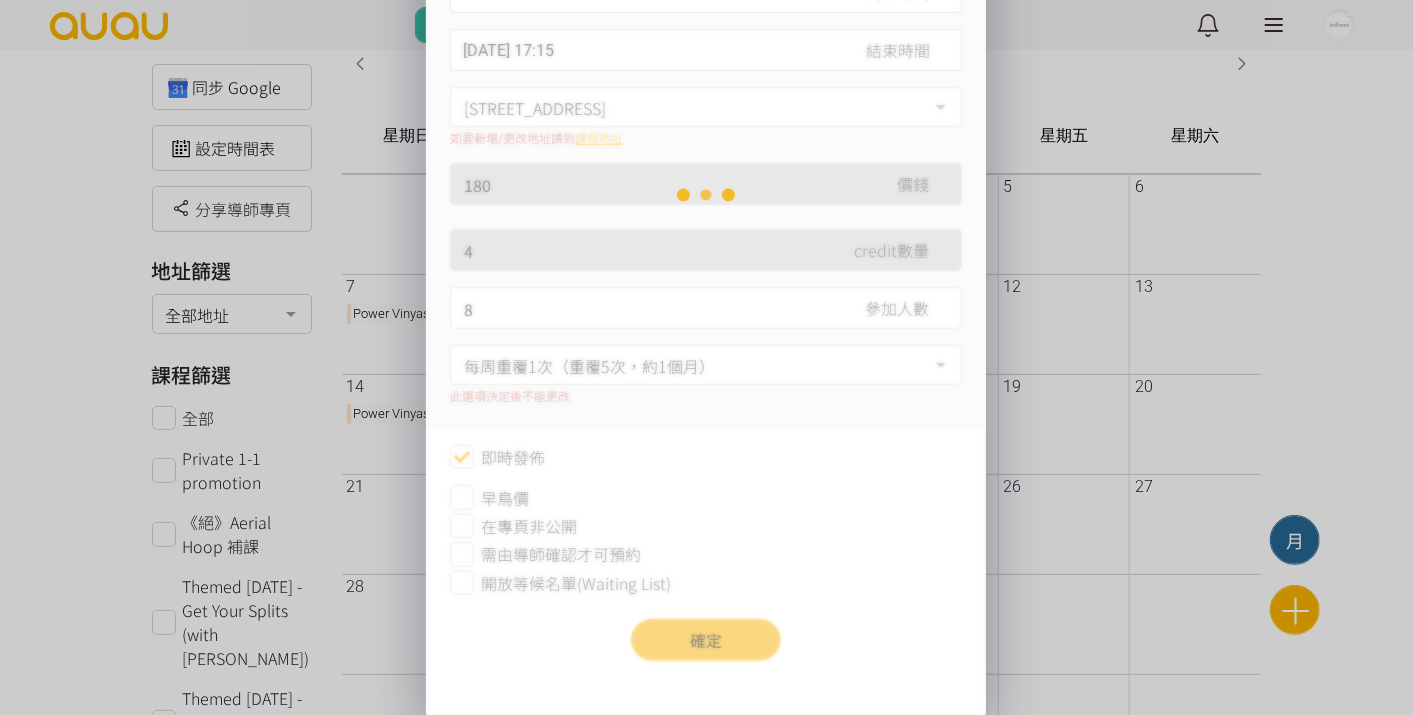 scroll, scrollTop: 0, scrollLeft: 0, axis: both 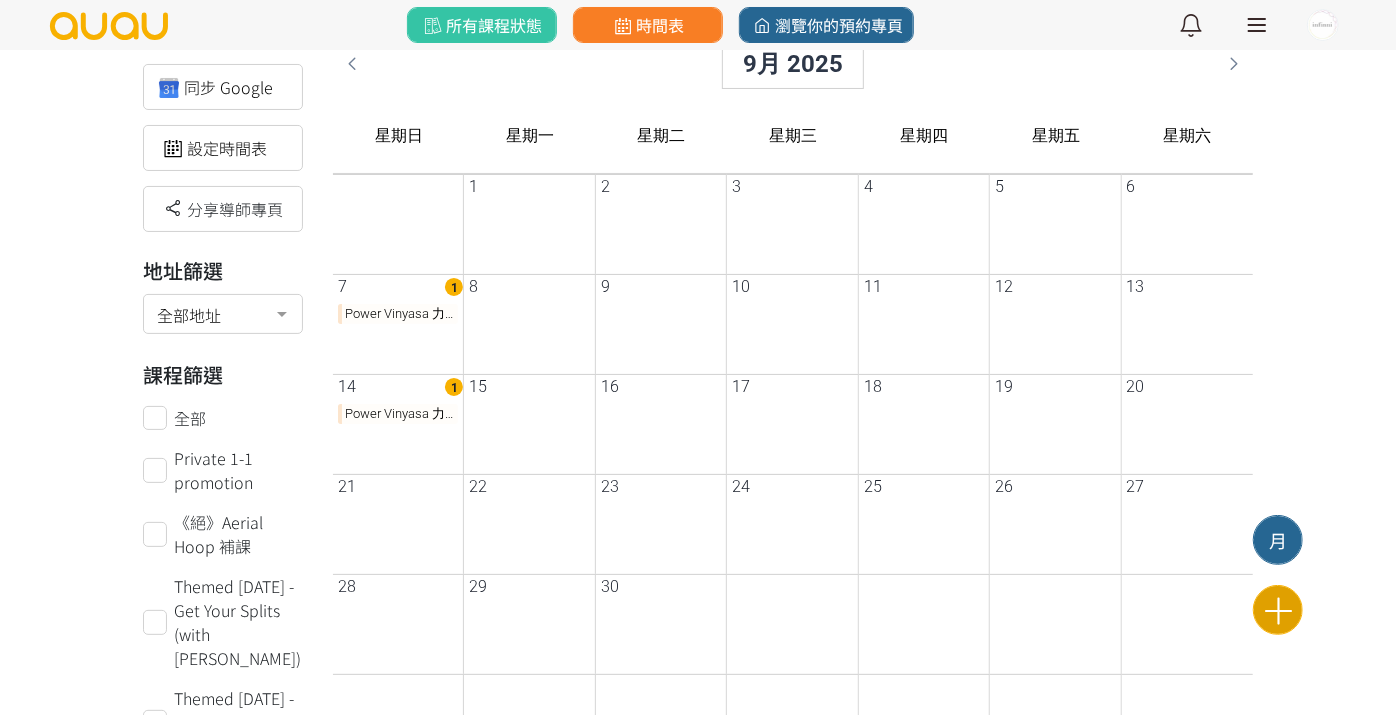 click on "新增課程" at bounding box center (1278, 610) 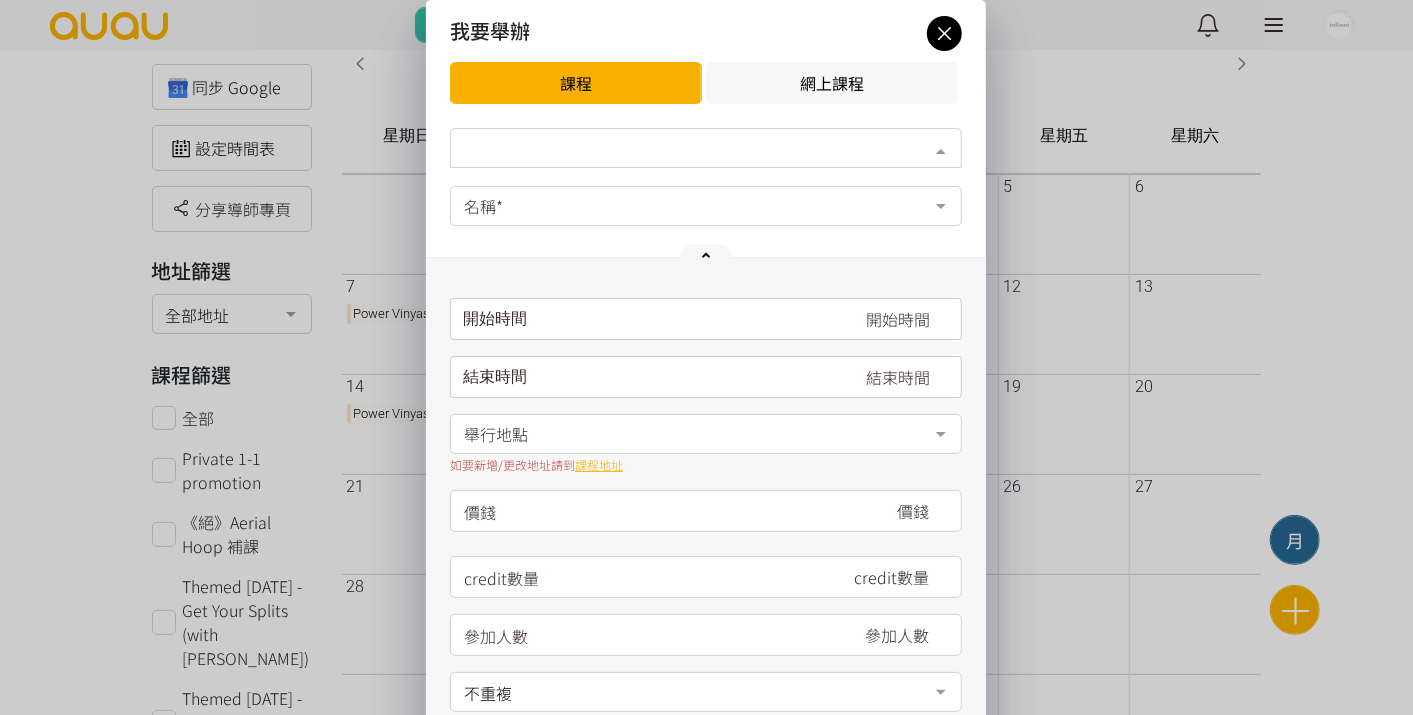 click on "類別*" at bounding box center [706, 148] 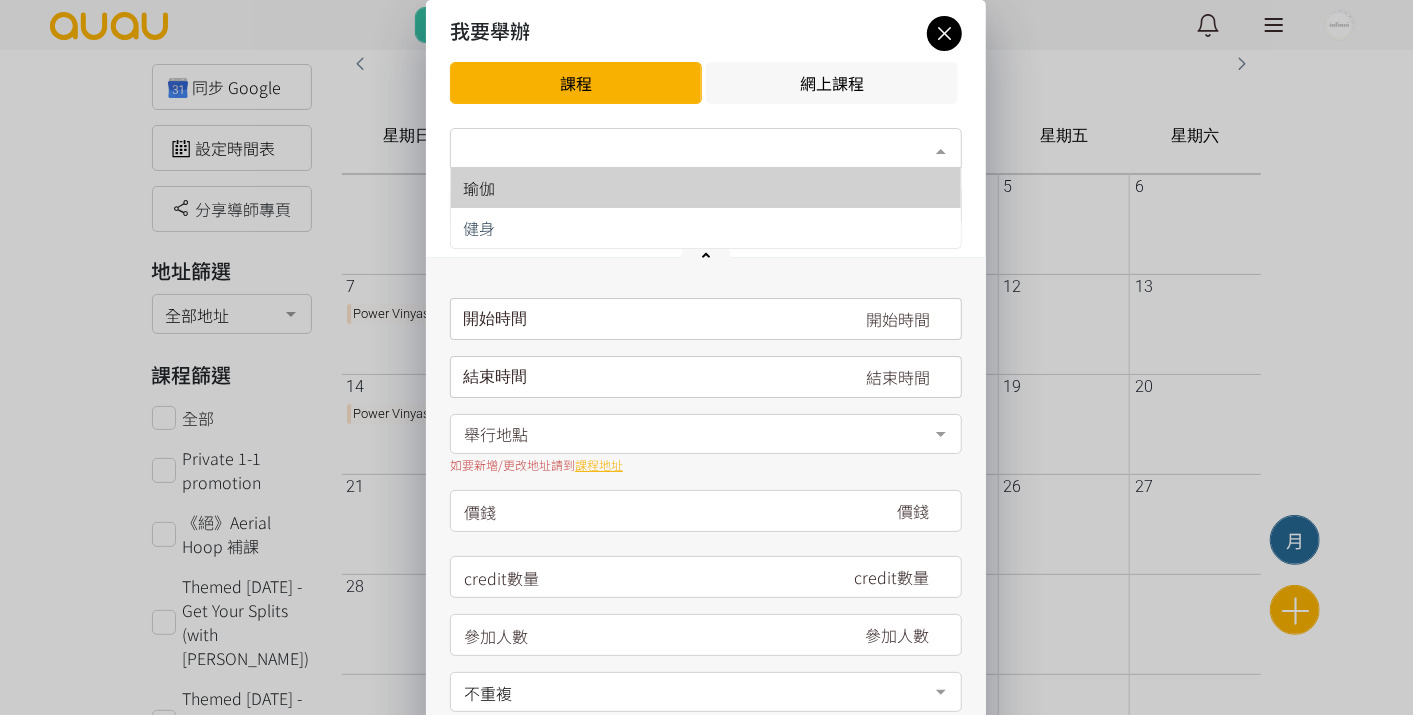 click on "瑜伽" at bounding box center (706, 188) 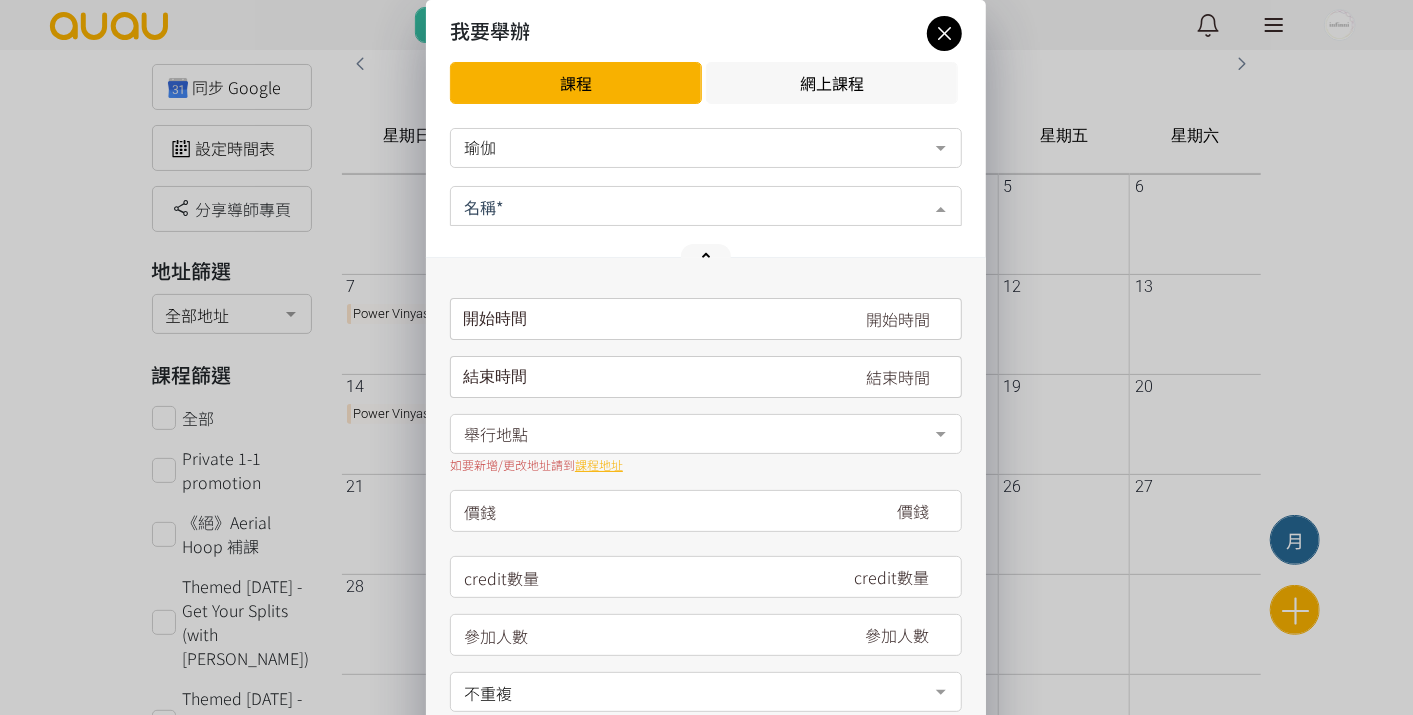 click at bounding box center (706, 206) 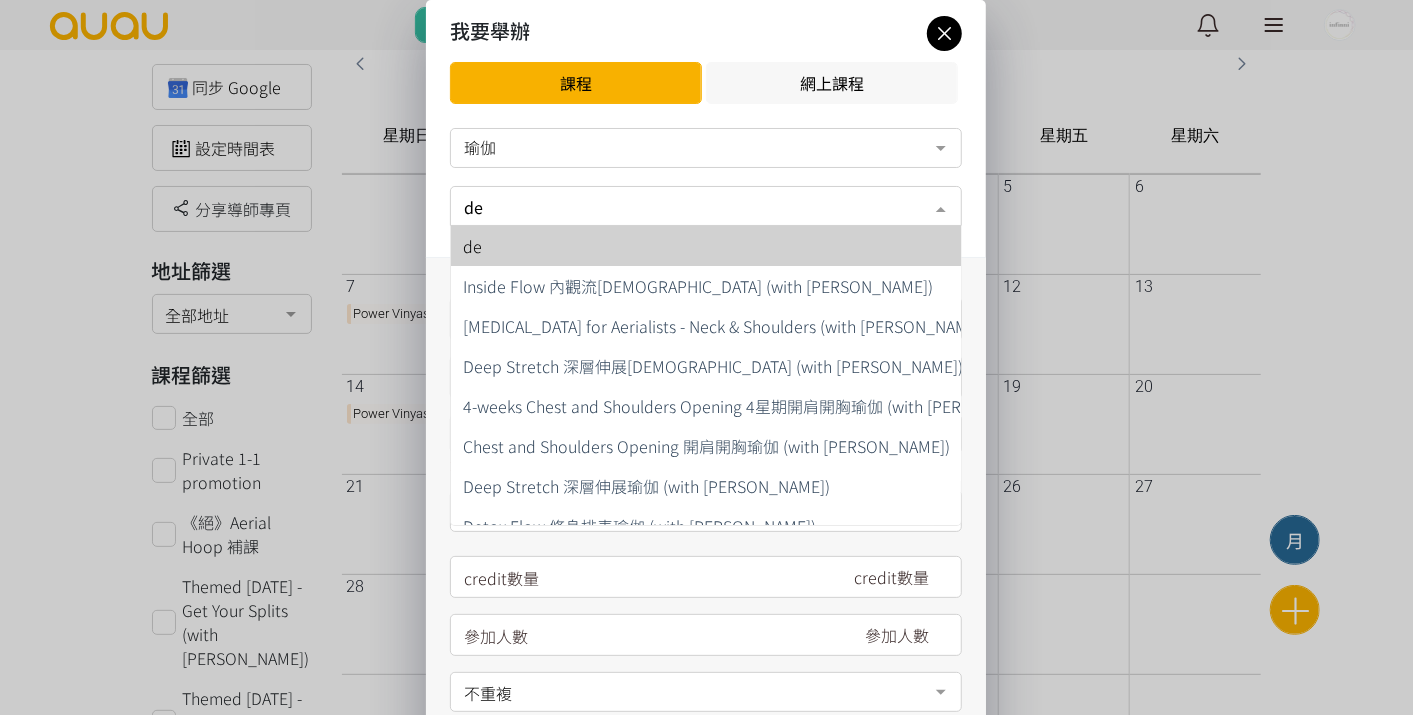 type on "dee" 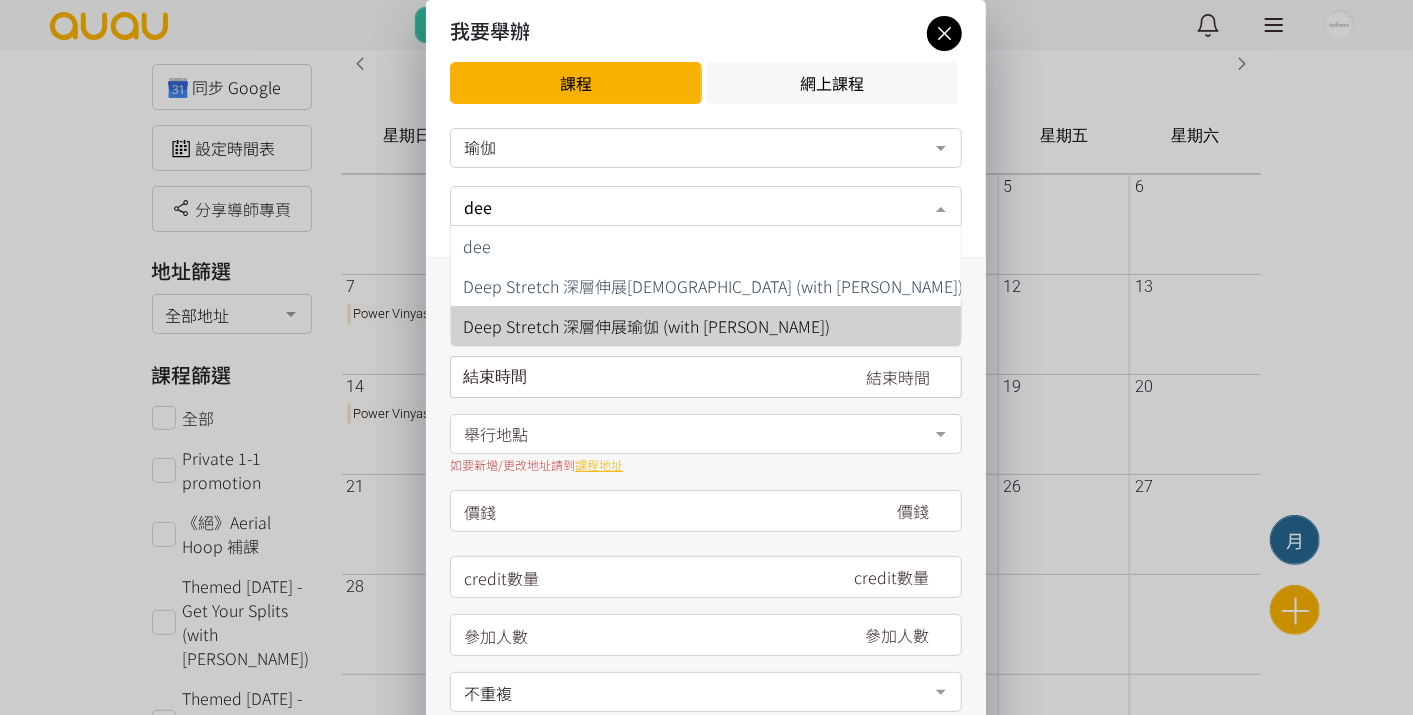 click on "Deep Stretch 深層伸展瑜伽 (with [PERSON_NAME])" at bounding box center [713, 326] 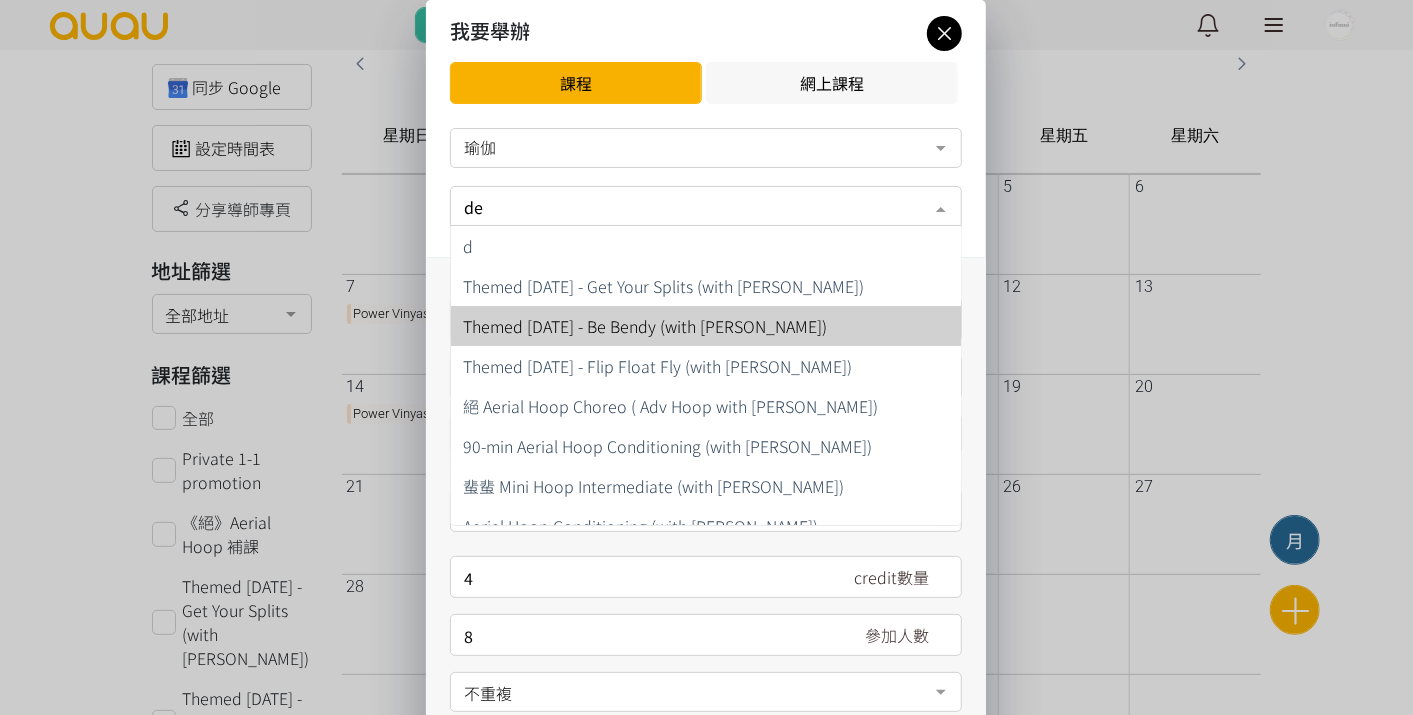 type on "dee" 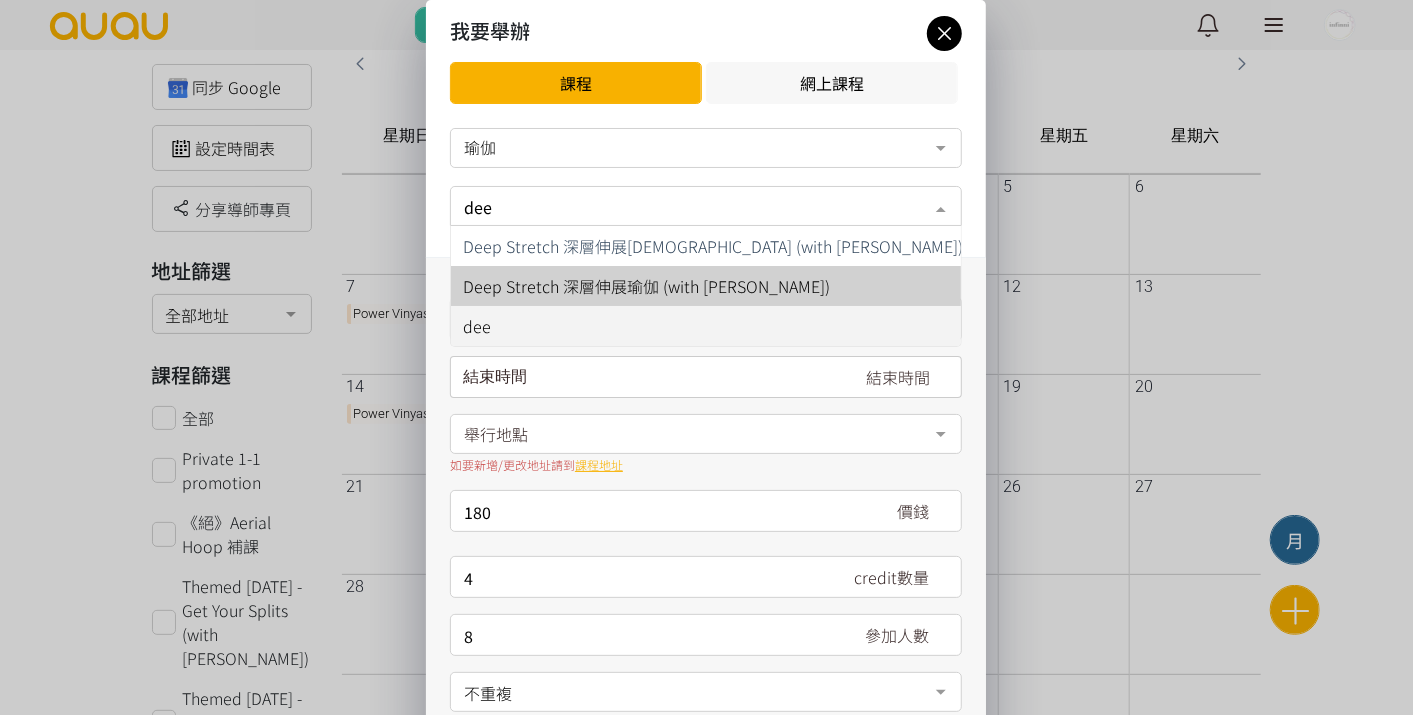 click on "Deep Stretch 深層伸展瑜伽 (with [PERSON_NAME])" at bounding box center (713, 286) 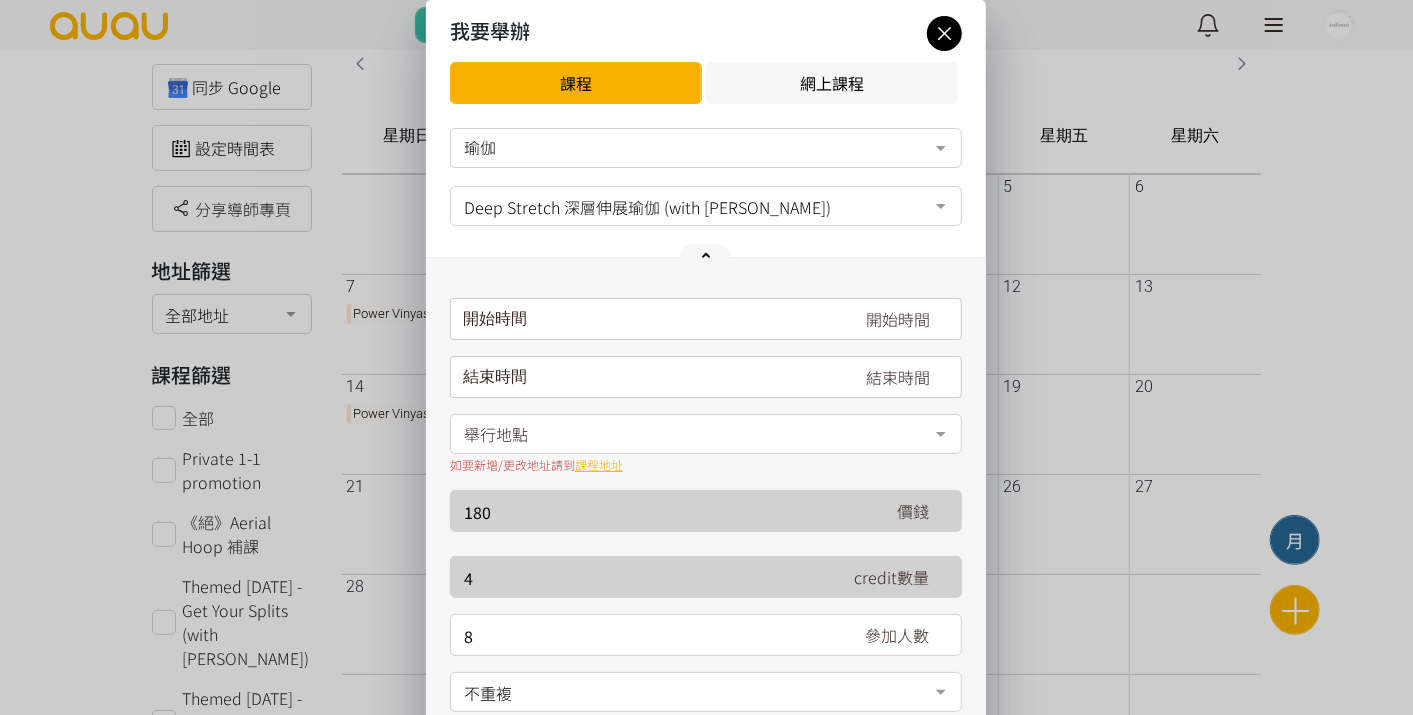 click on "請選擇時間表日期" at bounding box center (706, 319) 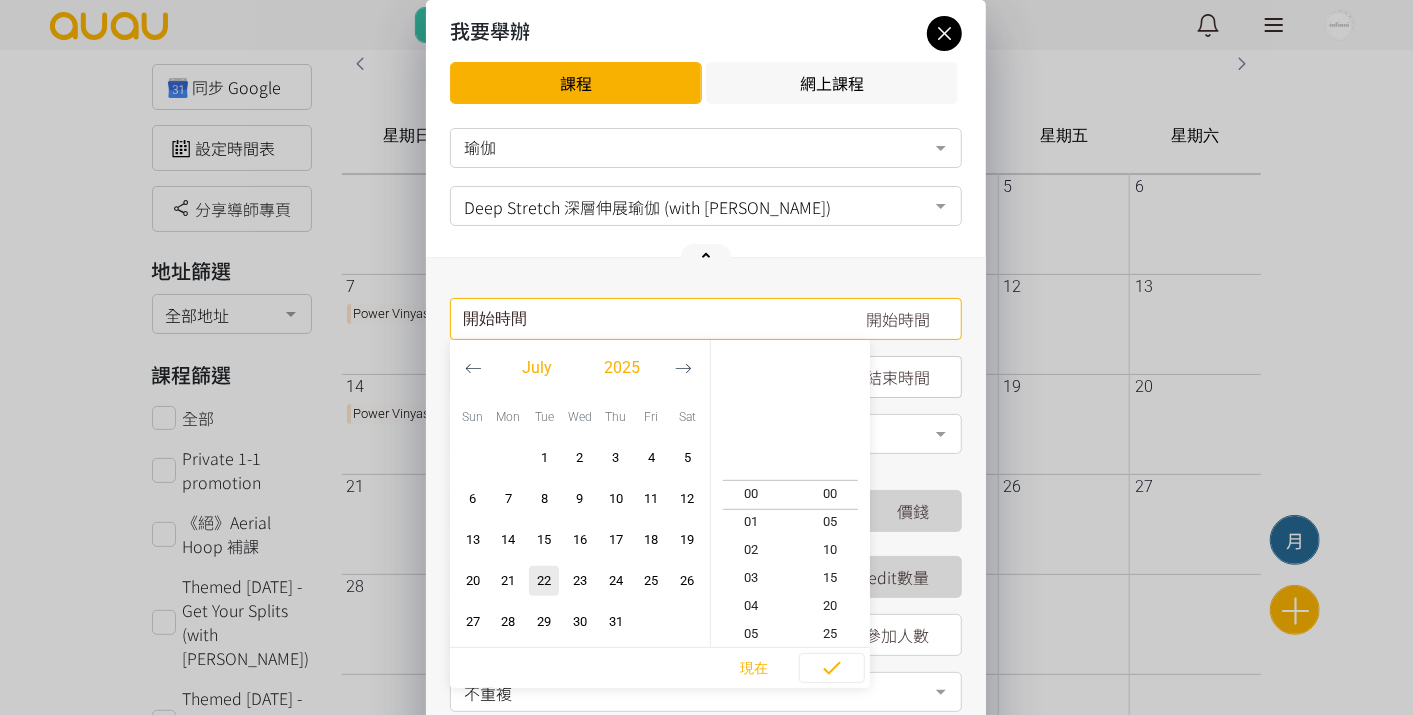 click at bounding box center (683, 368) 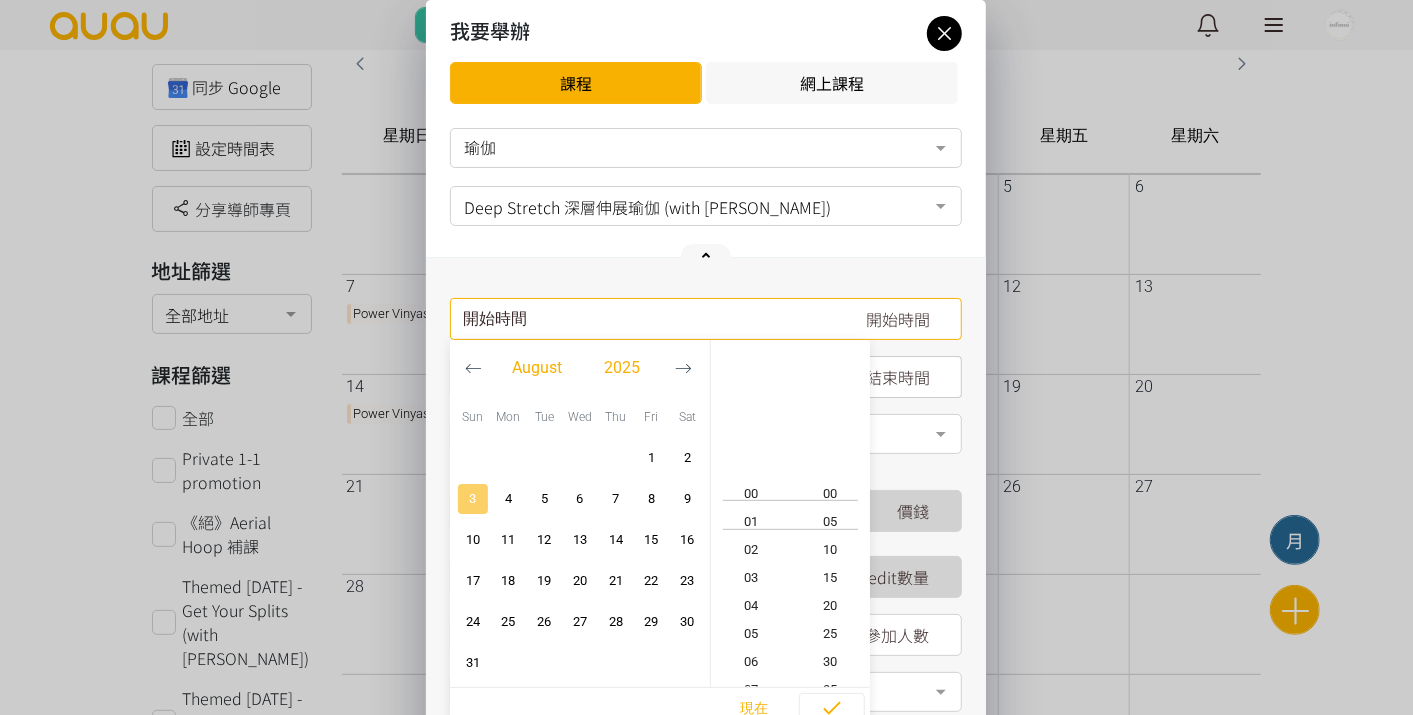 click on "3" at bounding box center [473, 499] 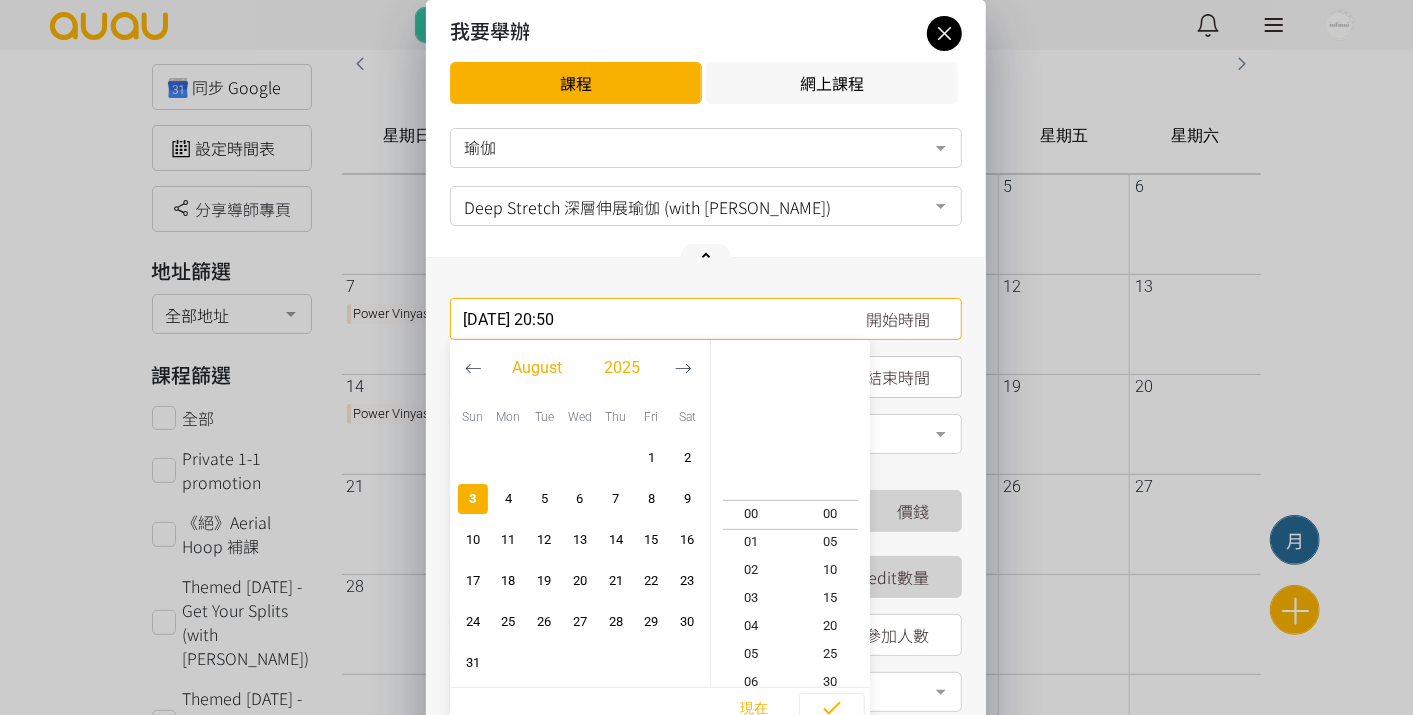 scroll, scrollTop: 560, scrollLeft: 0, axis: vertical 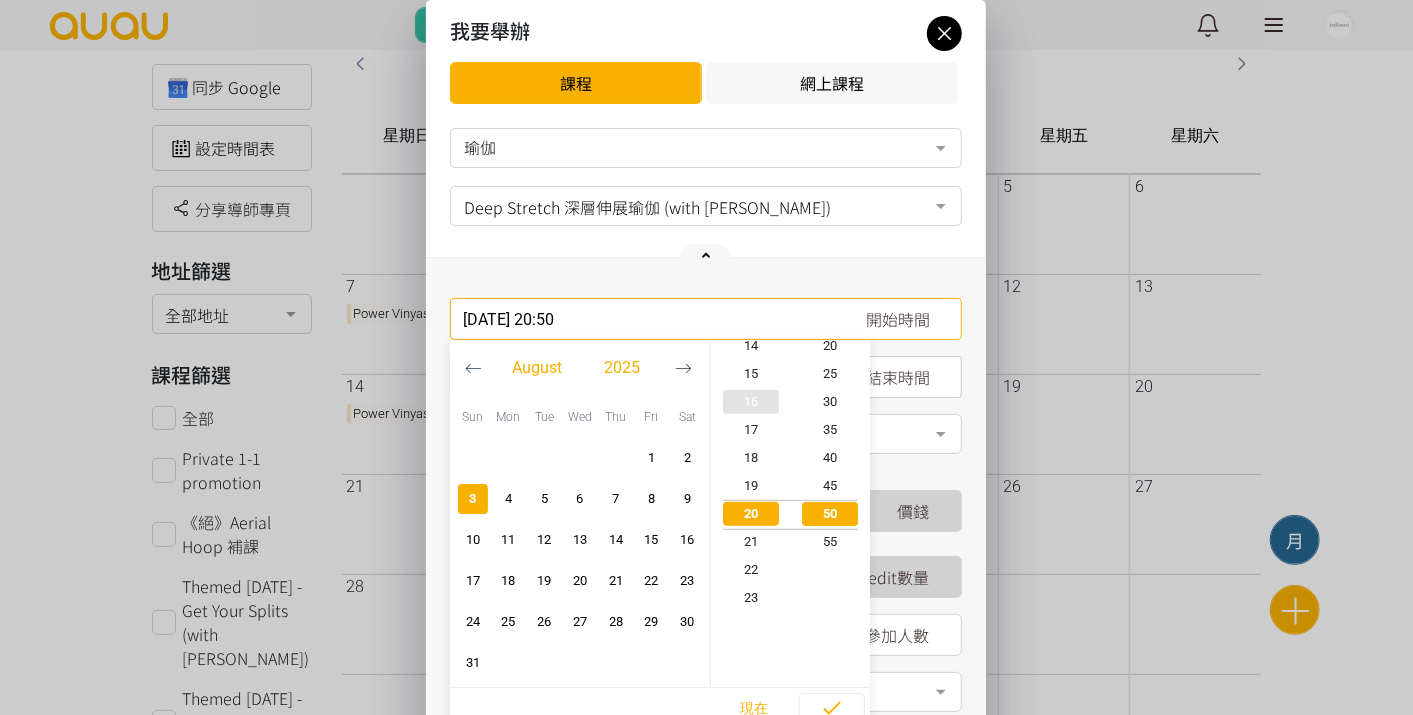 click on "16" at bounding box center [751, 402] 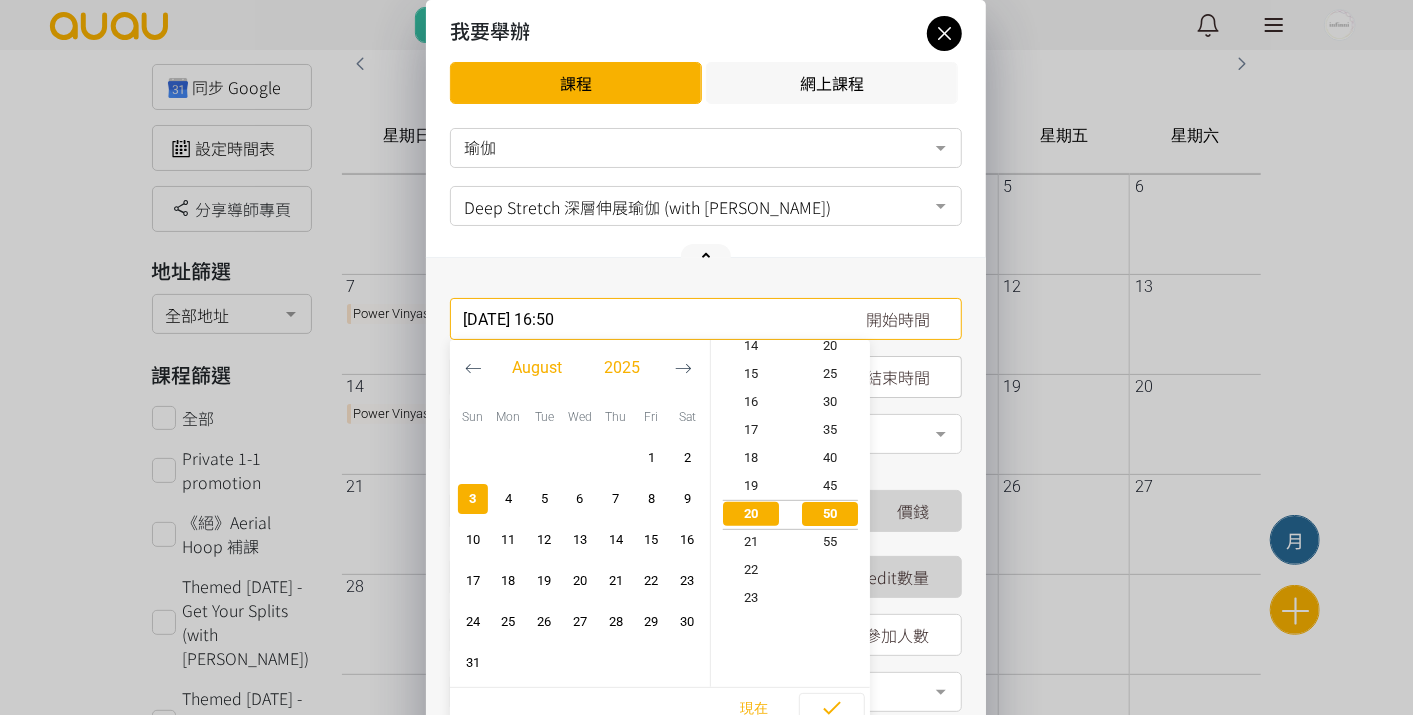 scroll, scrollTop: 448, scrollLeft: 0, axis: vertical 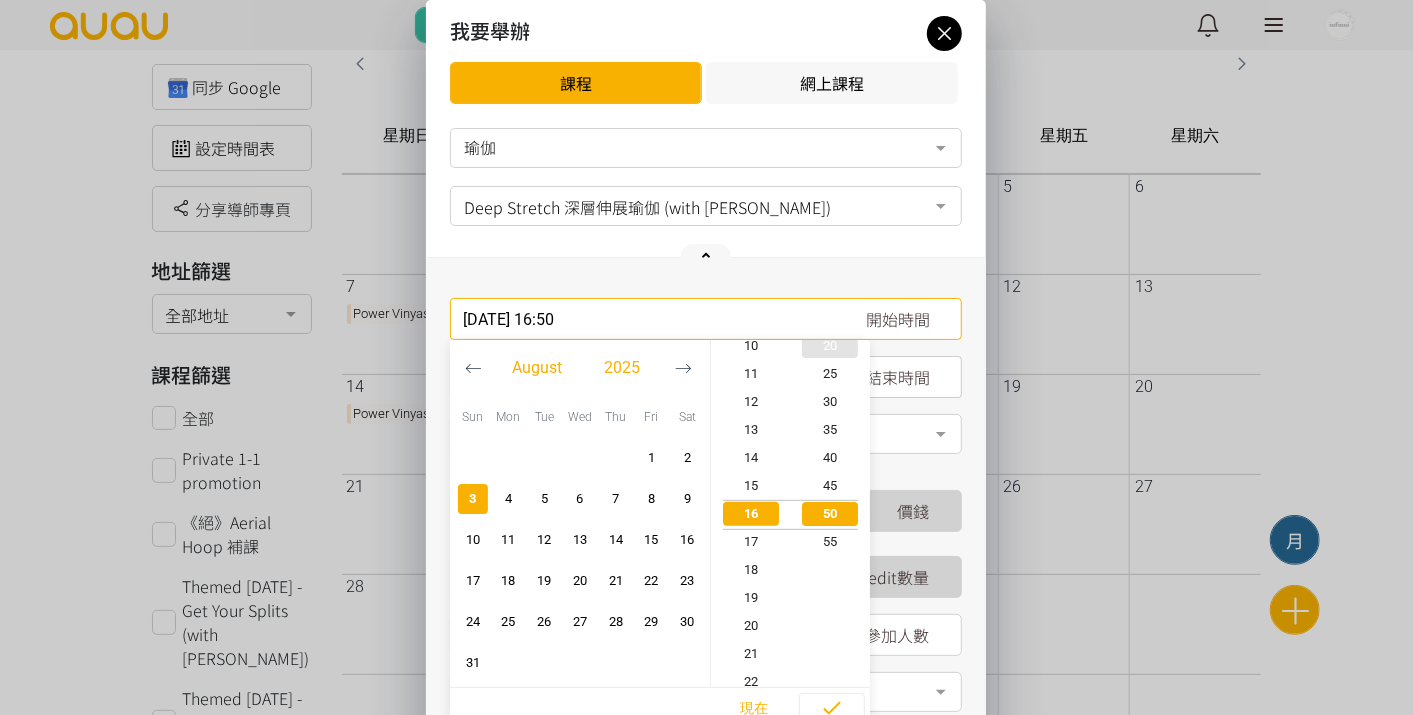 click on "20" at bounding box center [831, 346] 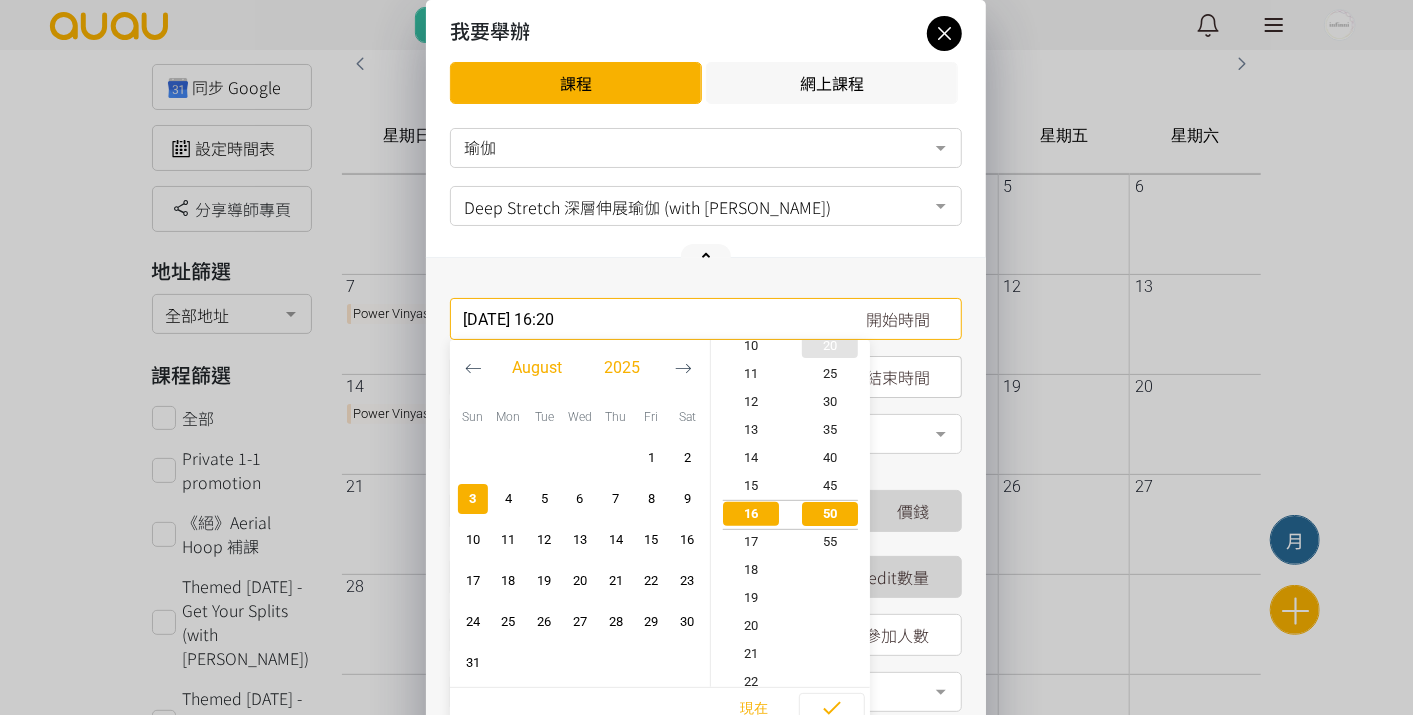 scroll, scrollTop: 448, scrollLeft: 0, axis: vertical 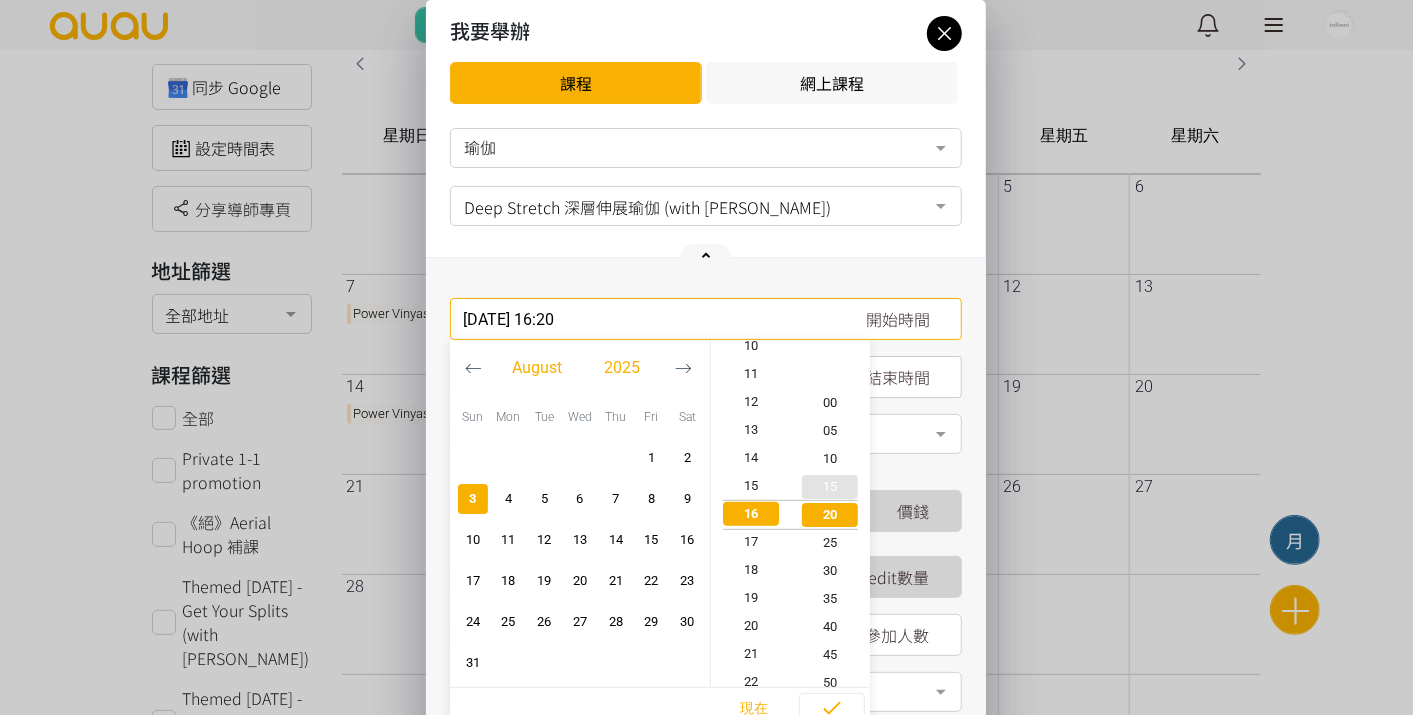 click on "15" at bounding box center [831, 487] 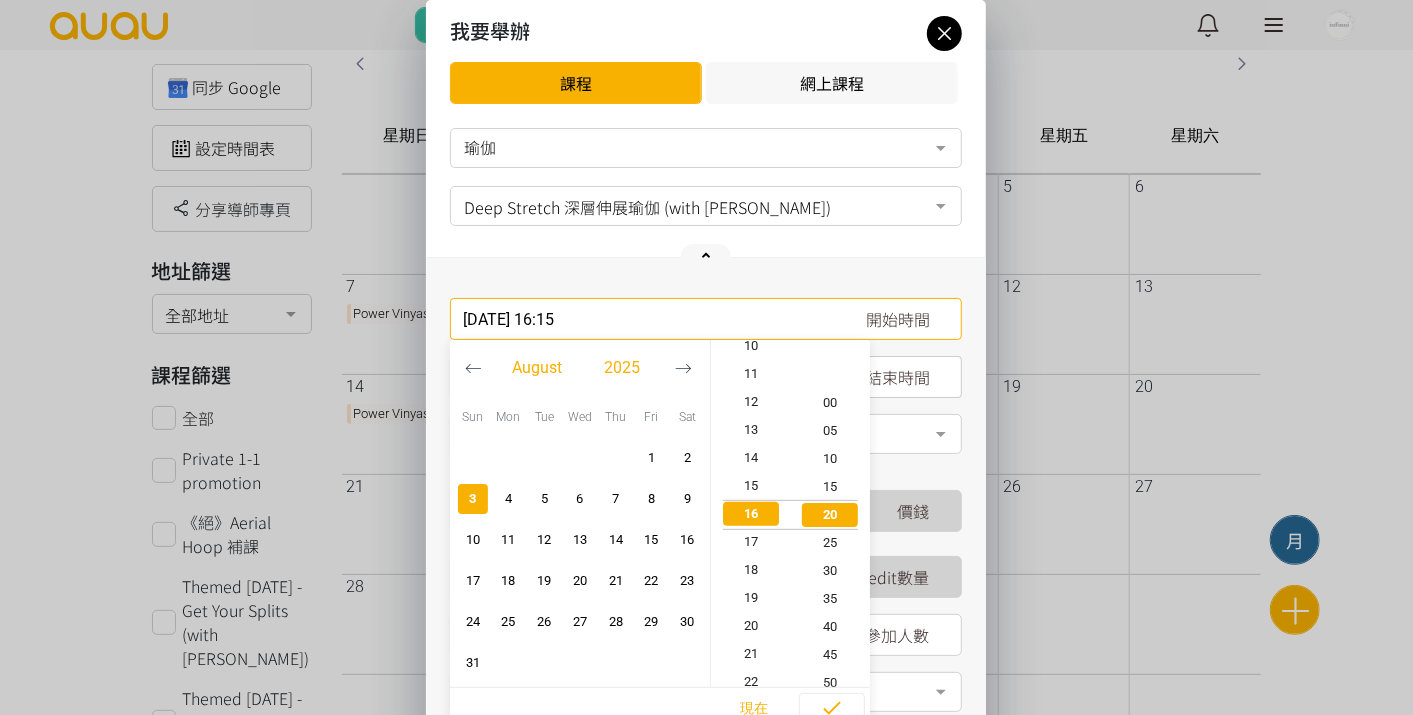 scroll, scrollTop: 448, scrollLeft: 0, axis: vertical 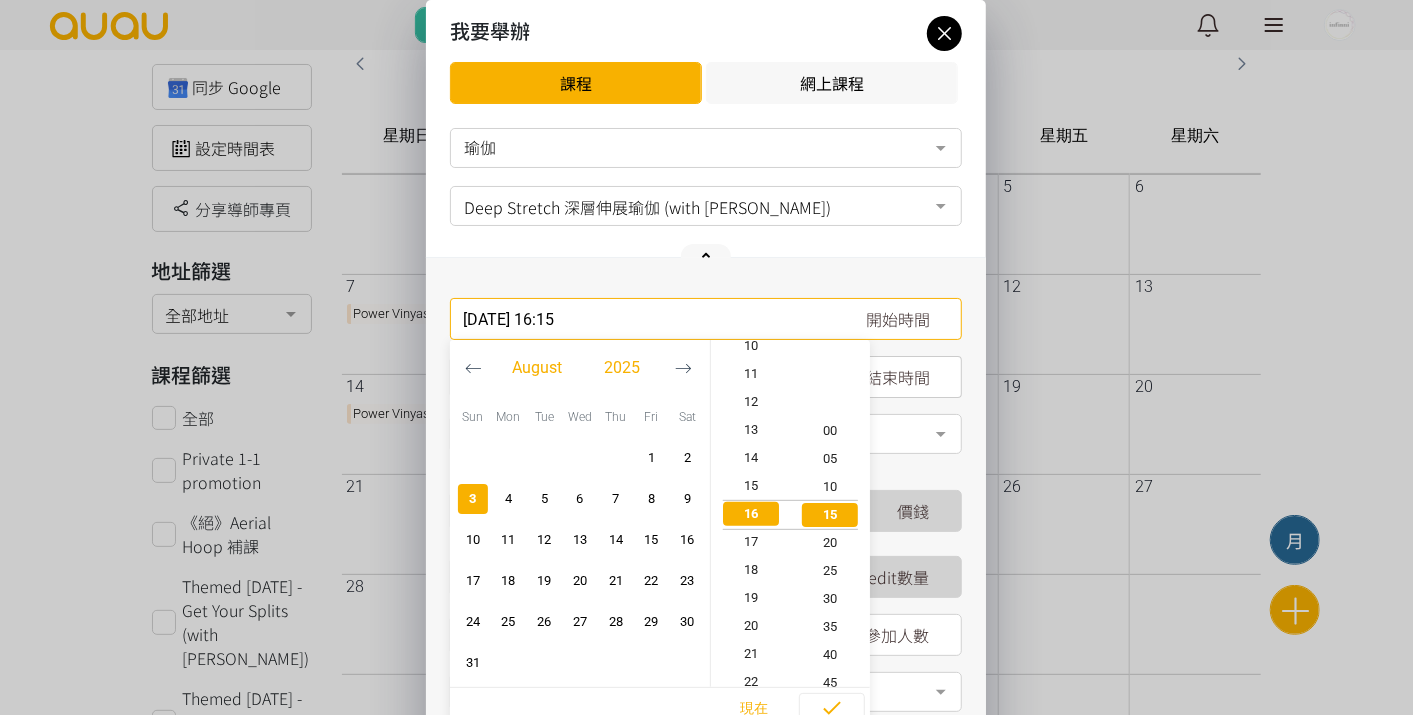 click at bounding box center (941, 436) 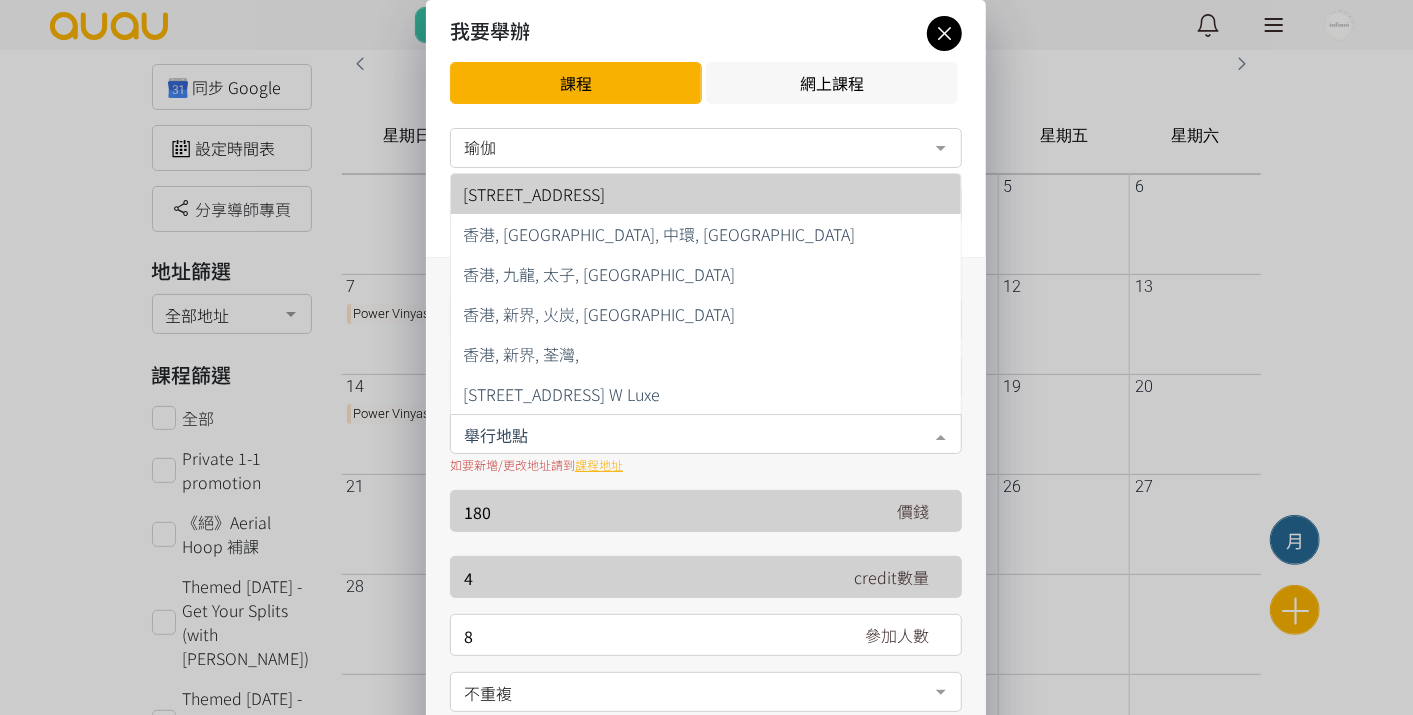 click on "[STREET_ADDRESS]" at bounding box center (534, 194) 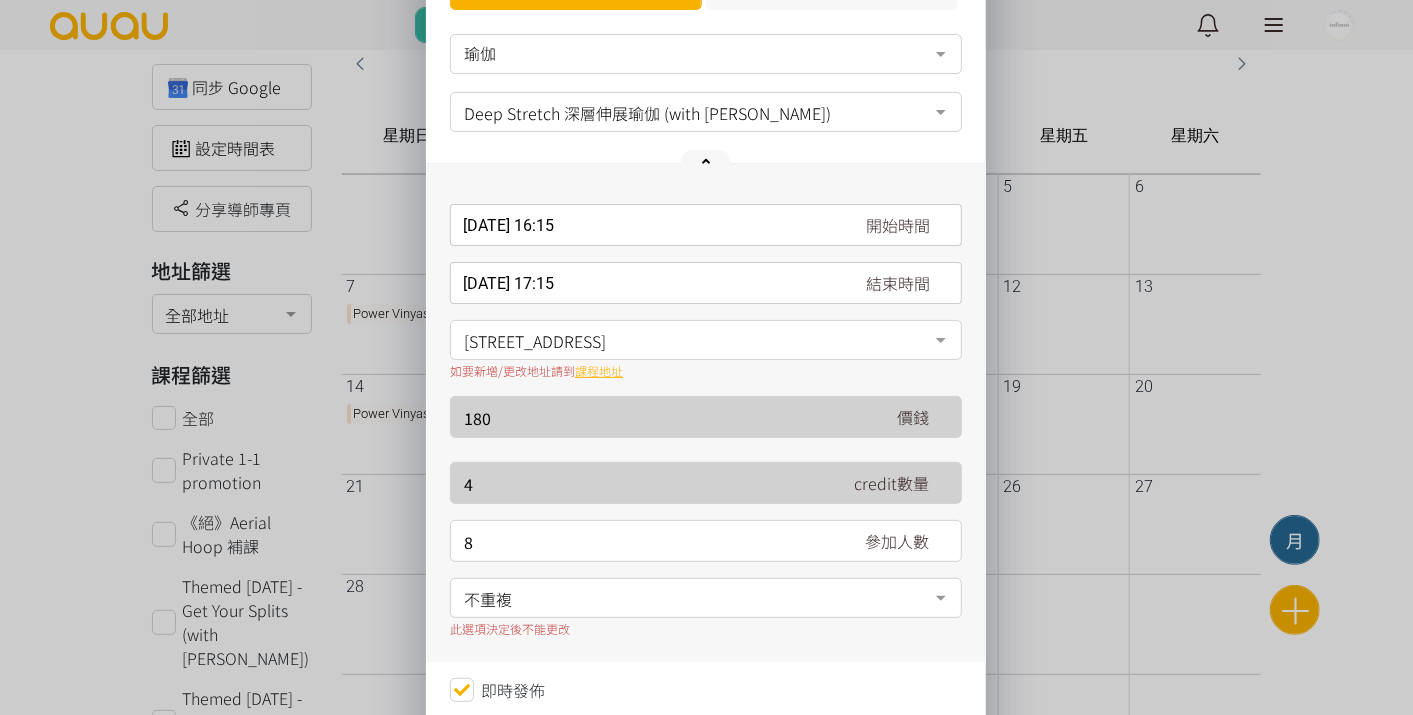 scroll, scrollTop: 222, scrollLeft: 0, axis: vertical 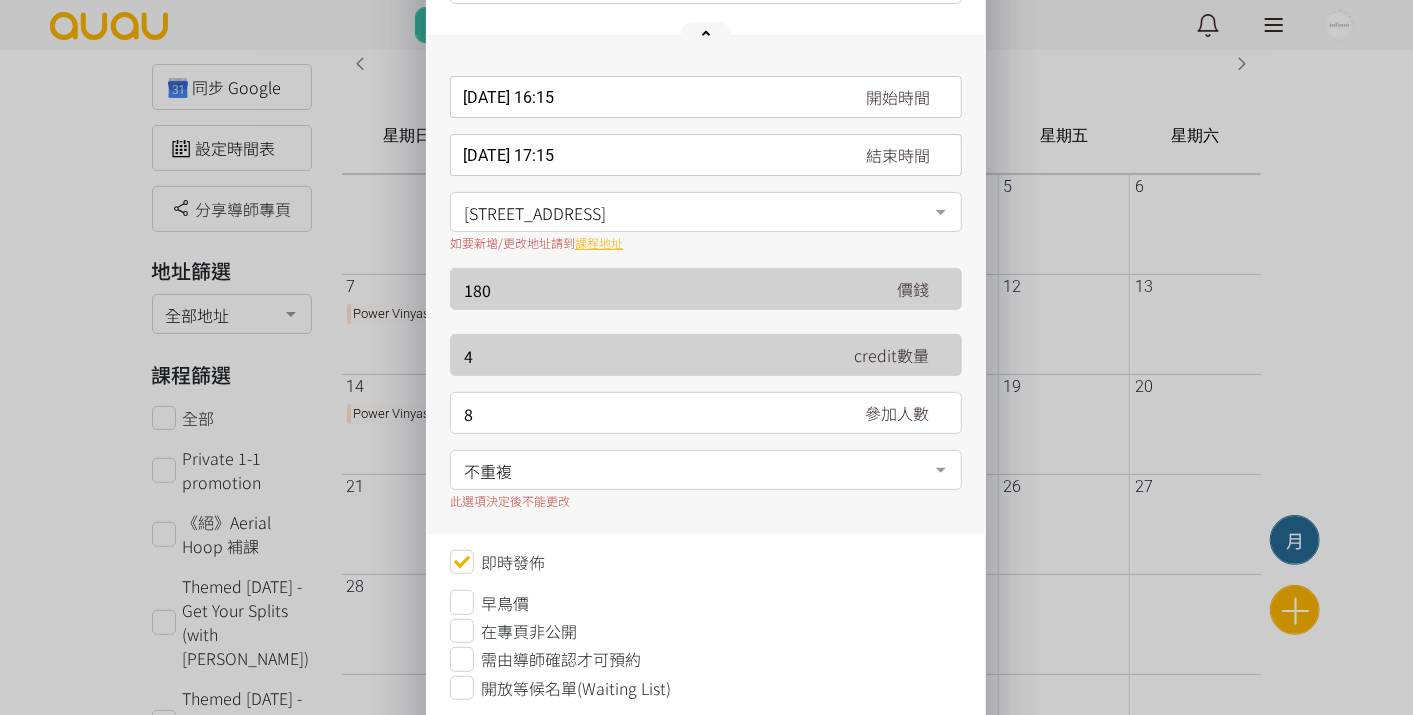click on "2025-08-03, 16:15" at bounding box center (706, 97) 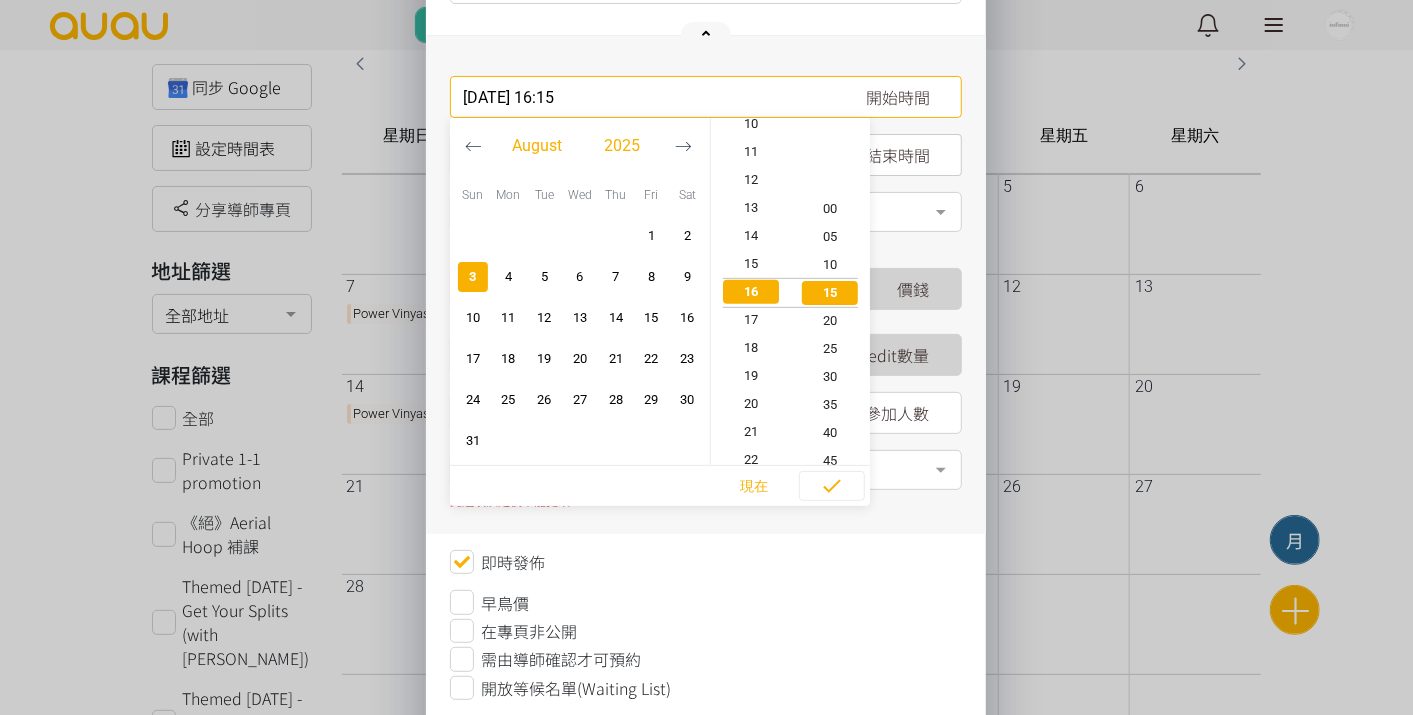 click at bounding box center (683, 146) 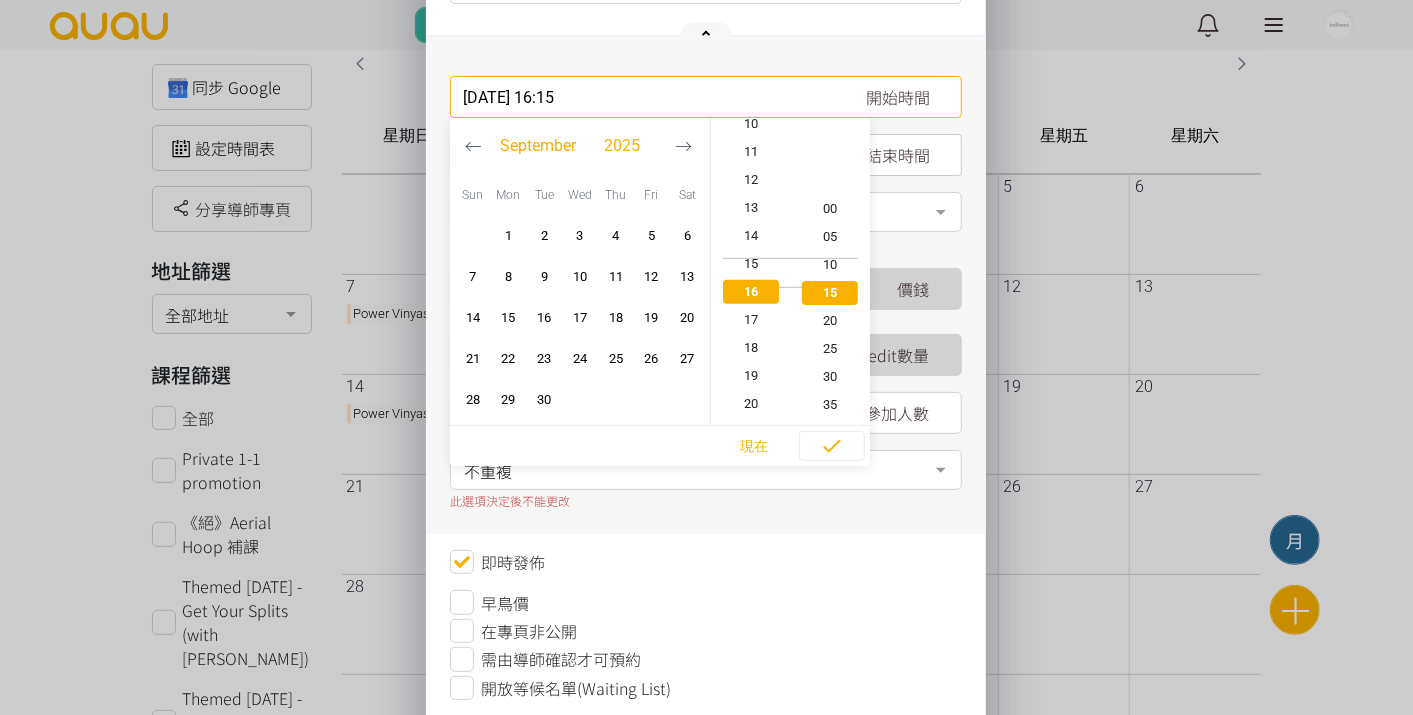 scroll, scrollTop: 468, scrollLeft: 0, axis: vertical 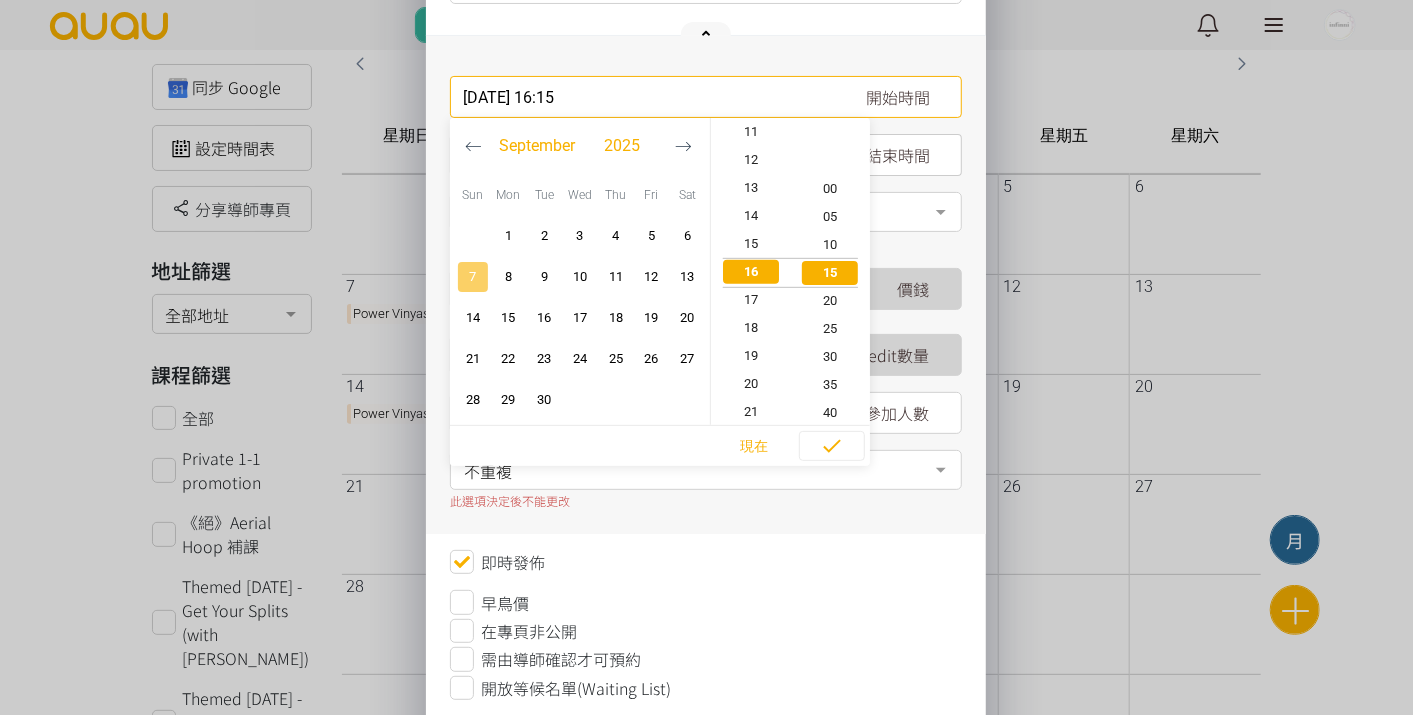 click on "7" at bounding box center [473, 276] 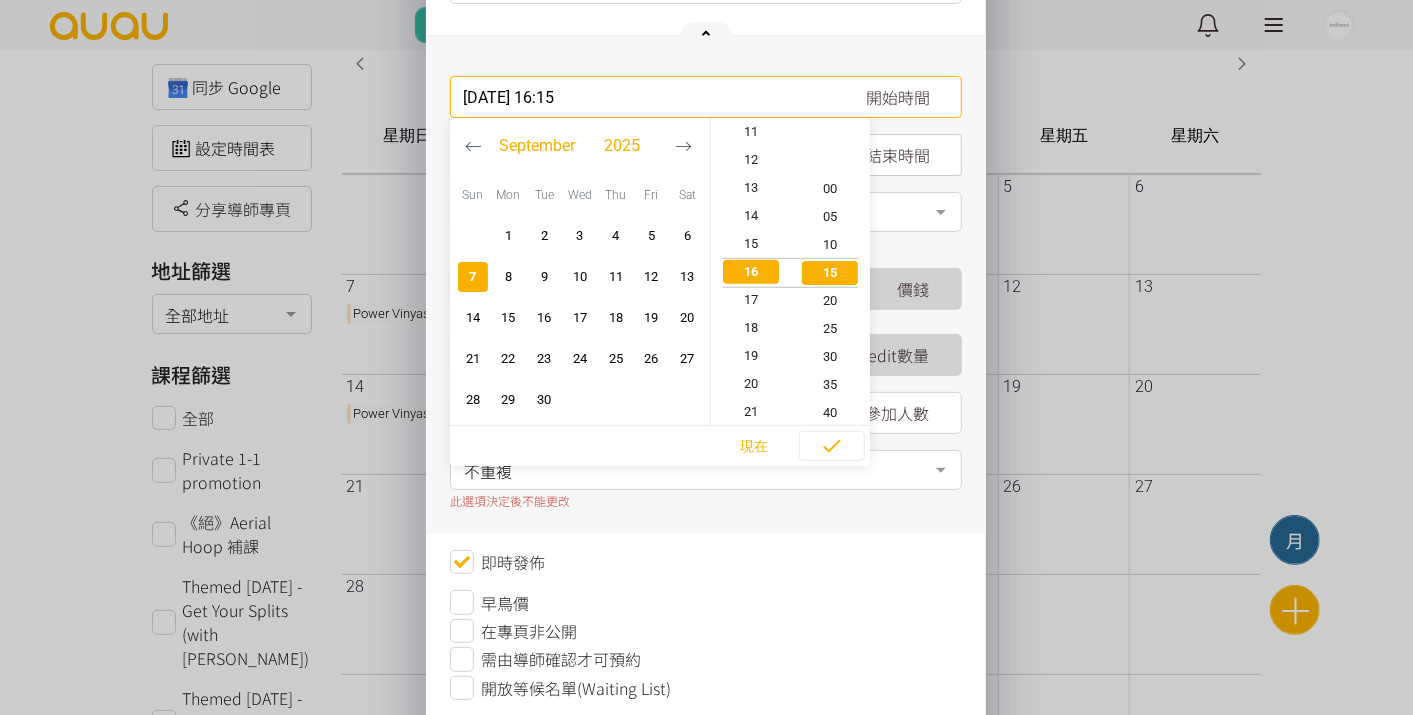 click 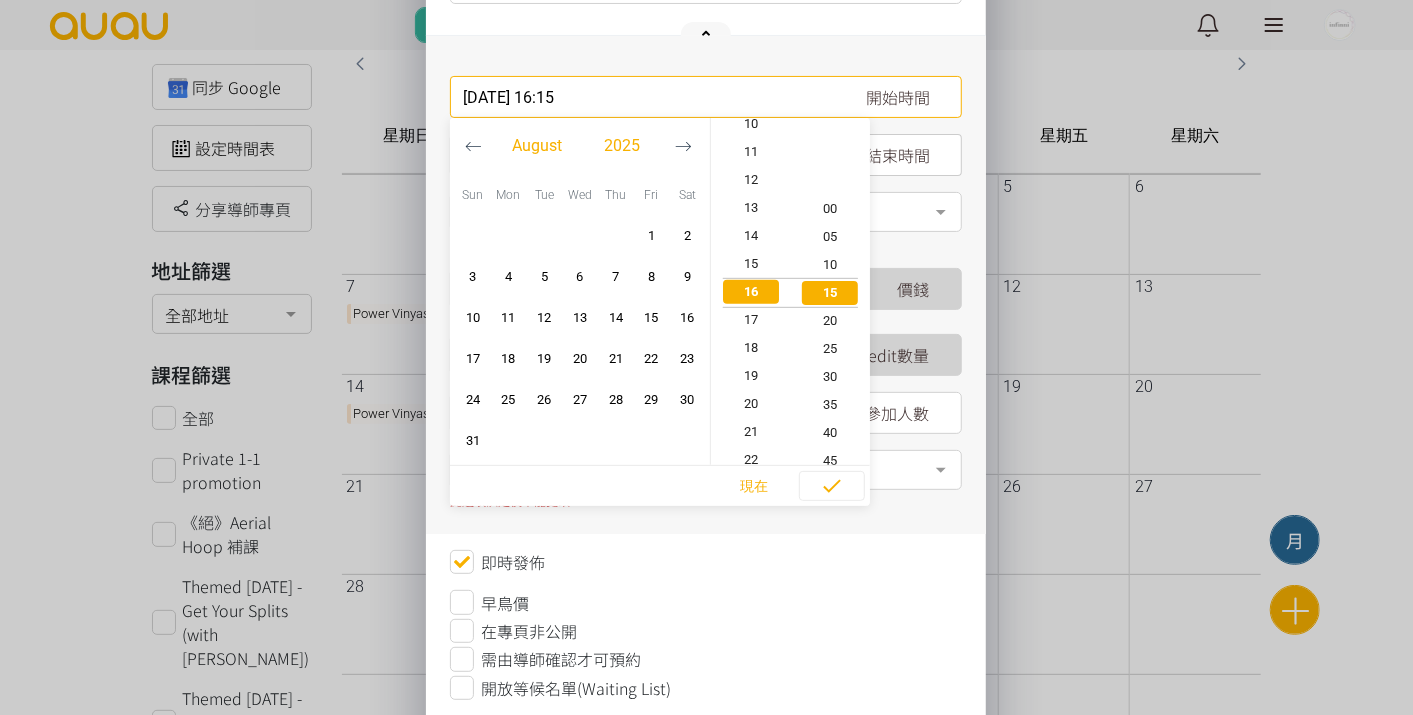 click at bounding box center [683, 146] 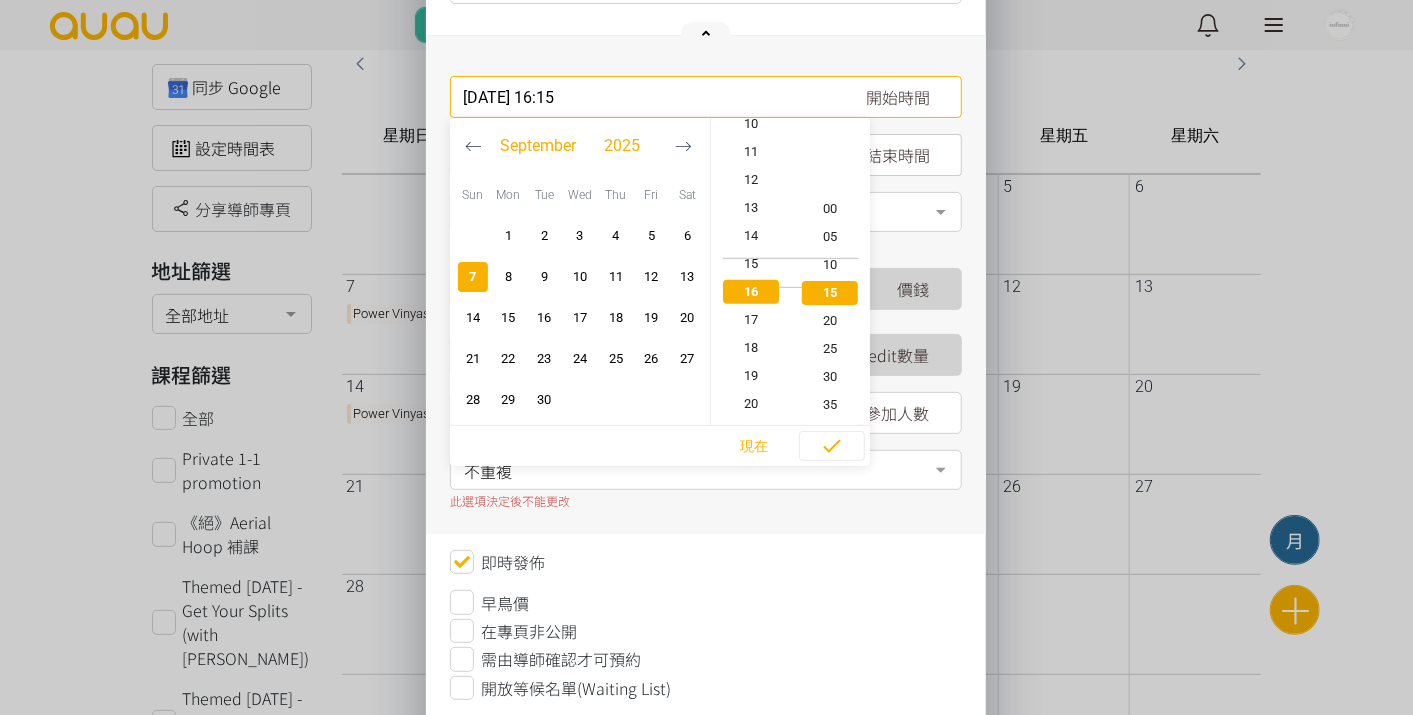 scroll, scrollTop: 468, scrollLeft: 0, axis: vertical 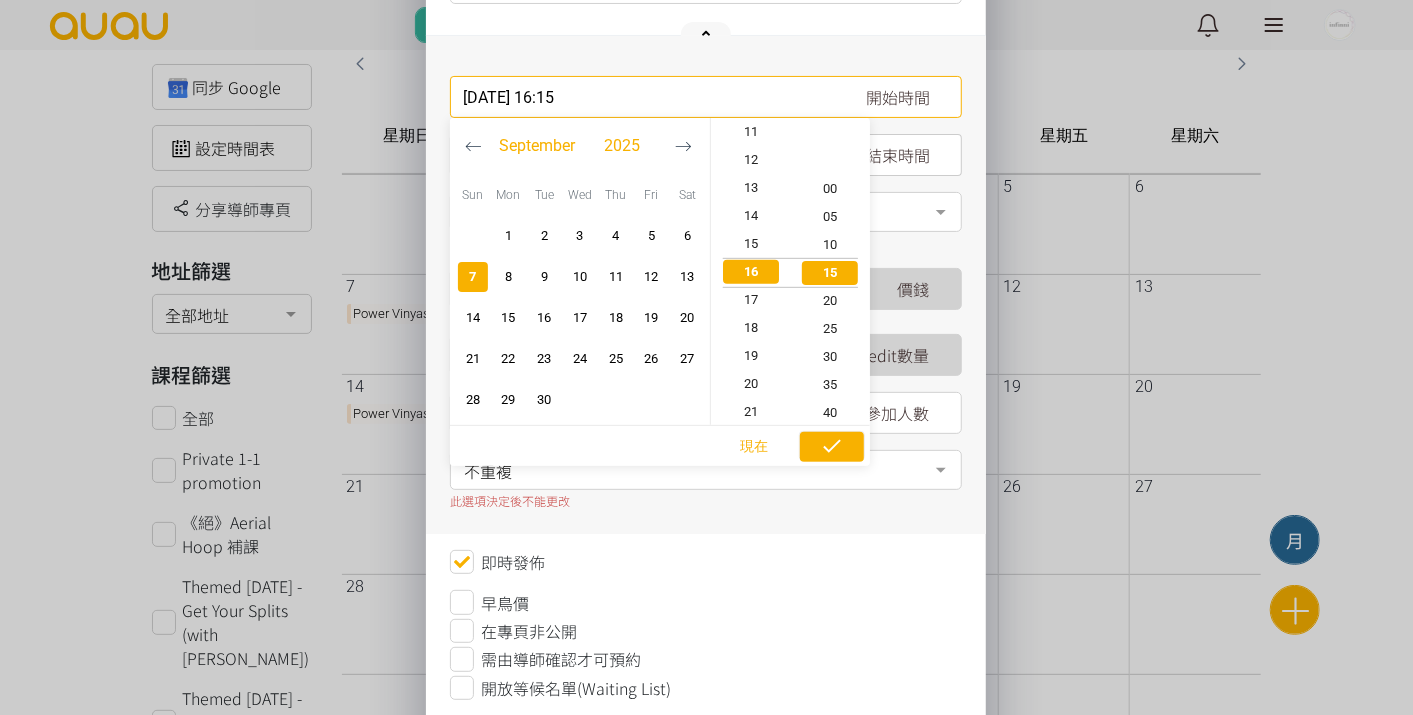 click 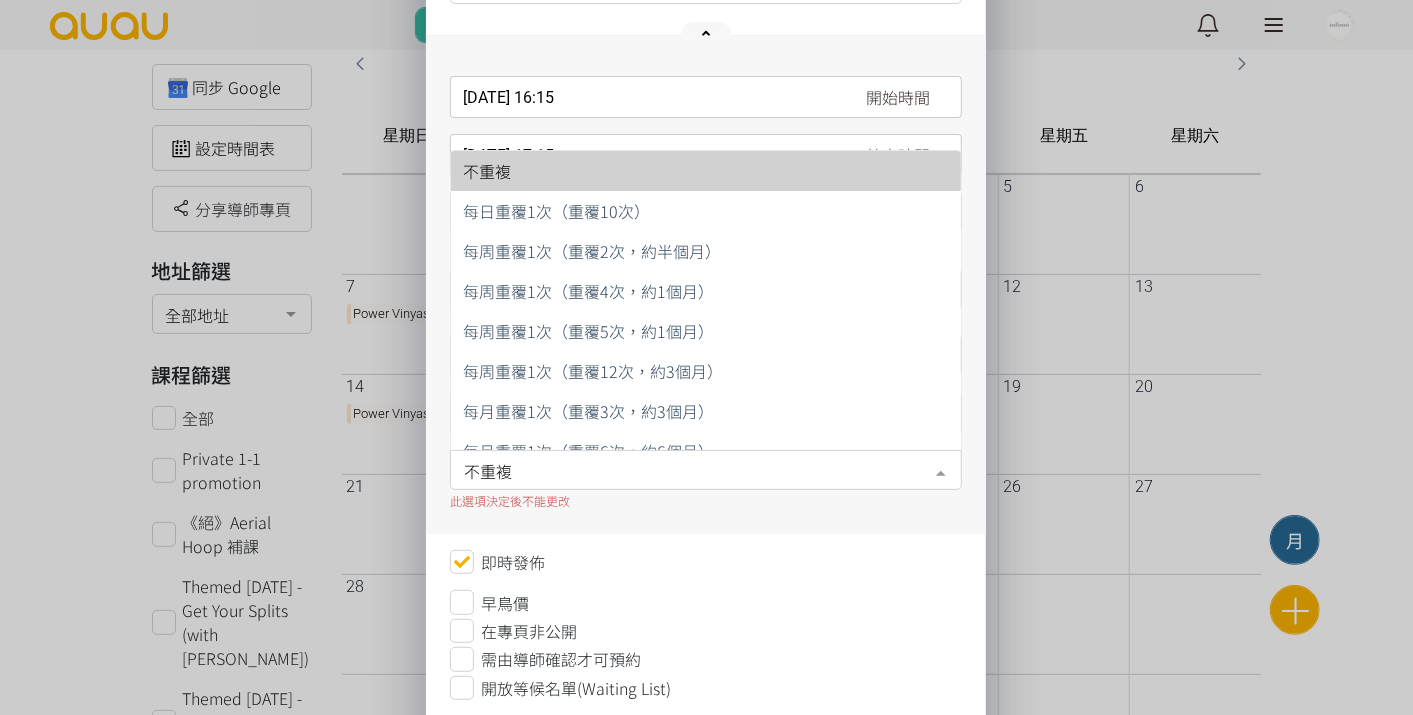 click on "不重複" at bounding box center [706, 468] 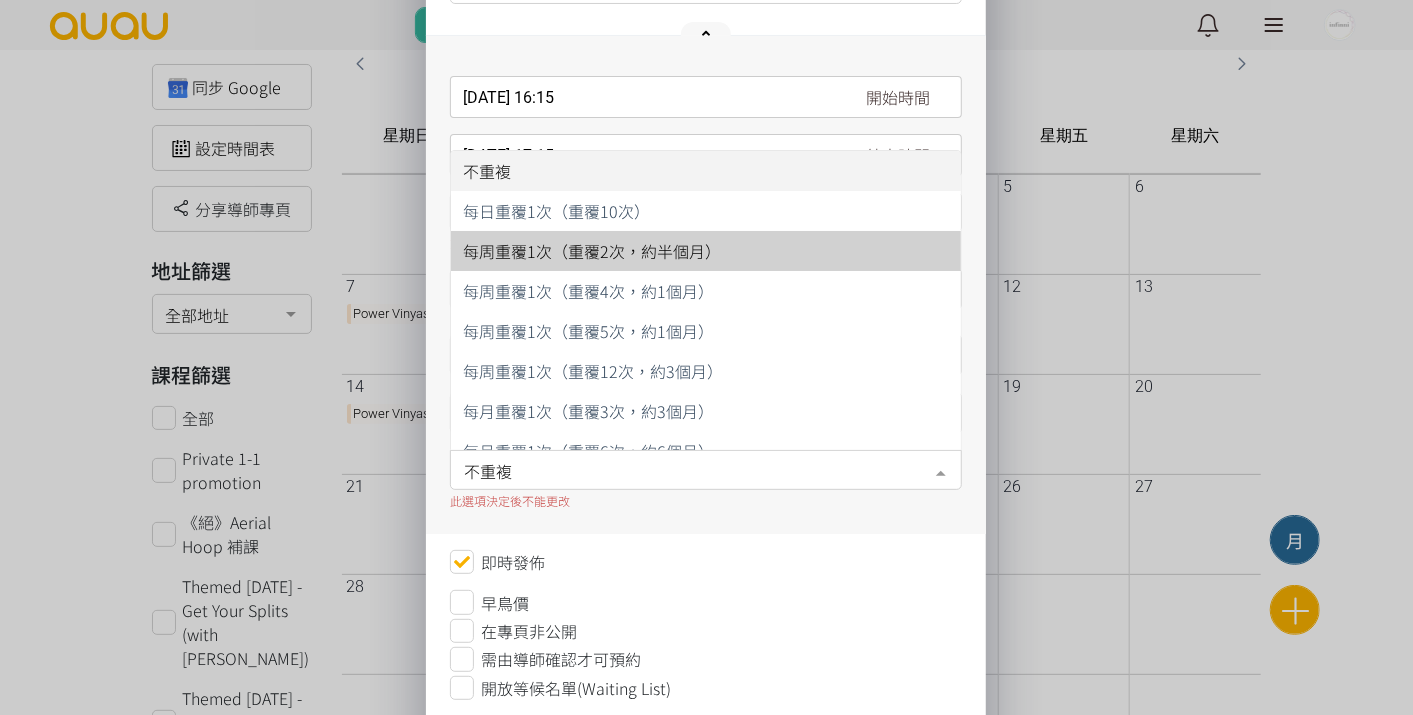 click on "每周重覆1次（重覆2次，約半個月）" at bounding box center (592, 251) 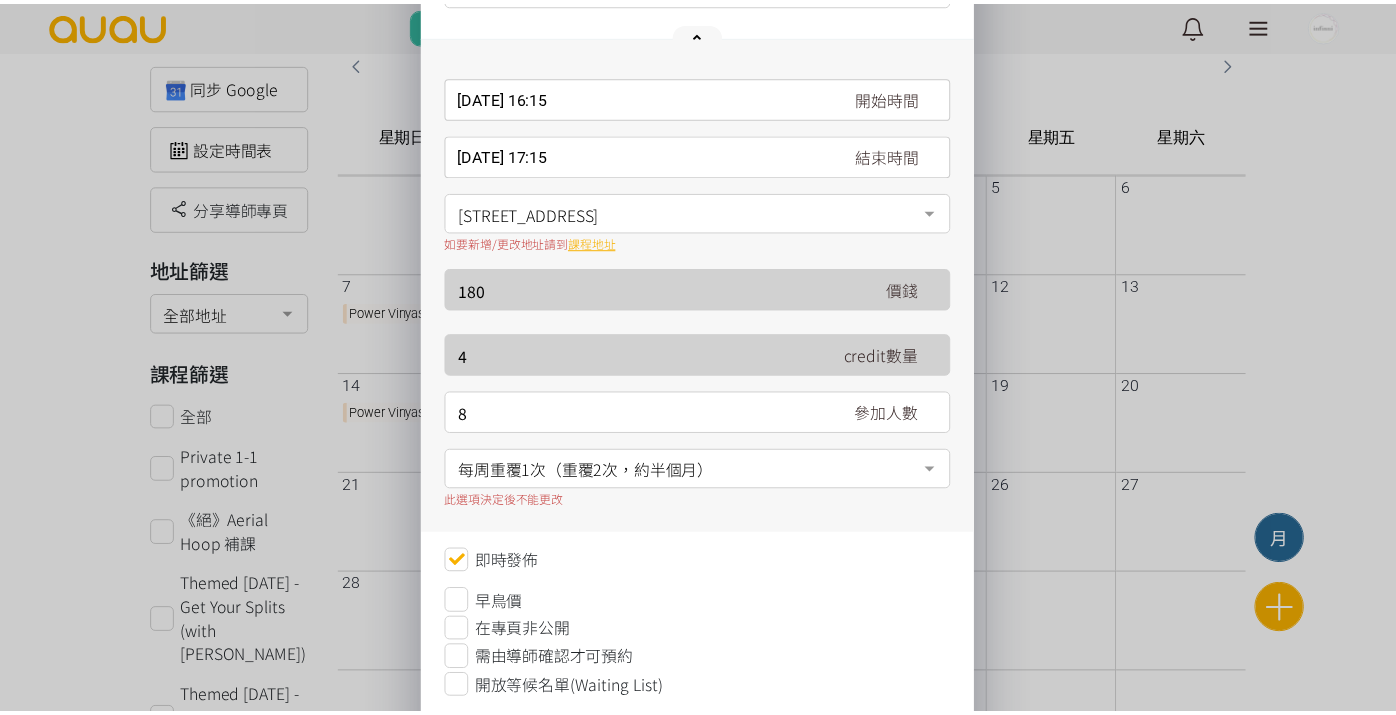 scroll, scrollTop: 327, scrollLeft: 0, axis: vertical 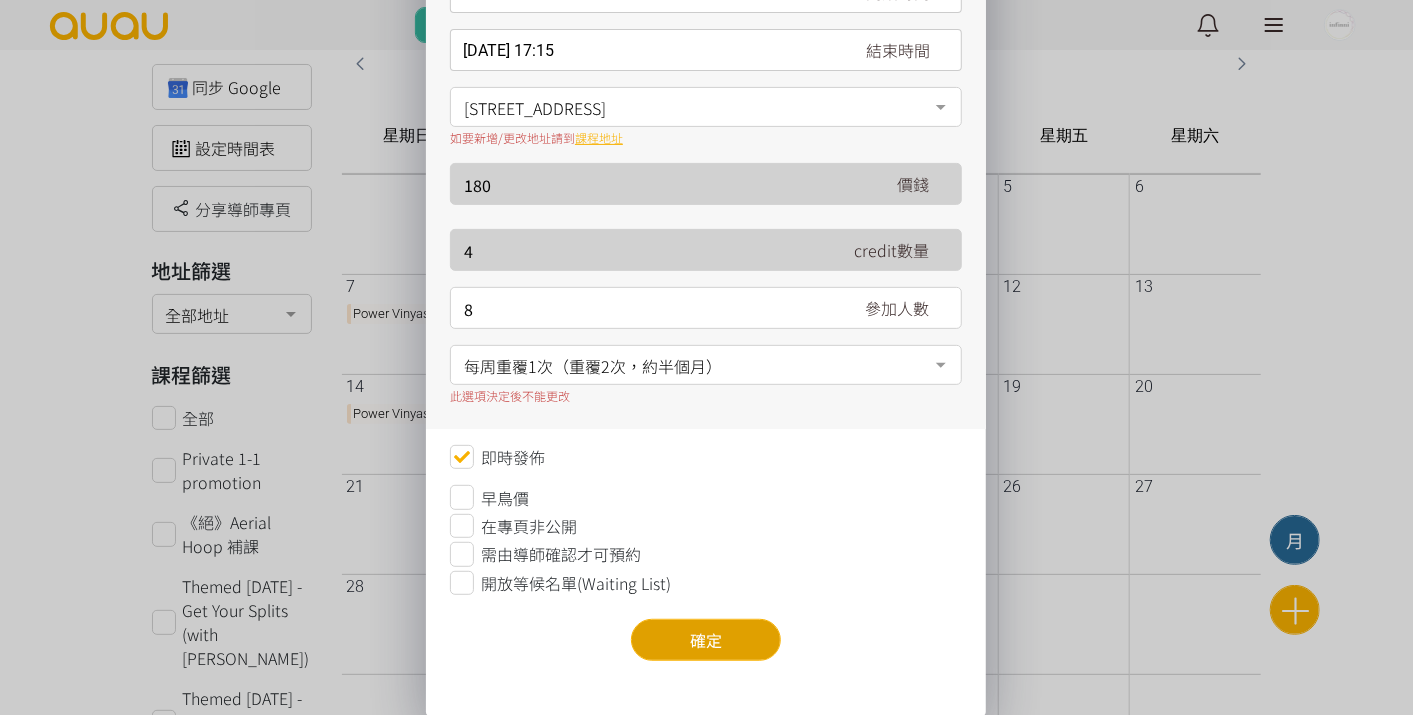 click on "確定" at bounding box center [706, 640] 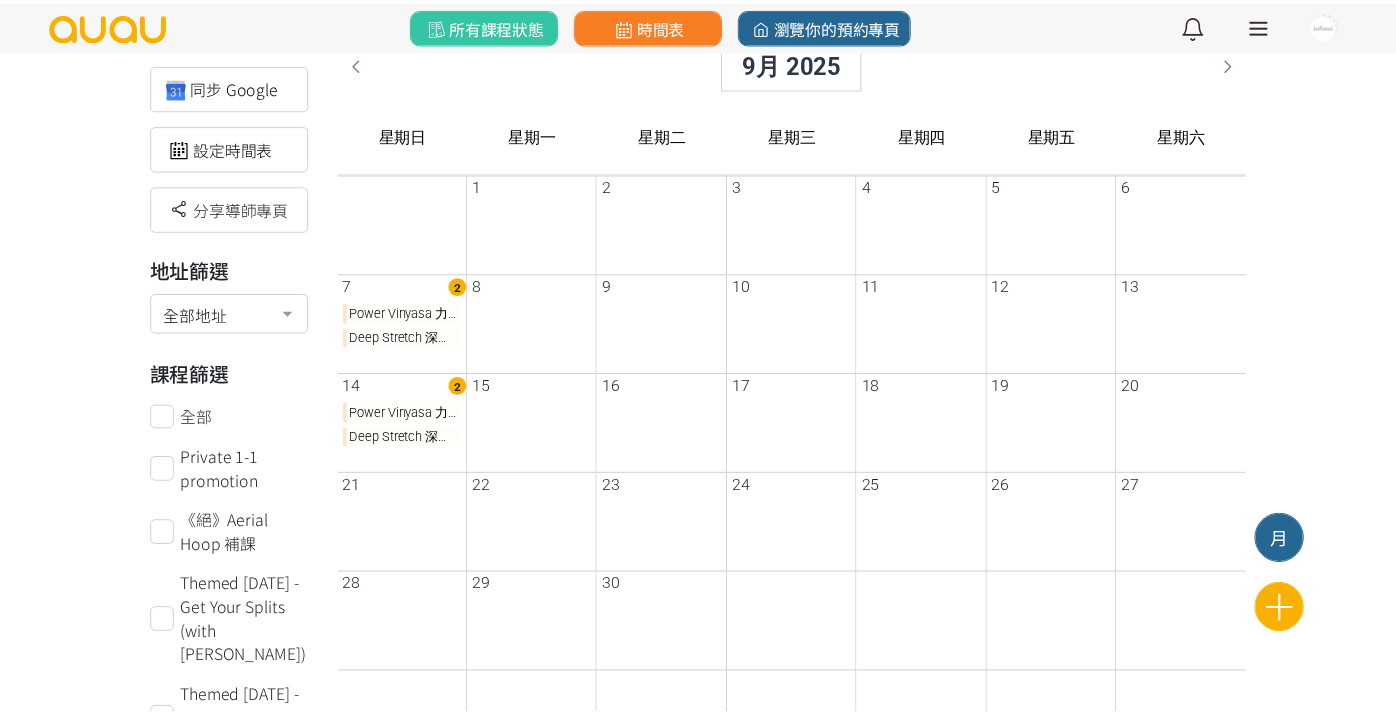 scroll, scrollTop: 0, scrollLeft: 0, axis: both 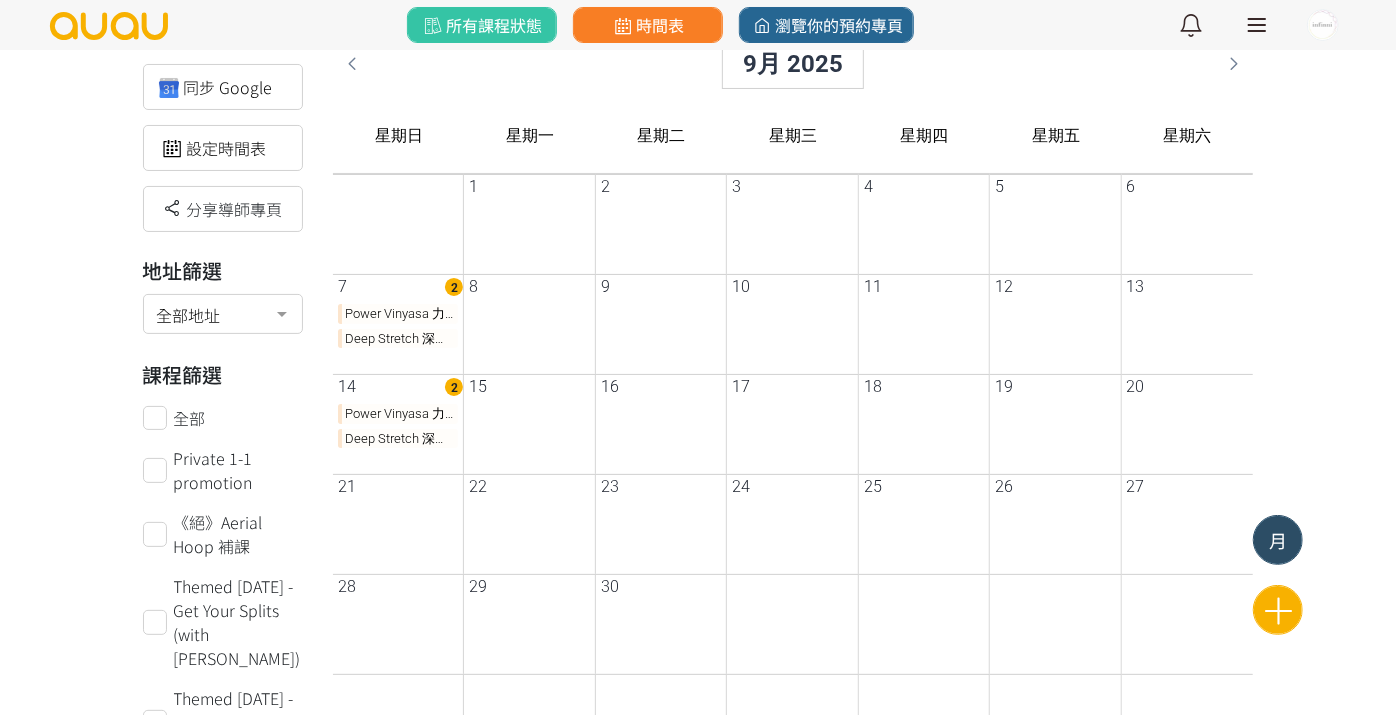click on "月" at bounding box center (1278, 540) 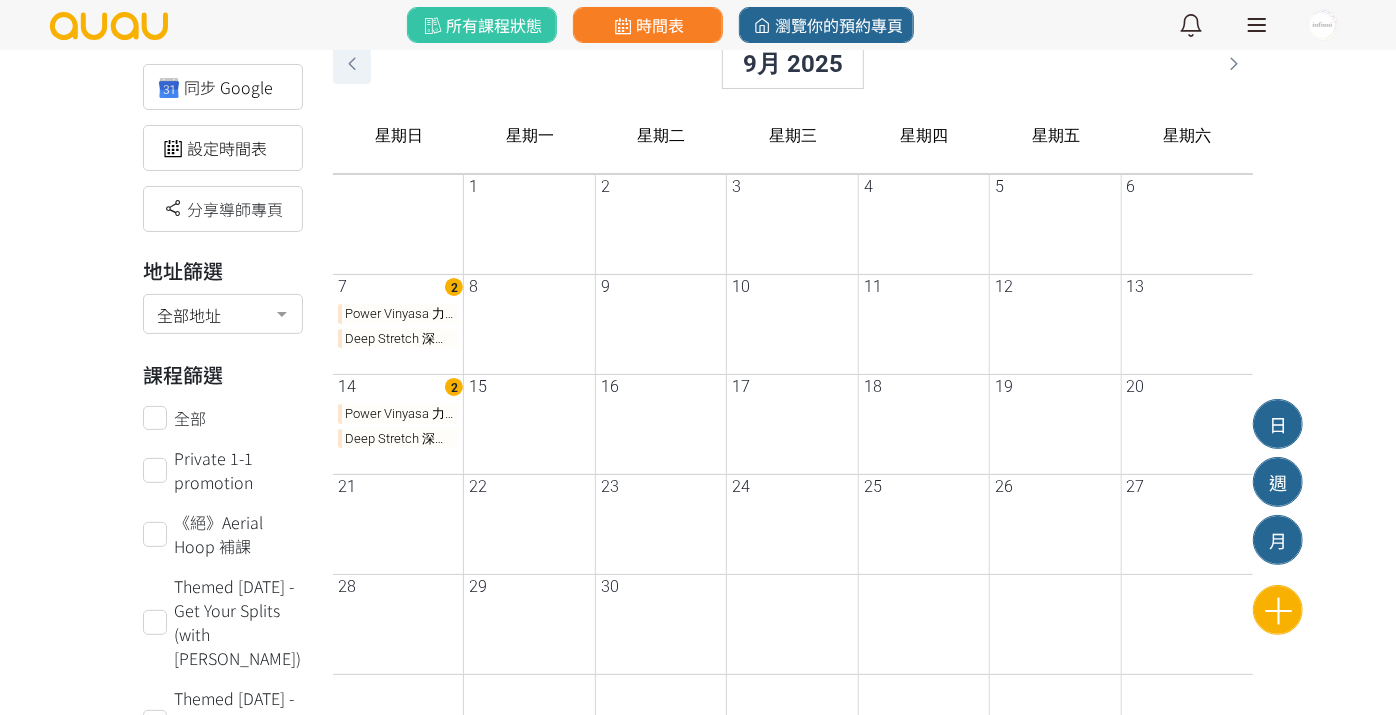 click at bounding box center [352, 64] 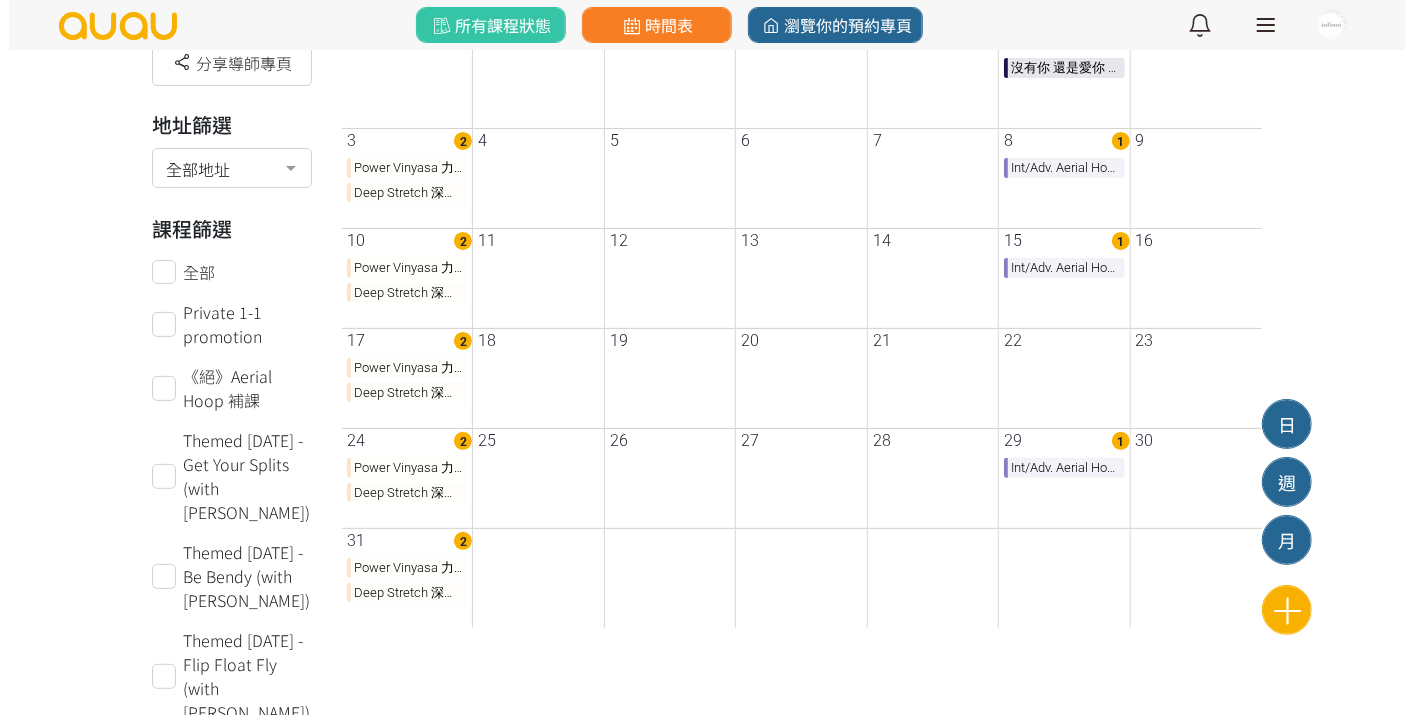 scroll, scrollTop: 222, scrollLeft: 0, axis: vertical 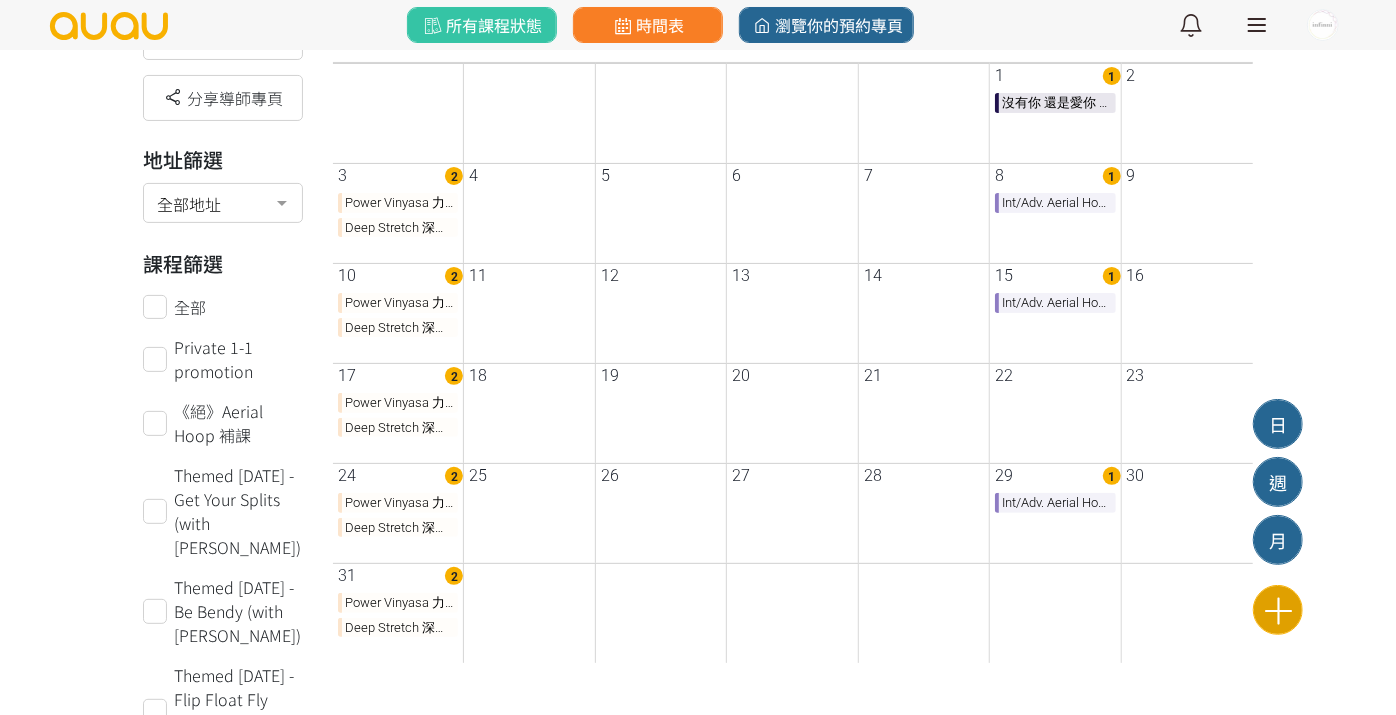 click at bounding box center [1278, 610] 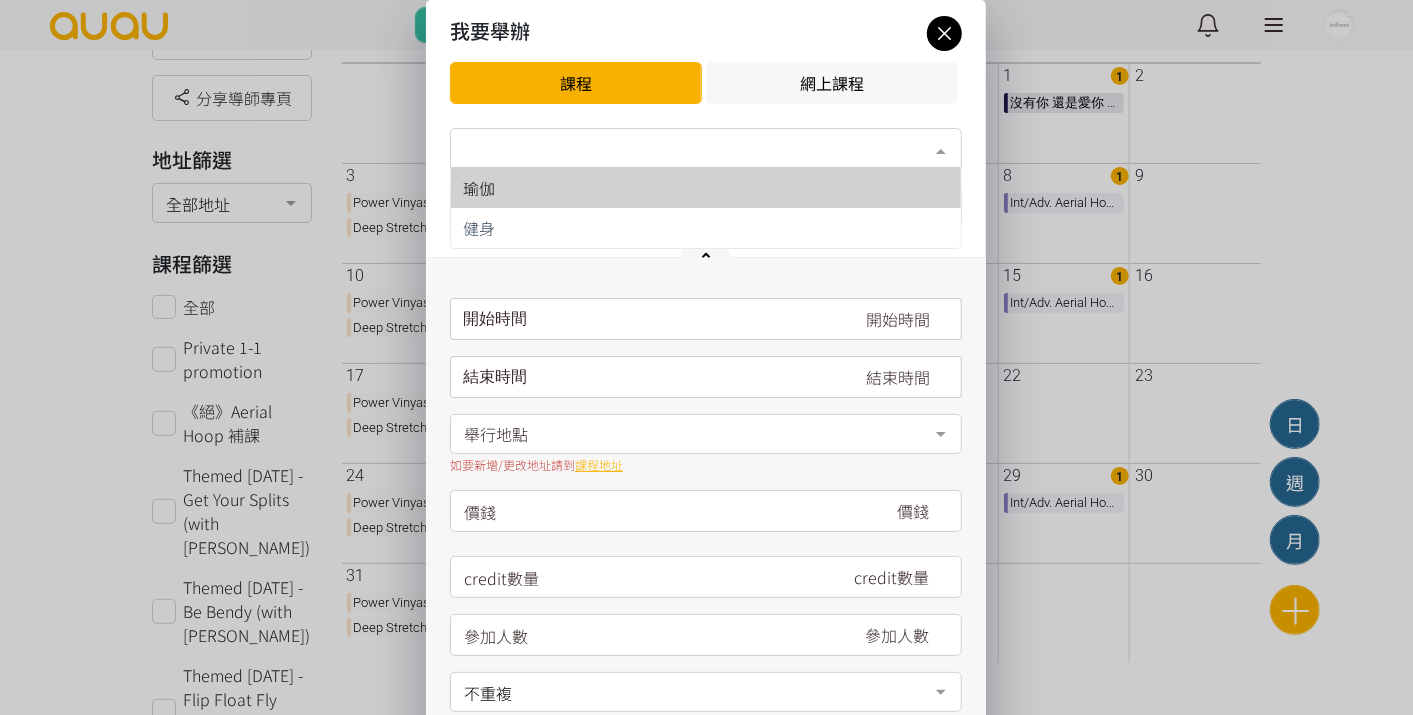 click on "類別*" at bounding box center [706, 148] 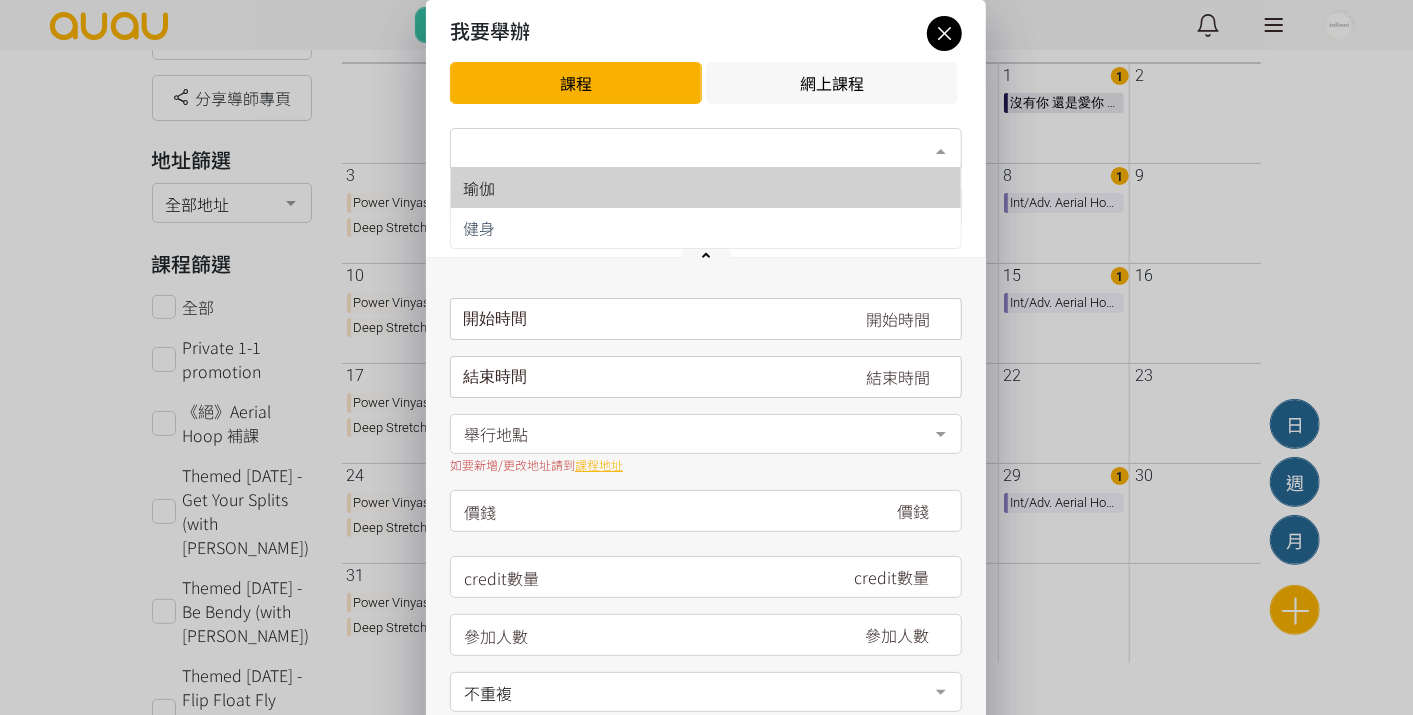 click on "類別*" at bounding box center (706, 148) 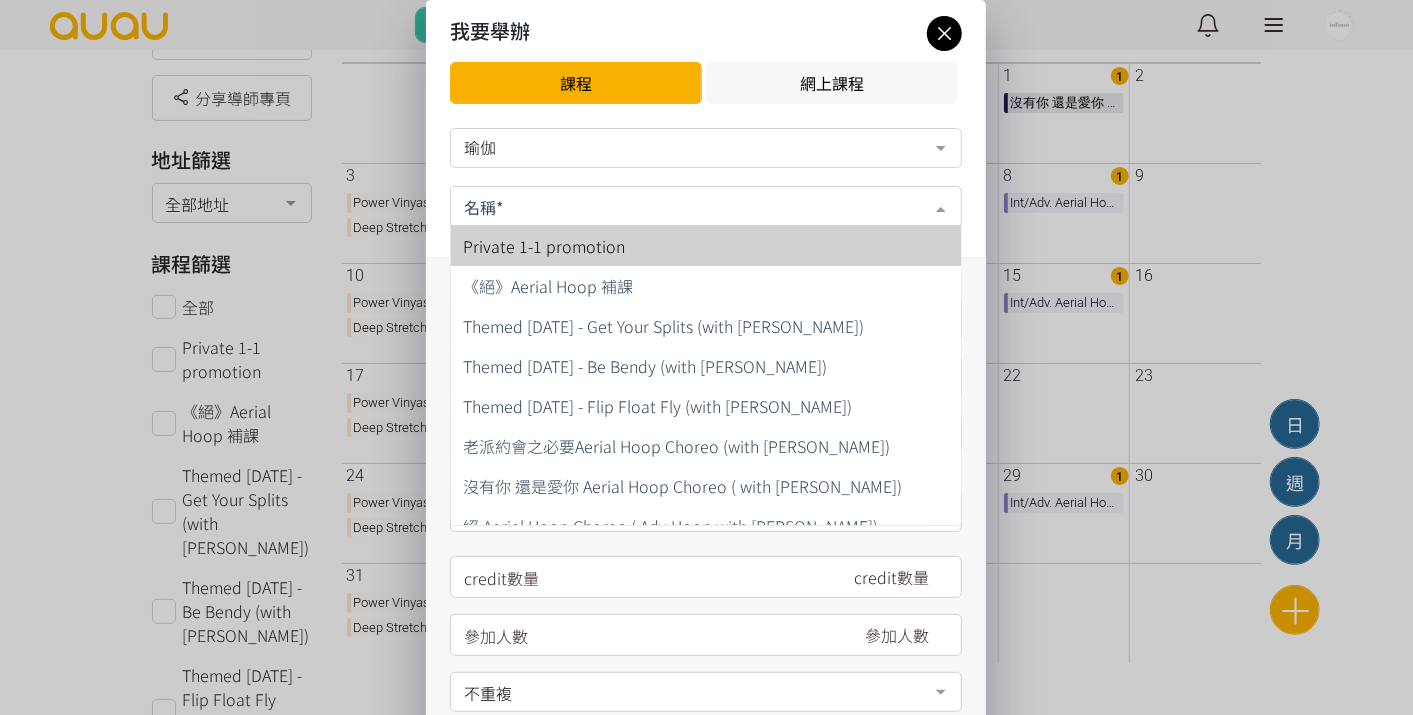 click at bounding box center (706, 206) 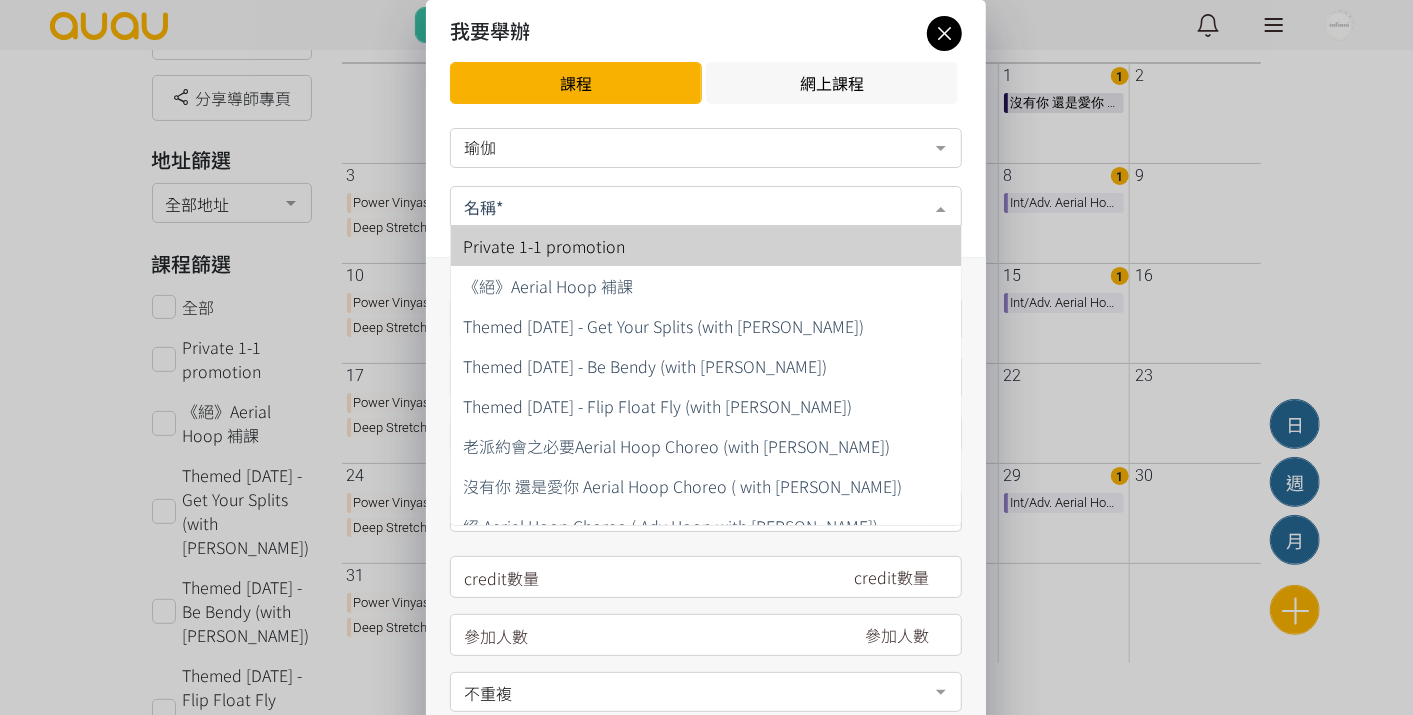 type on "f" 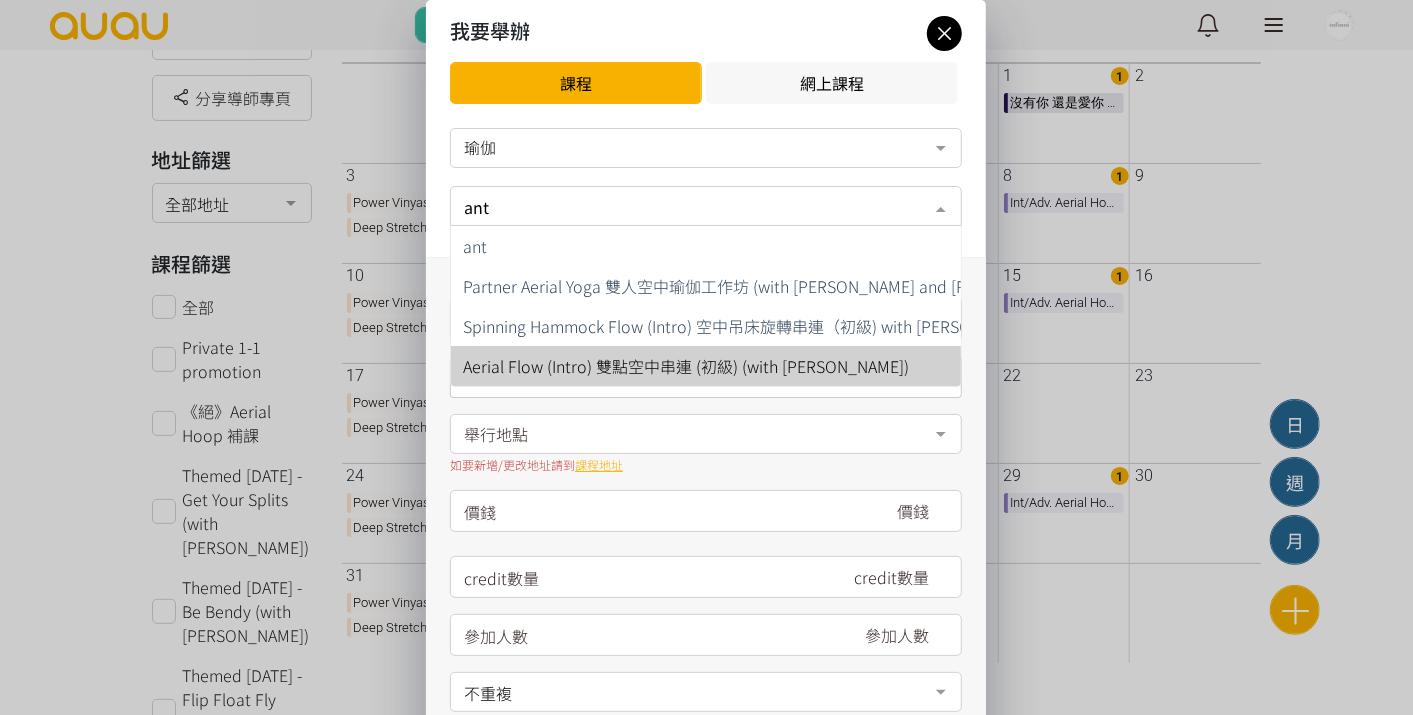 click on "Aerial Flow (Intro) 雙點空中串連 (初級) (with [PERSON_NAME])" at bounding box center [686, 366] 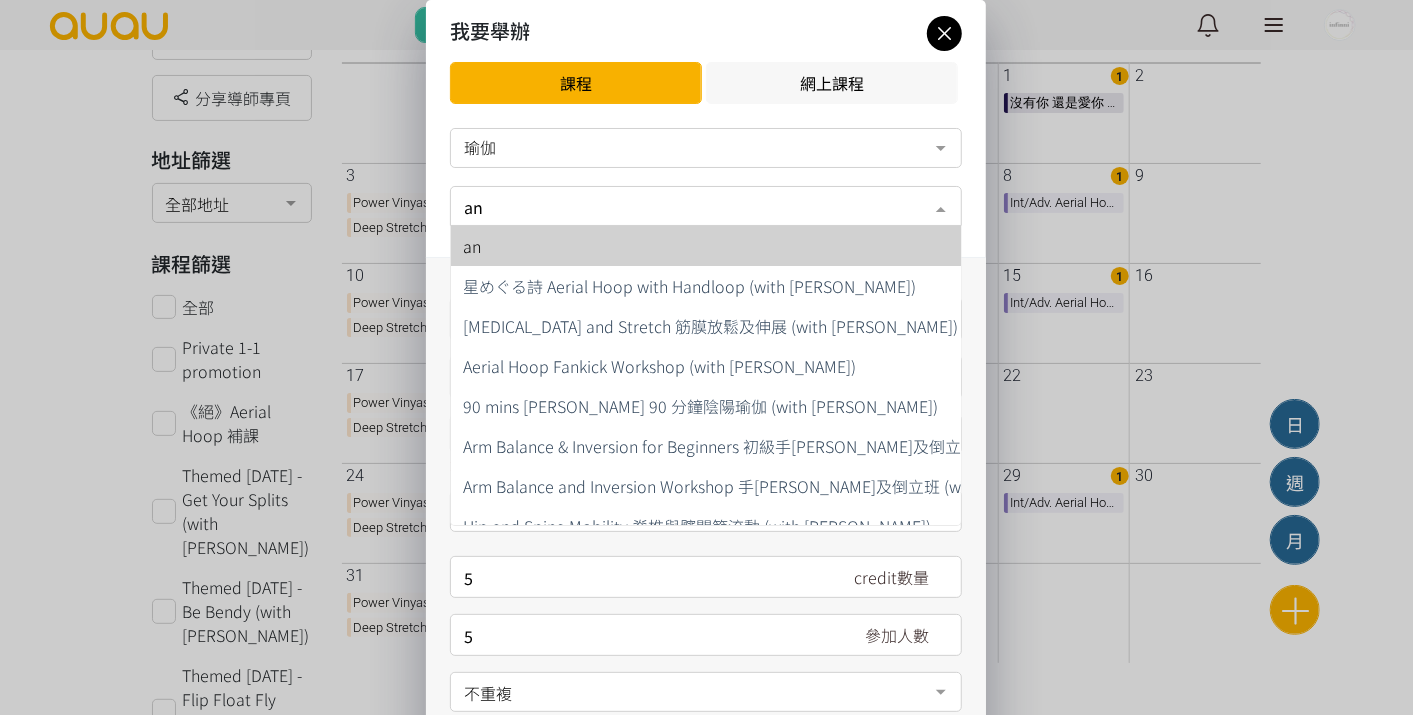 type on "ant" 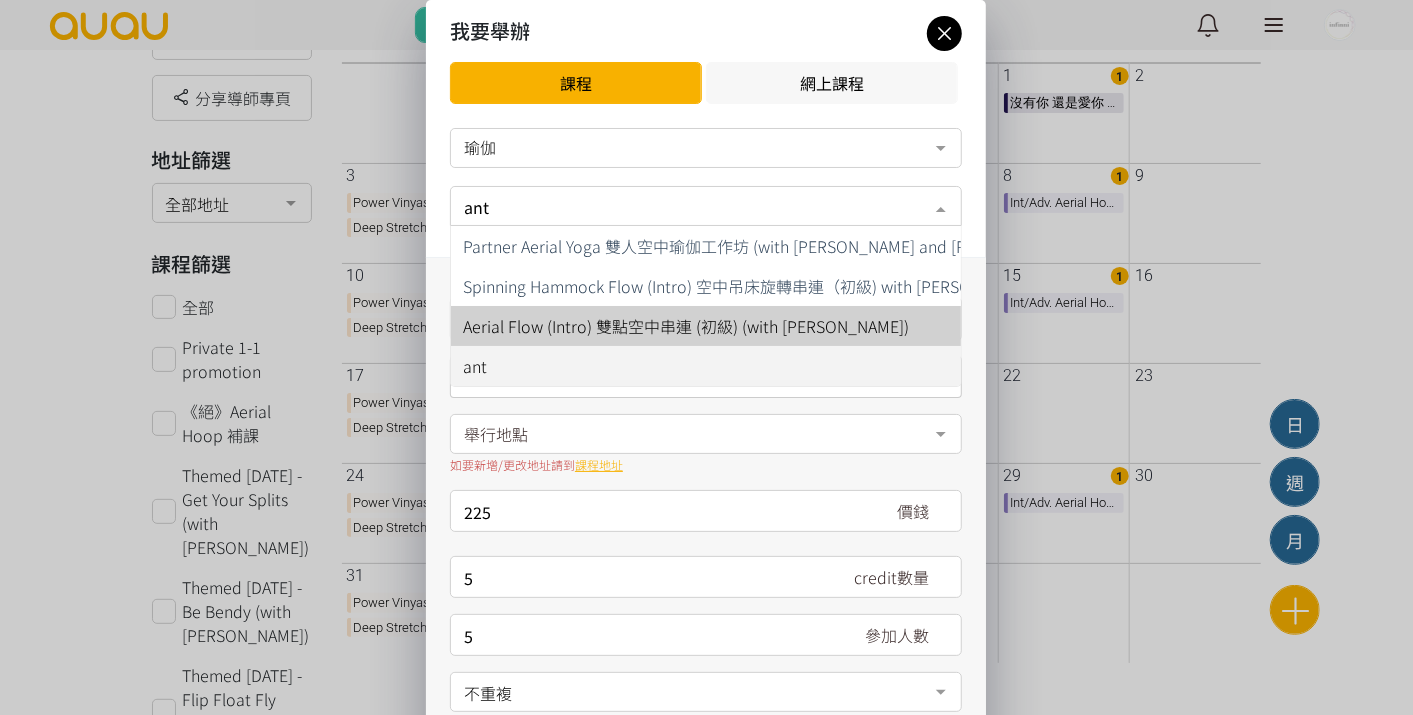 click on "Aerial Flow (Intro) 雙點空中串連 (初級) (with [PERSON_NAME])" at bounding box center [686, 326] 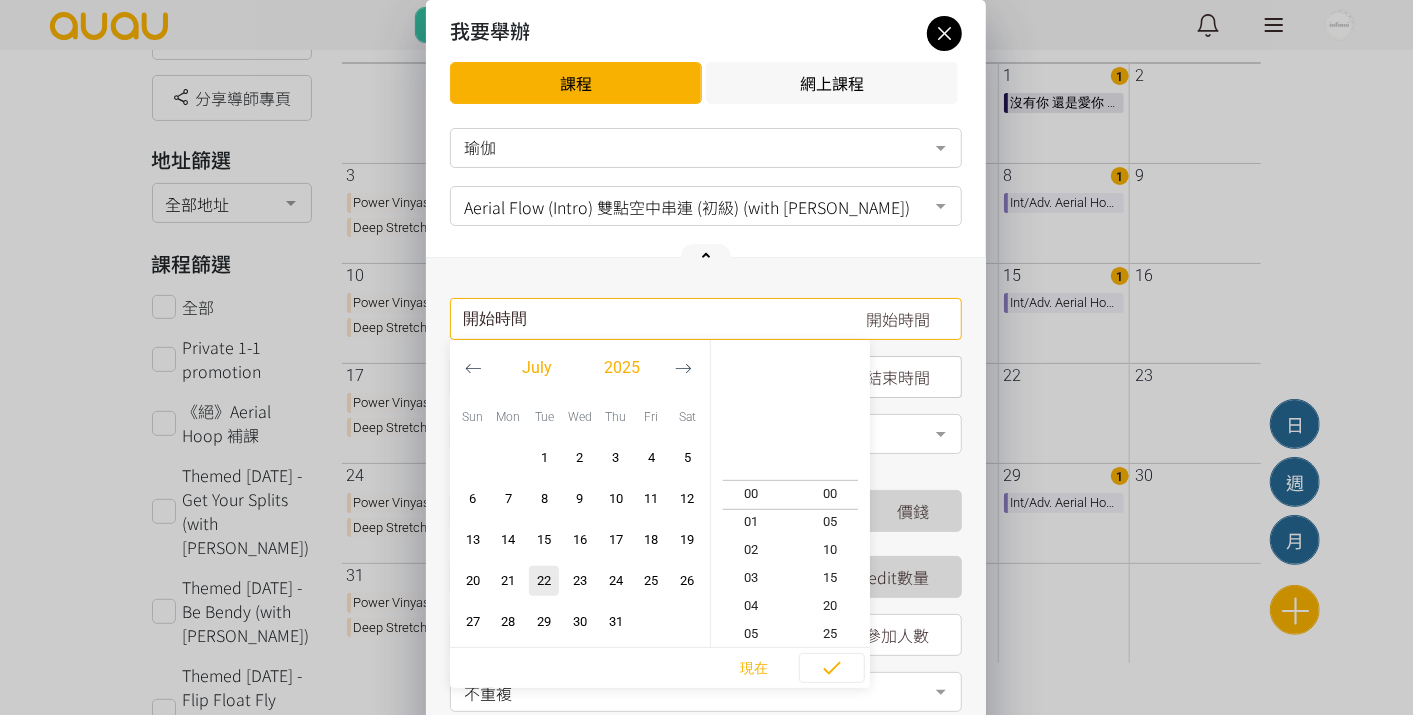 click on "請選擇時間表日期" at bounding box center [706, 319] 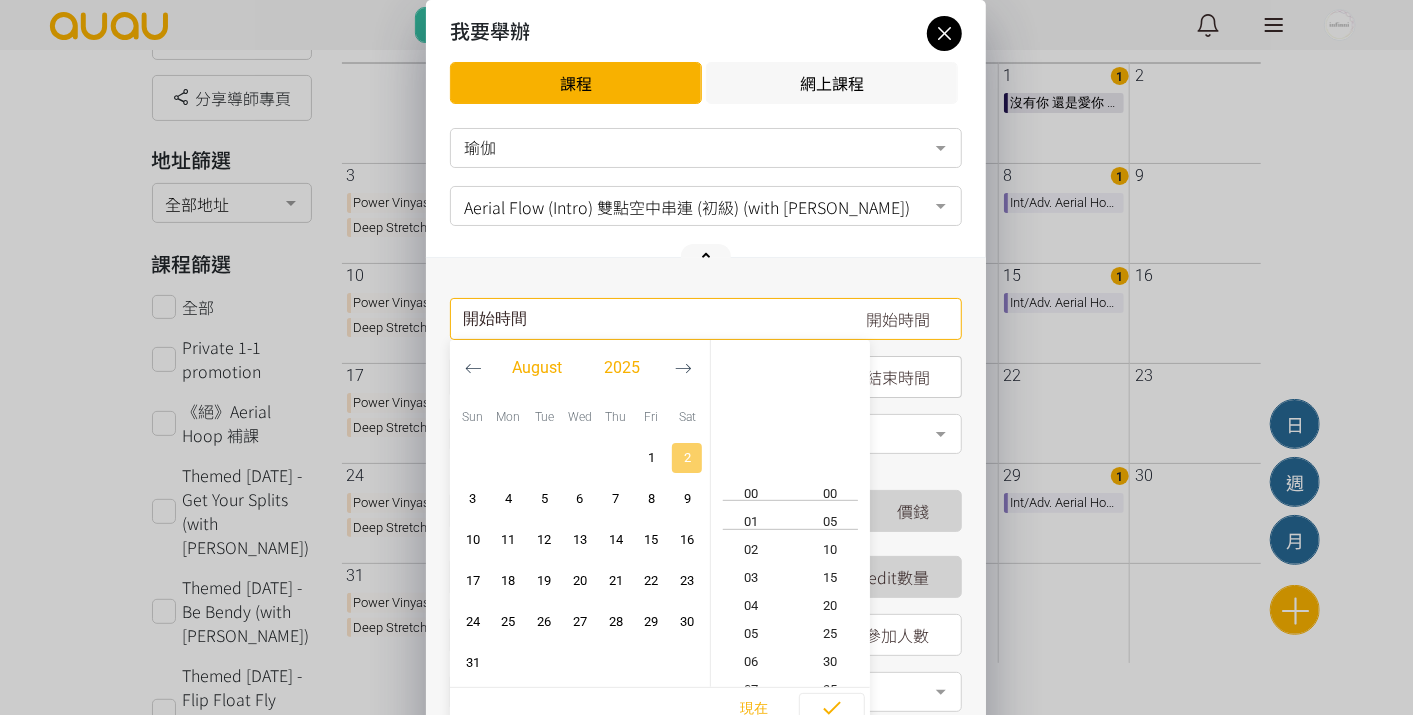 click on "2" at bounding box center (687, 458) 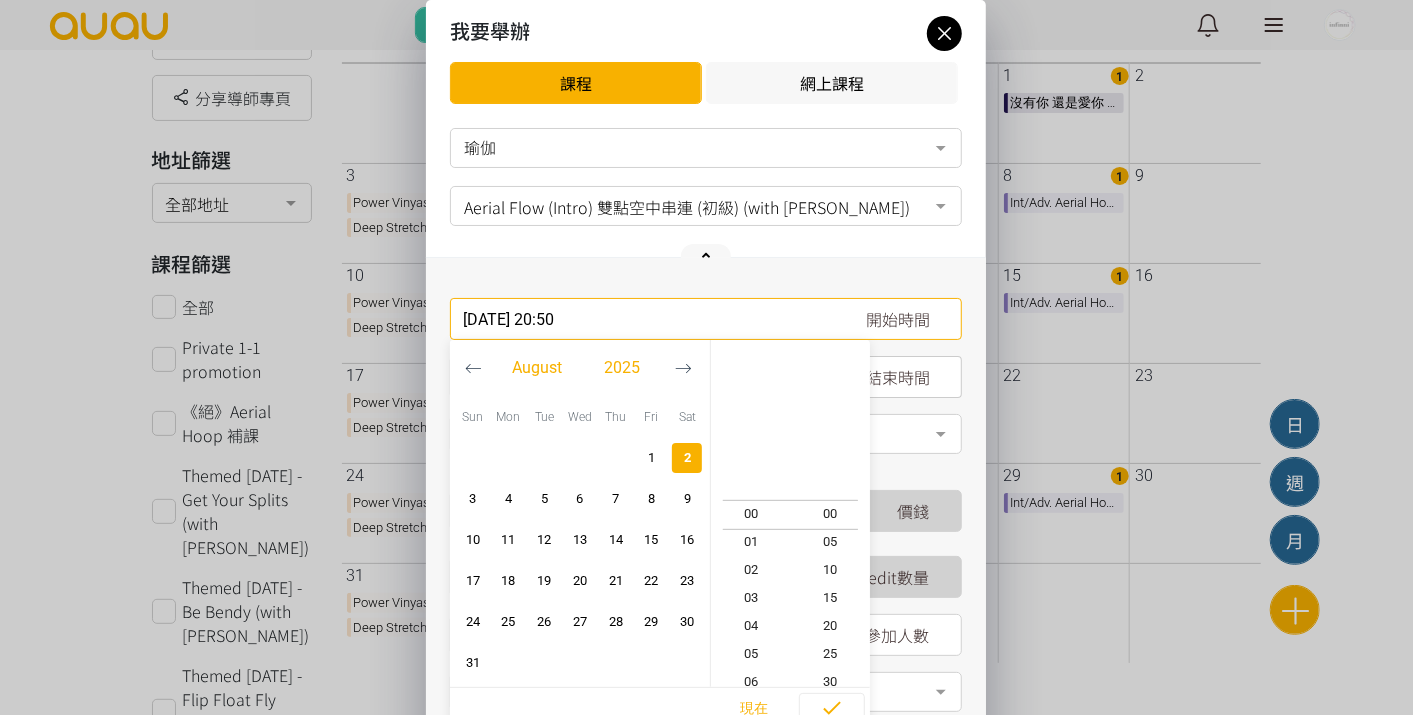 scroll, scrollTop: 560, scrollLeft: 0, axis: vertical 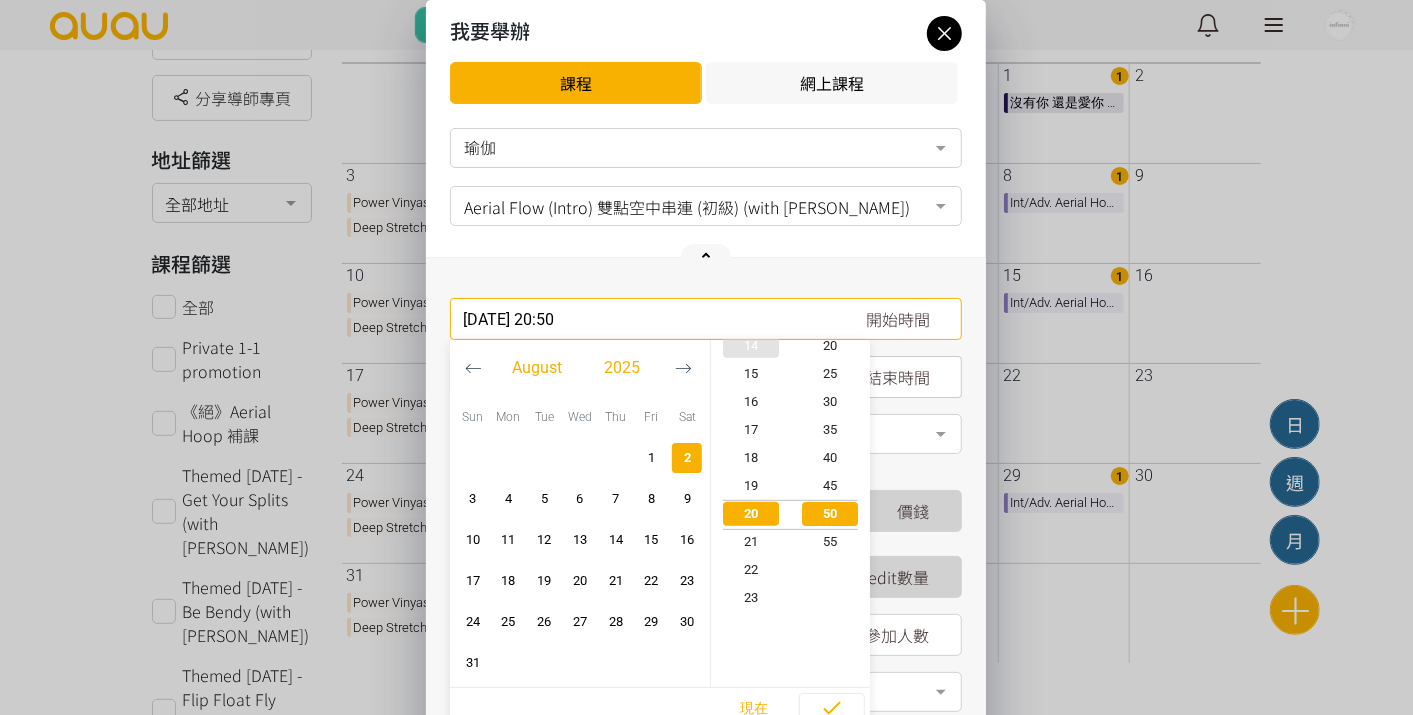 click on "14" at bounding box center [751, 346] 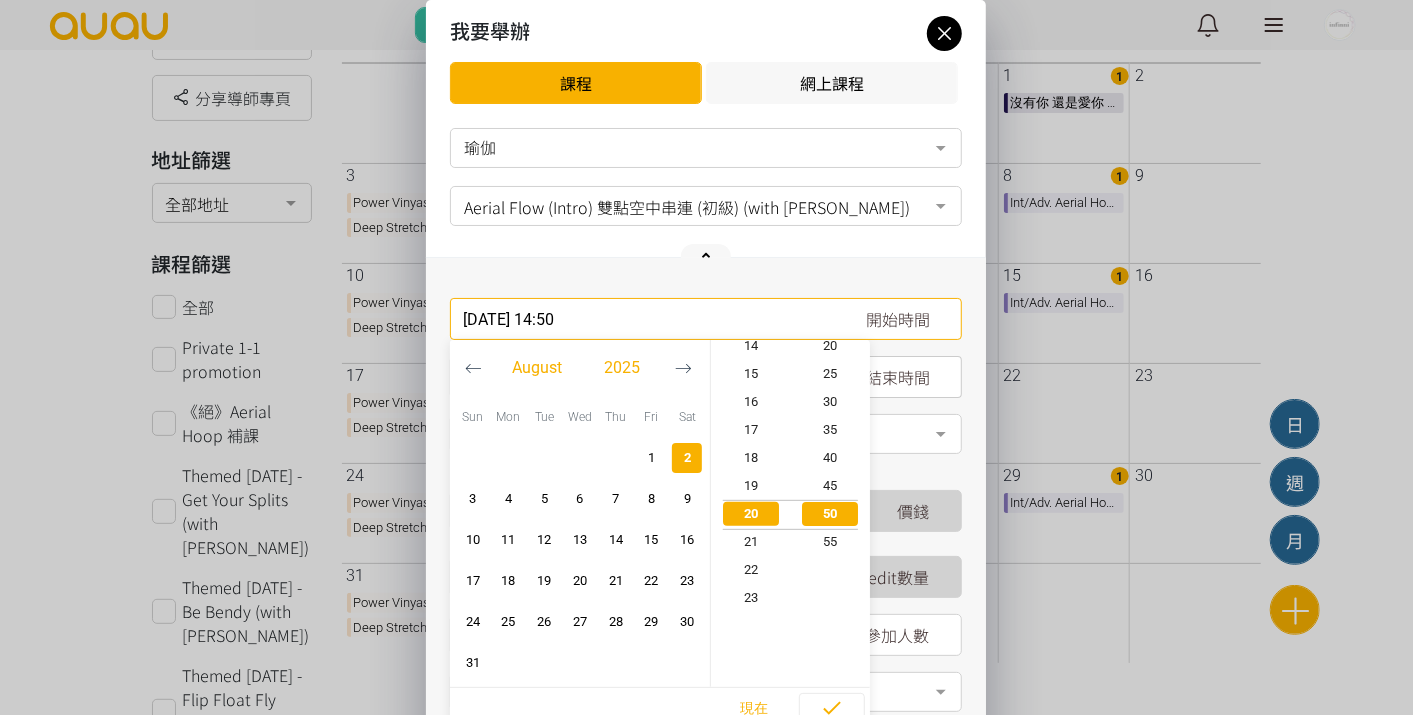scroll, scrollTop: 391, scrollLeft: 0, axis: vertical 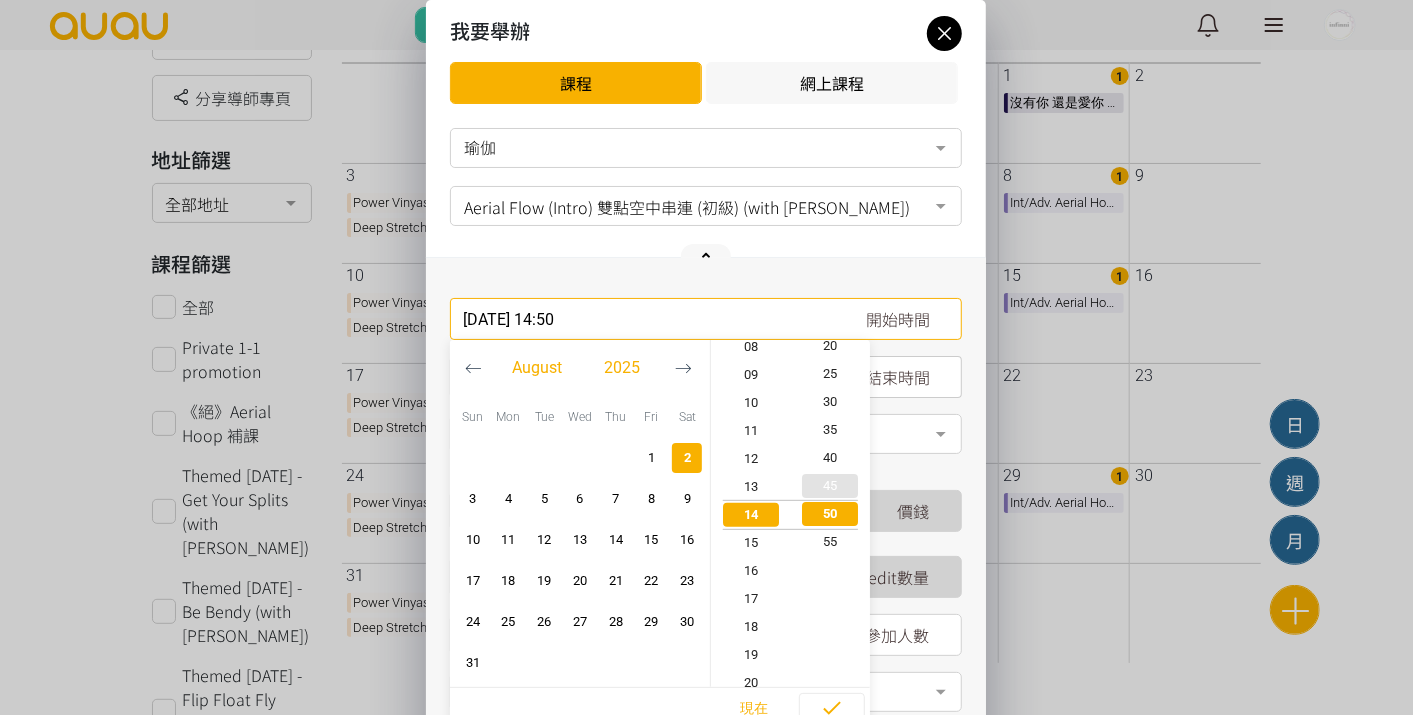 click on "45" at bounding box center (831, 486) 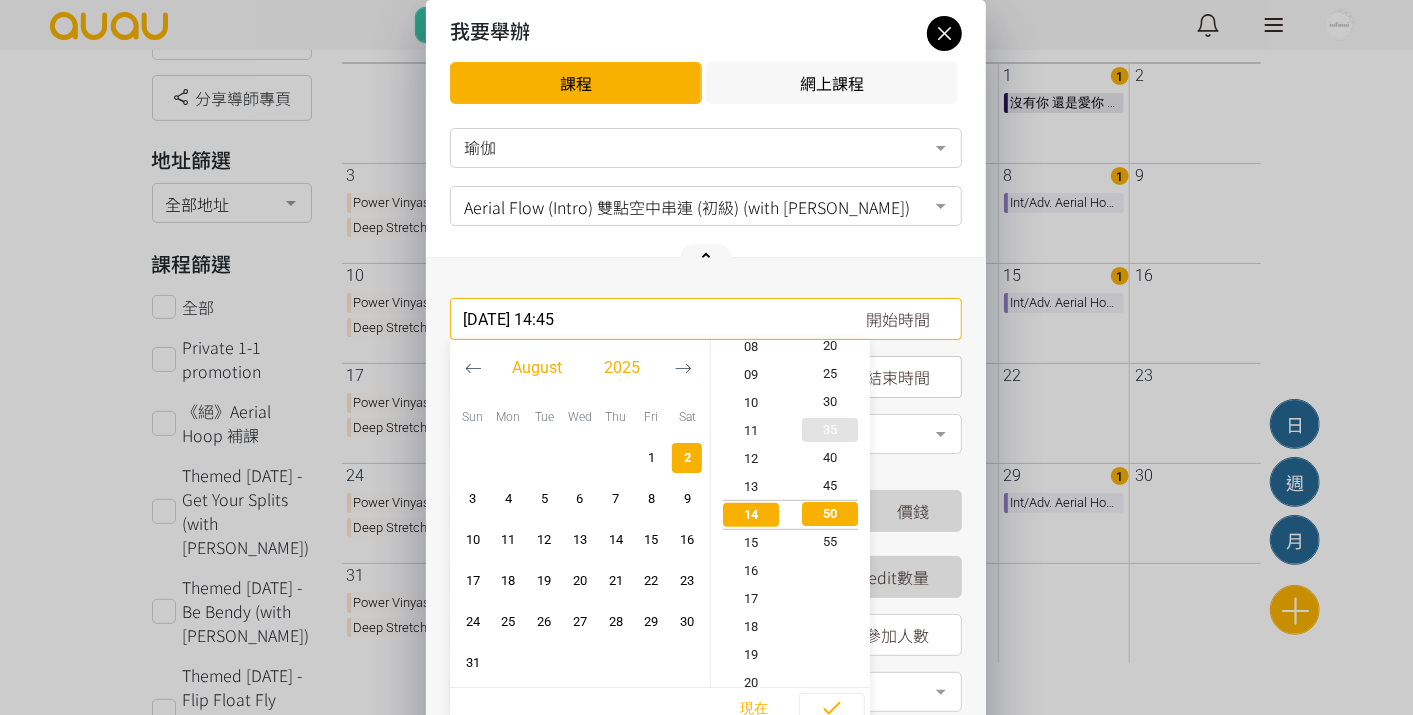 scroll, scrollTop: 391, scrollLeft: 0, axis: vertical 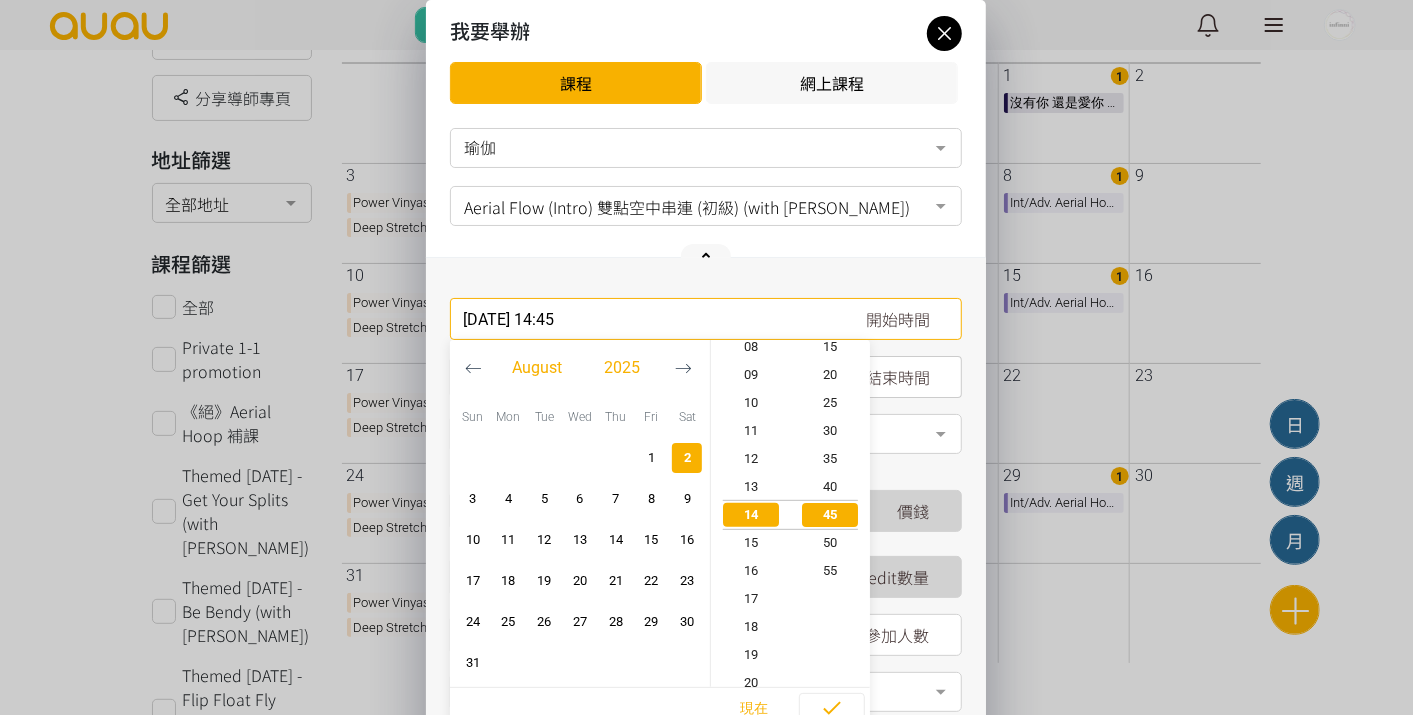 click on "舉行地點" at bounding box center (706, 434) 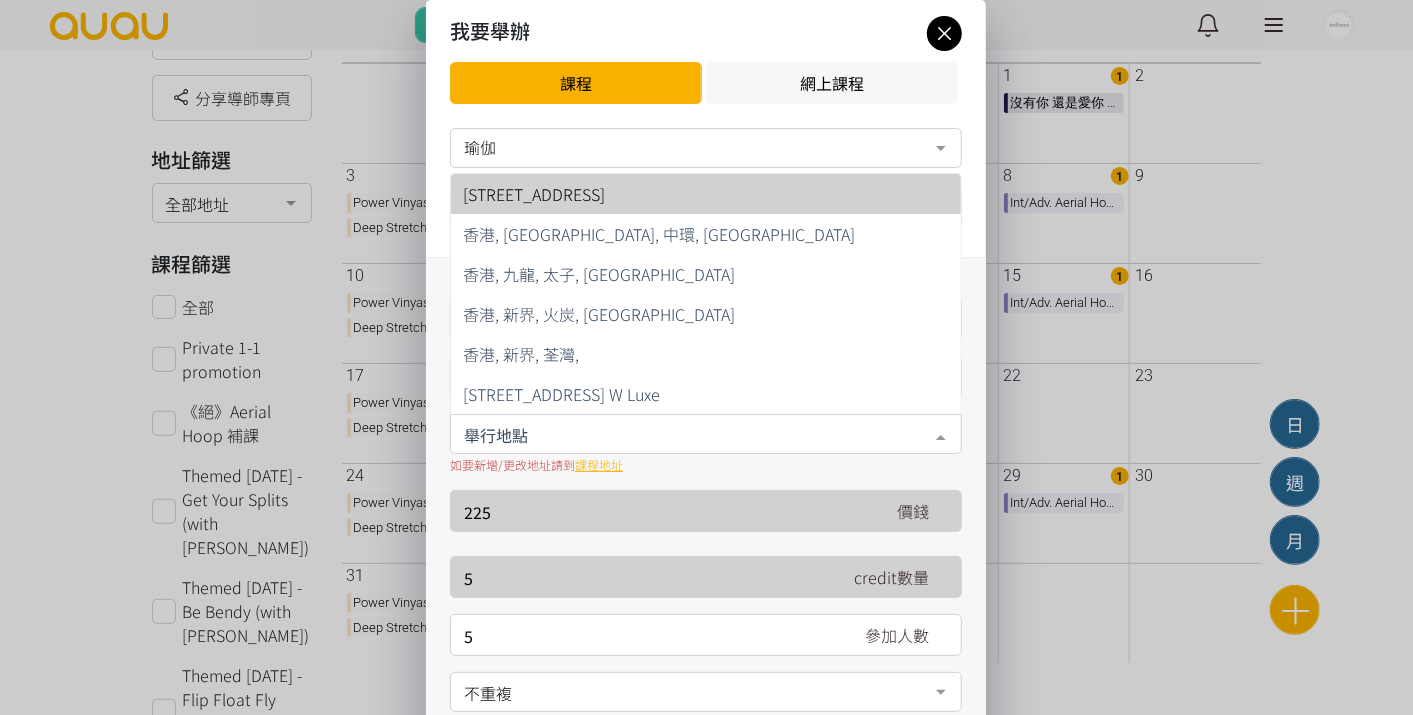 click on "[STREET_ADDRESS]" at bounding box center [706, 194] 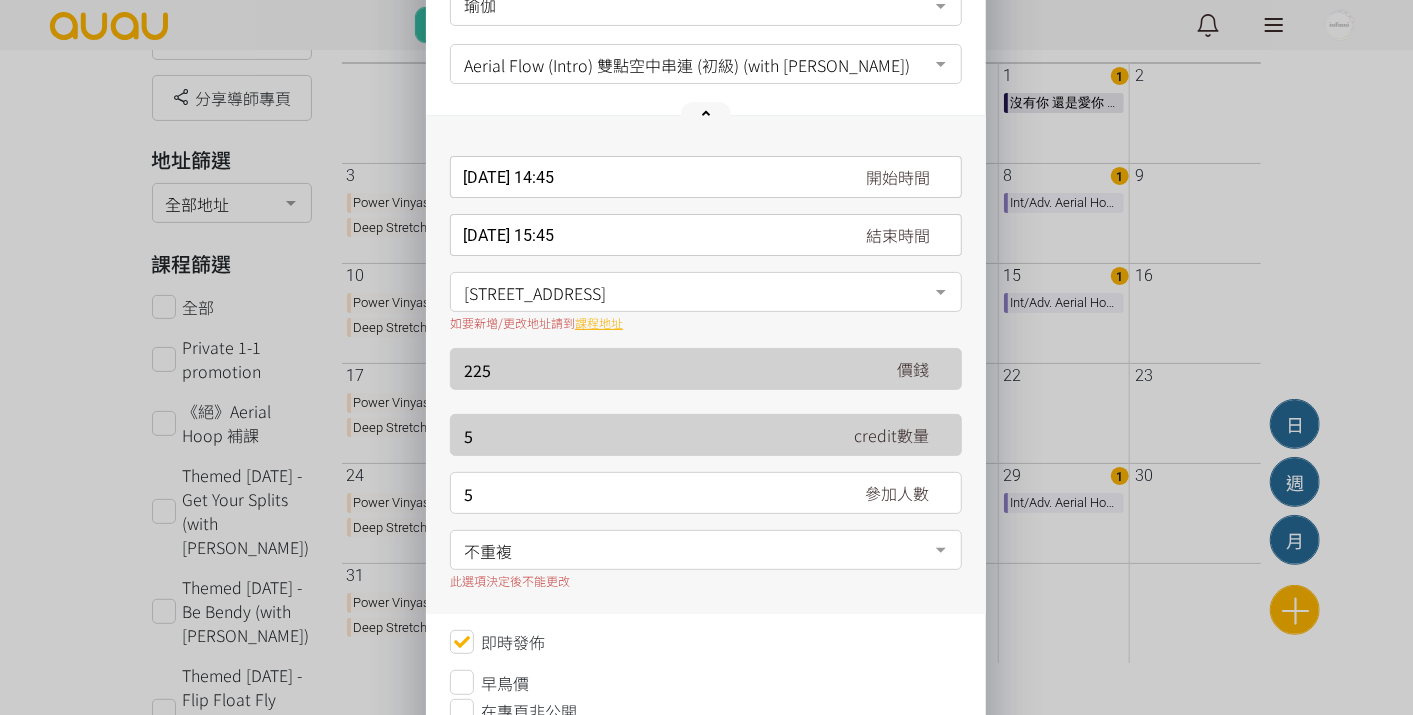 scroll, scrollTop: 222, scrollLeft: 0, axis: vertical 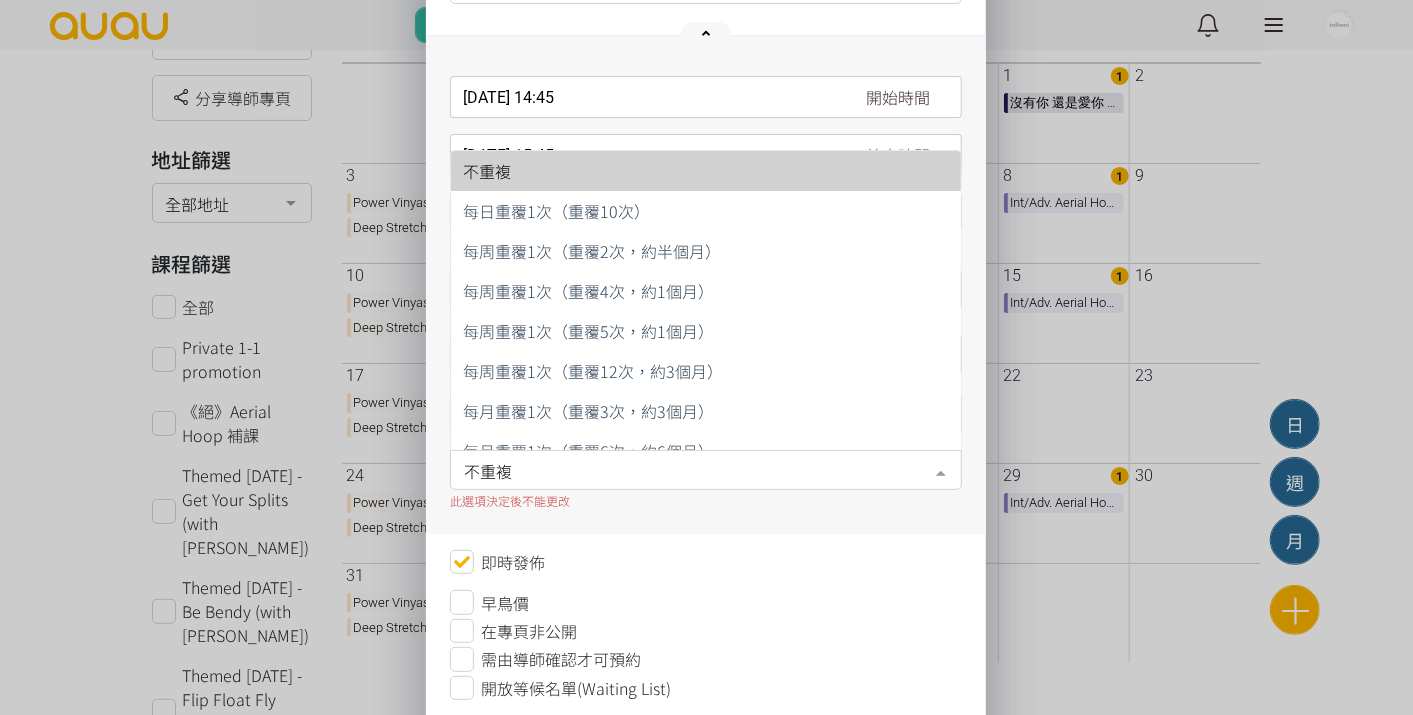 click on "不重複" at bounding box center (706, 468) 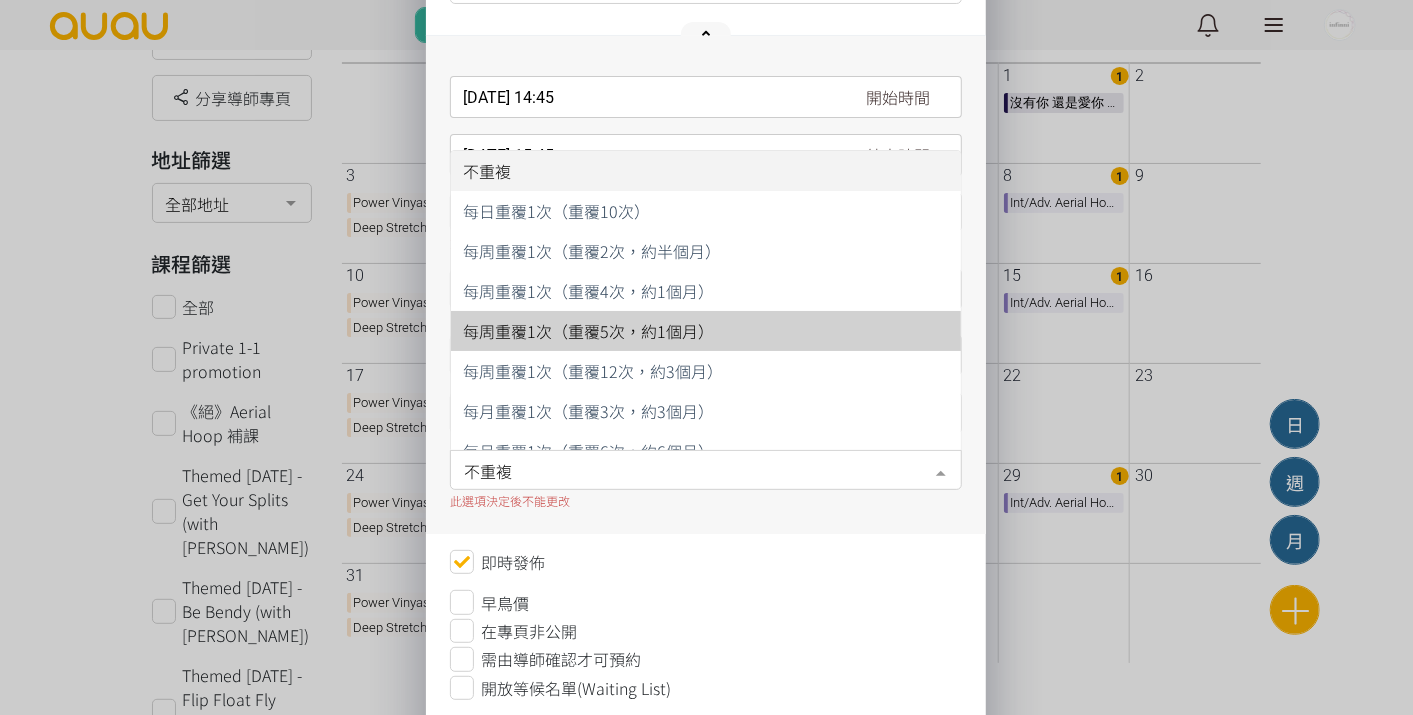 click on "每周重覆1次（重覆5次，約1個月）" at bounding box center (706, 331) 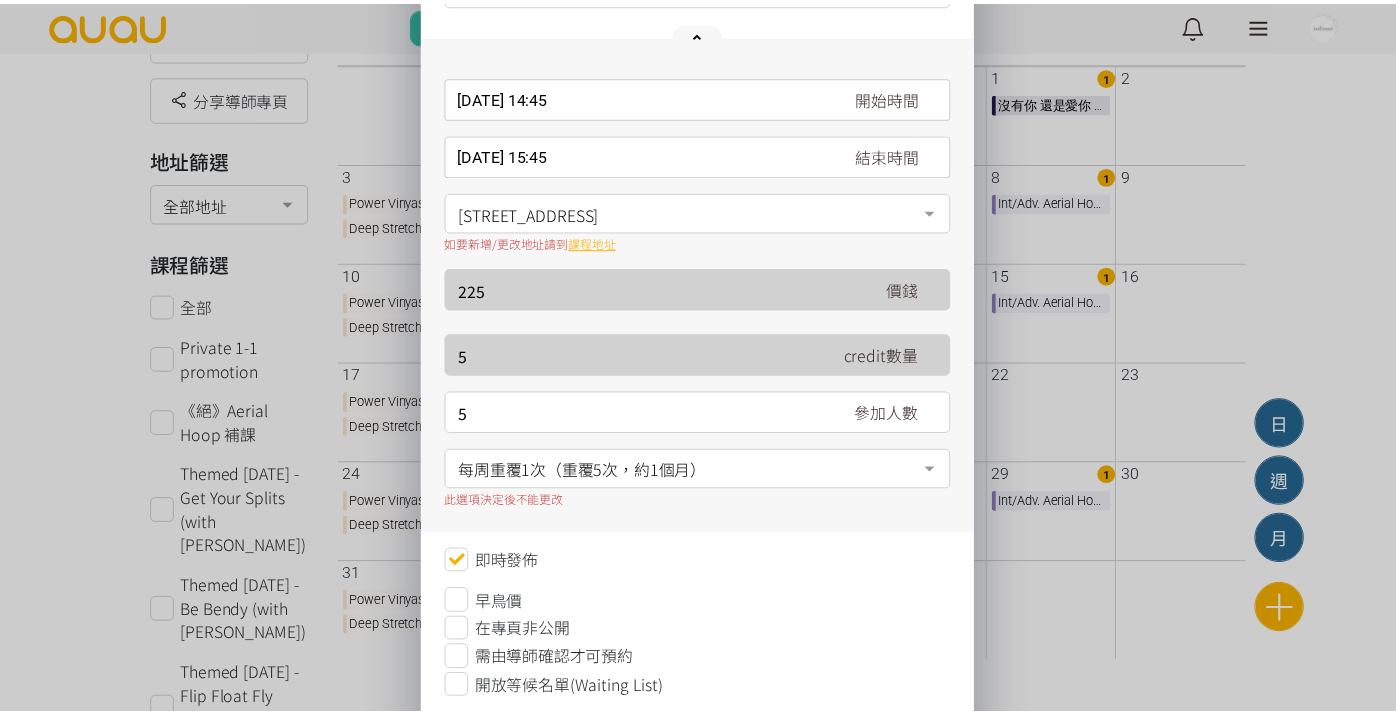 scroll, scrollTop: 327, scrollLeft: 0, axis: vertical 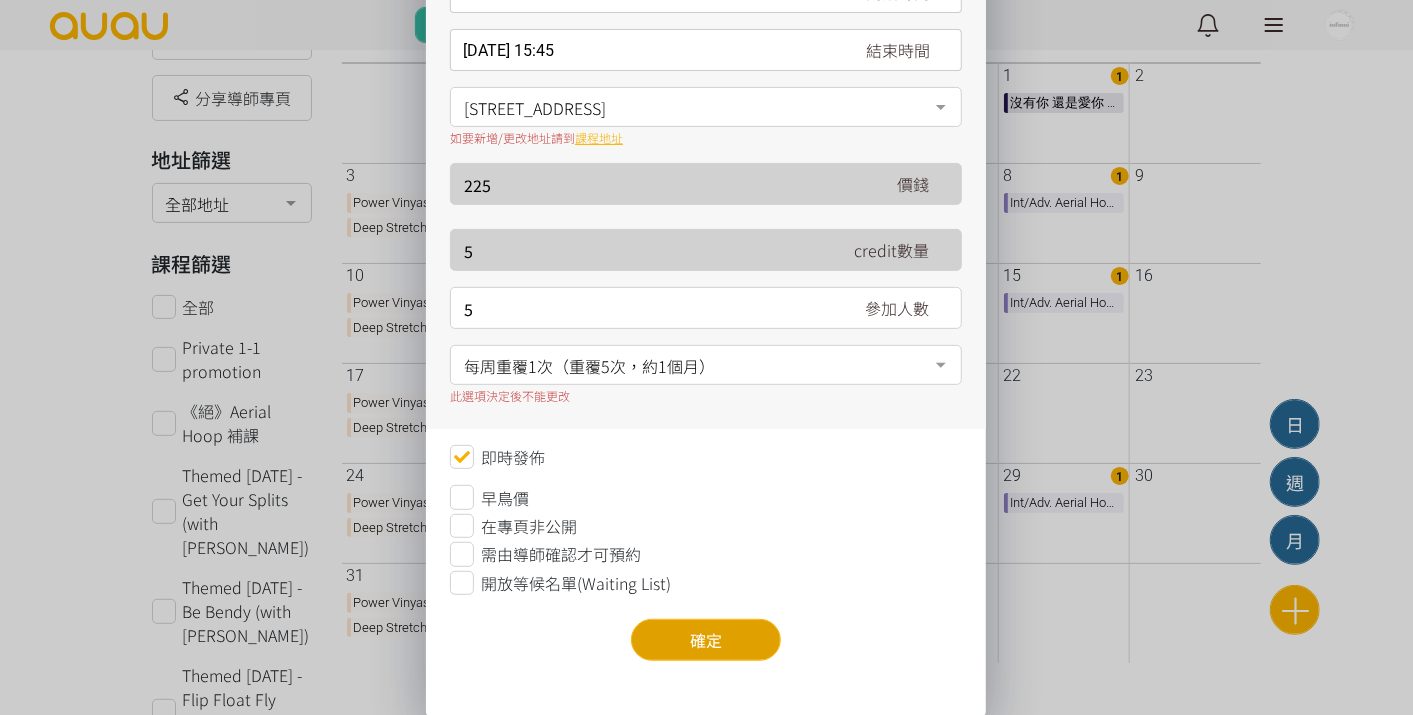 click on "確定" at bounding box center (706, 640) 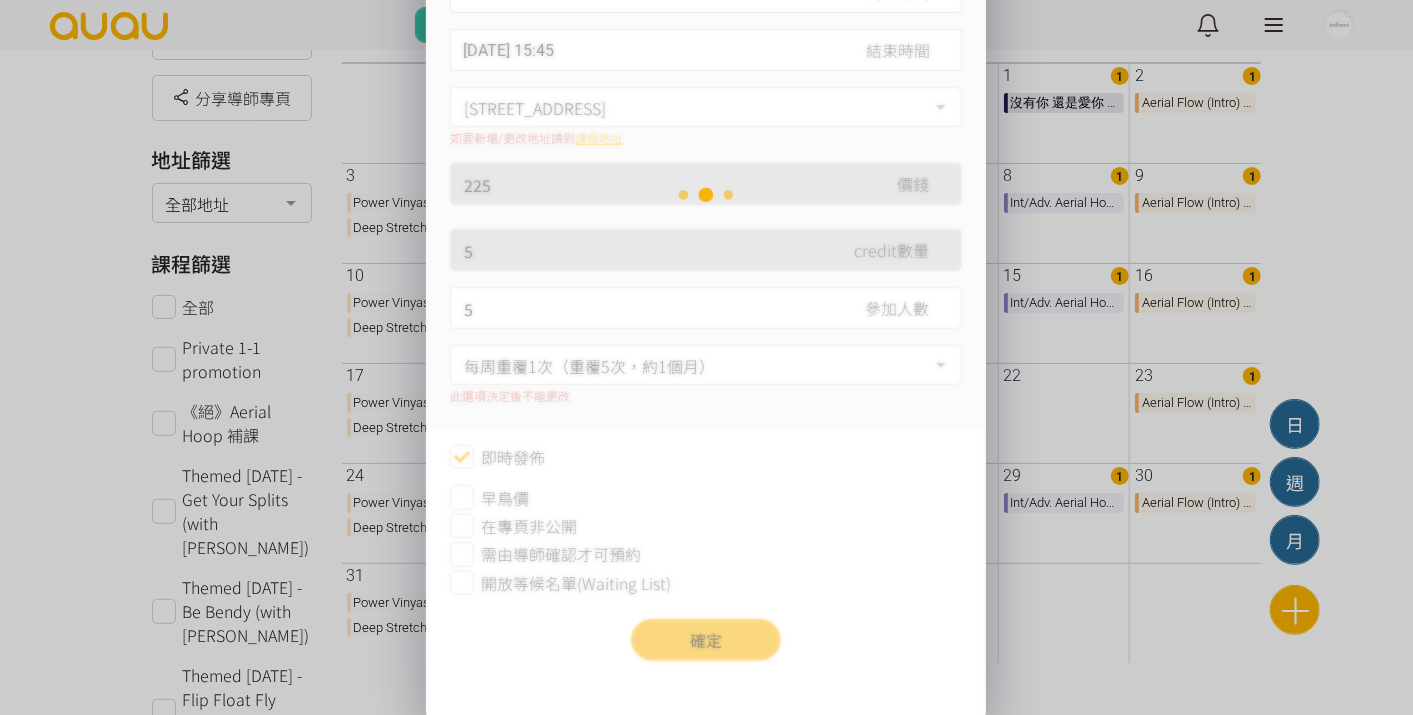 scroll, scrollTop: 0, scrollLeft: 0, axis: both 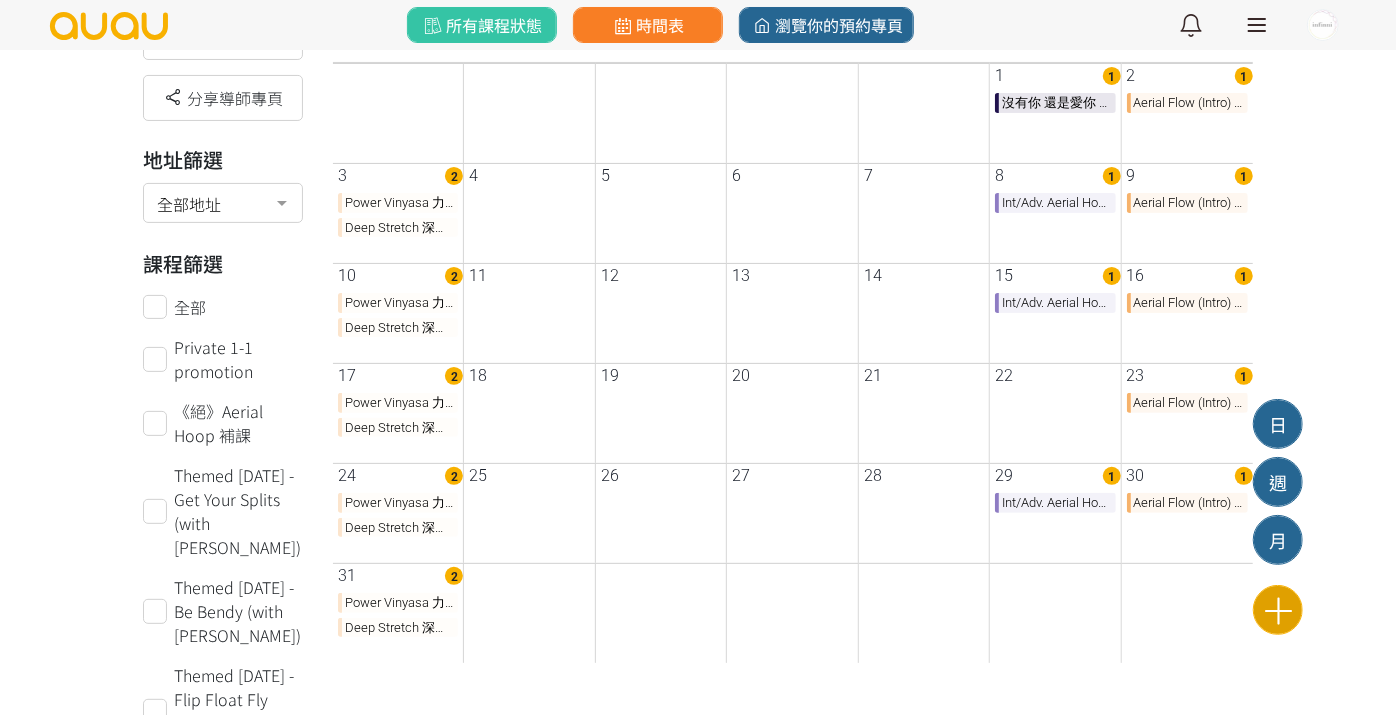 click at bounding box center (1278, 610) 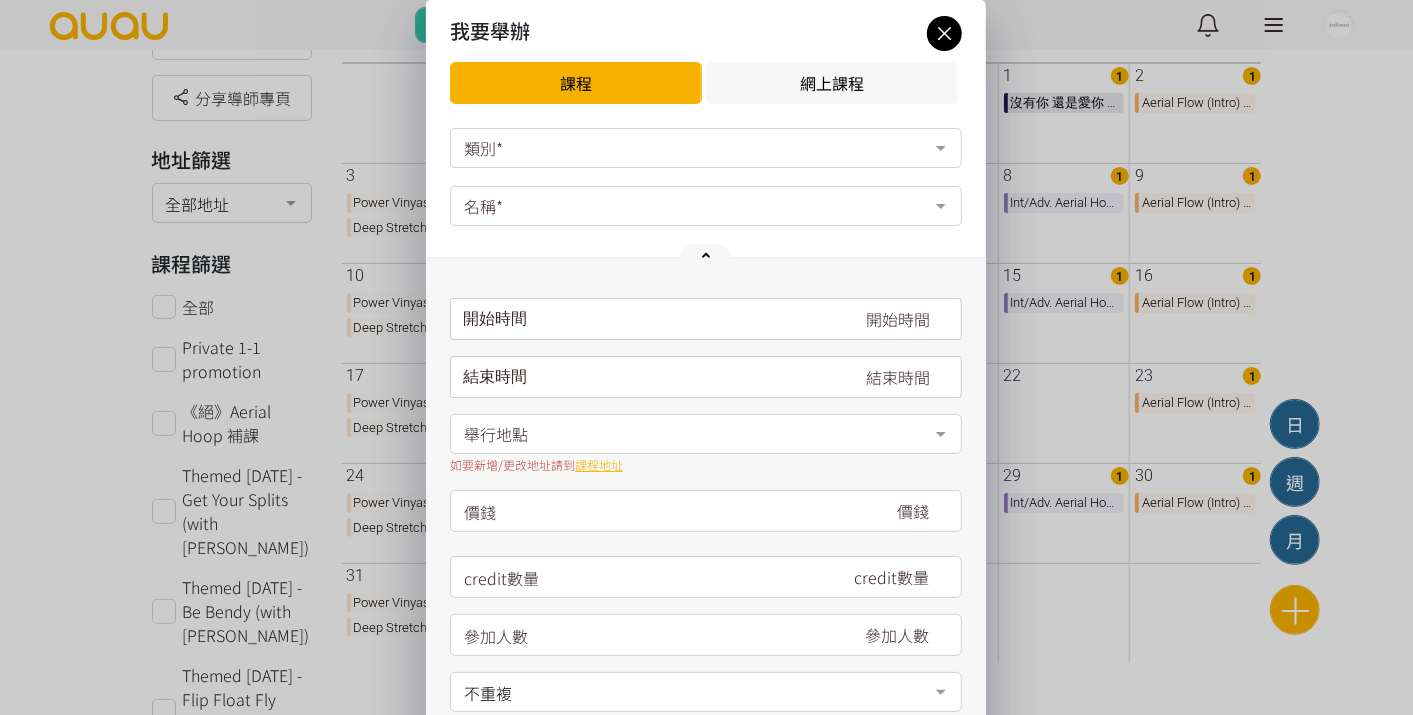 click on "類別*" at bounding box center [706, 148] 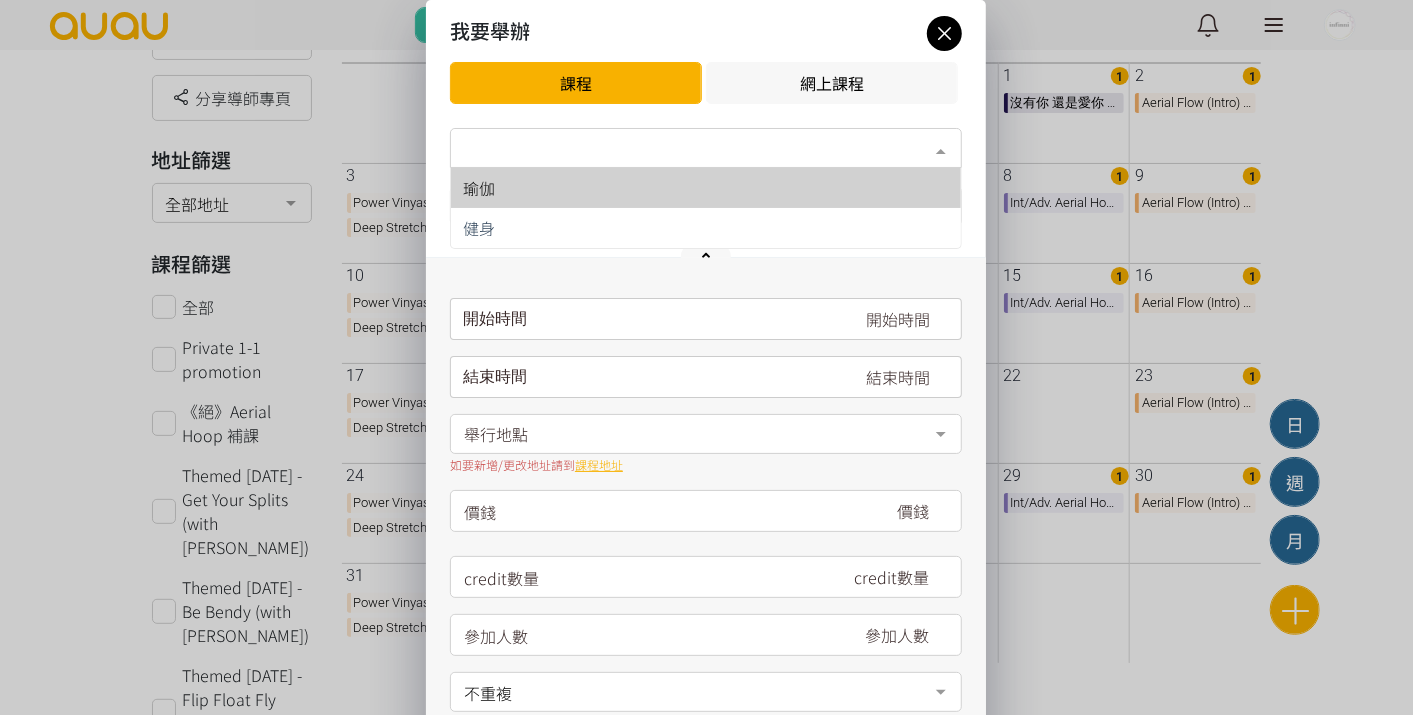 click on "瑜伽" at bounding box center (706, 188) 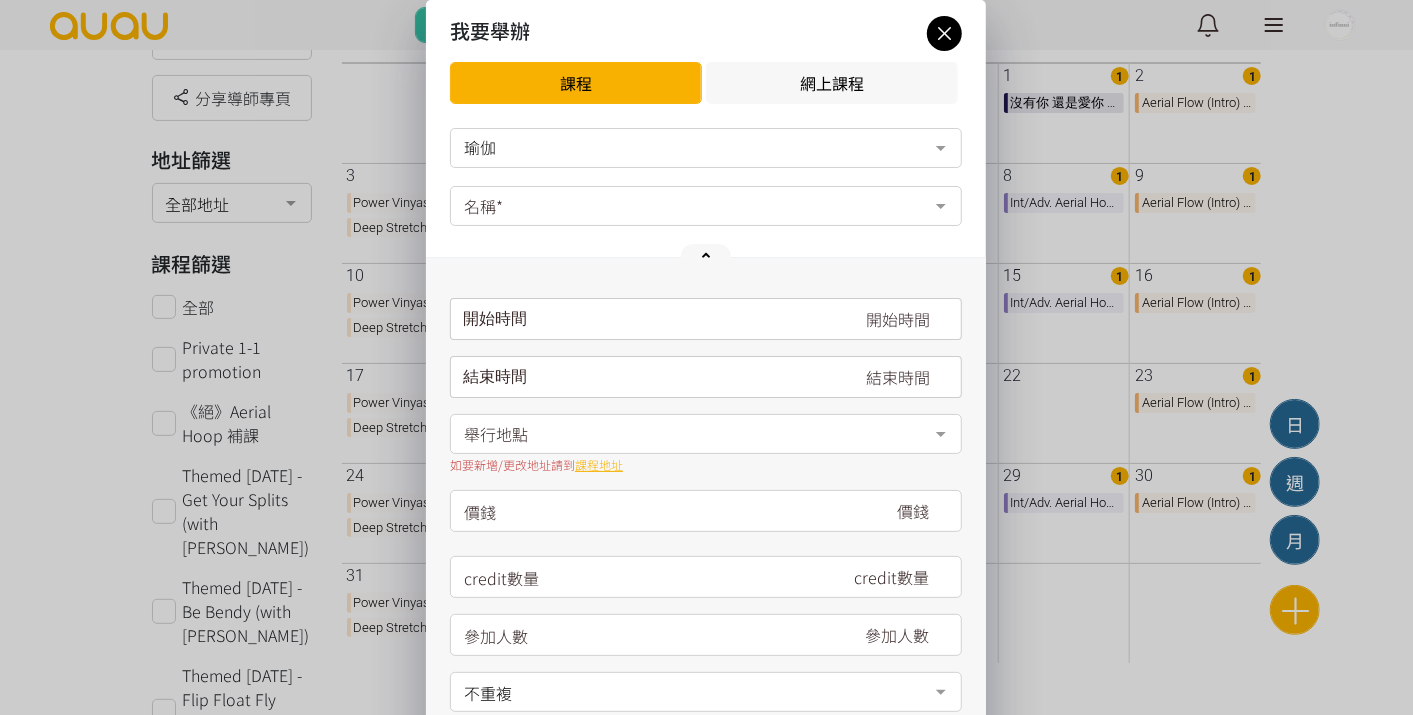 click on "名稱*" at bounding box center (706, 206) 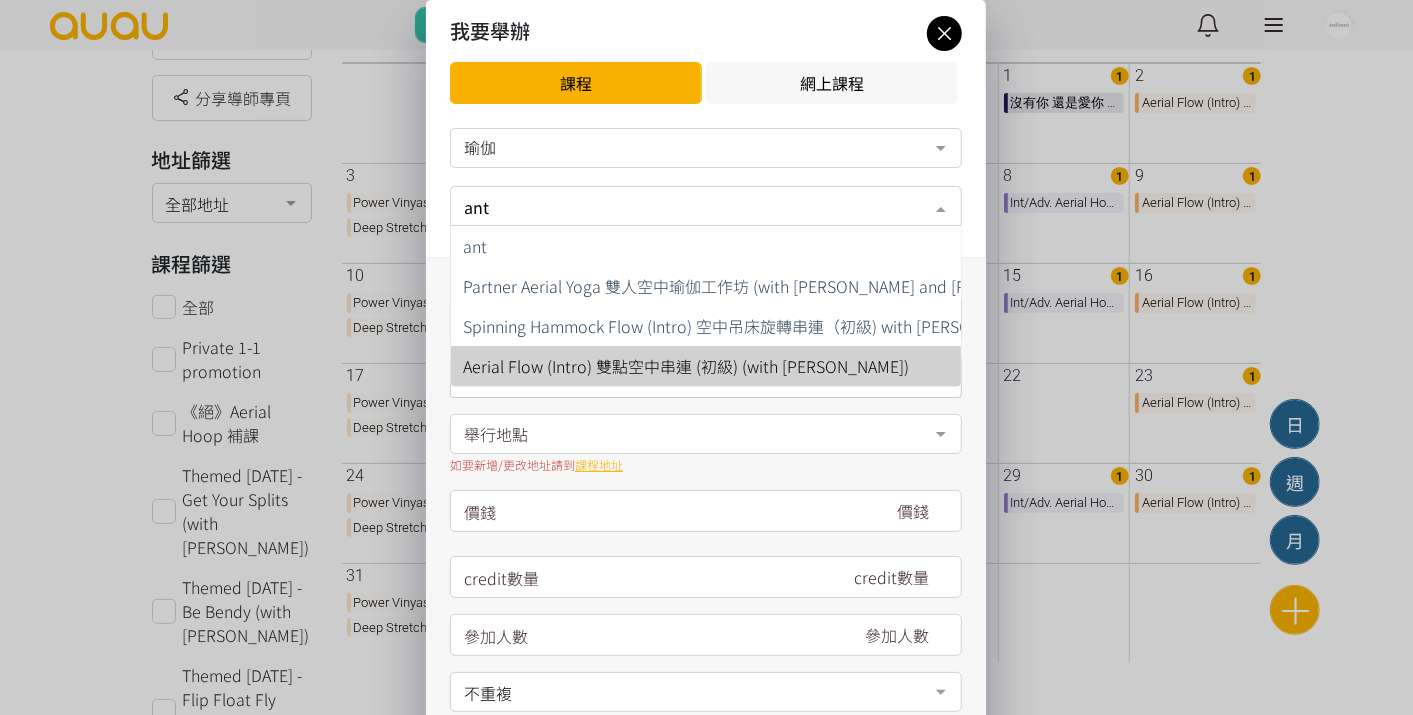 click on "Aerial Flow (Intro) 雙點空中串連 (初級) (with [PERSON_NAME])" at bounding box center (686, 366) 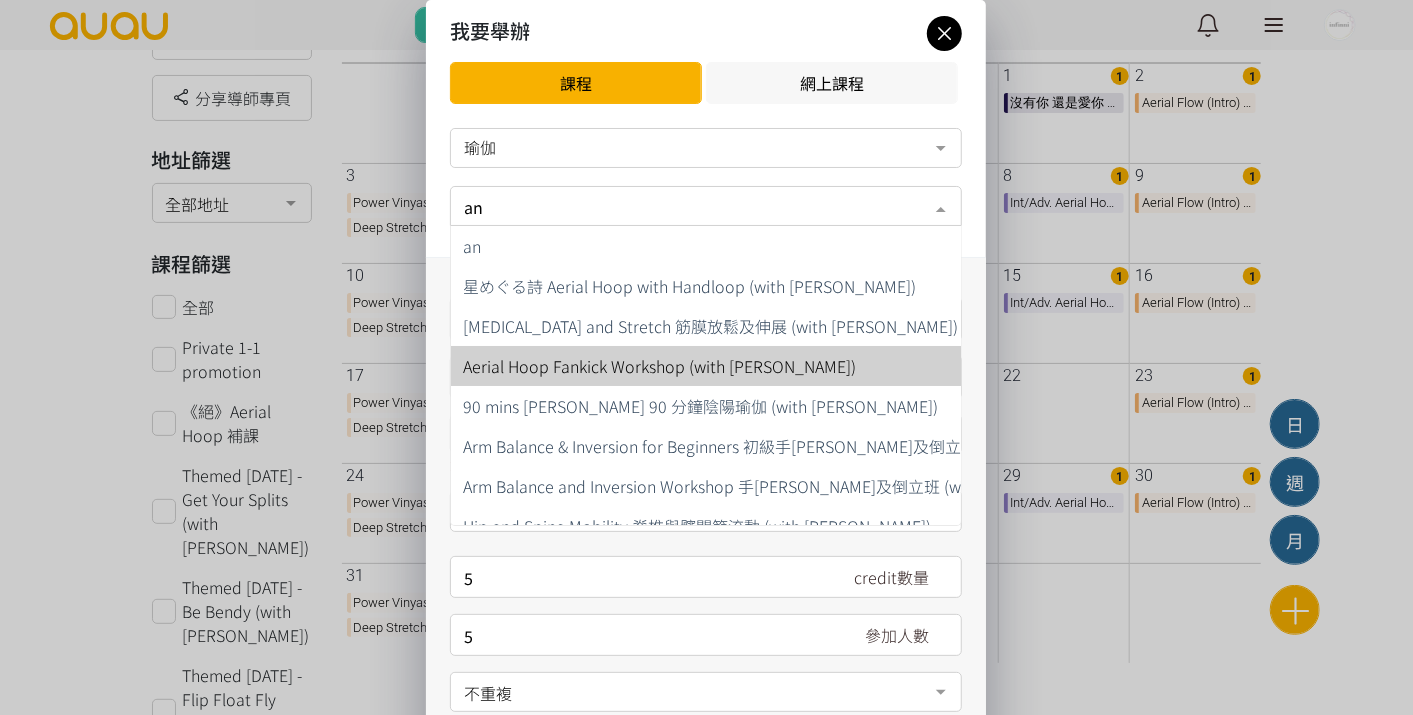 type on "ant" 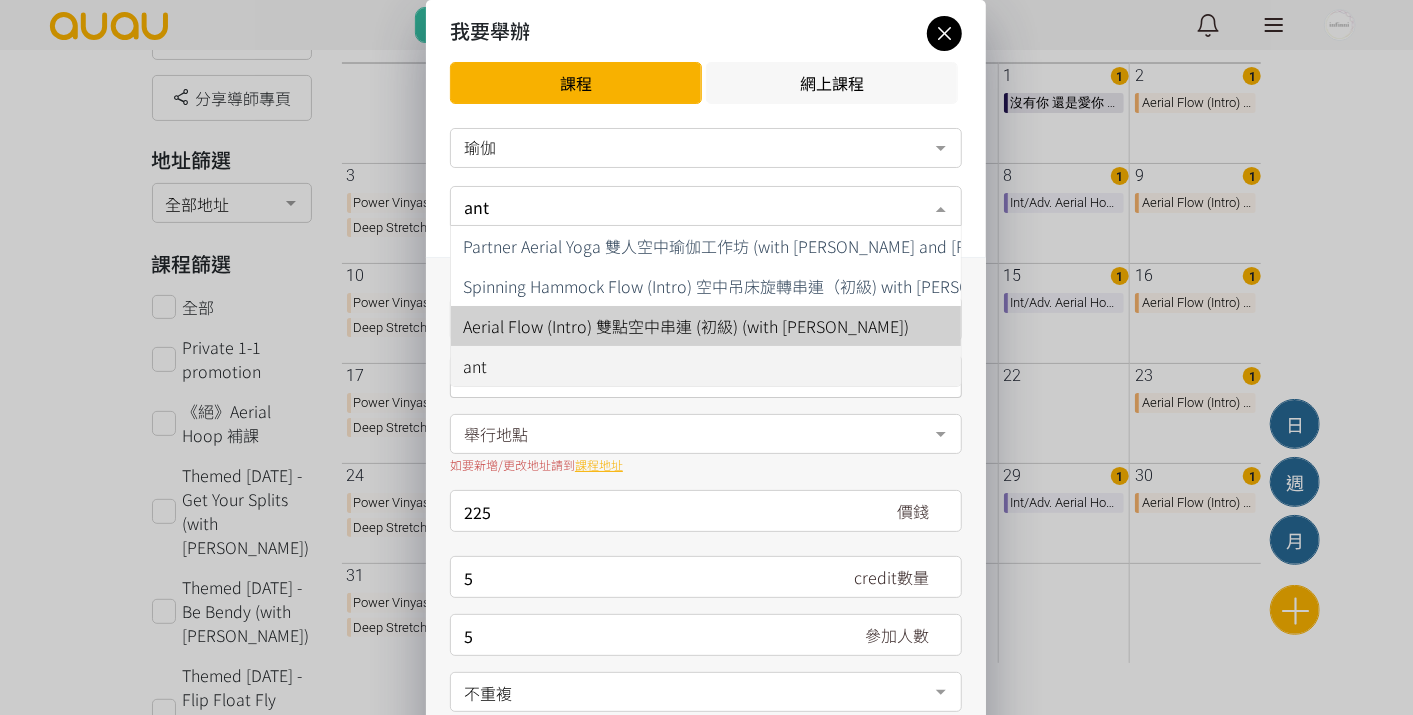 click on "Aerial Flow (Intro) 雙點空中串連 (初級) (with [PERSON_NAME])" at bounding box center [686, 326] 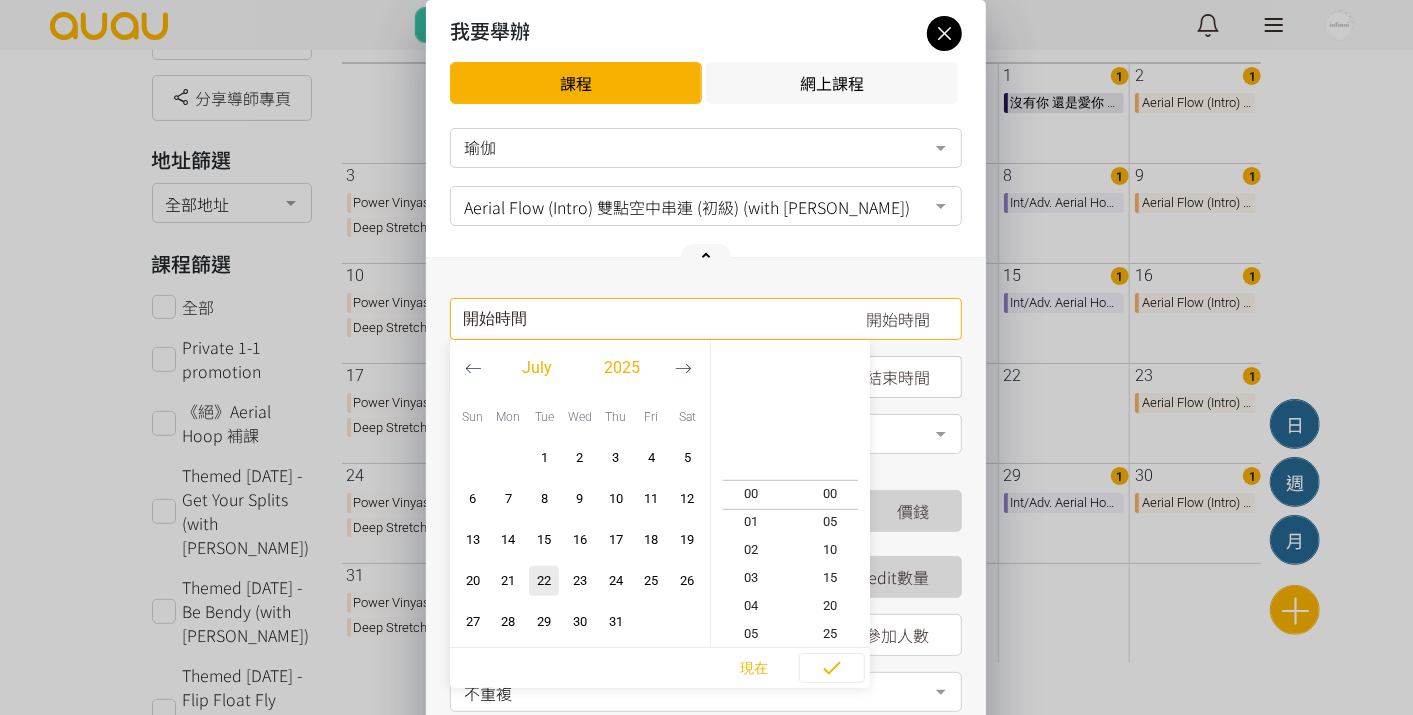 click on "開始時間
July
2025
Sun
Mon
Tue
Wed
Thu
Fri
Sat
1
2
3
4
5
6
7
8
9
10
11
12
13
14
15
16
17
18
19
20
21
22
23
24
25
26
27
28" at bounding box center [706, 319] 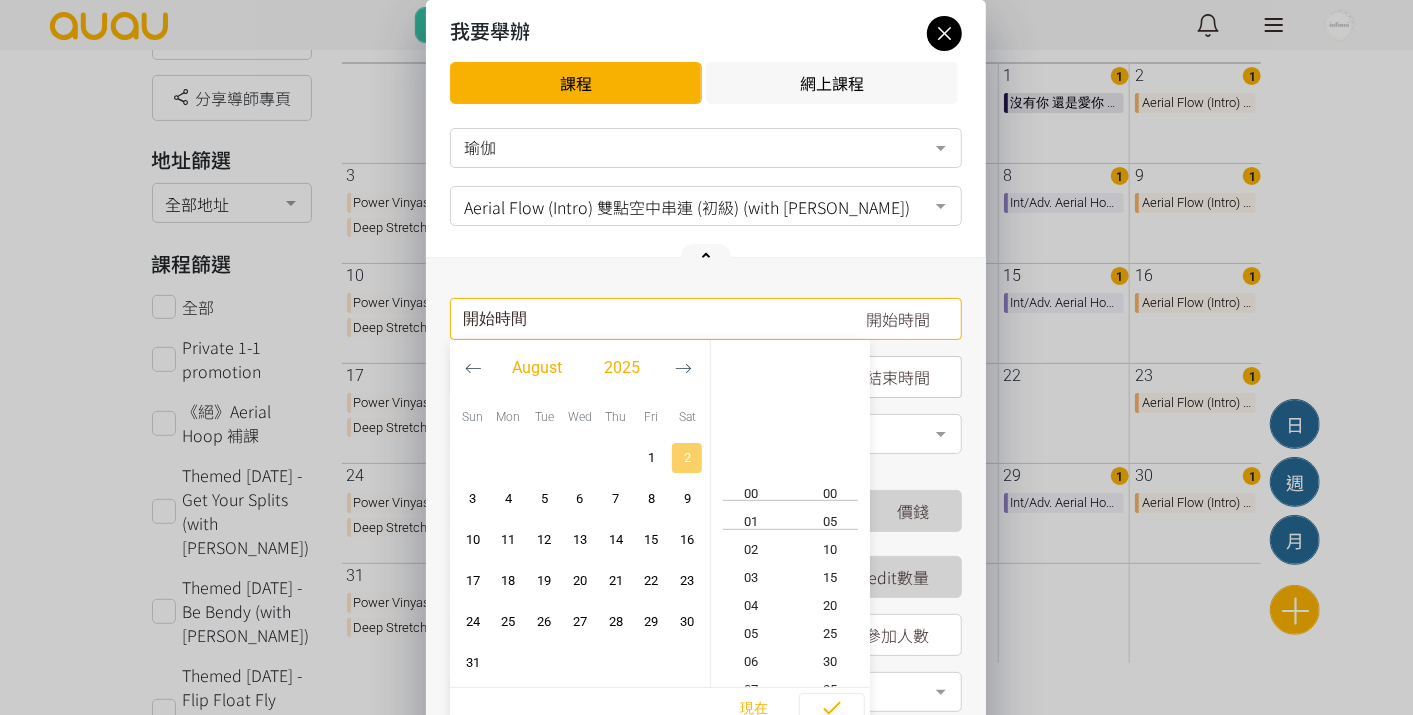 click on "2" at bounding box center [687, 458] 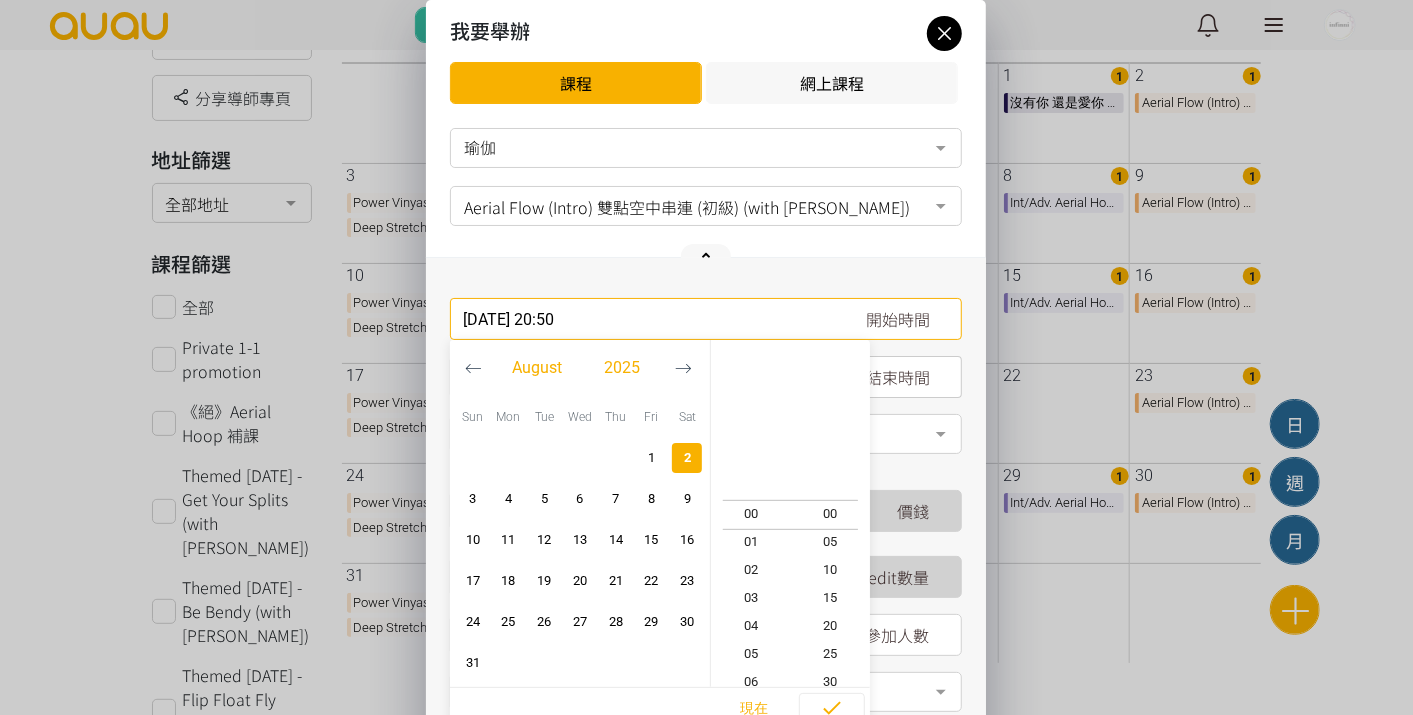 scroll, scrollTop: 560, scrollLeft: 0, axis: vertical 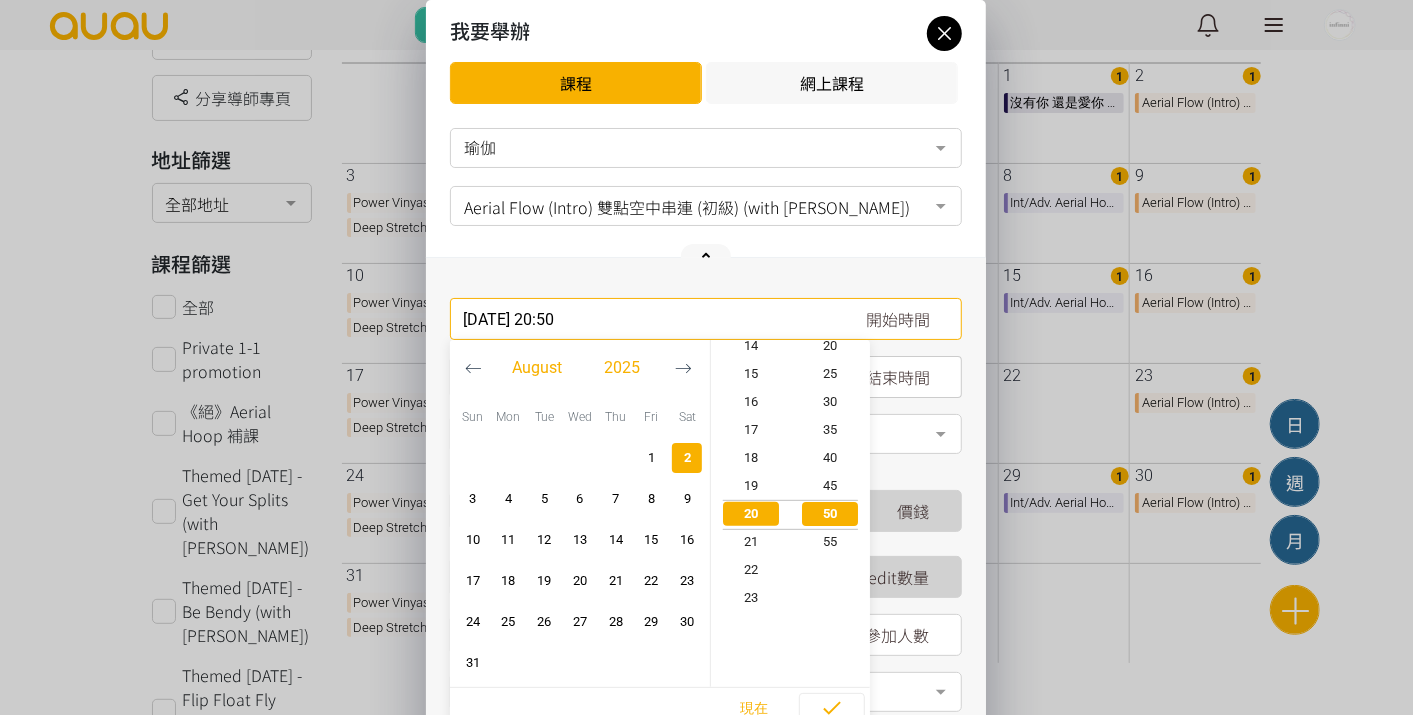 click 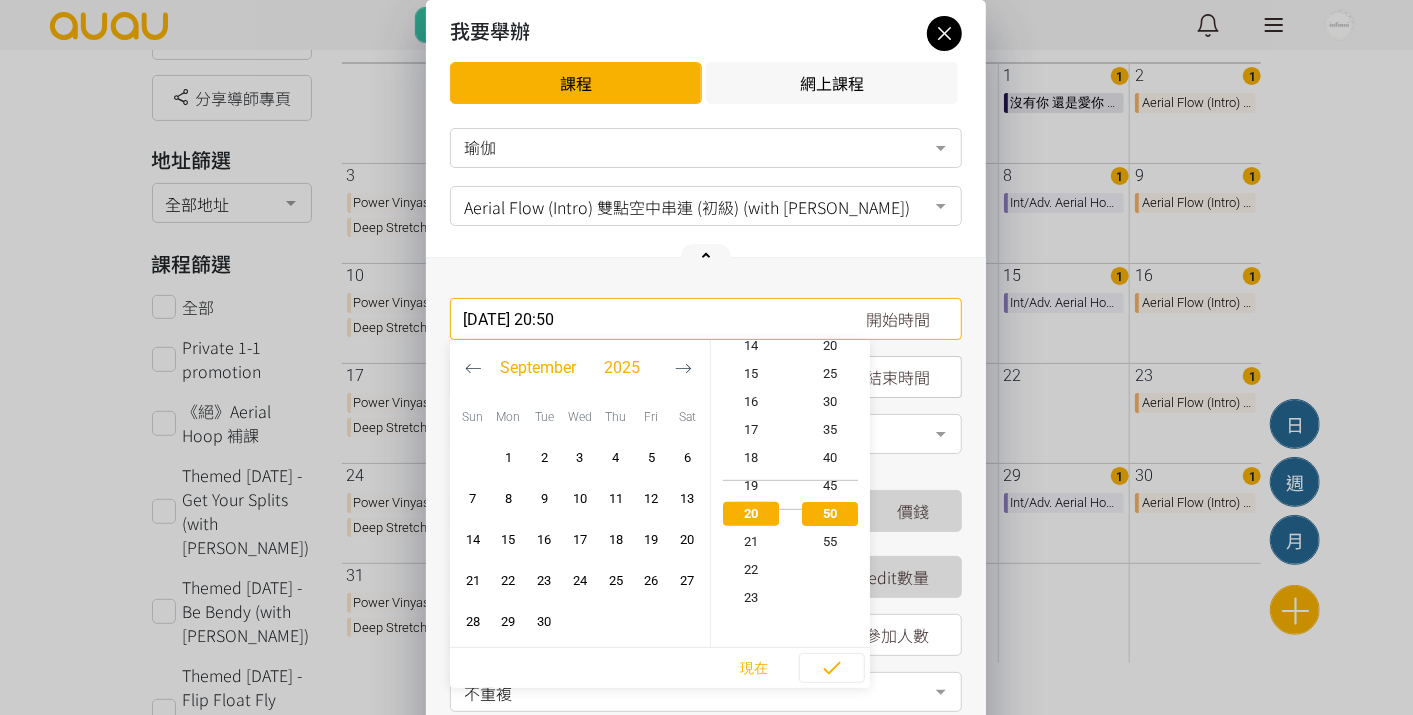 scroll, scrollTop: 580, scrollLeft: 0, axis: vertical 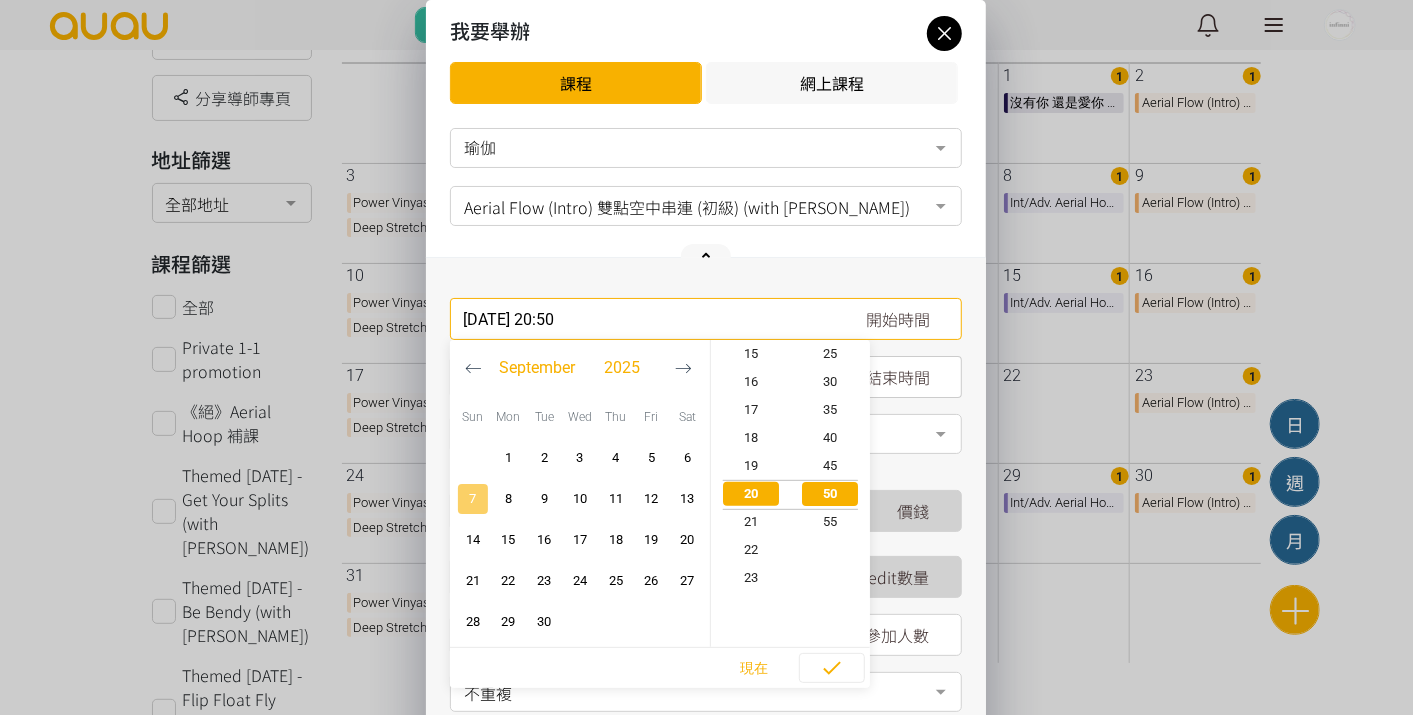 click at bounding box center [473, 499] 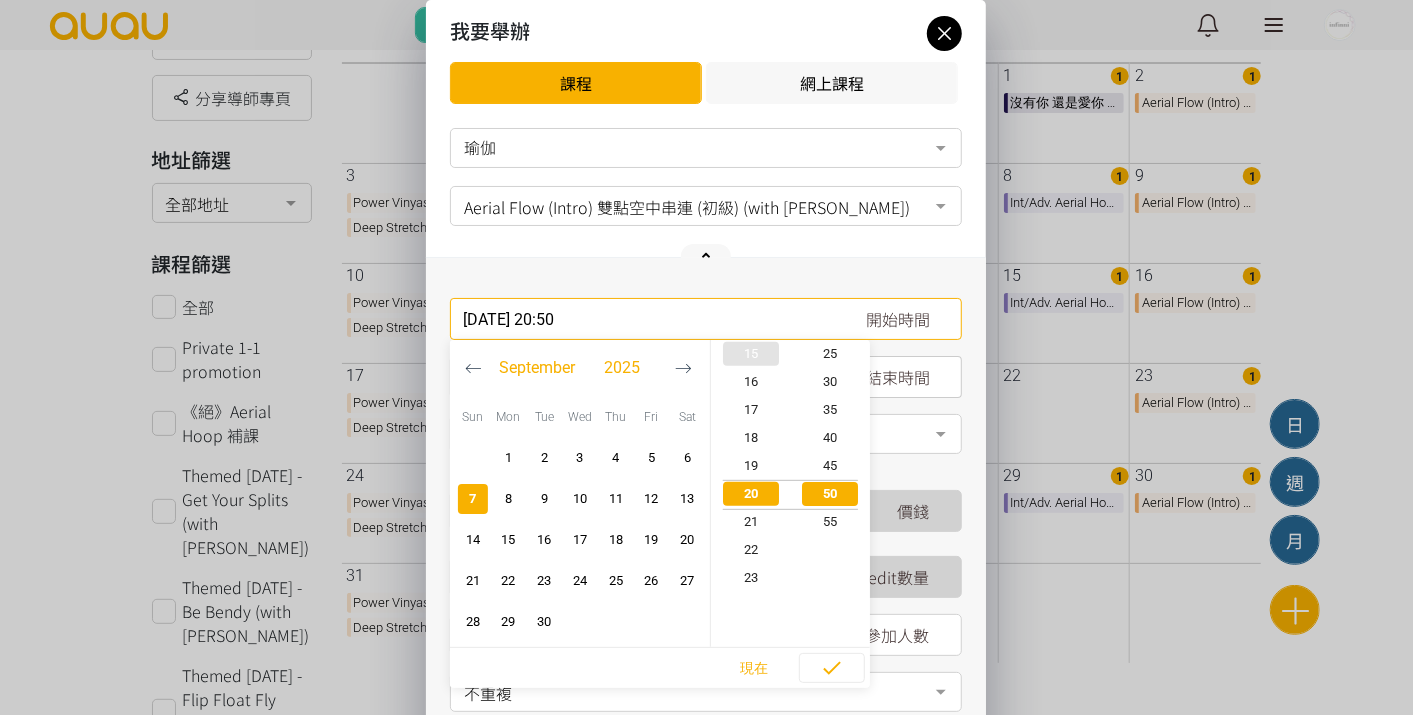 click at bounding box center [751, 354] 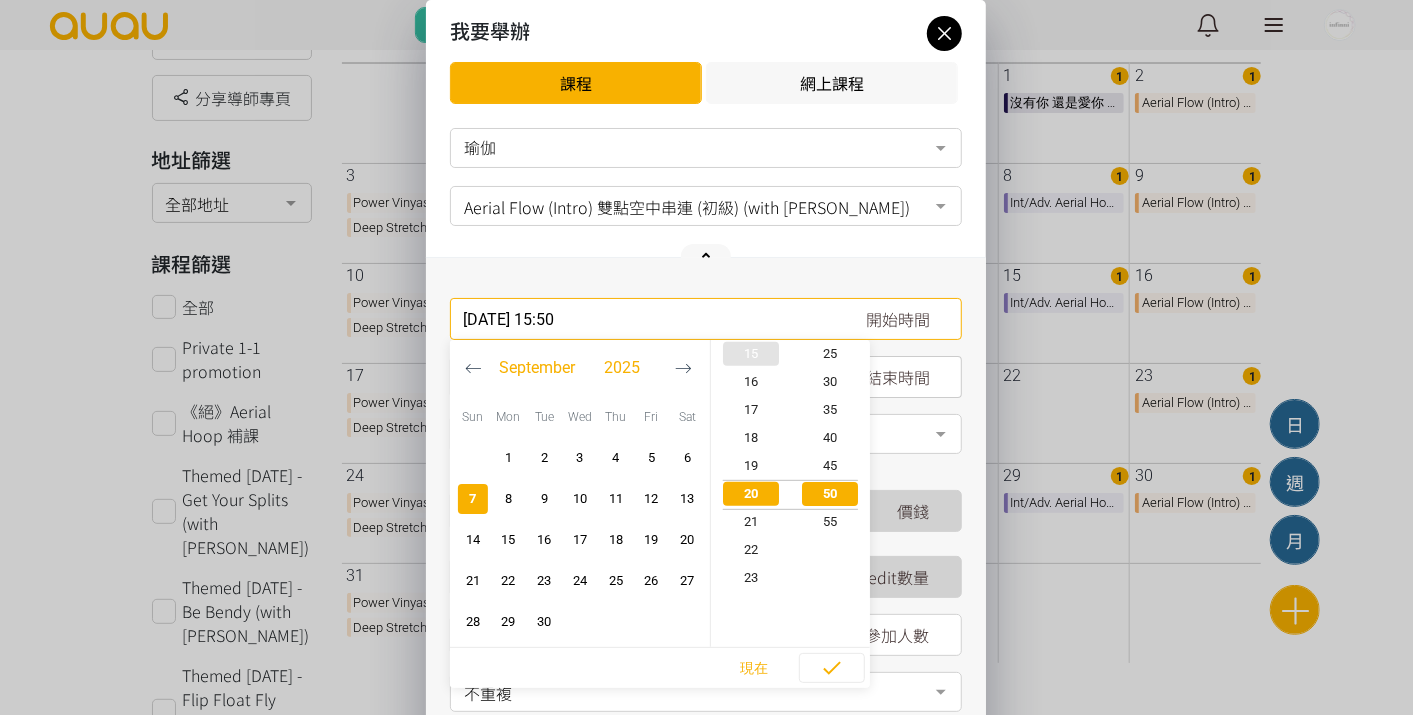 scroll, scrollTop: 420, scrollLeft: 0, axis: vertical 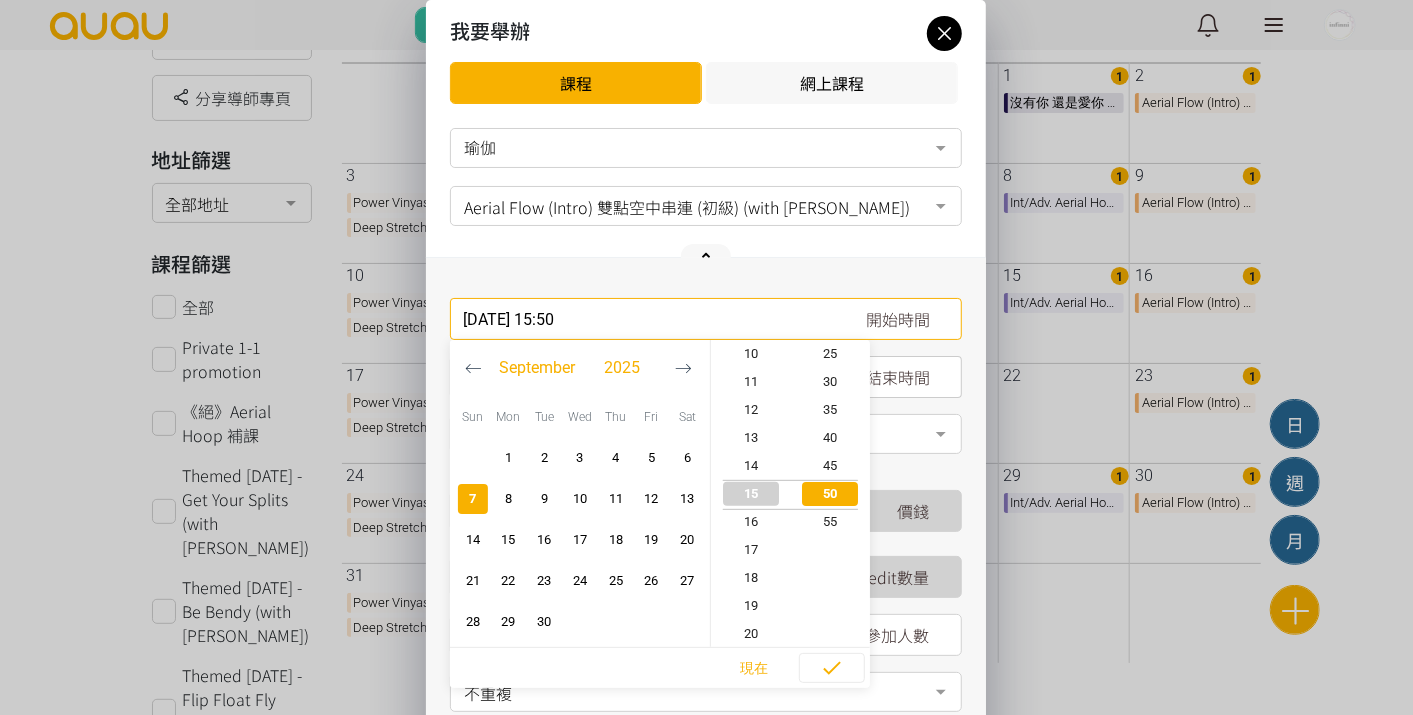 click at bounding box center [751, 354] 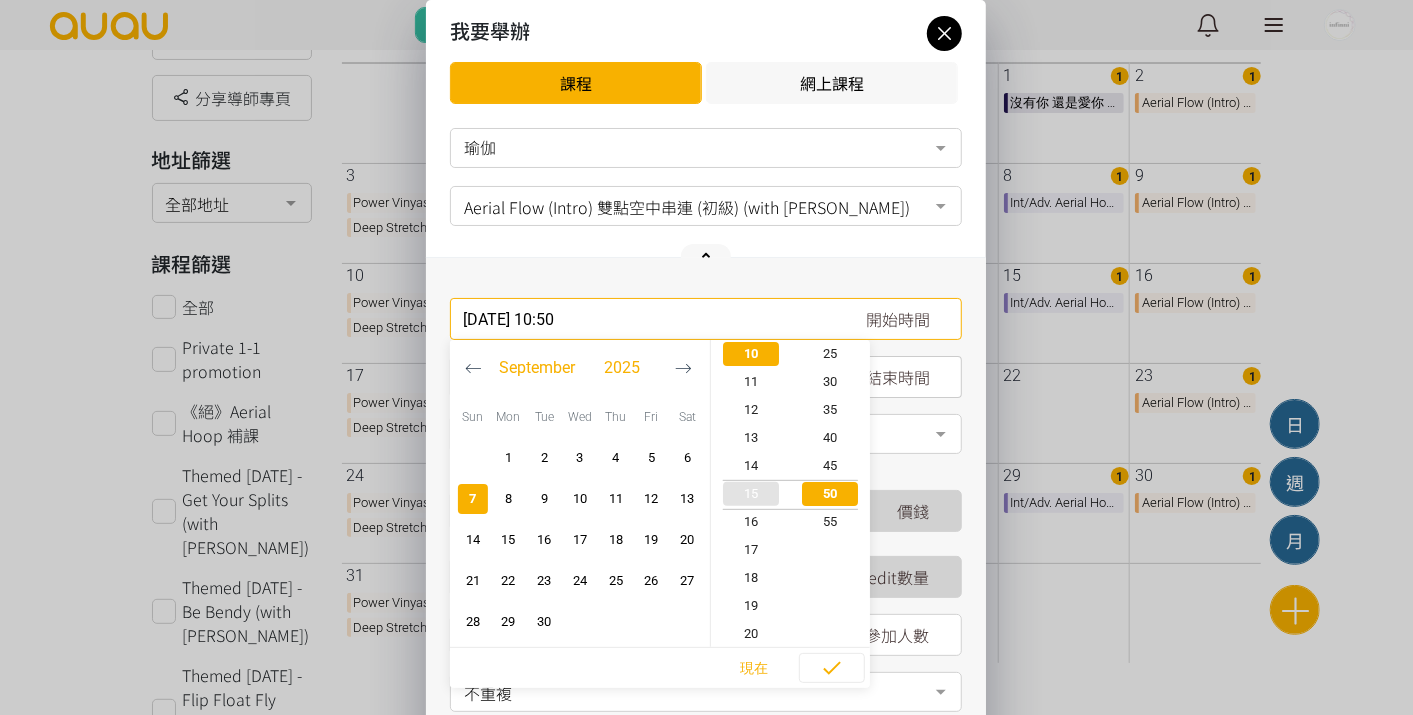 scroll, scrollTop: 280, scrollLeft: 0, axis: vertical 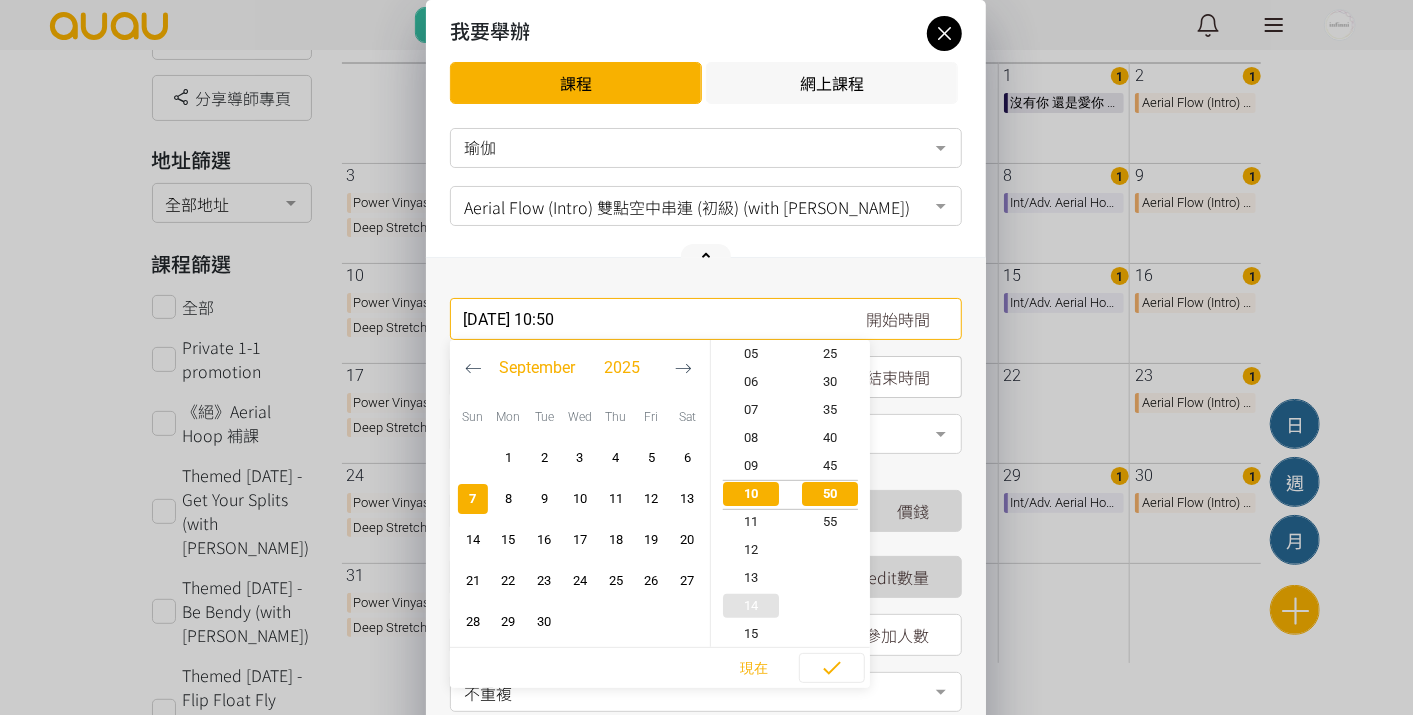 click on "14" at bounding box center [751, 606] 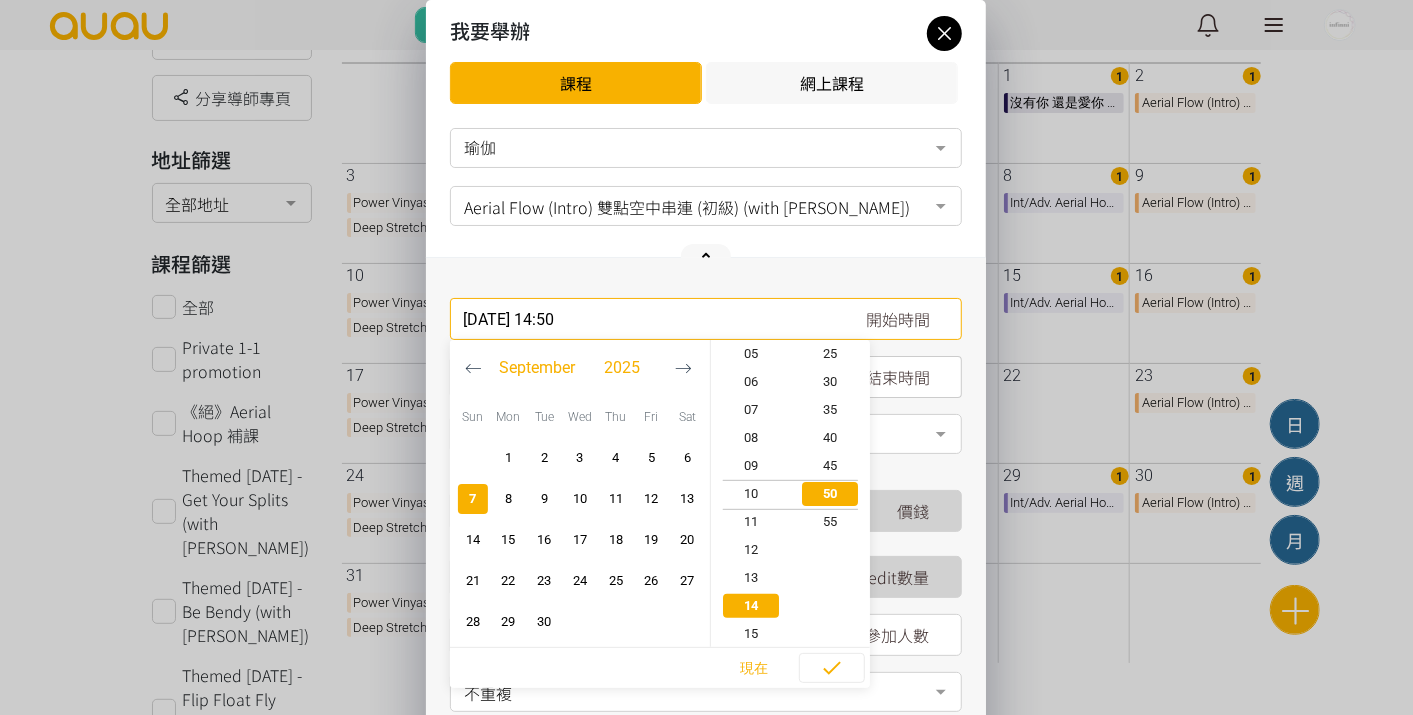 scroll, scrollTop: 391, scrollLeft: 0, axis: vertical 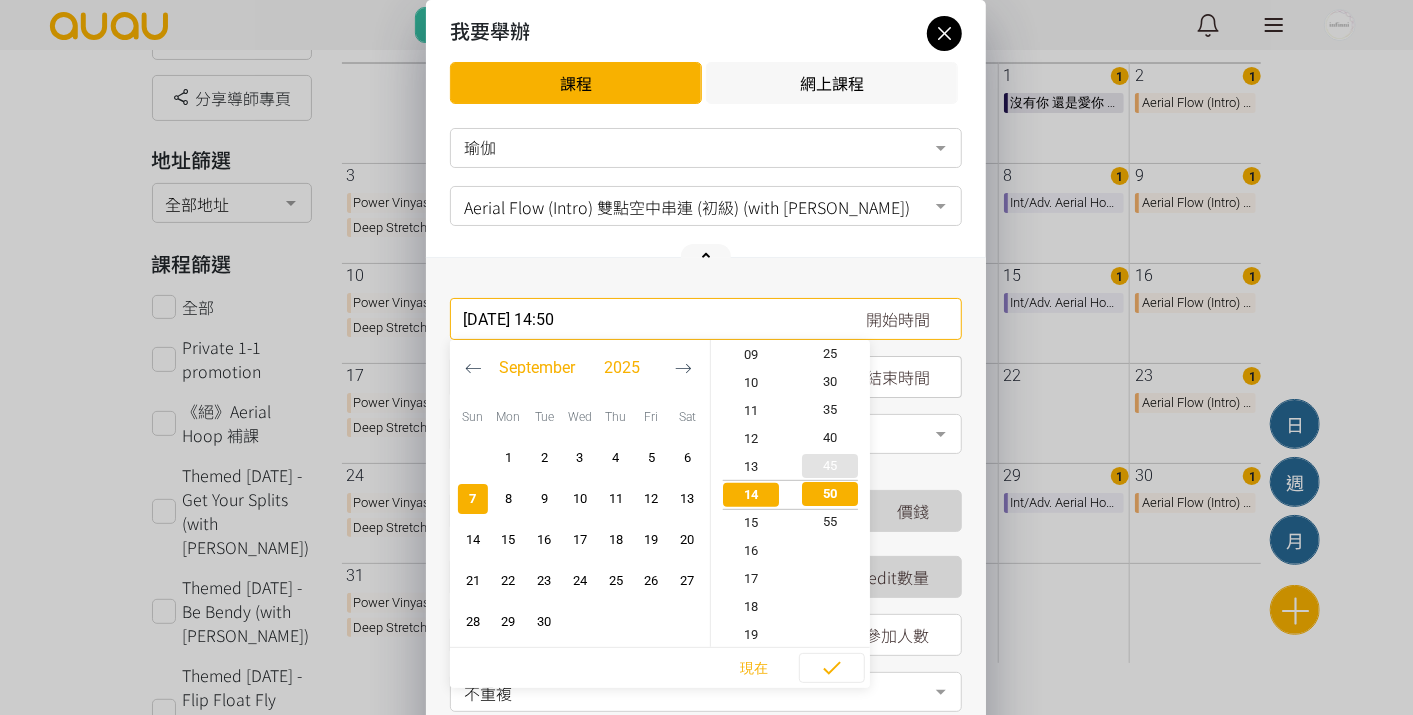 click on "45" at bounding box center [831, 466] 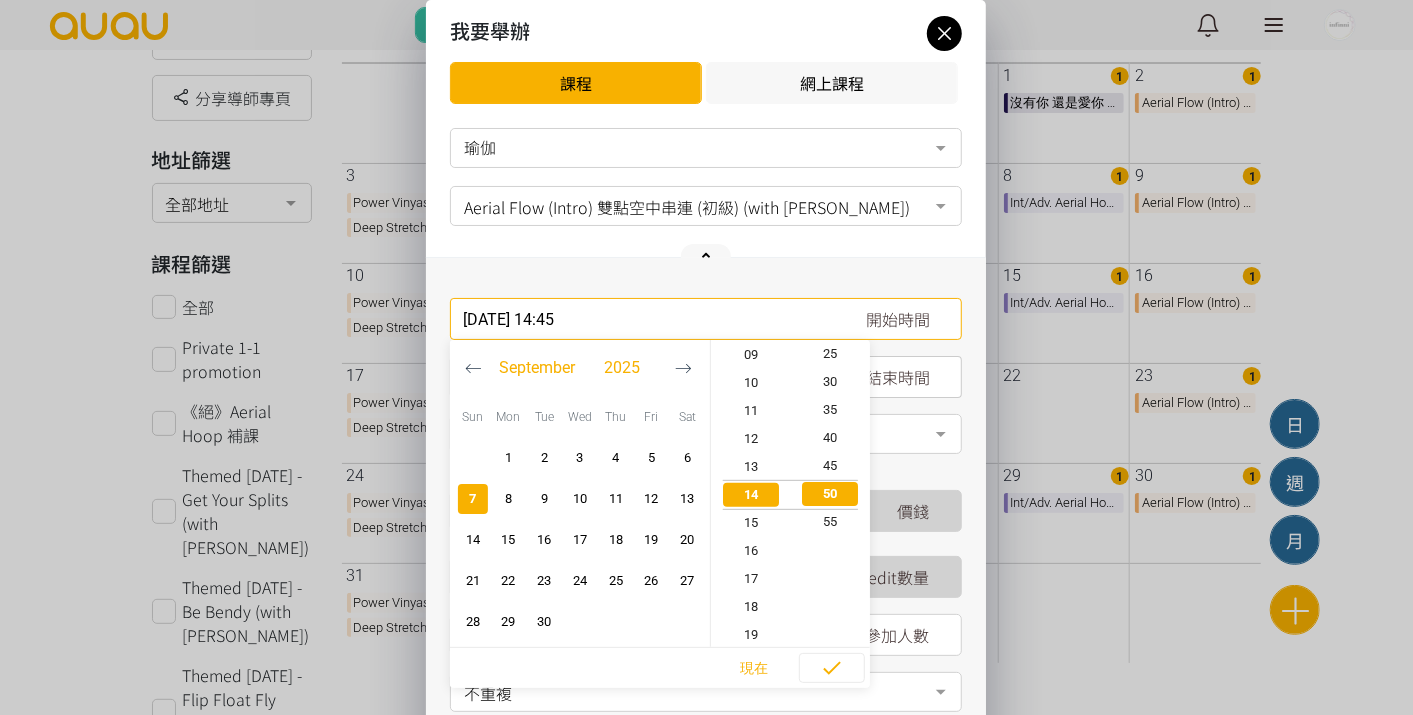 scroll, scrollTop: 391, scrollLeft: 0, axis: vertical 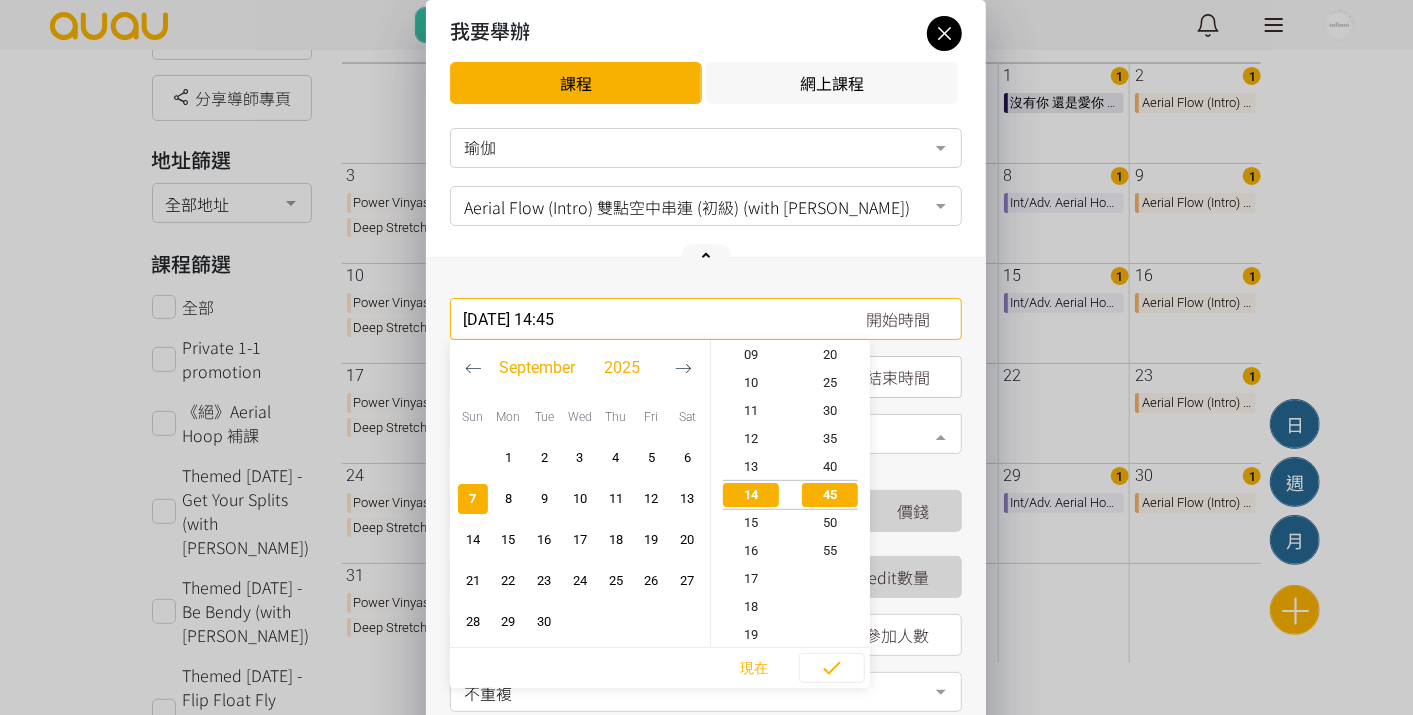 click at bounding box center (706, 434) 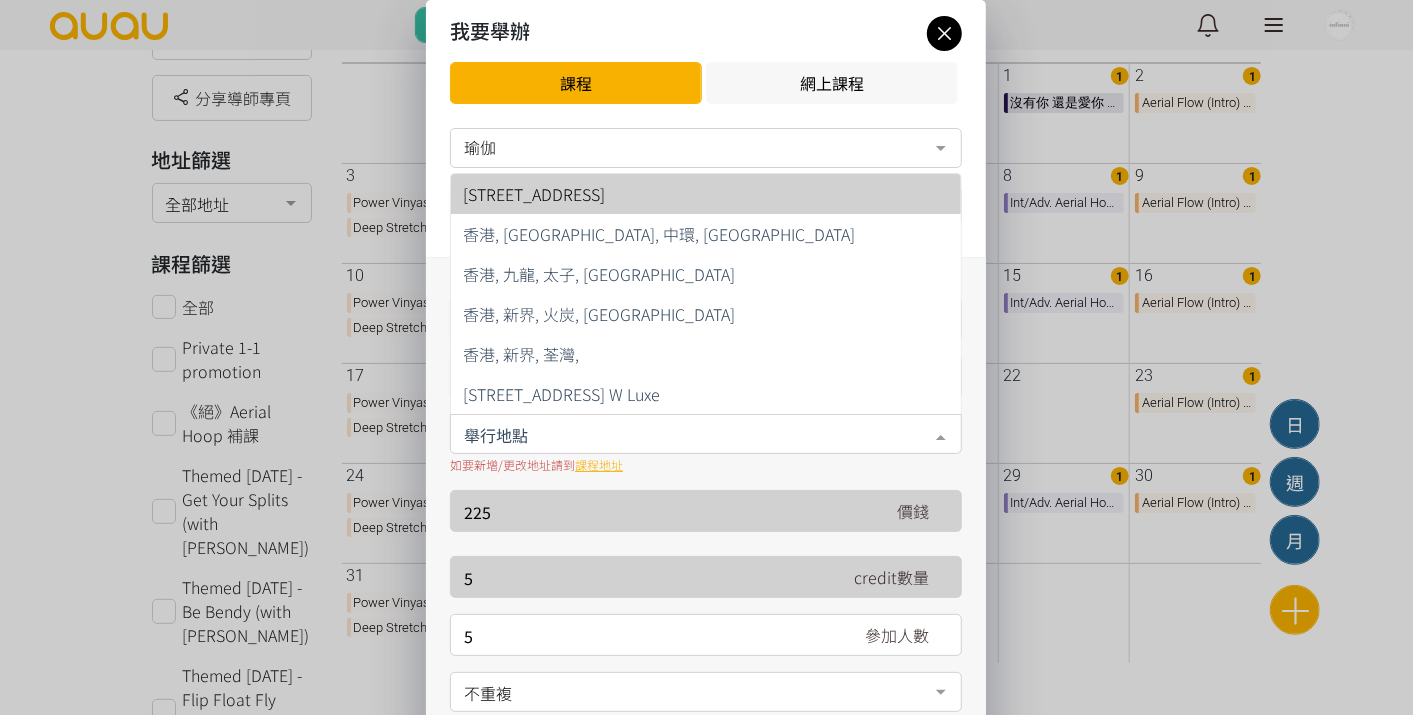 click on "[STREET_ADDRESS]" at bounding box center [706, 194] 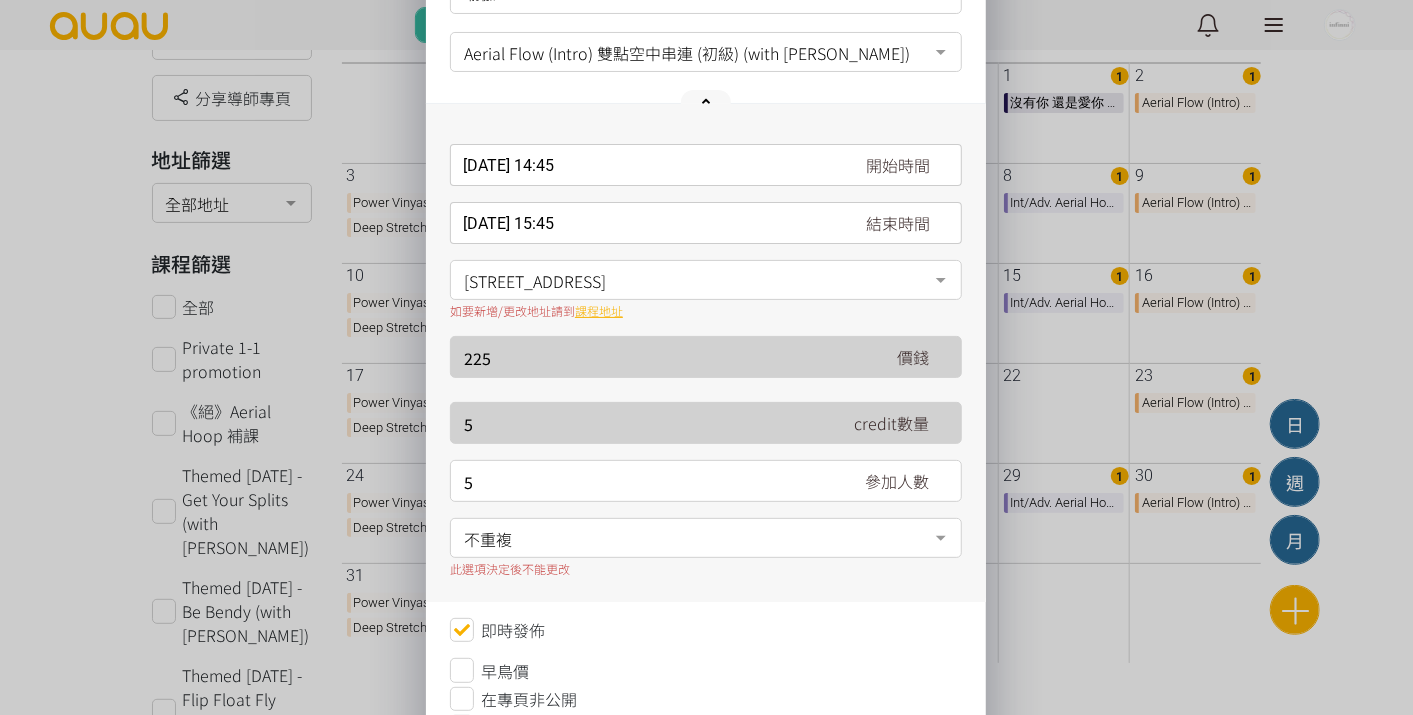 scroll, scrollTop: 222, scrollLeft: 0, axis: vertical 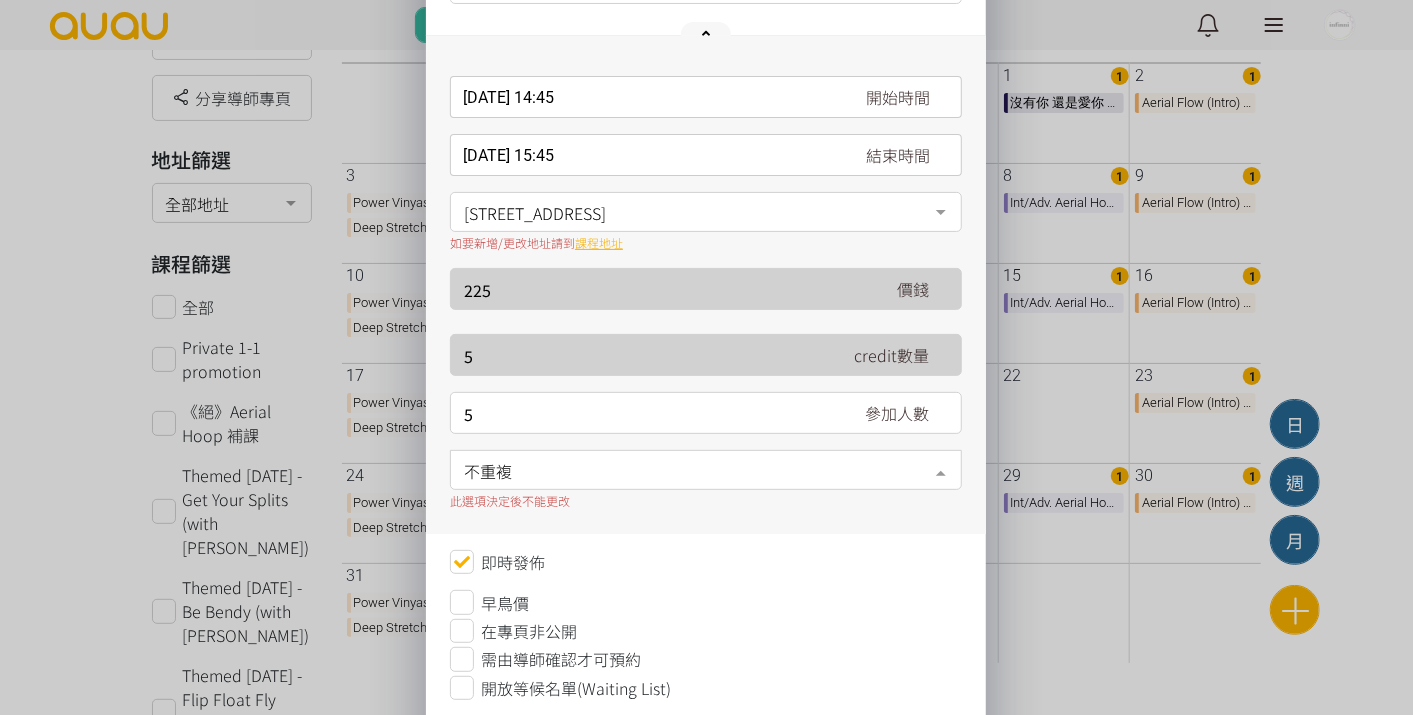 click on "不重複" at bounding box center (706, 468) 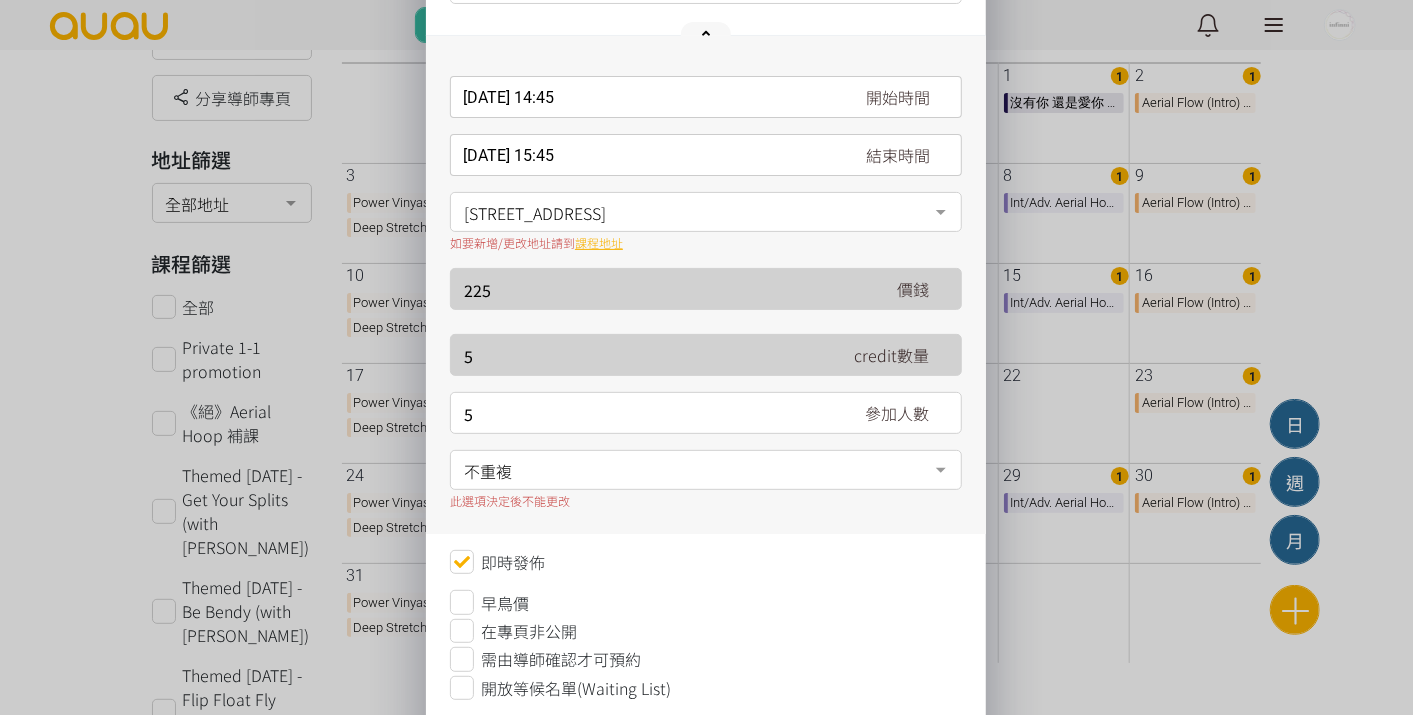 click on "不重複" at bounding box center (706, 468) 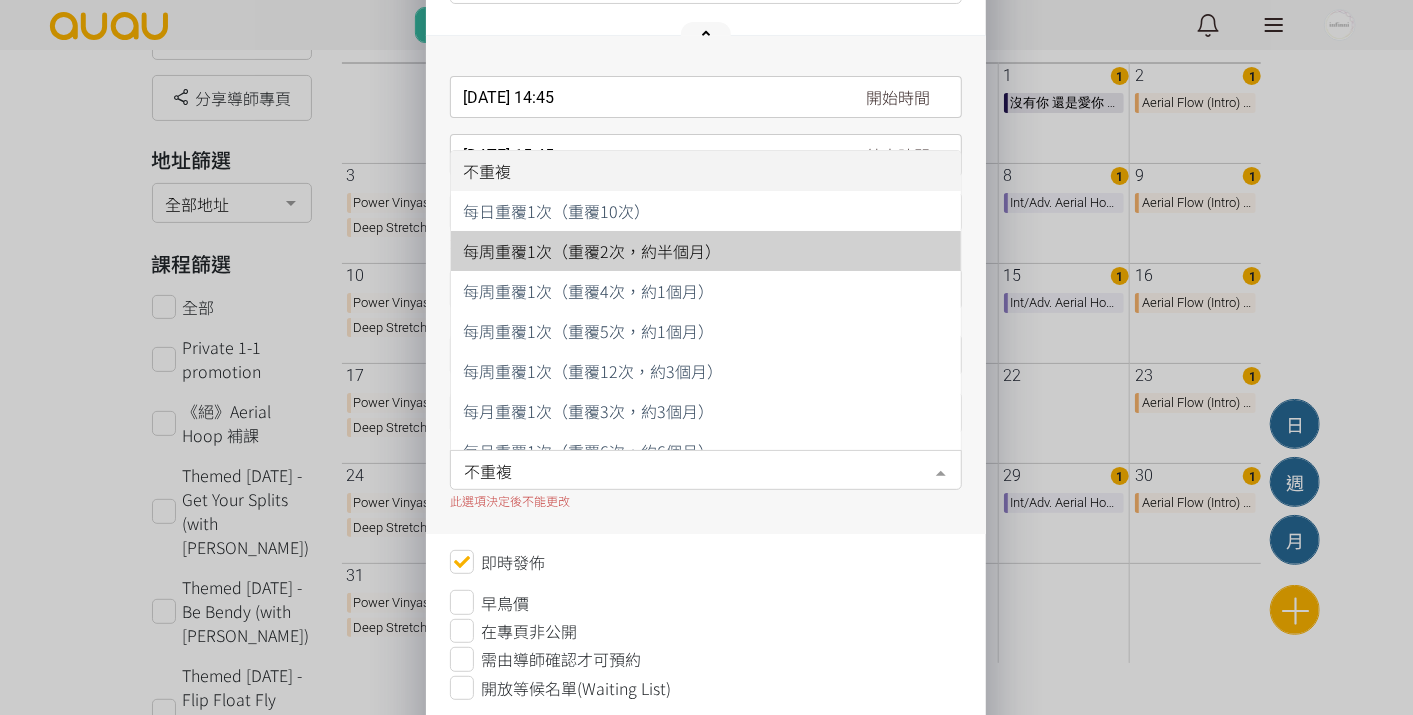 click on "每周重覆1次（重覆2次，約半個月）" at bounding box center [592, 251] 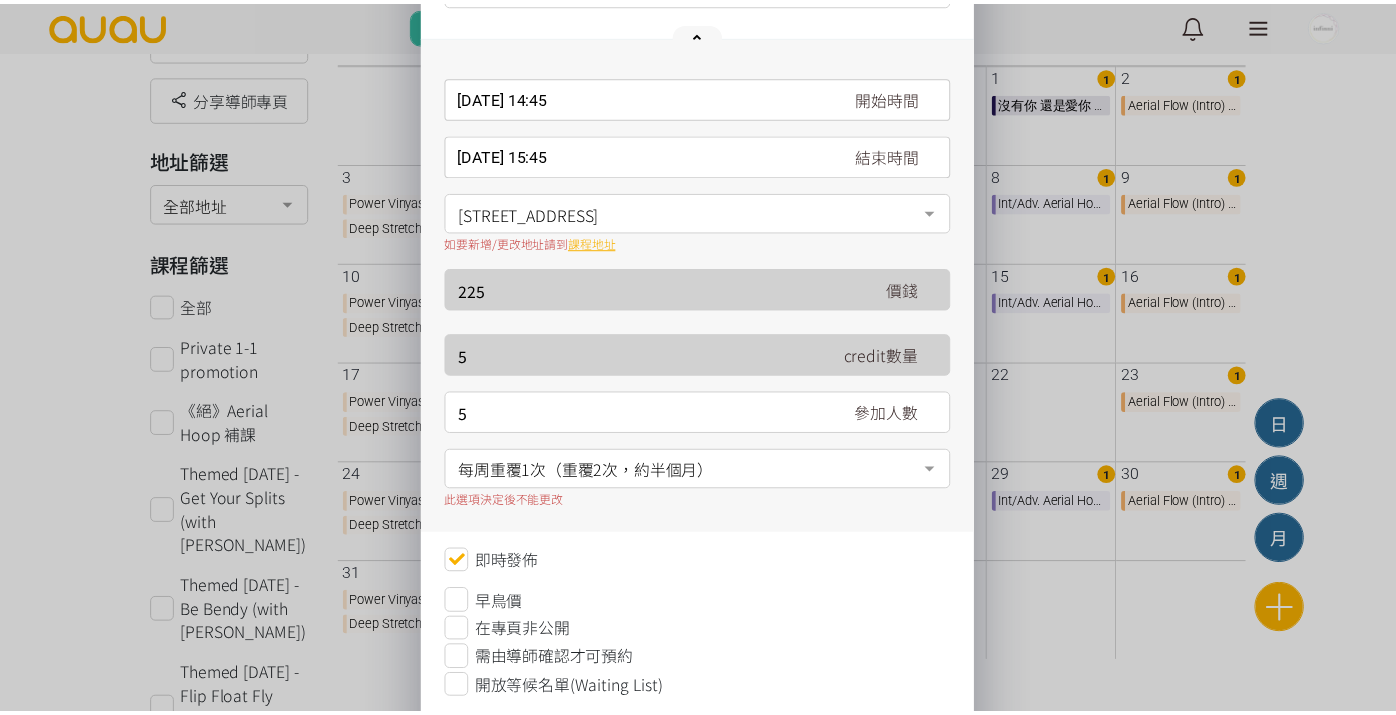 scroll, scrollTop: 327, scrollLeft: 0, axis: vertical 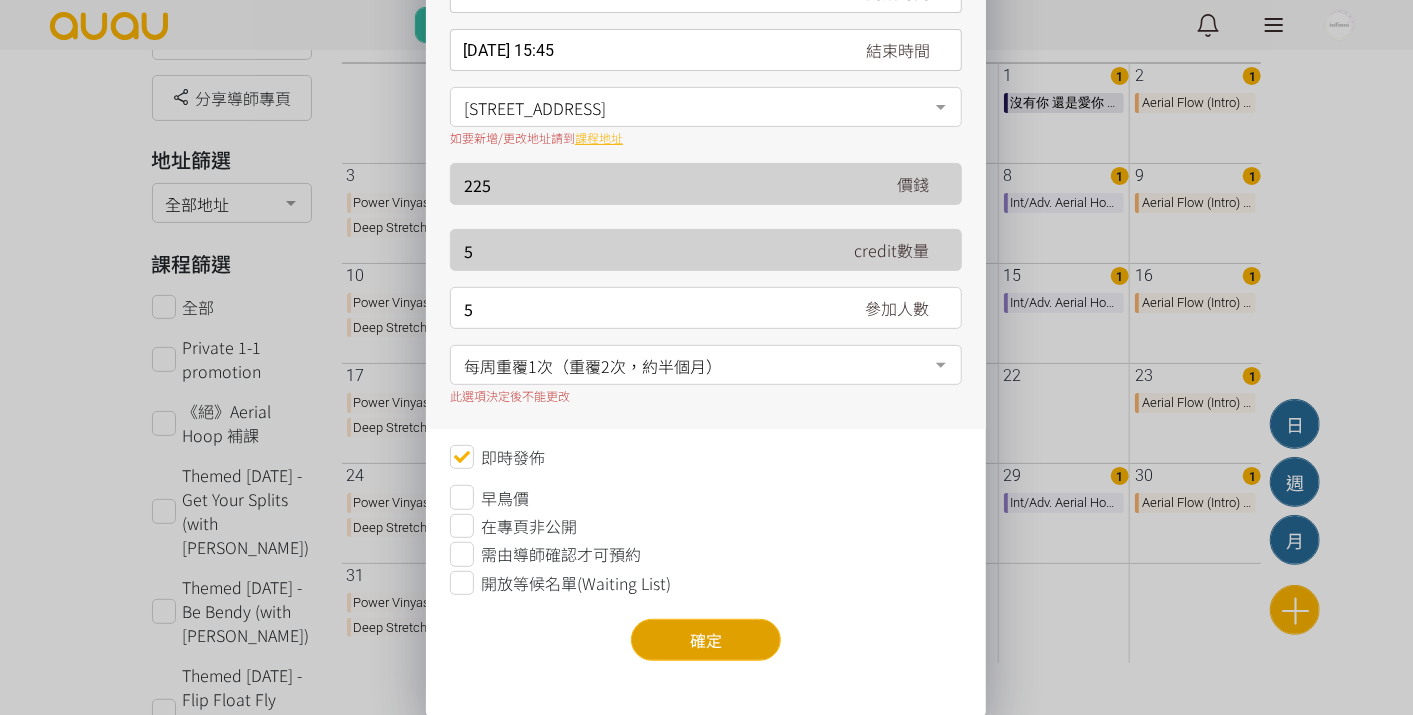 click on "確定" at bounding box center [706, 640] 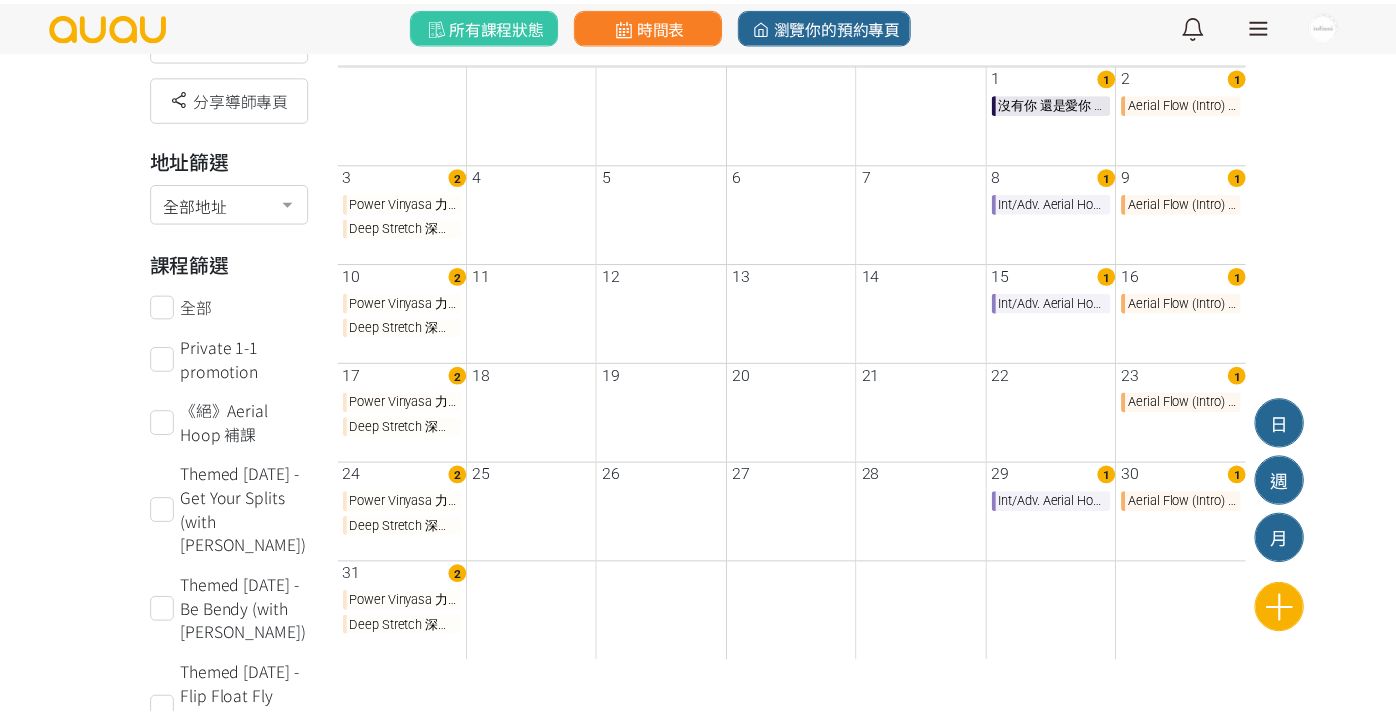 scroll, scrollTop: 0, scrollLeft: 0, axis: both 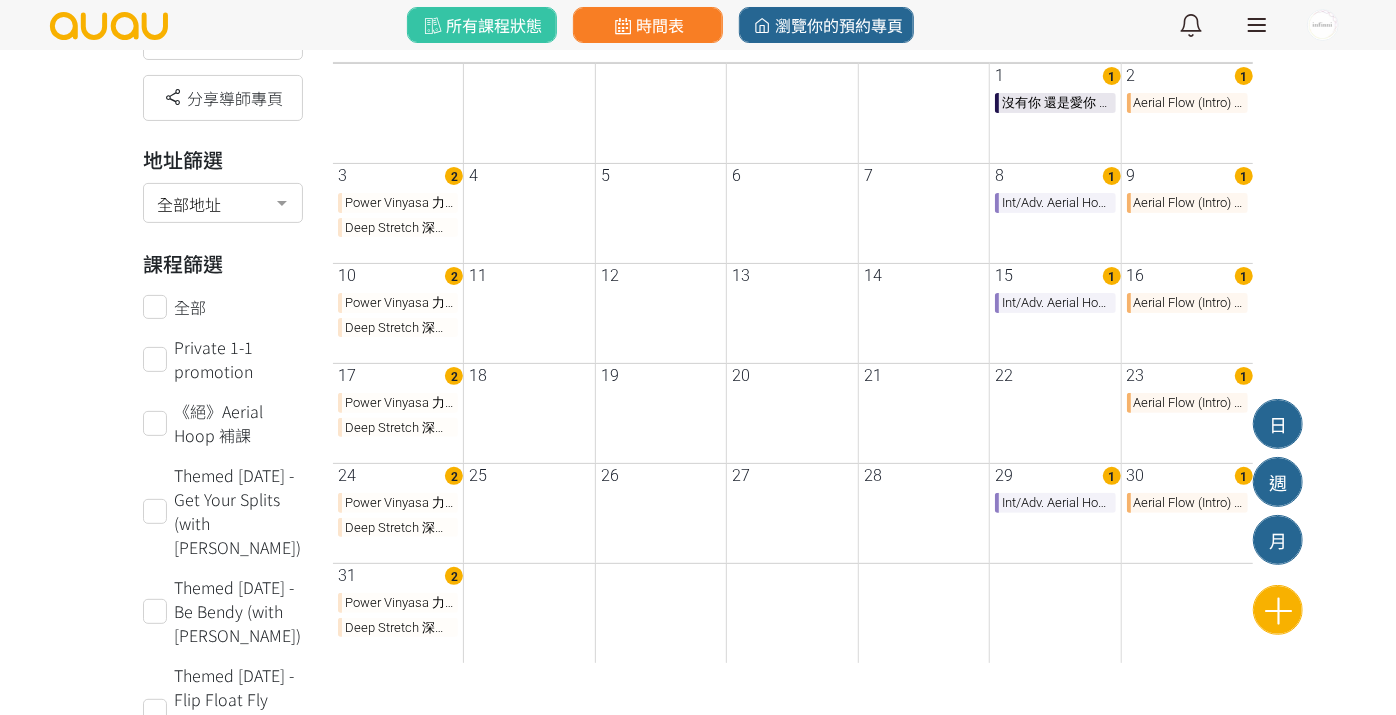 click on "Aerial Flow (Intro) 雙點空中串連 (初級) (with [PERSON_NAME])" at bounding box center [1187, 203] 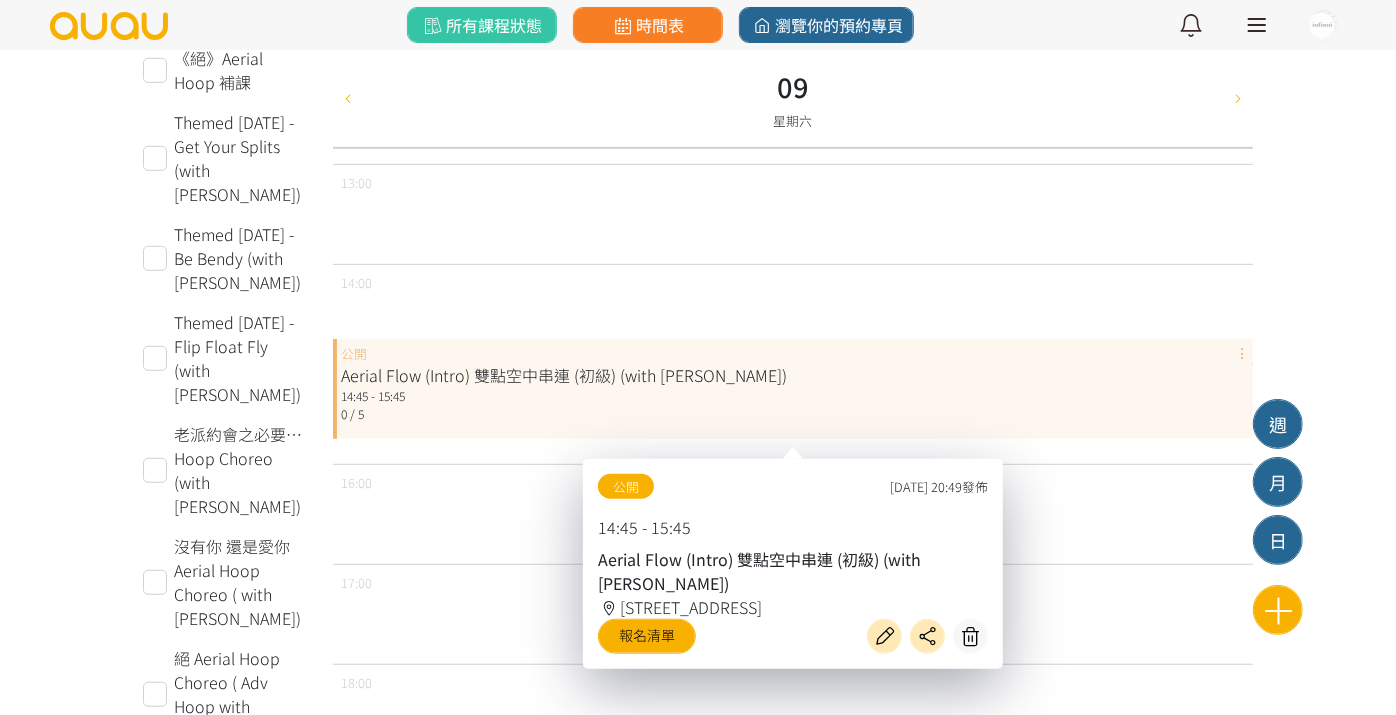 scroll, scrollTop: 614, scrollLeft: 0, axis: vertical 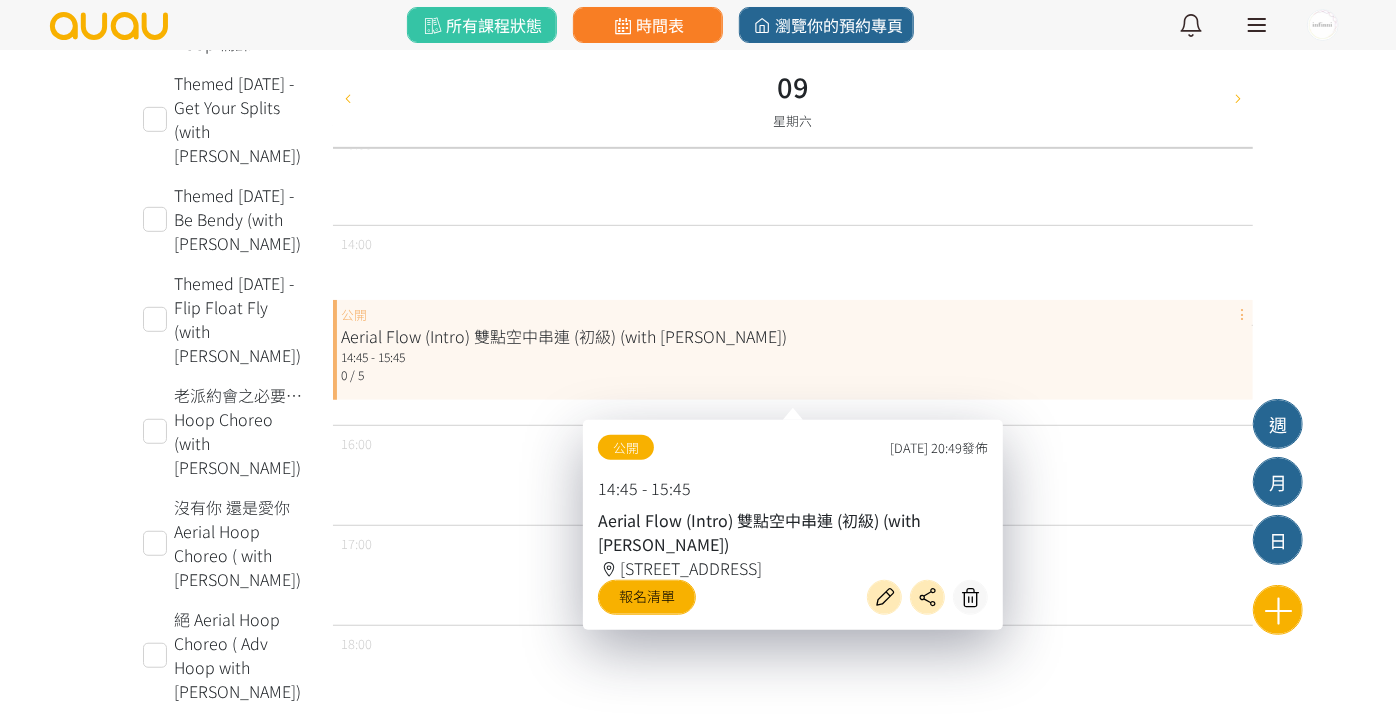 click on "新增課程
同步 Google
設定時間表
分享導師專頁
地址篩選              全部地址         全部地址   西洋菜南街101號金德行13B   添馬公園   大坑東公園   拗背灣街 Air Studio     石門安耀街5號 W Luxe     No elements found. Consider changing the search query.   List is empty.         課程篩選     全部   Private 1-1 promotion   《絕》Aerial Hoop 補課   Themed Tuesday - Get Your Splits (with Jen)   Themed Tuesday - Be Bendy (with Jen)   Themed Tuesday - Flip Float Fly (with Jen)   老派約會之必要Aerial Hoop Choreo (with Maureen)   沒有你 還是愛你 Aerial Hoop Choreo ( with Maureen)   絕 Aerial Hoop Choreo ( Adv Hoop with Maureen)   絕 Aerial Hoop Choreo (Beg-Int Hoop with Maureen)   💜紫藤花空中平環攝影工作坊 （with Maureen)   90-min Aerial Hoop Conditioning (with Joyce Ho)   來自天堂的魔鬼 Mini Hoop Workshop (with Maureen)" at bounding box center [698, 10661] 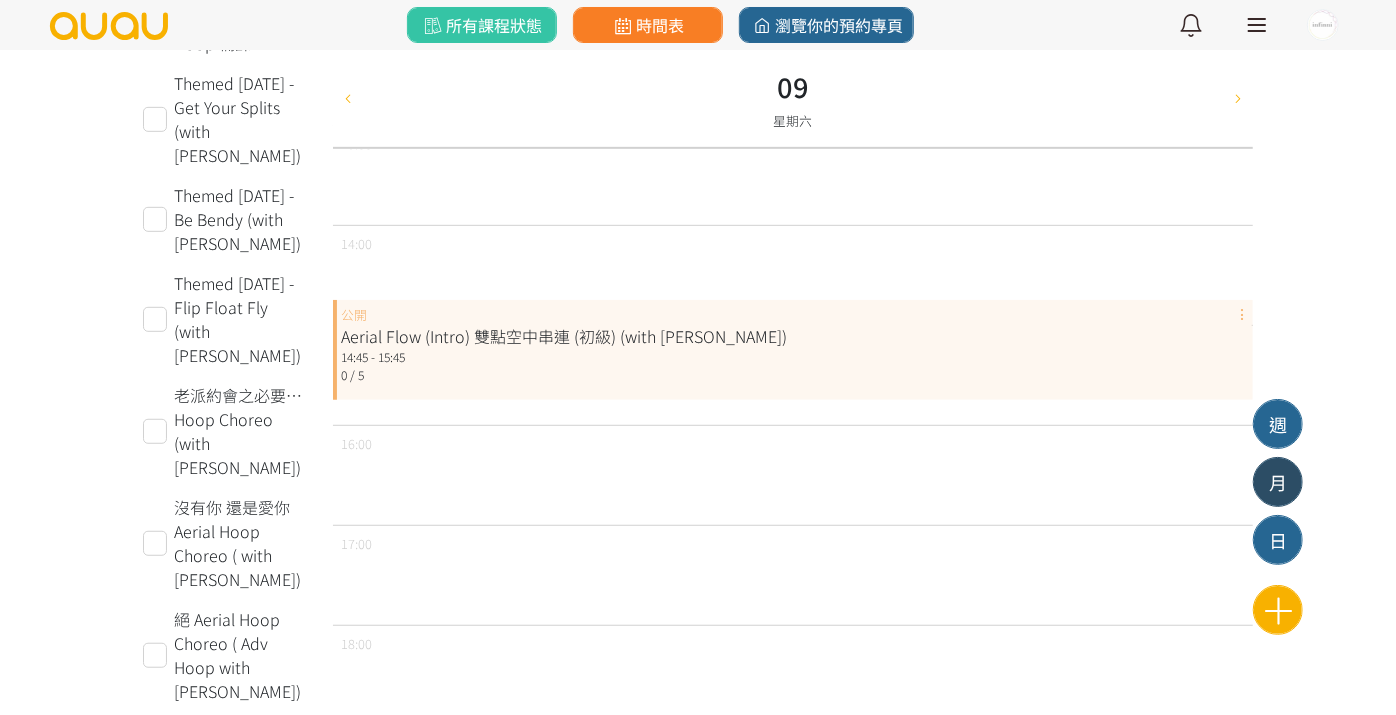 click on "月" at bounding box center [1278, 482] 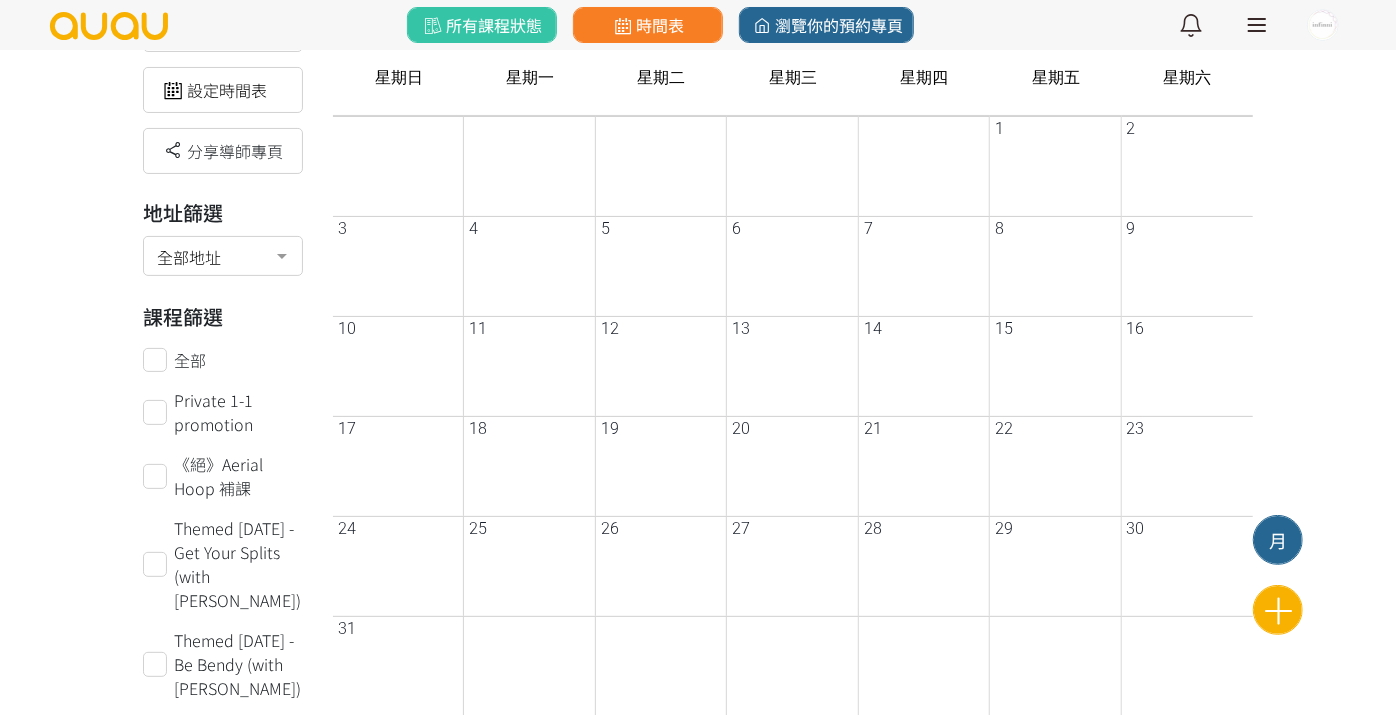 scroll, scrollTop: 0, scrollLeft: 0, axis: both 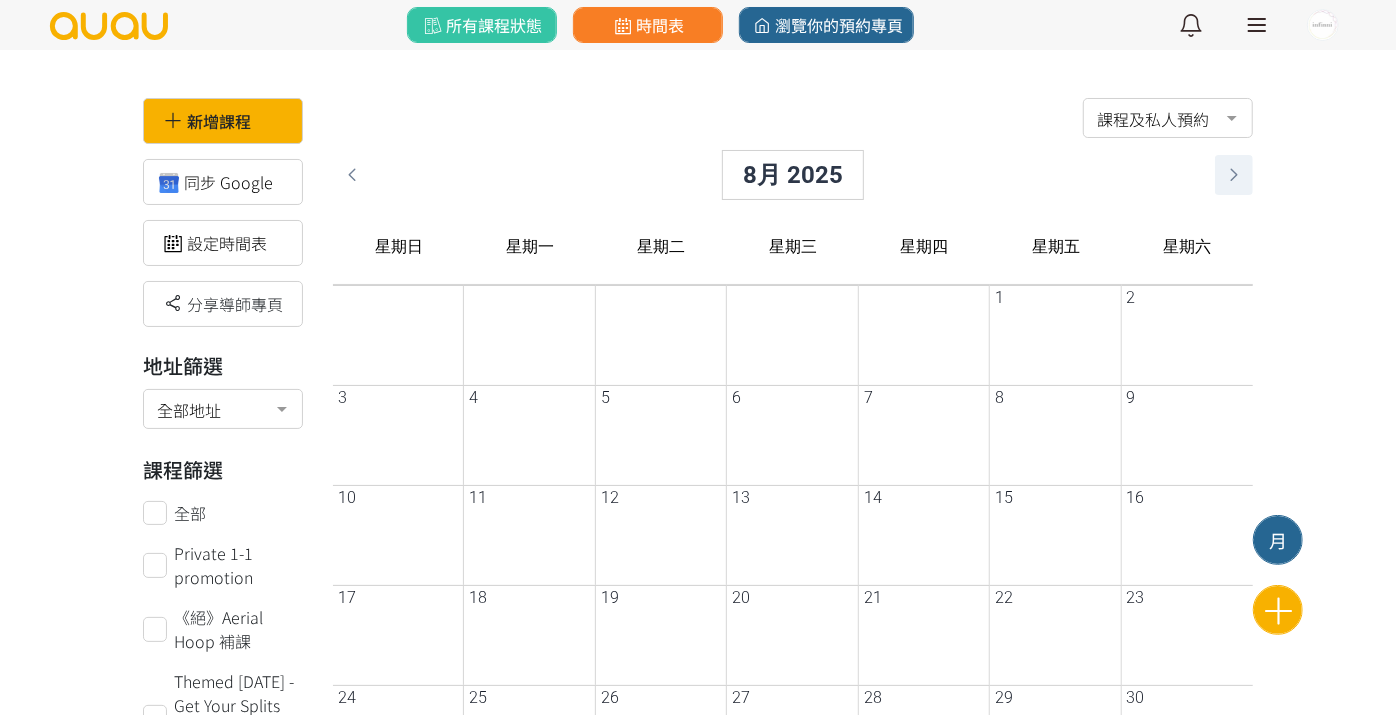click at bounding box center (1234, 175) 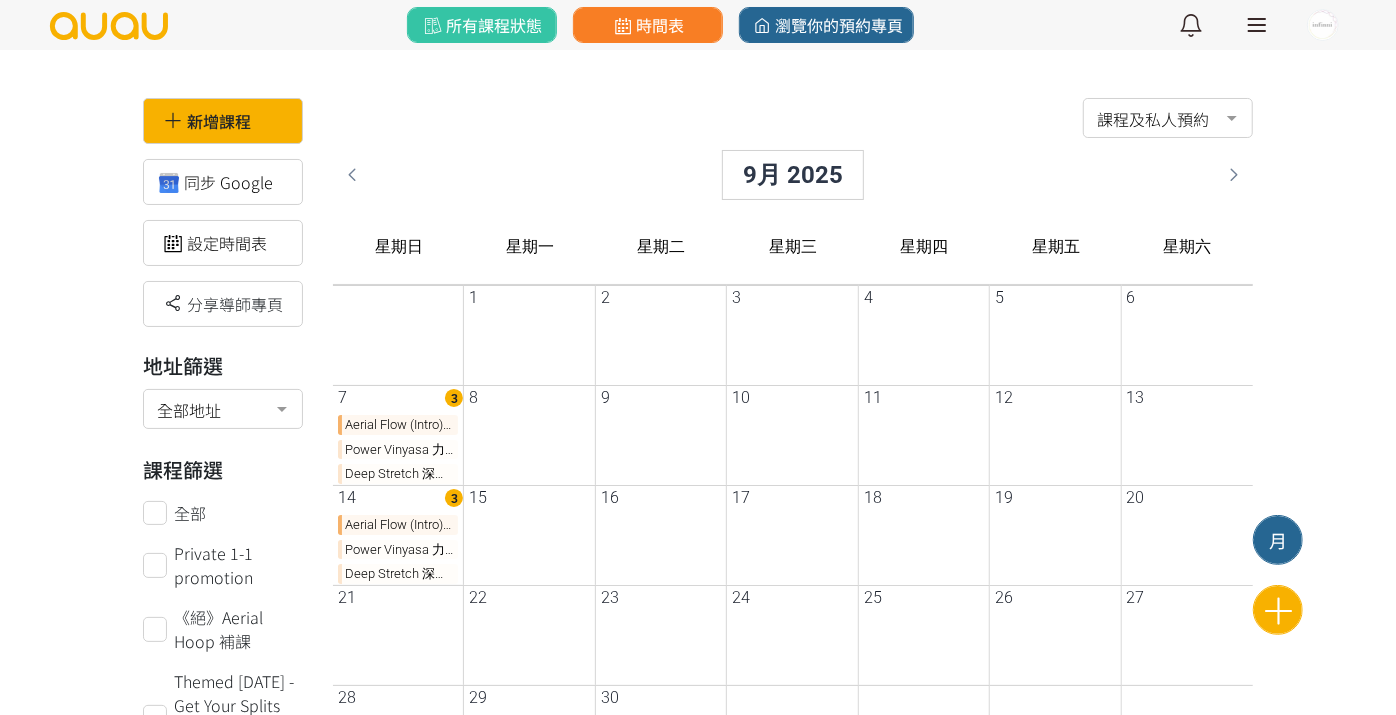 click on "Aerial Flow (Intro) 雙點空中串連 (初級) (with [PERSON_NAME])" at bounding box center (398, 425) 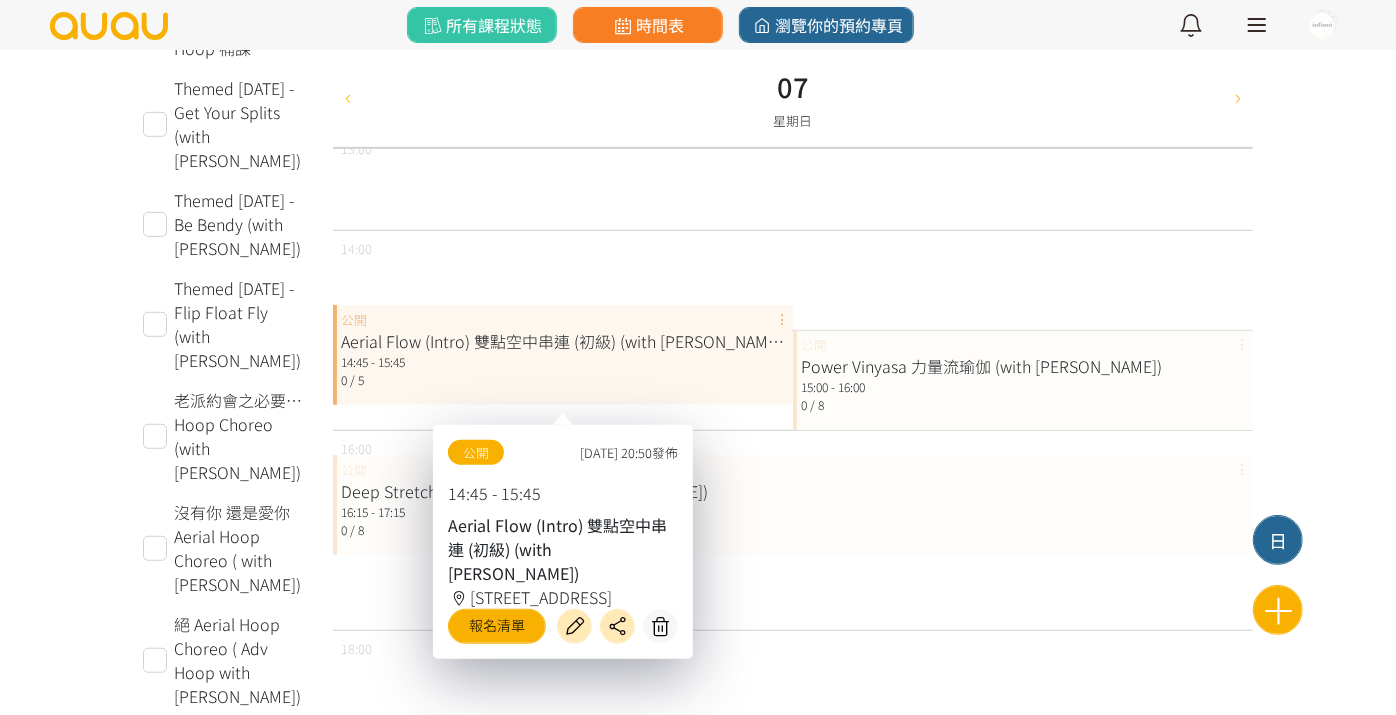 scroll, scrollTop: 614, scrollLeft: 0, axis: vertical 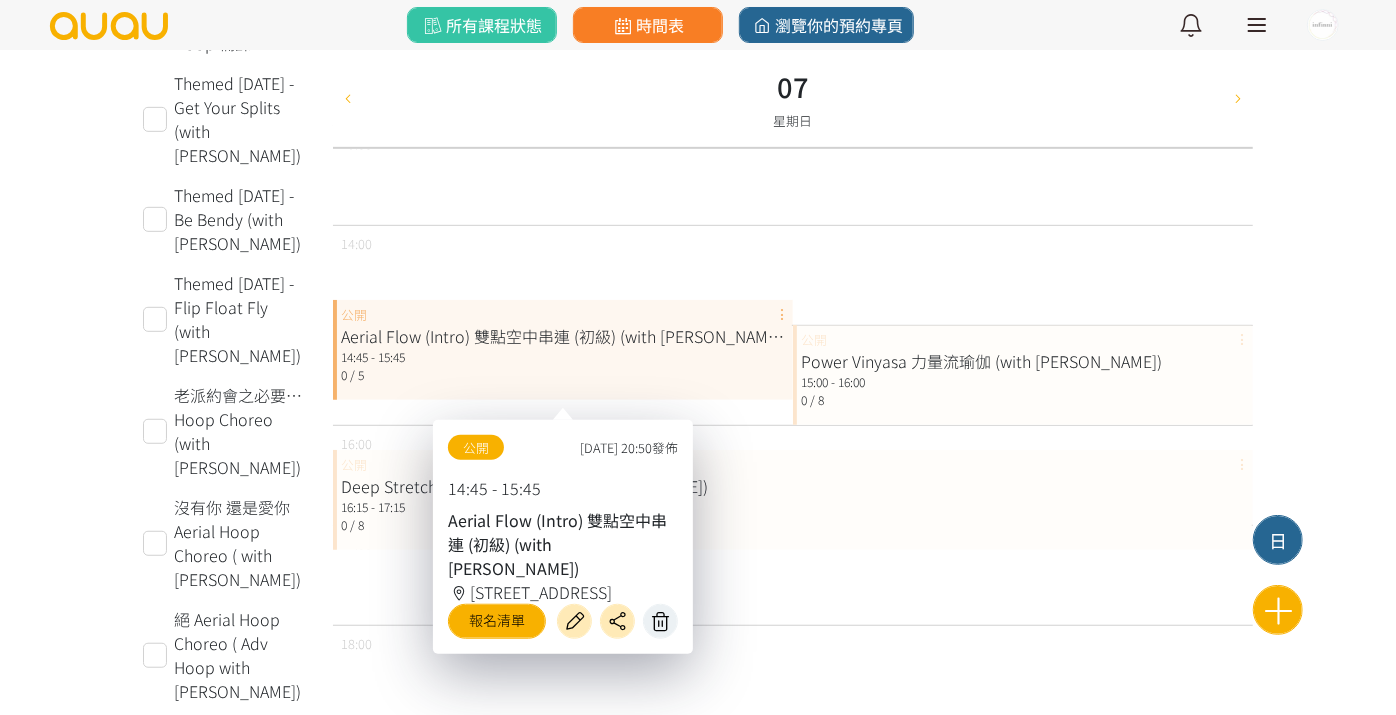 click at bounding box center [660, 621] 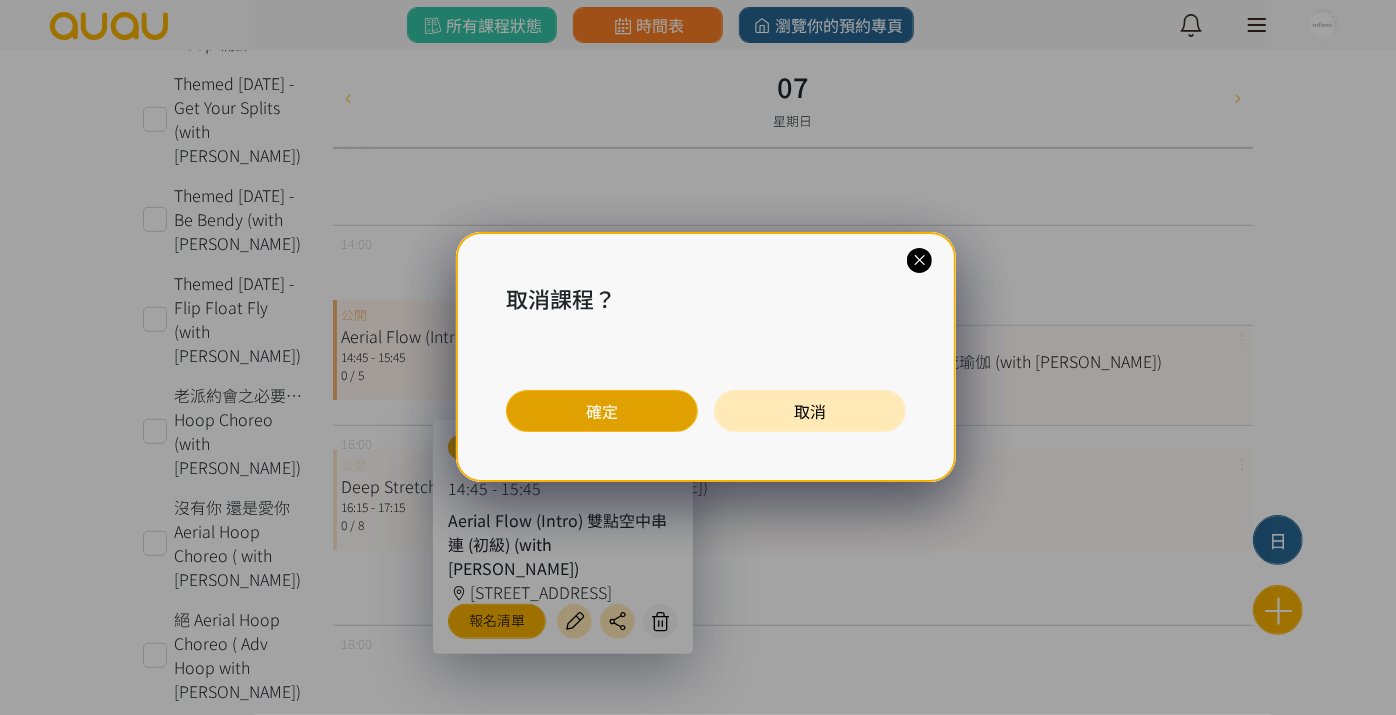 click on "確定" at bounding box center [602, 411] 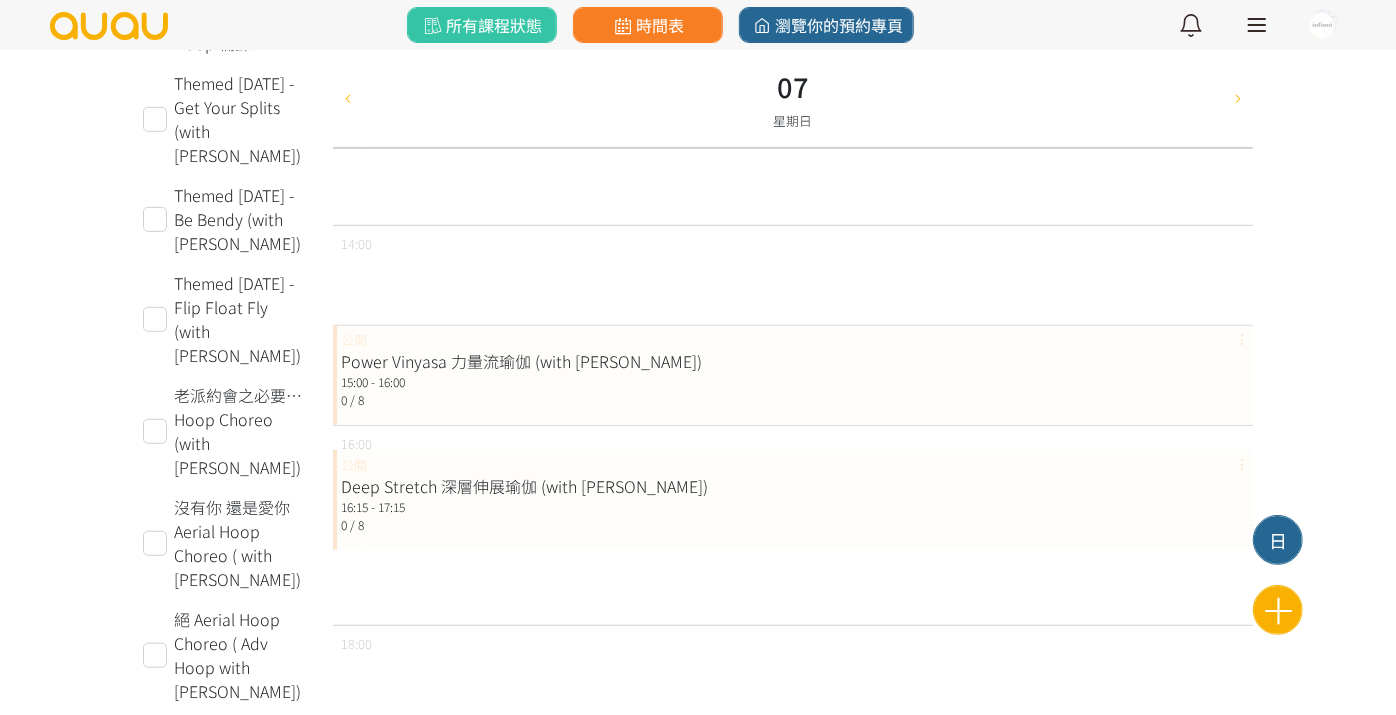 click on "日" at bounding box center (1278, 540) 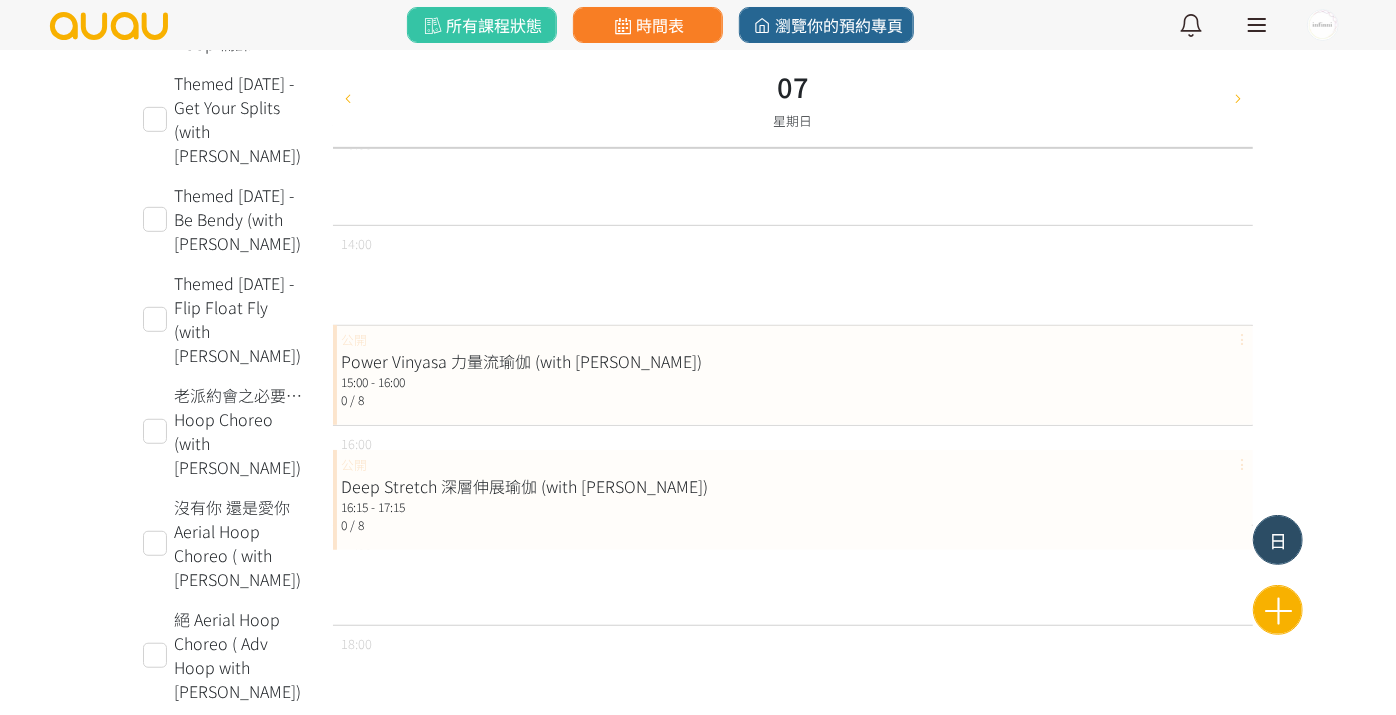 click on "日" at bounding box center [1278, 540] 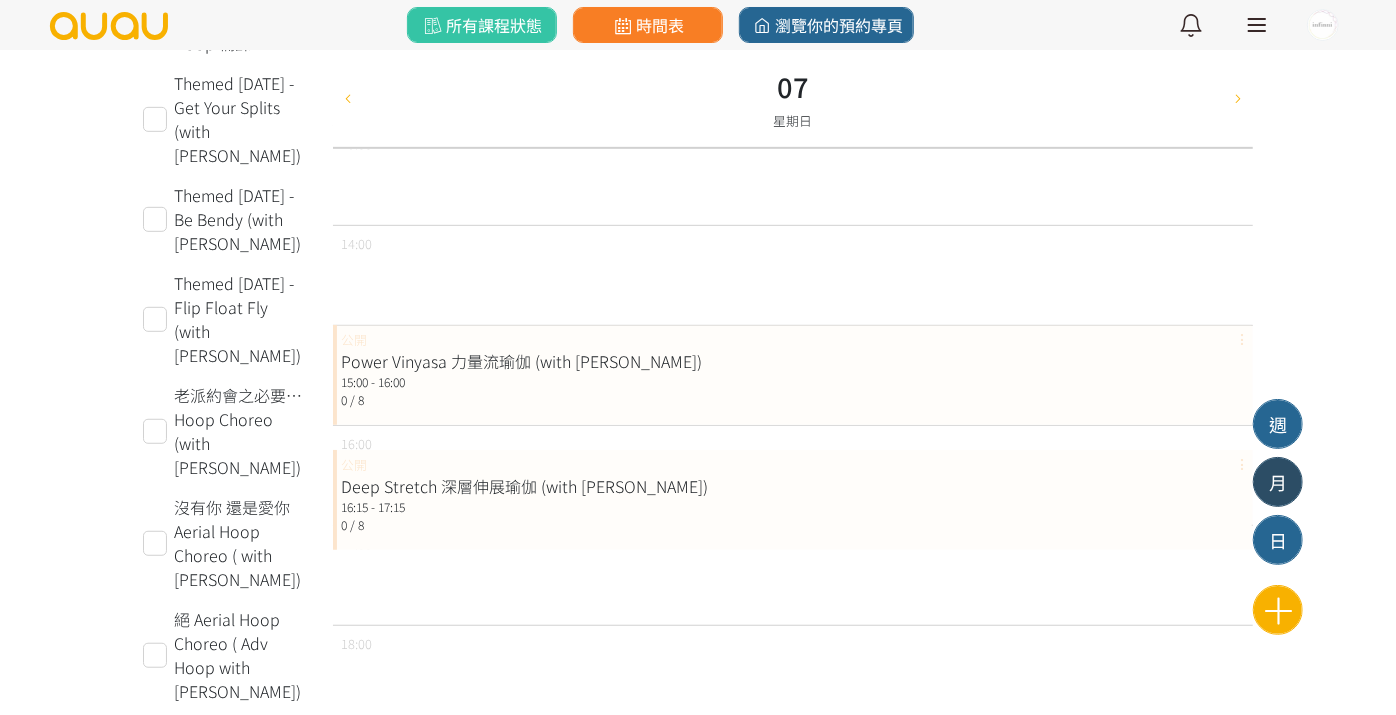 click on "月" at bounding box center (1278, 482) 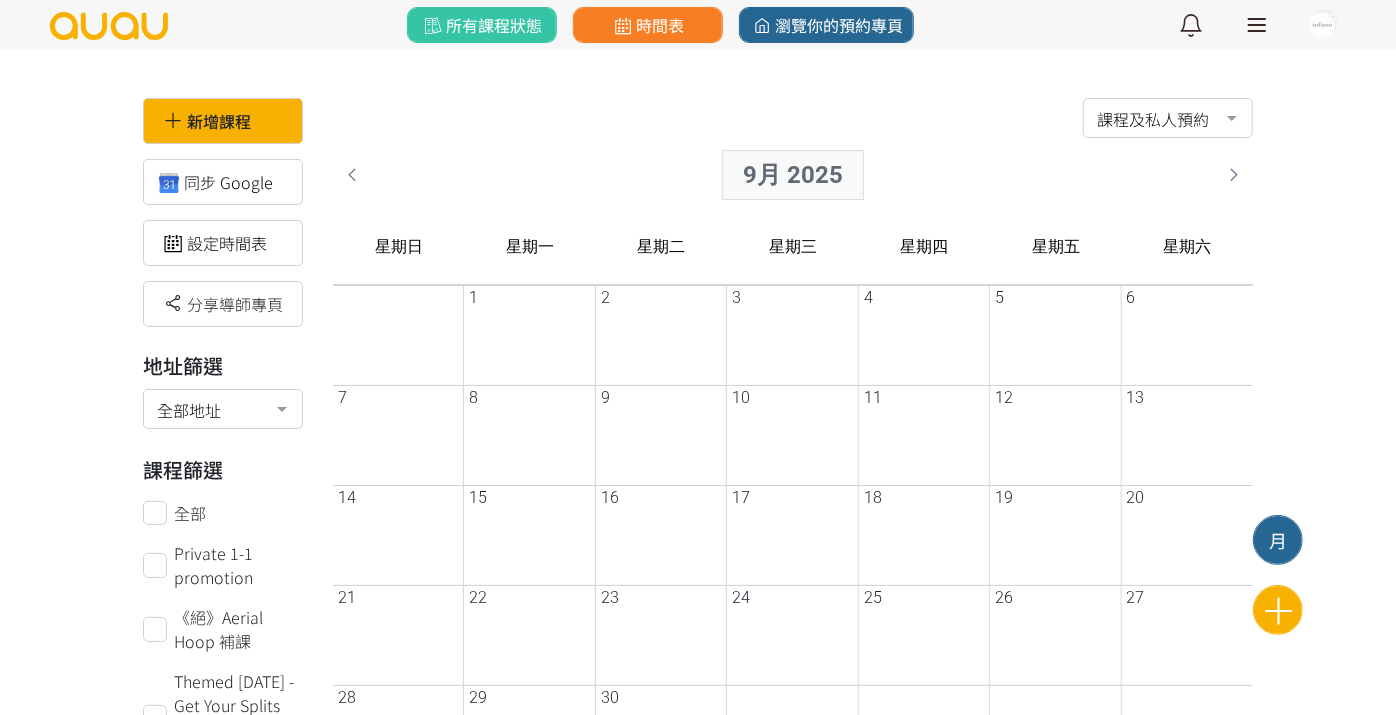 scroll, scrollTop: 0, scrollLeft: 0, axis: both 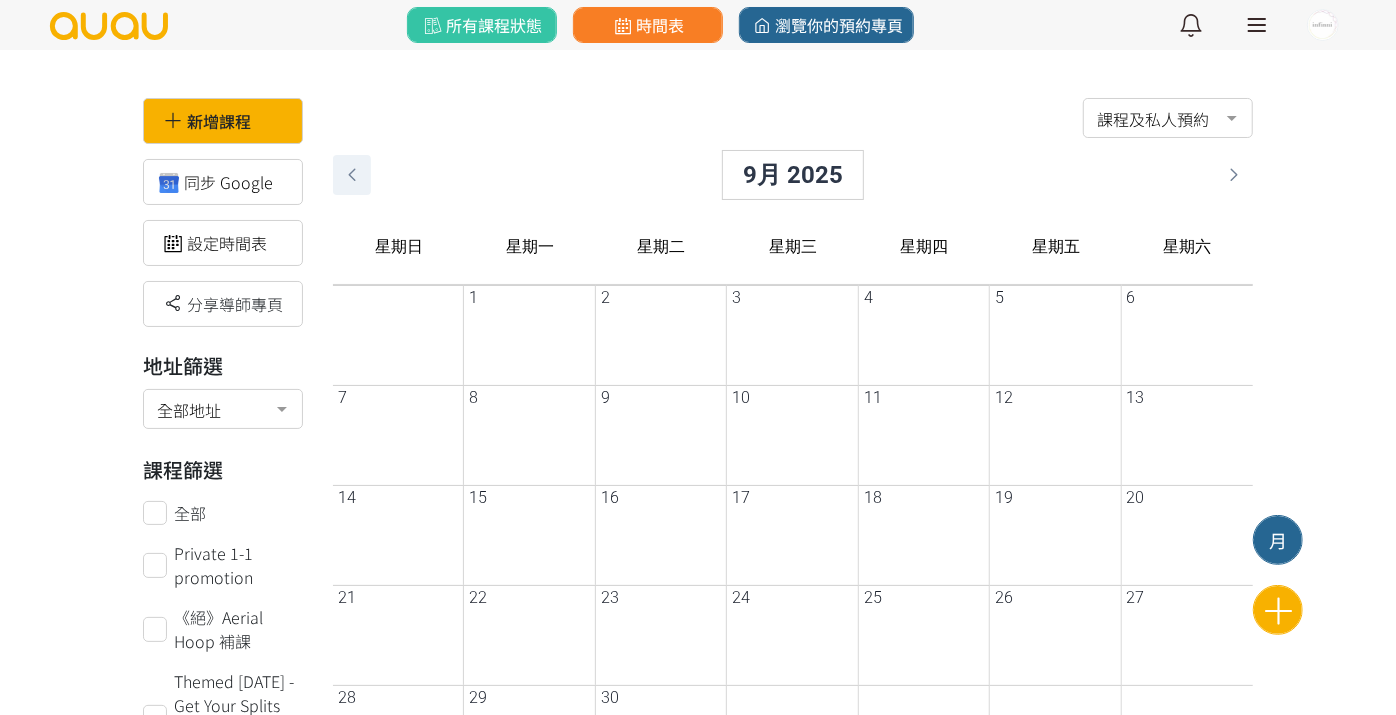 click at bounding box center [352, 175] 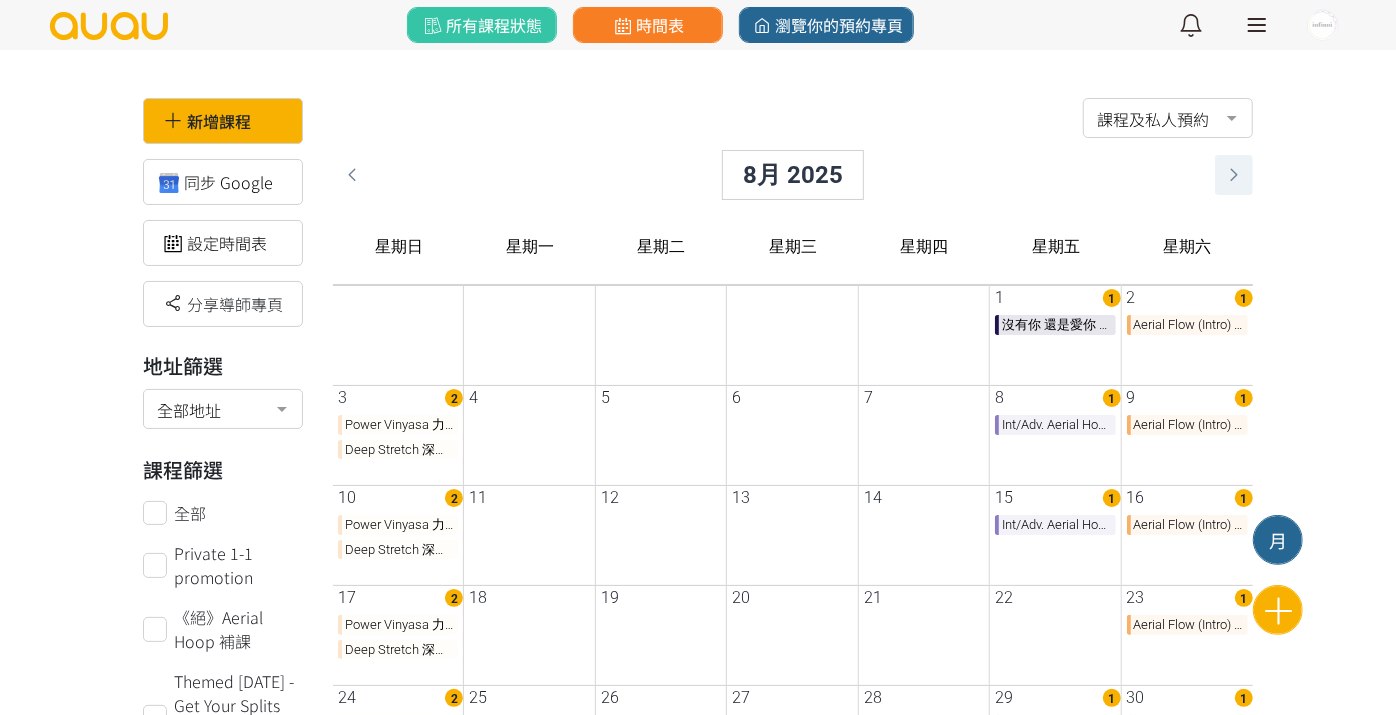 click at bounding box center [1234, 175] 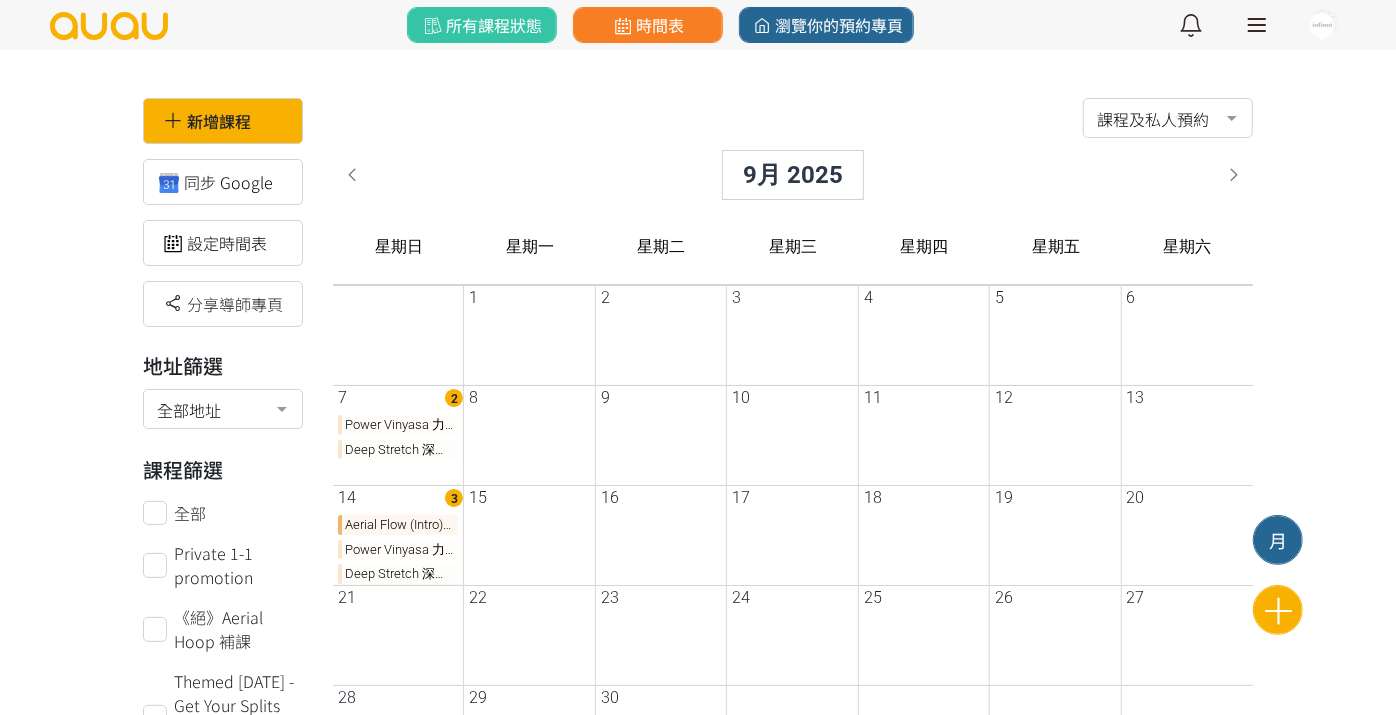 click on "Aerial Flow (Intro) 雙點空中串連 (初級) (with [PERSON_NAME])" at bounding box center (398, 525) 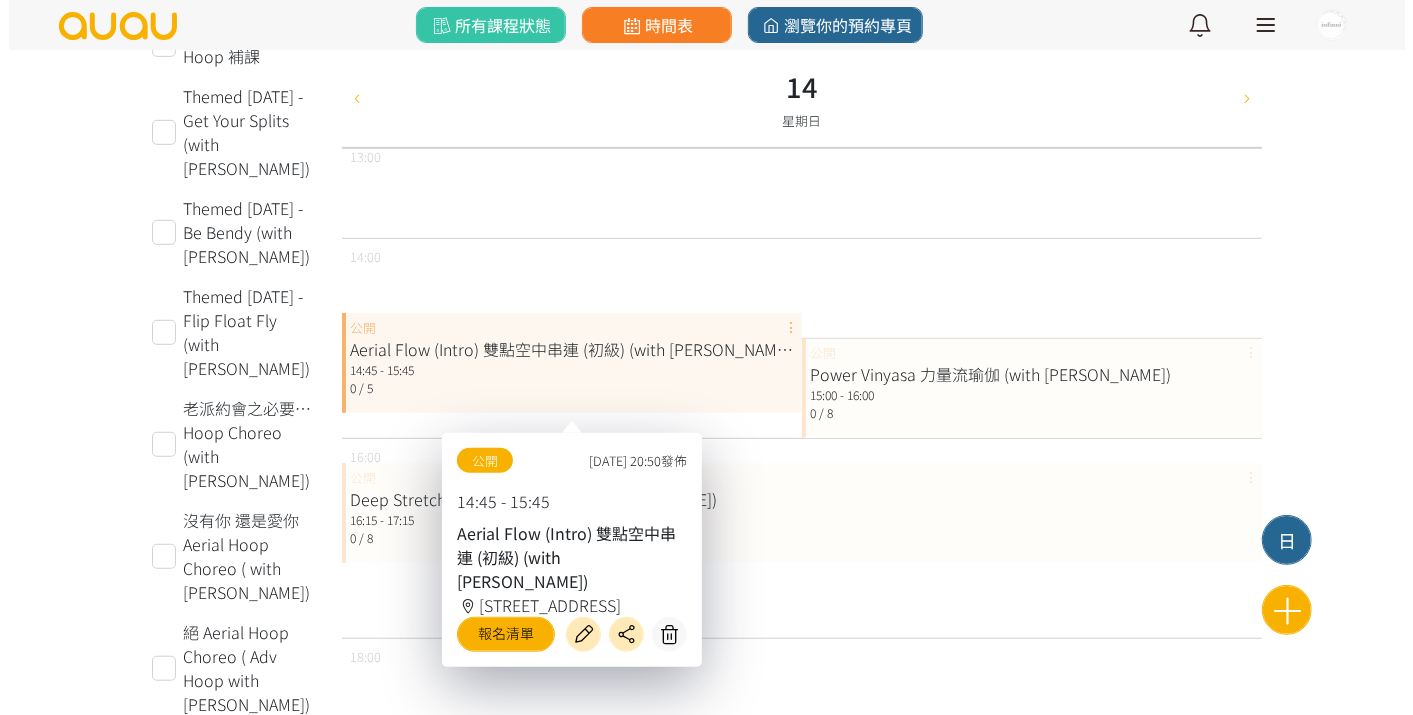 scroll, scrollTop: 605, scrollLeft: 0, axis: vertical 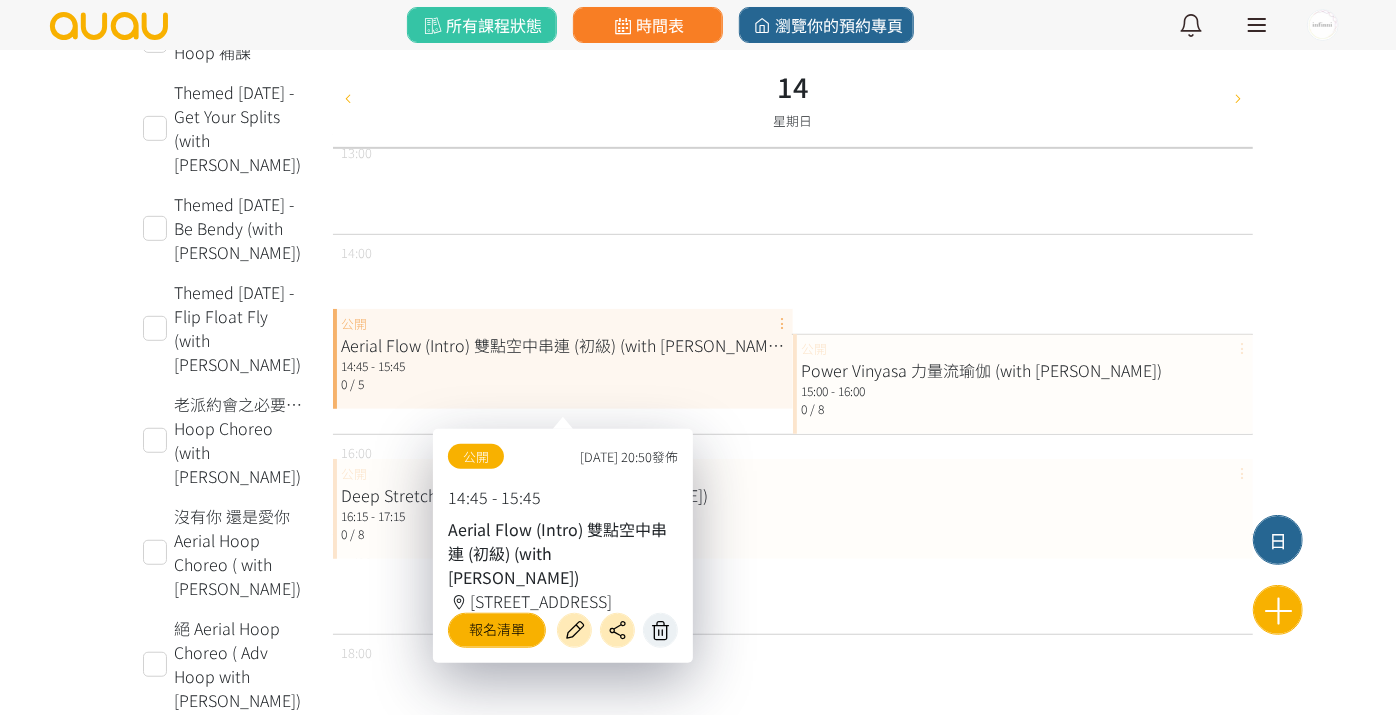 click at bounding box center (660, 630) 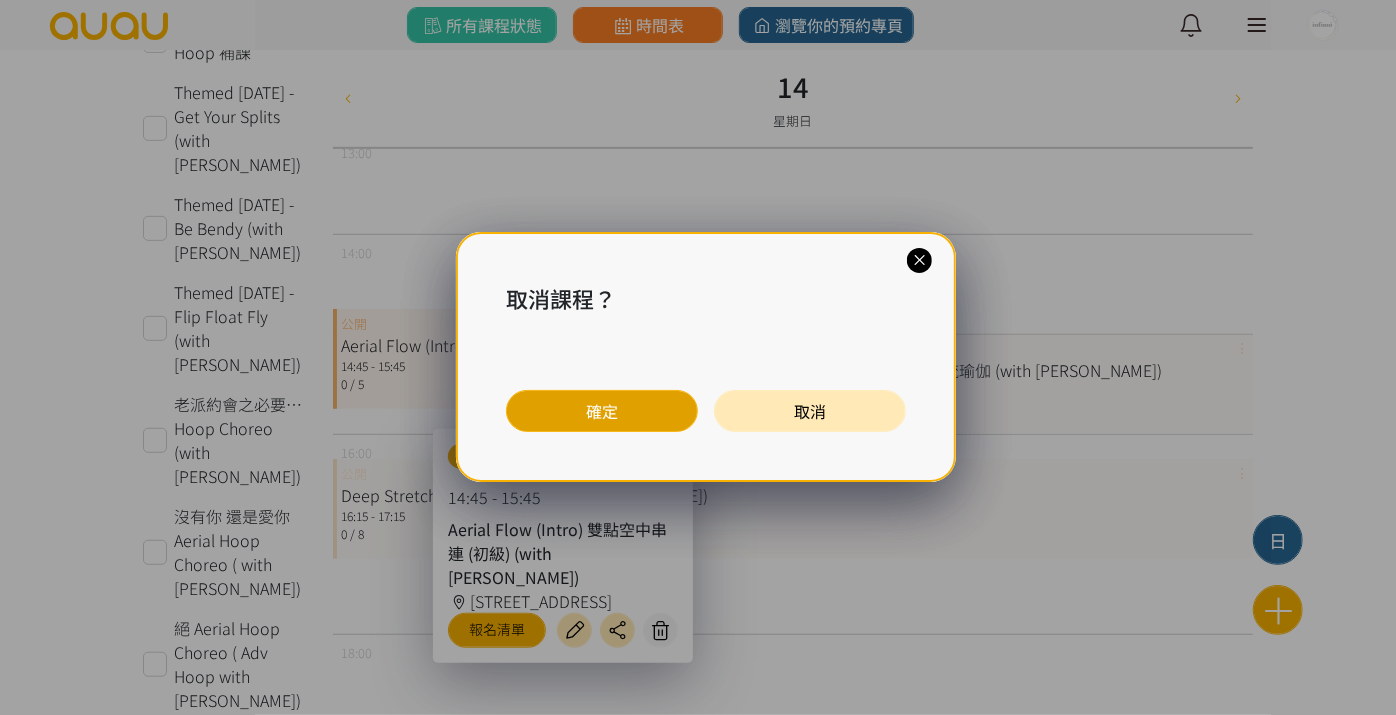 click on "確定" at bounding box center (602, 411) 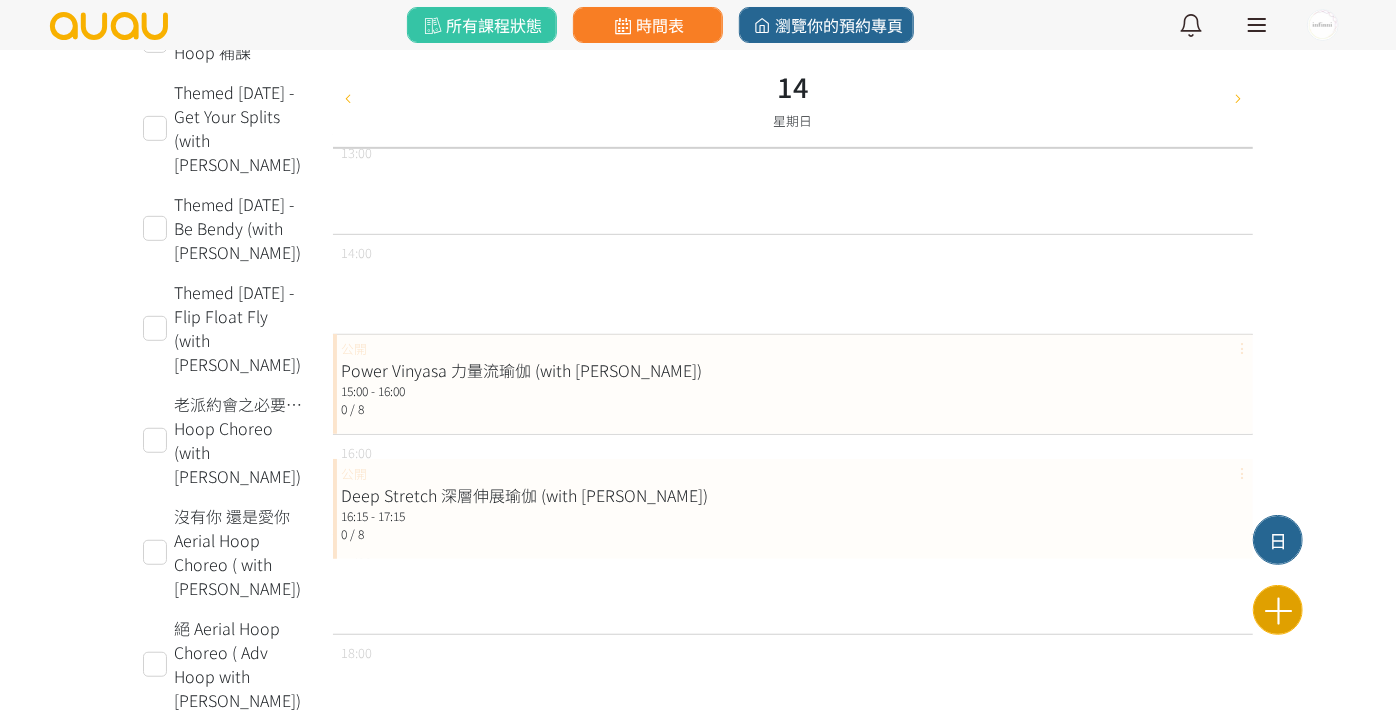 click at bounding box center (1278, 610) 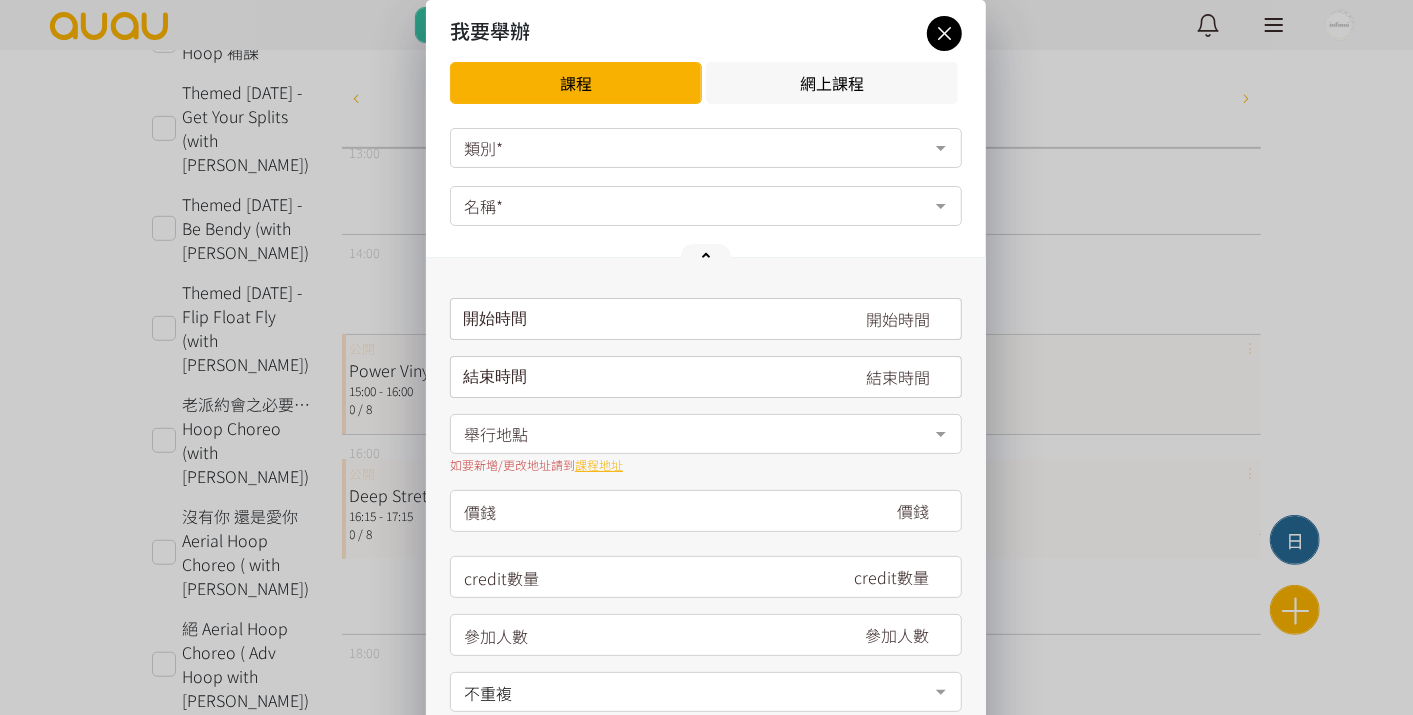 click on "類別*" at bounding box center [706, 148] 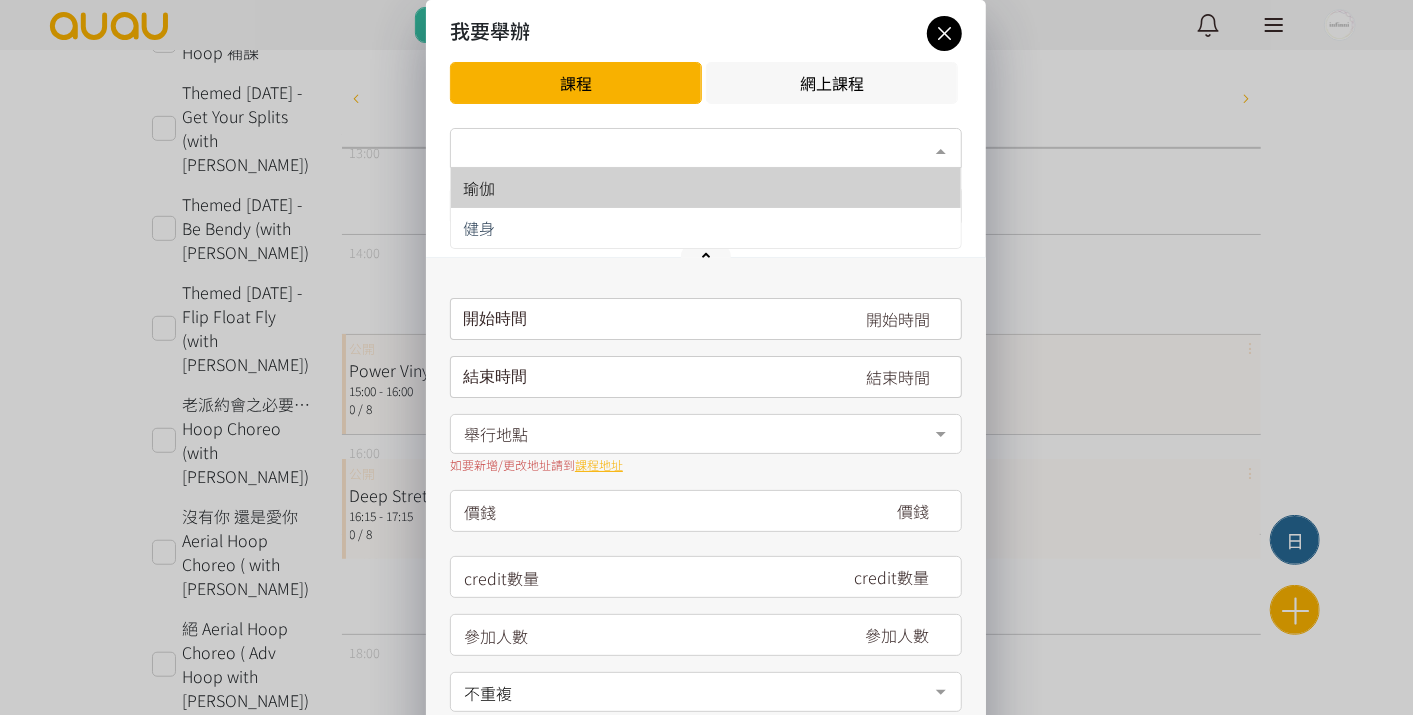 click on "瑜伽" at bounding box center [706, 188] 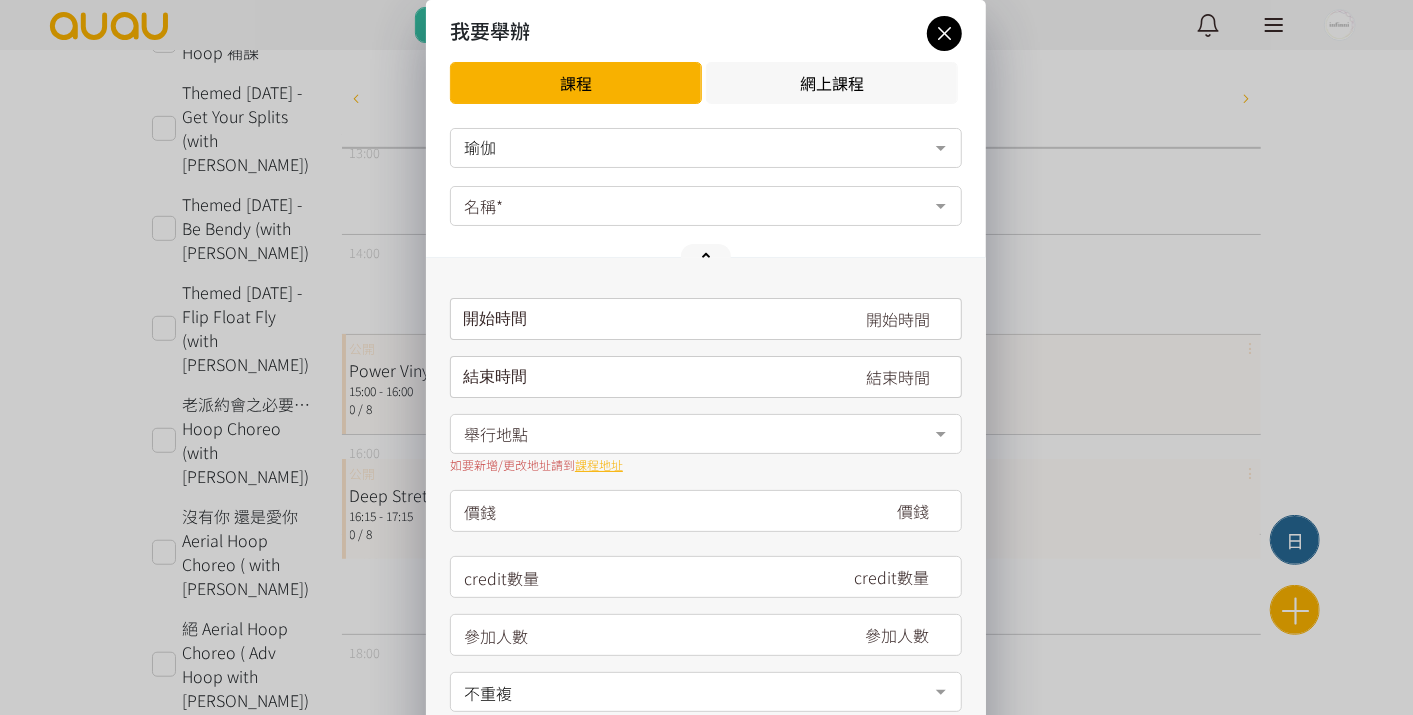 click on "名稱*" at bounding box center (706, 206) 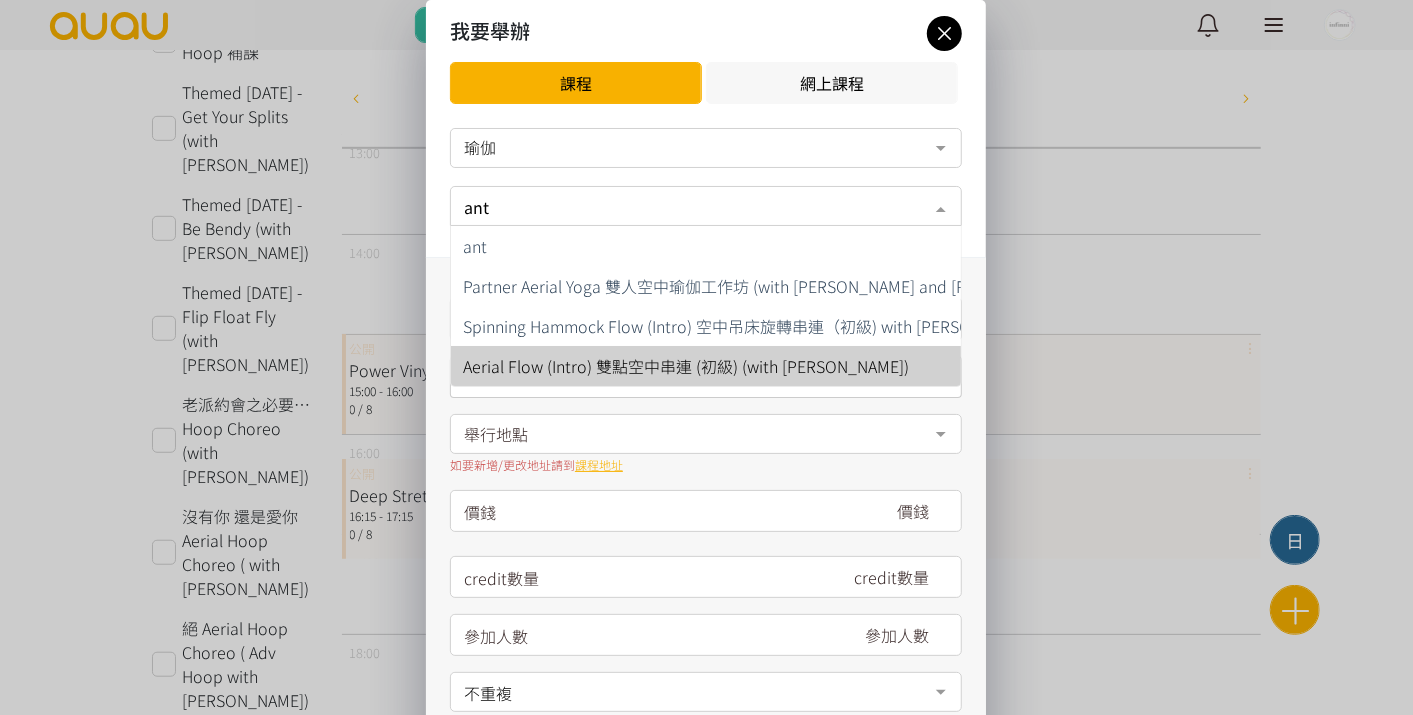 click on "Aerial Flow (Intro) 雙點空中串連 (初級) (with [PERSON_NAME])" at bounding box center (686, 366) 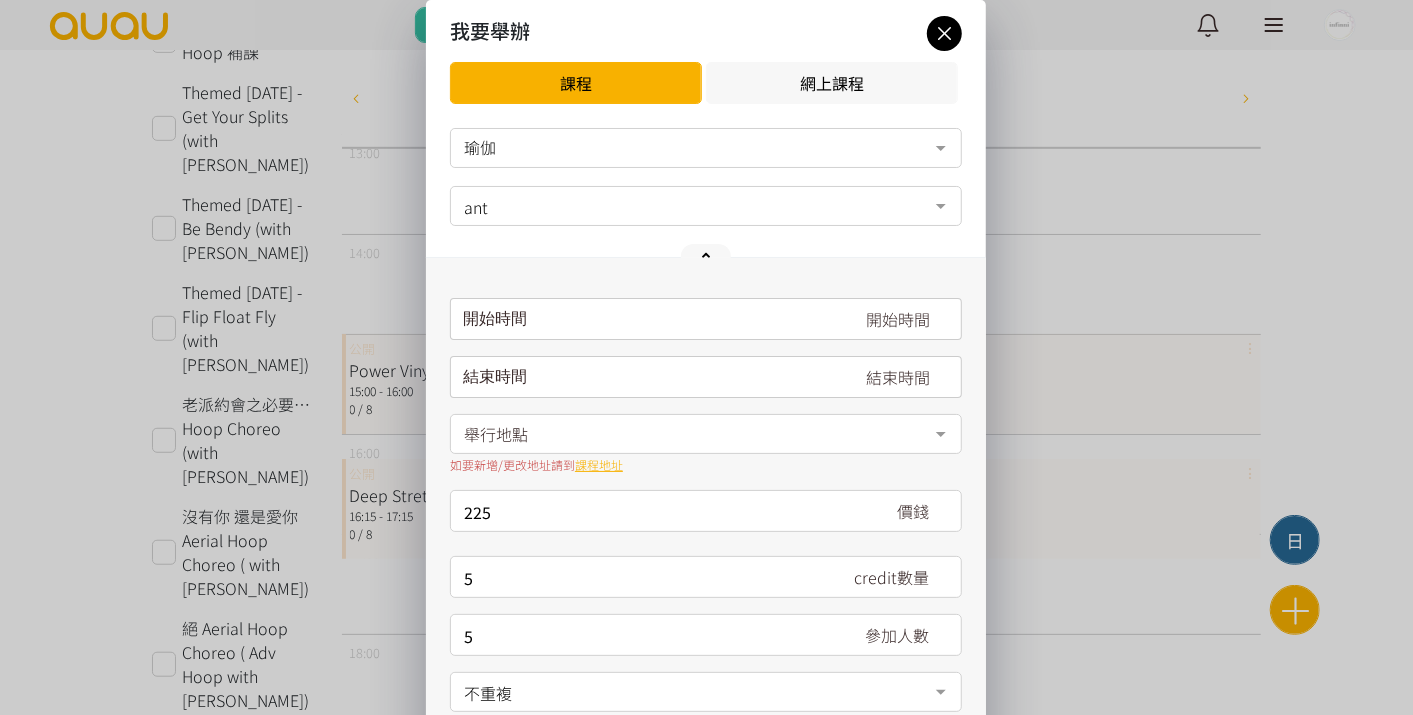 drag, startPoint x: 611, startPoint y: 183, endPoint x: 605, endPoint y: 201, distance: 18.973665 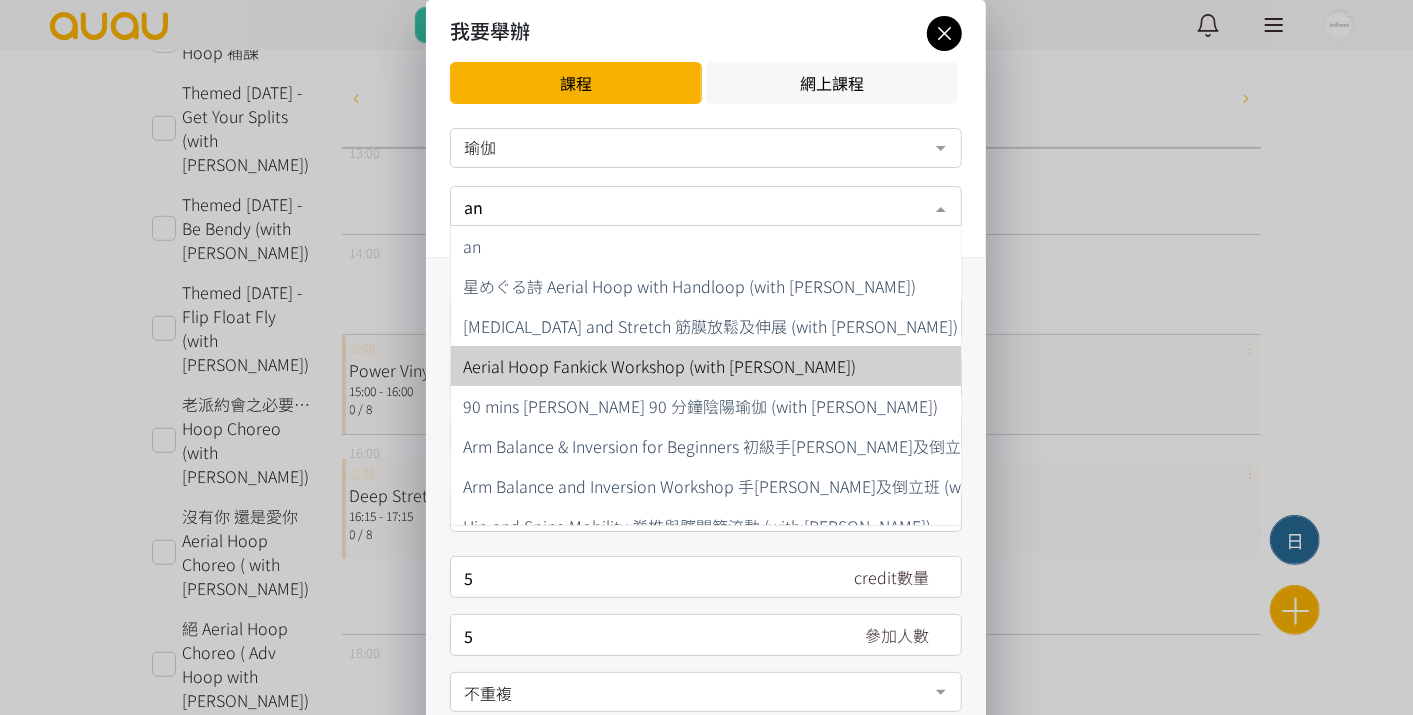 type on "ant" 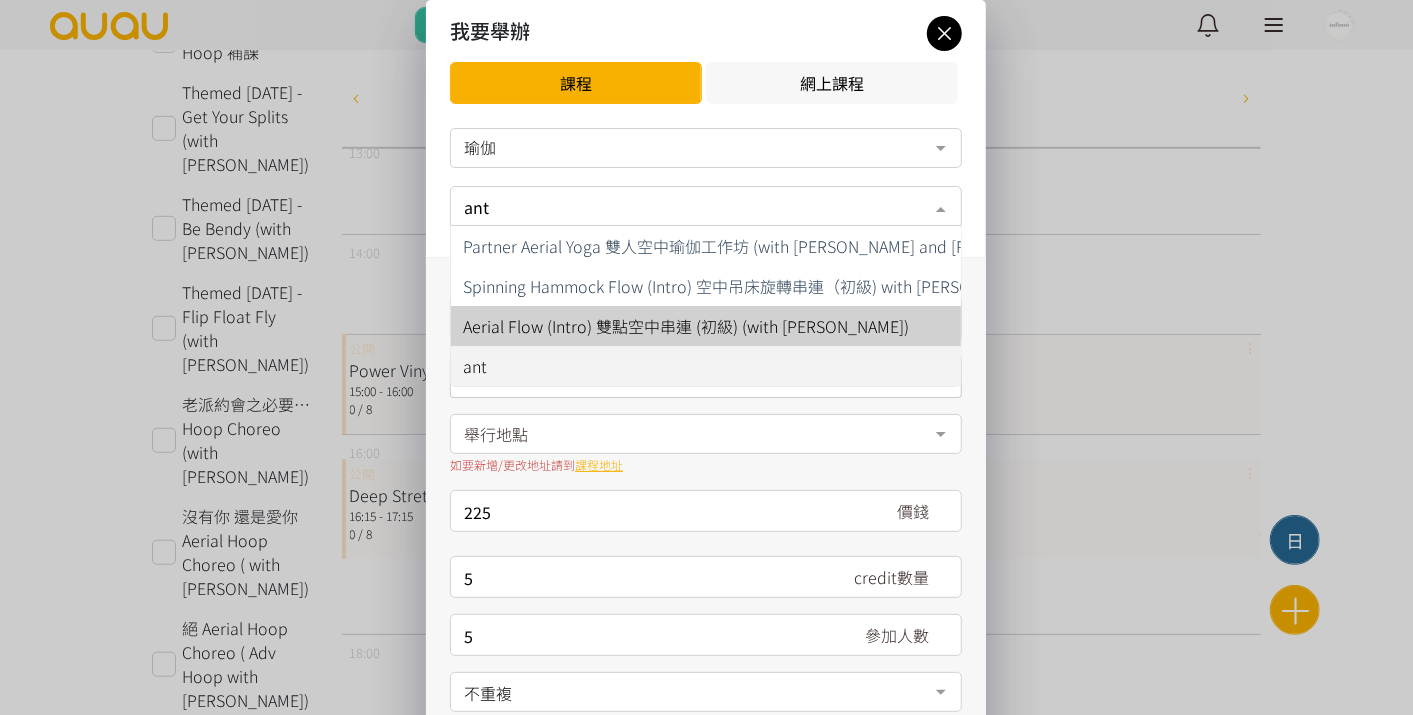 click on "Aerial Flow (Intro) 雙點空中串連 (初級) (with [PERSON_NAME])" at bounding box center [686, 326] 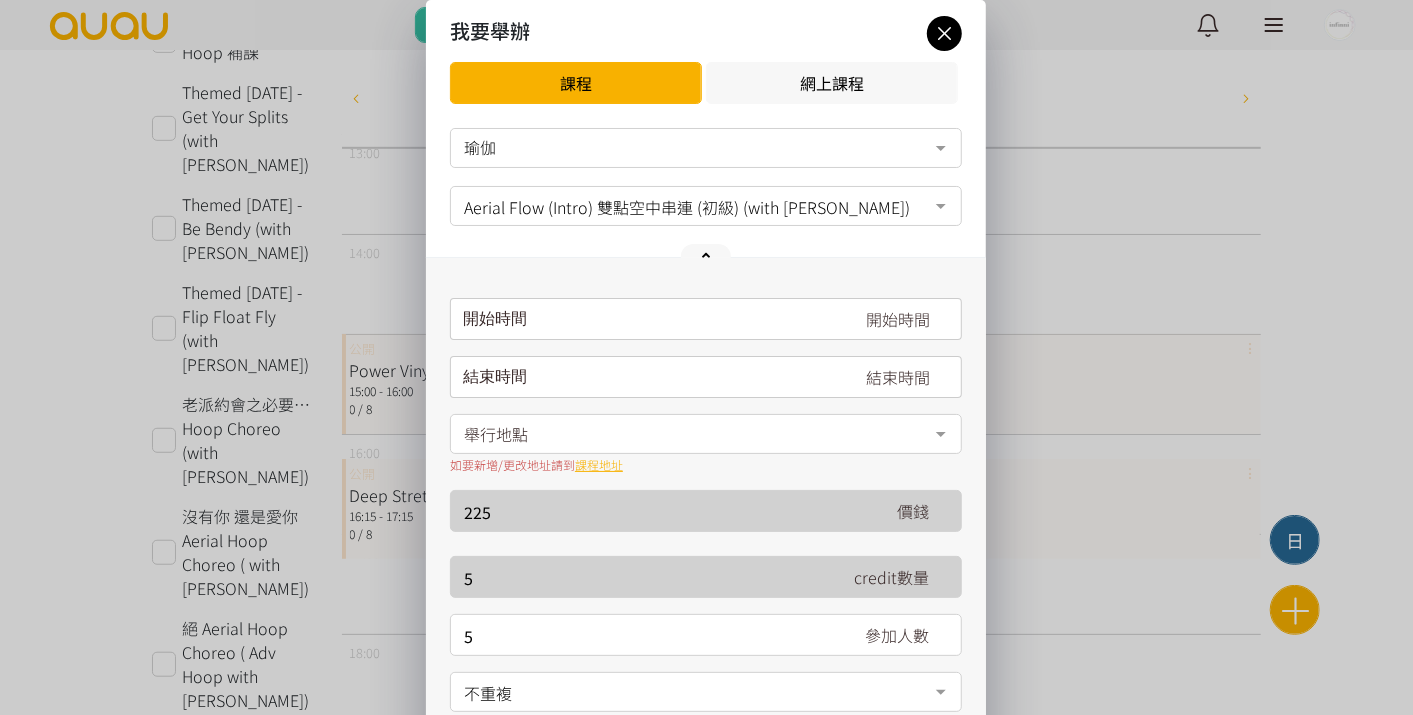 click on "開始時間
July
2025
Sun
Mon
Tue
Wed
Thu
Fri
Sat
1
2
3
4
5
6
7
8
9
10
11
12
13
14
15
16
17
18
19
20
21
22
23
24
25
26
27
28" at bounding box center [706, 319] 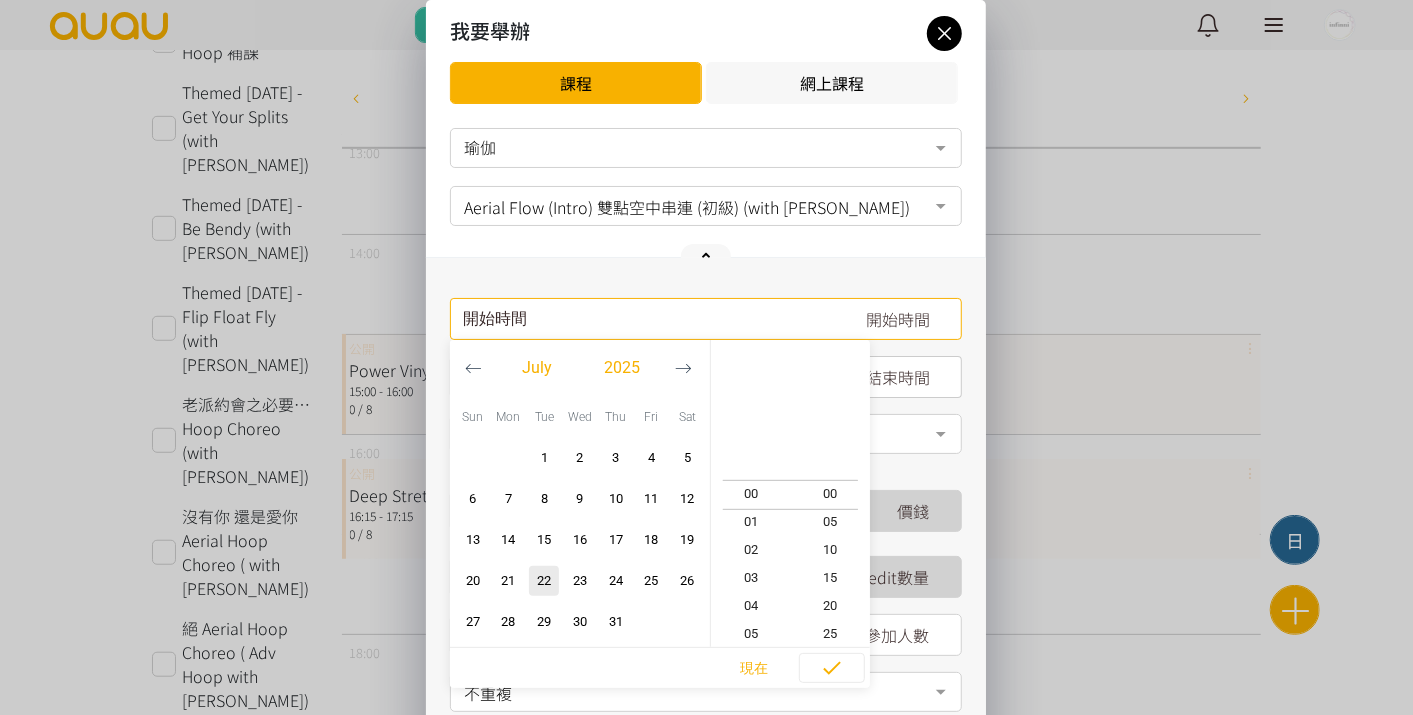 click 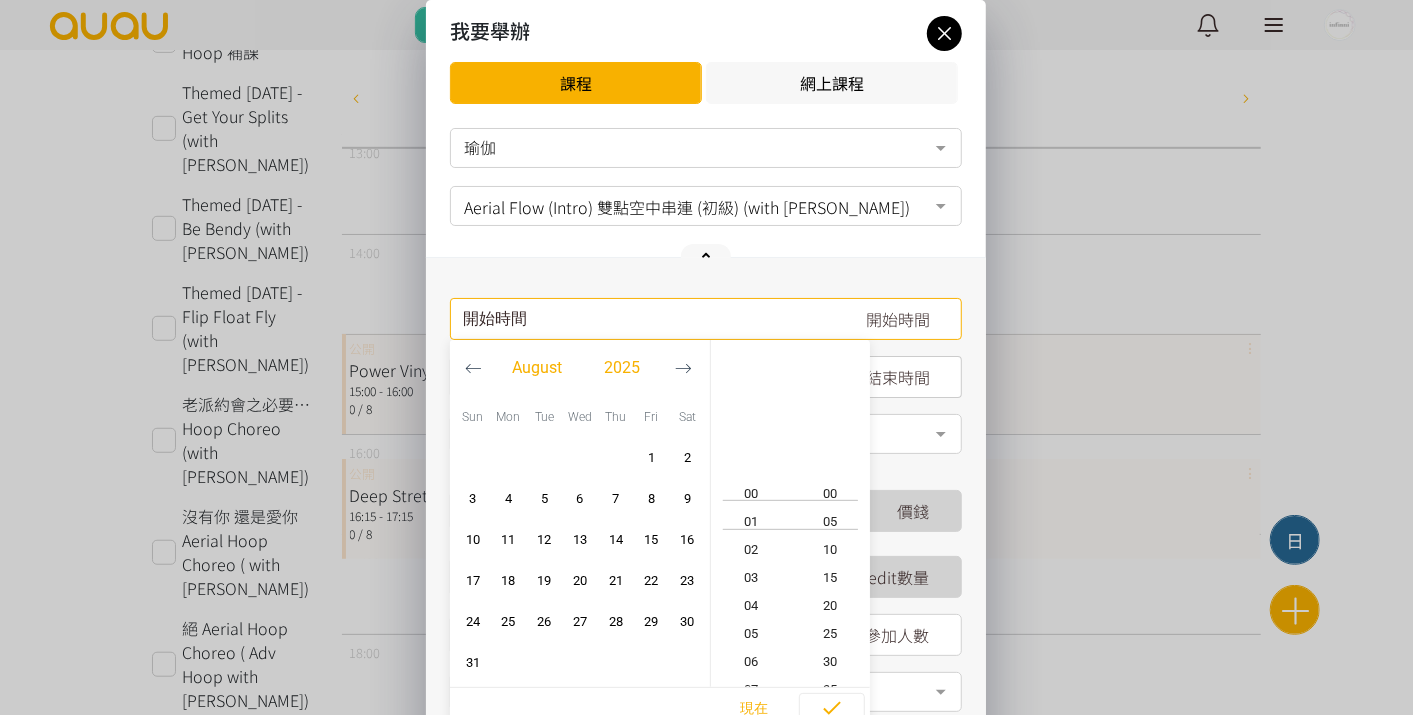 click 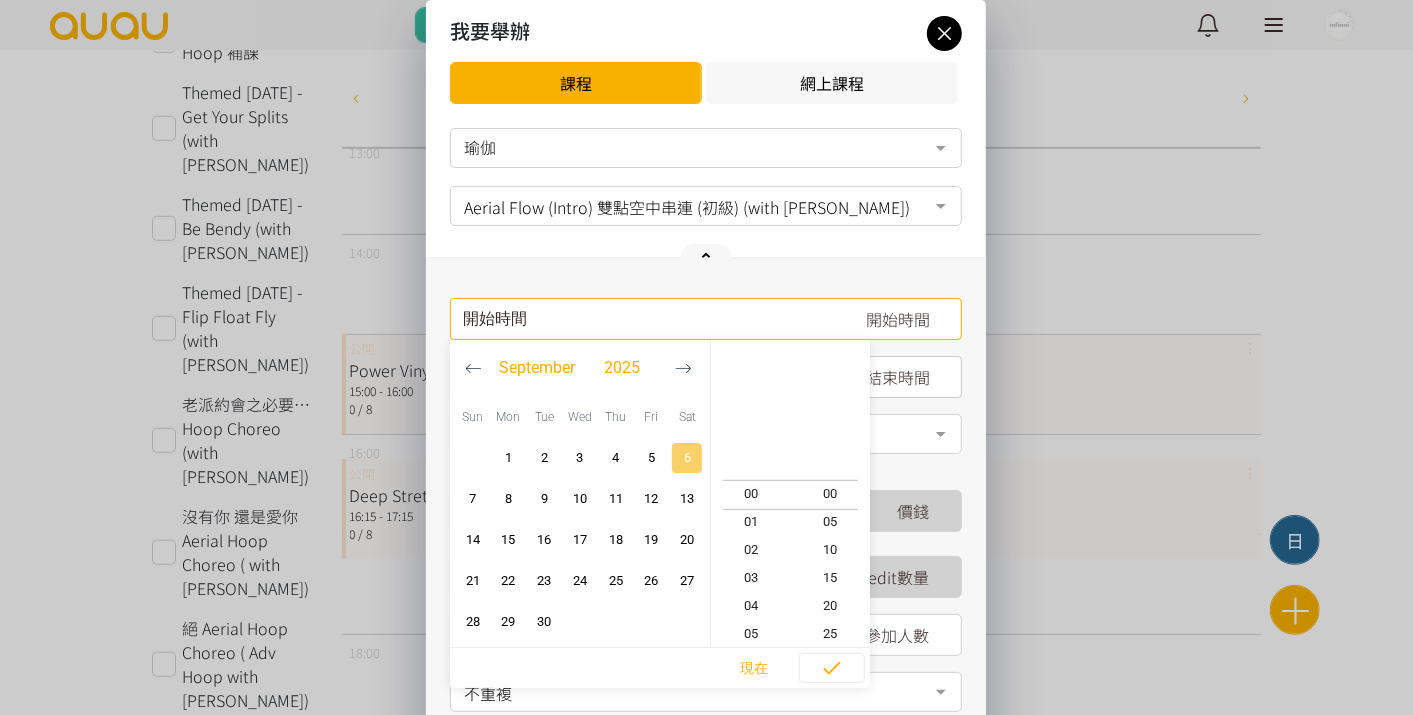 click on "6" at bounding box center (687, 458) 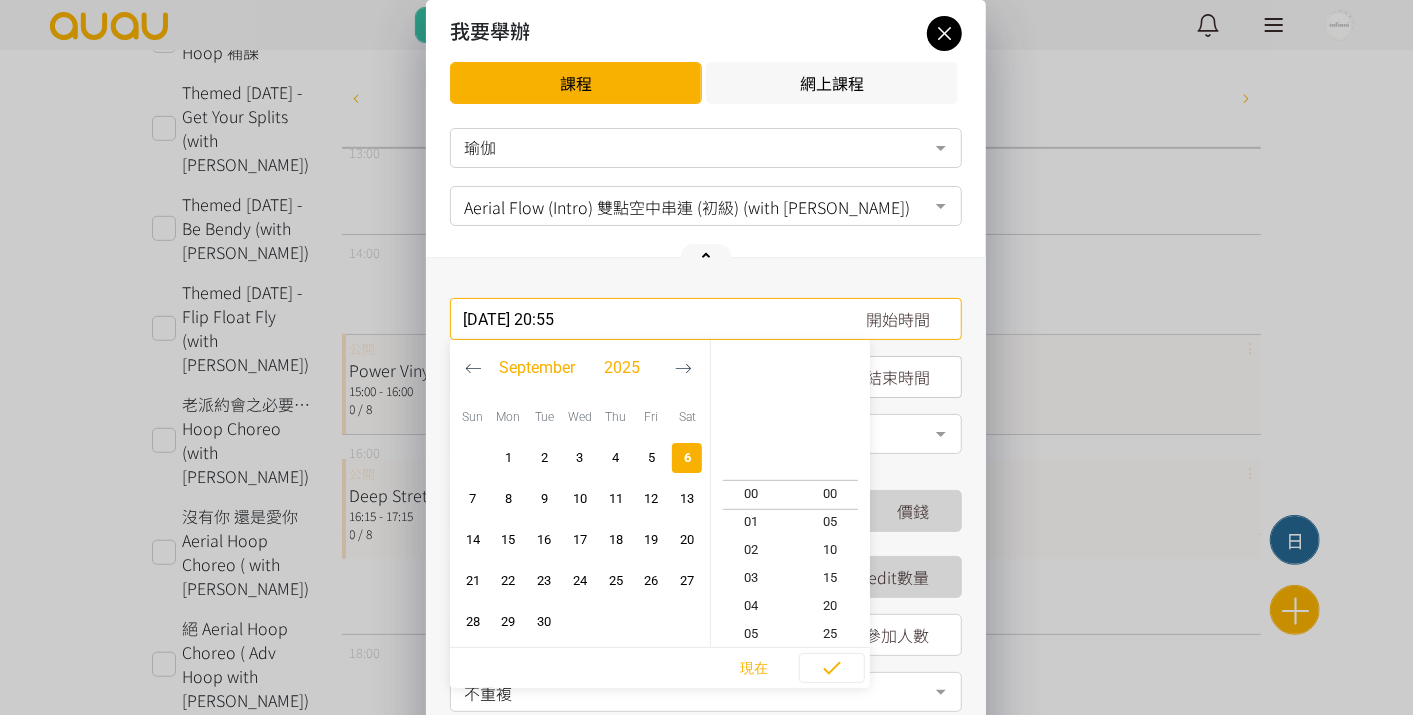 scroll, scrollTop: 560, scrollLeft: 0, axis: vertical 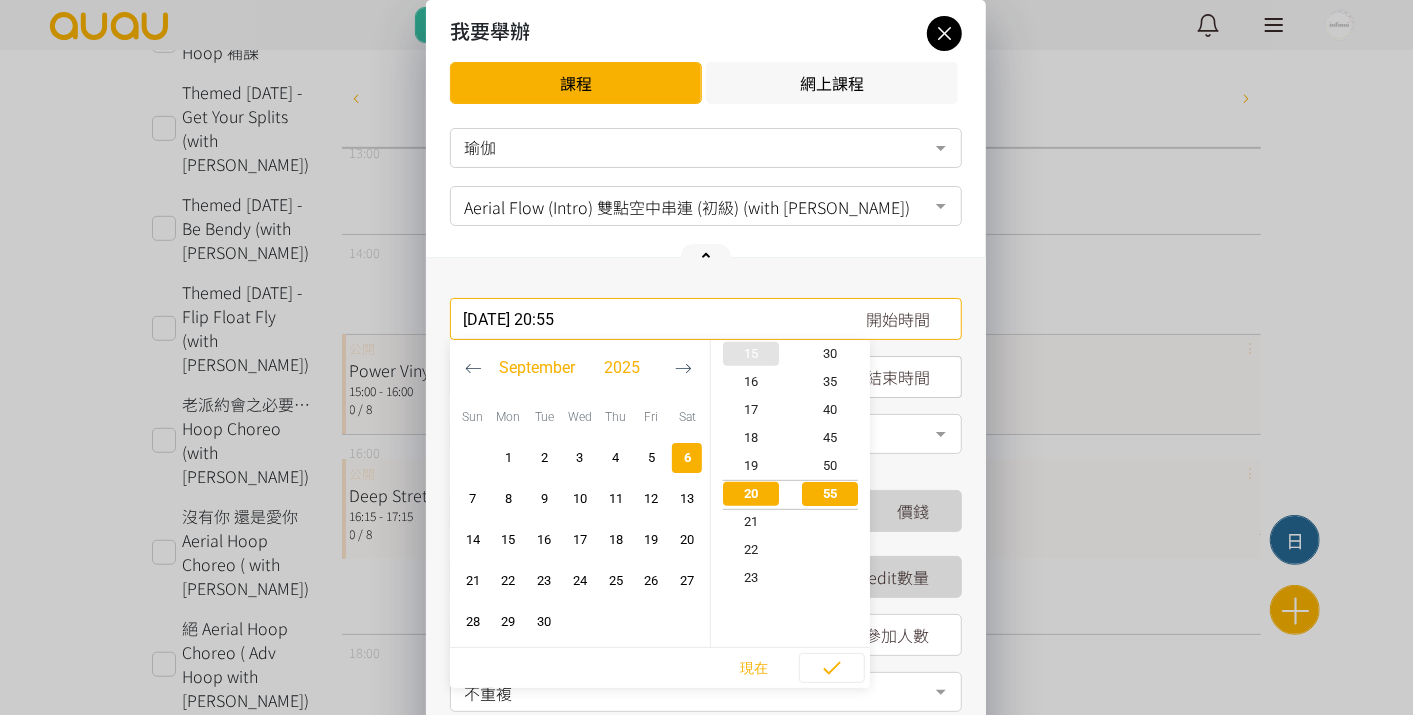 click on "15" at bounding box center (751, 354) 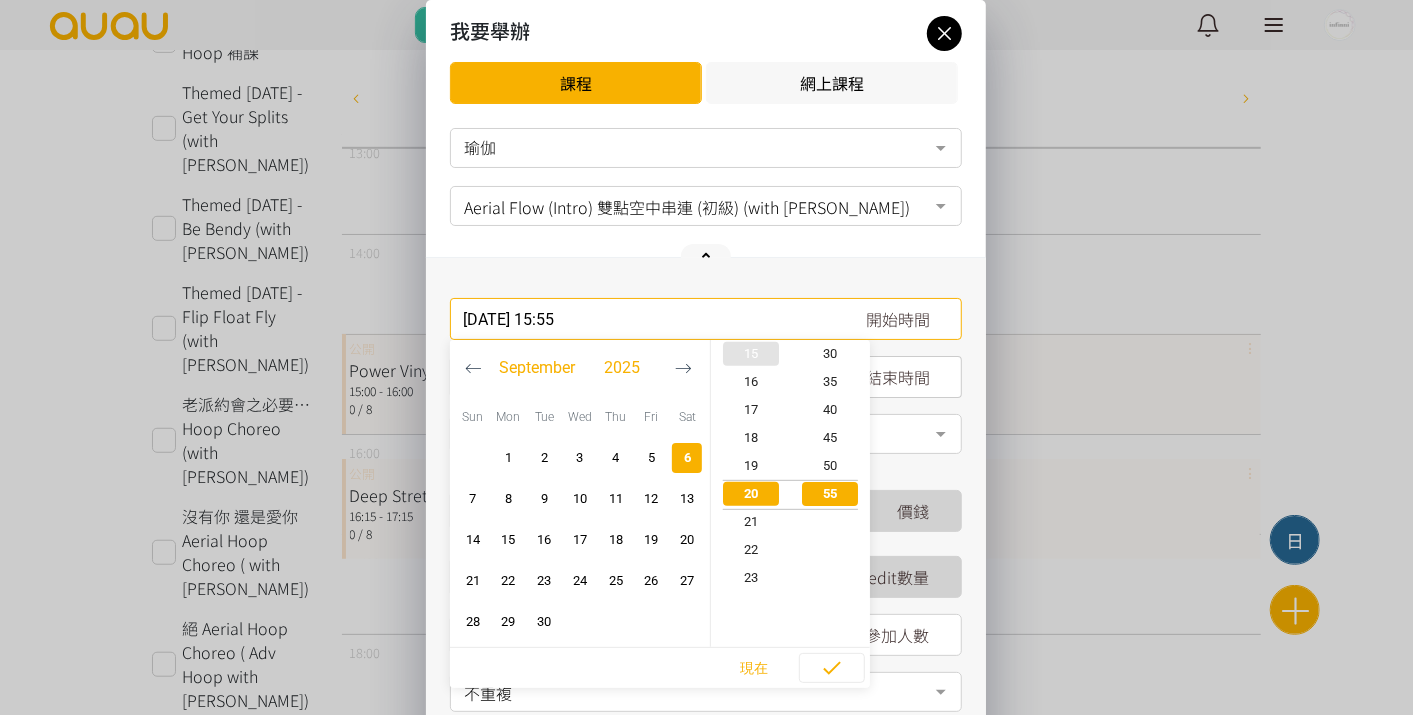 scroll, scrollTop: 420, scrollLeft: 0, axis: vertical 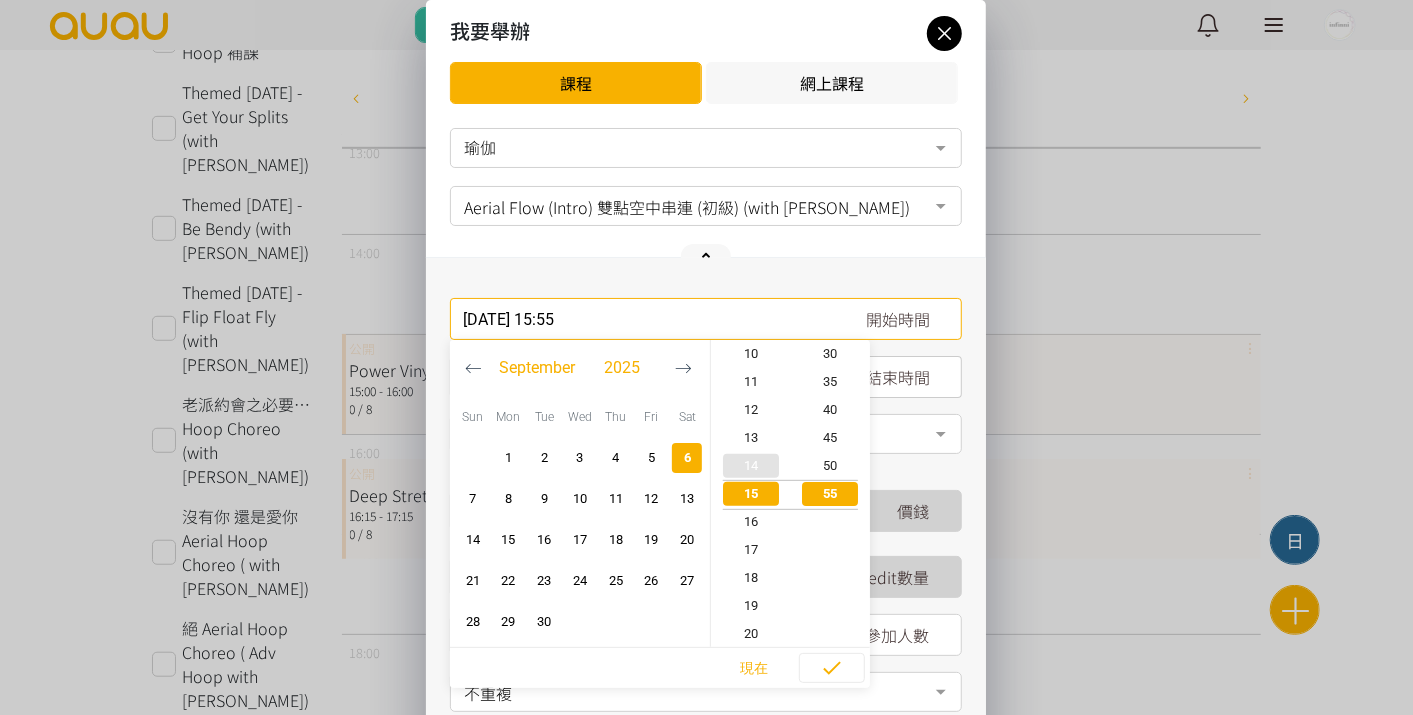 click on "14" at bounding box center (751, 466) 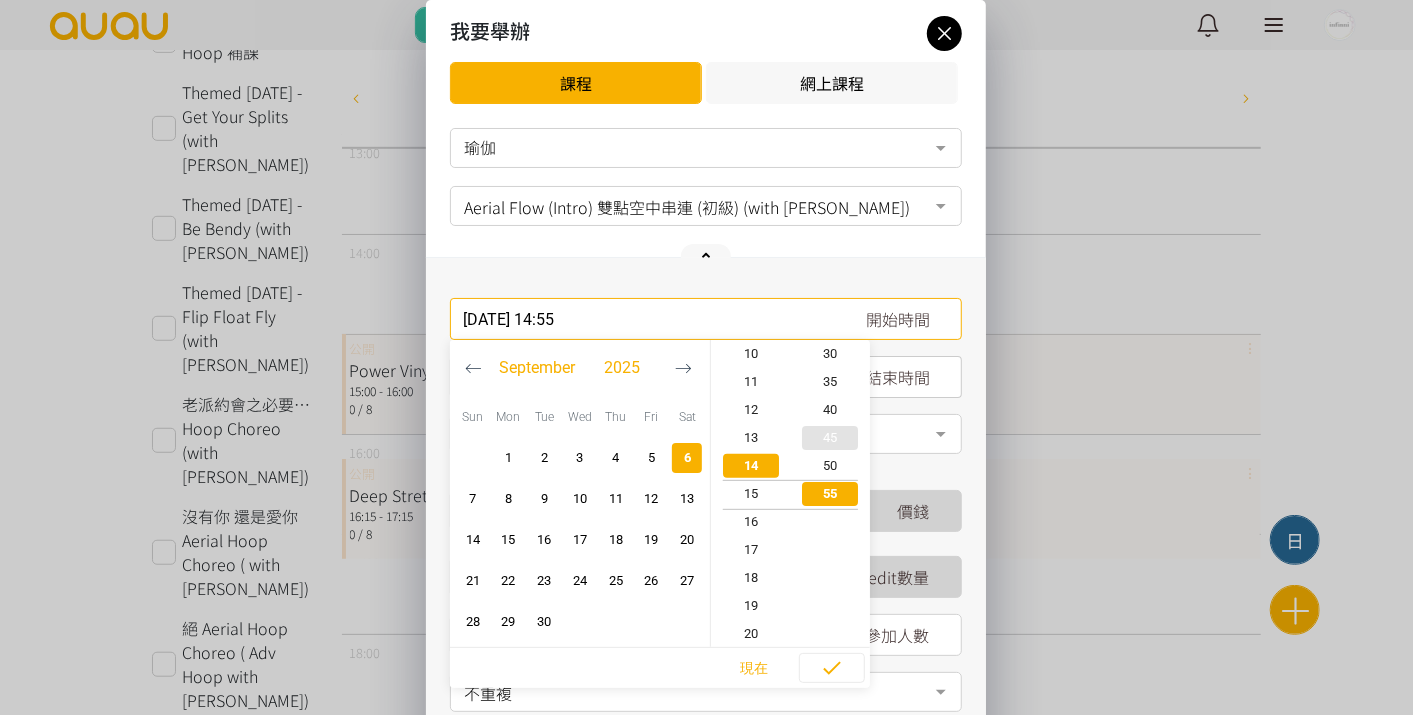 scroll, scrollTop: 391, scrollLeft: 0, axis: vertical 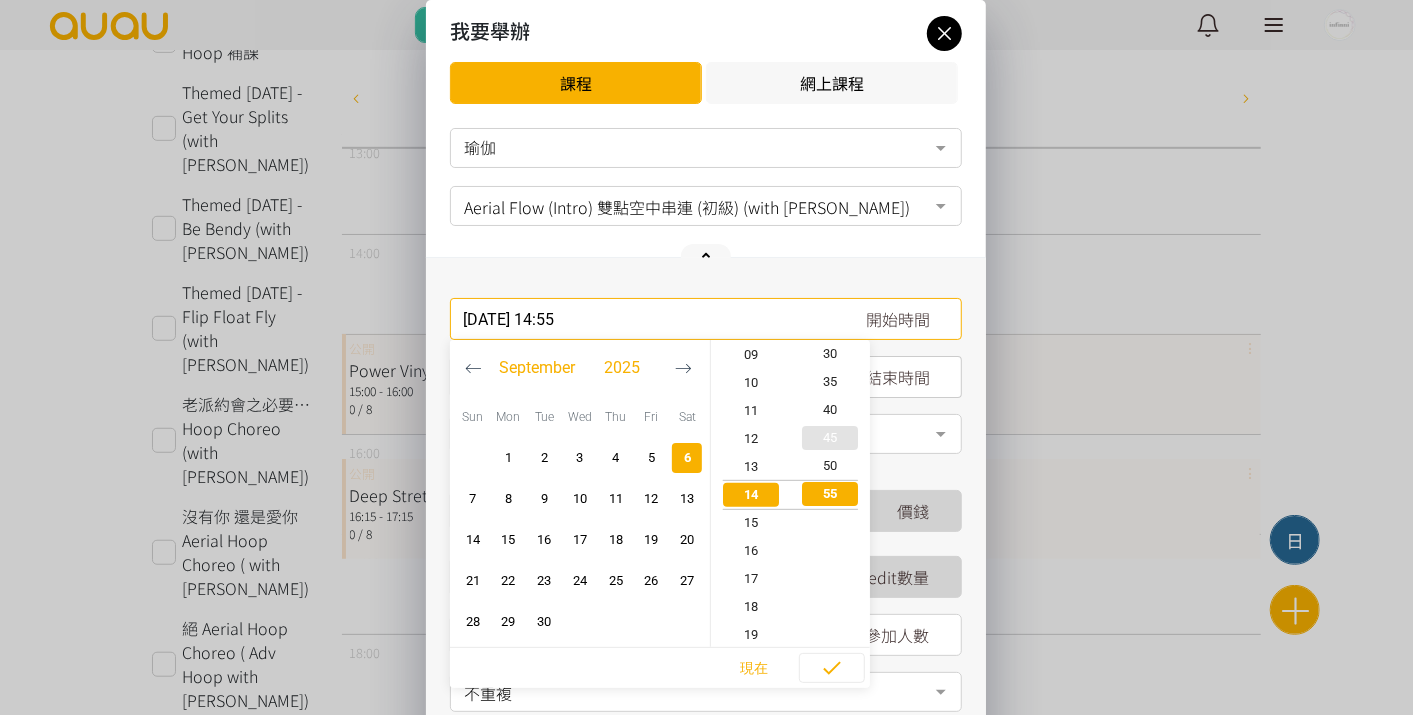 click on "45" at bounding box center [831, 438] 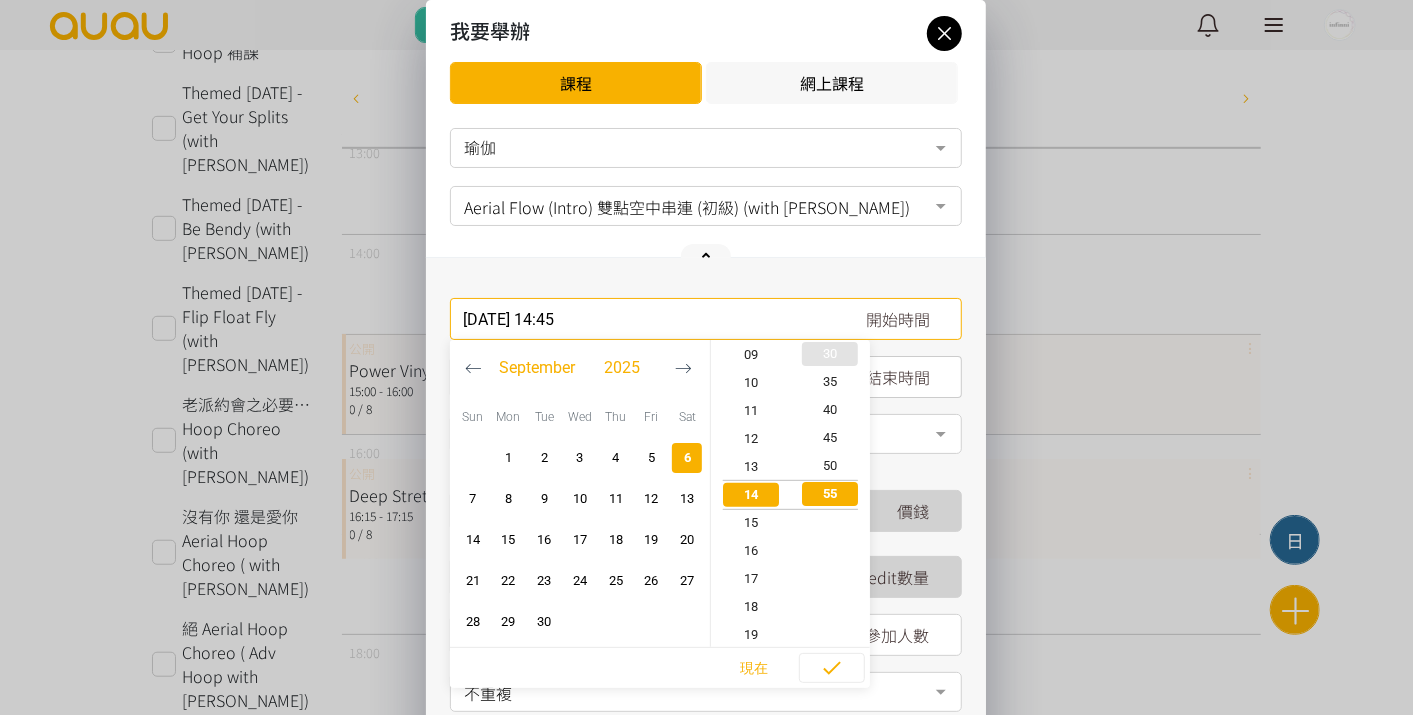 scroll, scrollTop: 391, scrollLeft: 0, axis: vertical 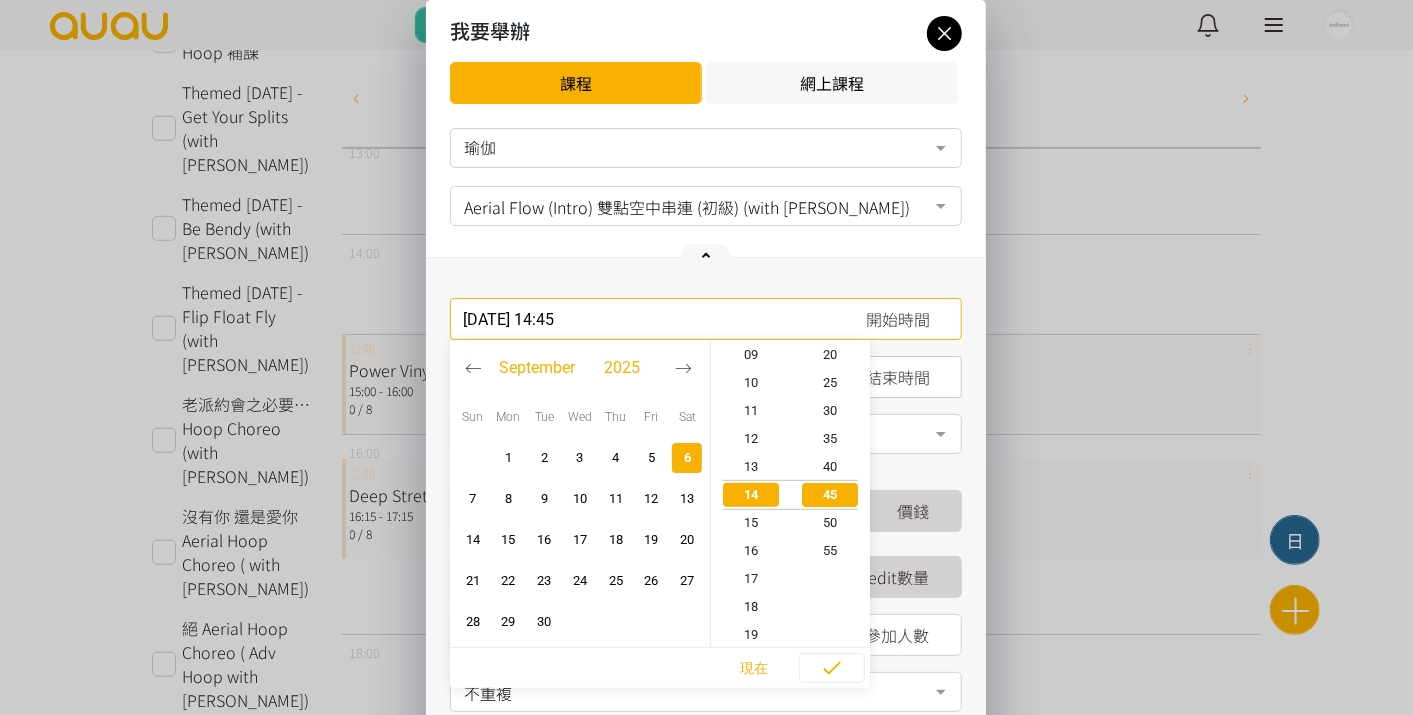 click on "舉行地點
香港, 九龍, 旺角, 西洋菜南街101號金德行13B   香港, 香港島, 中環, 添馬公園   香港, 九龍, 太子, 大坑東公園   香港, 新界, 火炭, 拗背灣街 Air Studio   香港, 新界, 荃灣,    香港, 新界, 沙田, 石門安耀街5號 W Luxe     No elements found. Consider changing the search query.   請填寫地址 (選填)" at bounding box center (706, 435) 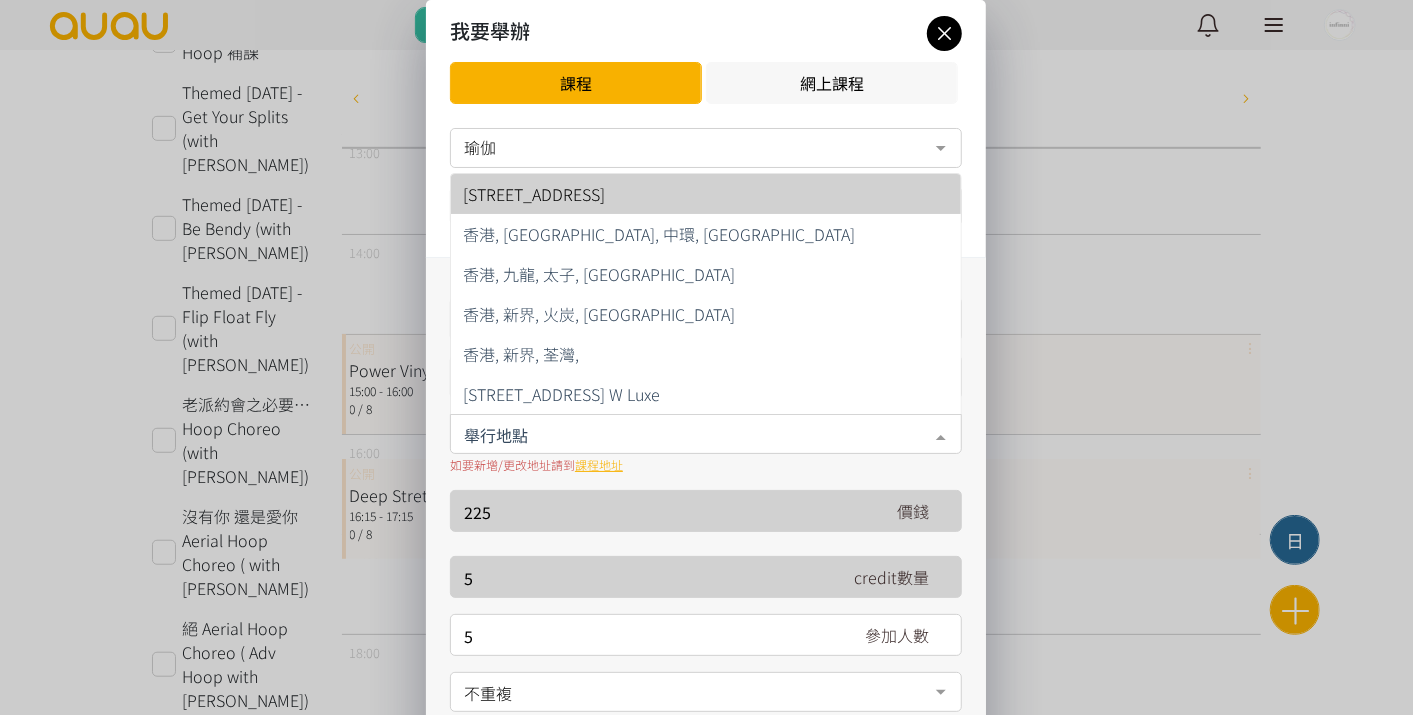 click on "[STREET_ADDRESS]" at bounding box center (706, 194) 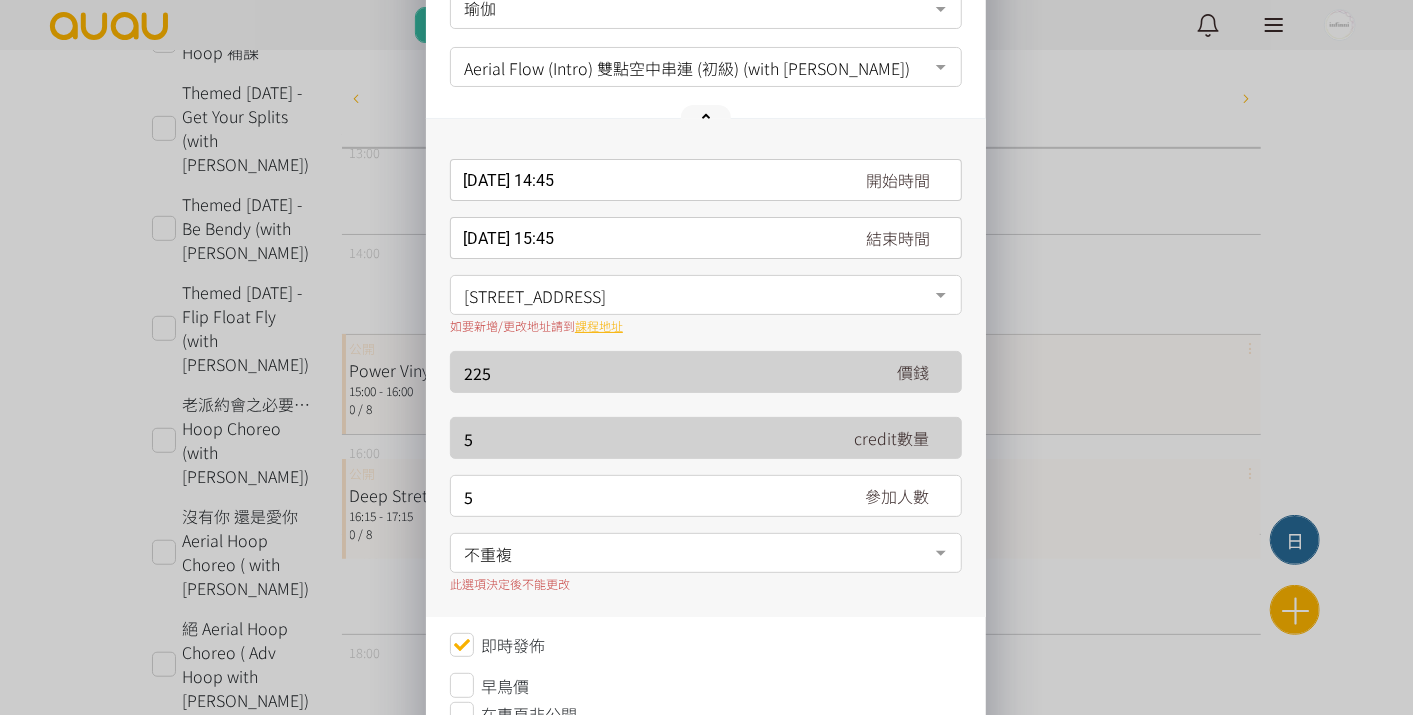 scroll, scrollTop: 222, scrollLeft: 0, axis: vertical 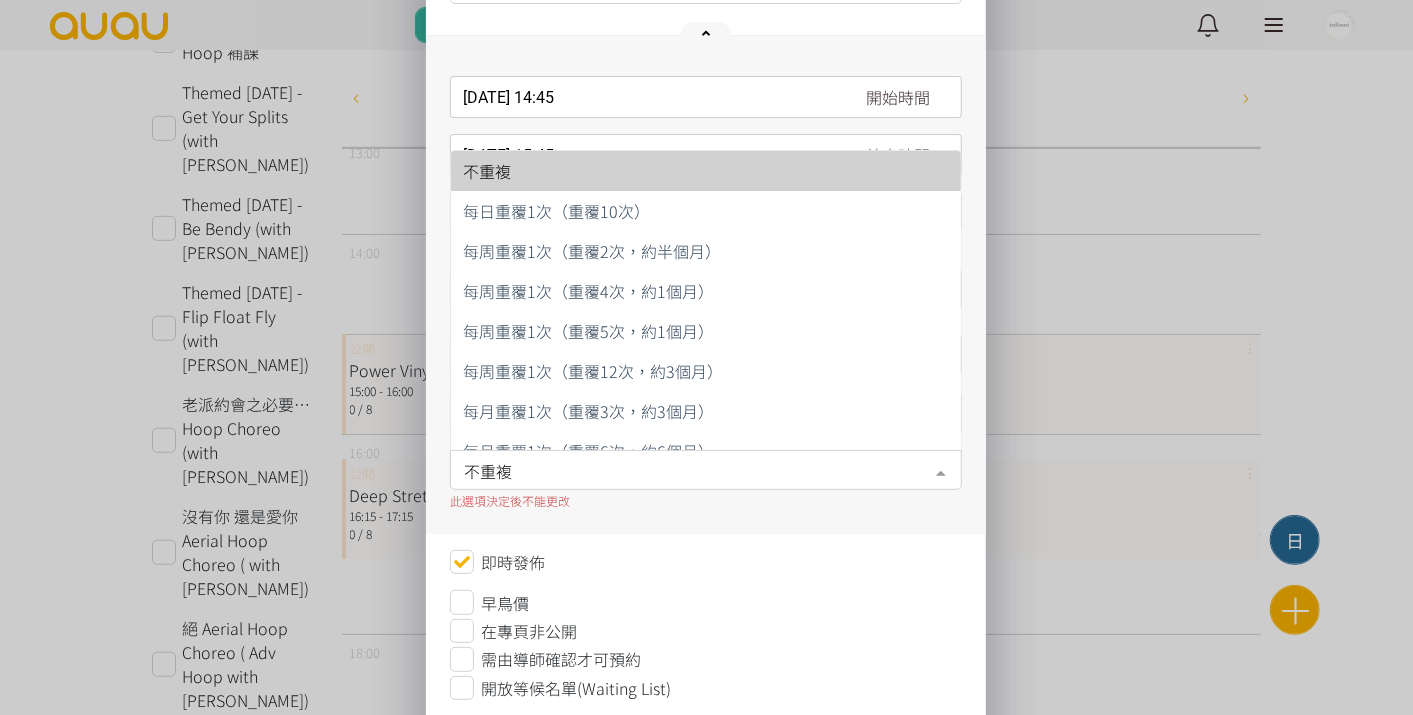 click on "不重複" at bounding box center [706, 468] 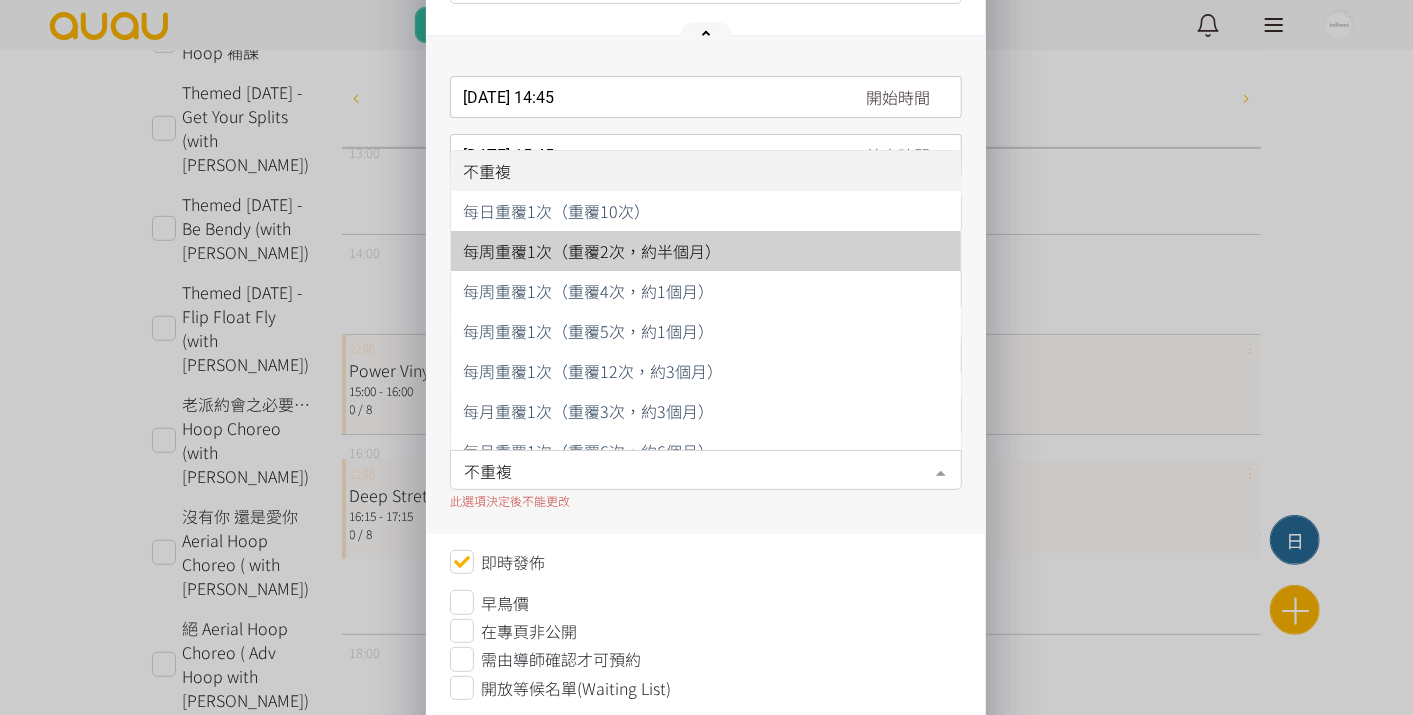 click on "每周重覆1次（重覆2次，約半個月）" at bounding box center (706, 251) 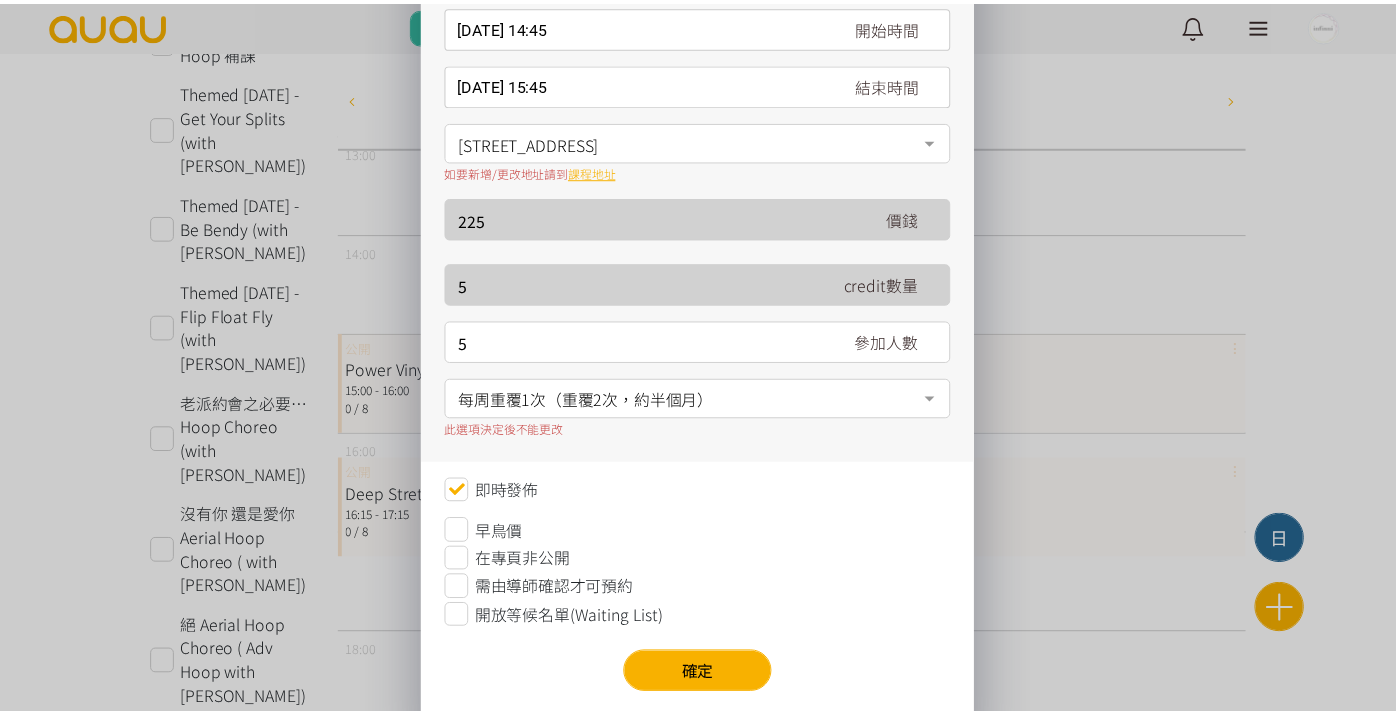 scroll, scrollTop: 327, scrollLeft: 0, axis: vertical 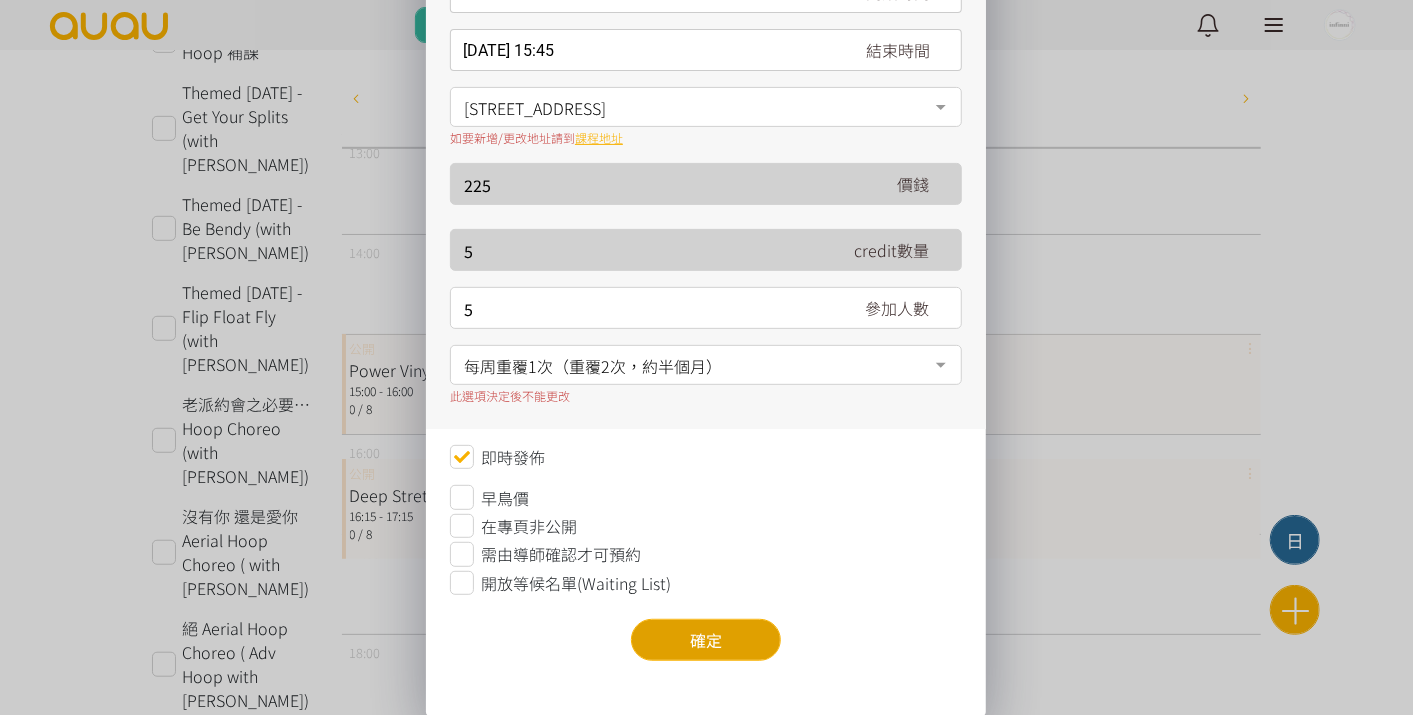 click on "確定" at bounding box center [706, 640] 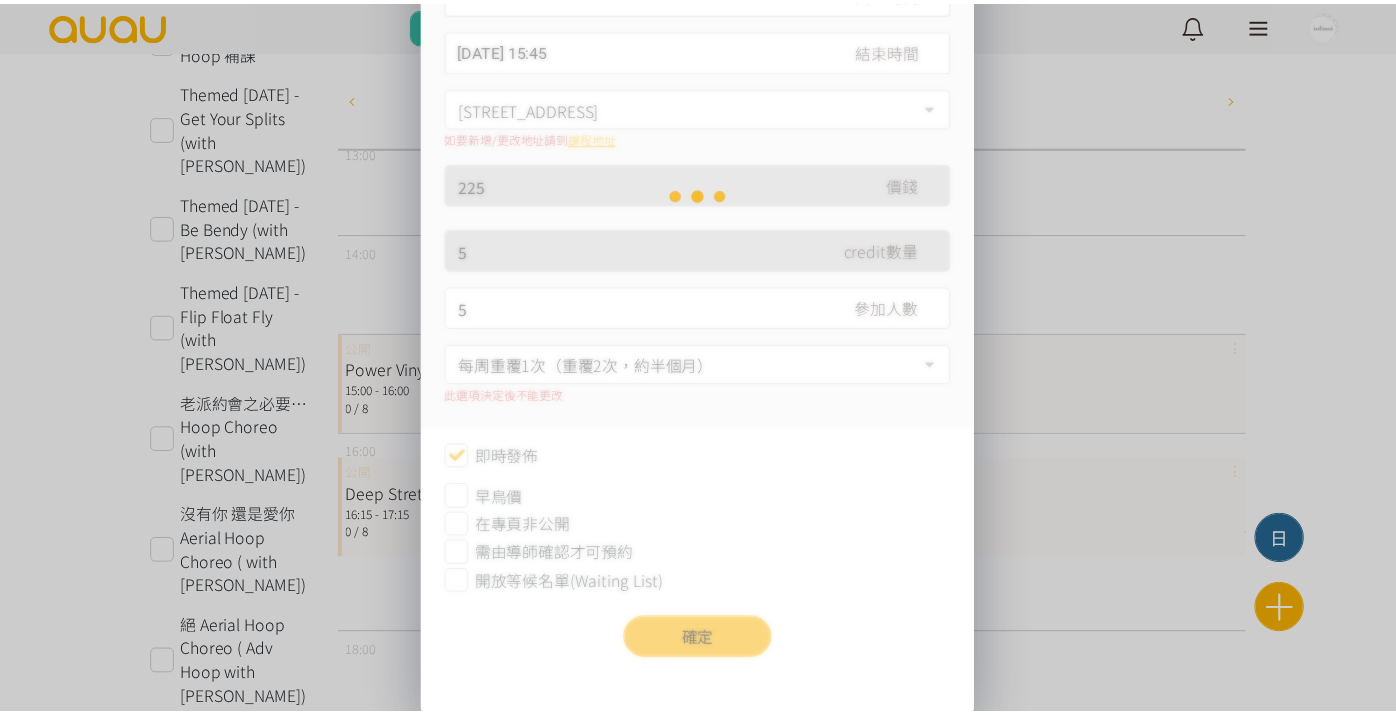 scroll, scrollTop: 0, scrollLeft: 0, axis: both 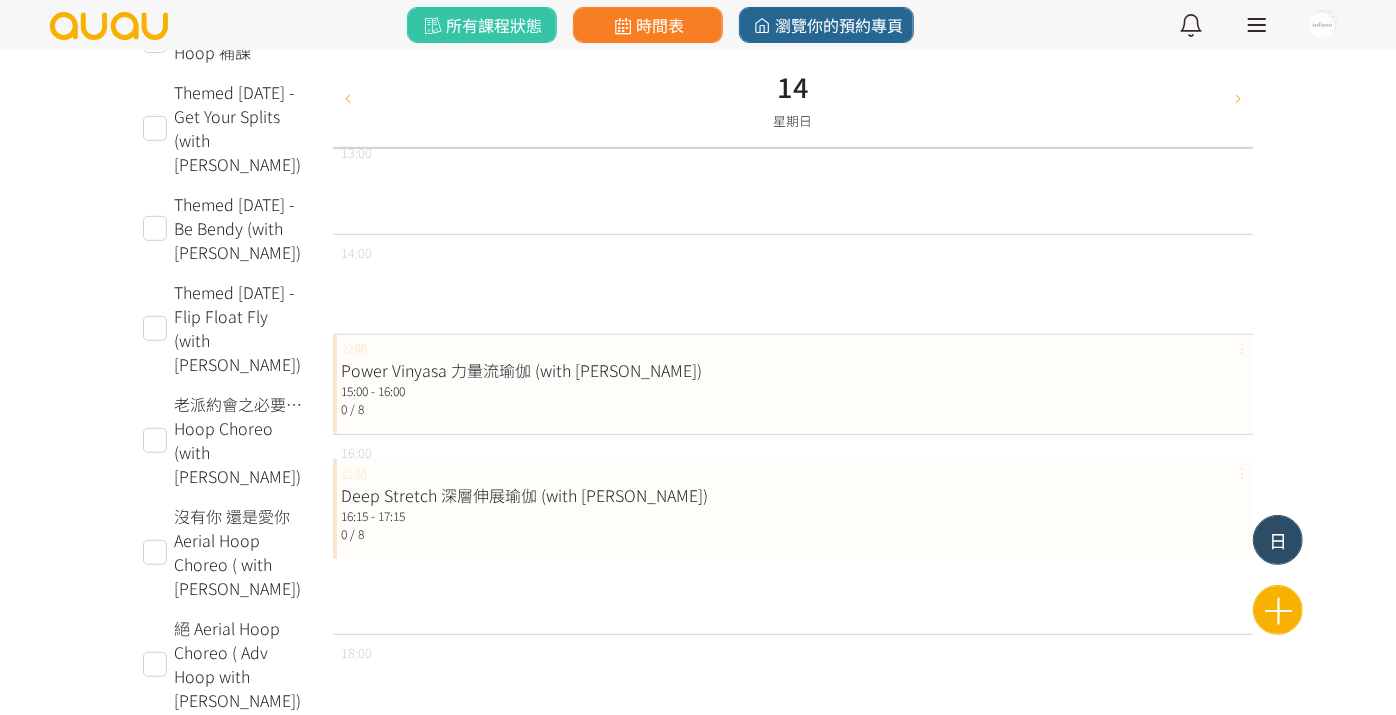 click on "日" at bounding box center [1278, 540] 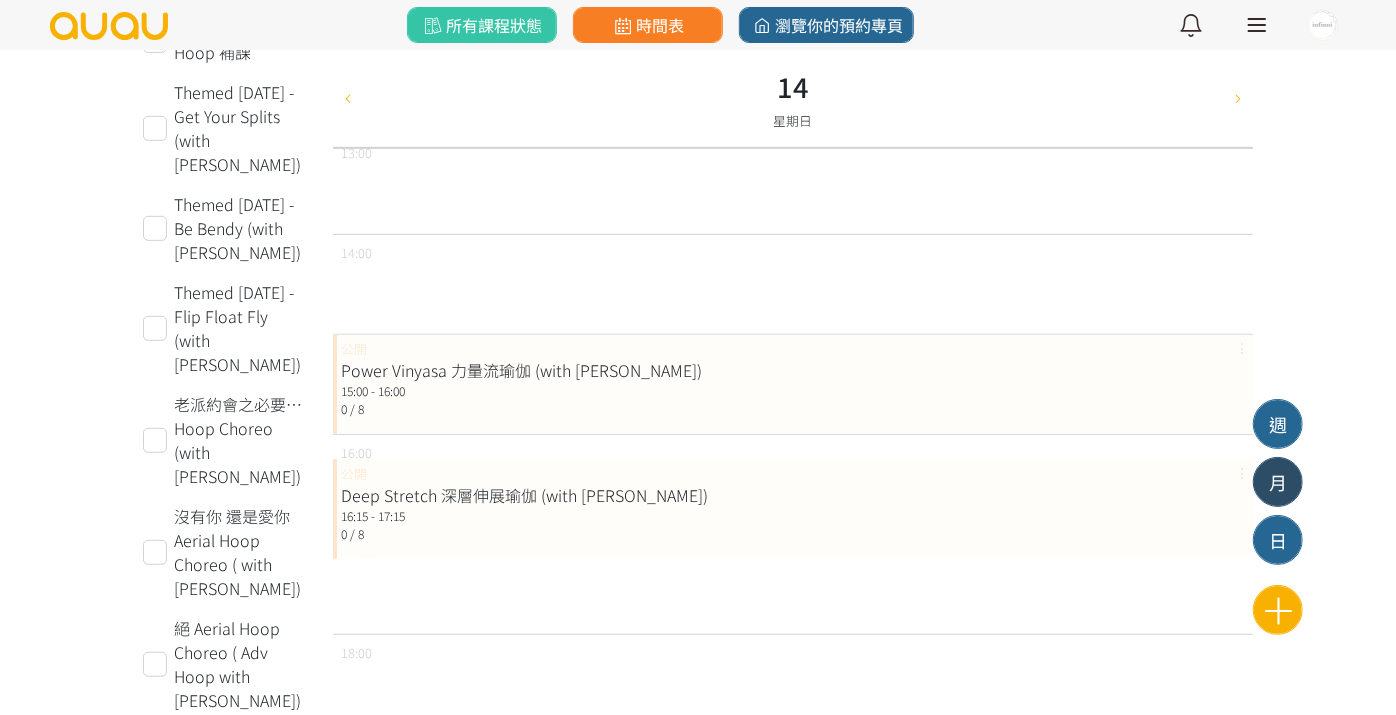 click on "月" at bounding box center (1278, 482) 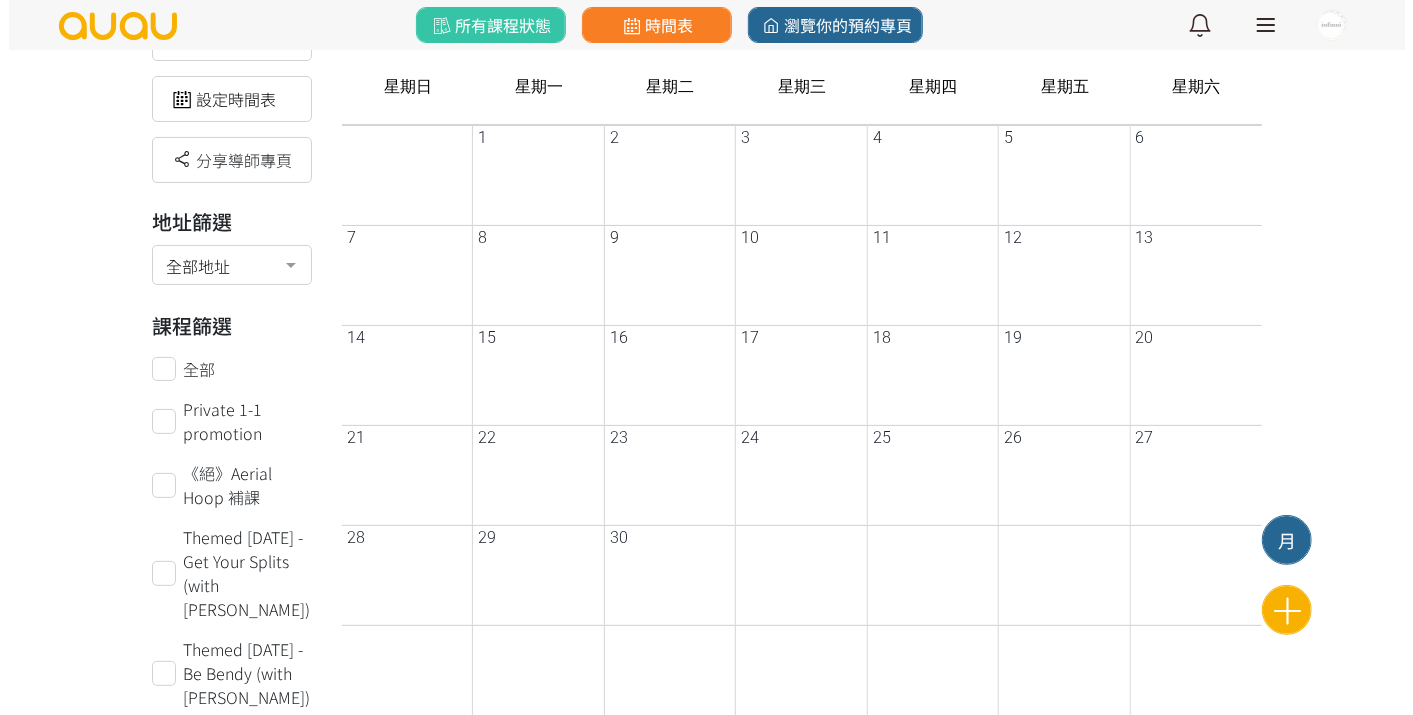 scroll, scrollTop: 0, scrollLeft: 0, axis: both 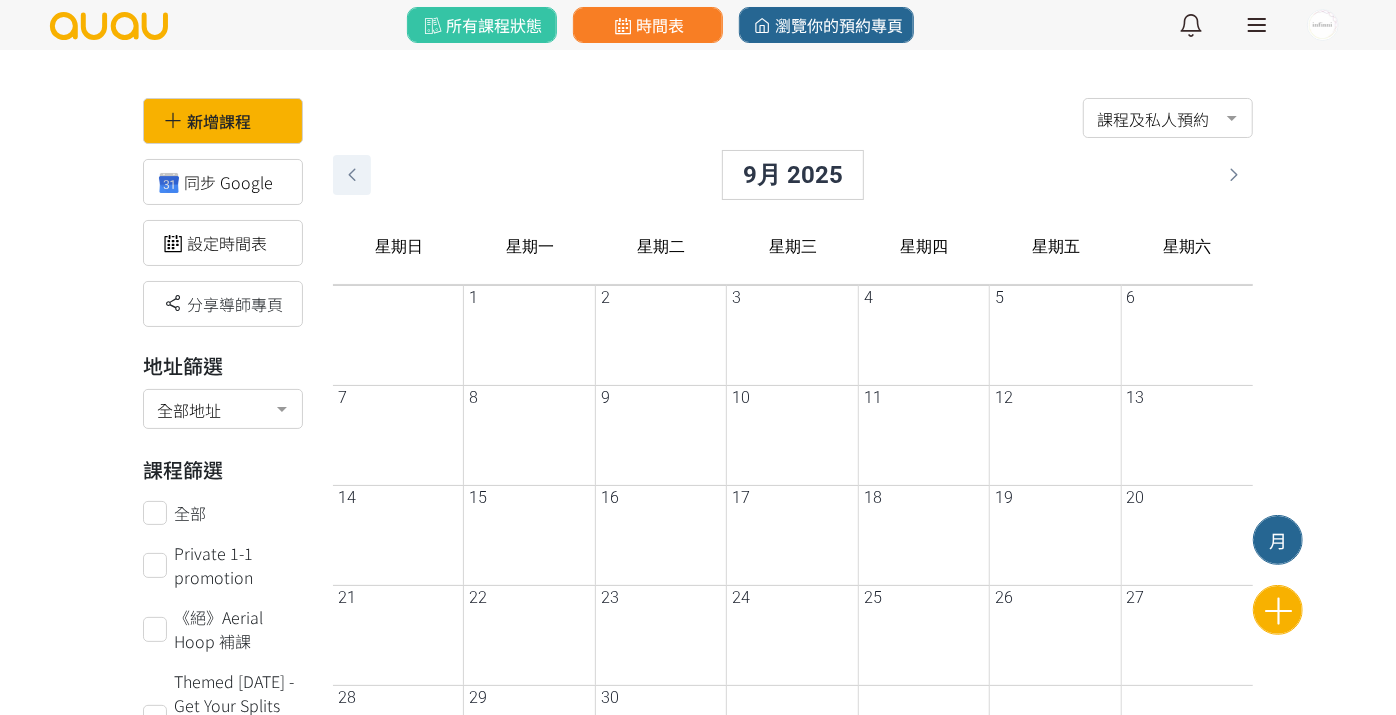 click at bounding box center (352, 175) 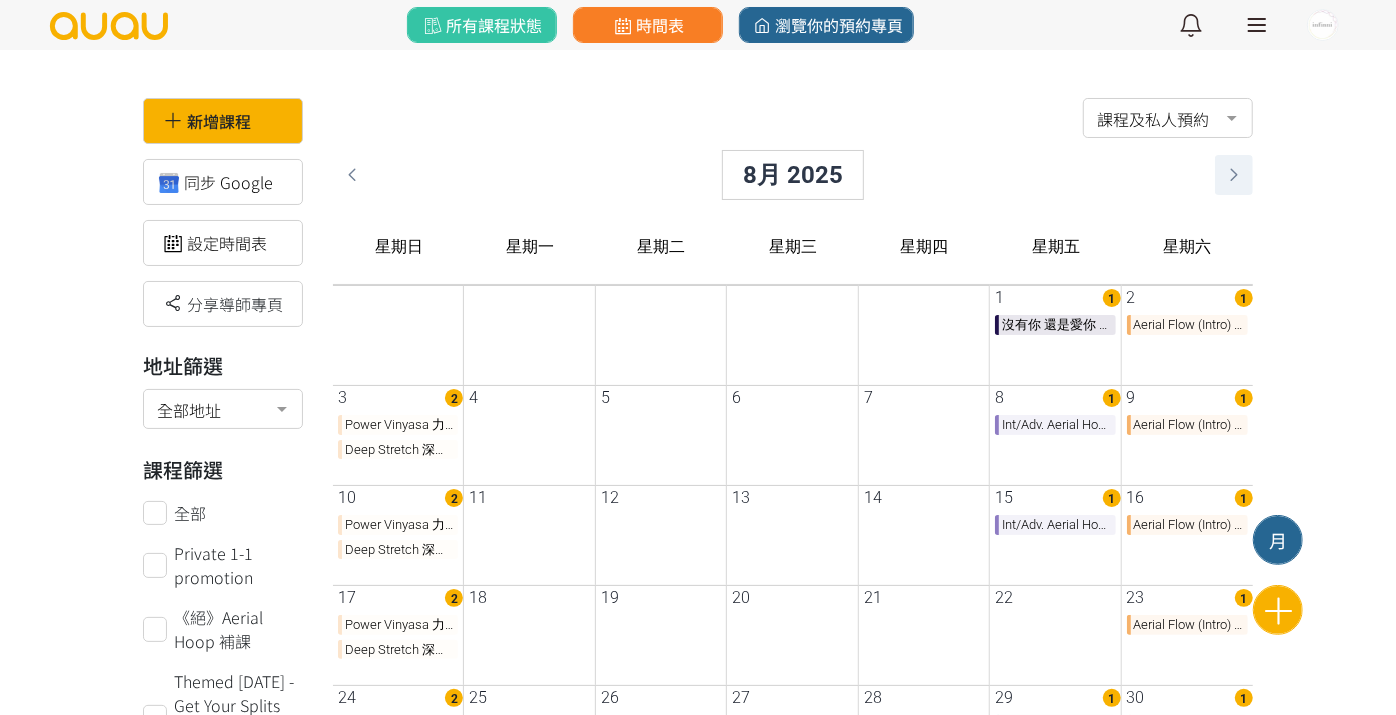 click at bounding box center (1234, 175) 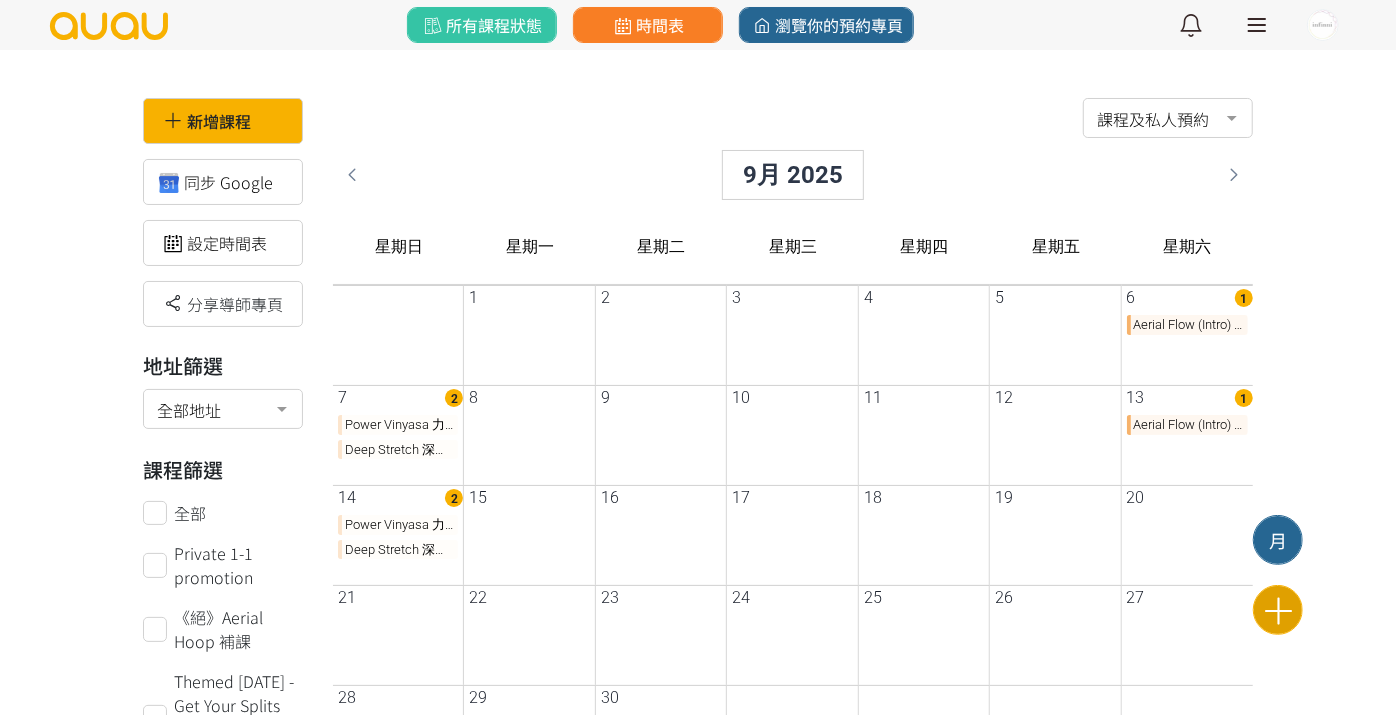 click at bounding box center [1278, 610] 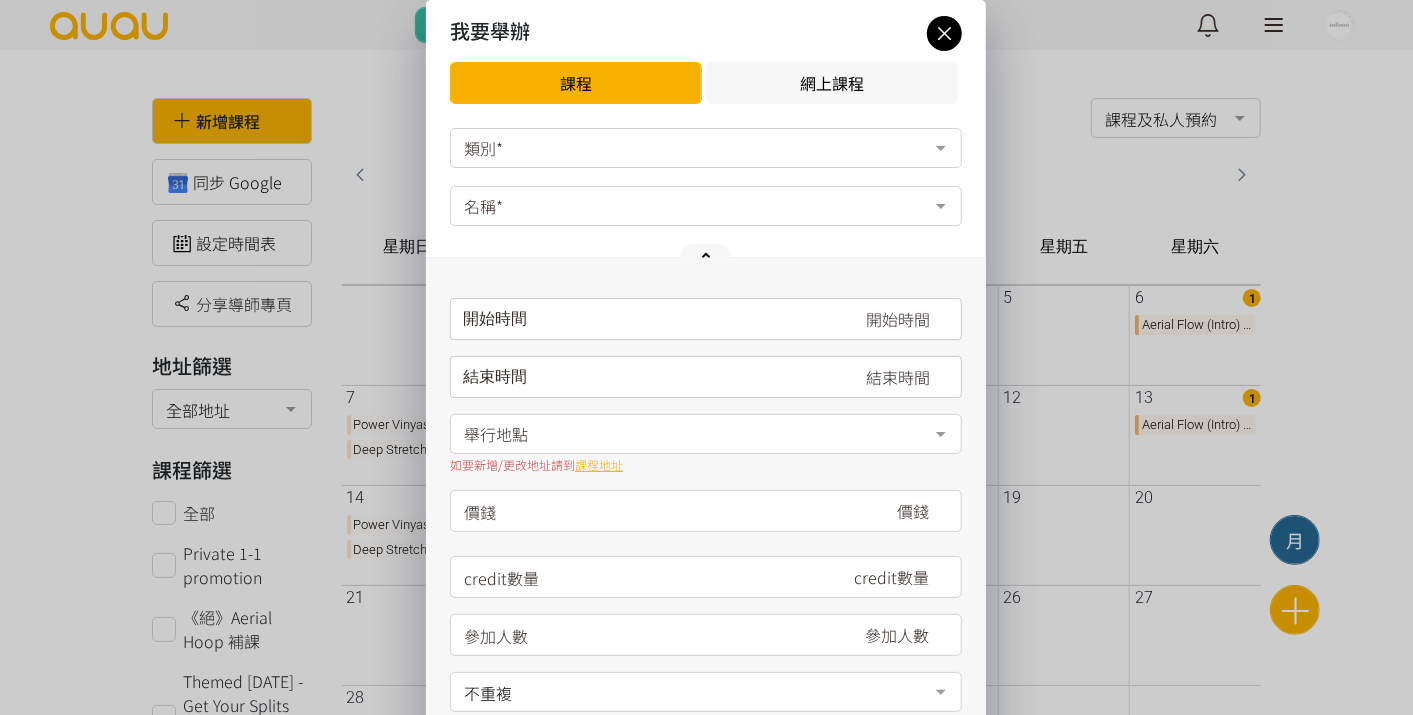click on "類別*" at bounding box center [706, 148] 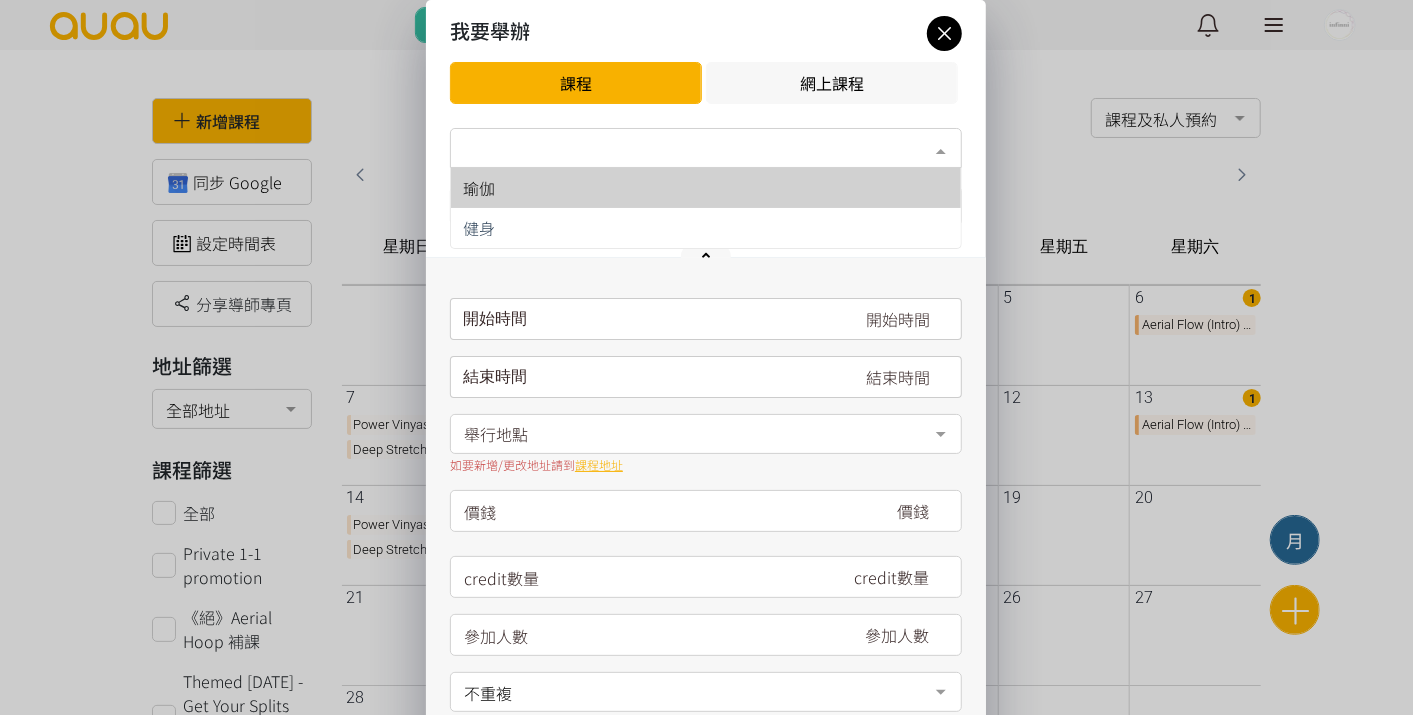 click on "瑜伽" at bounding box center (706, 188) 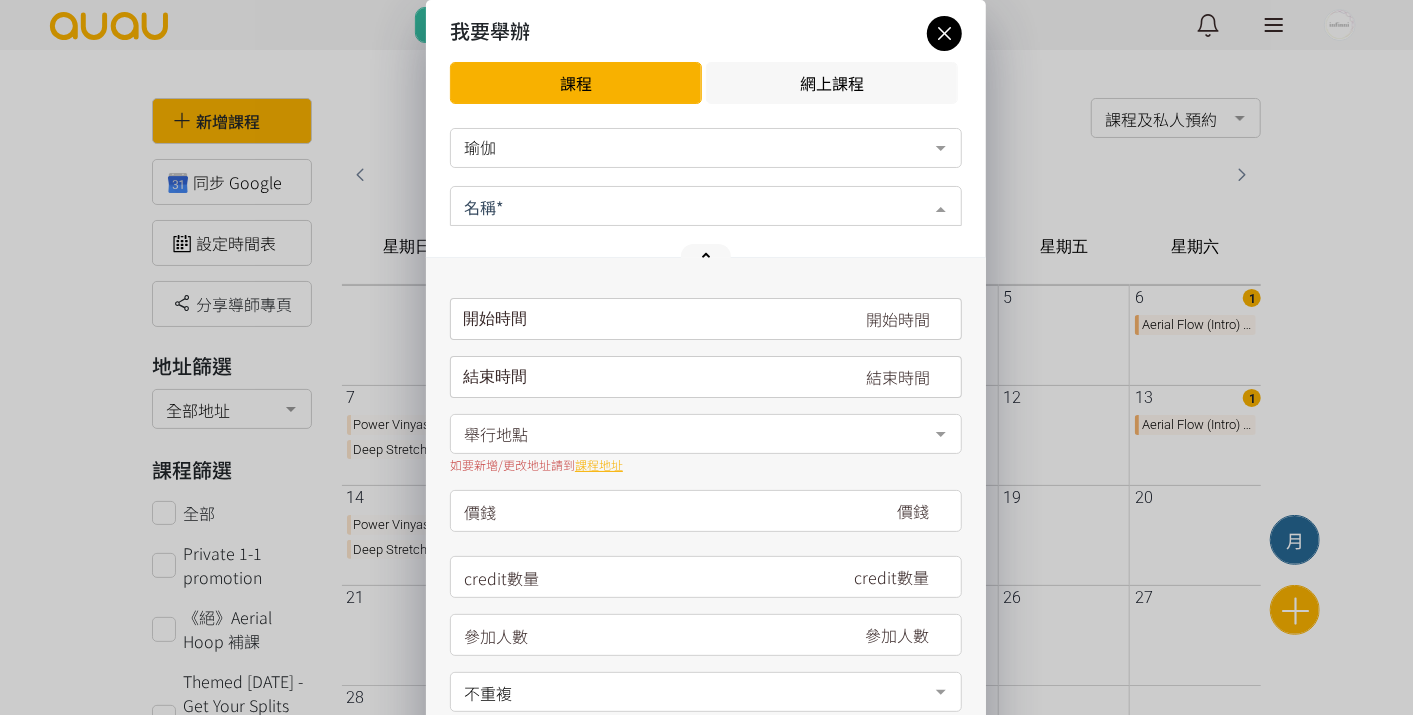 click at bounding box center (706, 206) 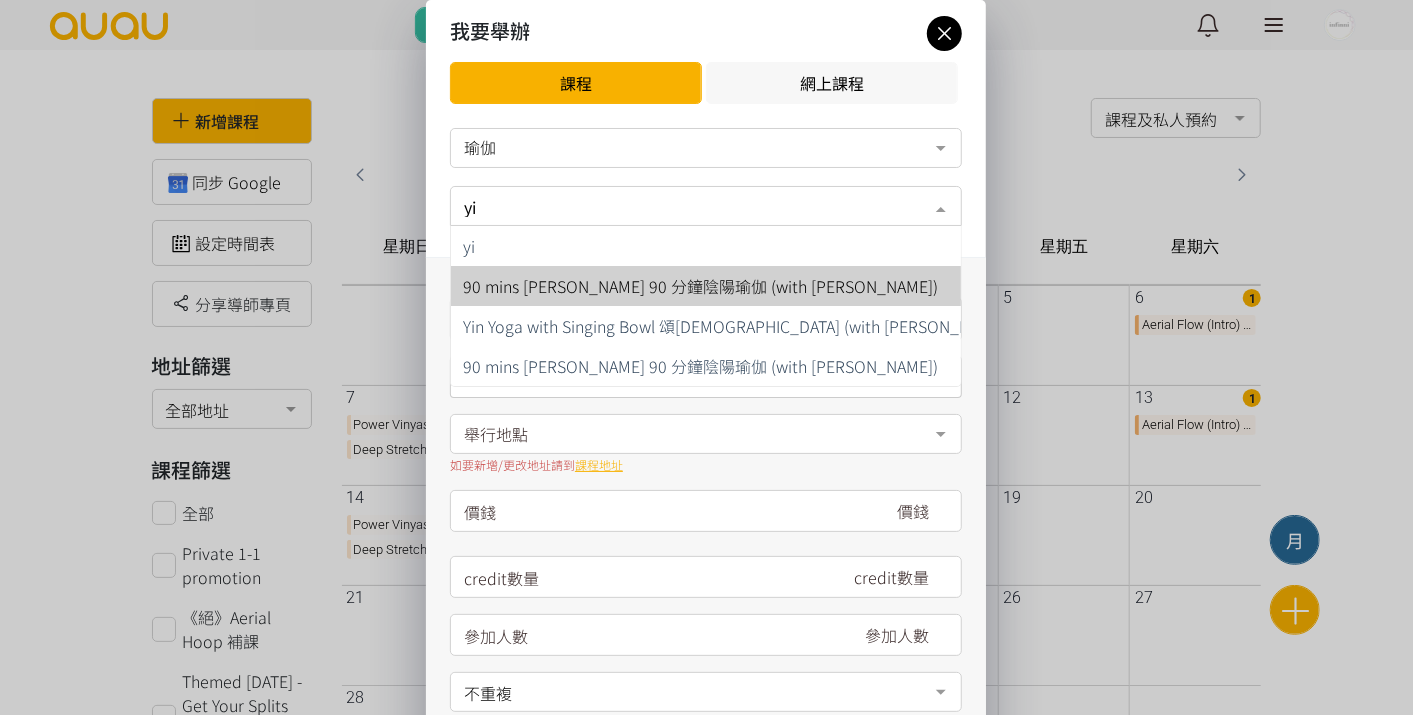 click on "90 mins [PERSON_NAME] 90 分鐘陰陽瑜伽 (with [PERSON_NAME])" at bounding box center [700, 286] 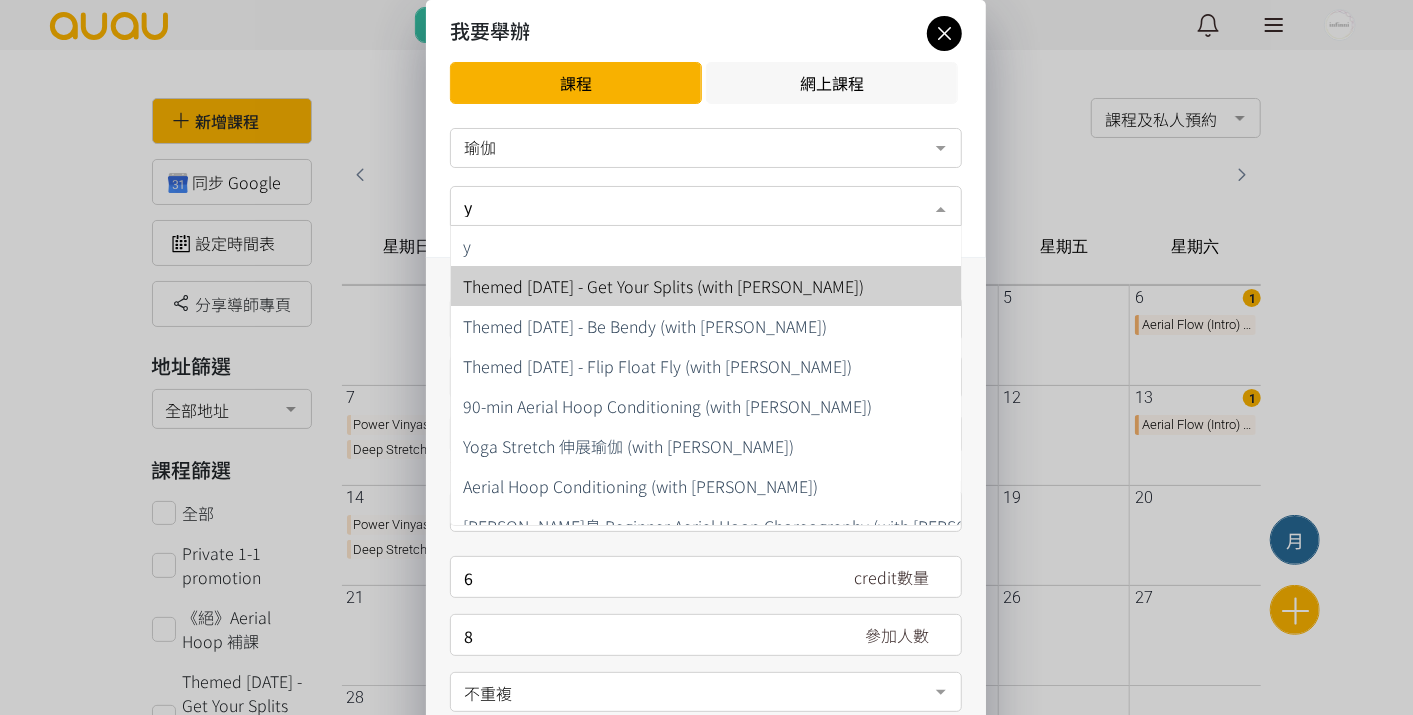 type on "yi" 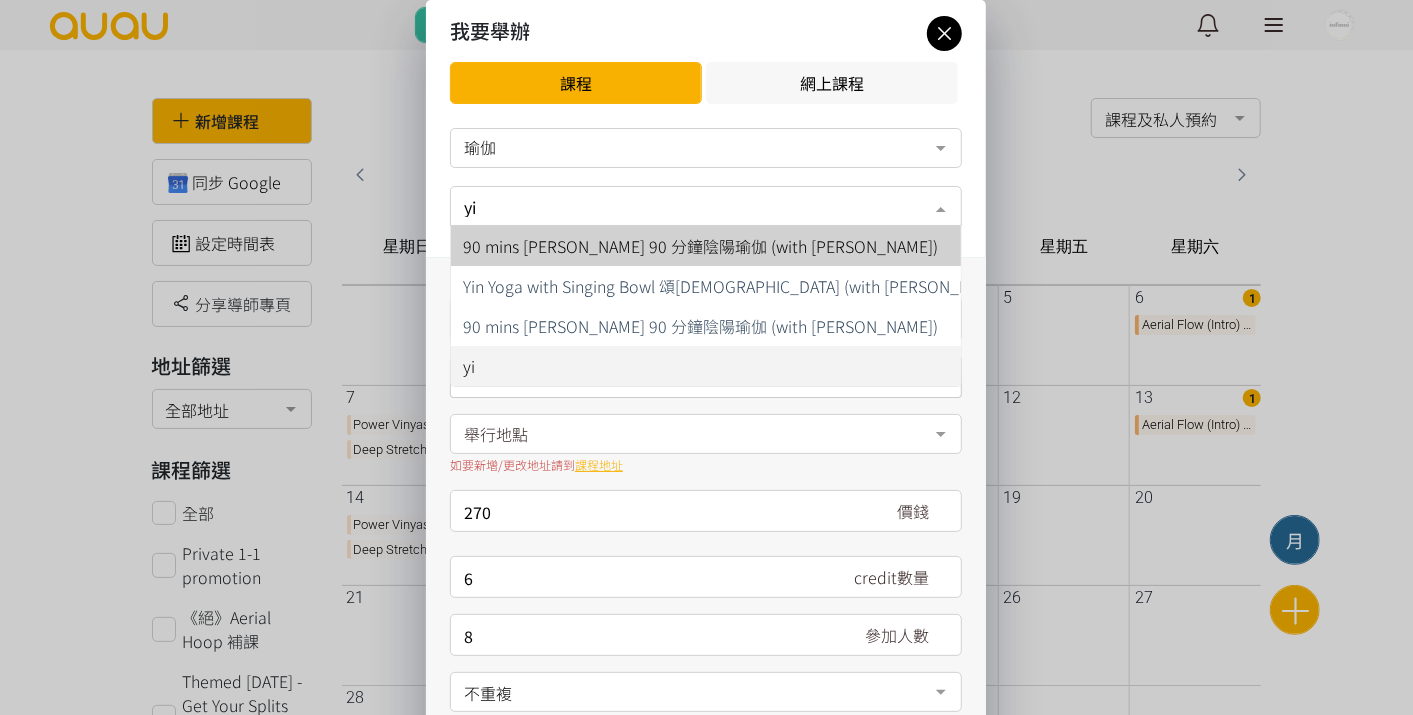click on "90 mins [PERSON_NAME] 90 分鐘陰陽瑜伽 (with [PERSON_NAME])" at bounding box center [700, 246] 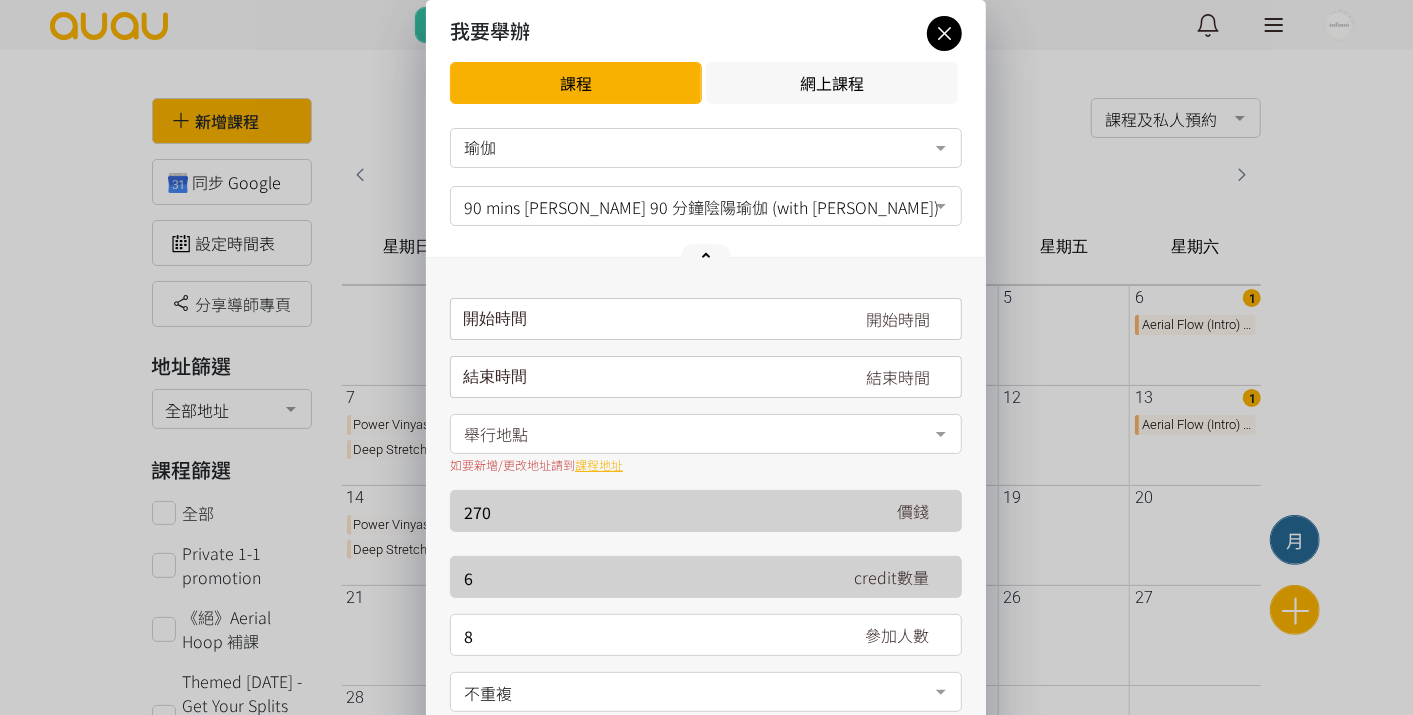 click on "開始時間
July
2025
Sun
Mon
Tue
Wed
Thu
Fri
Sat
1
2
3
4
5
6
7
8
9
10
11
12
13
14
15
16
17
18
19
20
21
22
23
24
25
26
27
28" at bounding box center [706, 319] 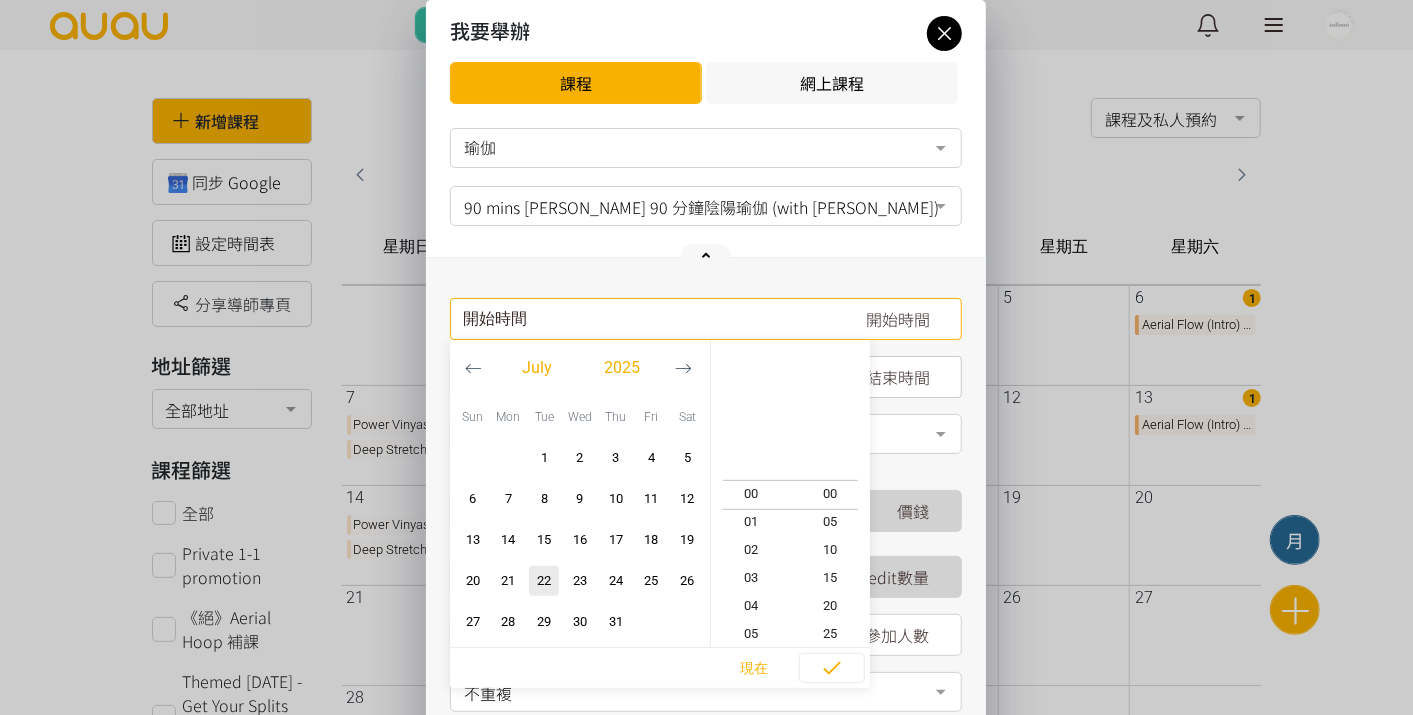 click 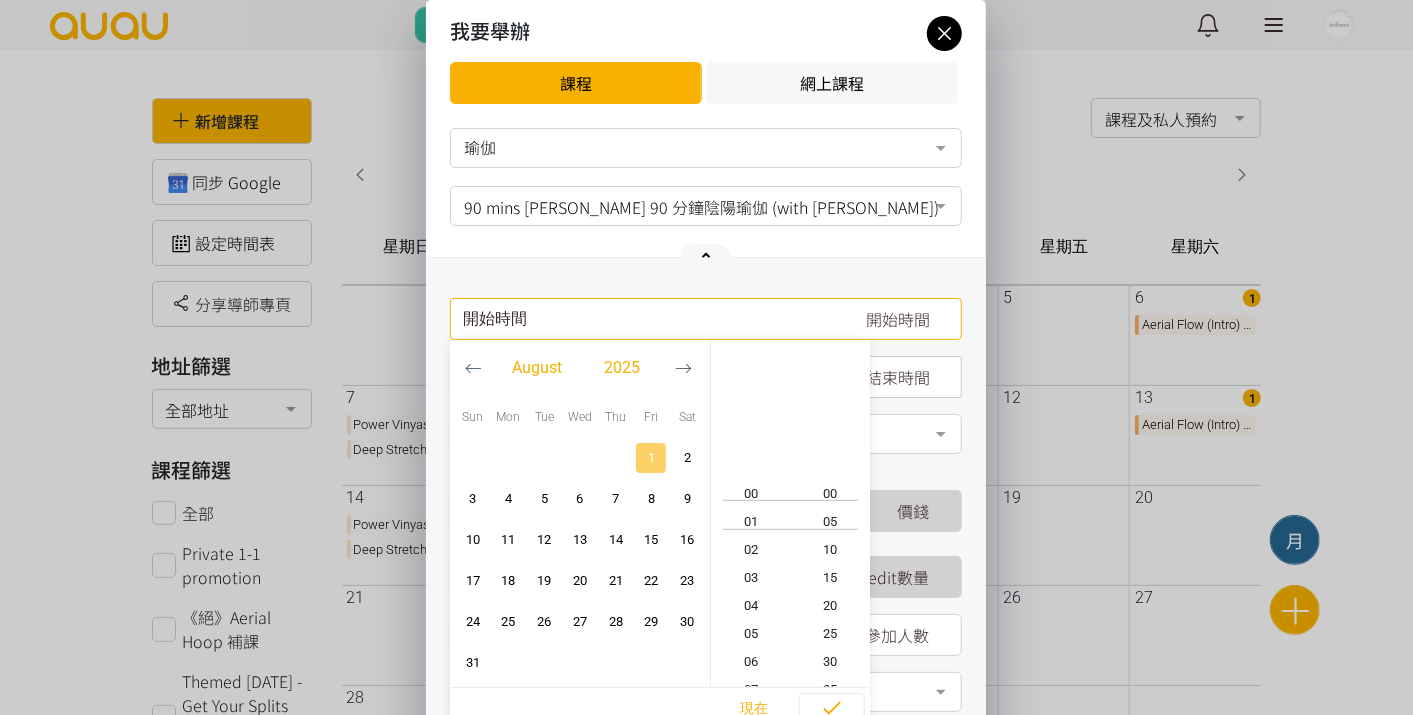 click on "1" at bounding box center (652, 458) 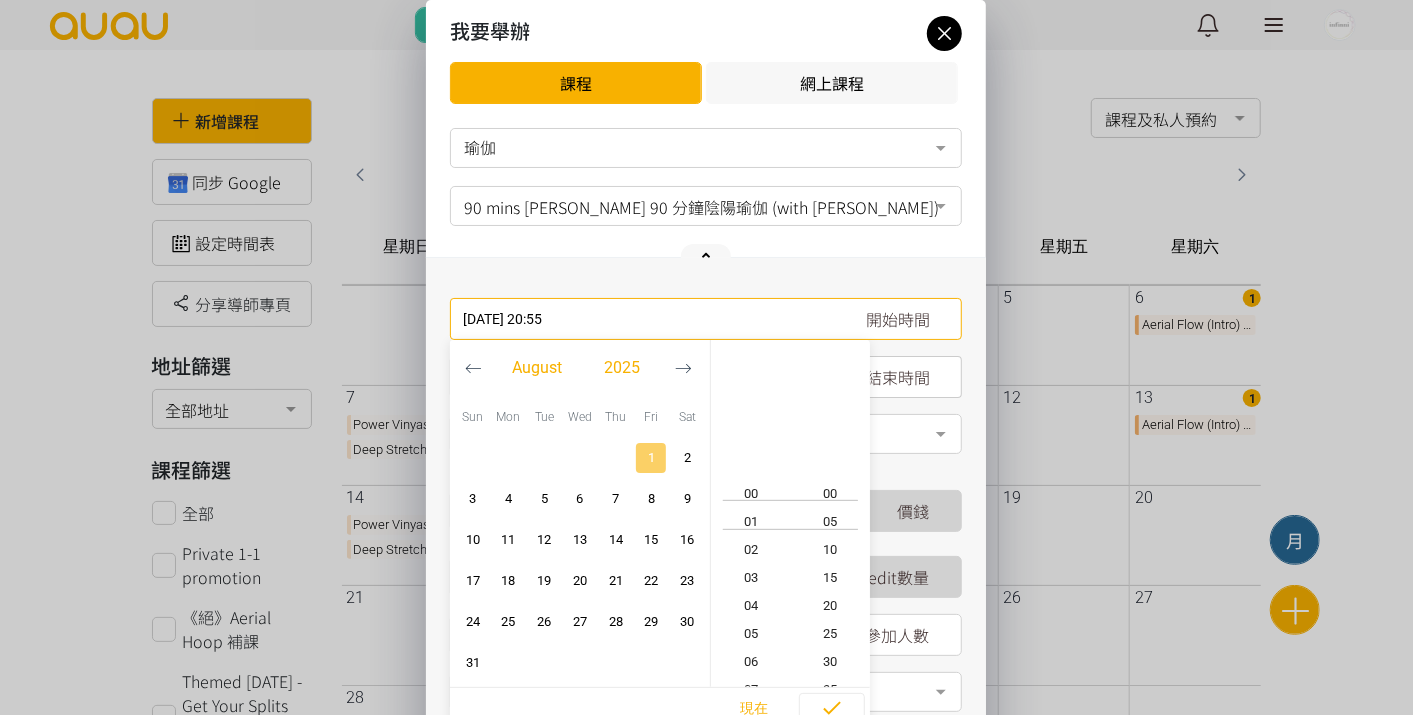 scroll, scrollTop: 560, scrollLeft: 0, axis: vertical 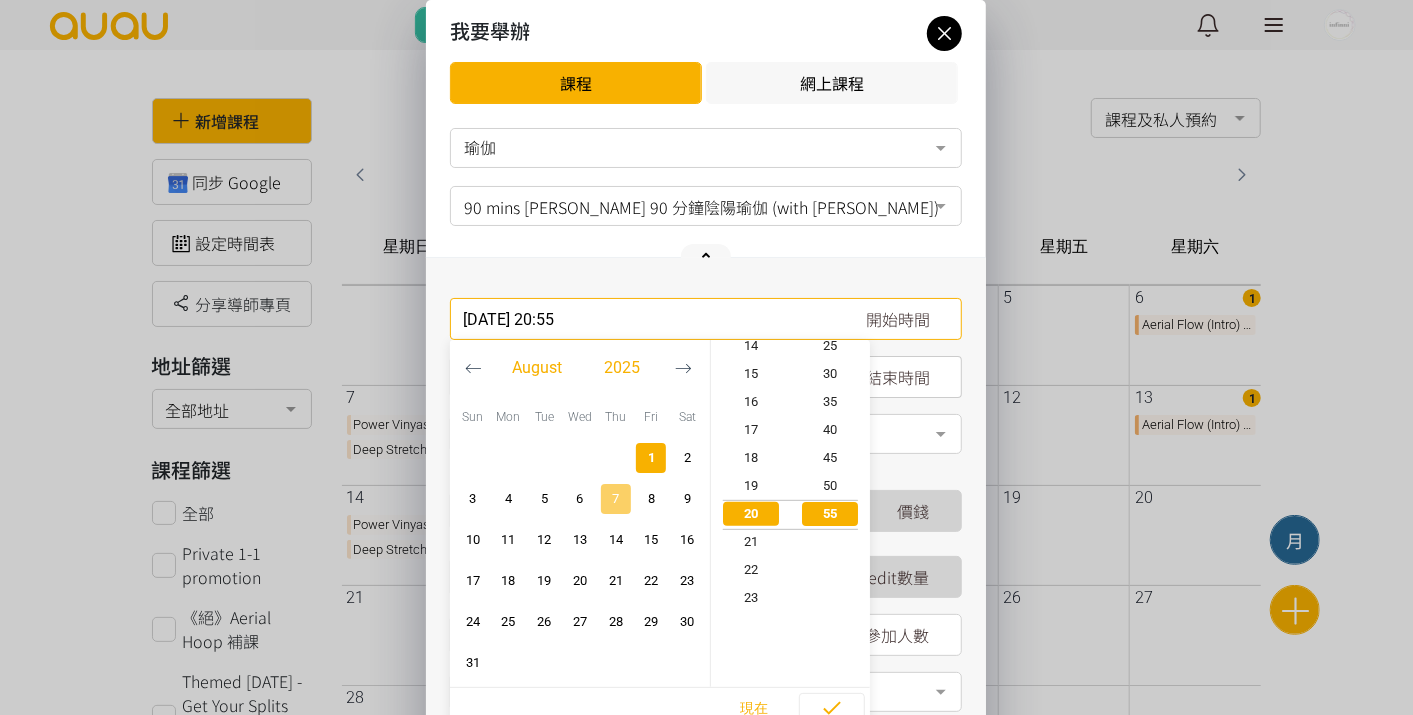 click on "7" at bounding box center [616, 499] 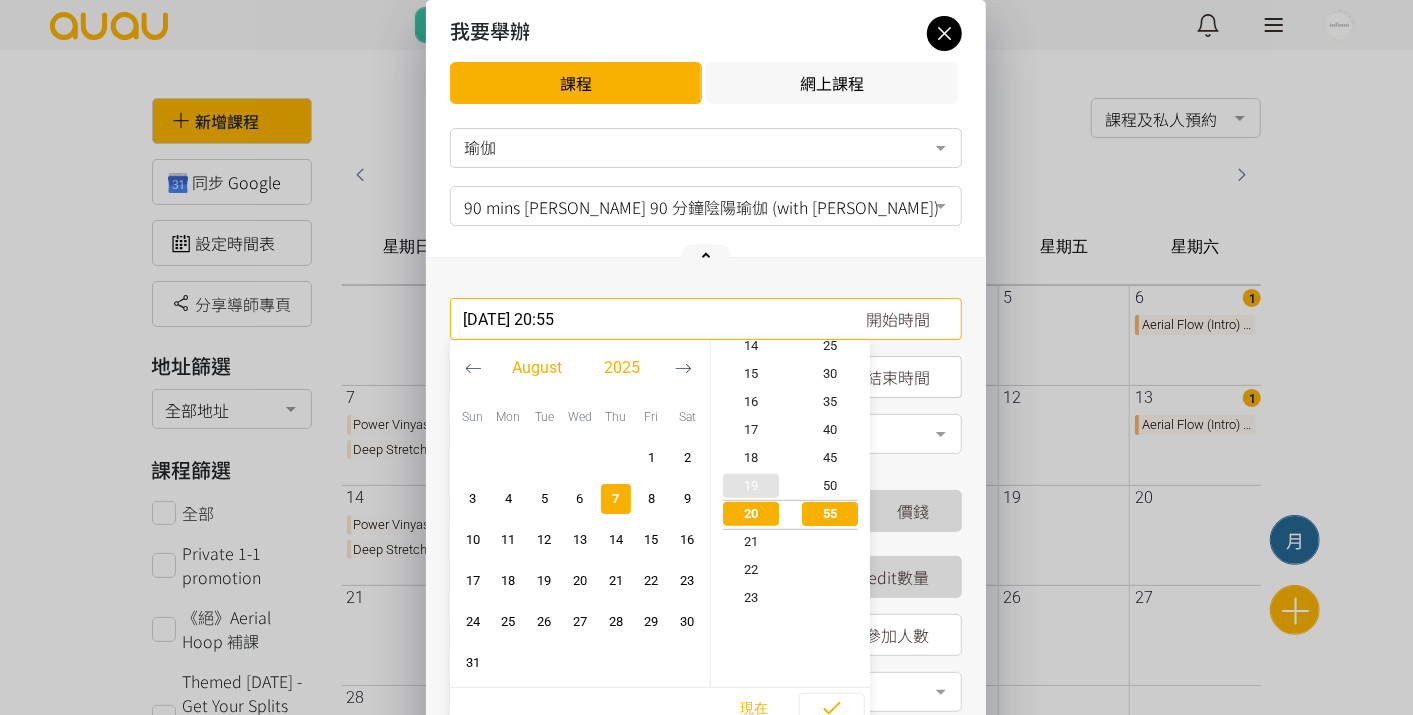 click on "19" at bounding box center (751, 486) 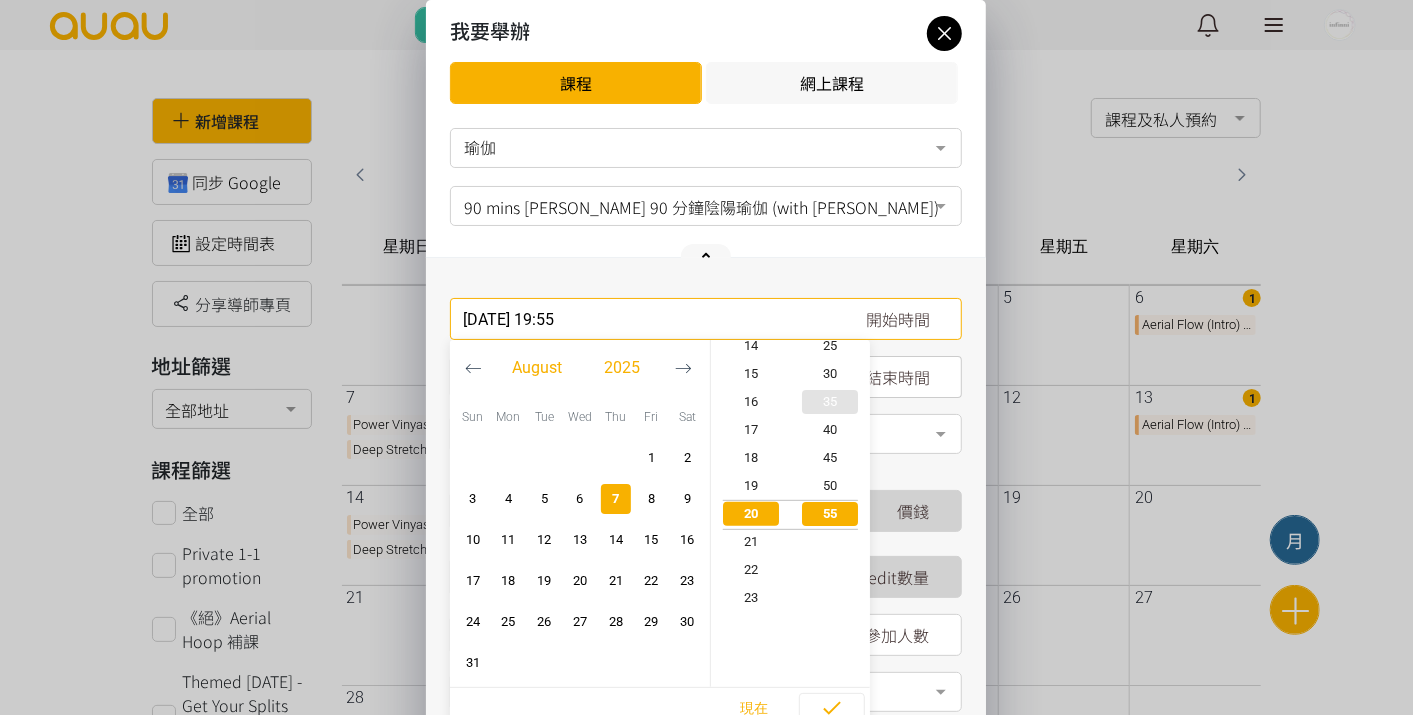 scroll, scrollTop: 531, scrollLeft: 0, axis: vertical 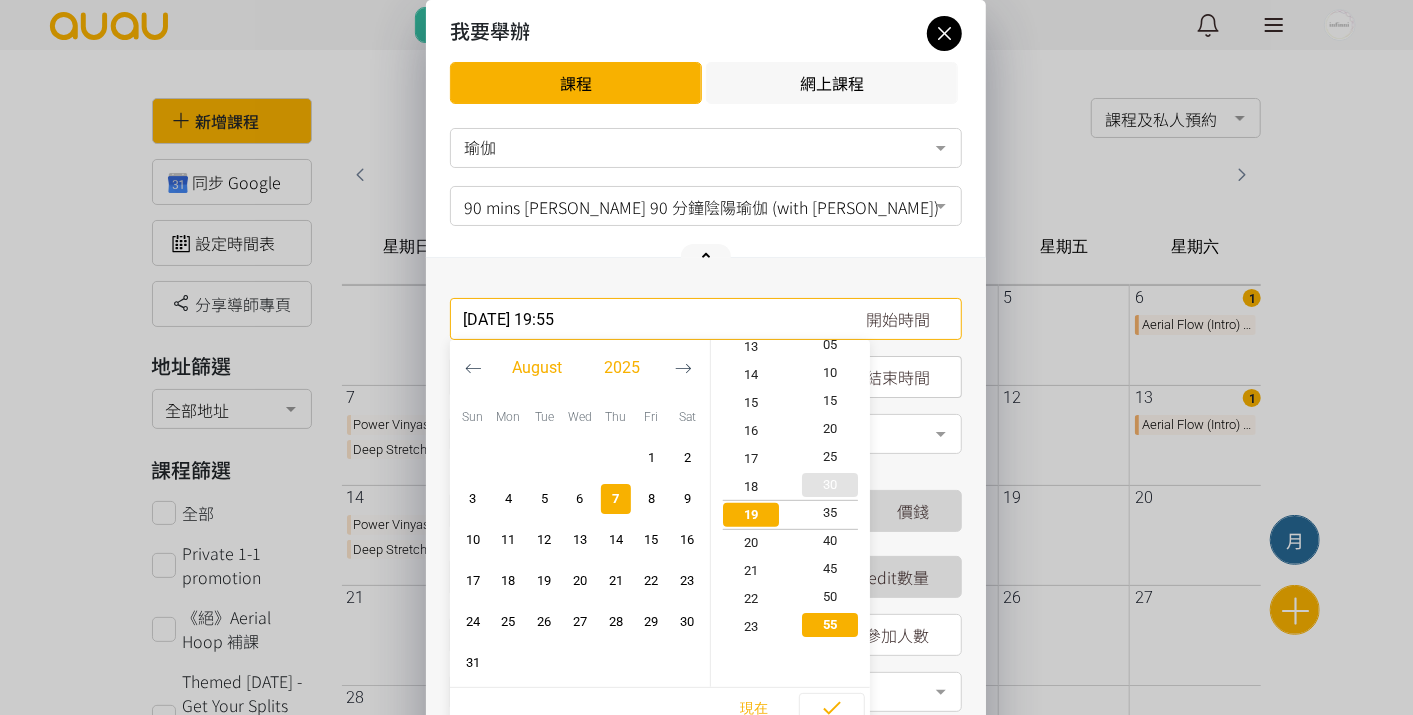 type on "2025-08-07, 19:35" 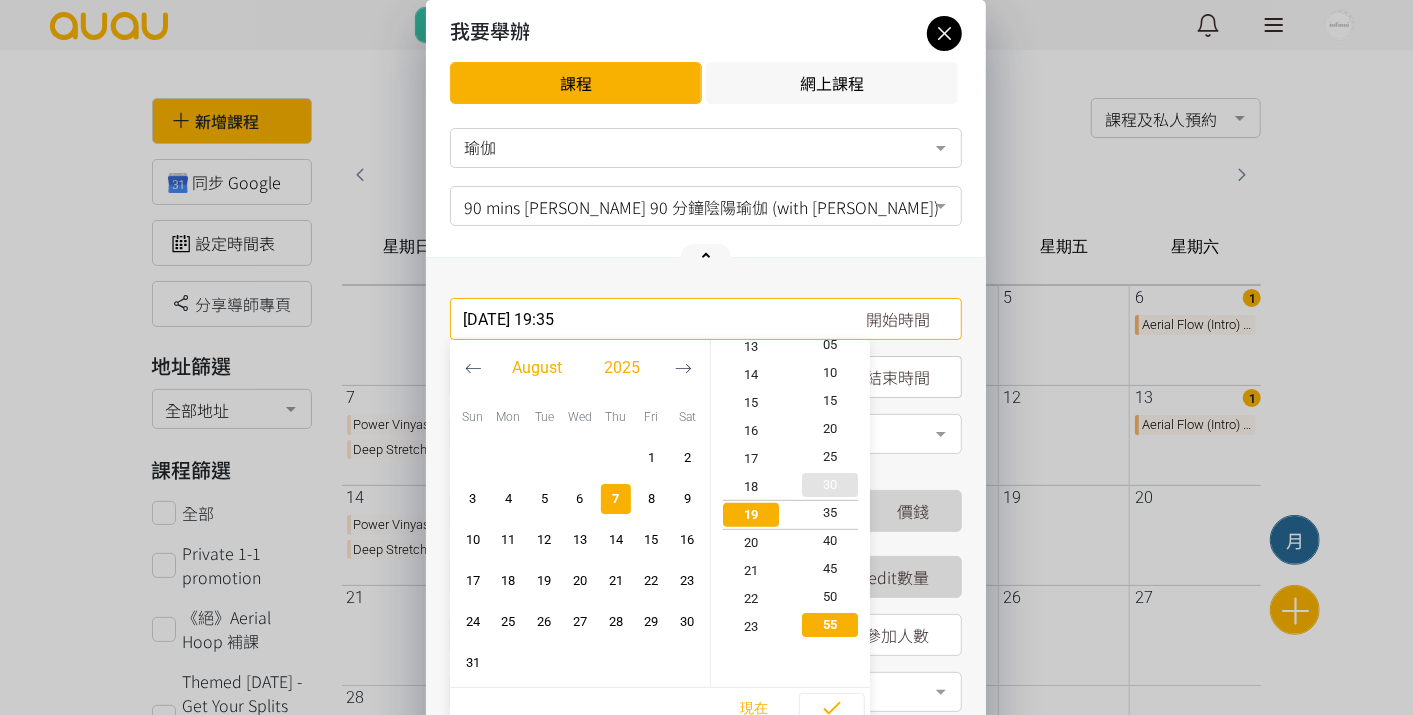 scroll, scrollTop: 531, scrollLeft: 0, axis: vertical 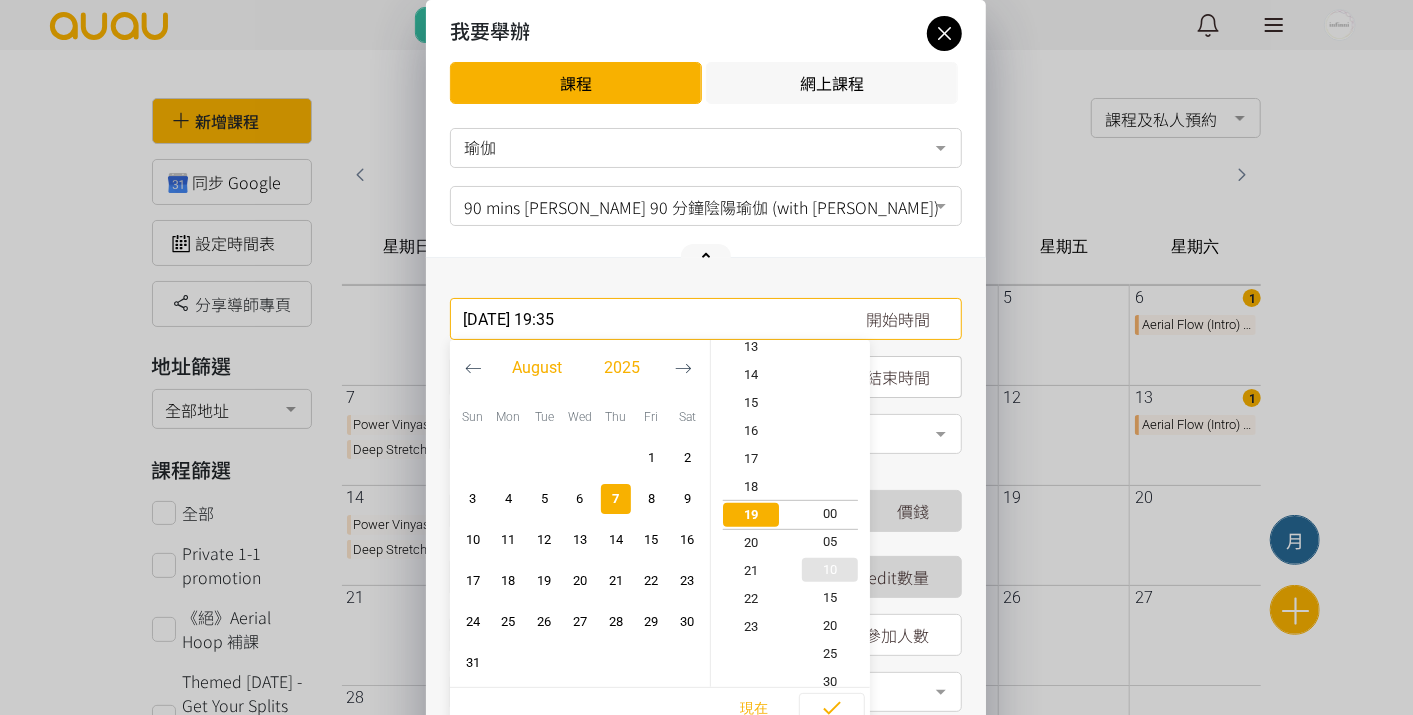 type on "2025-08-07, 19:00" 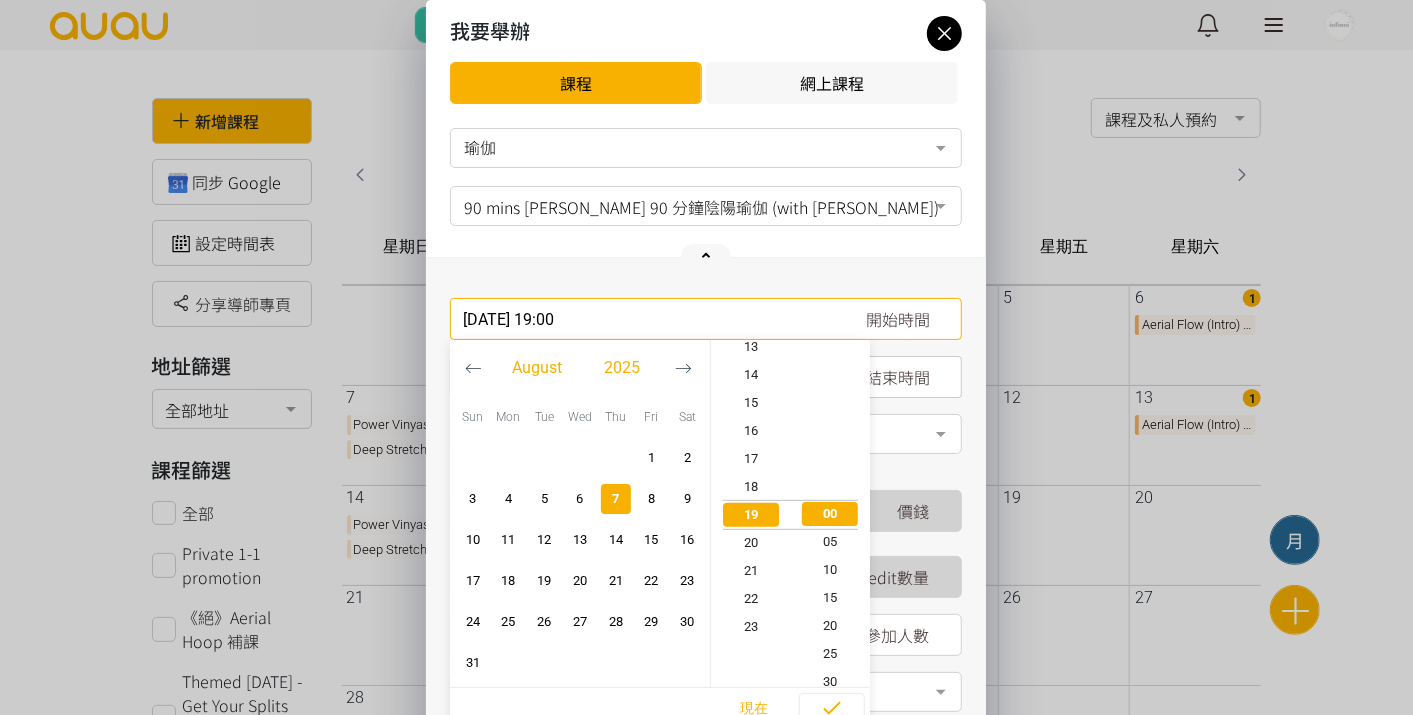 scroll, scrollTop: 531, scrollLeft: 0, axis: vertical 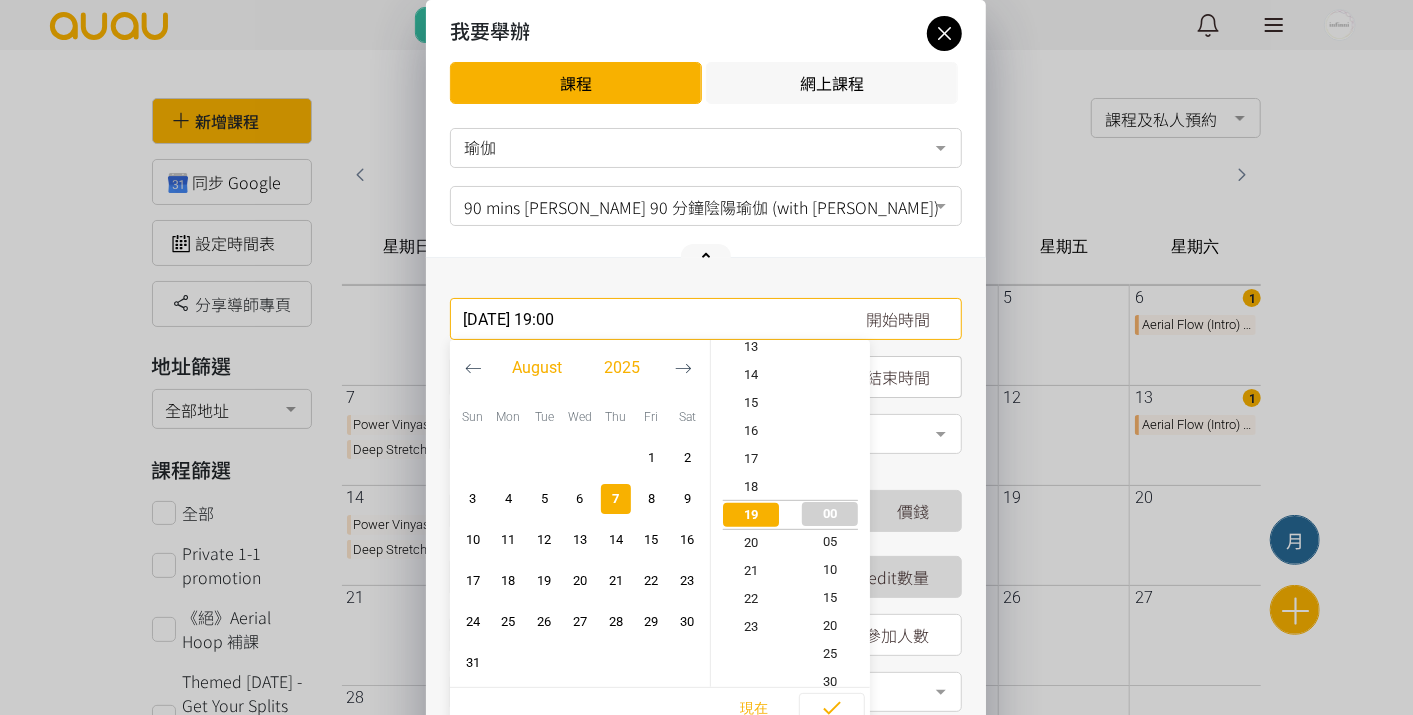 click on "00" at bounding box center [831, 514] 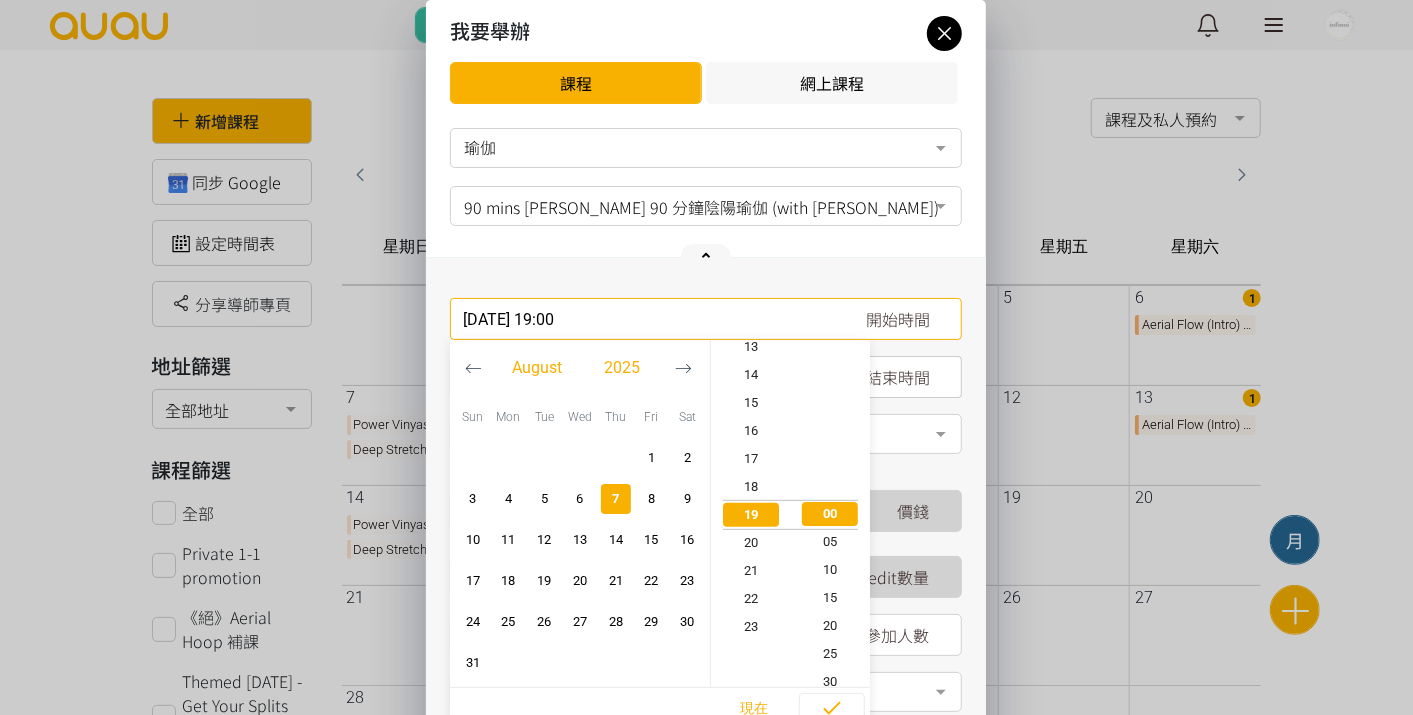 click at bounding box center [941, 436] 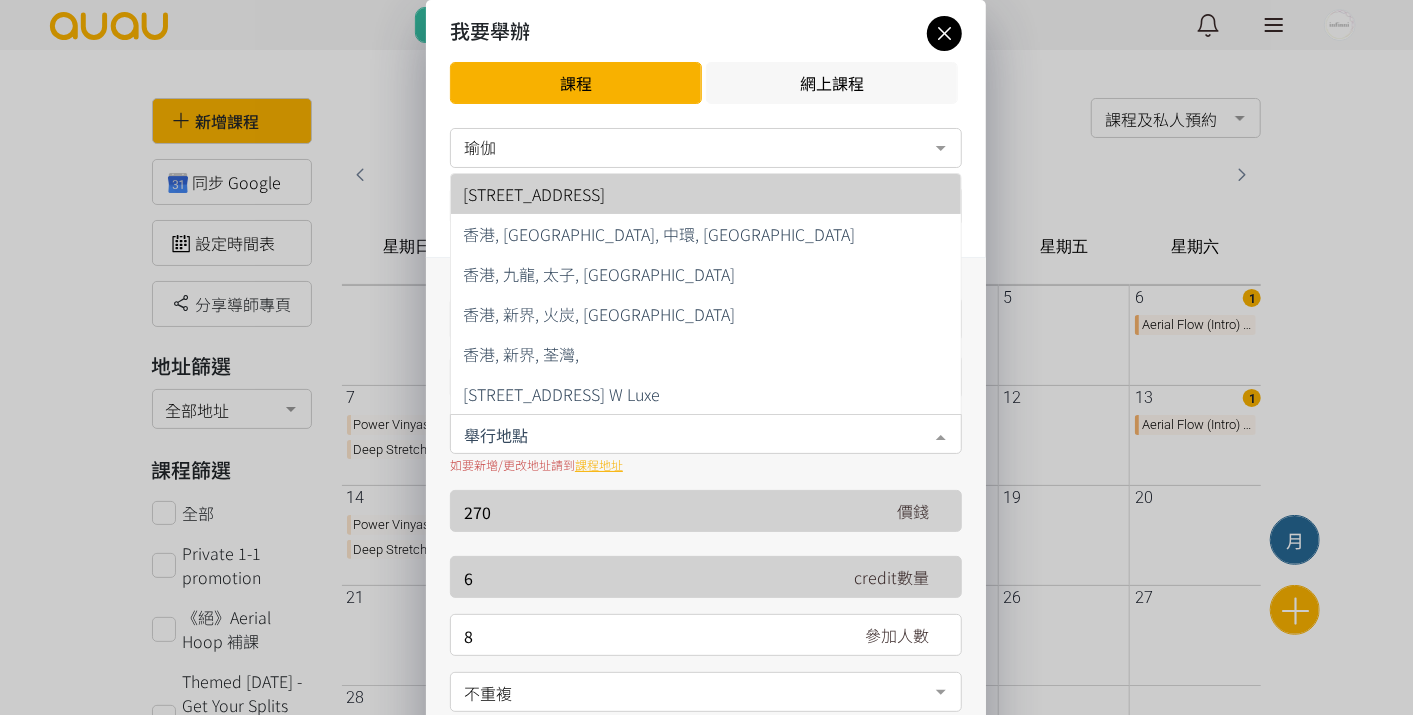 click on "[STREET_ADDRESS]" at bounding box center (706, 194) 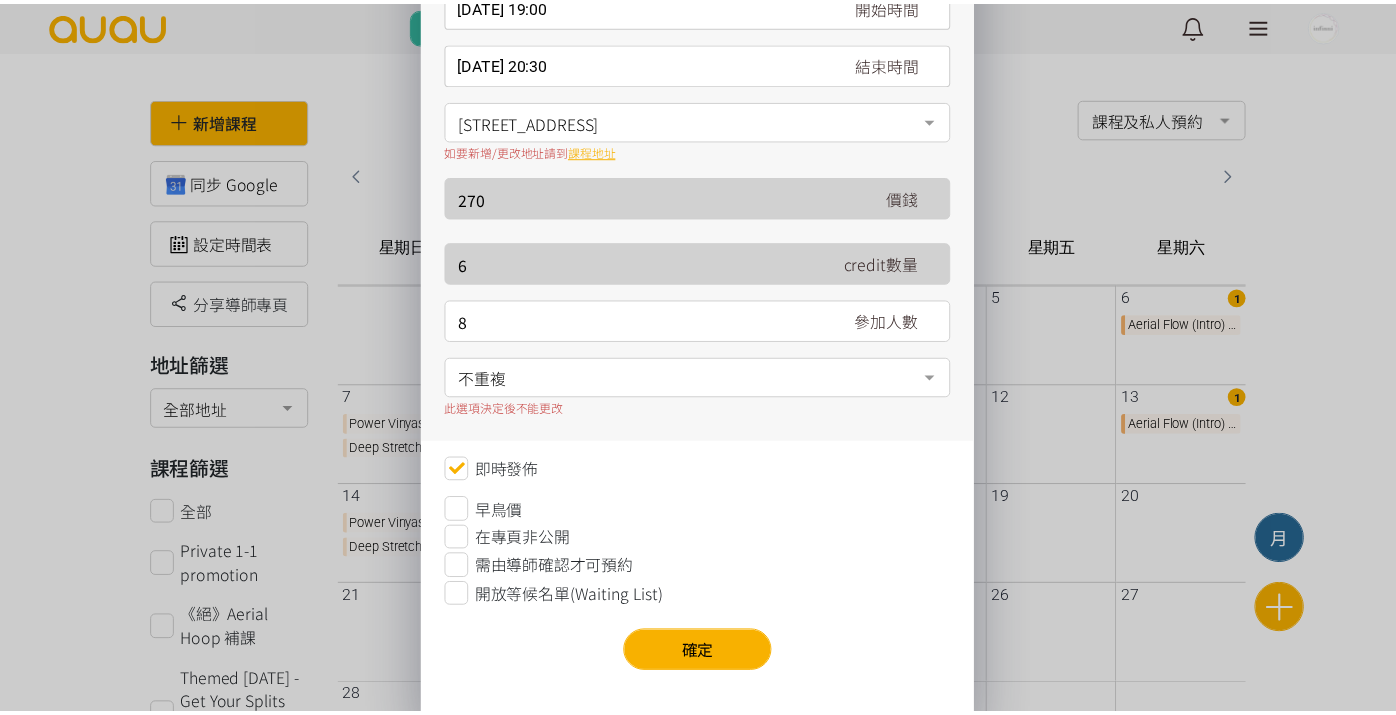 scroll, scrollTop: 327, scrollLeft: 0, axis: vertical 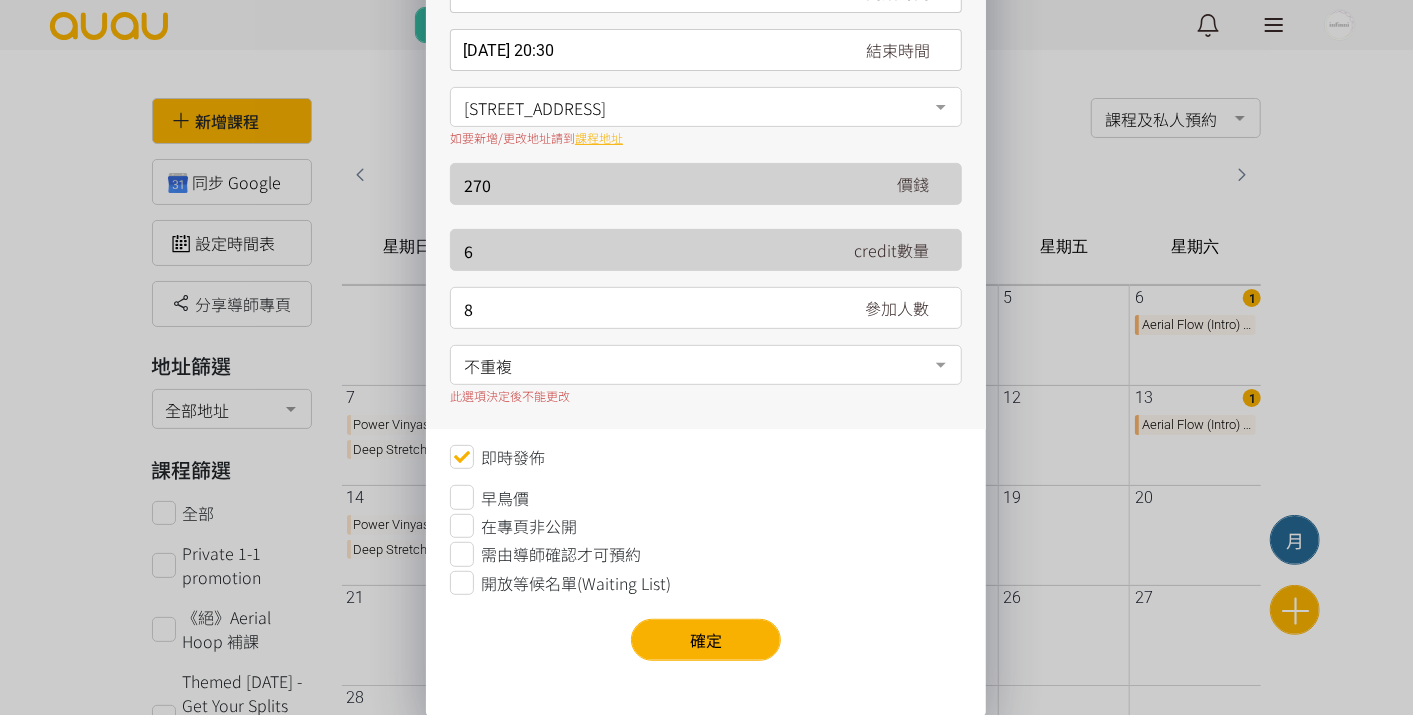 click on "不重複" at bounding box center (706, 363) 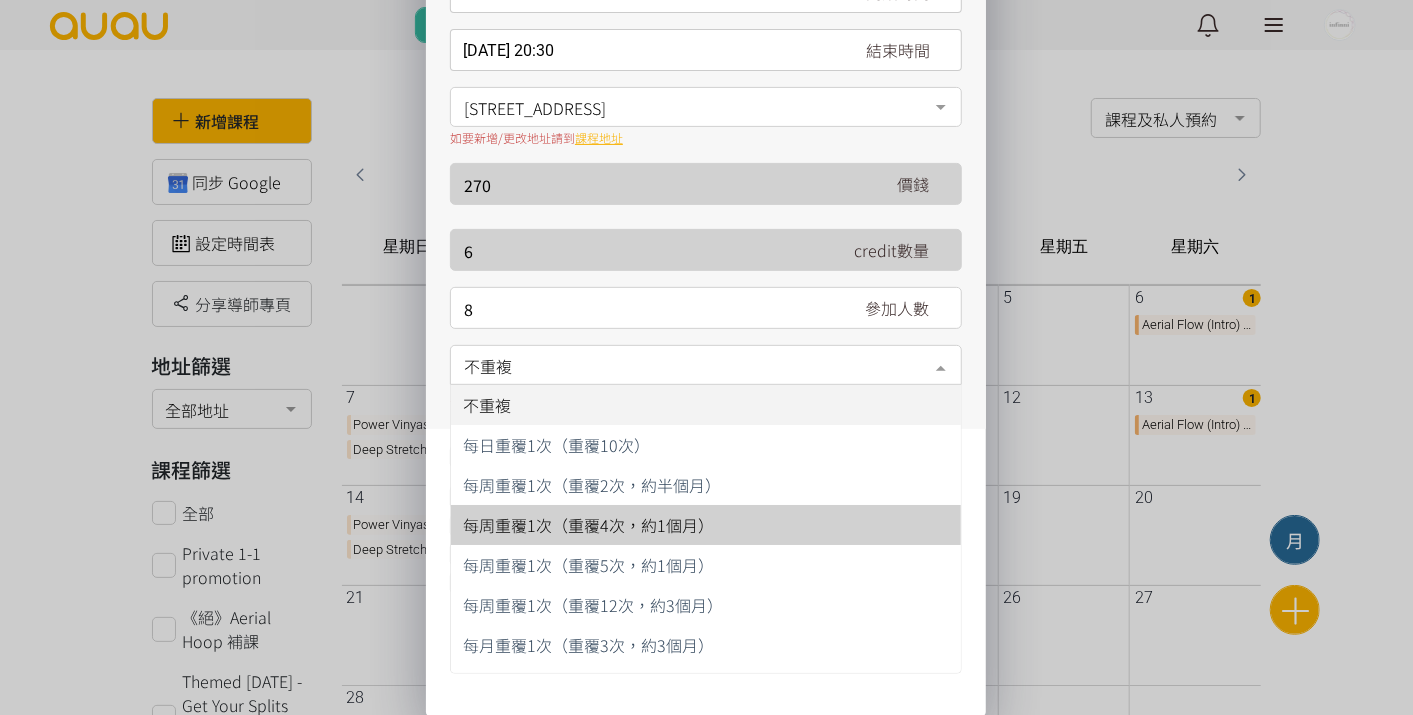 click on "每周重覆1次（重覆4次，約1個月）" at bounding box center [706, 525] 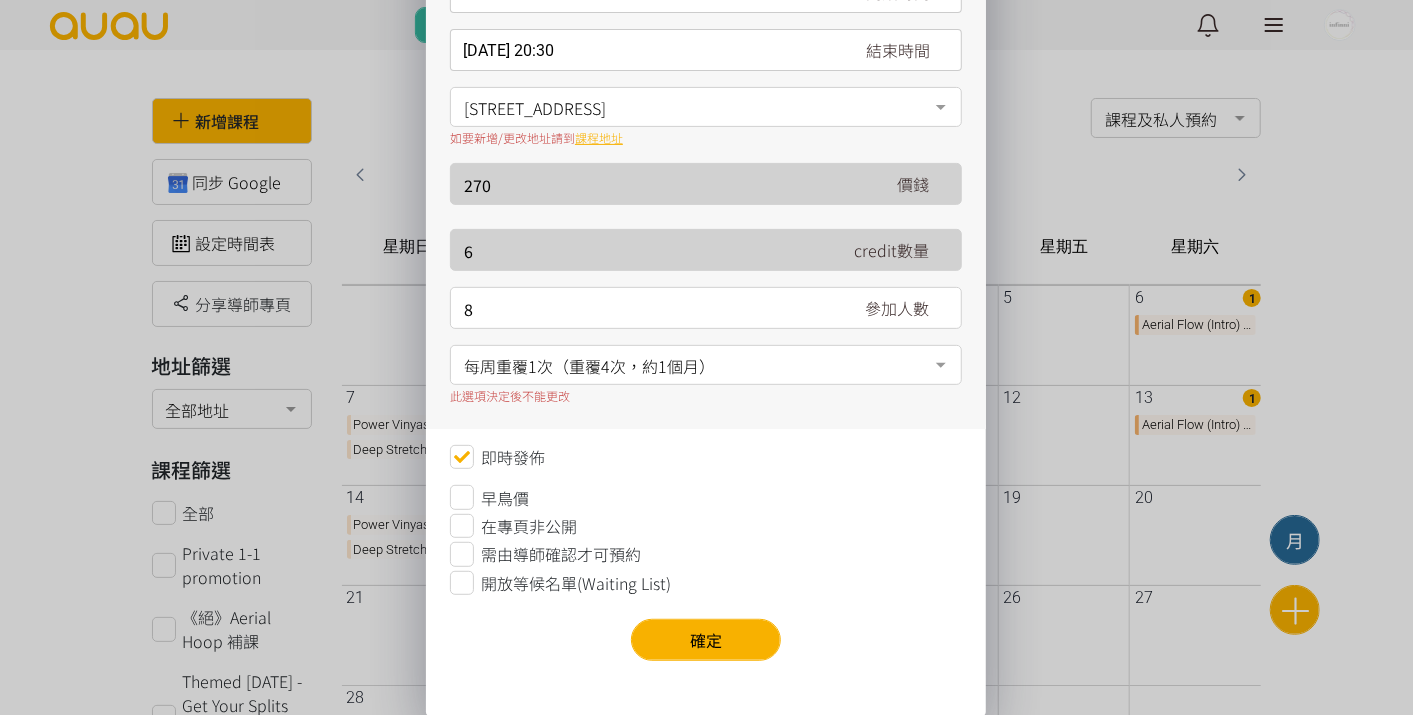 click on "每周重覆1次（重覆4次，約1個月）" at bounding box center [706, 363] 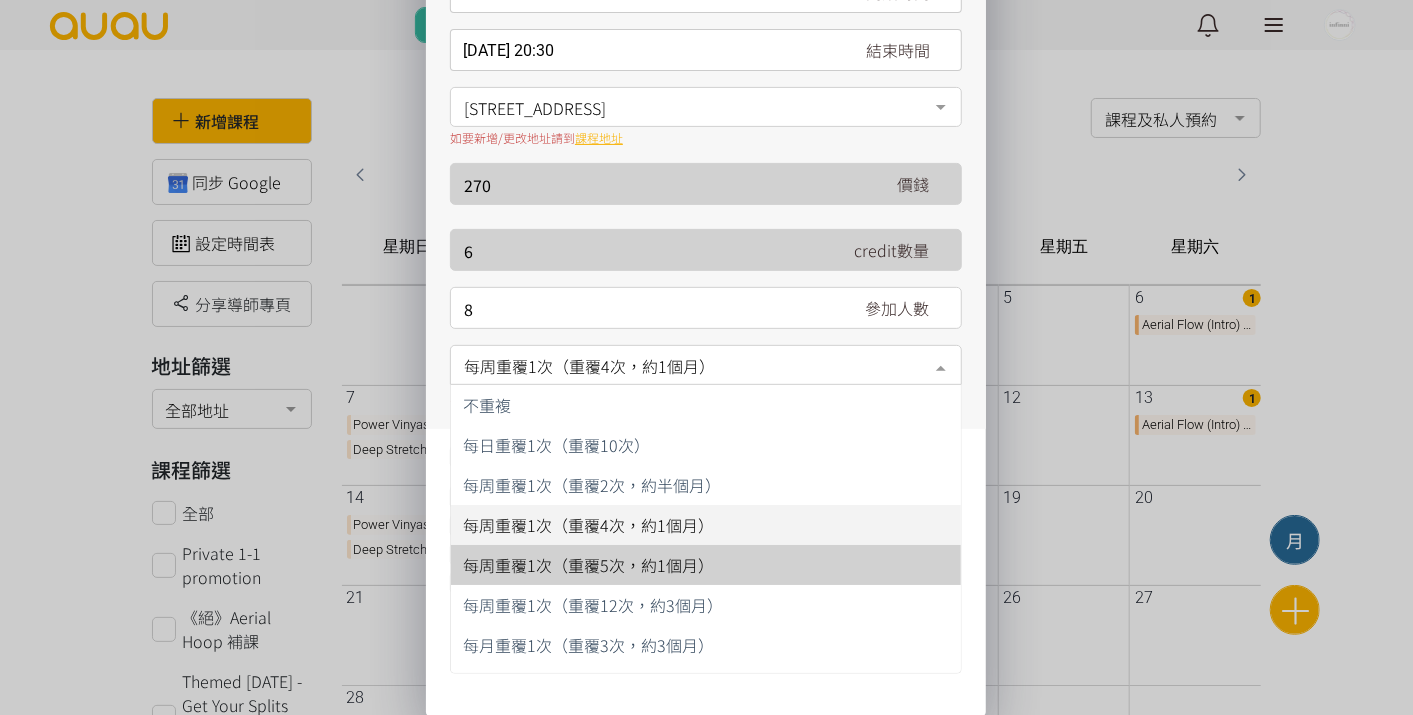 click on "每周重覆1次（重覆5次，約1個月）" at bounding box center (706, 565) 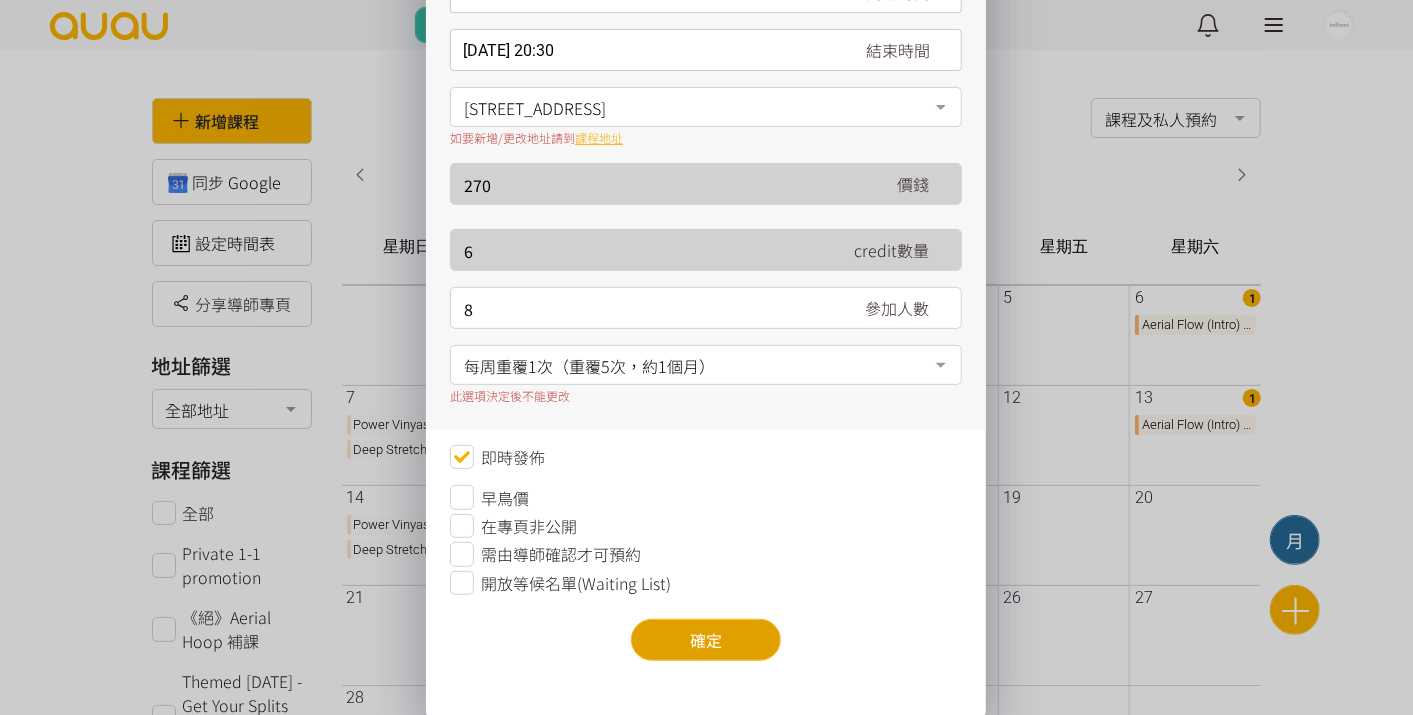 click on "確定" at bounding box center [706, 640] 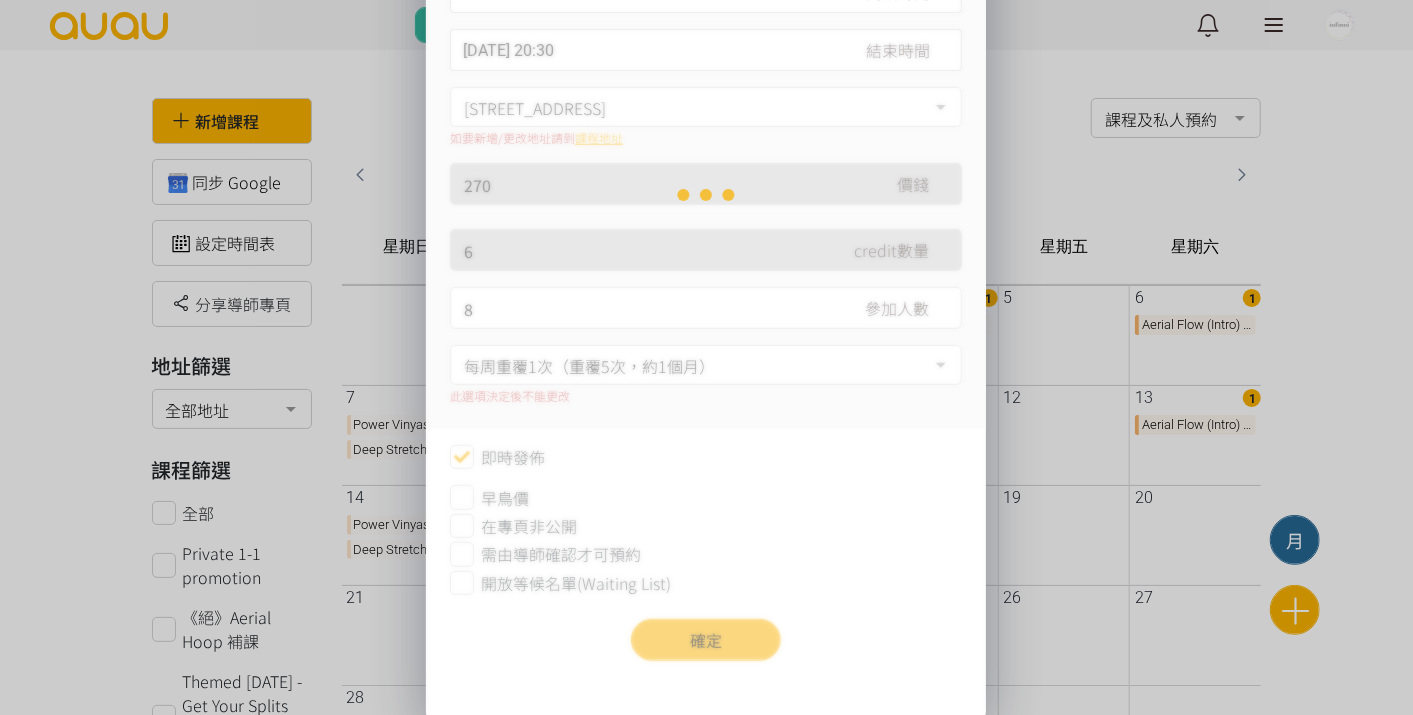 scroll, scrollTop: 0, scrollLeft: 0, axis: both 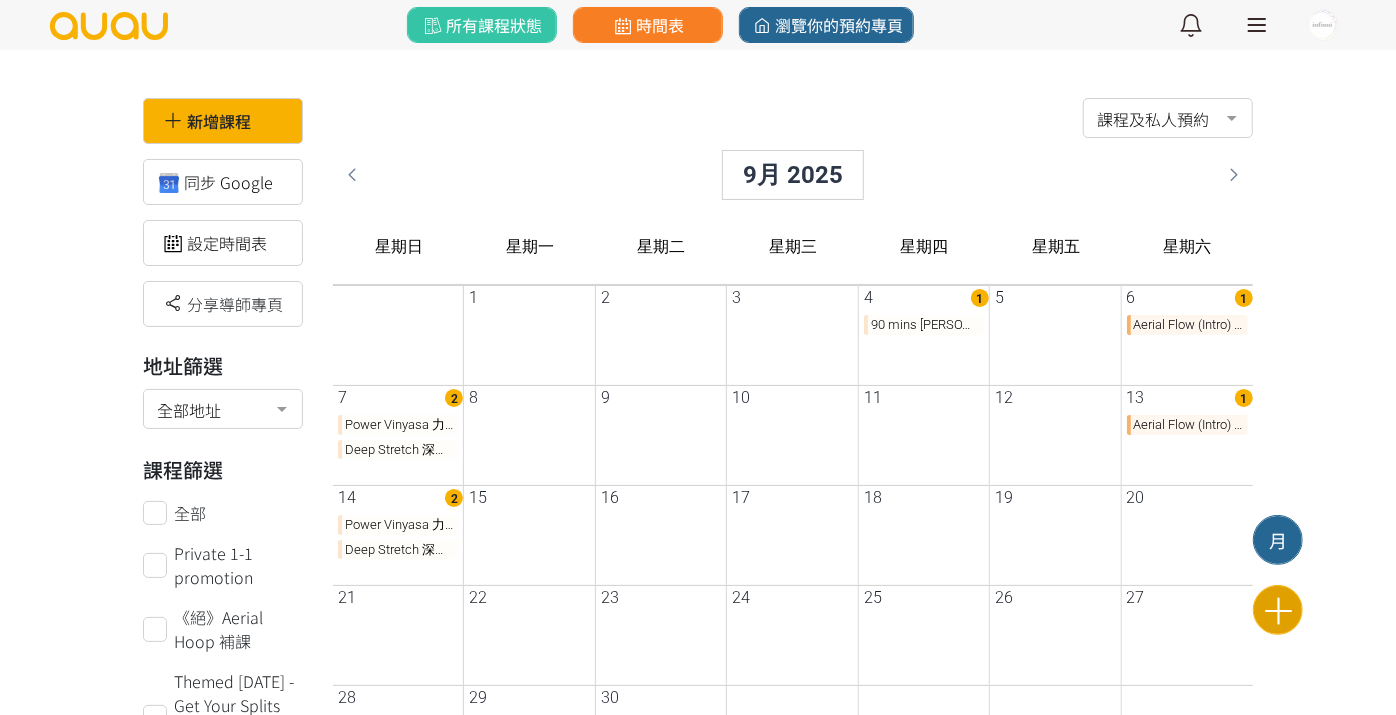 click at bounding box center (1278, 610) 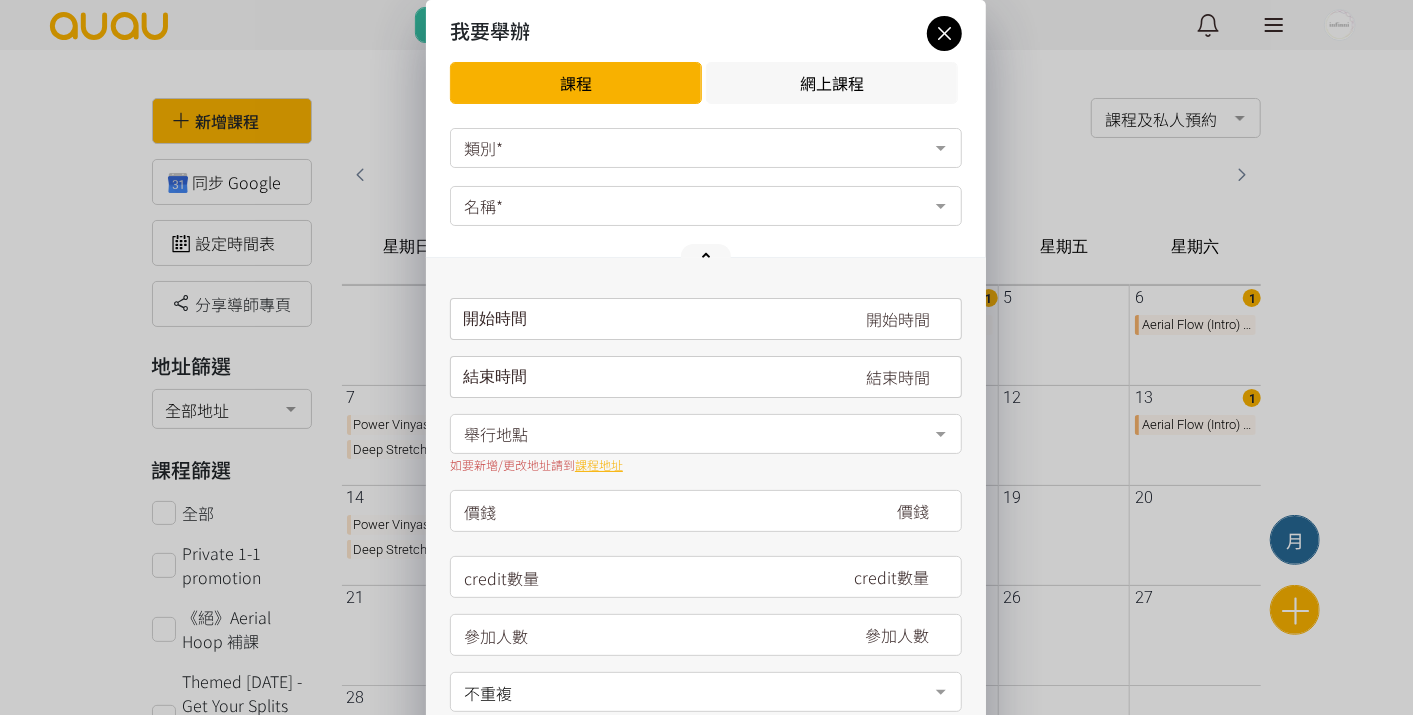 click on "類別*" at bounding box center [706, 148] 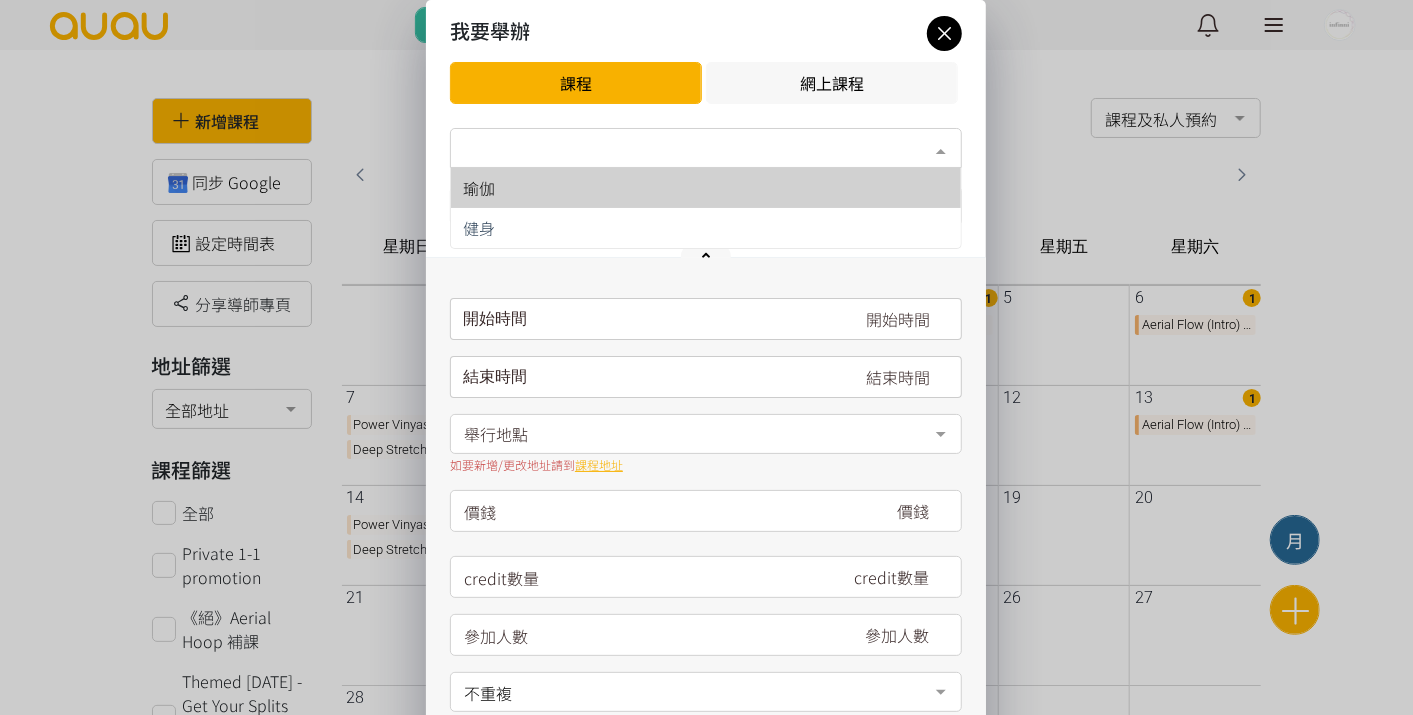 click on "瑜伽" at bounding box center (706, 188) 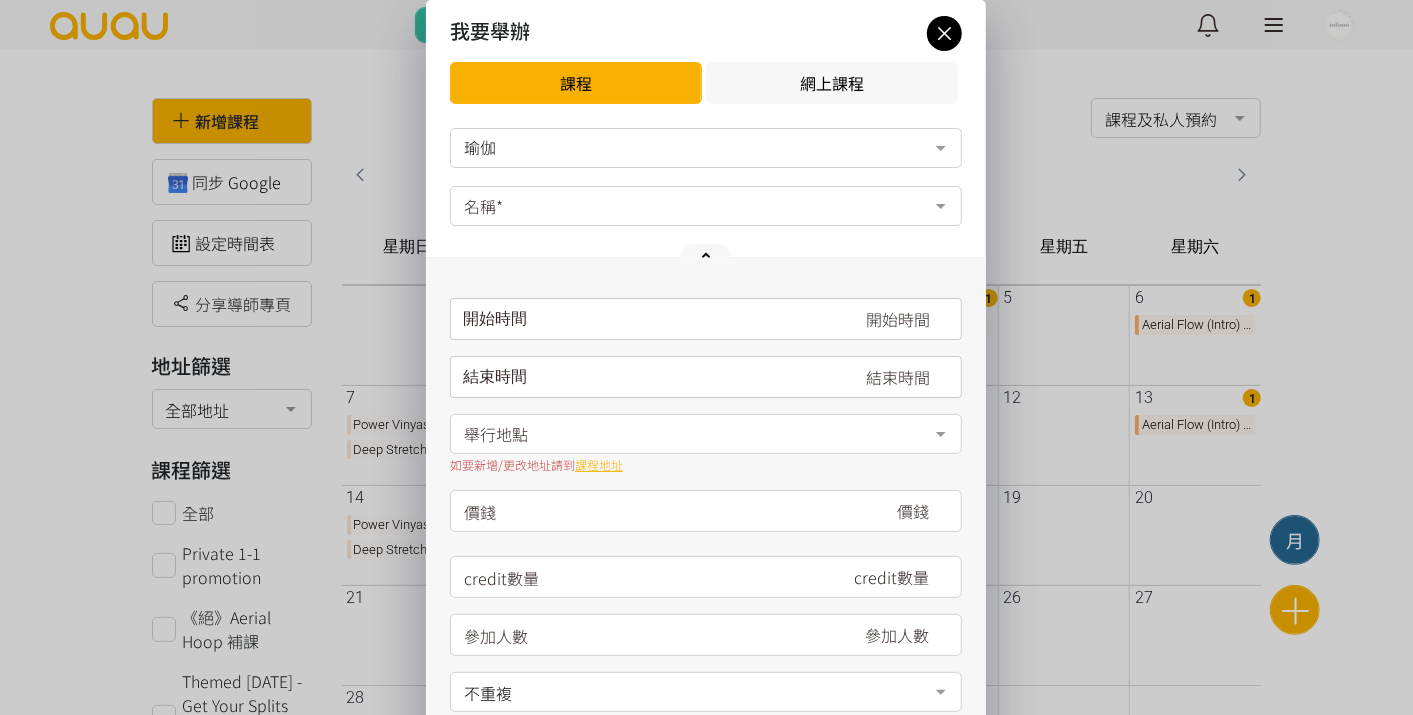 click on "名稱*" at bounding box center [706, 206] 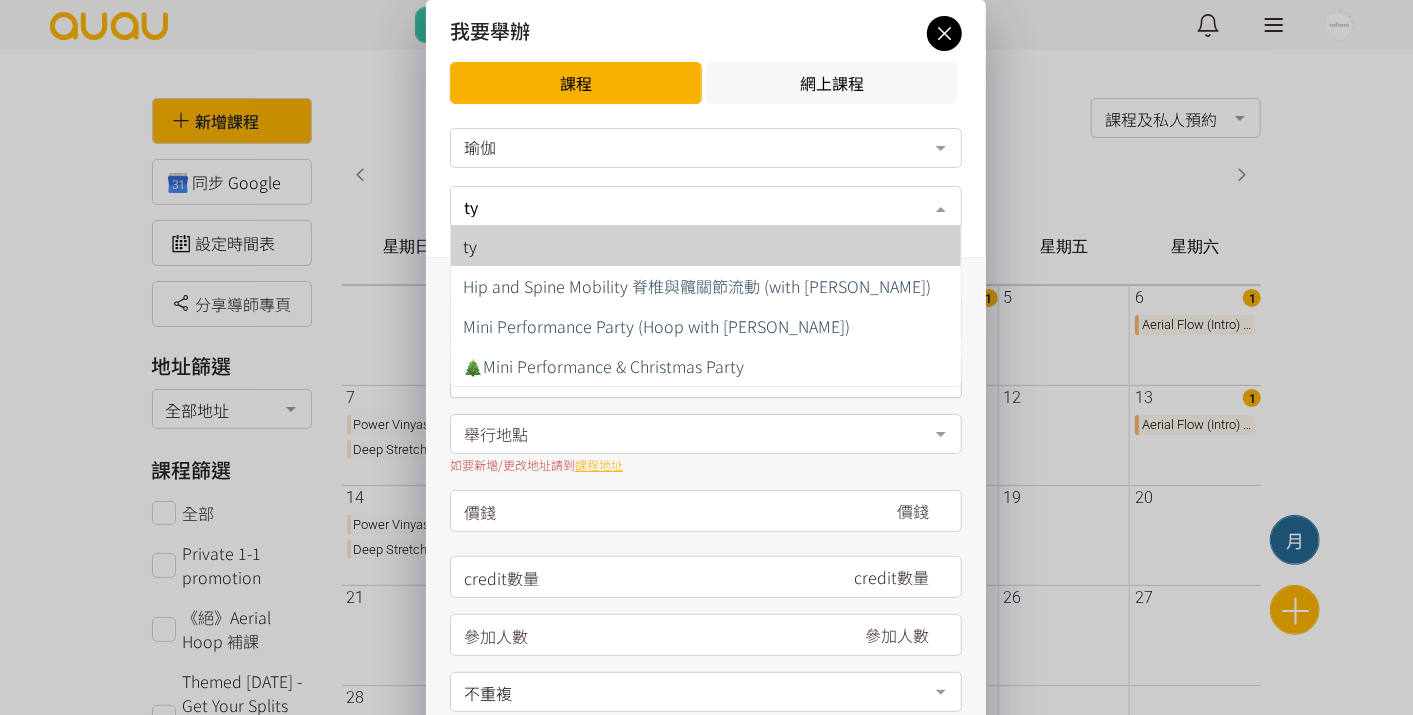 type on "t" 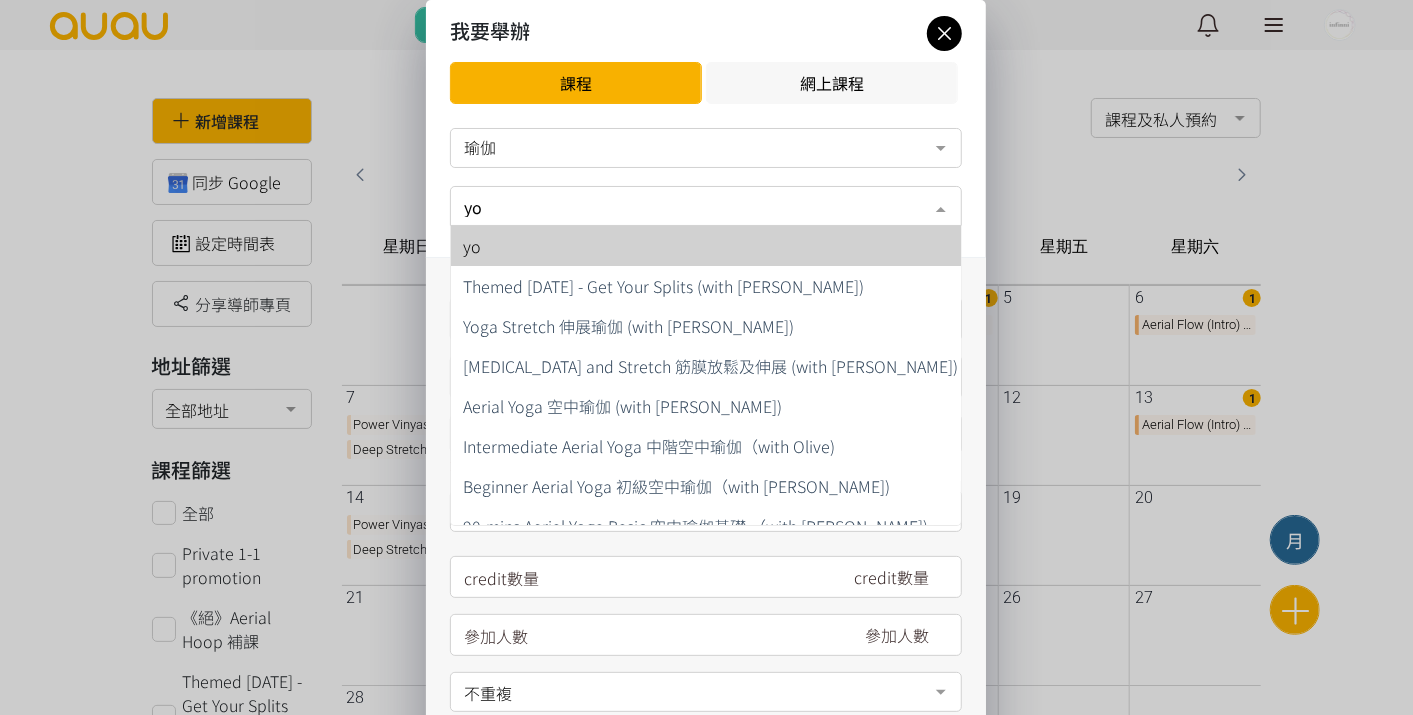 type on "y" 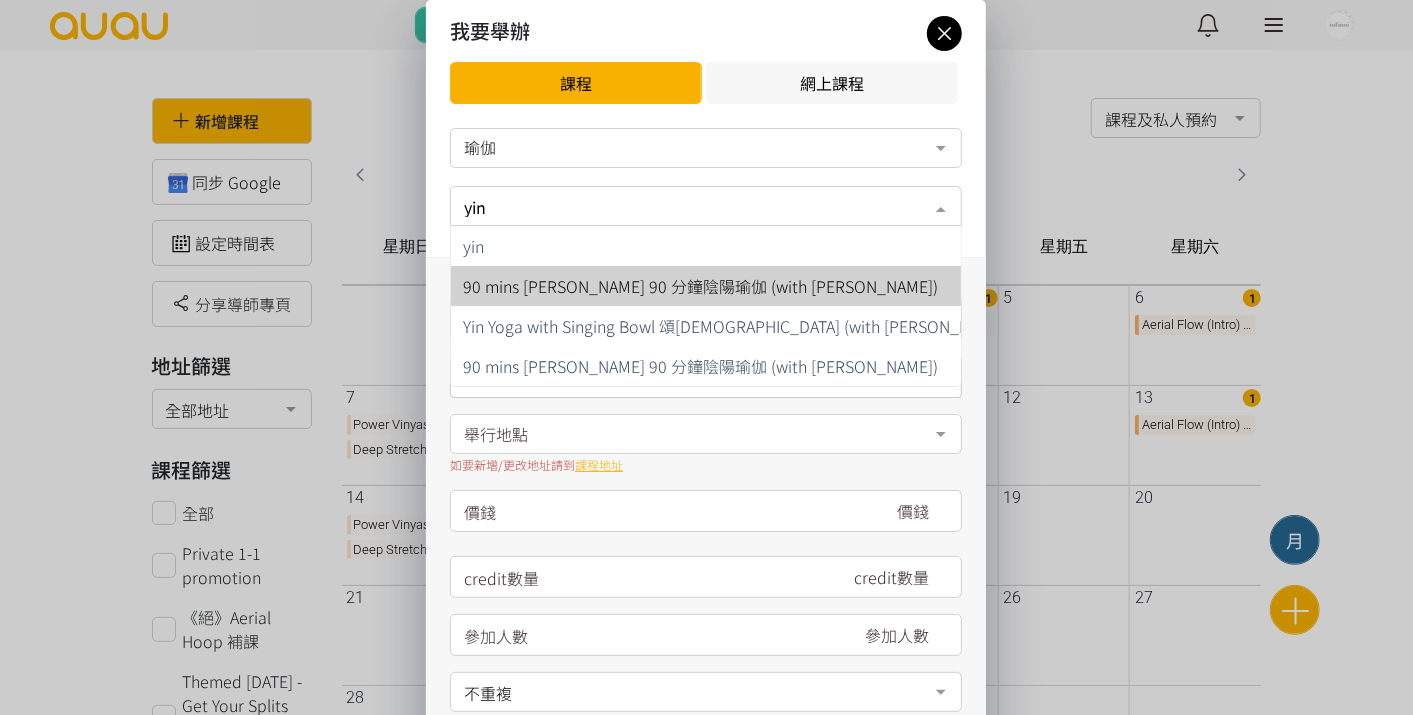 click on "90 mins [PERSON_NAME] 90 分鐘陰陽瑜伽 (with [PERSON_NAME])" at bounding box center (737, 286) 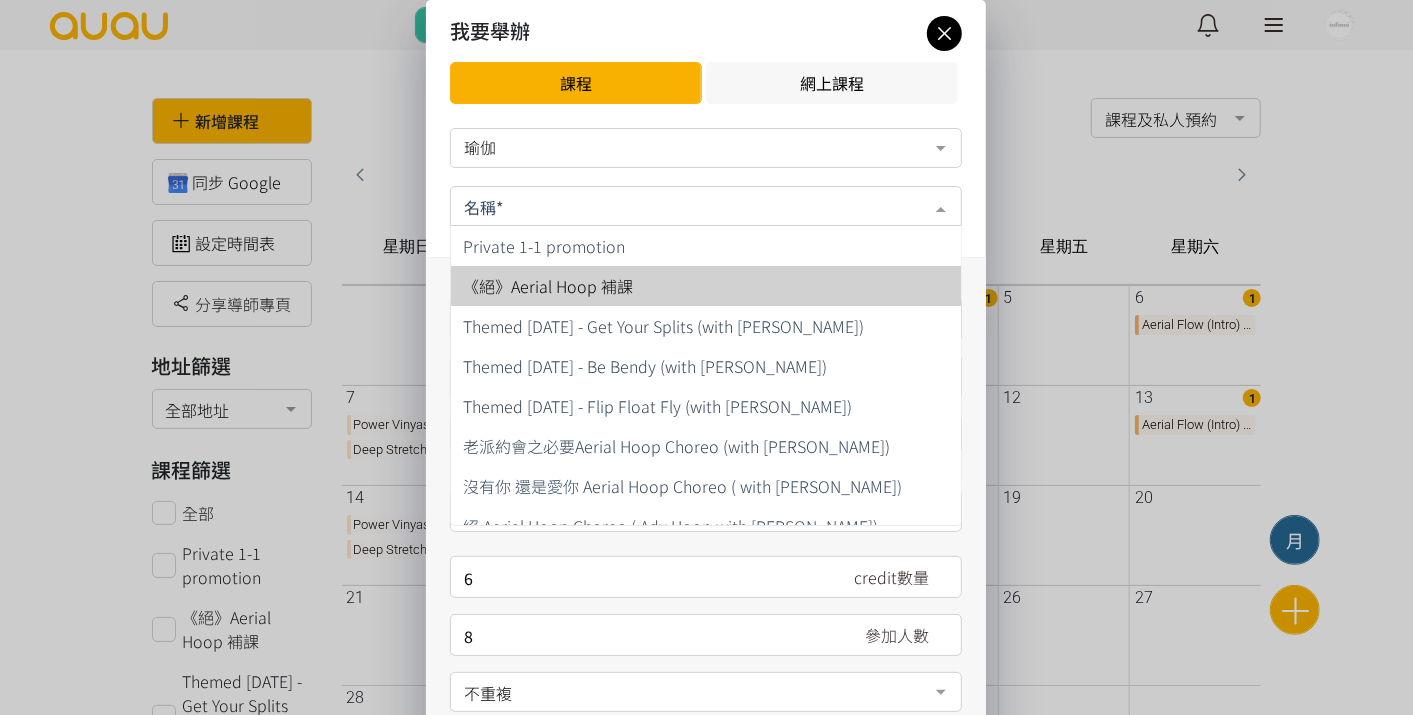 click at bounding box center (706, 206) 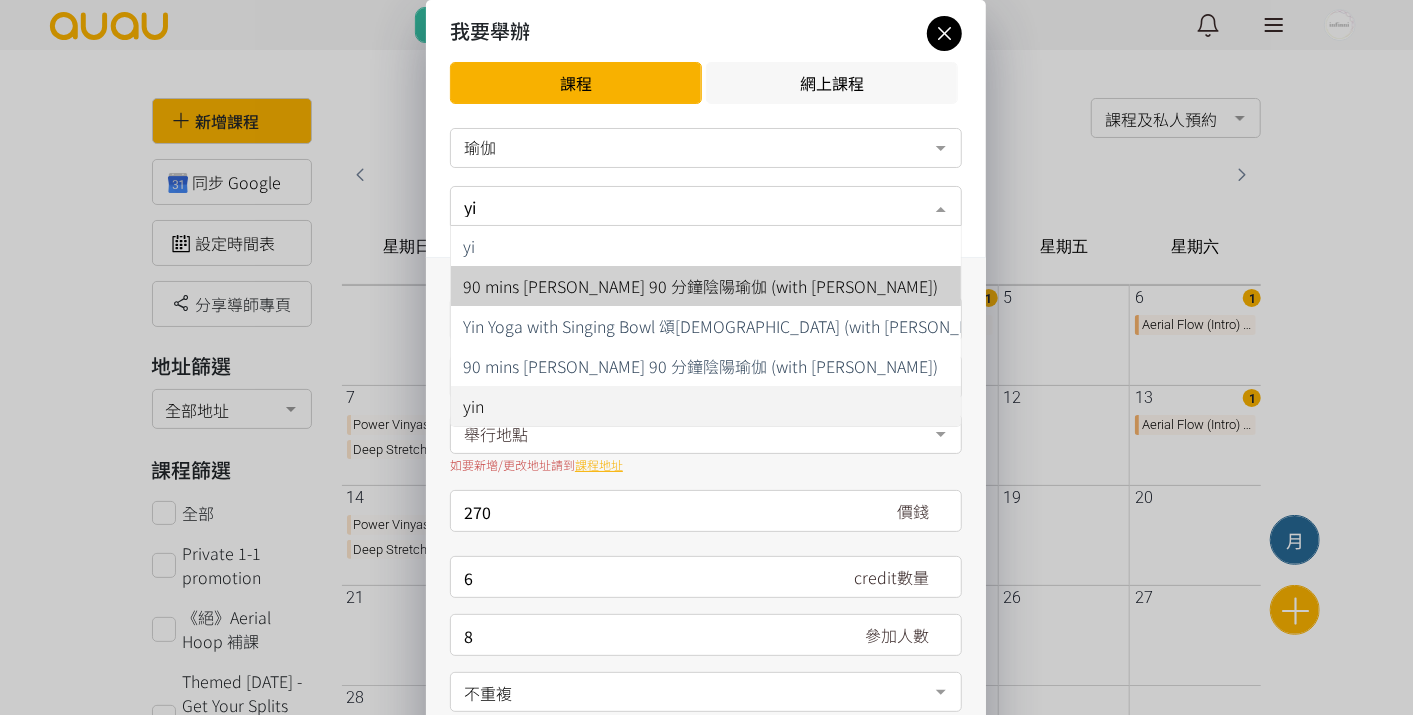 type on "yin" 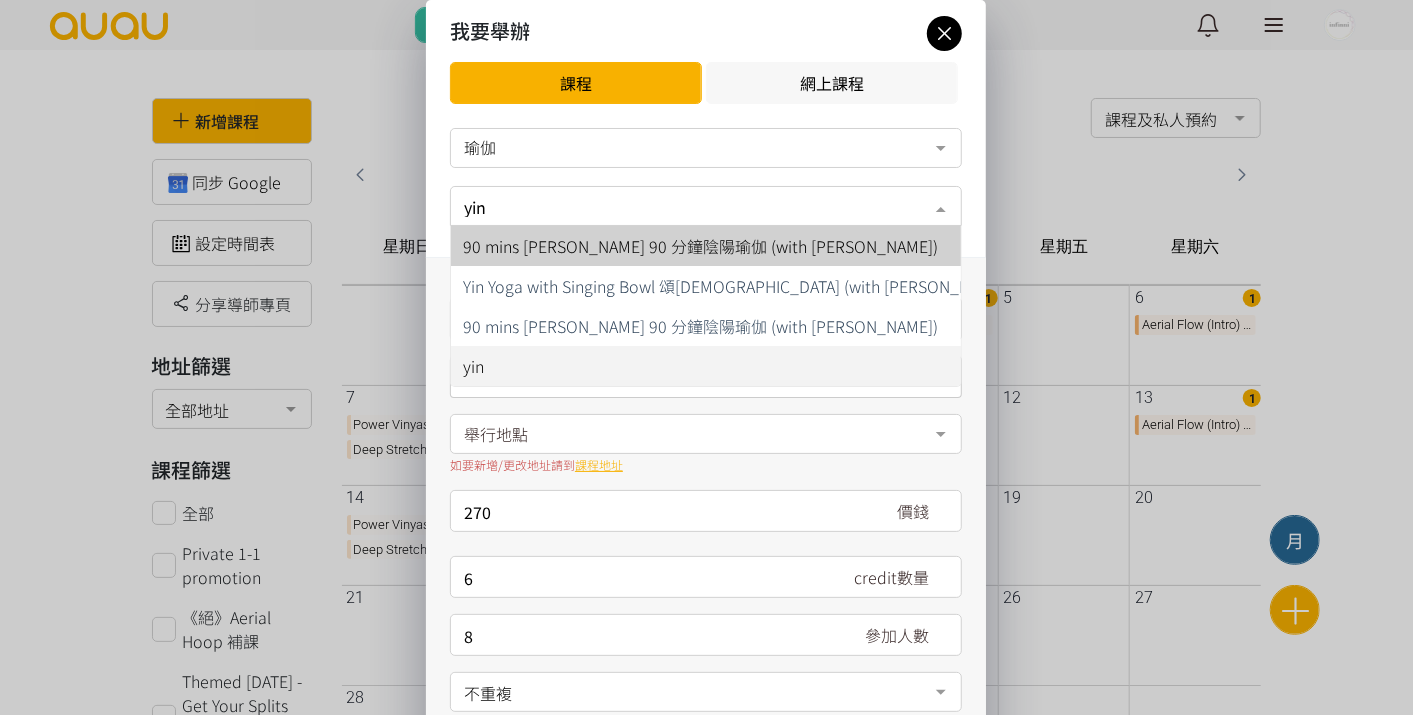 click on "90 mins [PERSON_NAME] 90 分鐘陰陽瑜伽 (with [PERSON_NAME])" at bounding box center (700, 246) 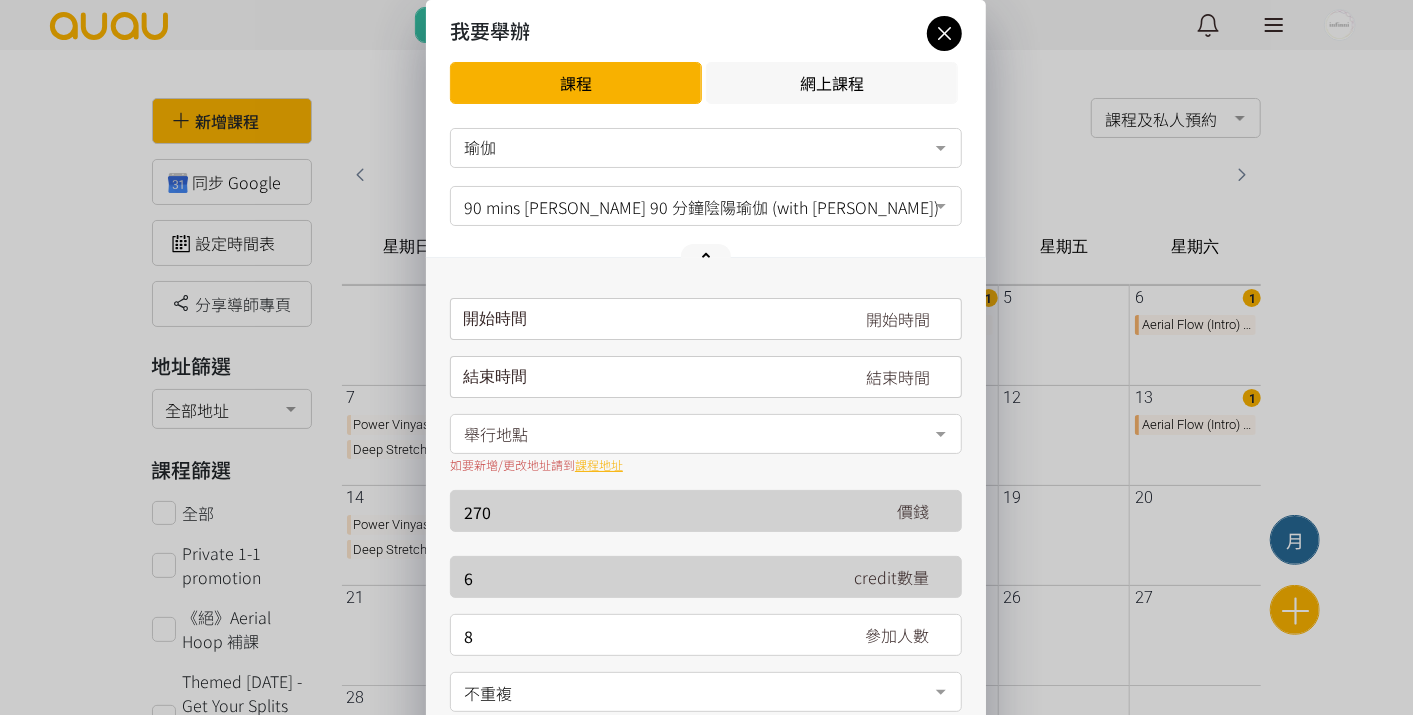 click on "請選擇時間表日期" at bounding box center [706, 319] 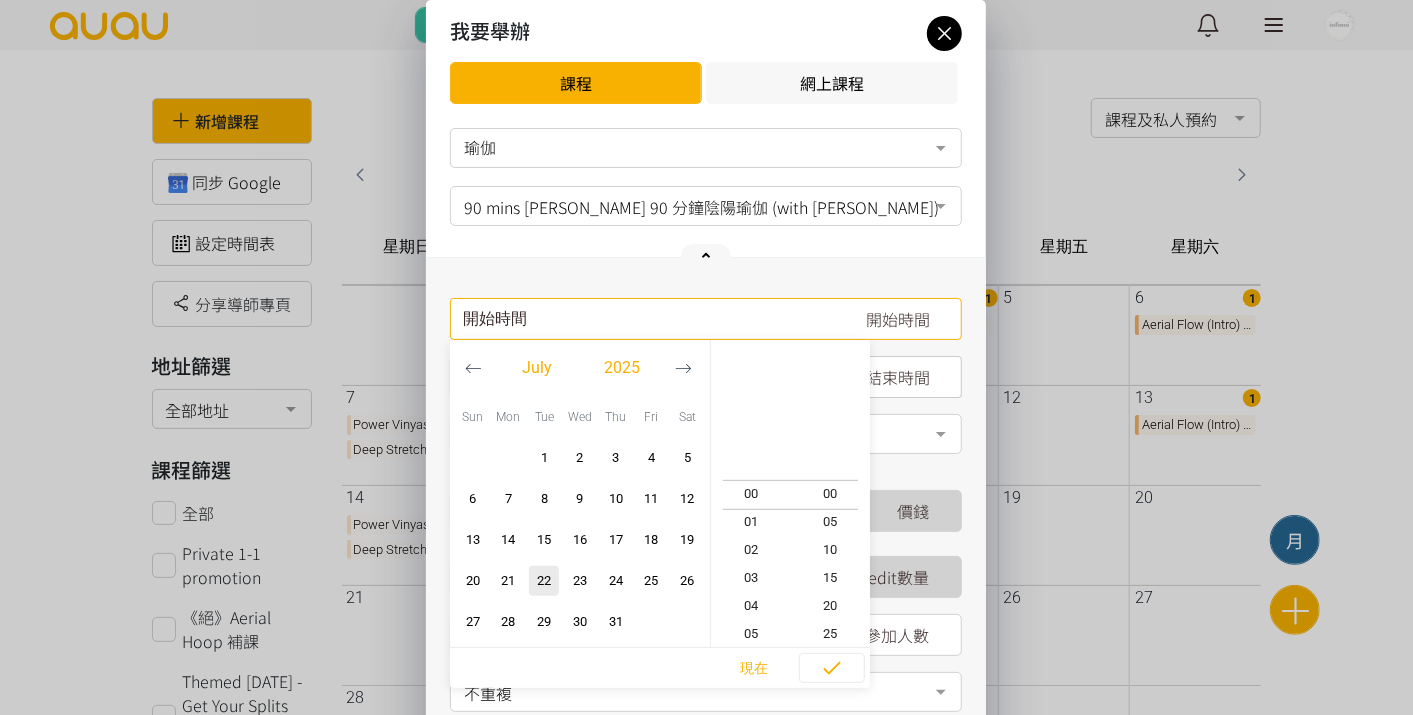 click at bounding box center (683, 368) 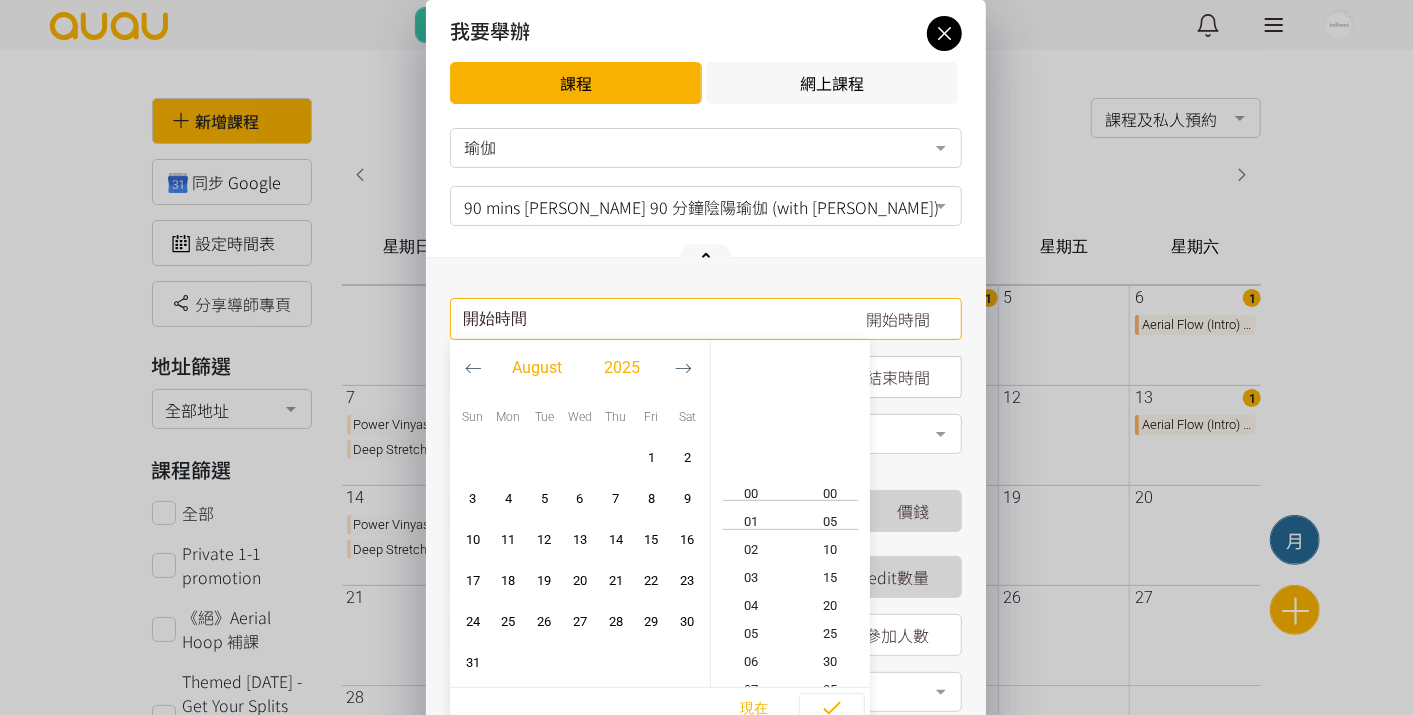 click 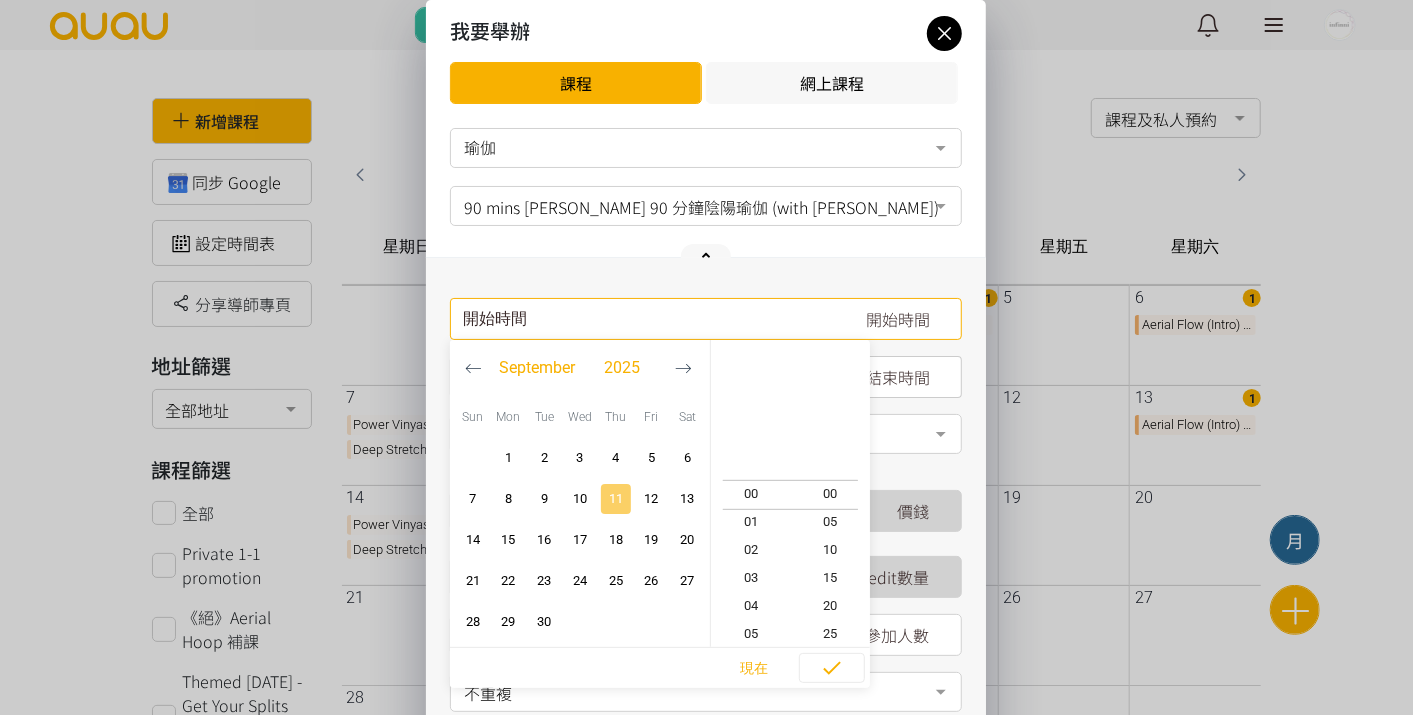 click on "11" at bounding box center [616, 499] 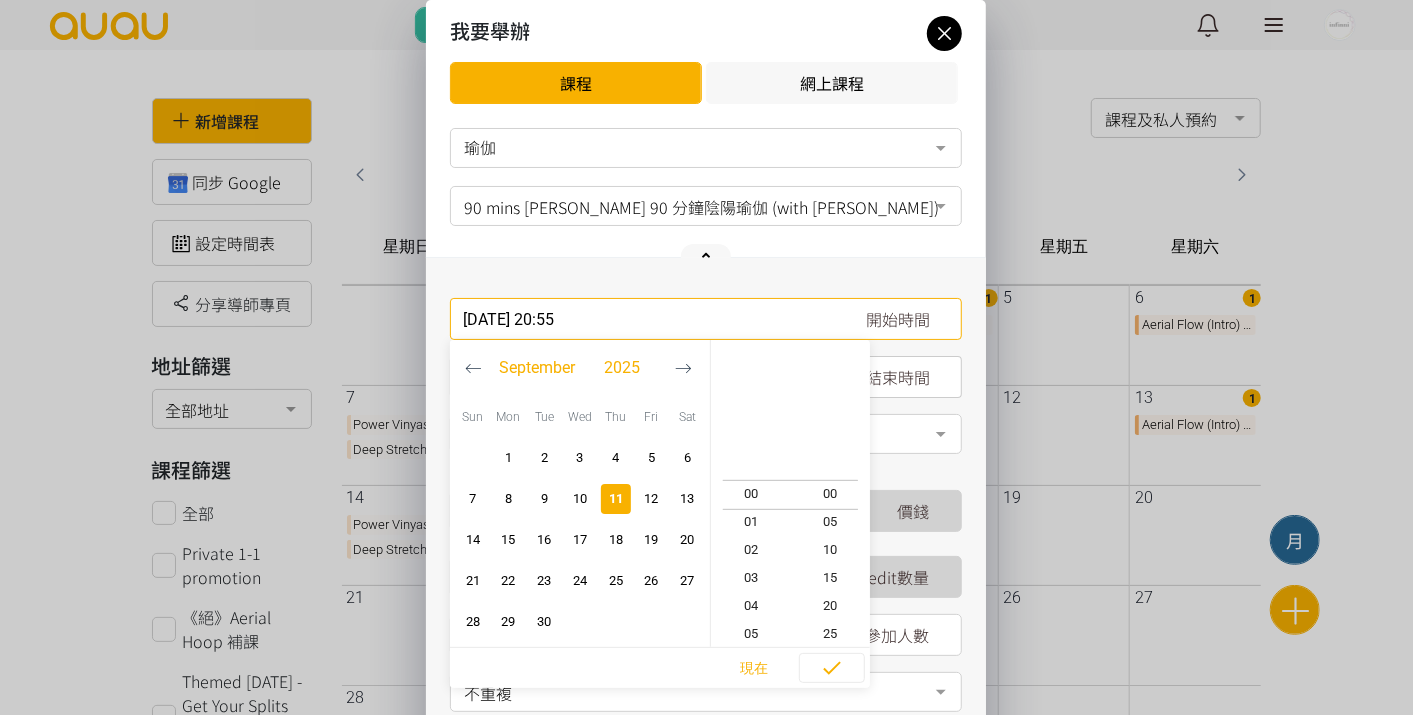scroll, scrollTop: 560, scrollLeft: 0, axis: vertical 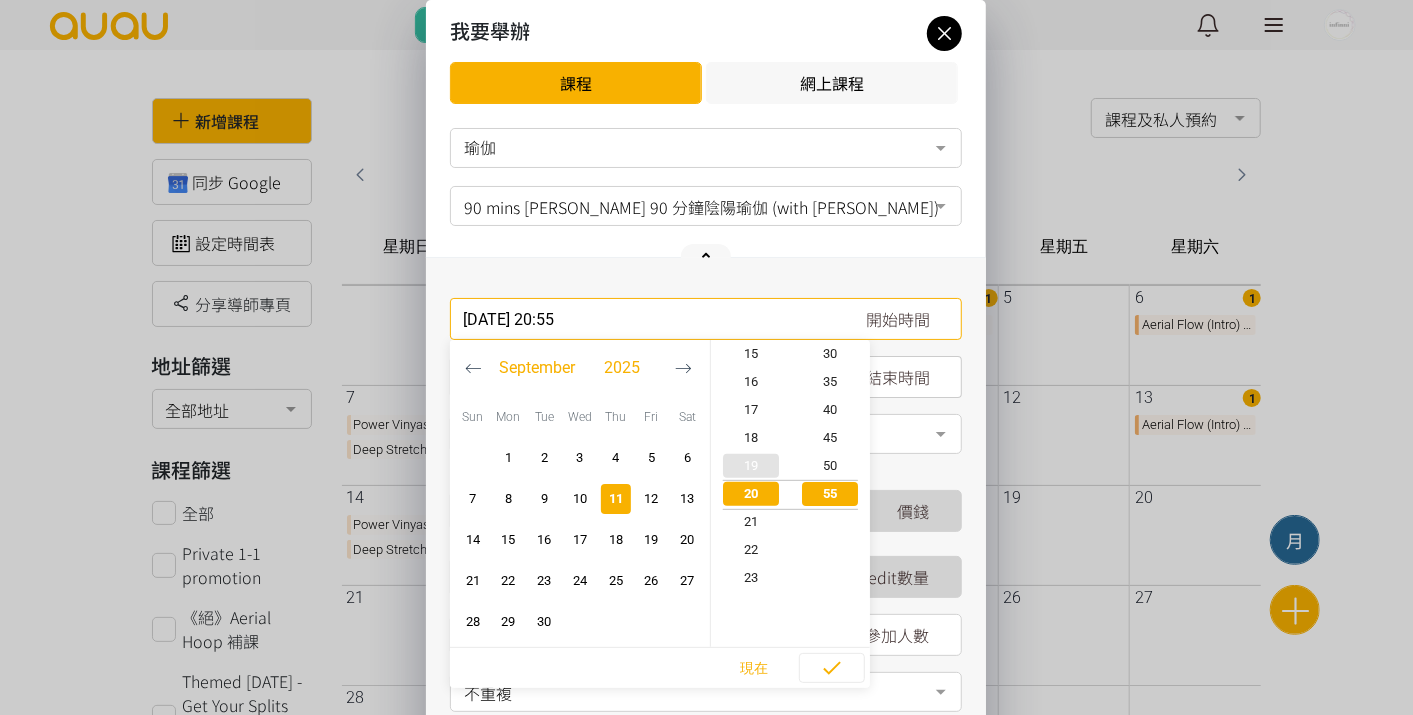 click on "19" at bounding box center (751, 466) 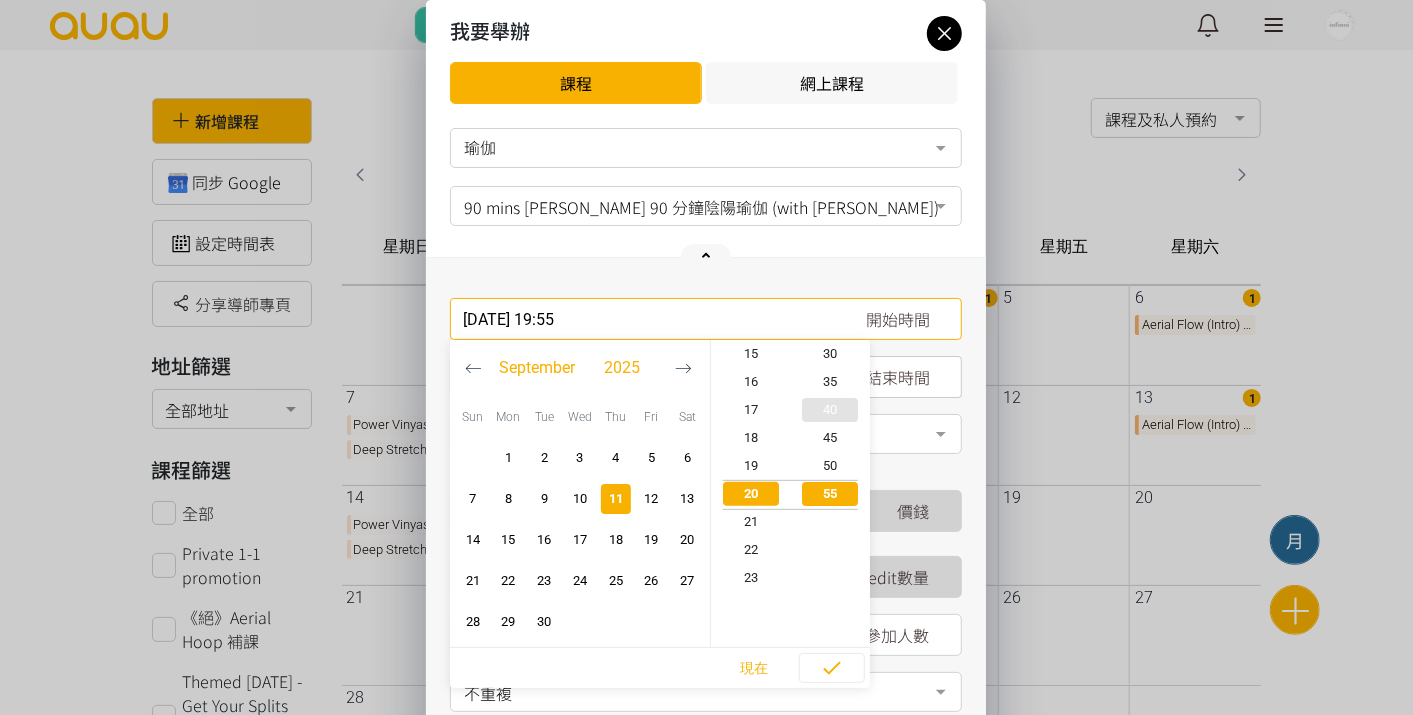 scroll, scrollTop: 531, scrollLeft: 0, axis: vertical 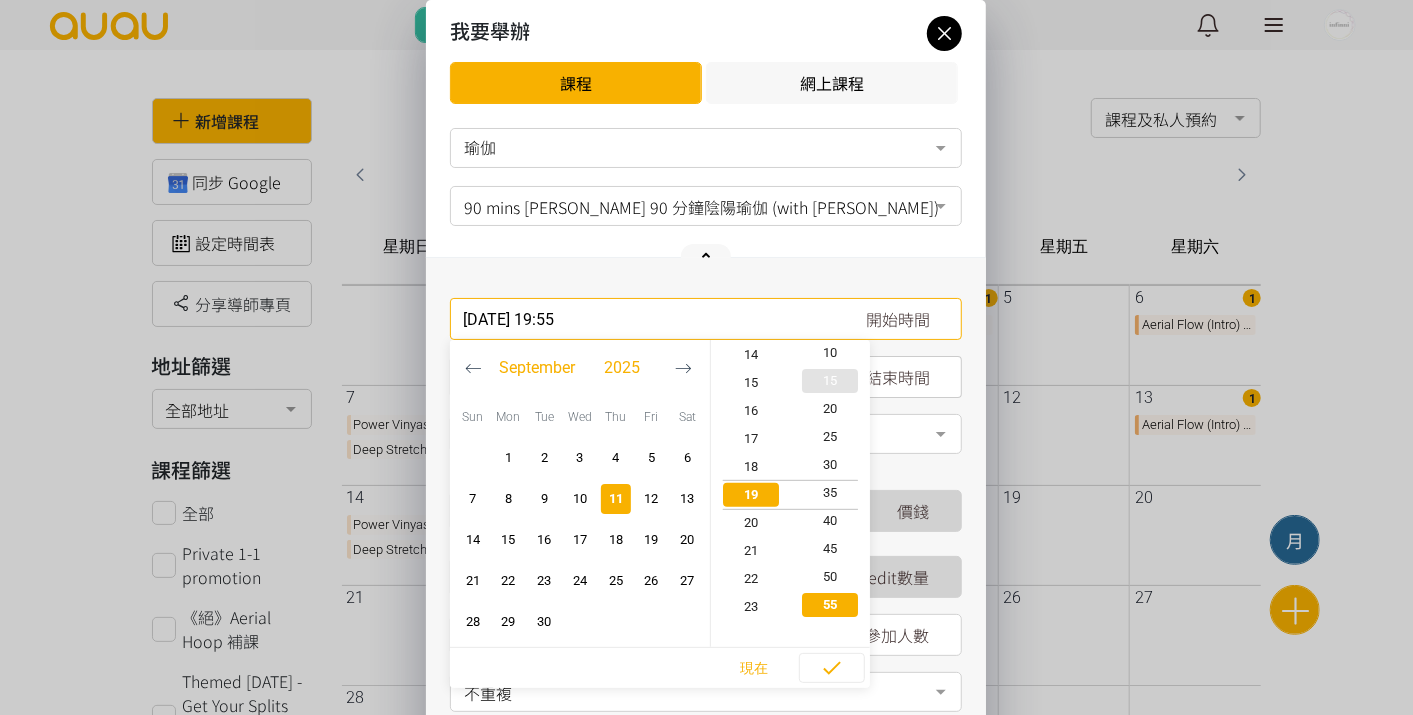 type on "2025-09-11, 19:35" 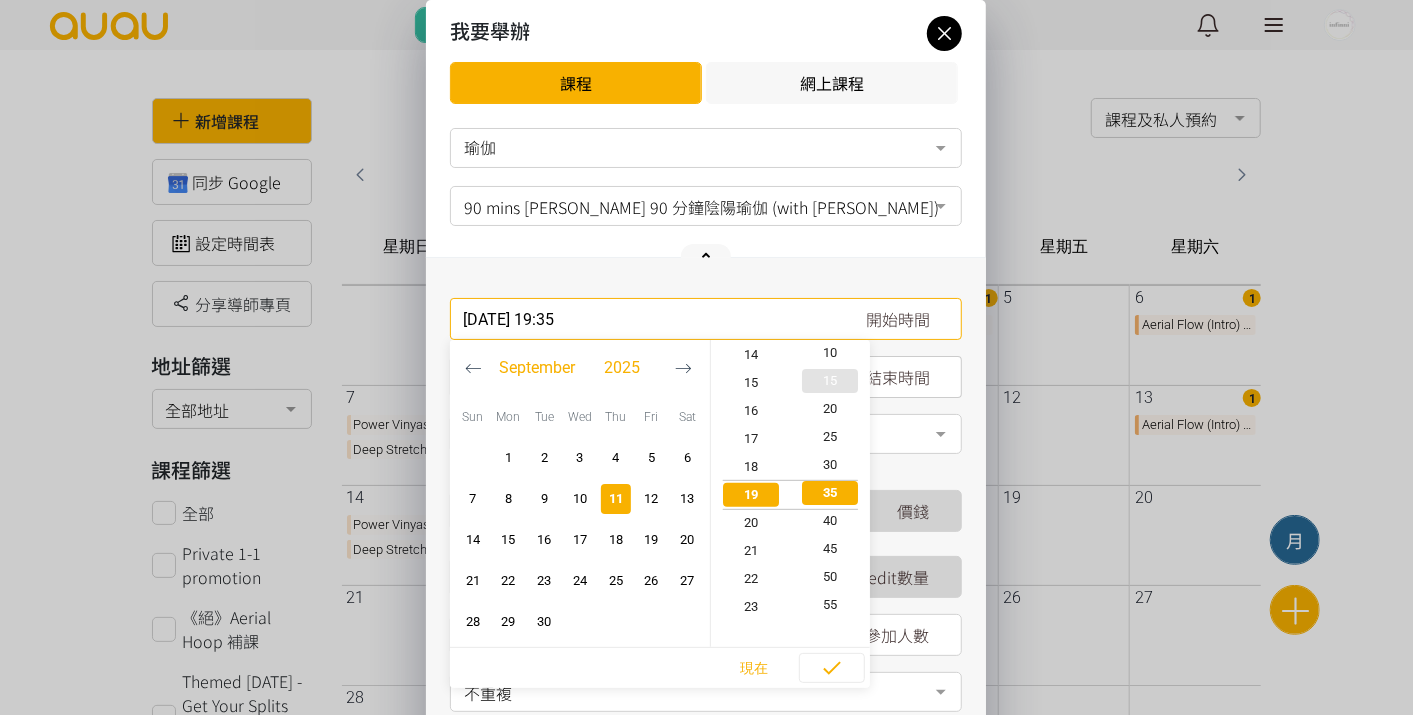 scroll, scrollTop: 531, scrollLeft: 0, axis: vertical 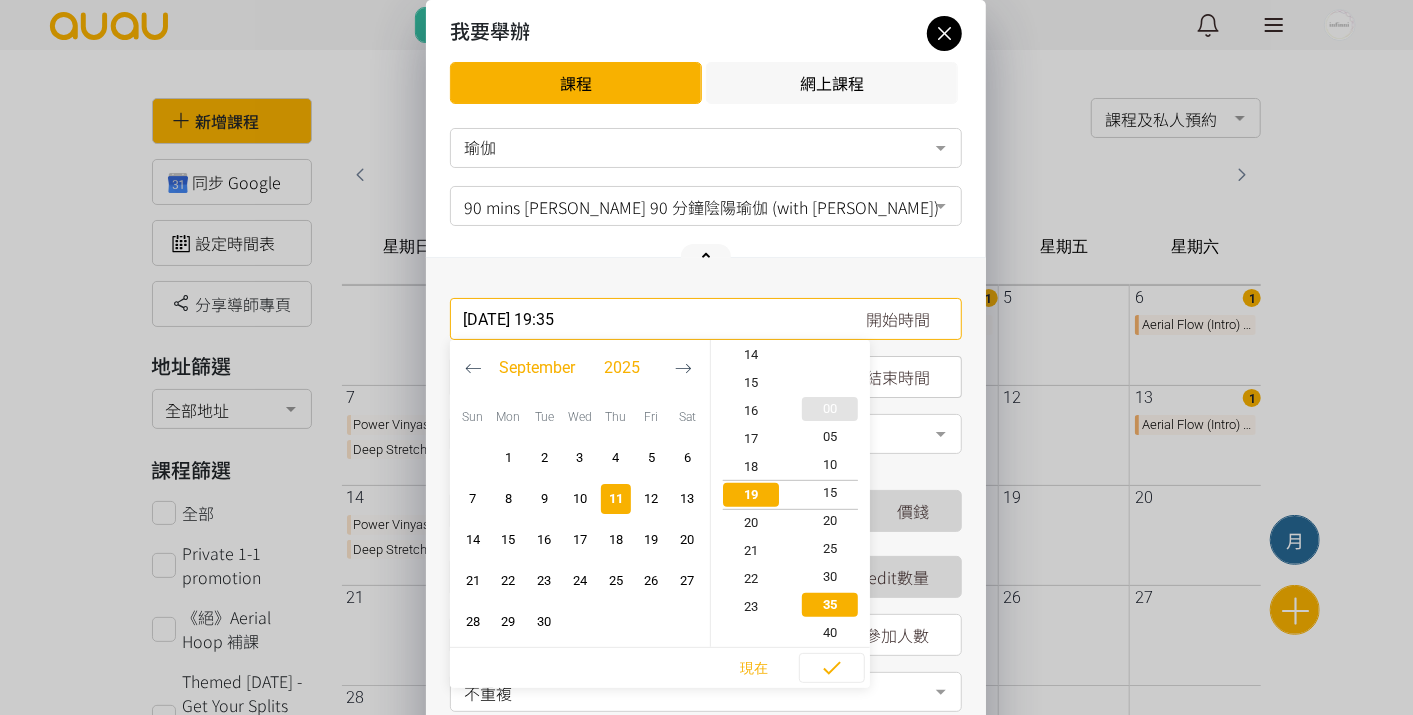 type on "2025-09-11, 19:15" 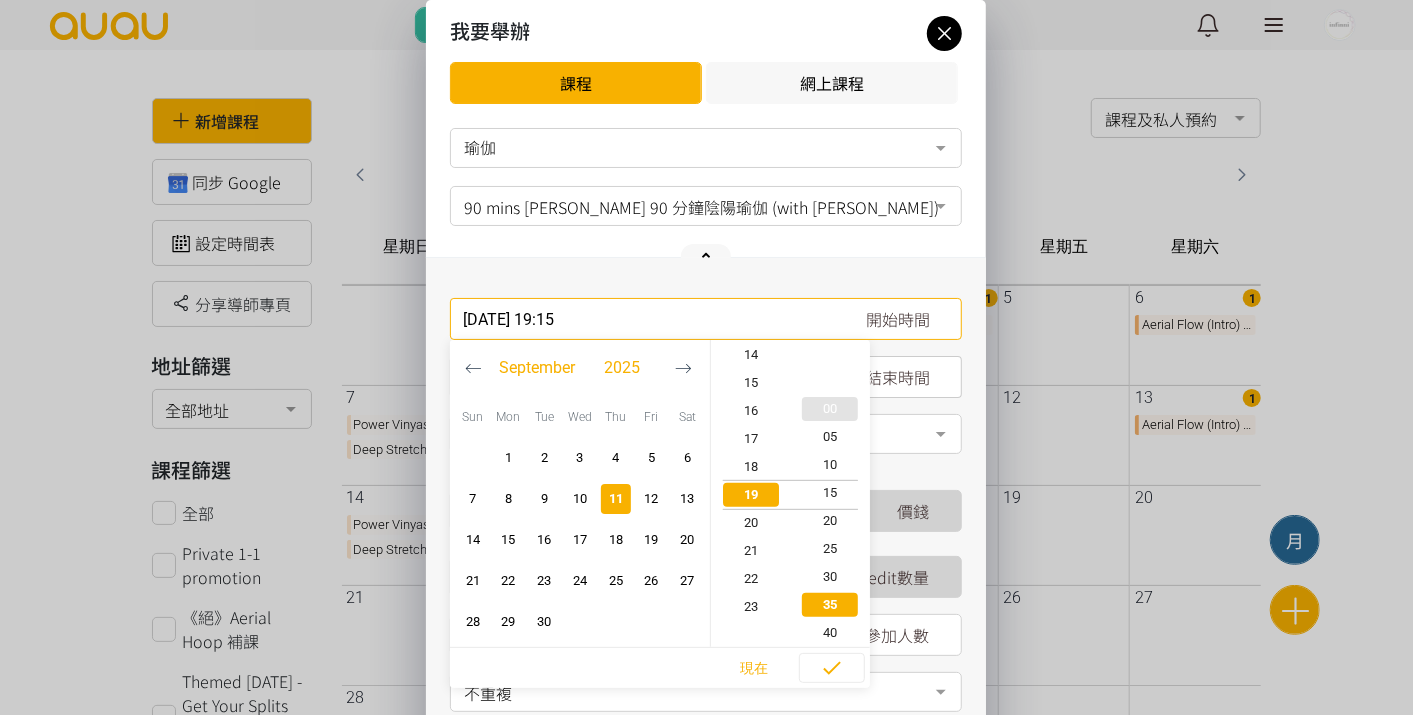 scroll, scrollTop: 531, scrollLeft: 0, axis: vertical 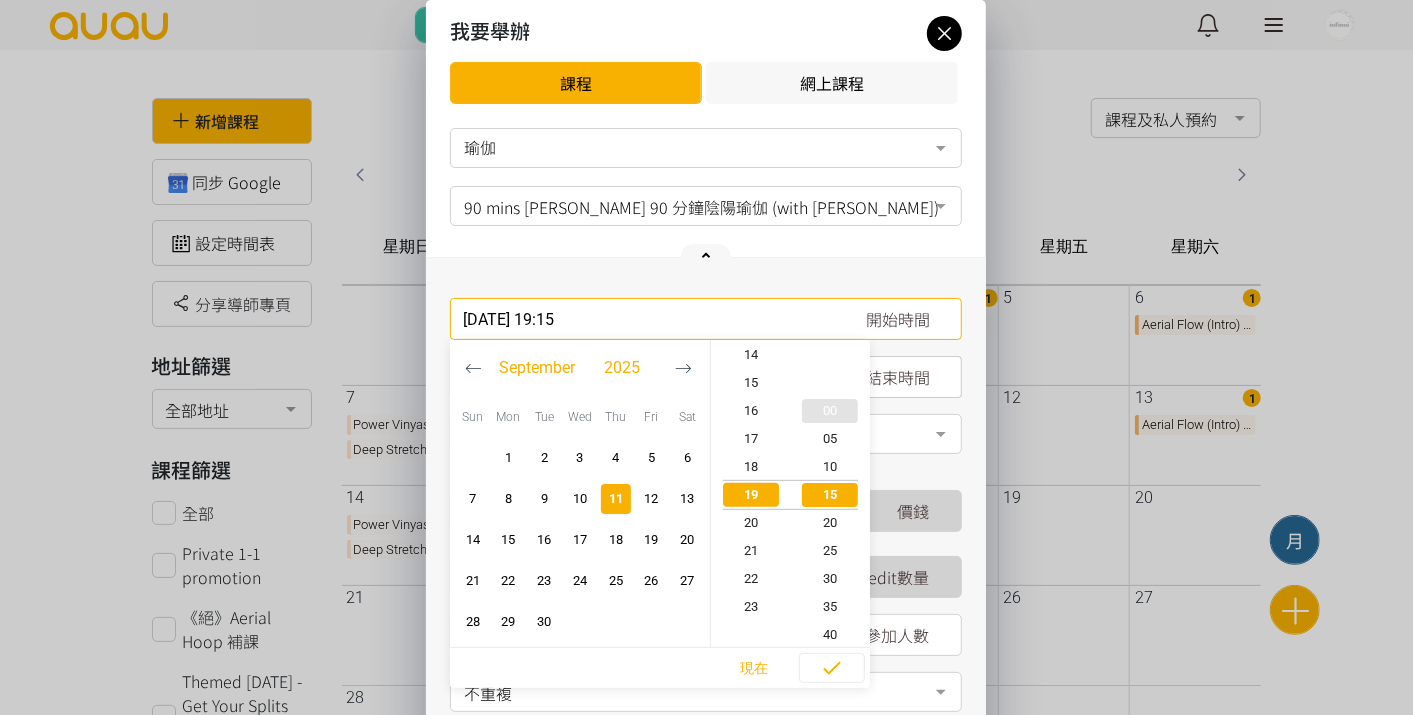 click on "00" at bounding box center [831, 411] 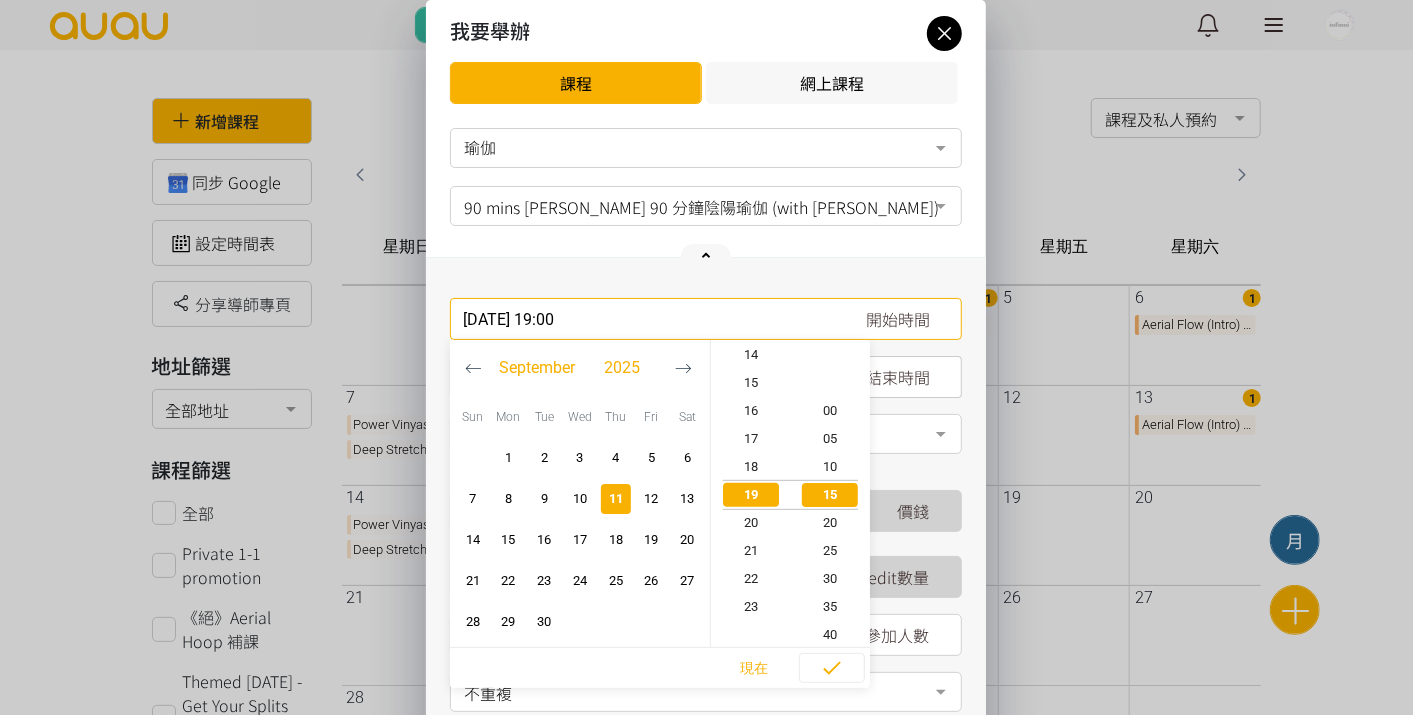 scroll, scrollTop: 531, scrollLeft: 0, axis: vertical 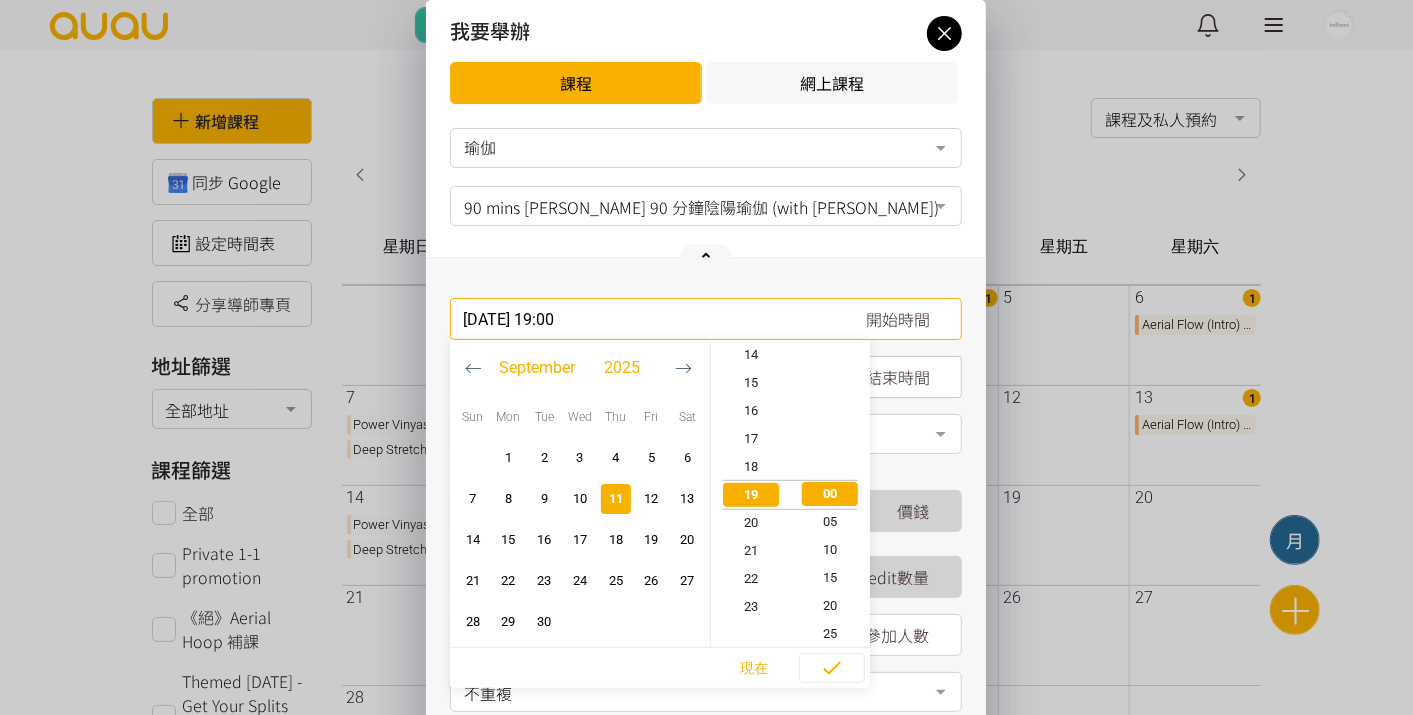 click on "舉行地點" at bounding box center [706, 434] 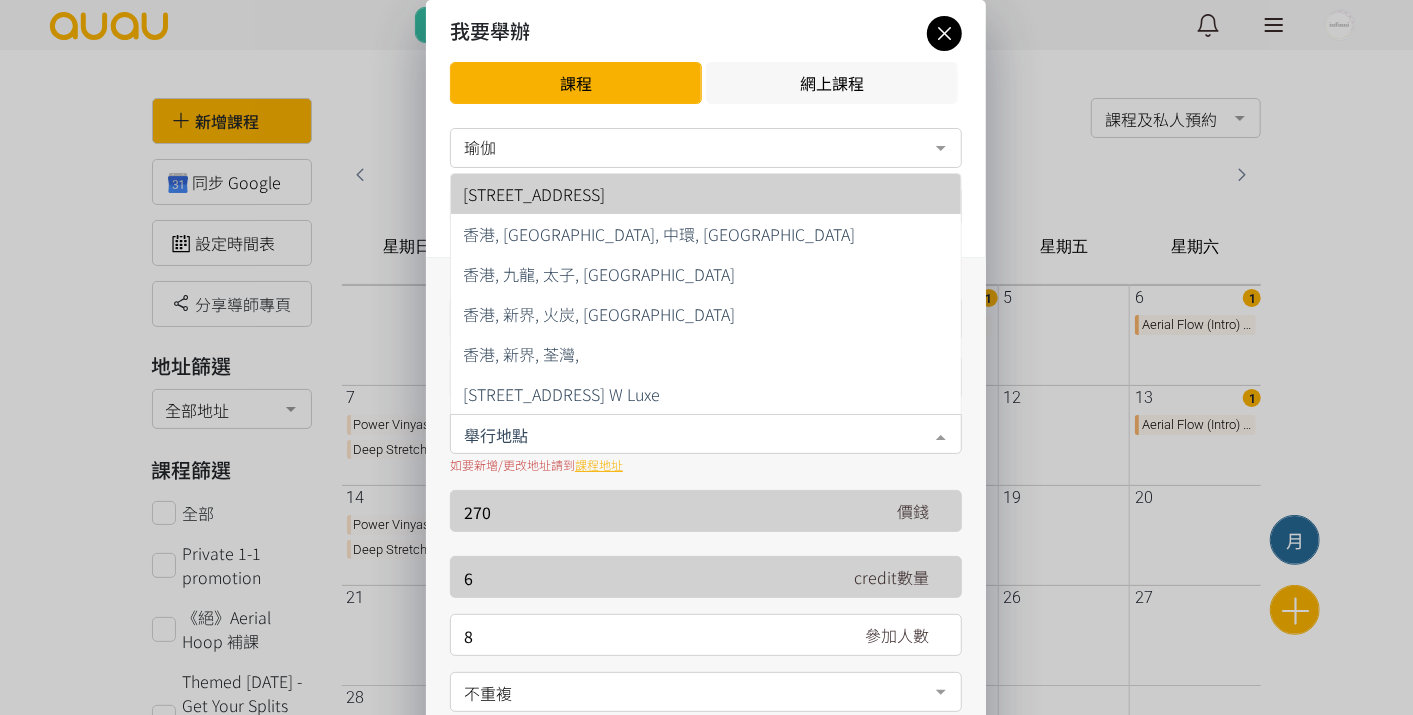 click on "[STREET_ADDRESS]" at bounding box center (706, 194) 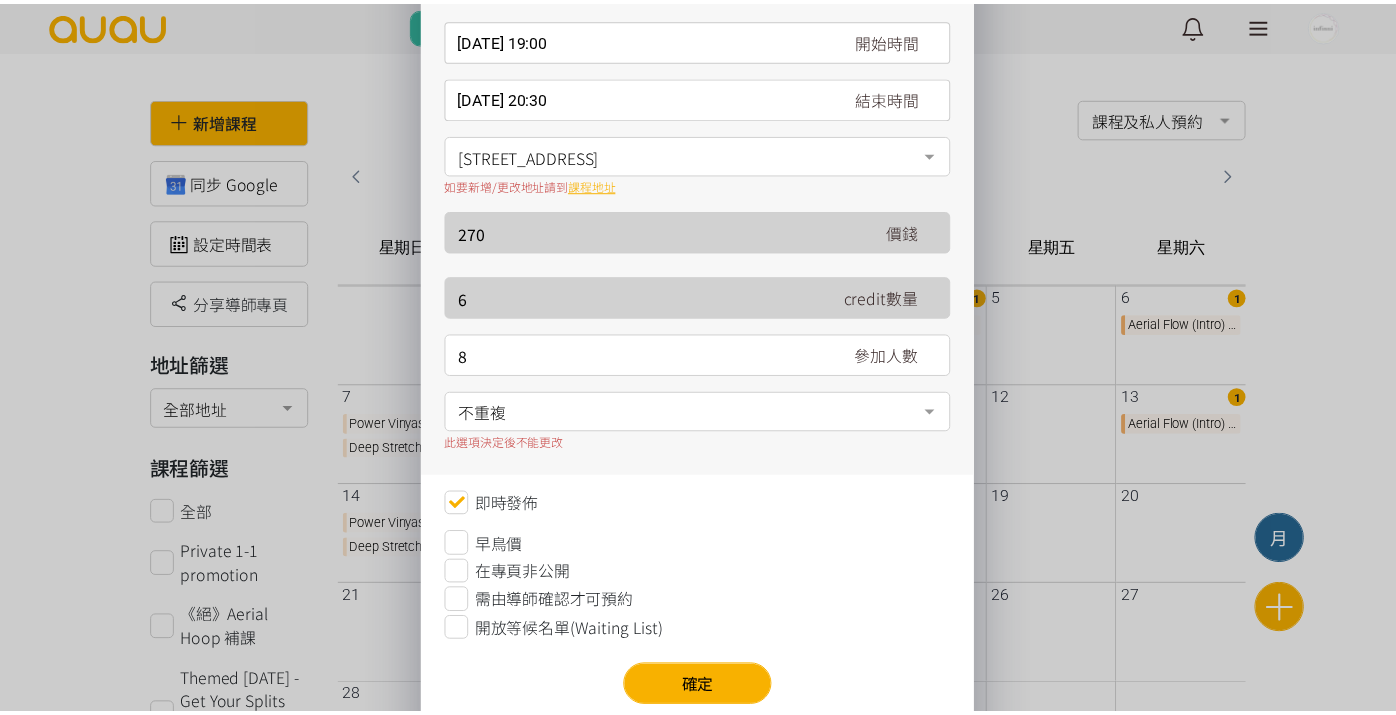 scroll, scrollTop: 327, scrollLeft: 0, axis: vertical 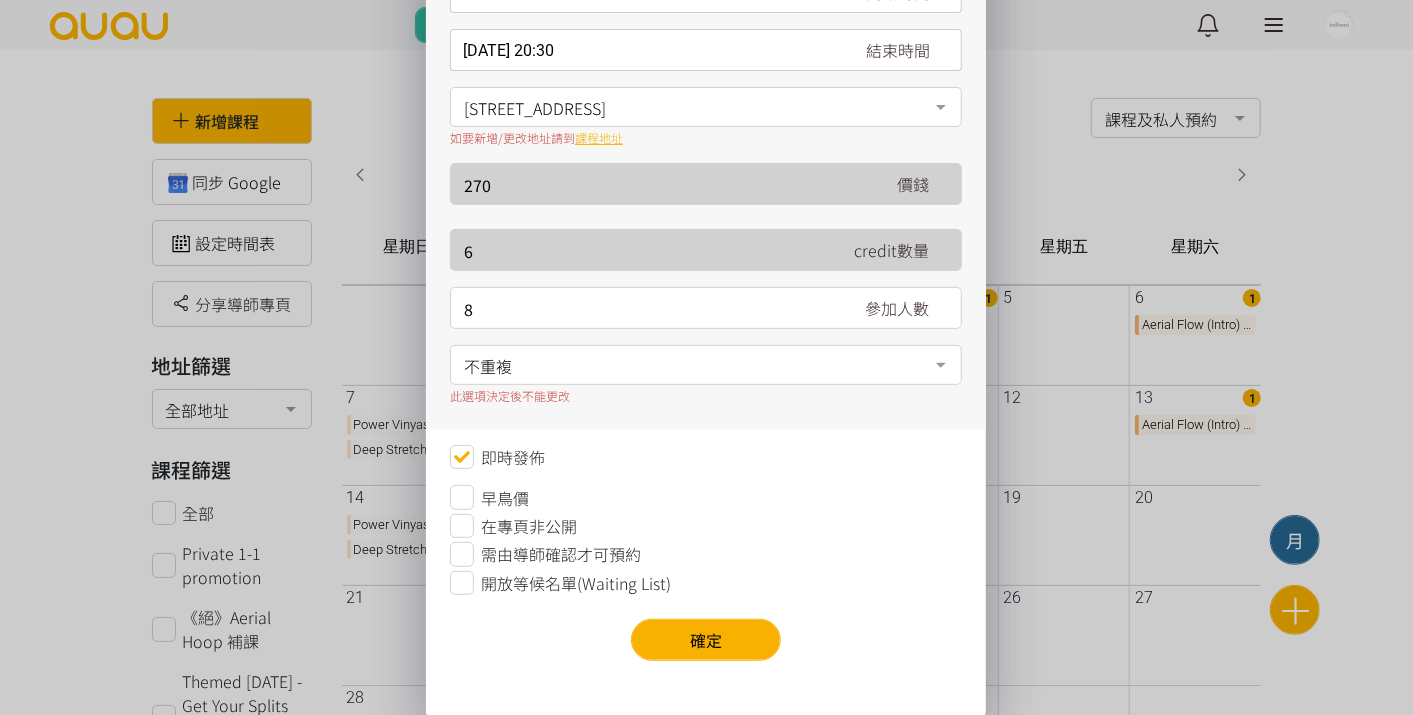 click on "確定" at bounding box center (706, 640) 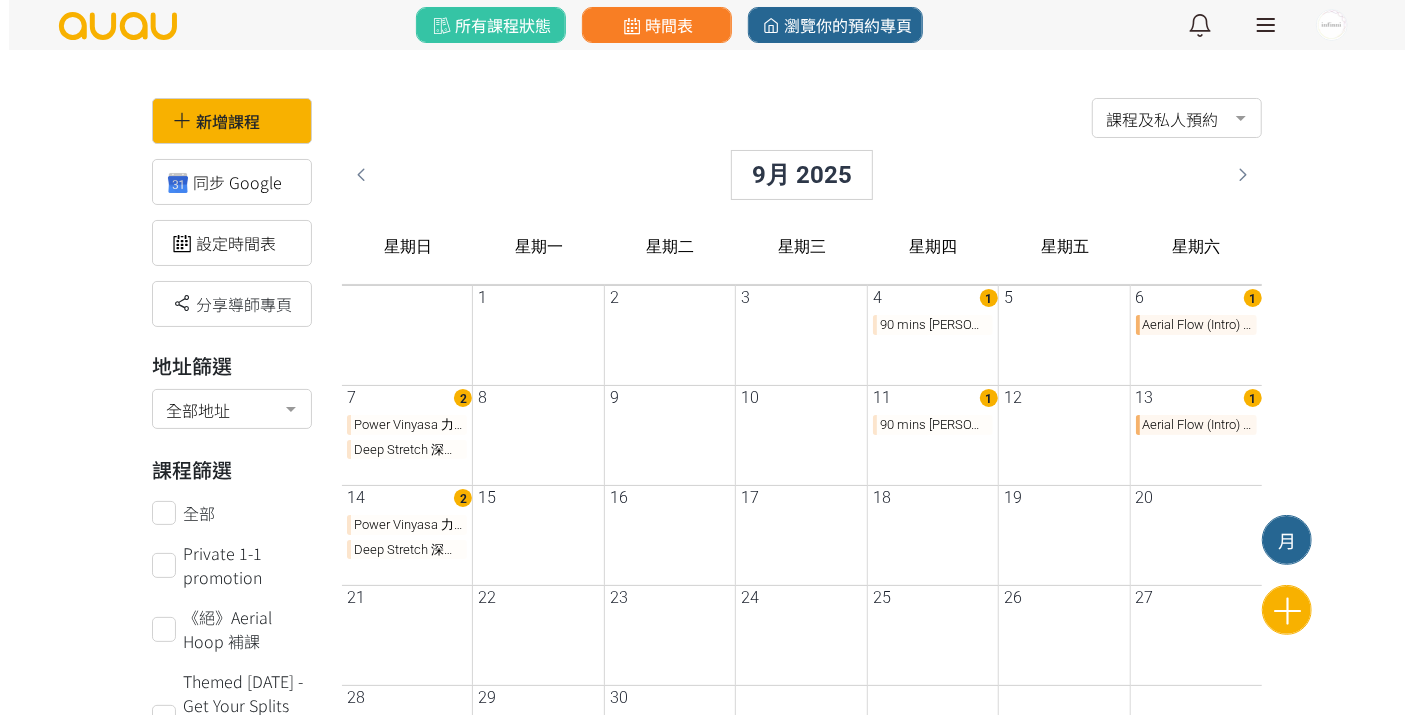 scroll, scrollTop: 0, scrollLeft: 0, axis: both 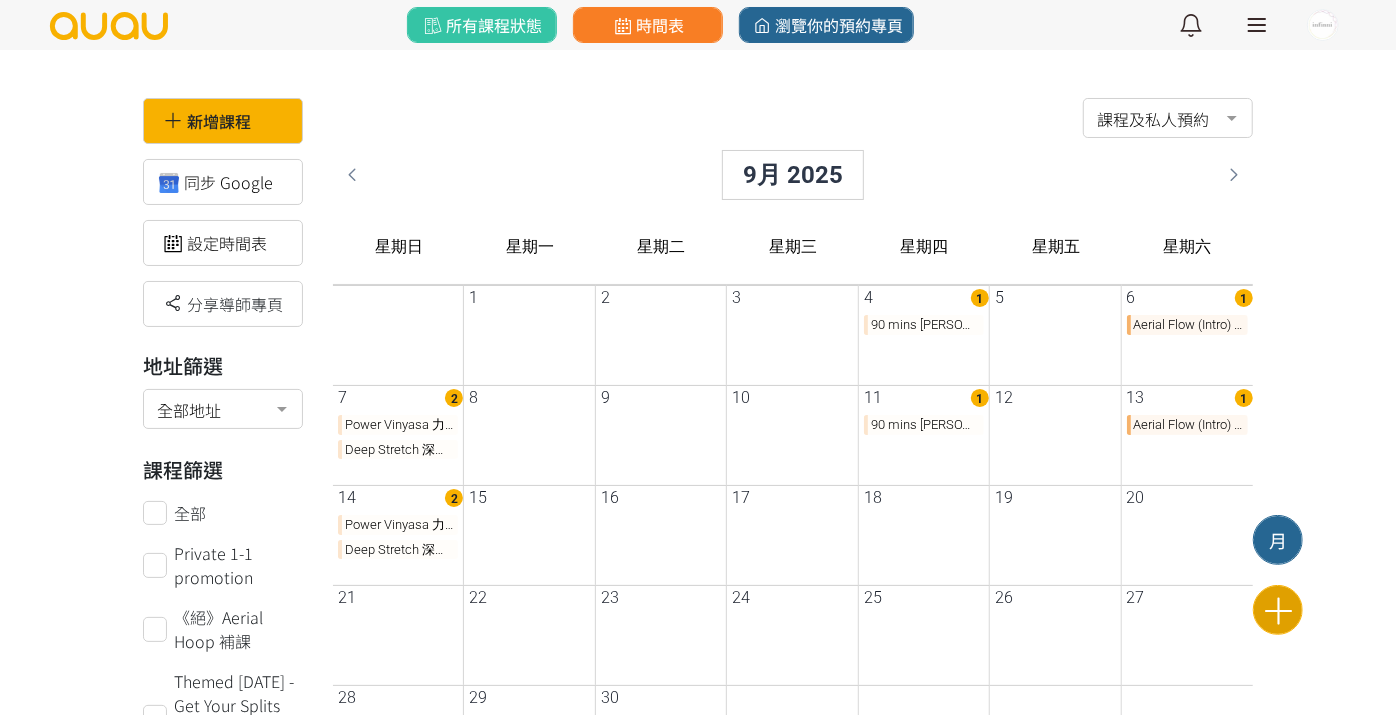 click at bounding box center (1278, 610) 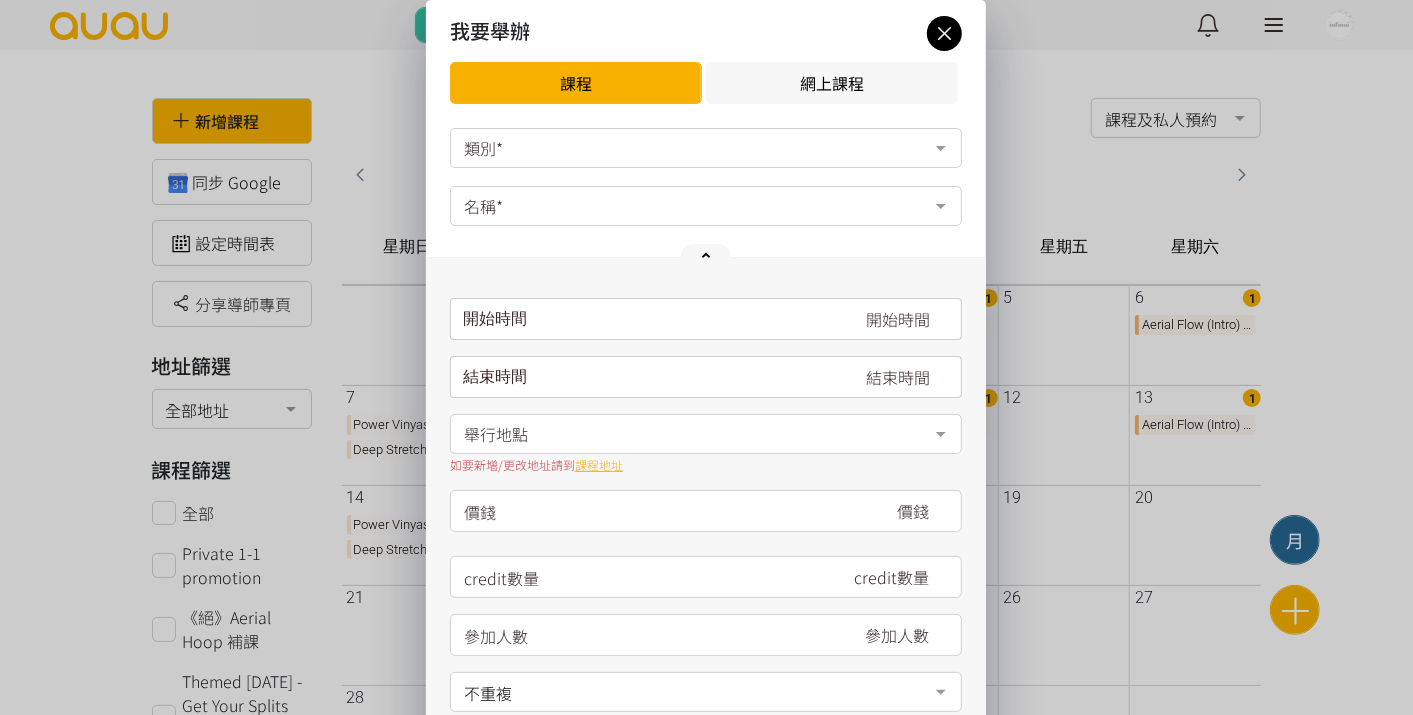 click on "類別*" at bounding box center (706, 148) 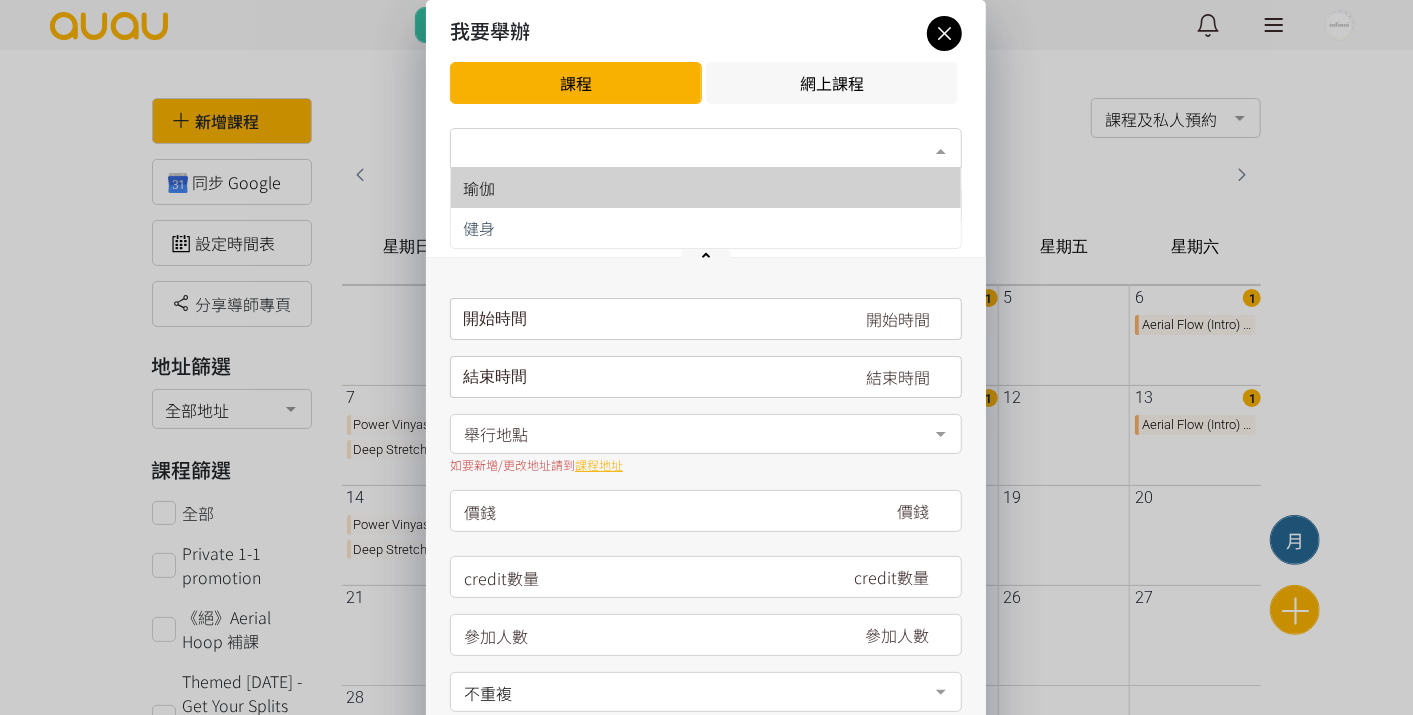 click on "瑜伽" at bounding box center [706, 188] 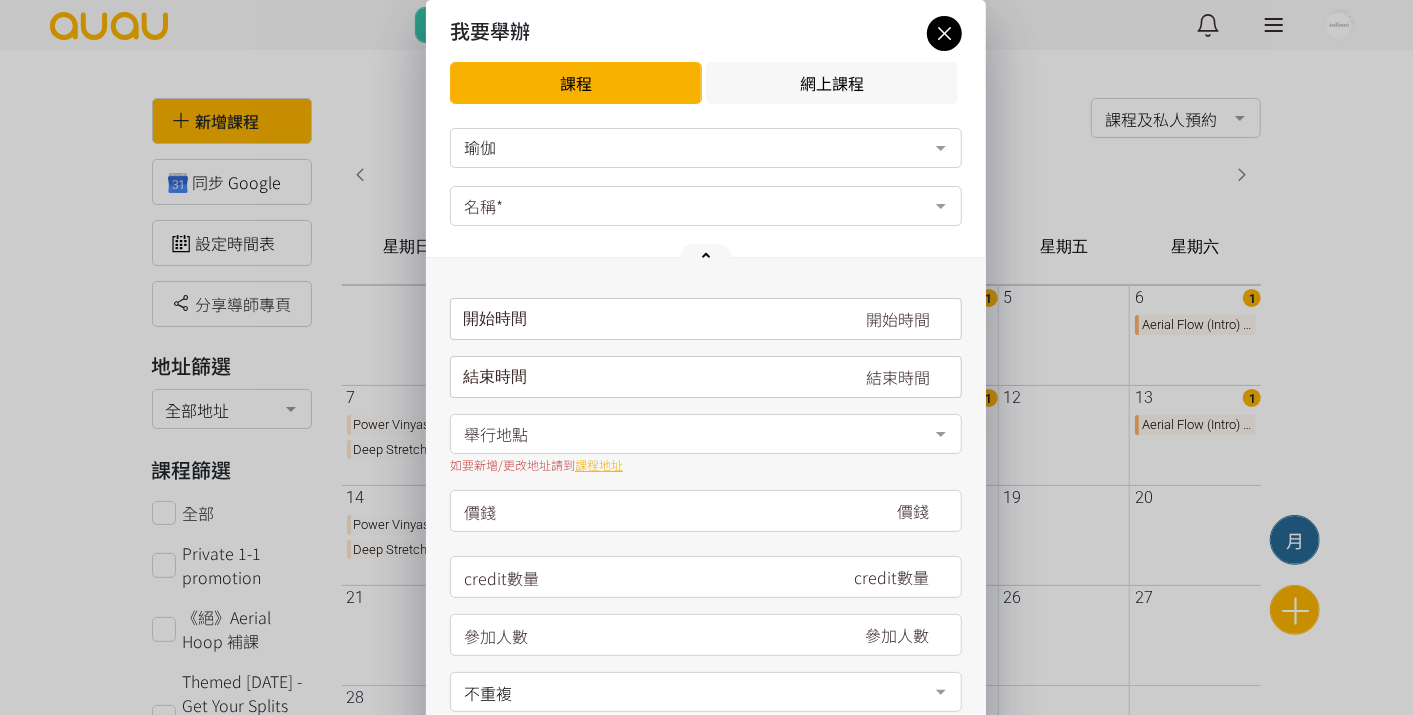 click on "名稱*" at bounding box center [706, 206] 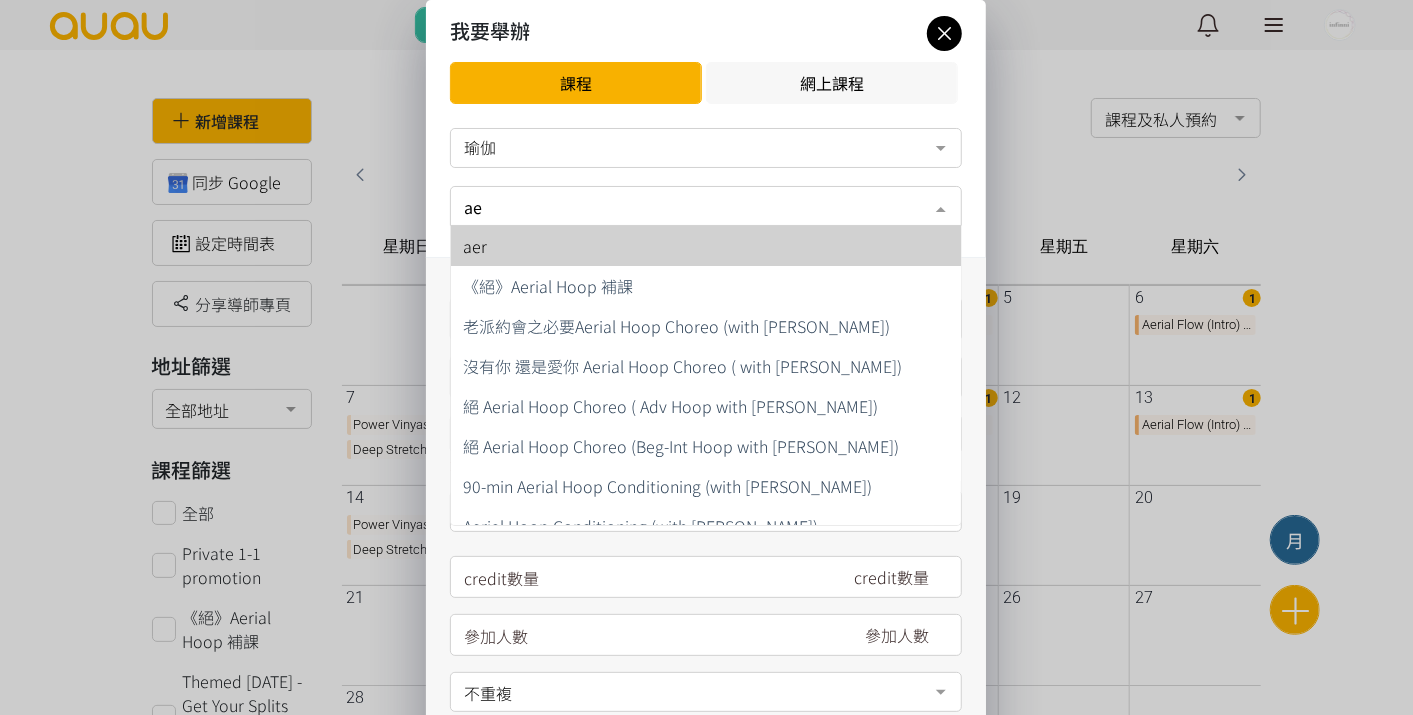 type on "a" 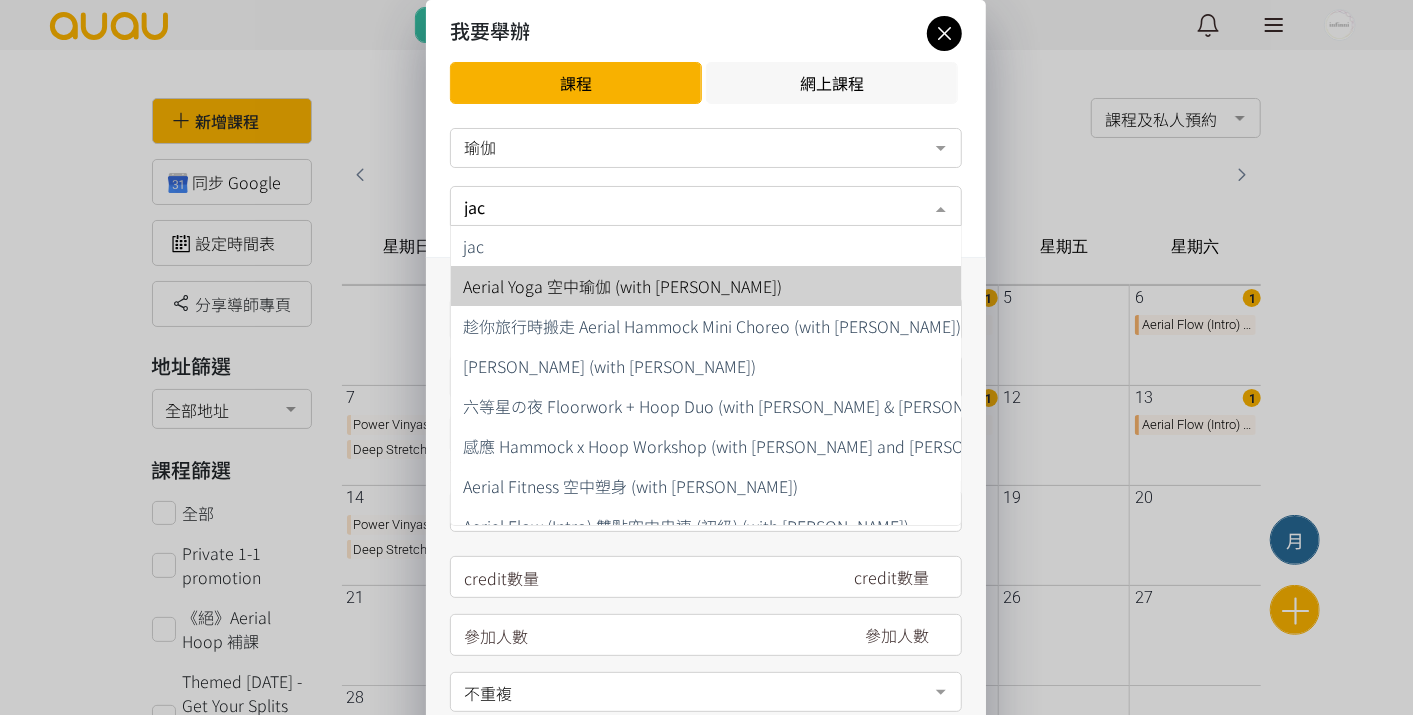 click on "Aerial Yoga 空中瑜伽 (with [PERSON_NAME])" at bounding box center [622, 286] 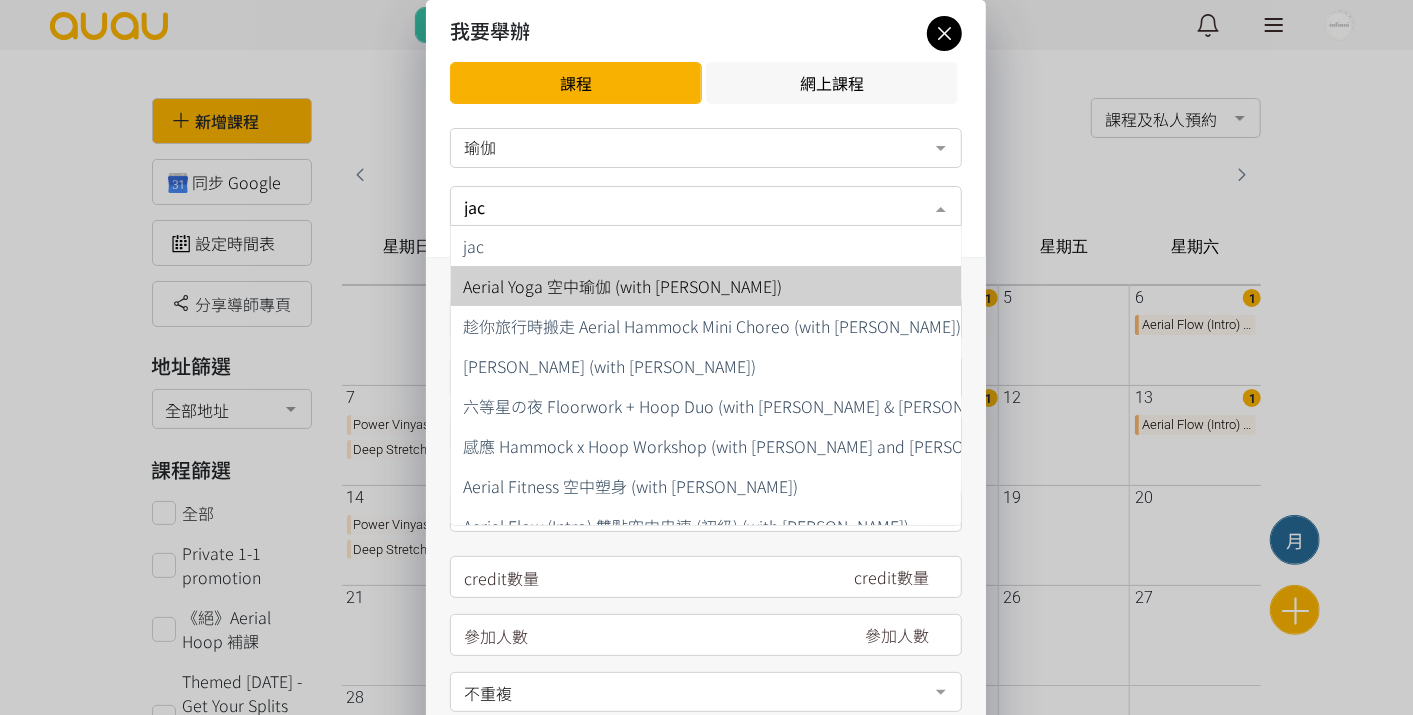 type on "jac" 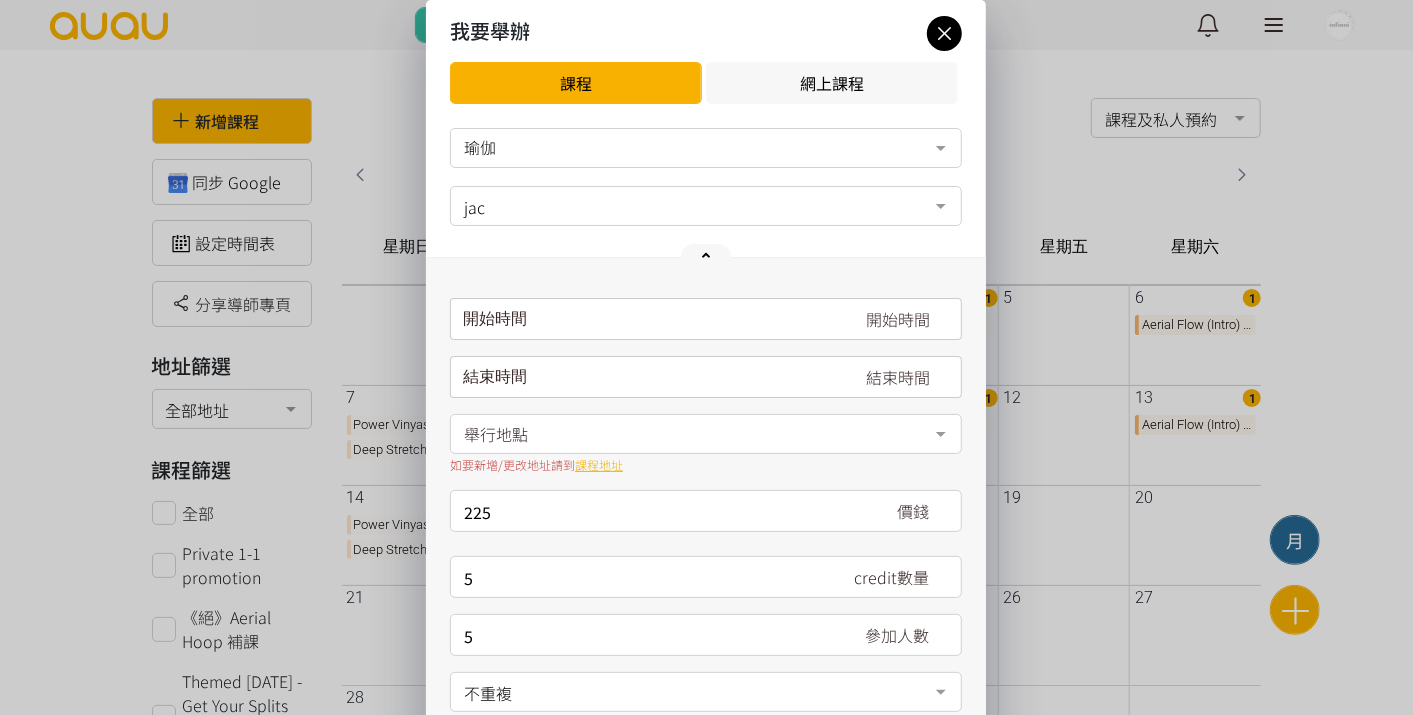 click at bounding box center (464, 202) 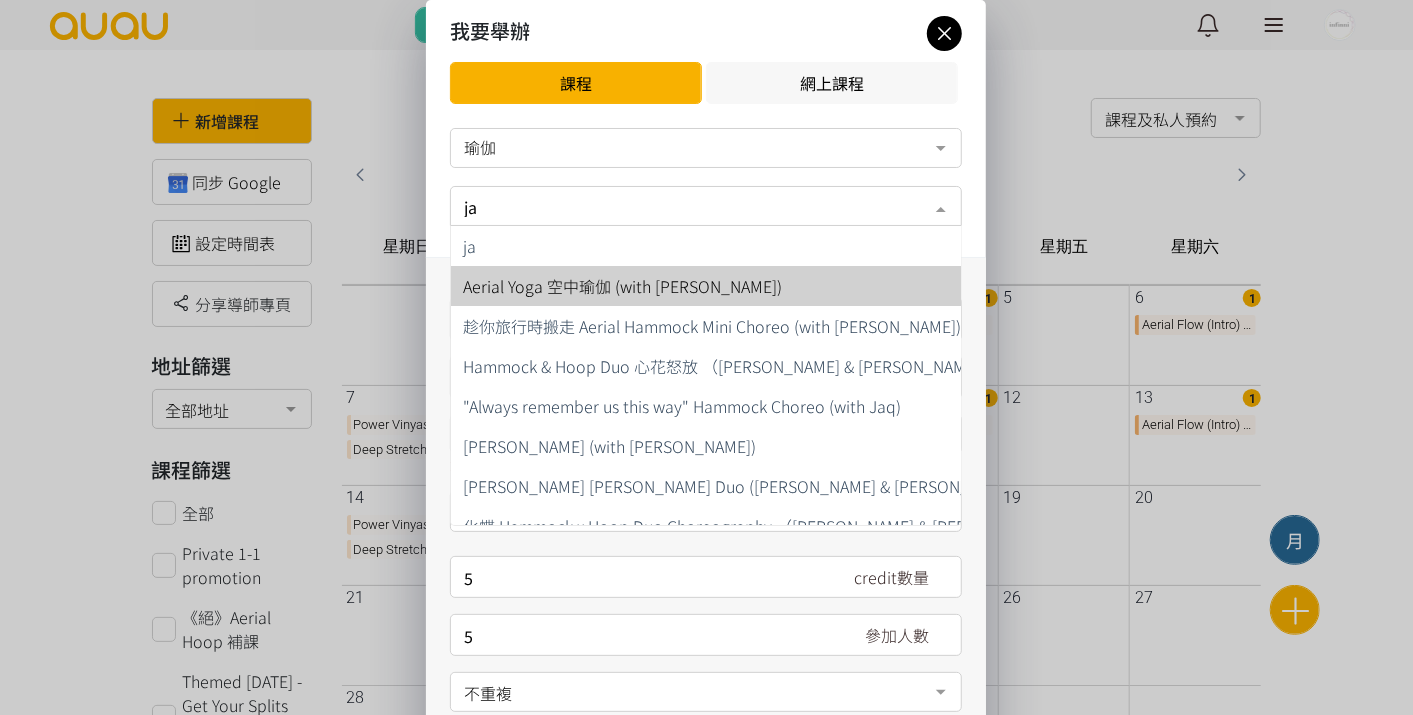 click on "Aerial Yoga 空中瑜伽 (with [PERSON_NAME])" at bounding box center [622, 286] 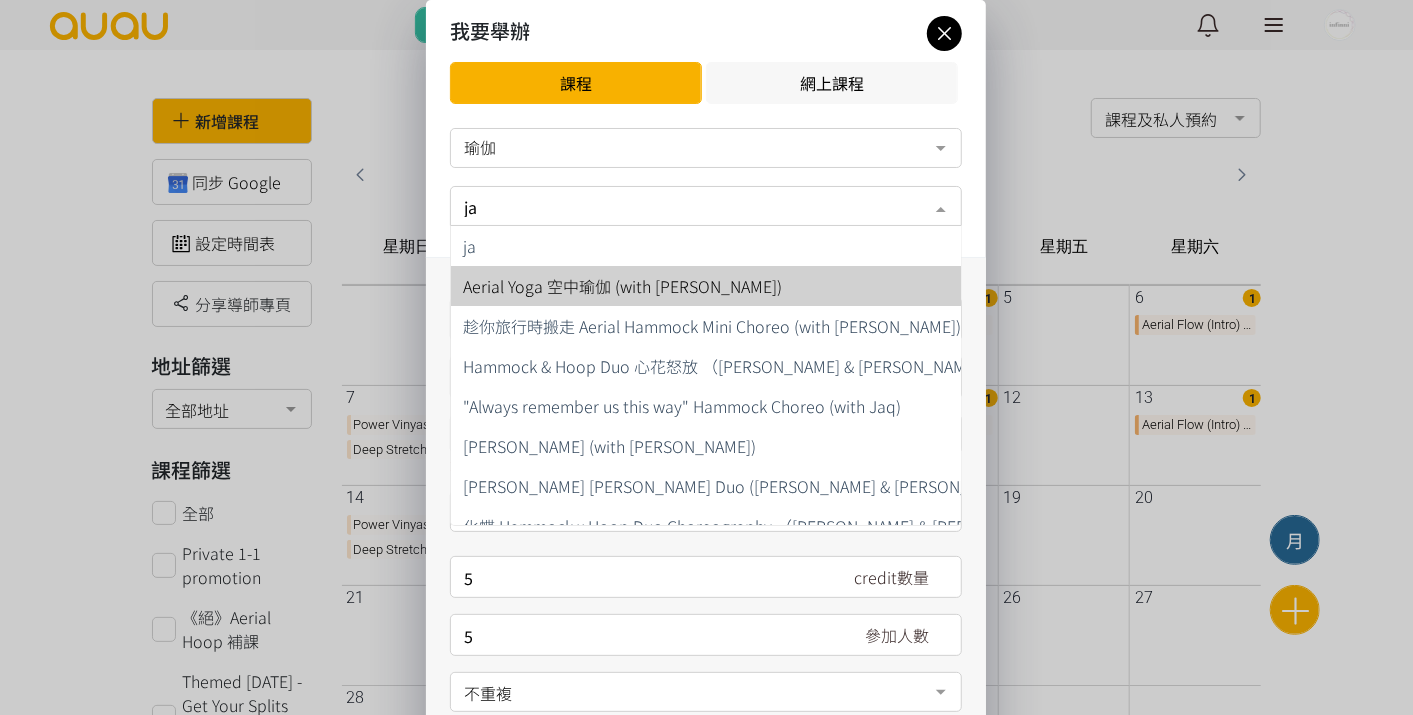 type on "ja" 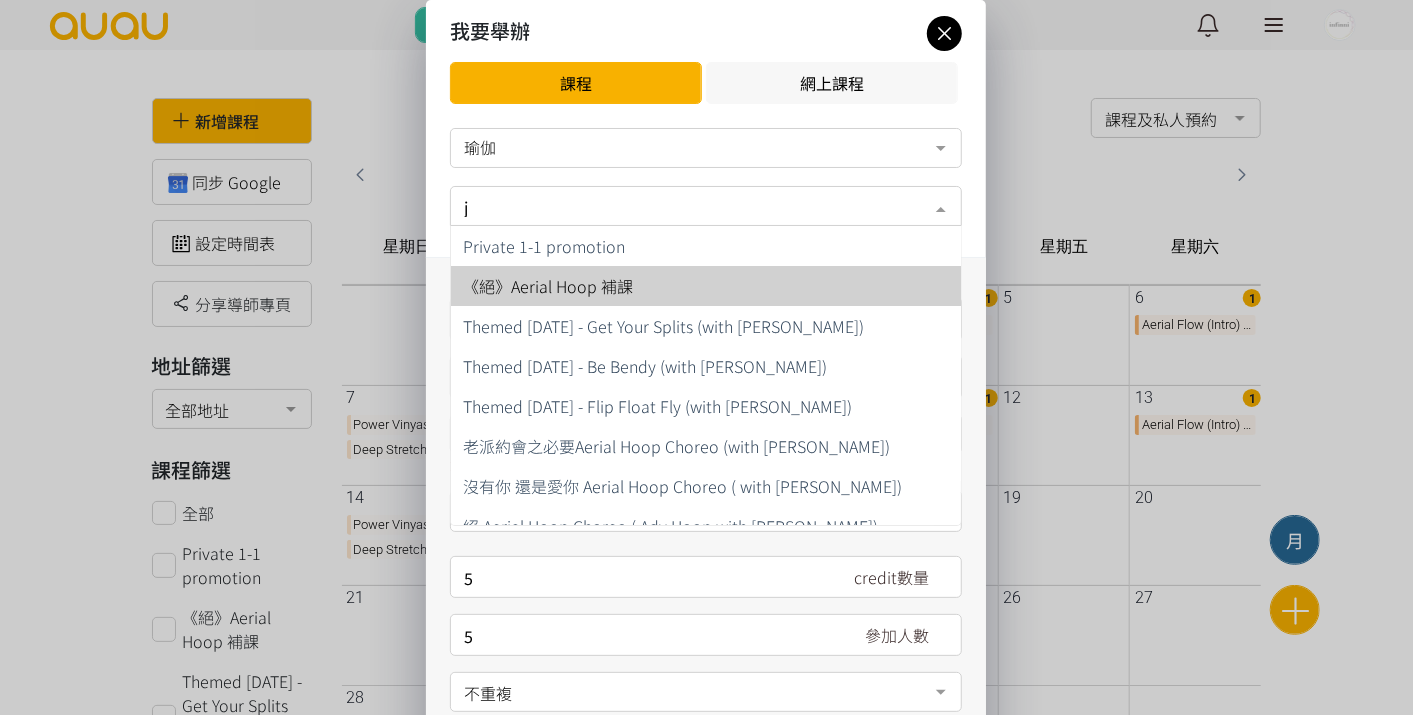type on "ja" 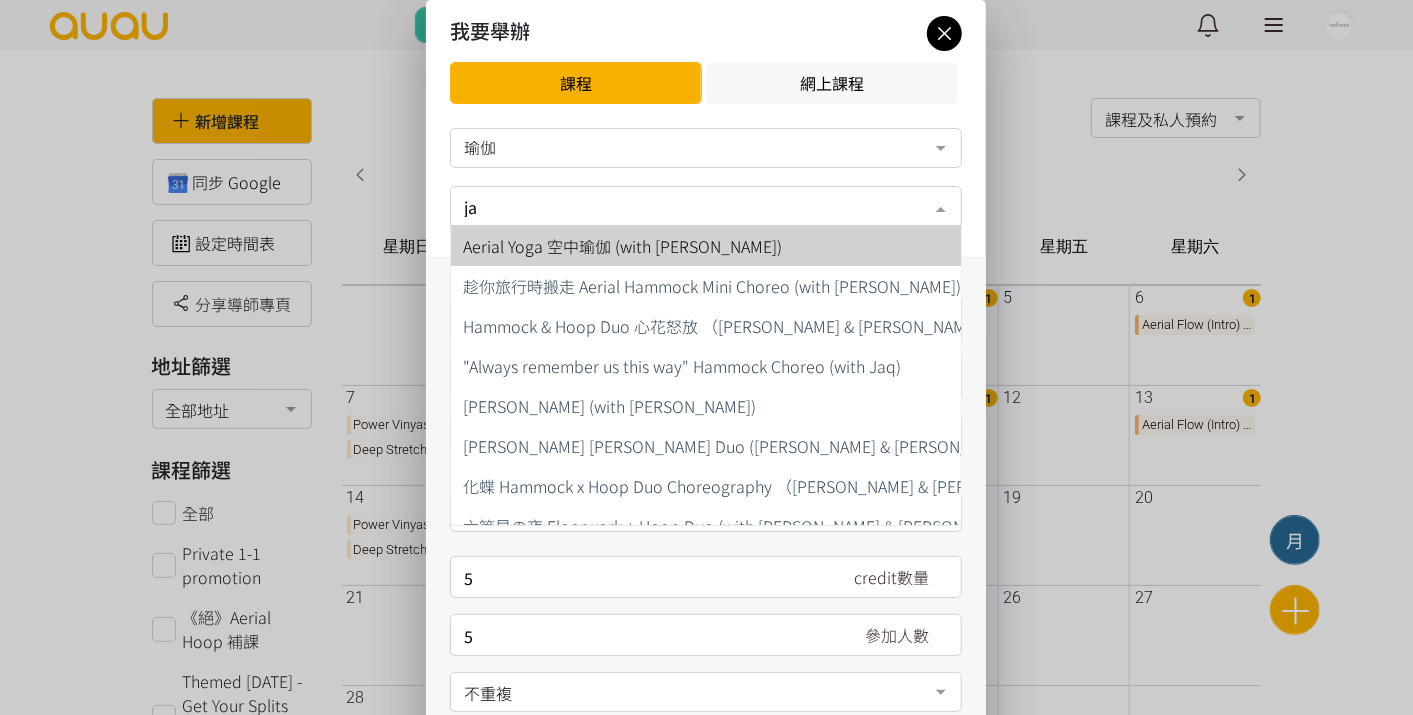 click on "Aerial Yoga 空中瑜伽 (with [PERSON_NAME])" at bounding box center [761, 246] 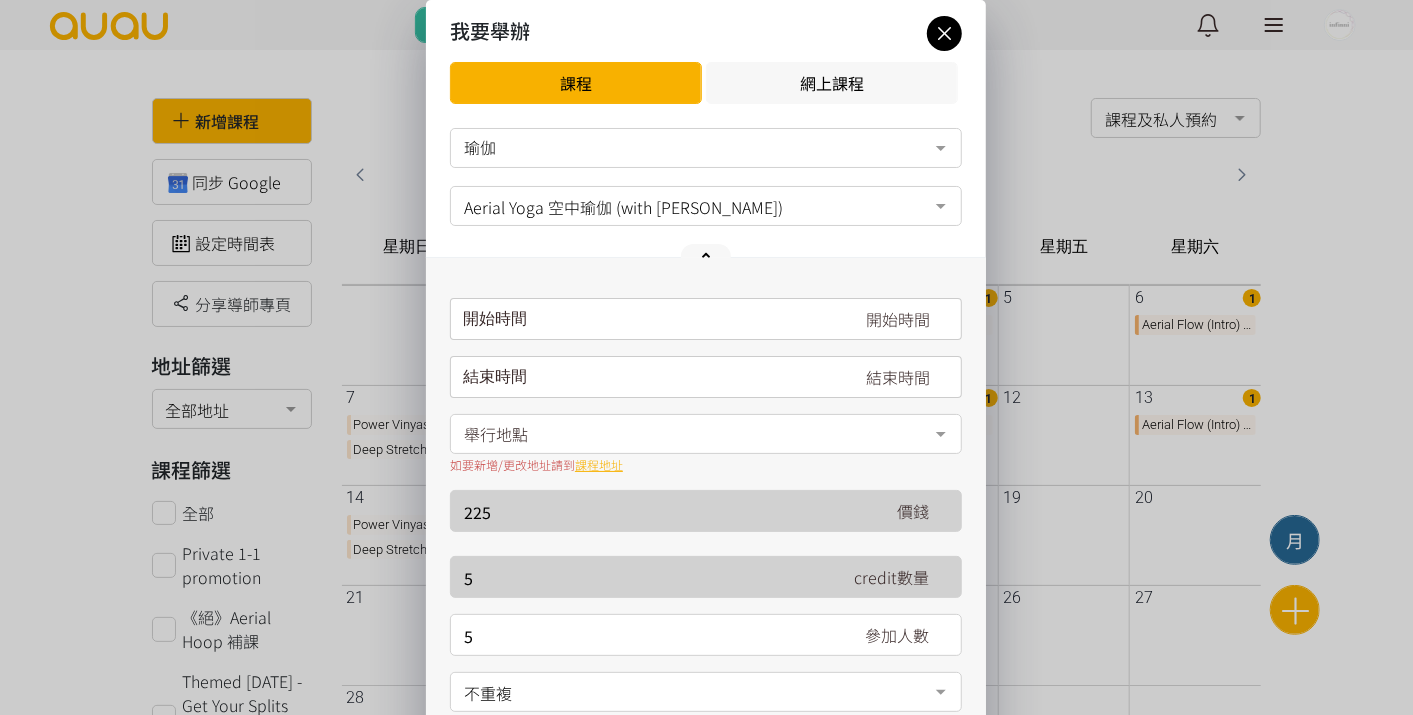 click on "開始時間
July
2025
Sun
Mon
Tue
Wed
Thu
Fri
Sat
1
2
3
4
5
6
7
8
9
10
11
12
13
14
15
16
17
18
19
20
21
22
23
24
25
26
27
28" at bounding box center (706, 319) 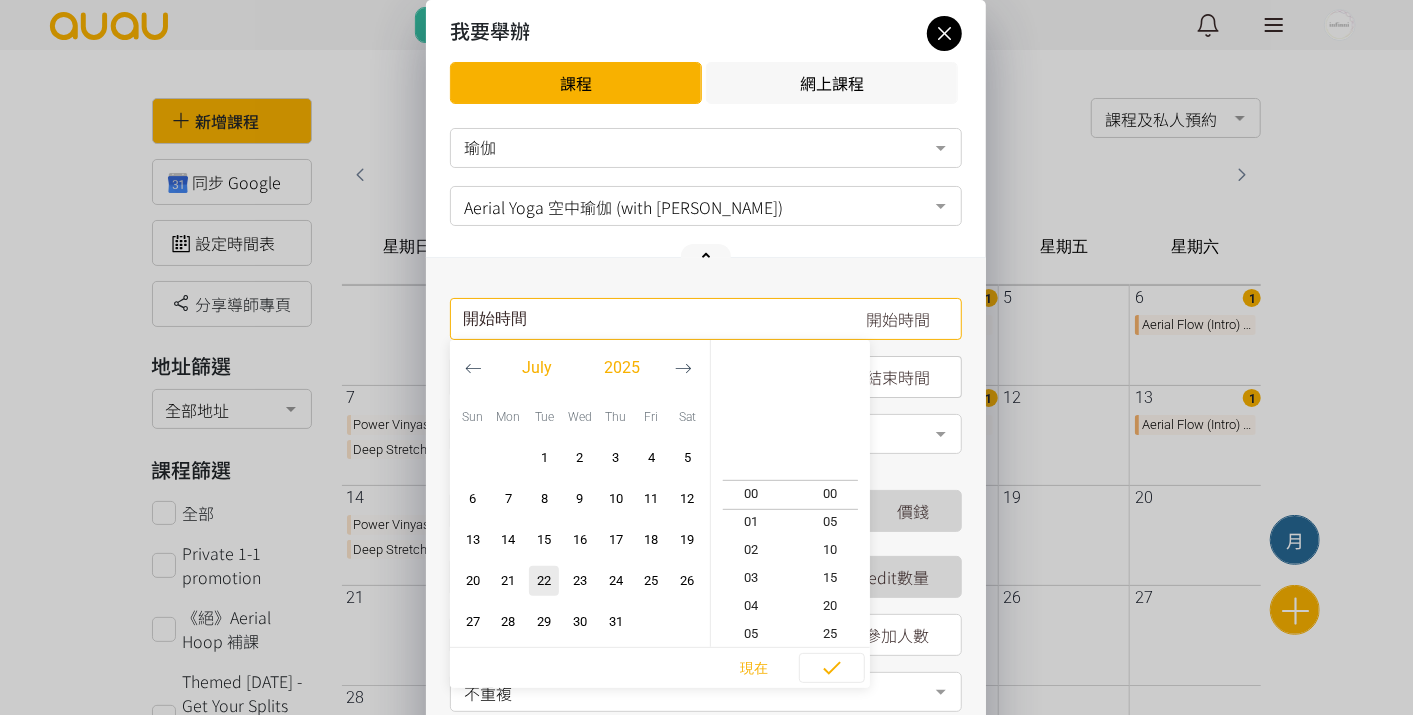 click 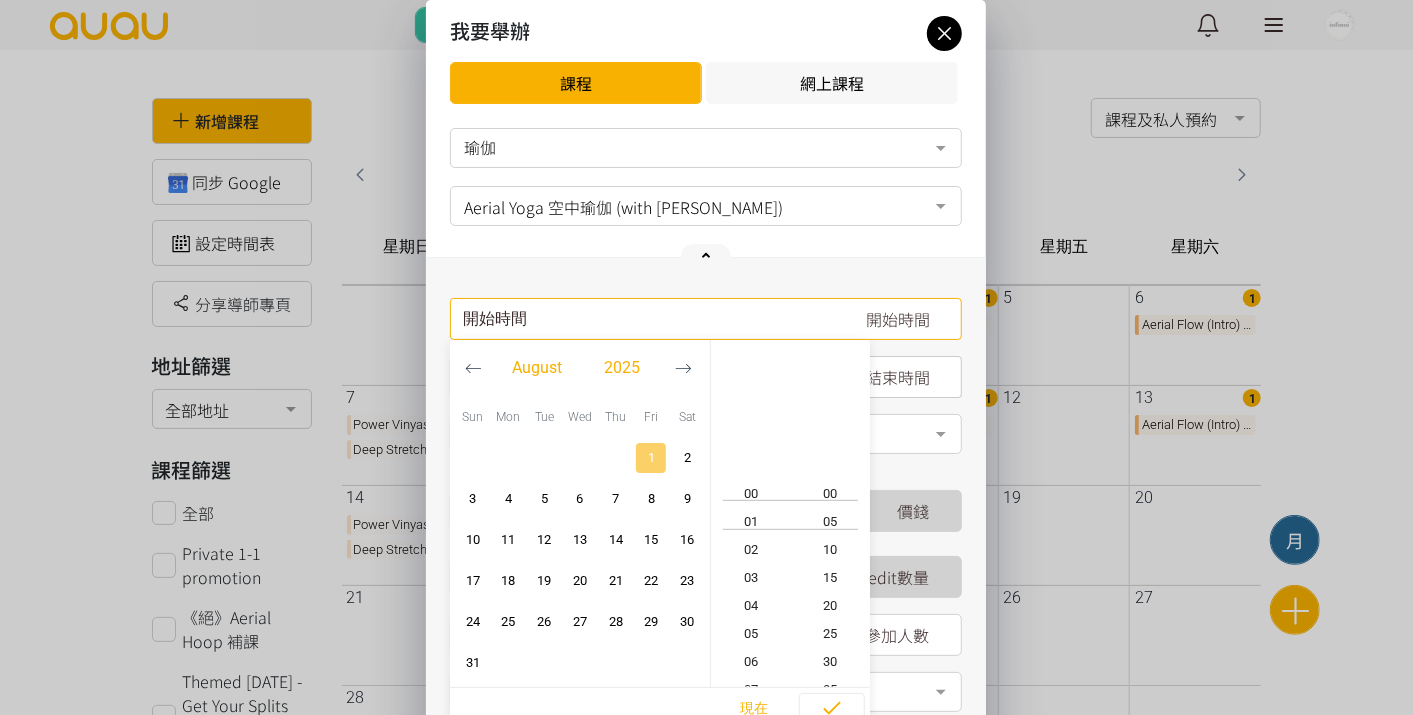 click on "1" at bounding box center [652, 458] 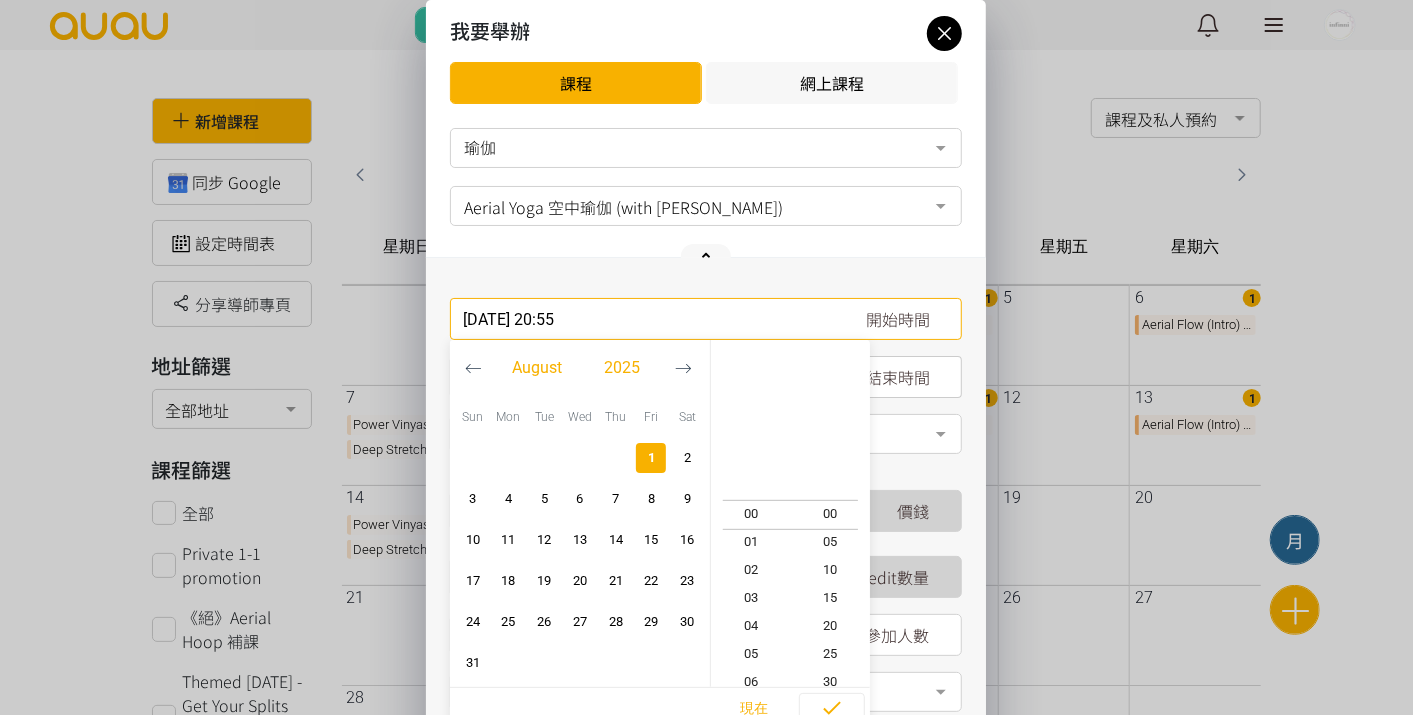 scroll, scrollTop: 560, scrollLeft: 0, axis: vertical 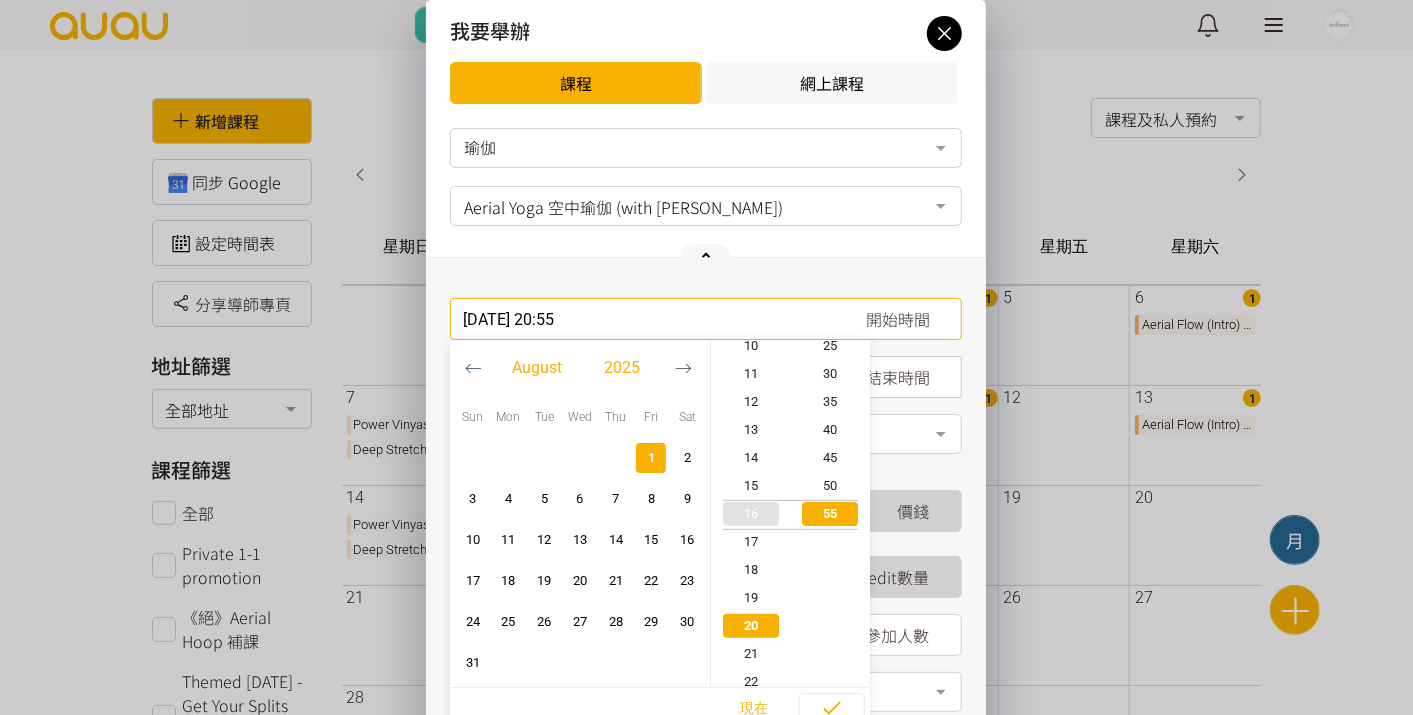 type on "2025-08-01, 16:55" 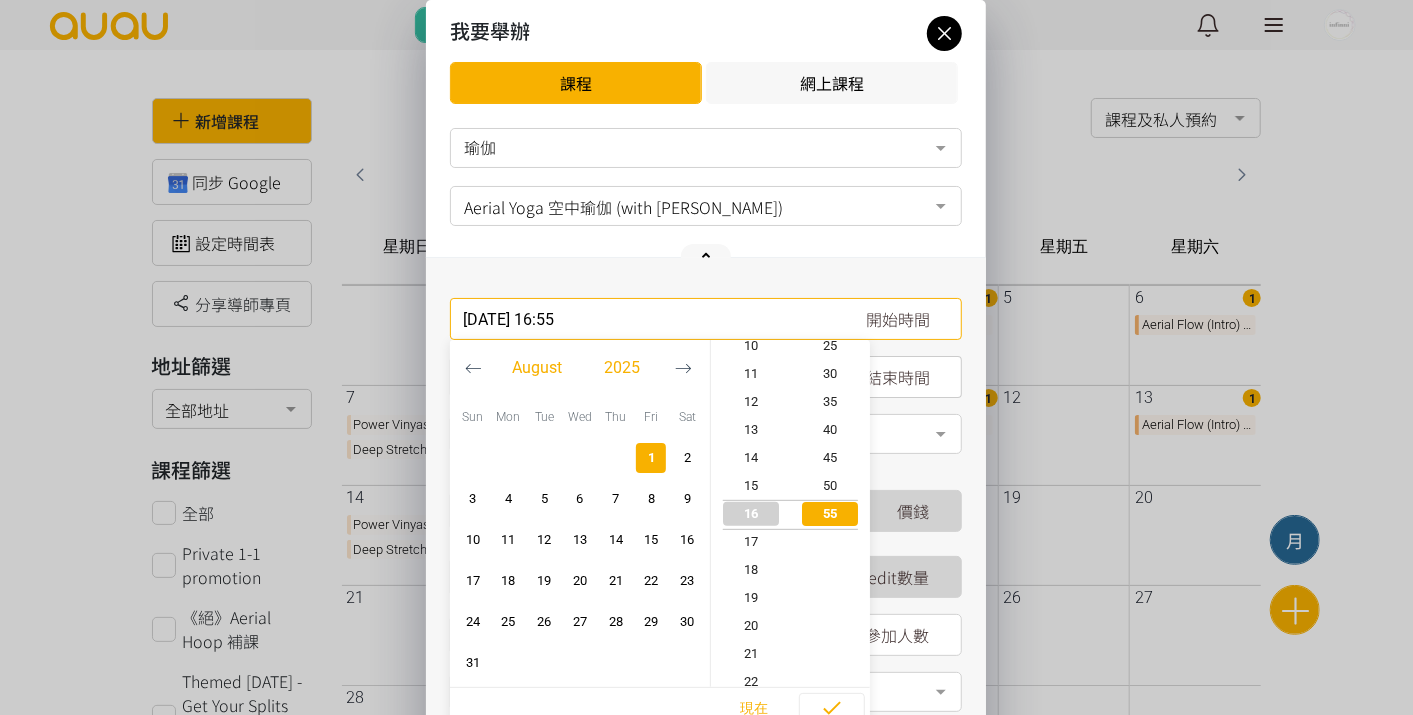 scroll, scrollTop: 448, scrollLeft: 0, axis: vertical 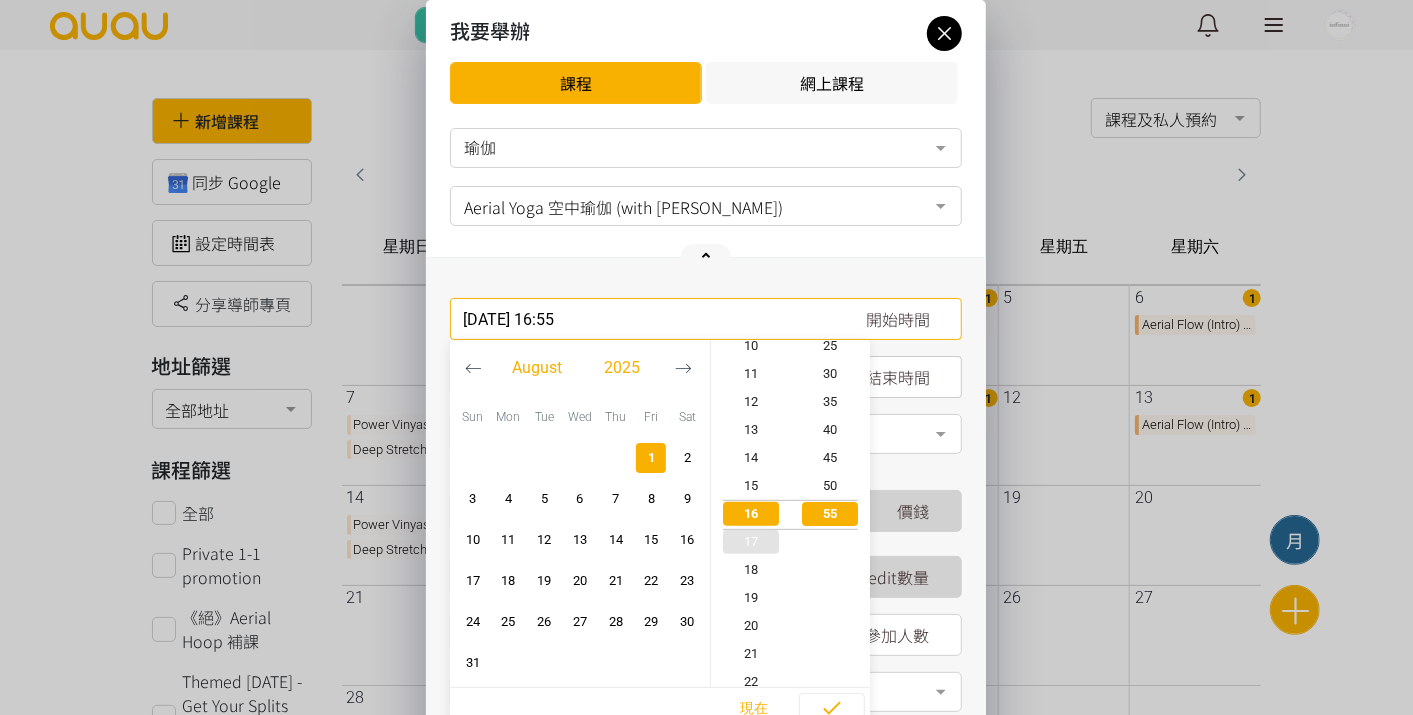 click on "17" at bounding box center (751, 542) 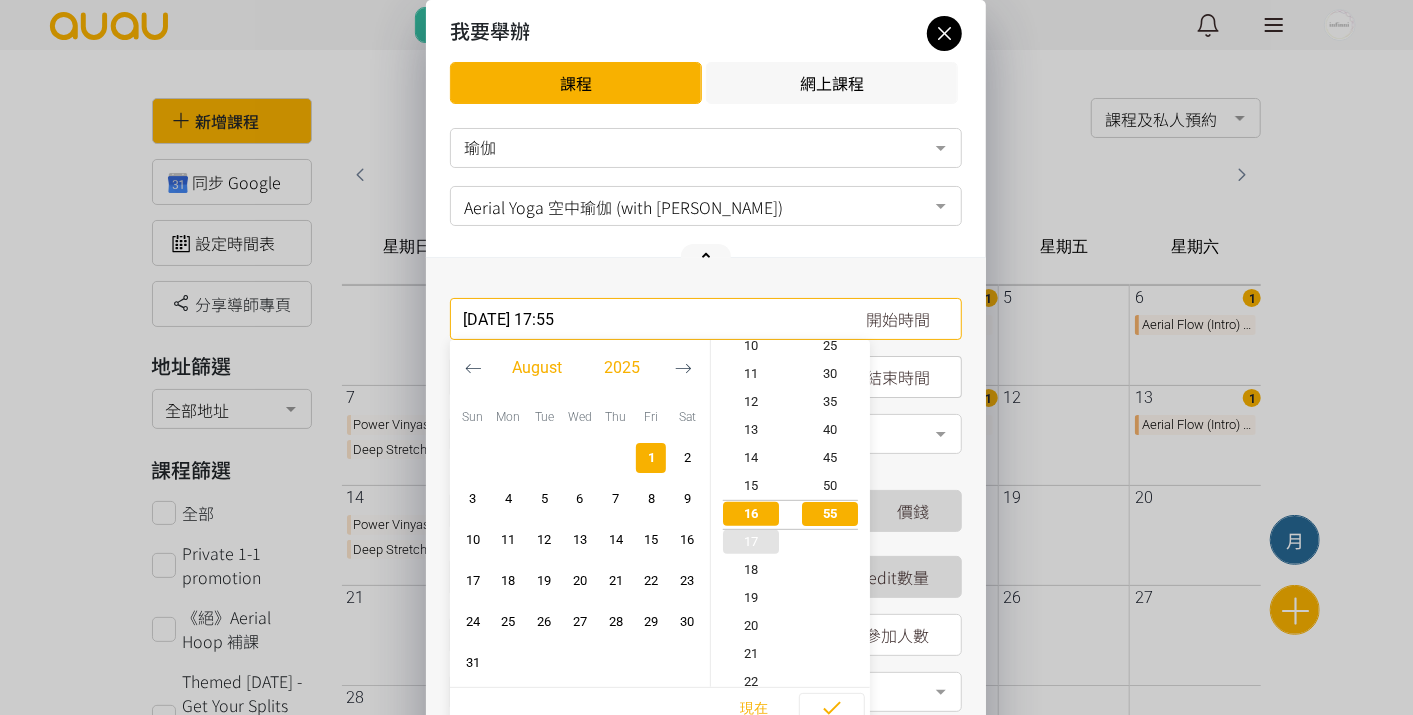 scroll, scrollTop: 476, scrollLeft: 0, axis: vertical 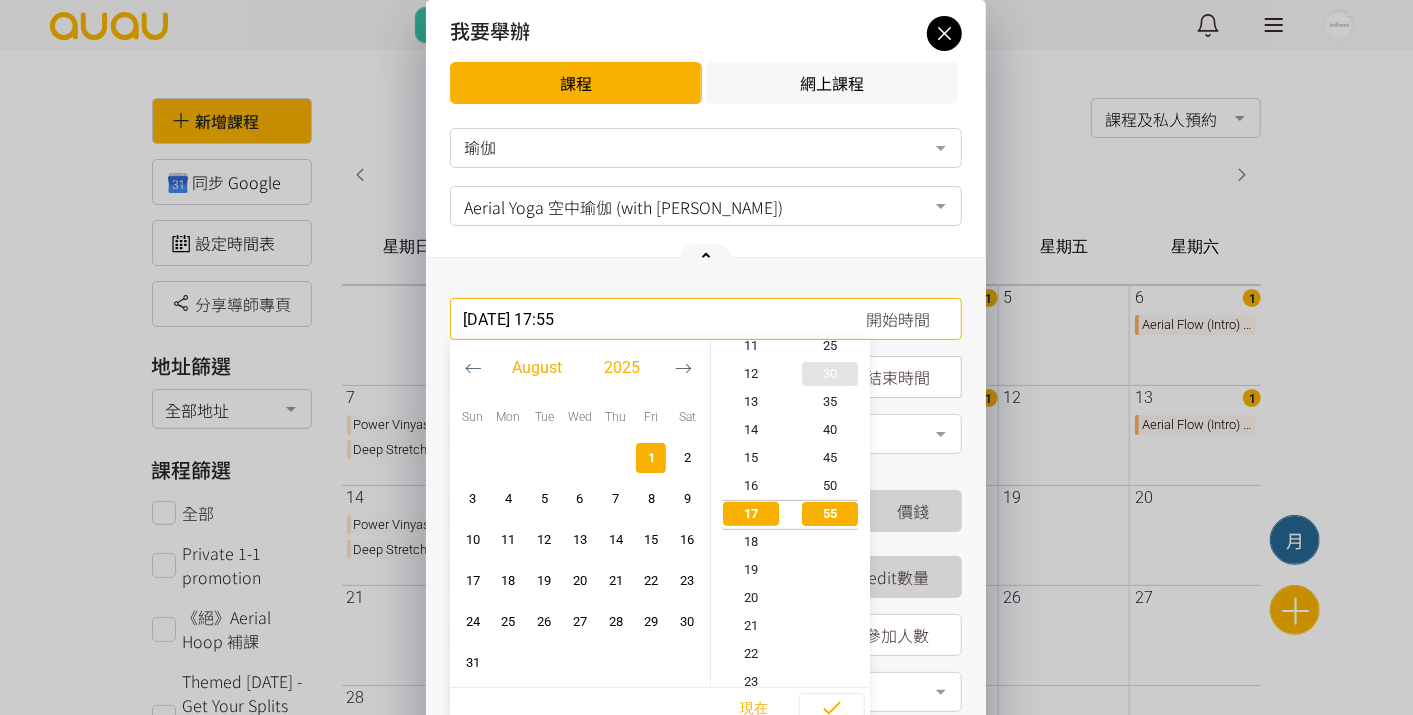 click on "30" at bounding box center [831, 374] 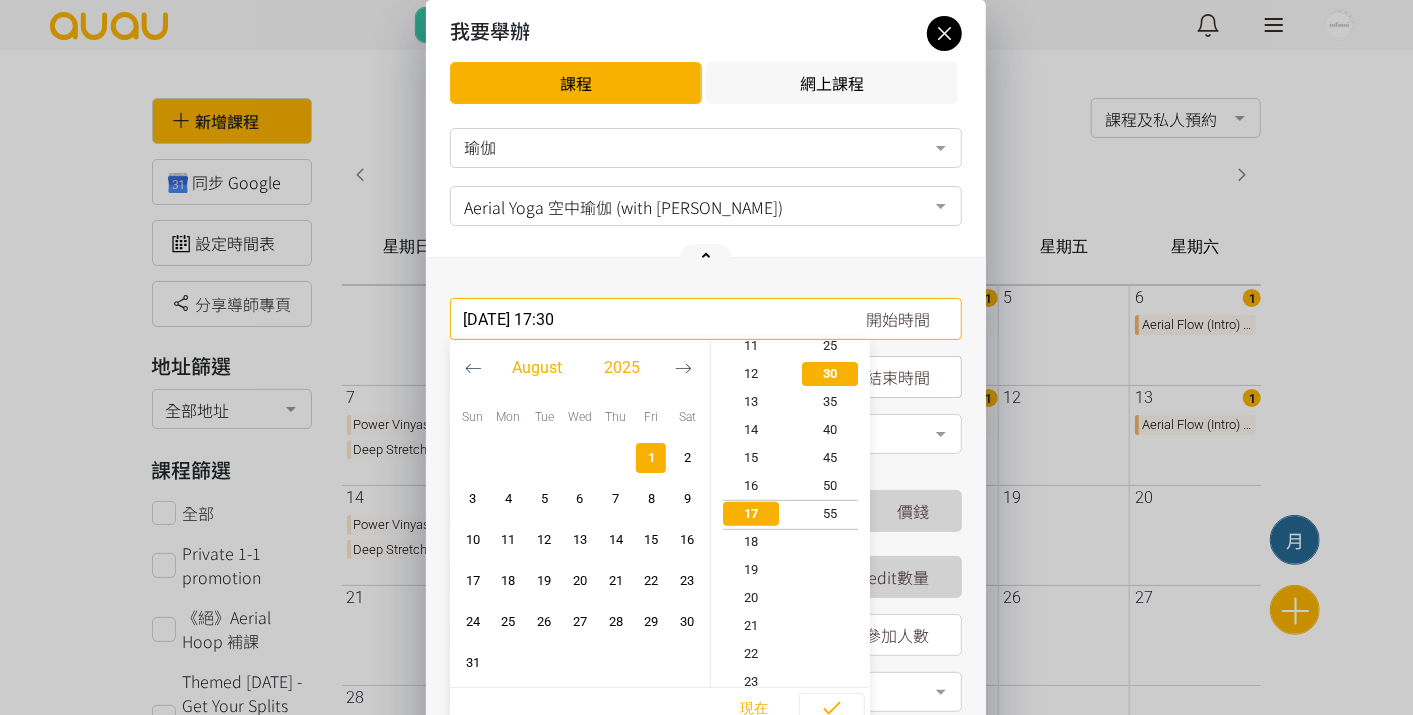 scroll, scrollTop: 476, scrollLeft: 0, axis: vertical 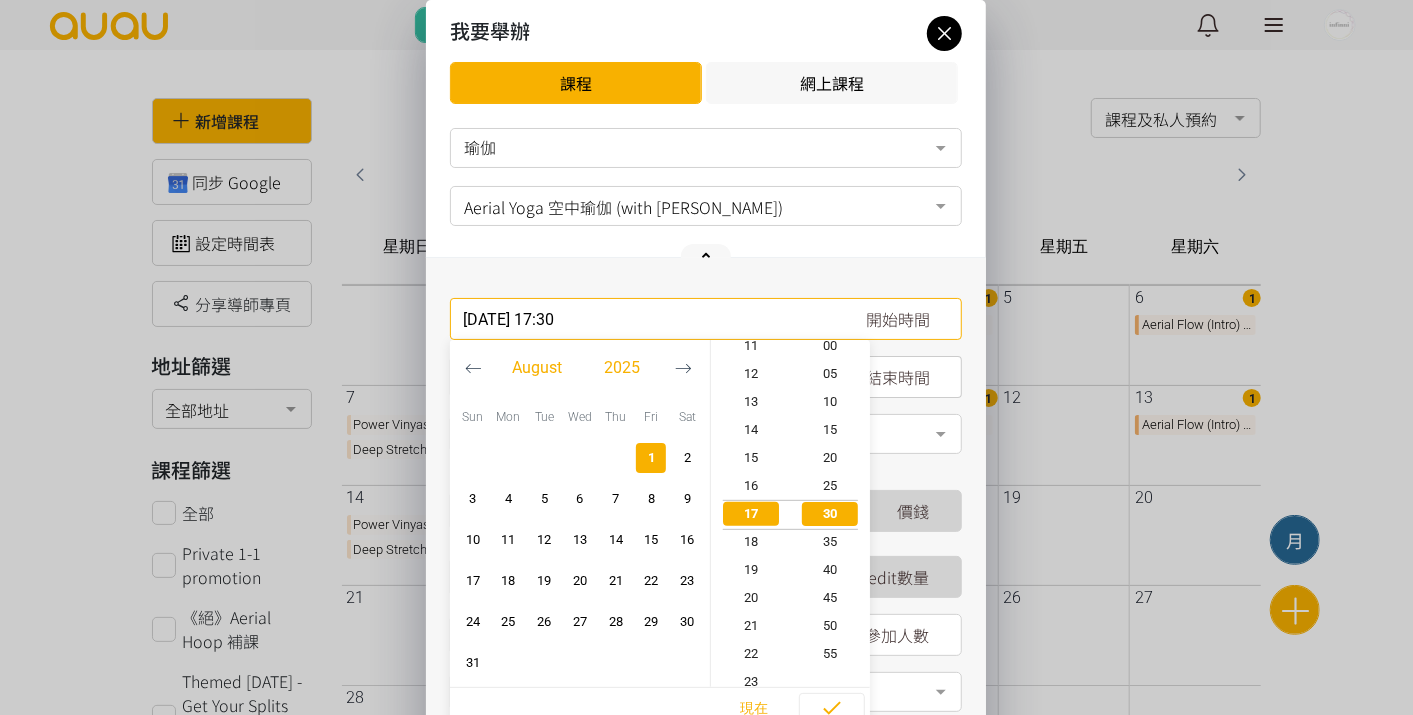 click at bounding box center [941, 436] 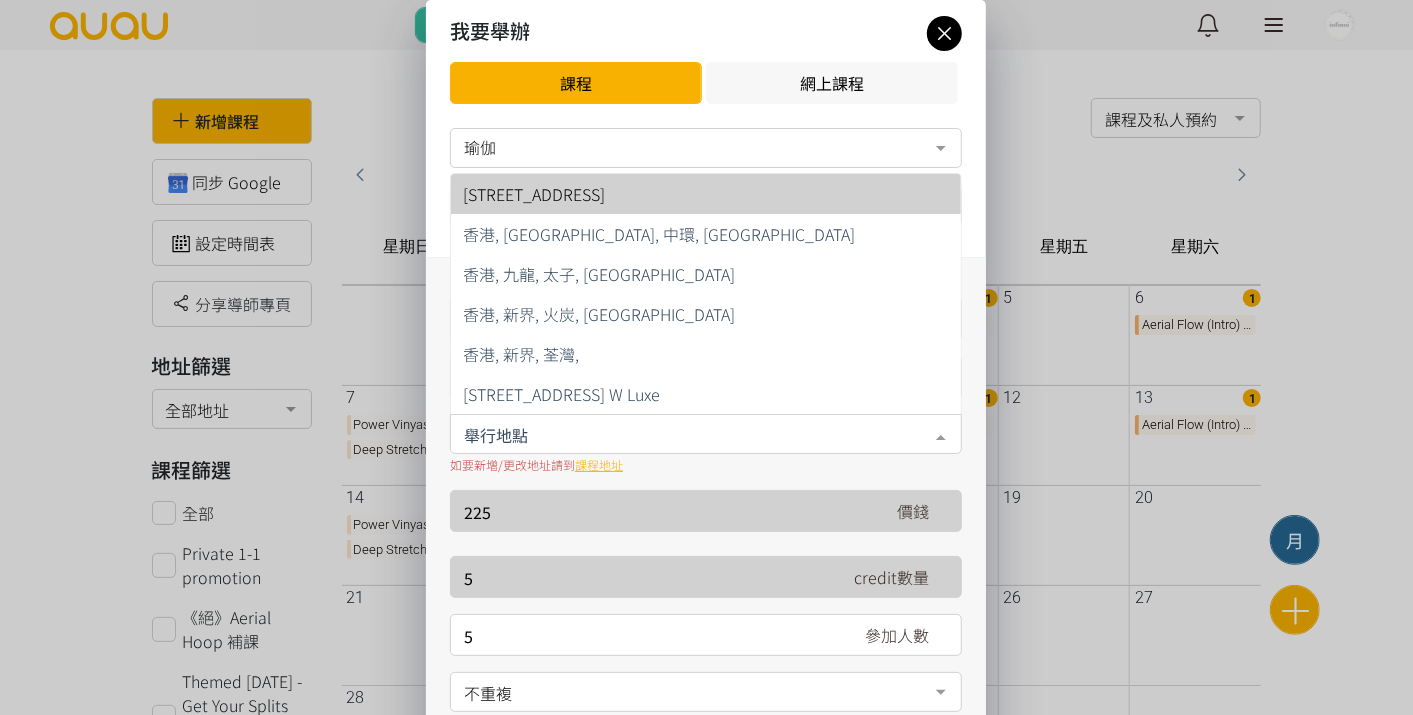 click on "[STREET_ADDRESS]" at bounding box center [534, 194] 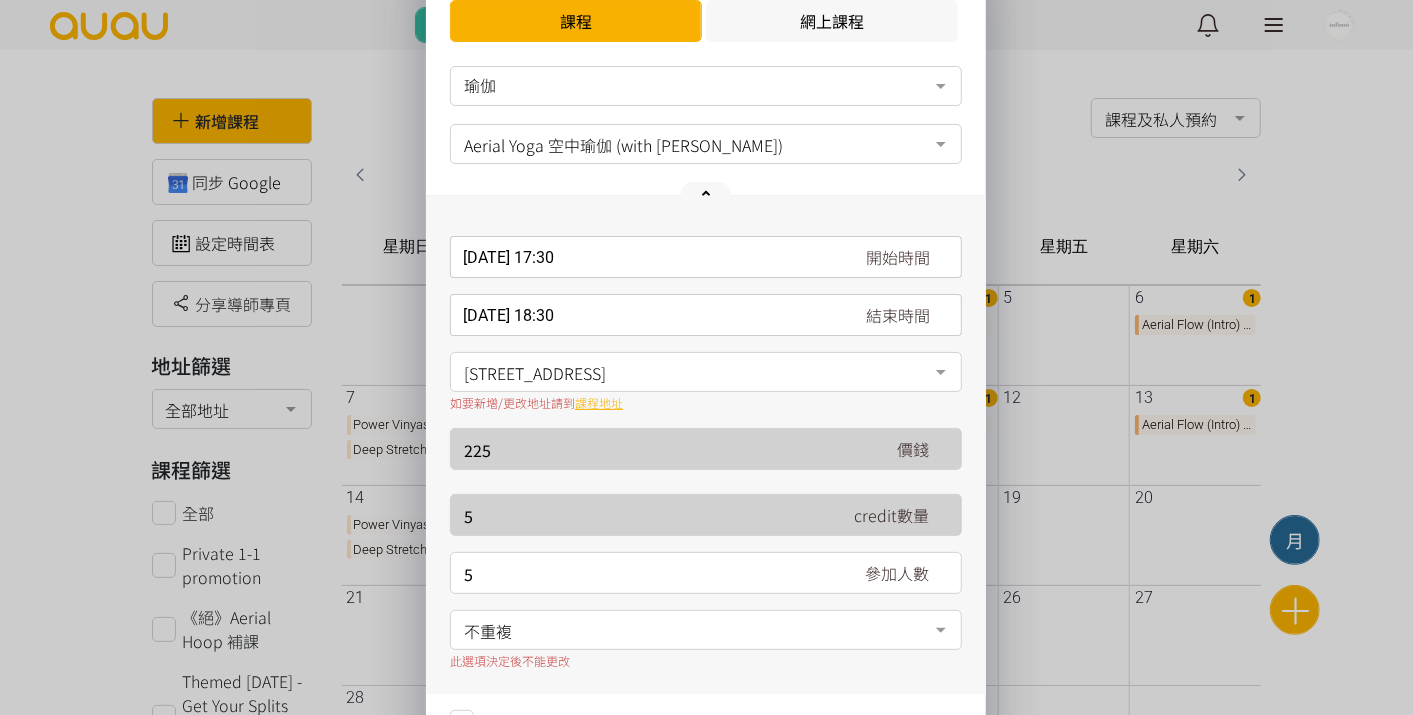 scroll, scrollTop: 111, scrollLeft: 0, axis: vertical 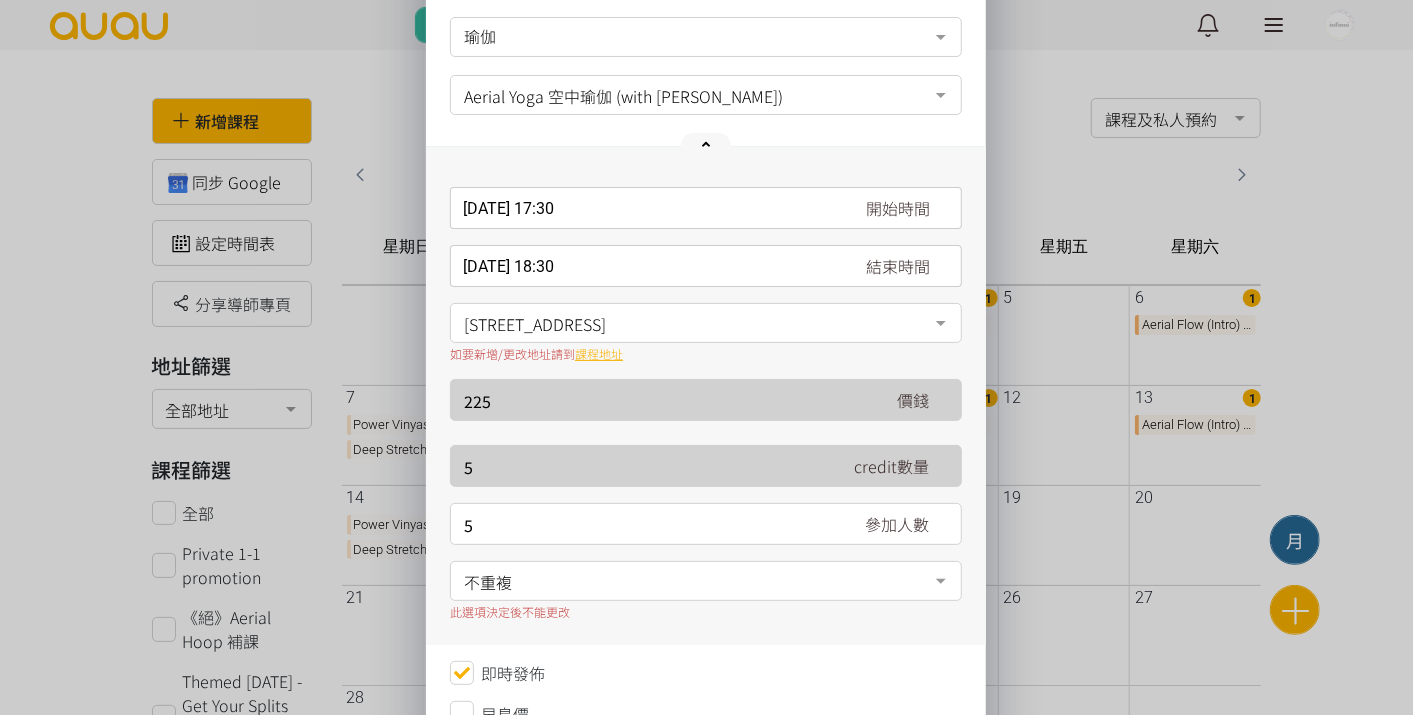 click on "不重複" at bounding box center (706, 579) 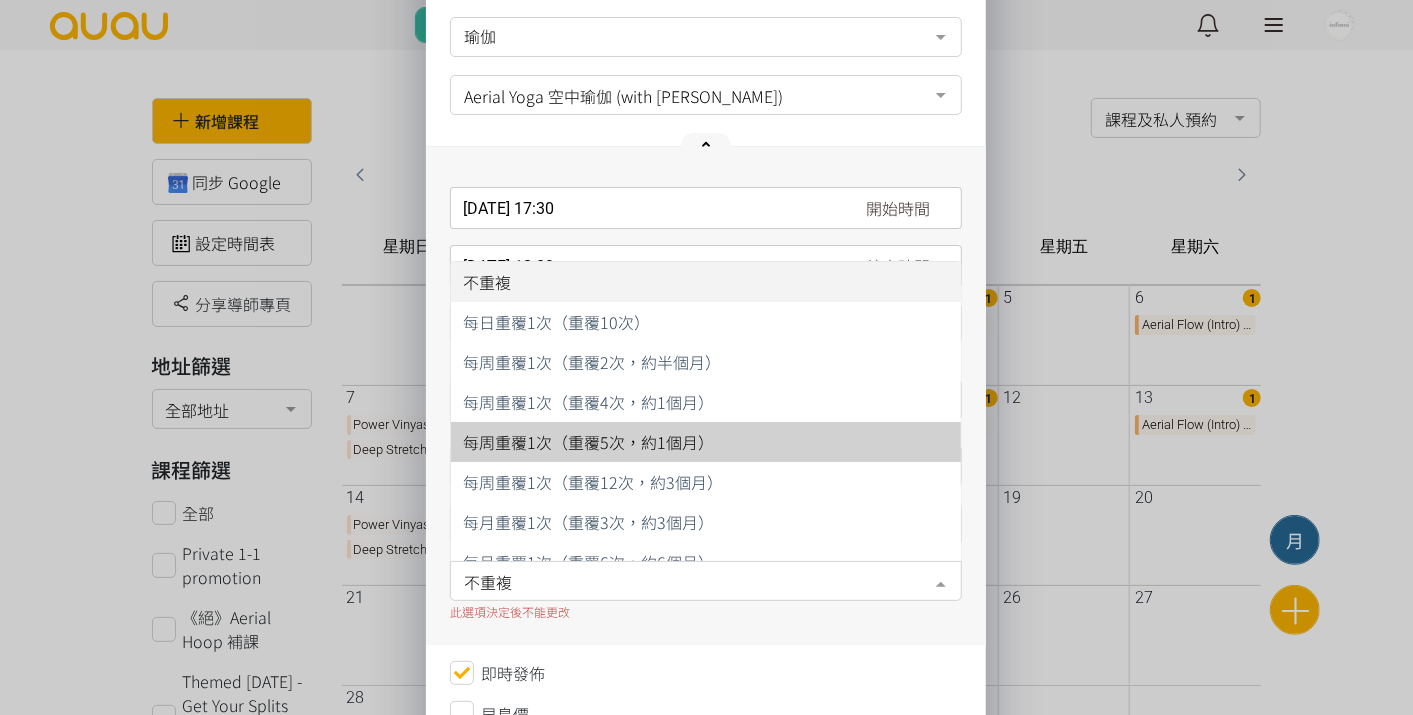 click on "每周重覆1次（重覆5次，約1個月）" at bounding box center (706, 442) 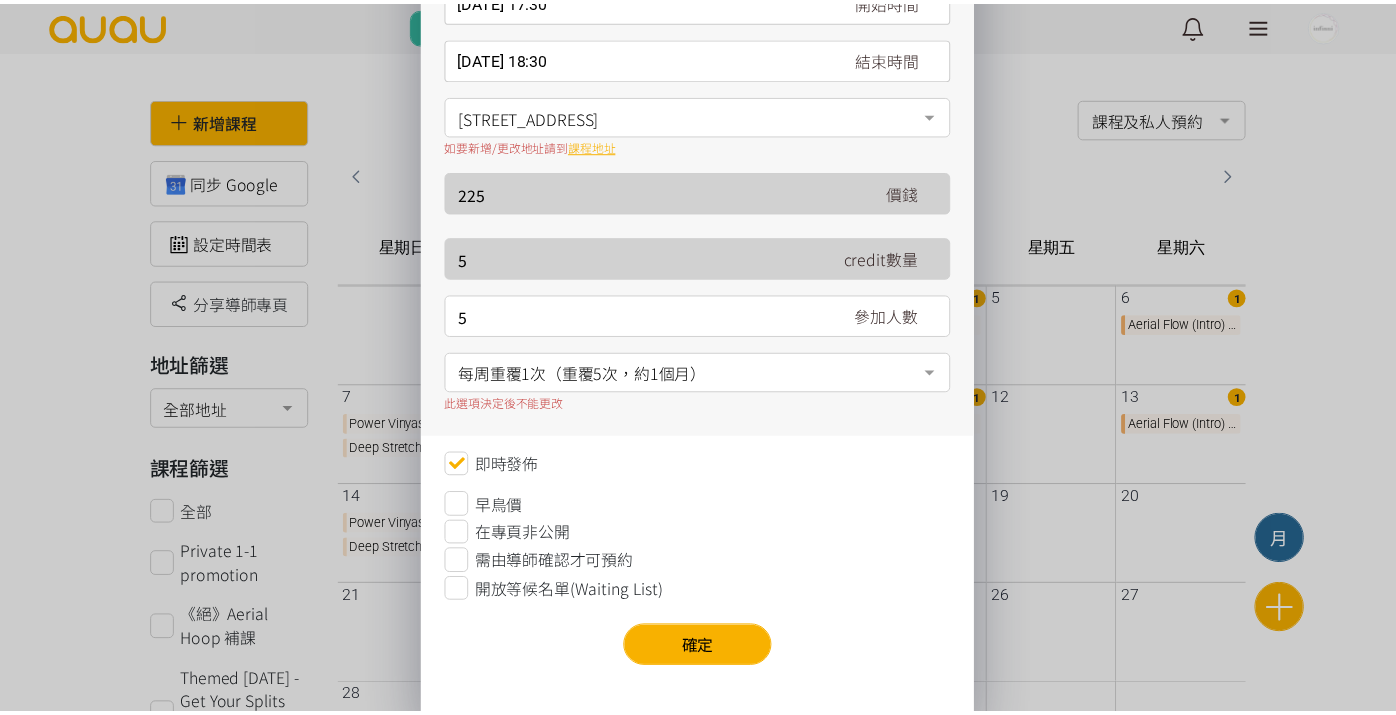 scroll, scrollTop: 327, scrollLeft: 0, axis: vertical 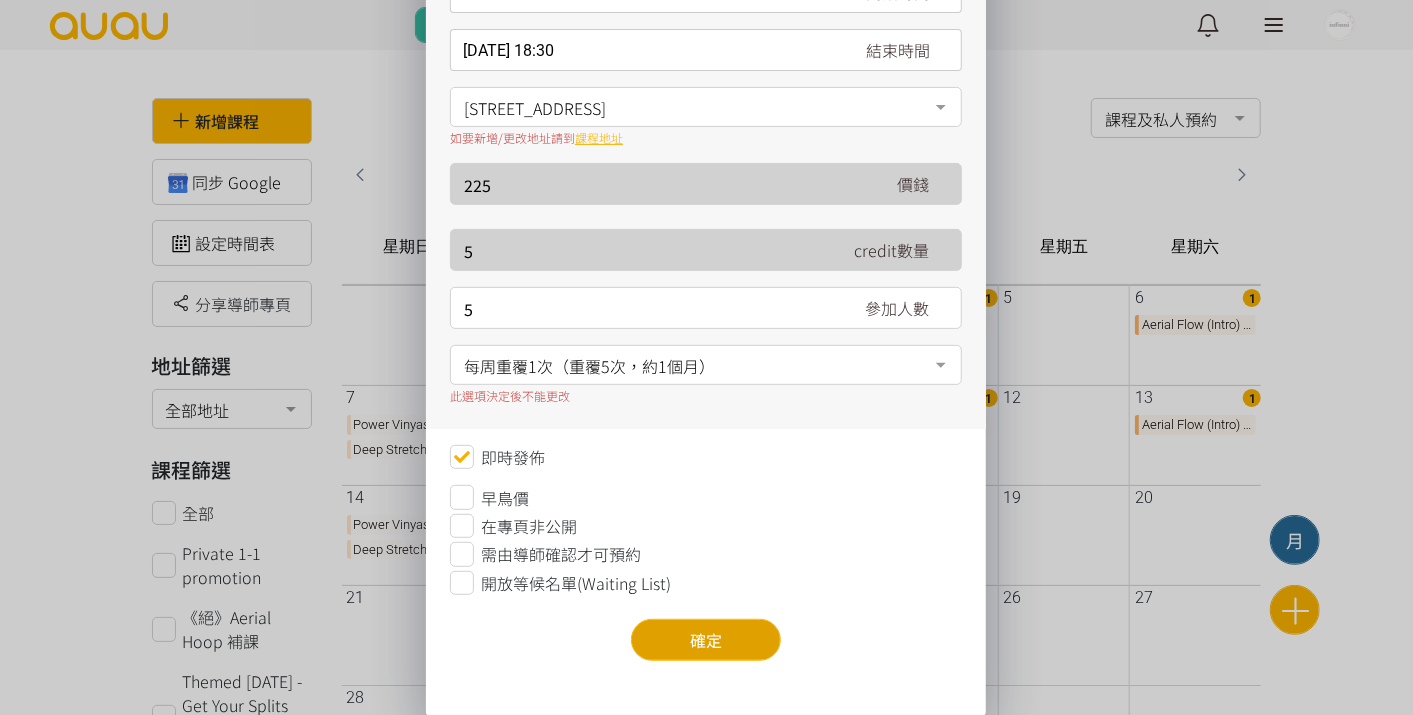 click on "確定" at bounding box center [706, 640] 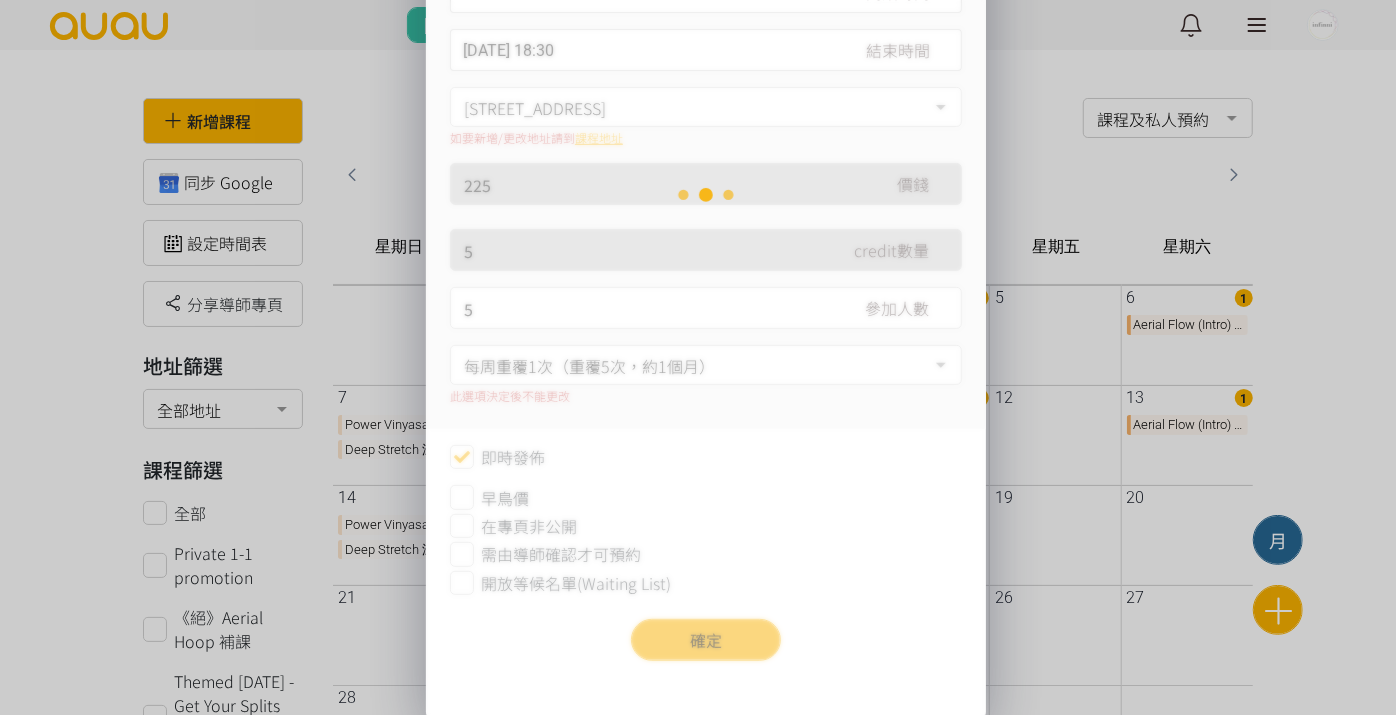 scroll, scrollTop: 0, scrollLeft: 0, axis: both 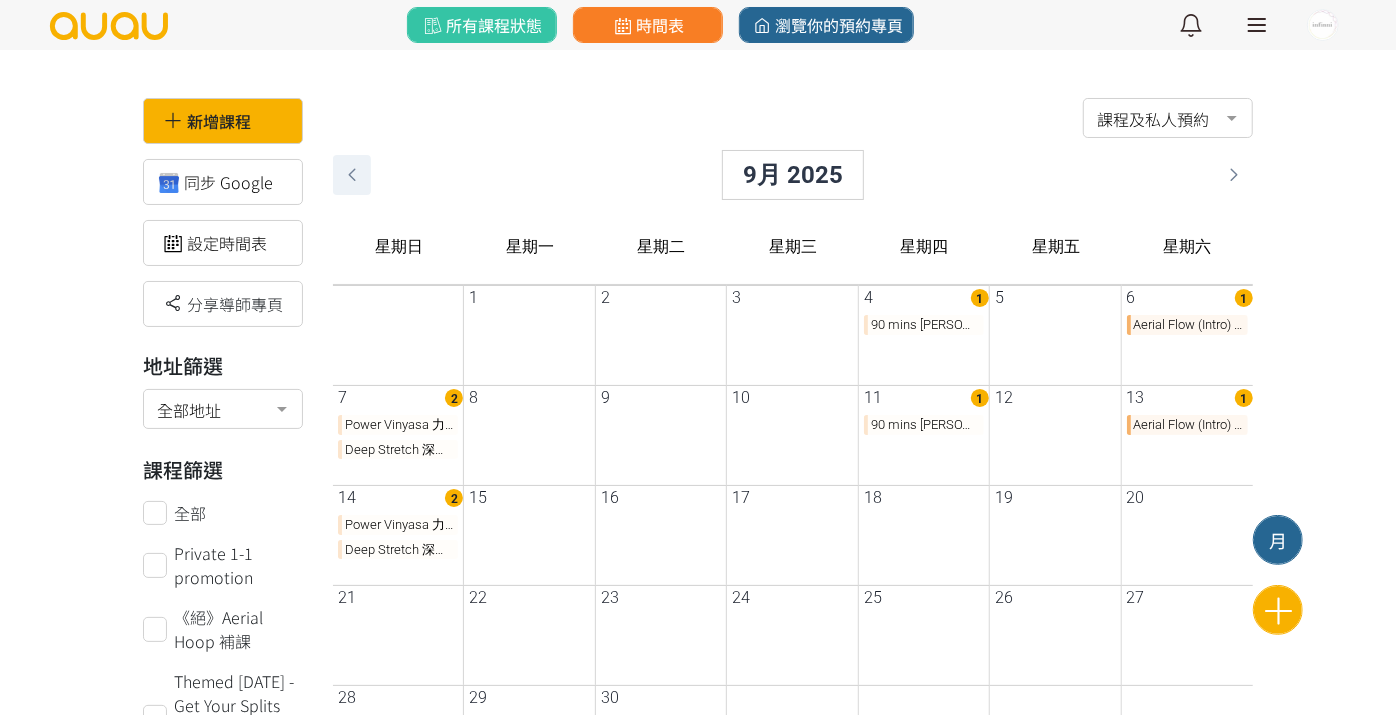 click at bounding box center (352, 175) 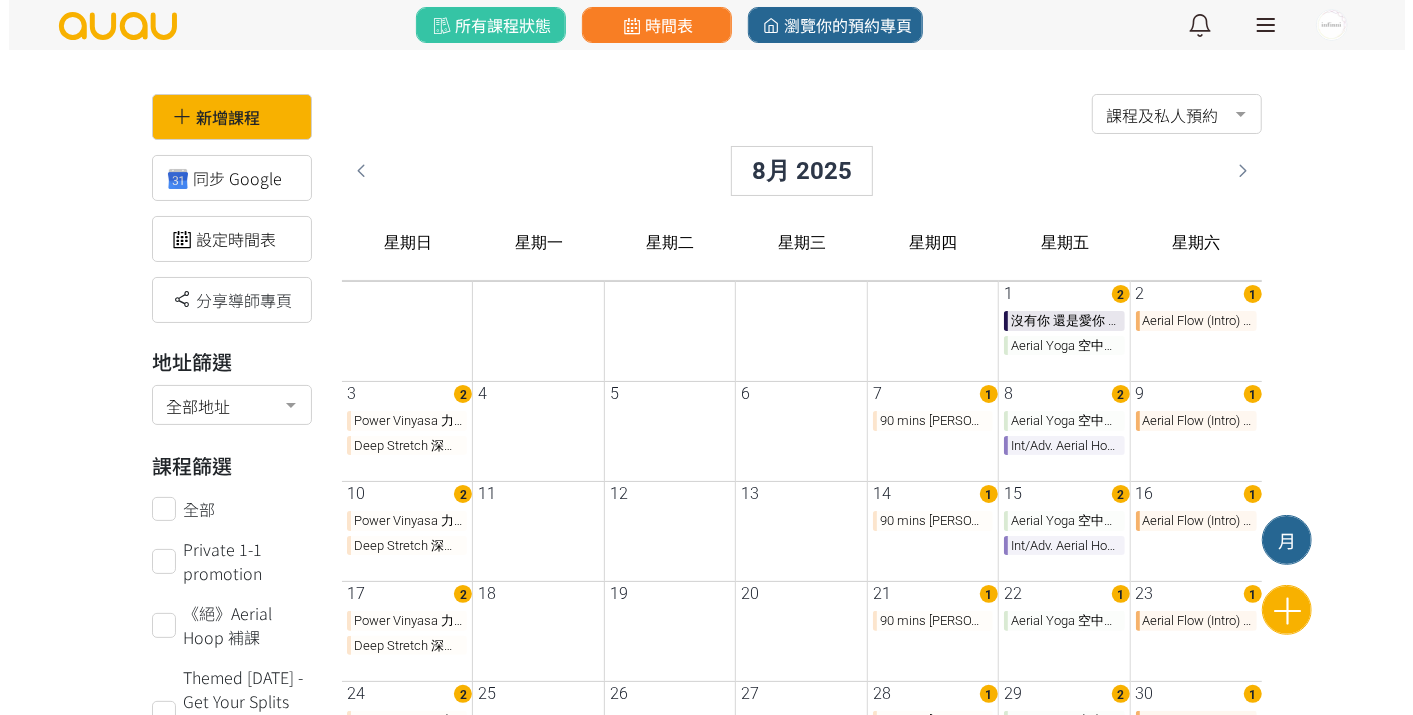 scroll, scrollTop: 0, scrollLeft: 0, axis: both 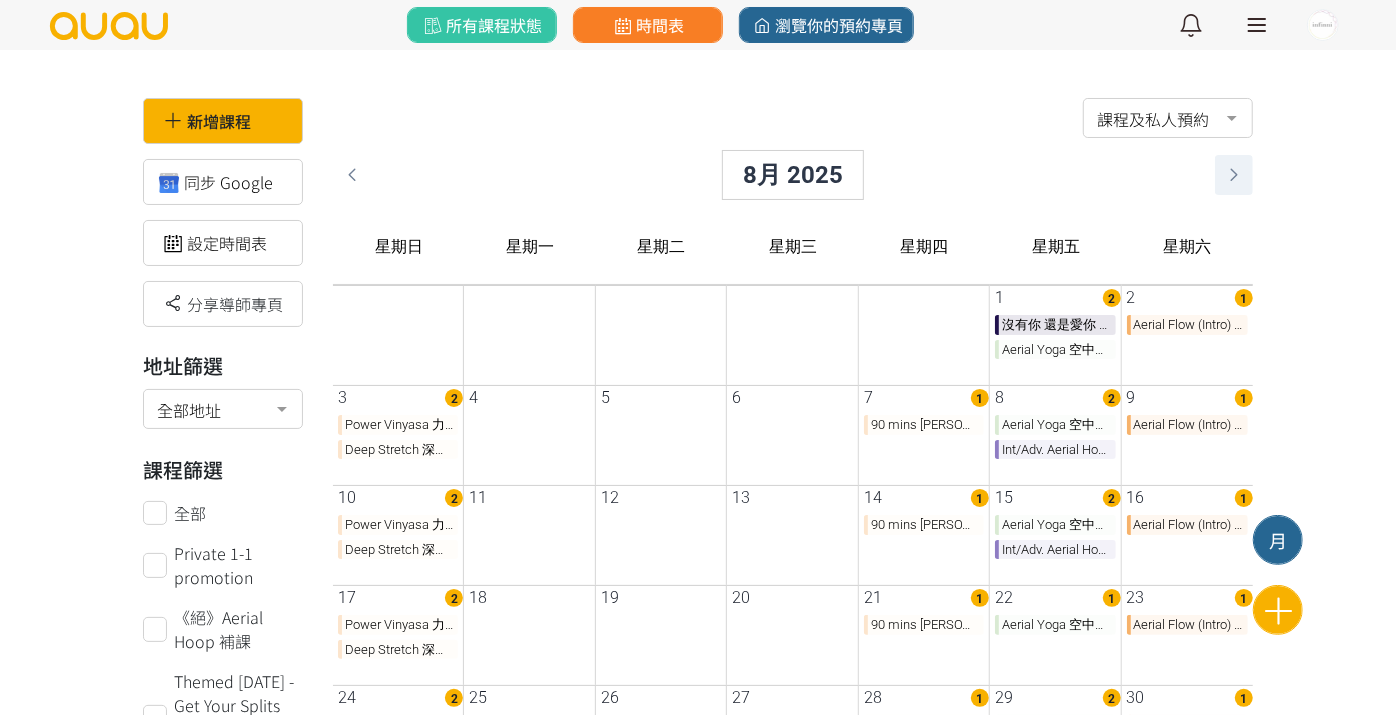 click at bounding box center (1234, 175) 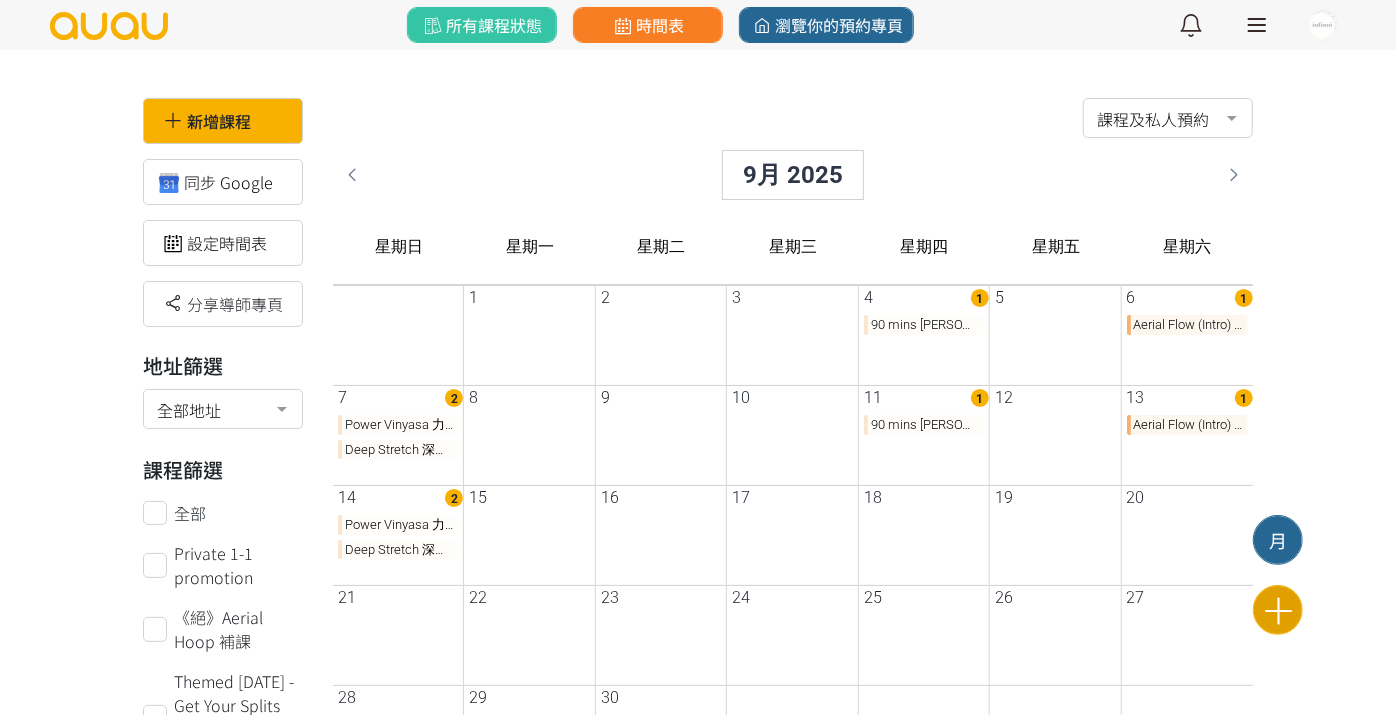 click on "新增課程" at bounding box center [1278, 610] 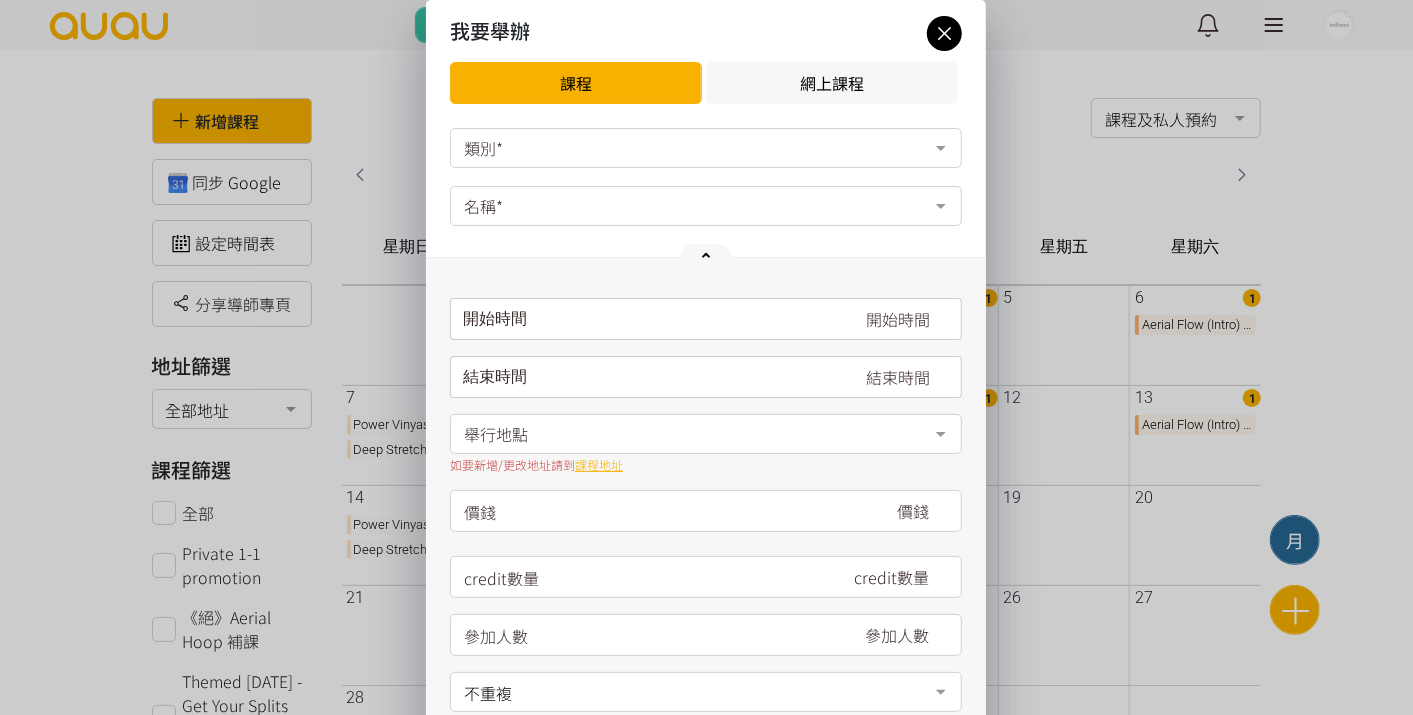 click on "類別*" at bounding box center (706, 148) 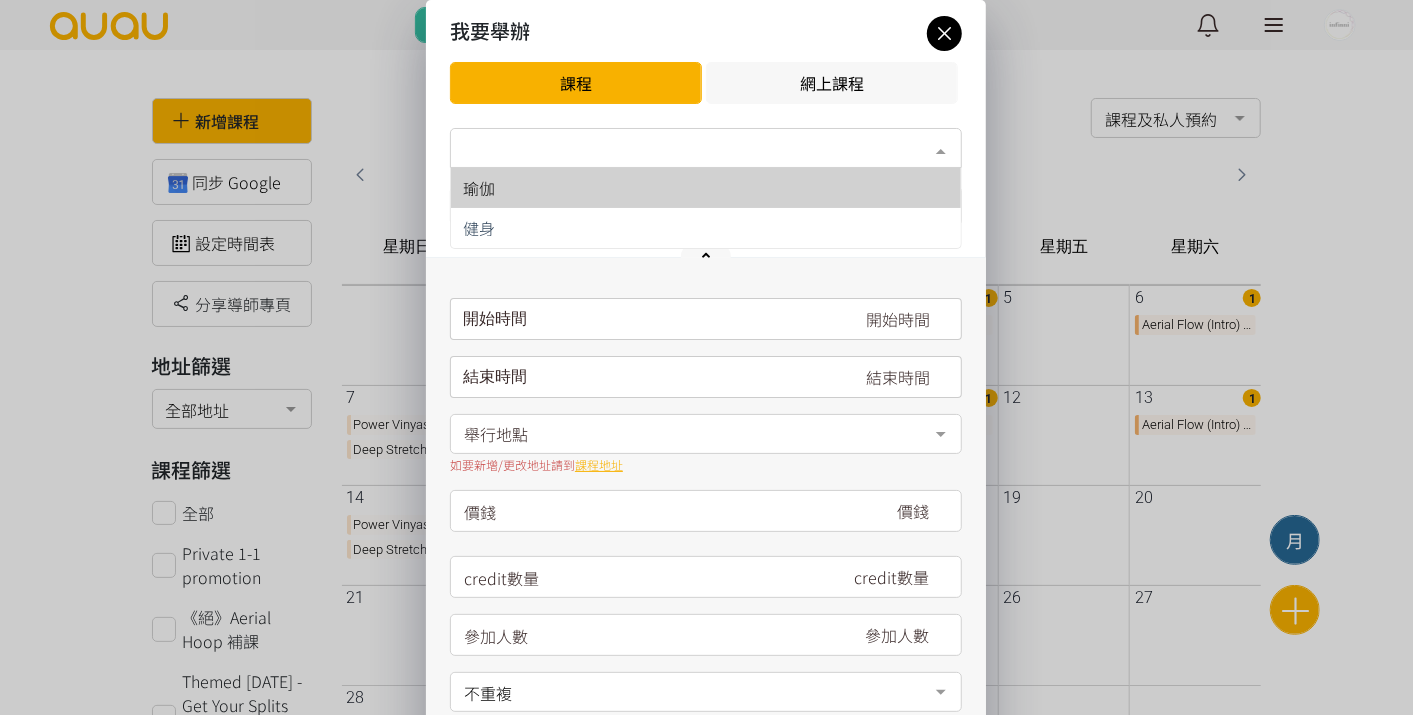 click on "瑜伽" at bounding box center (706, 188) 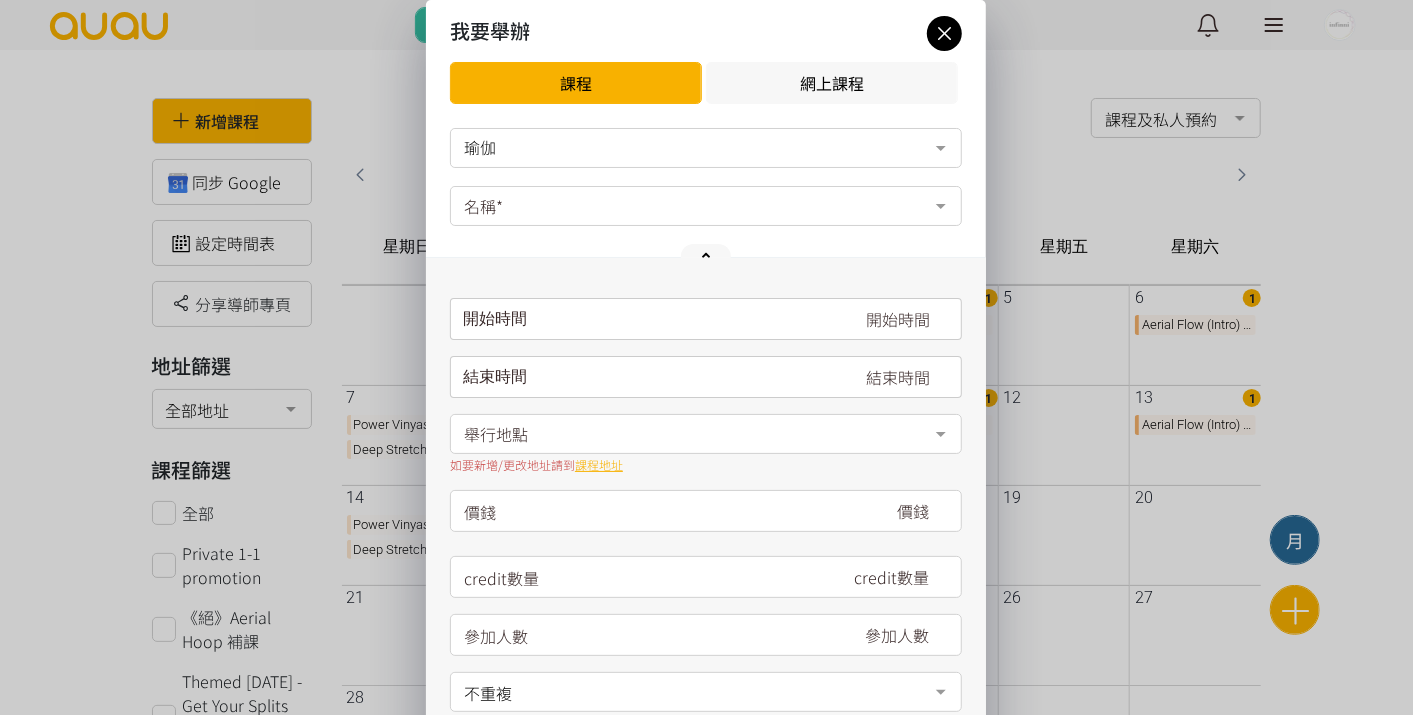 click on "名稱*" at bounding box center (706, 206) 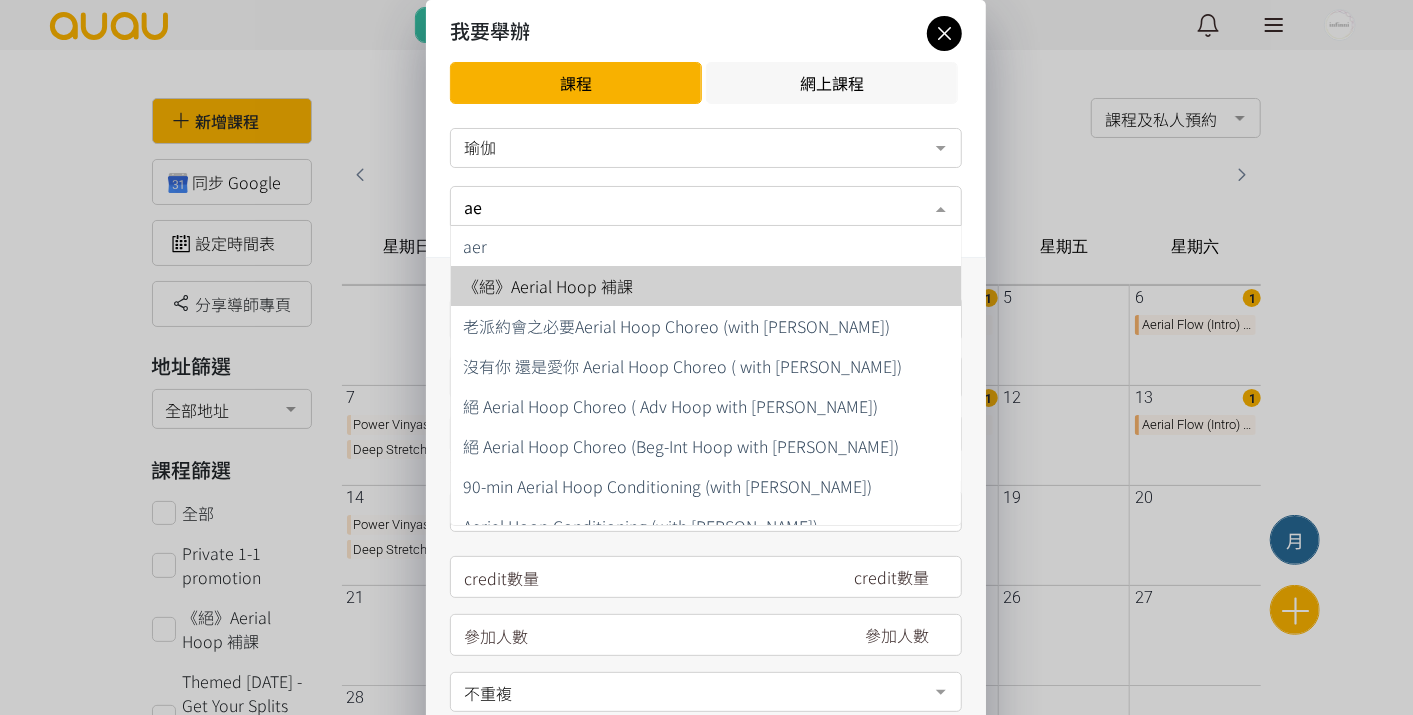 type on "a" 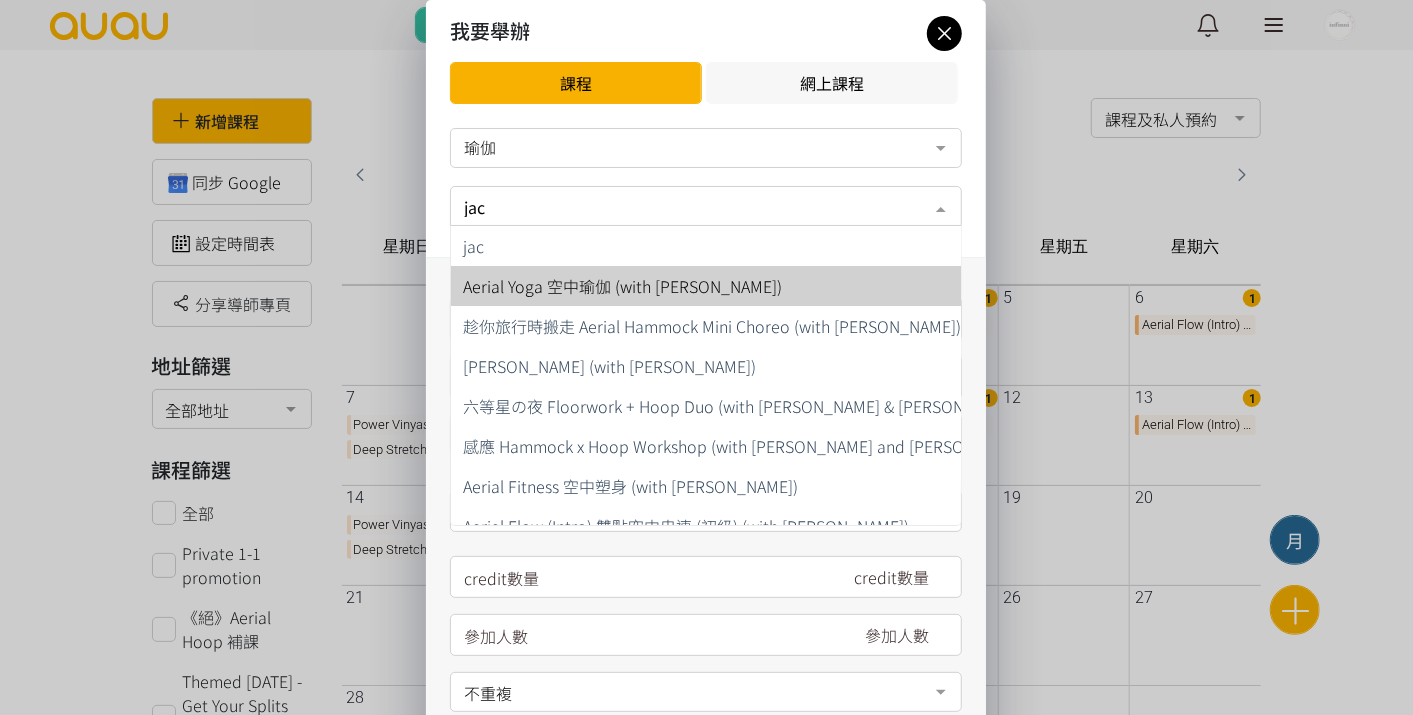 click on "Aerial Yoga 空中瑜伽 (with [PERSON_NAME])" at bounding box center [622, 286] 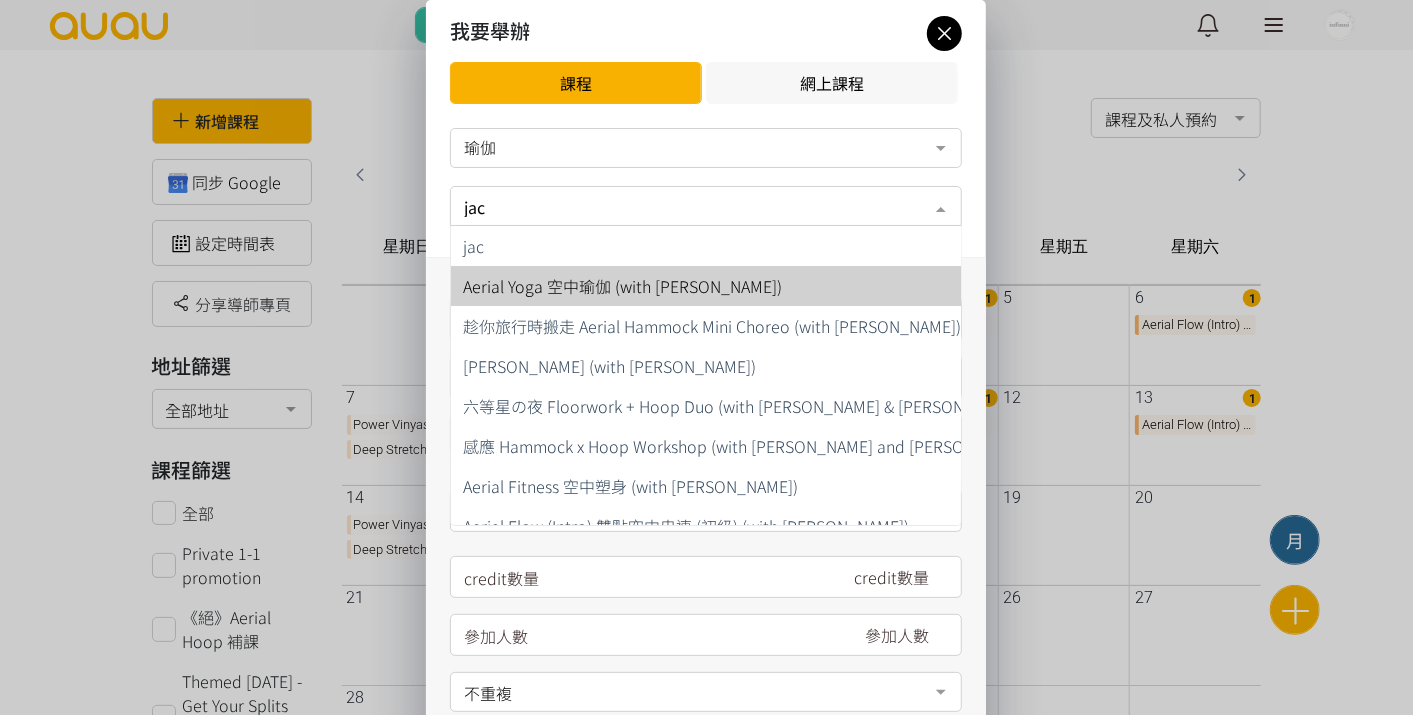 type on "jac" 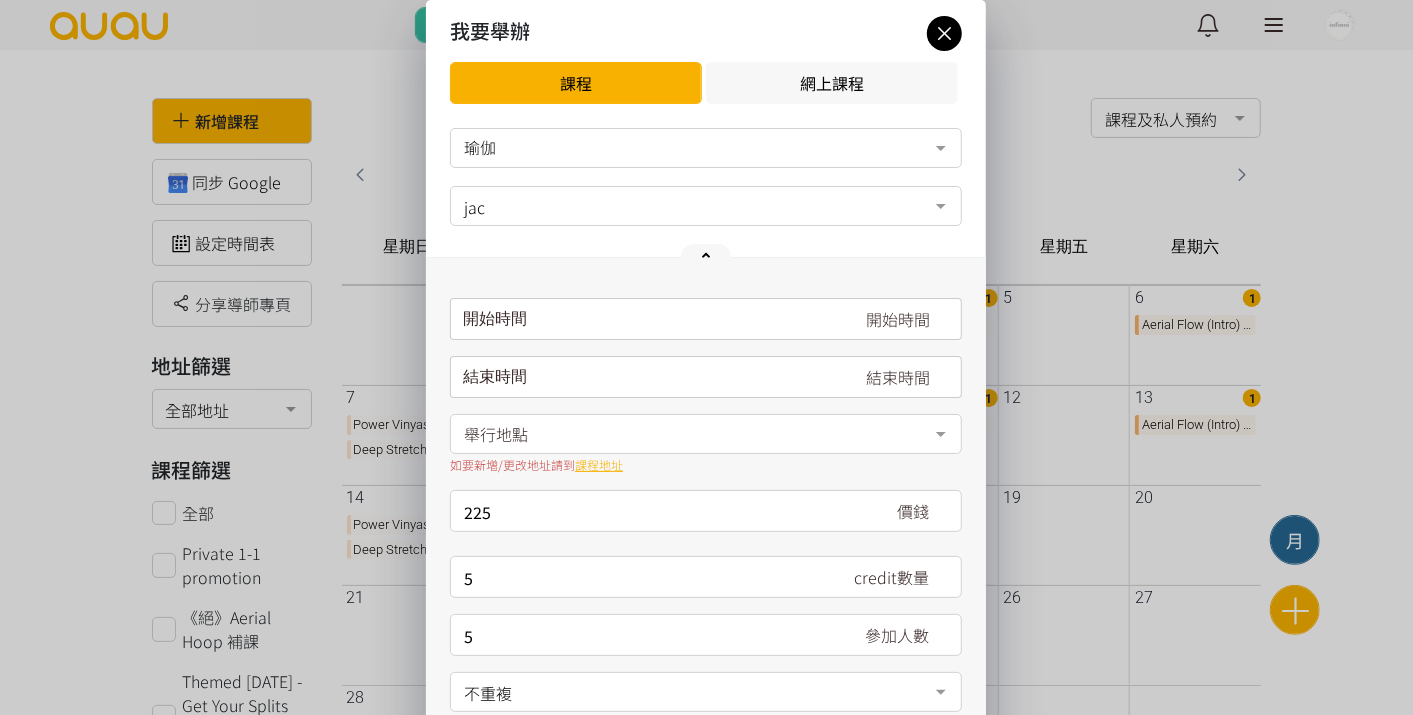 click on "jac" at bounding box center (706, 206) 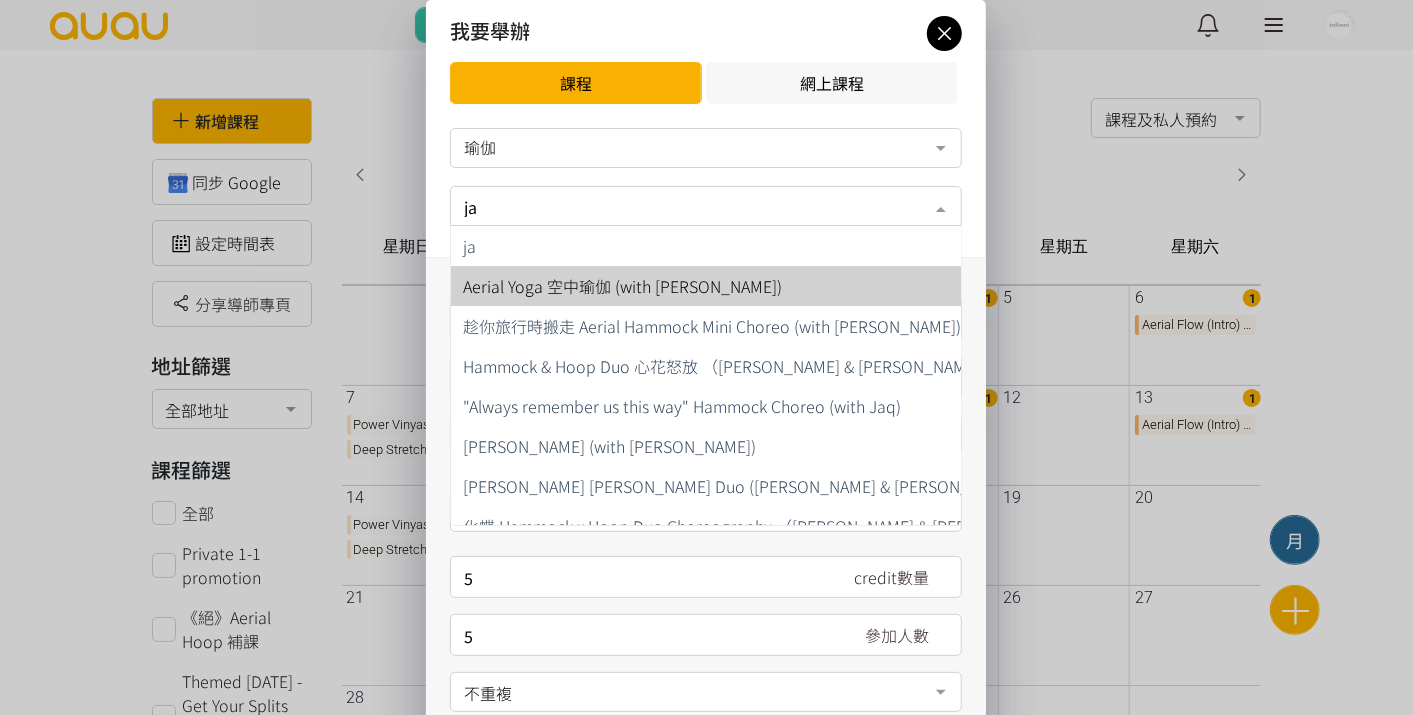 type on "jac" 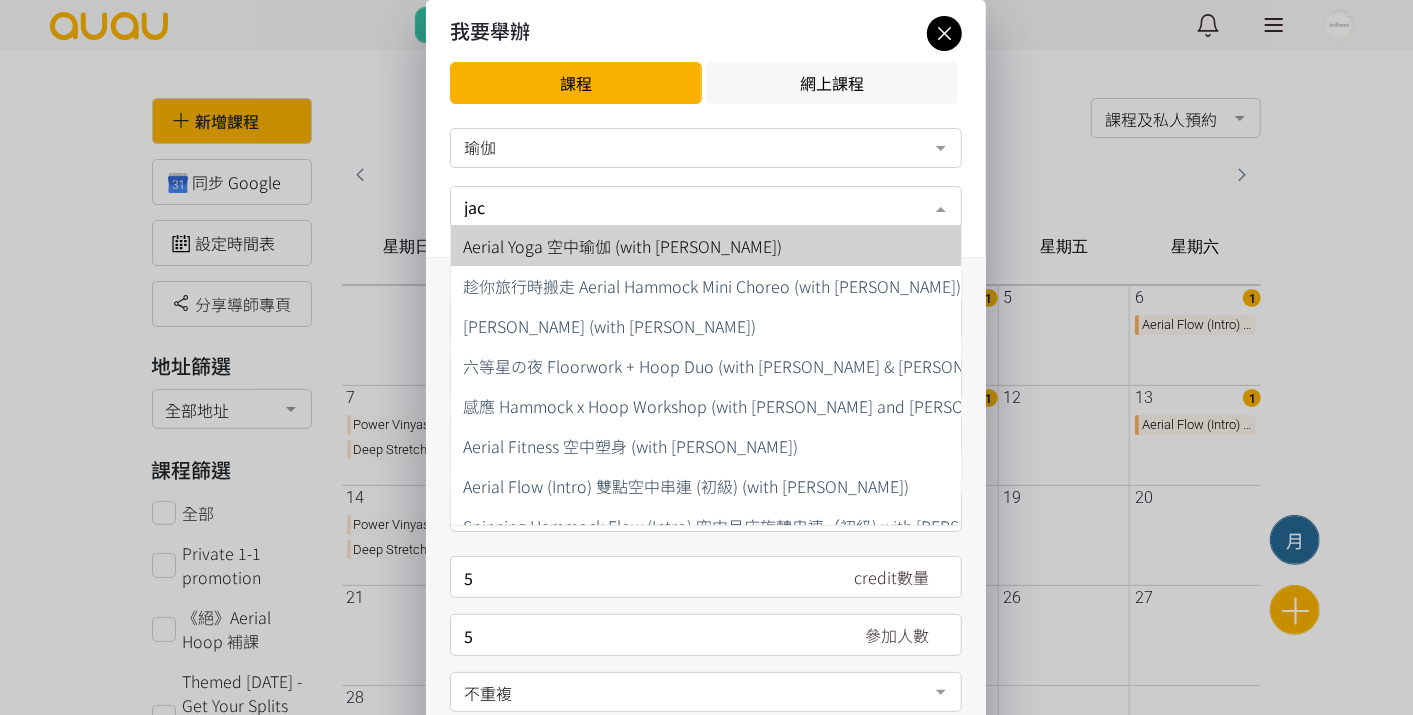 click on "Aerial Yoga 空中瑜伽 (with [PERSON_NAME])" at bounding box center (622, 246) 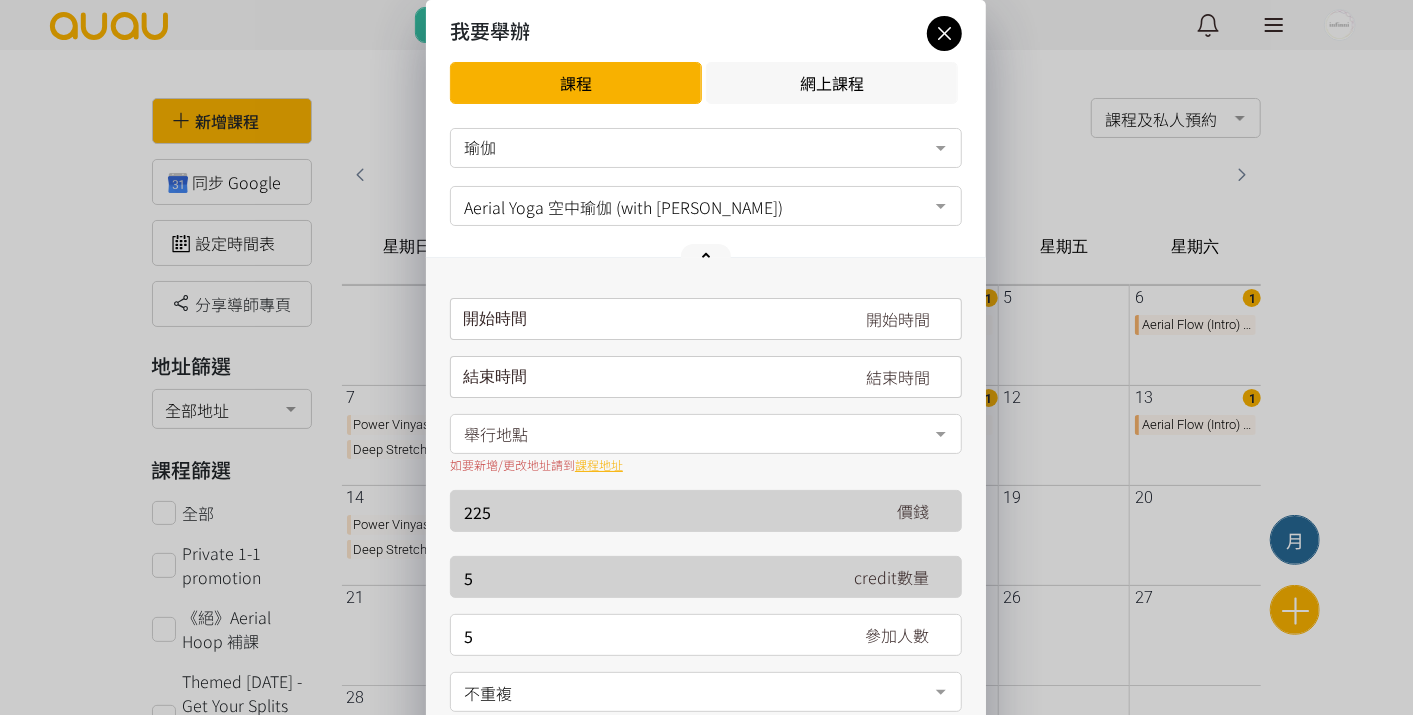 click on "開始時間
July
2025
Sun
Mon
Tue
Wed
Thu
Fri
Sat
1
2
3
4
5
6
7
8
9
10
11
12
13
14
15
16
17
18
19
20
21
22
23
24
25
26
27
28" at bounding box center (706, 319) 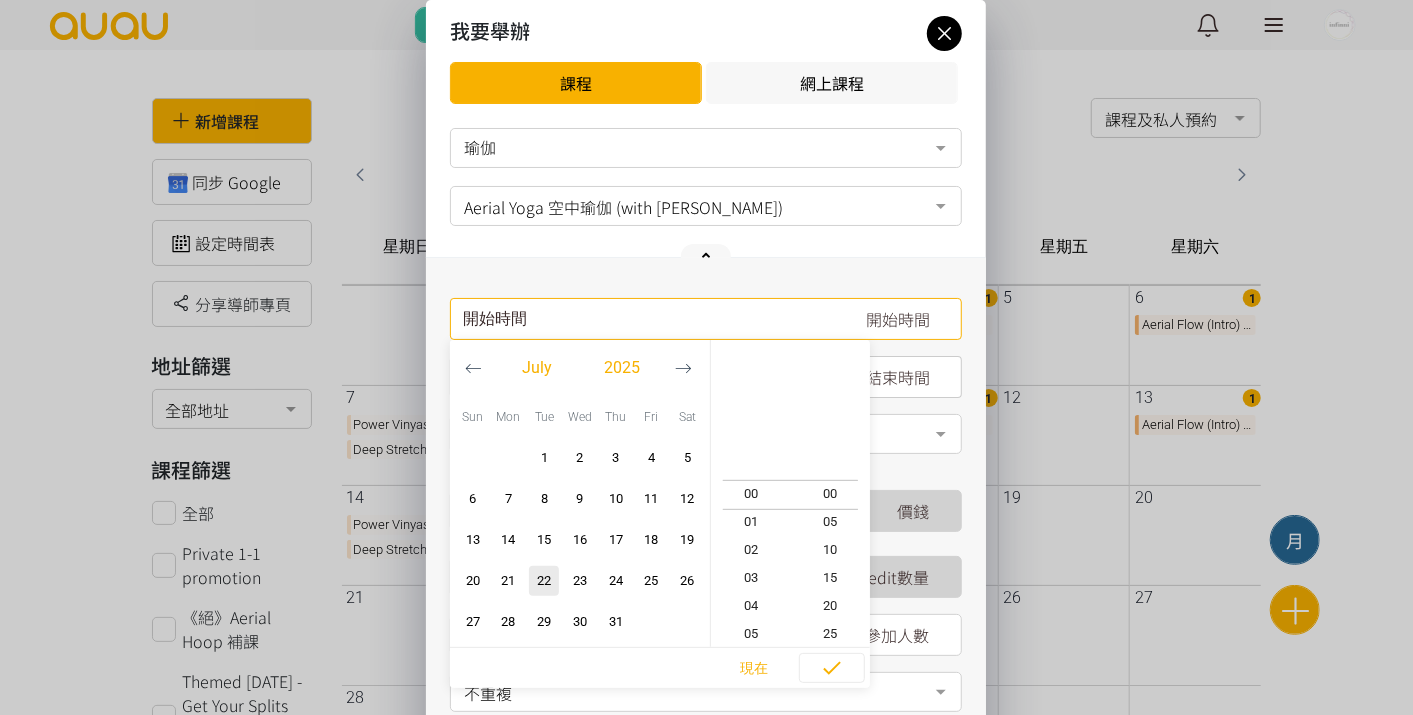click 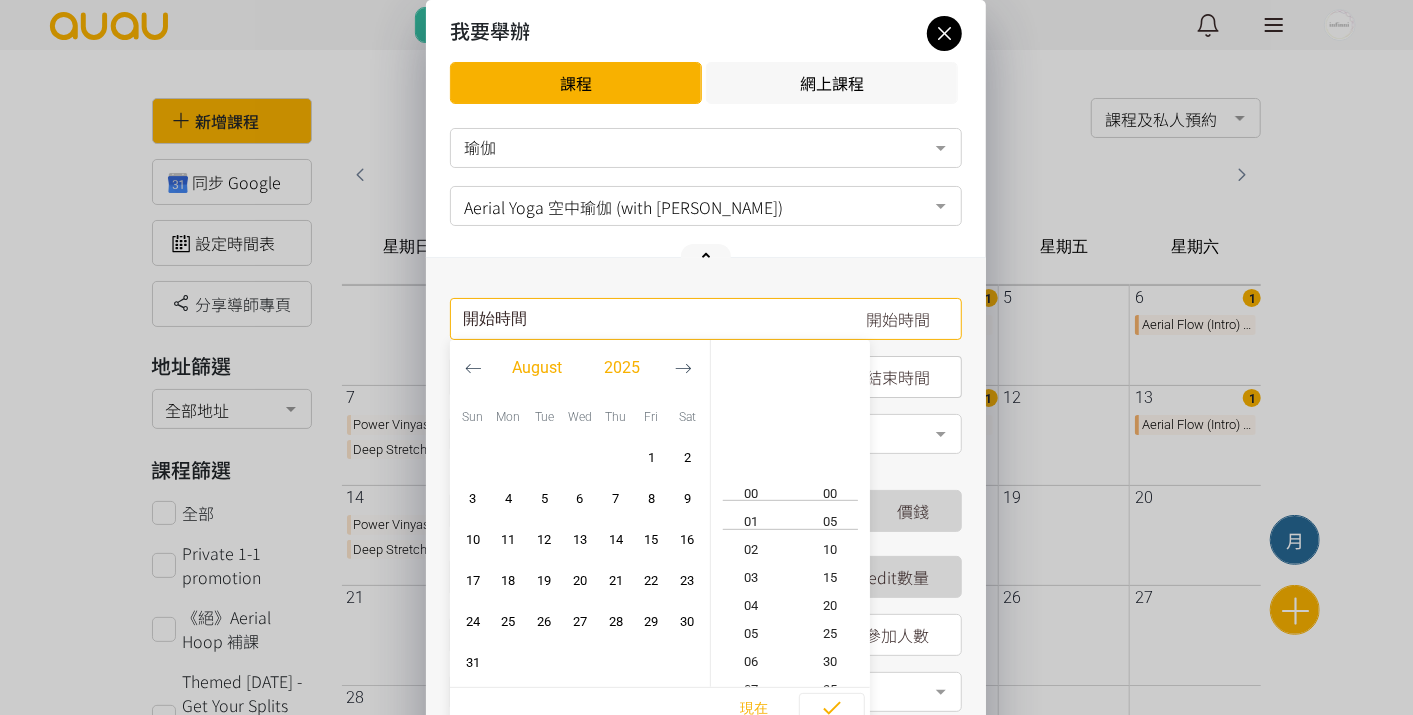 click 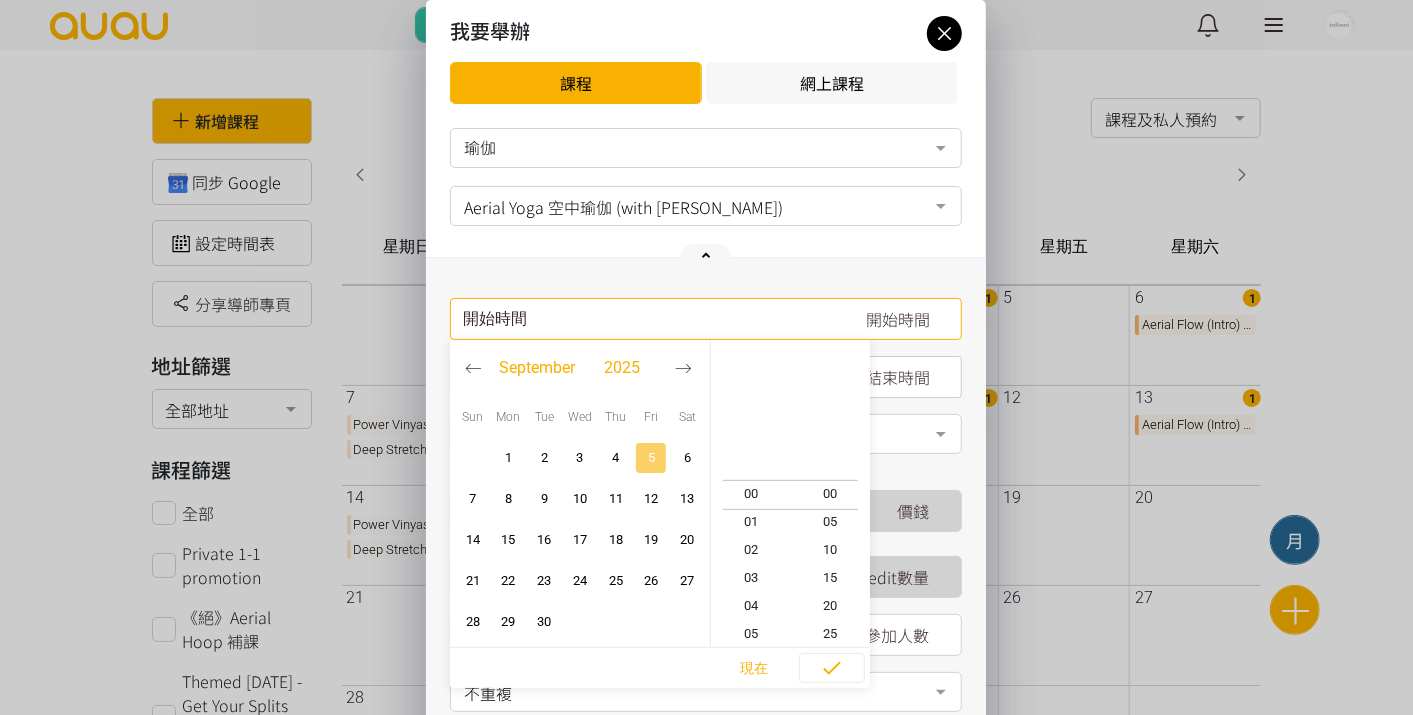 click on "5" at bounding box center (652, 458) 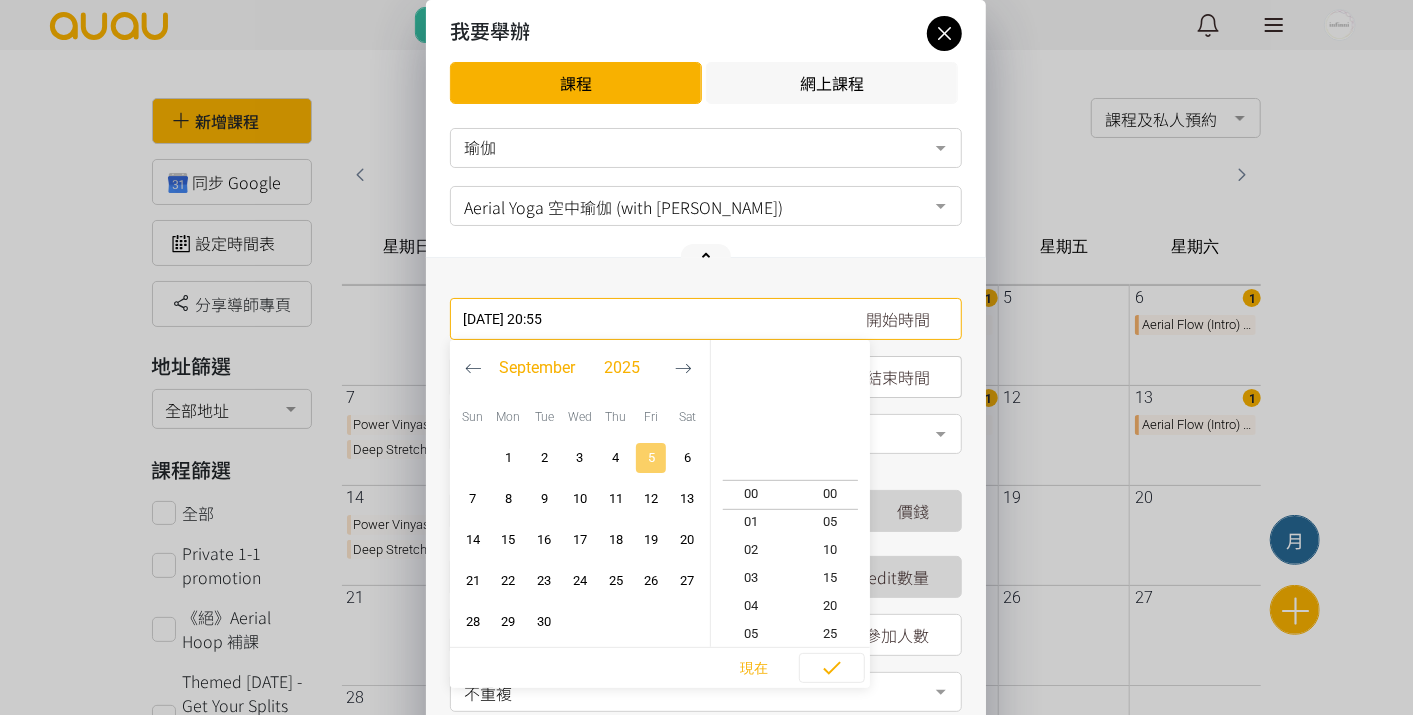 scroll, scrollTop: 560, scrollLeft: 0, axis: vertical 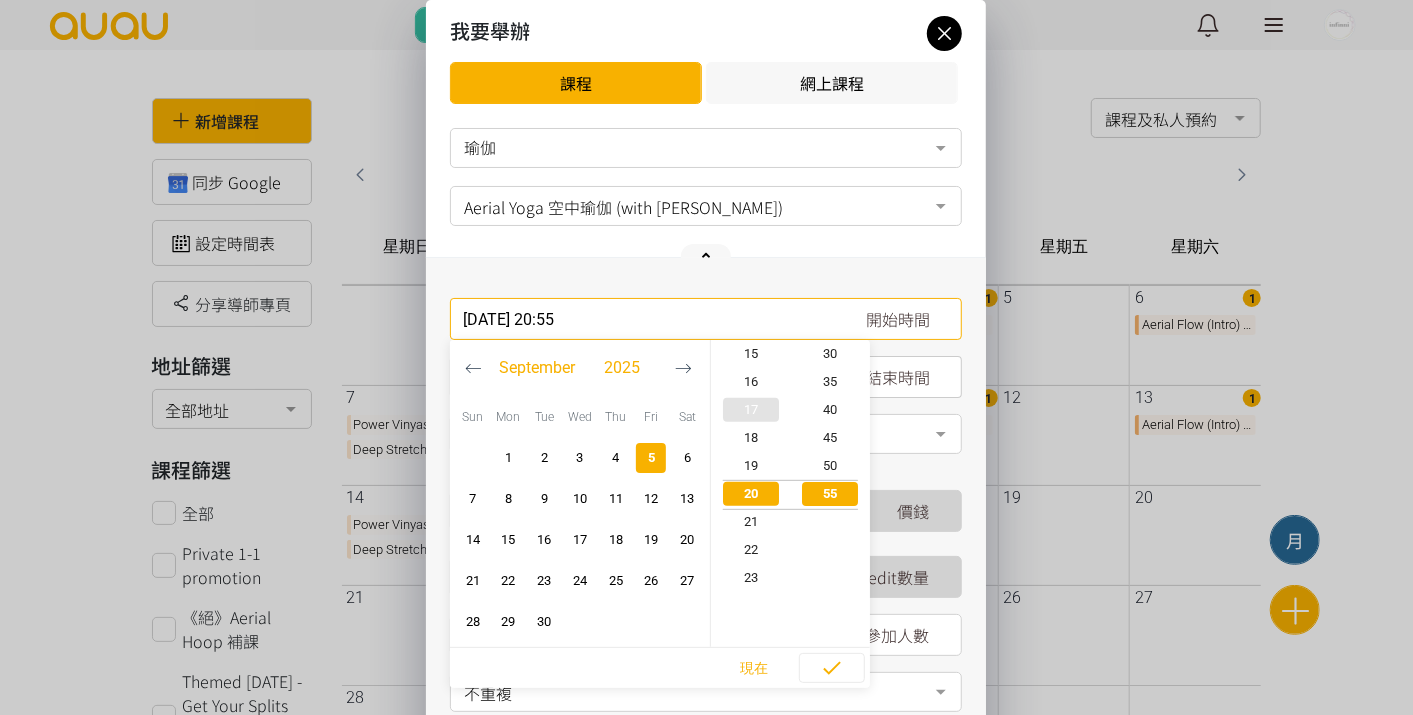 click on "17" at bounding box center [751, 410] 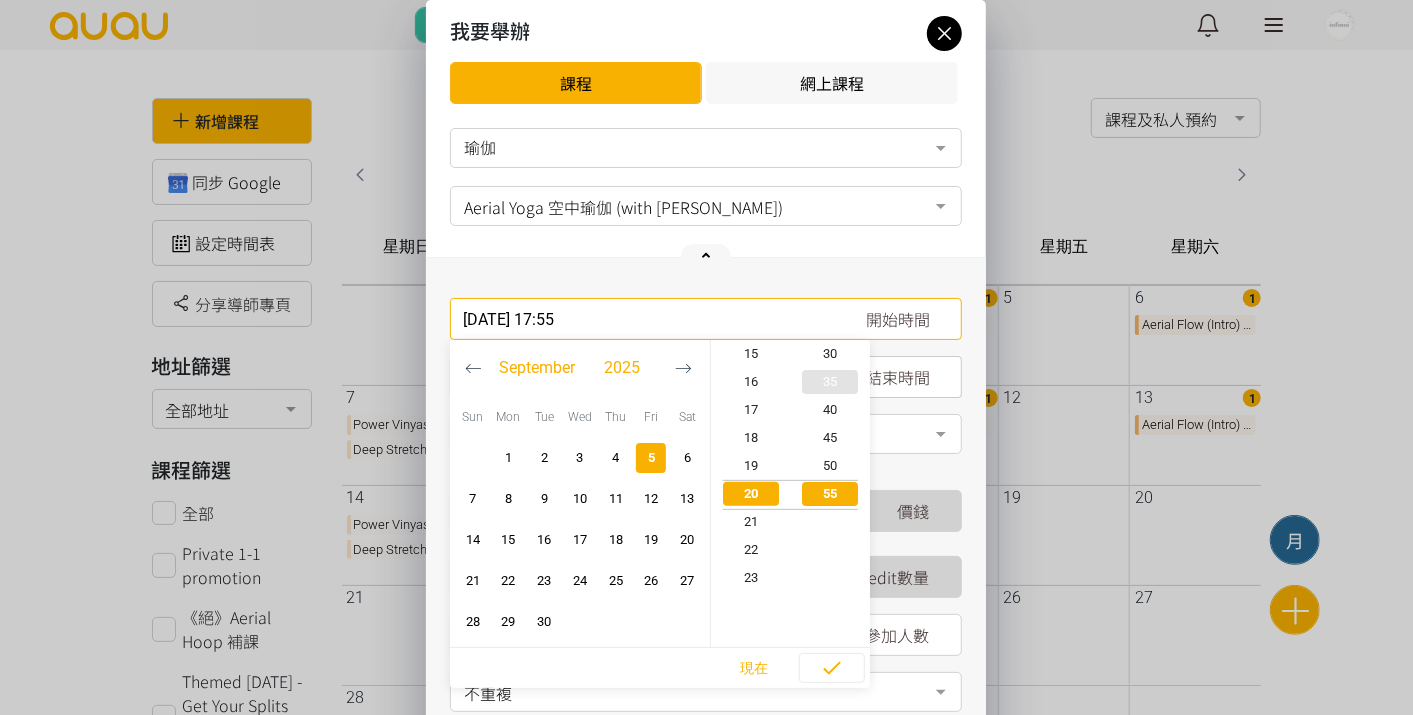 scroll, scrollTop: 476, scrollLeft: 0, axis: vertical 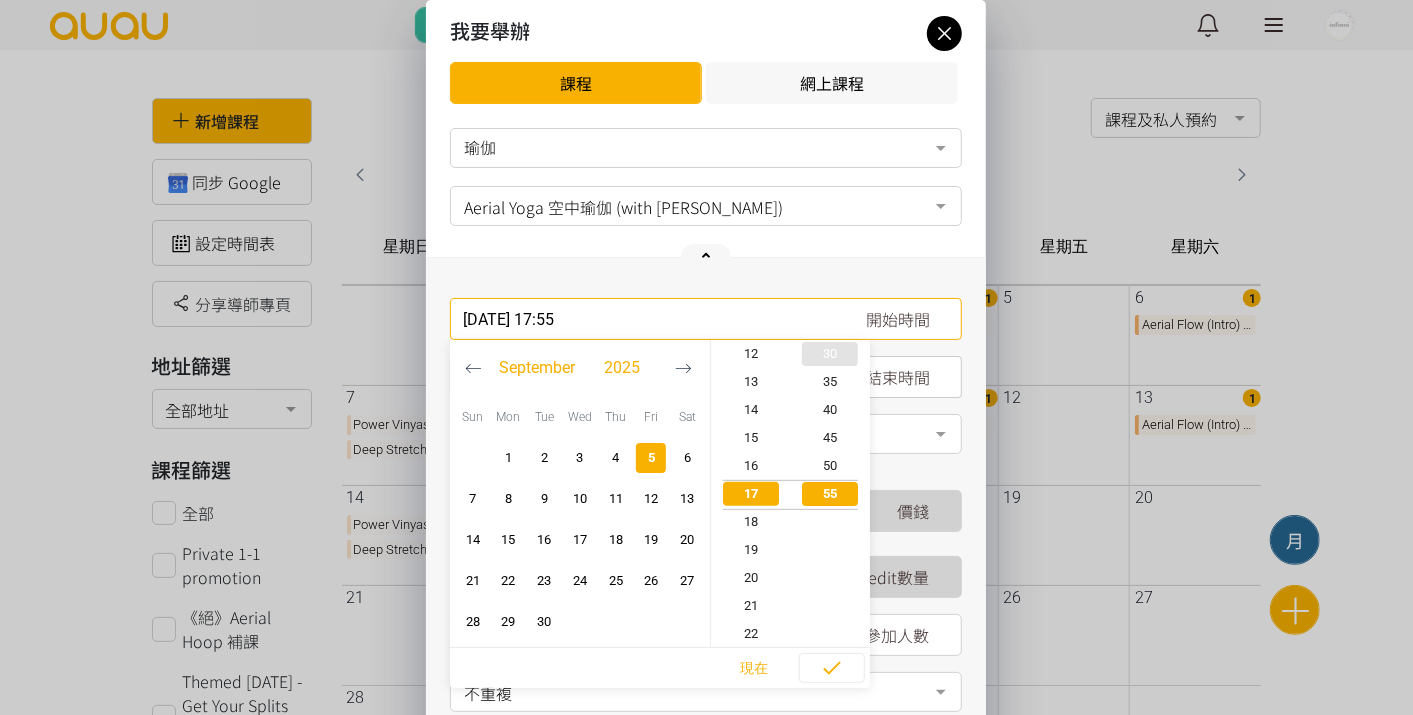 click on "30" at bounding box center (831, 354) 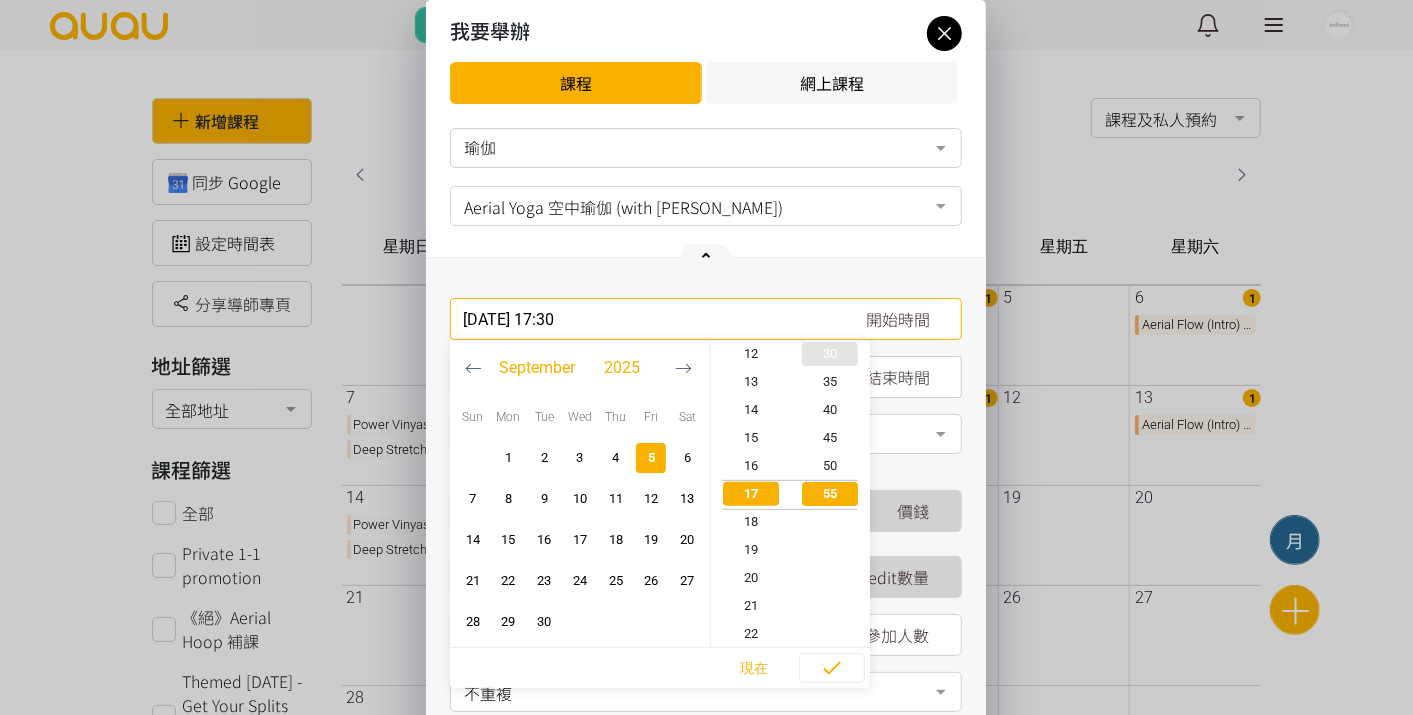 type on "2025-09-05, 18:30" 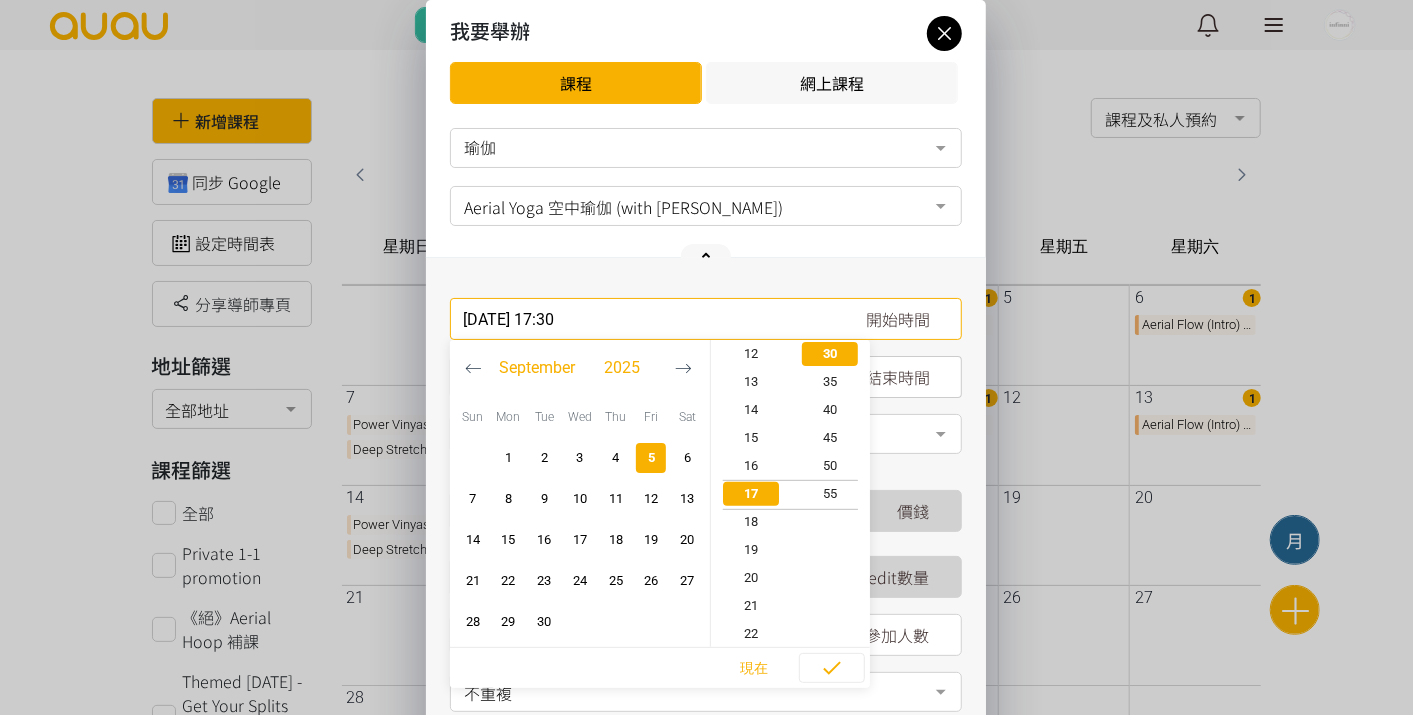 scroll, scrollTop: 476, scrollLeft: 0, axis: vertical 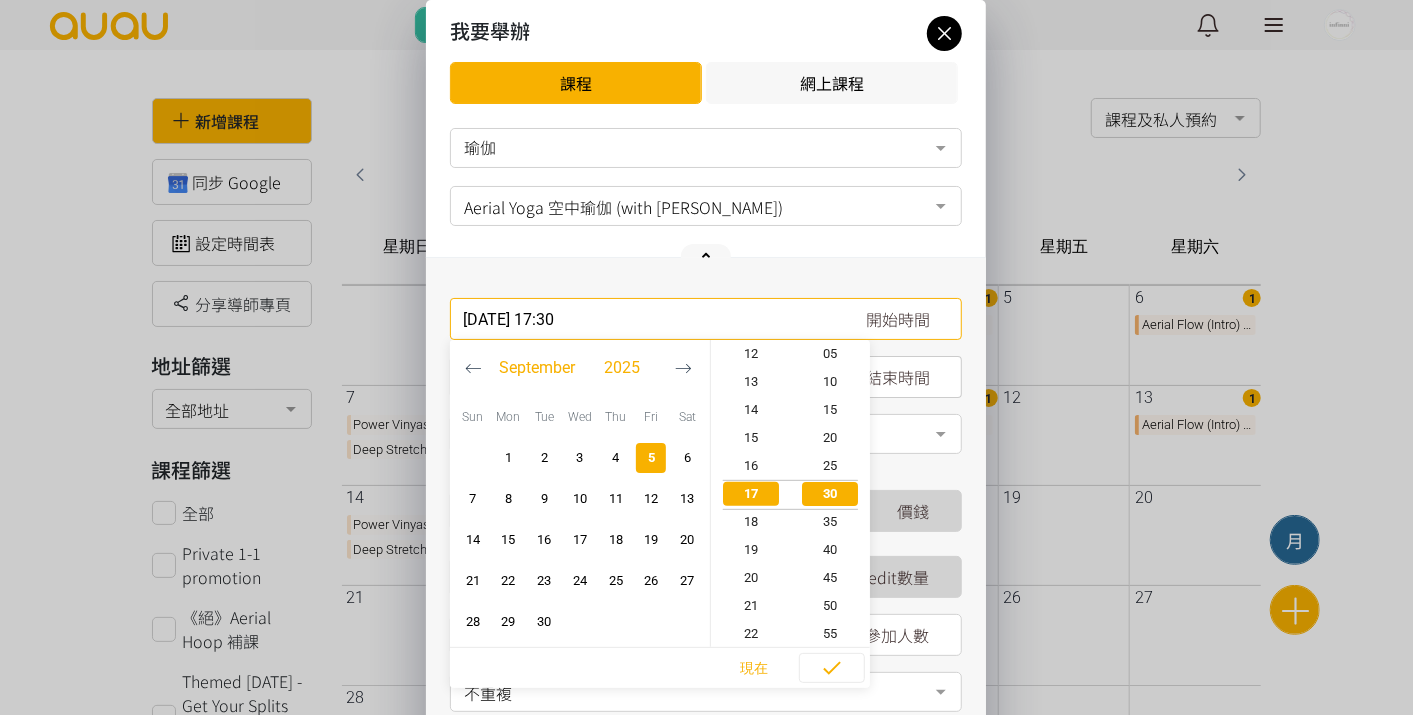 click at bounding box center (941, 436) 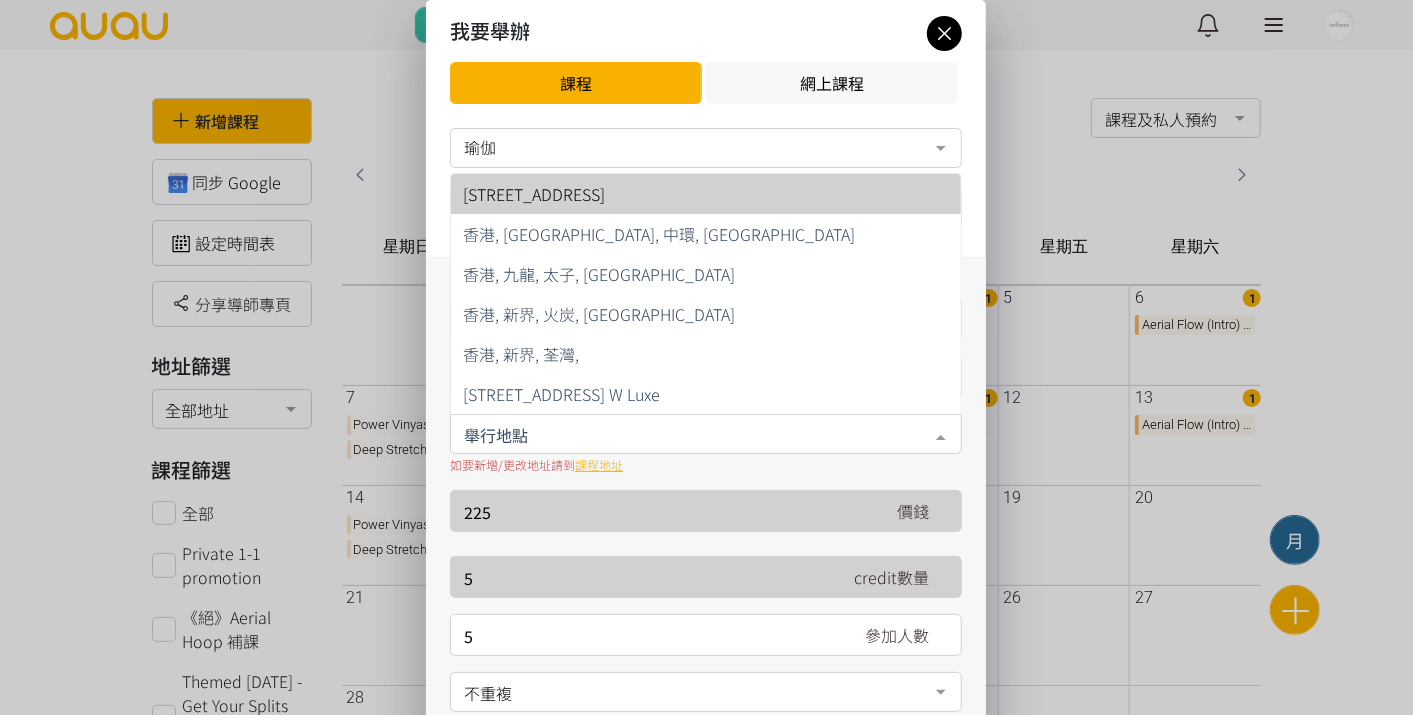 click on "[STREET_ADDRESS]" at bounding box center (706, 194) 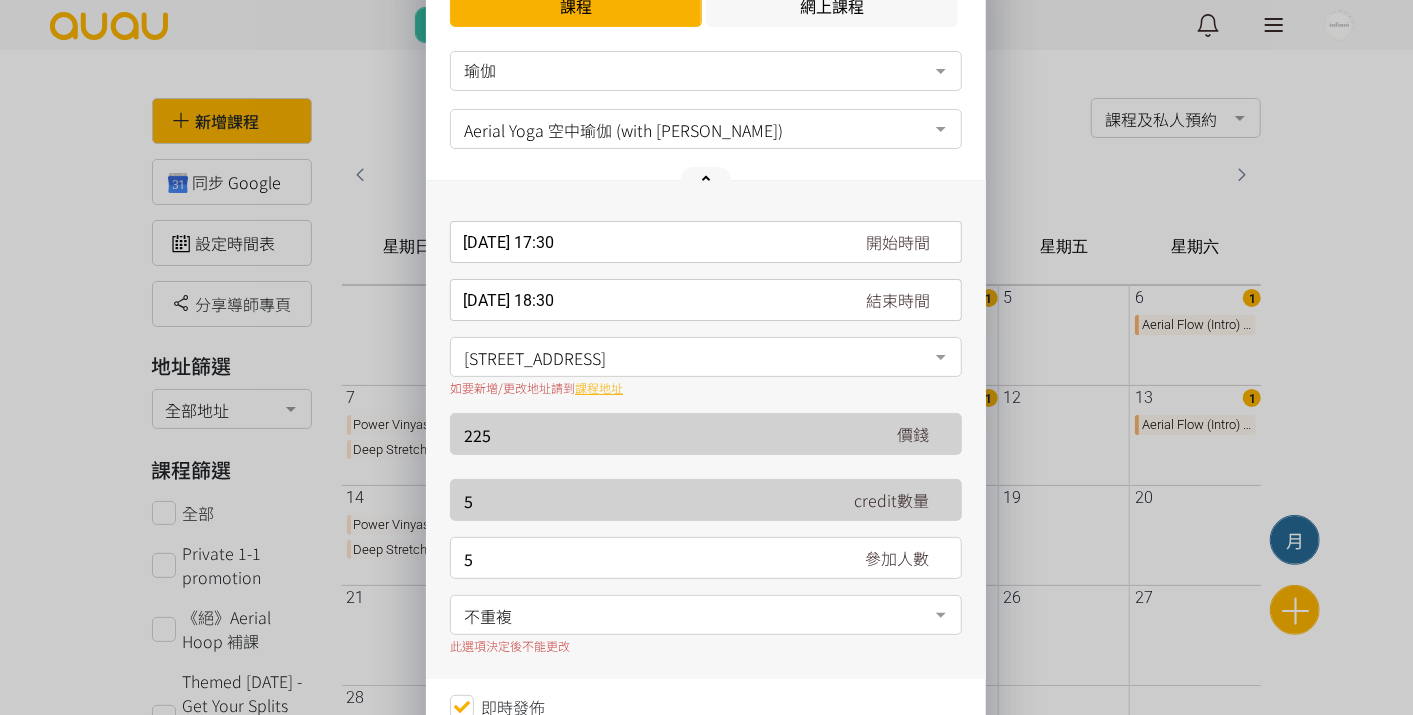 scroll, scrollTop: 111, scrollLeft: 0, axis: vertical 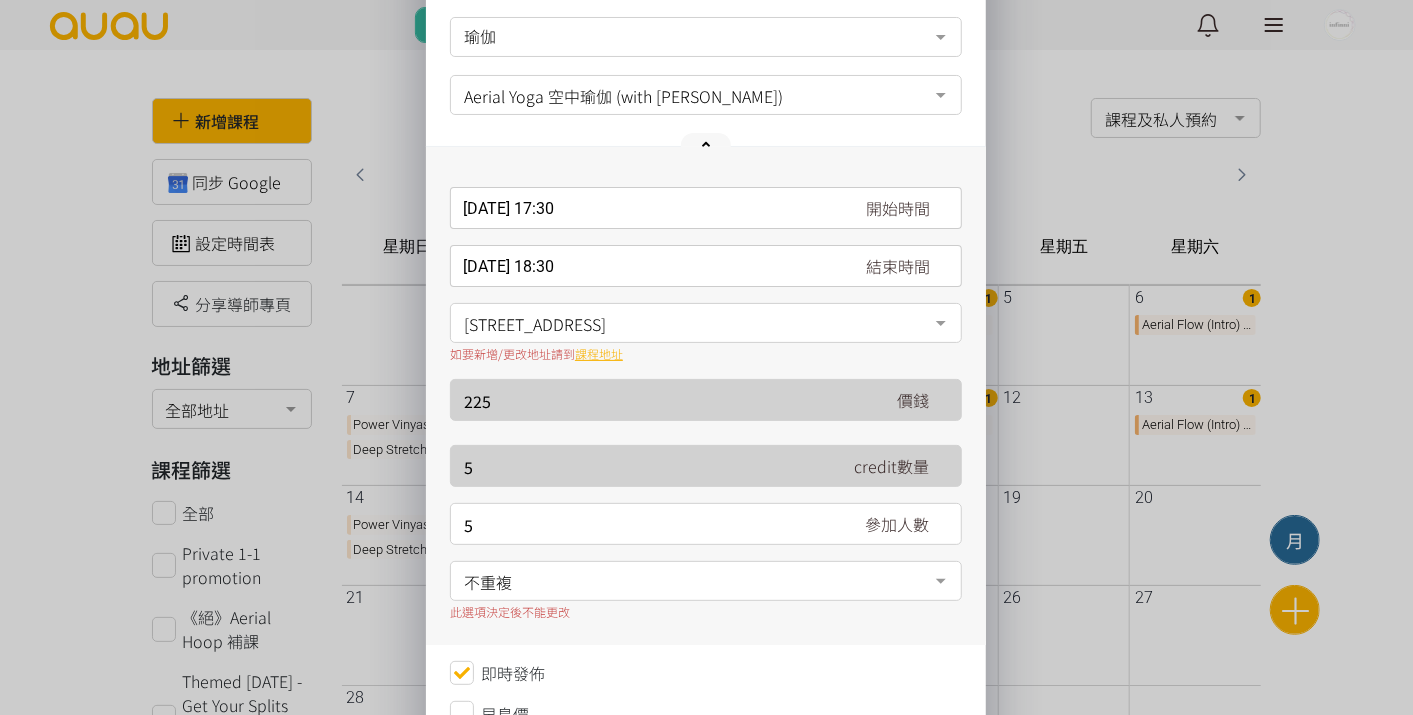 click on "不重複" at bounding box center (706, 579) 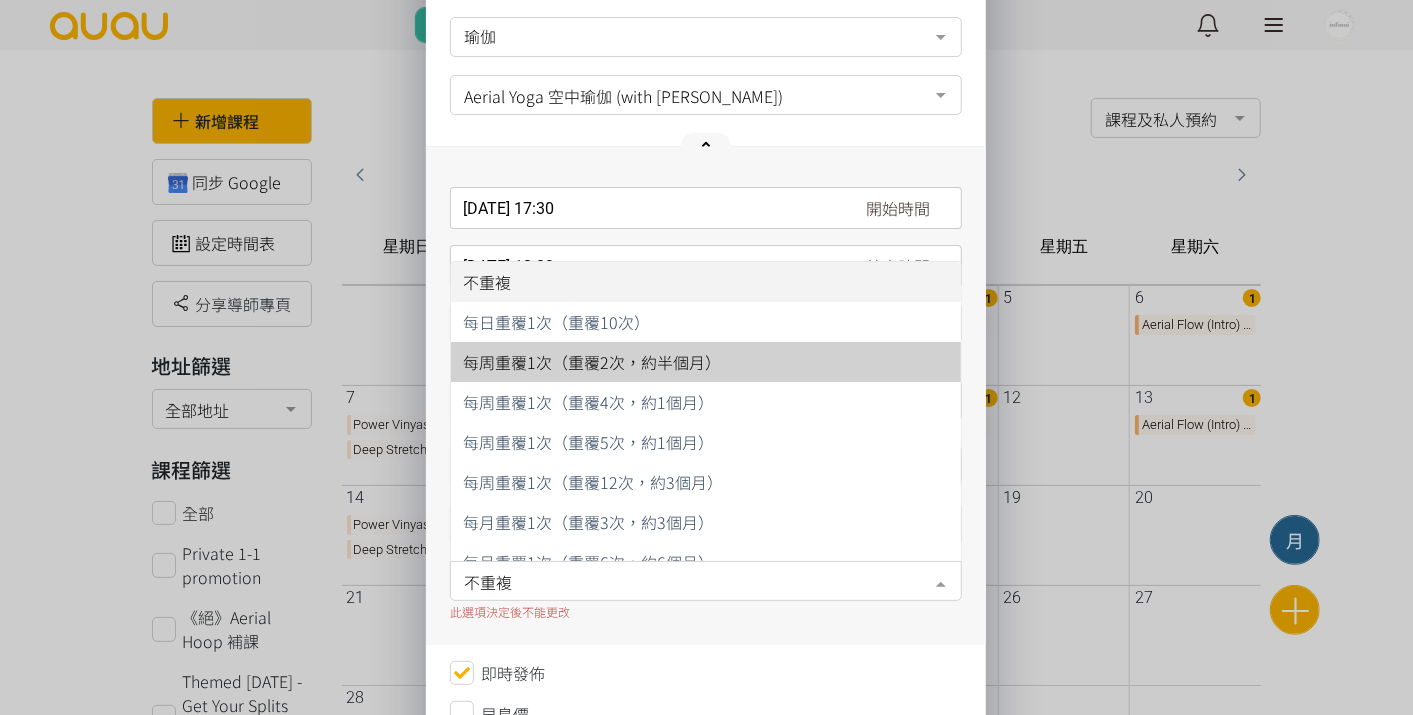 click on "每周重覆1次（重覆2次，約半個月）" at bounding box center [706, 362] 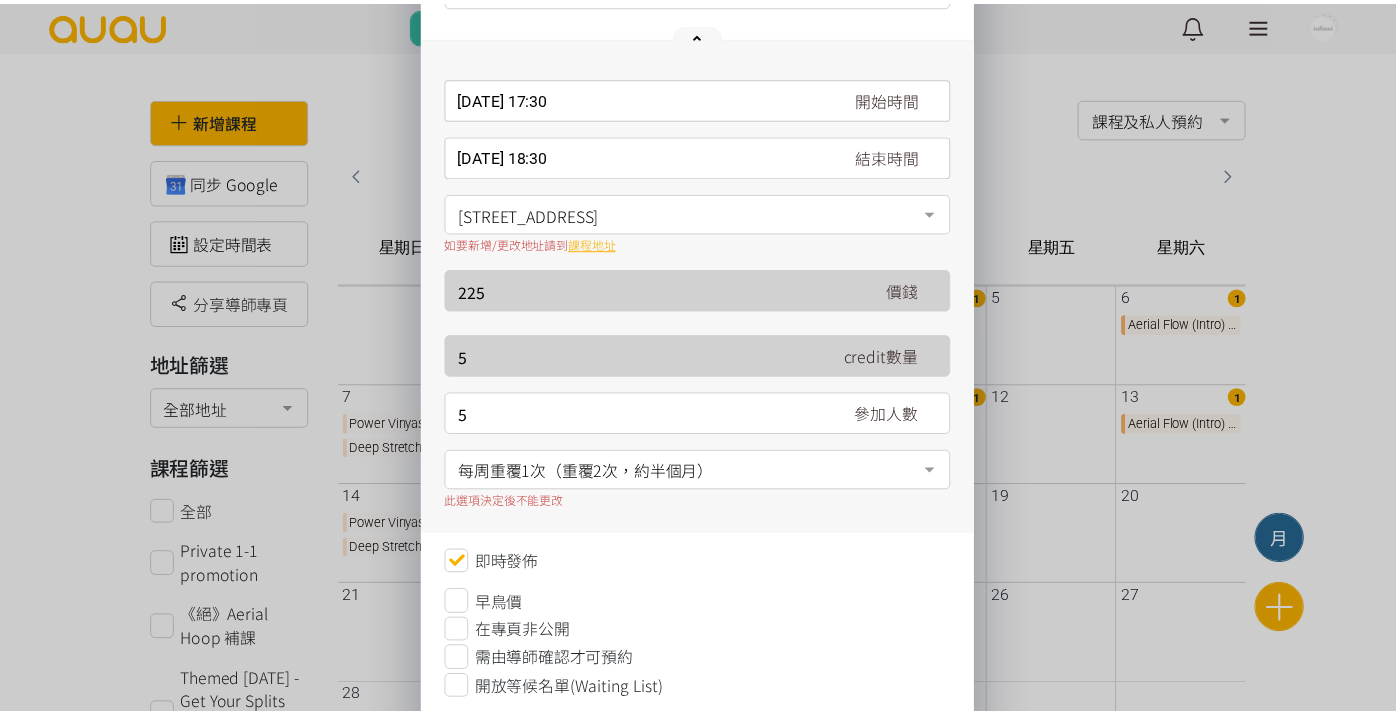 scroll, scrollTop: 327, scrollLeft: 0, axis: vertical 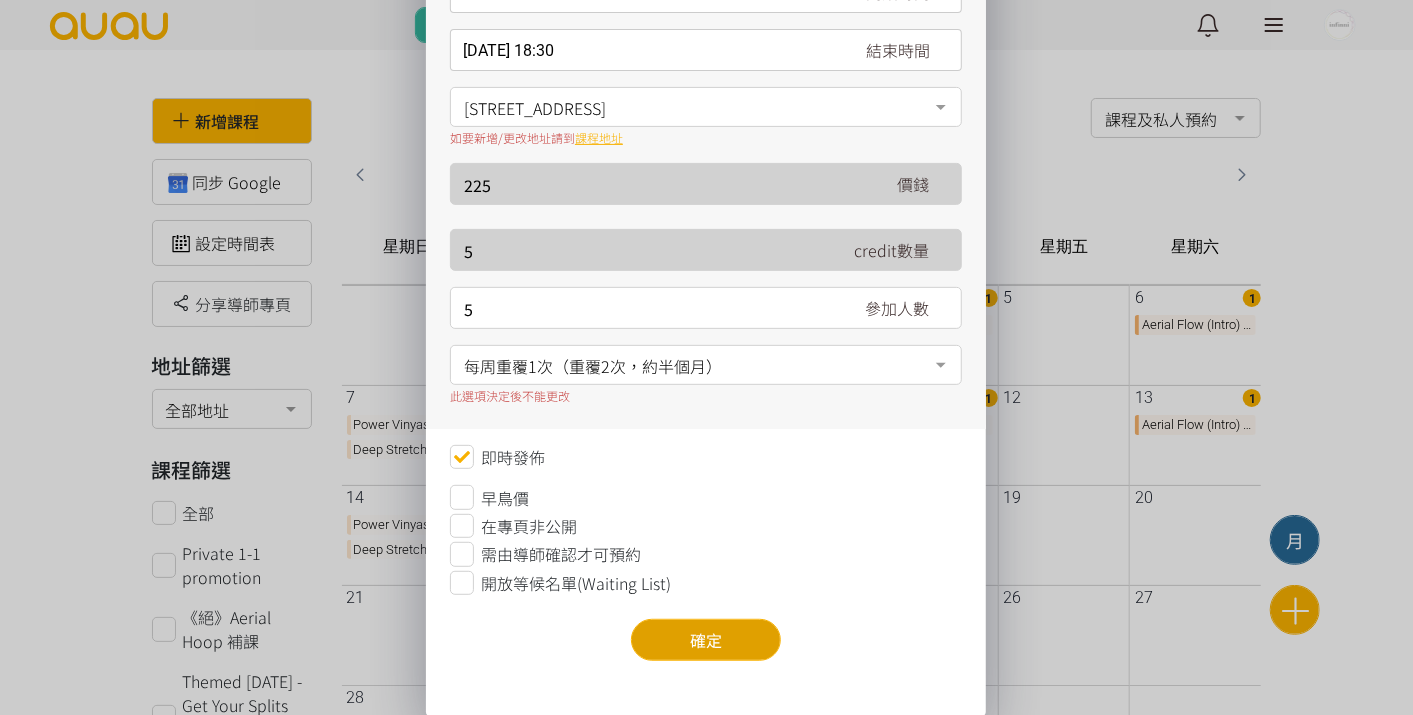 click on "確定" at bounding box center [706, 640] 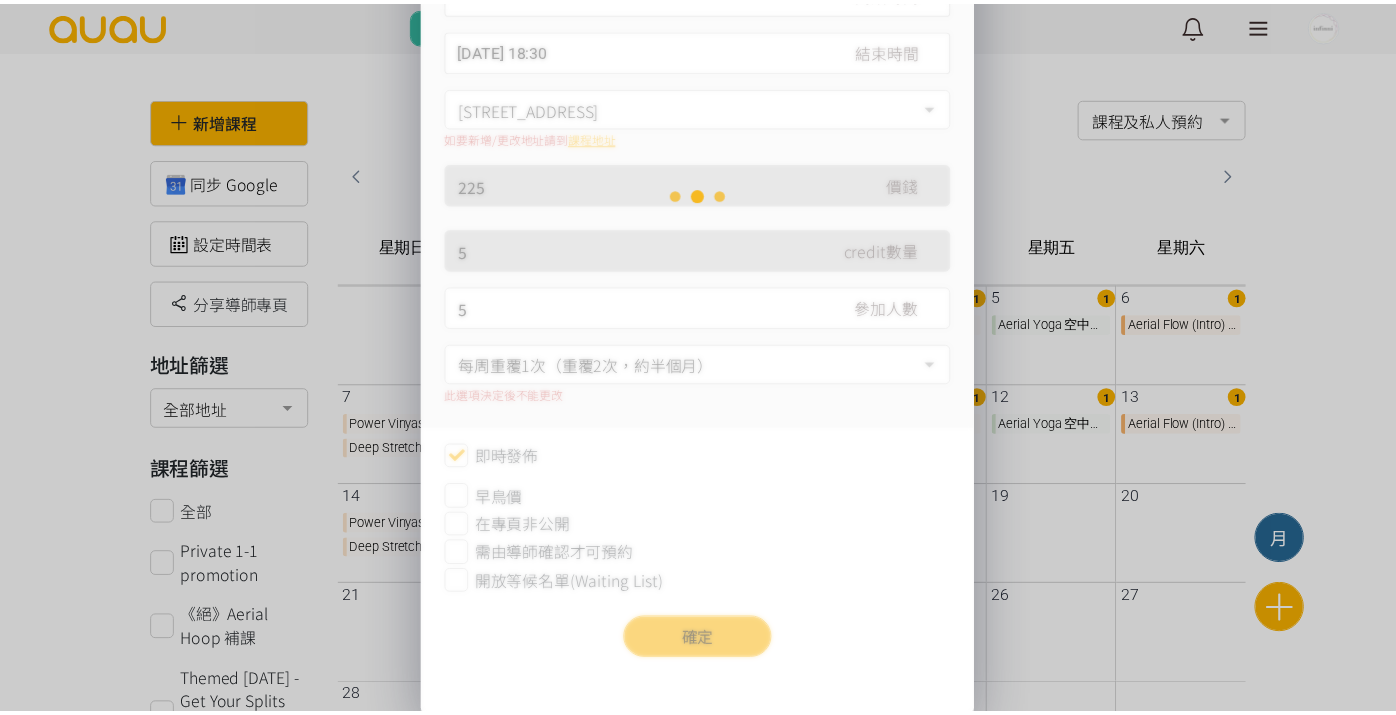 scroll, scrollTop: 0, scrollLeft: 0, axis: both 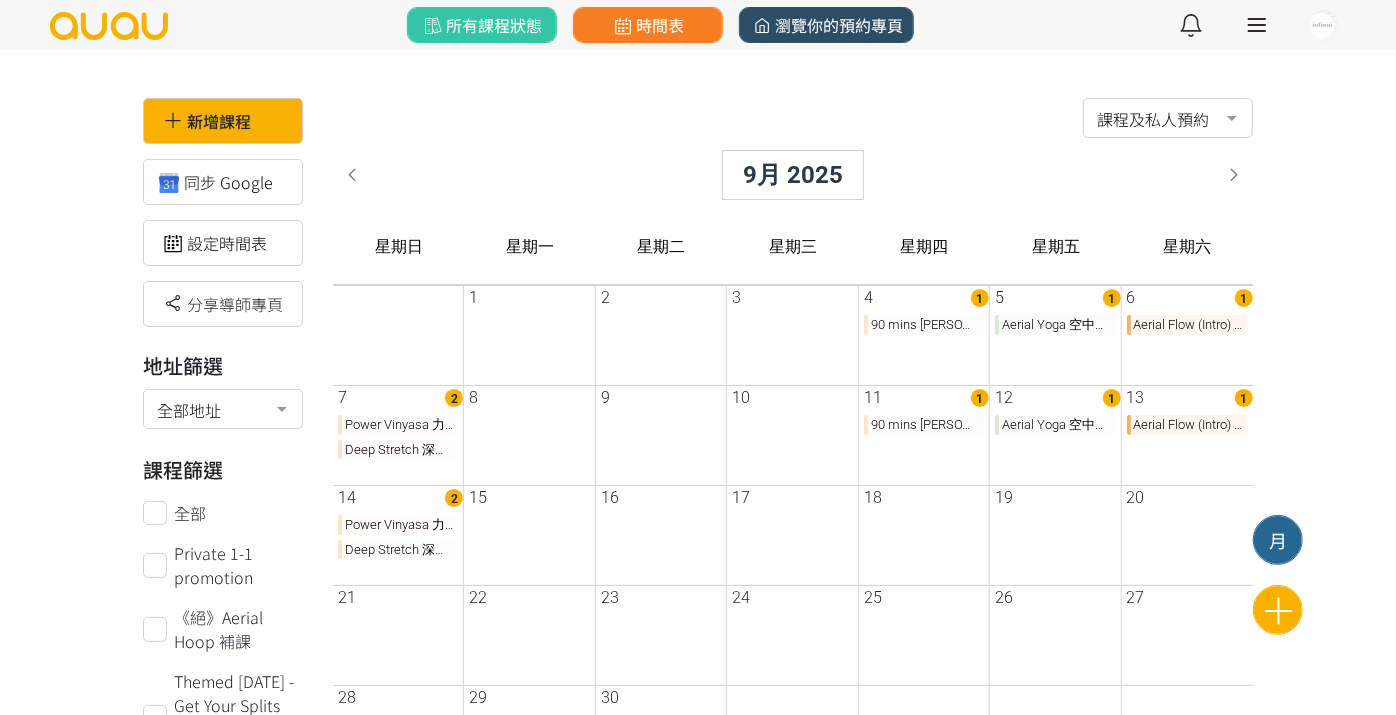 click on "瀏覽你的預約專頁" at bounding box center [826, 25] 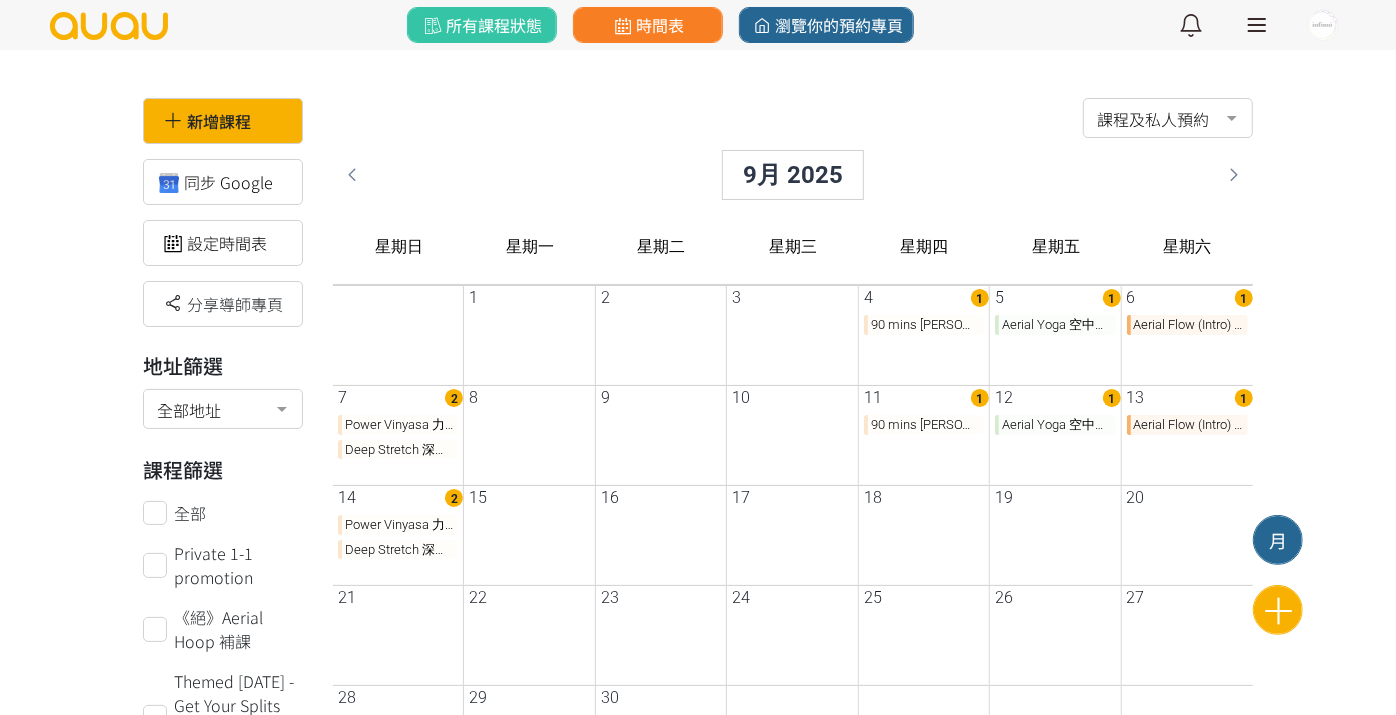 click at bounding box center [1257, 25] 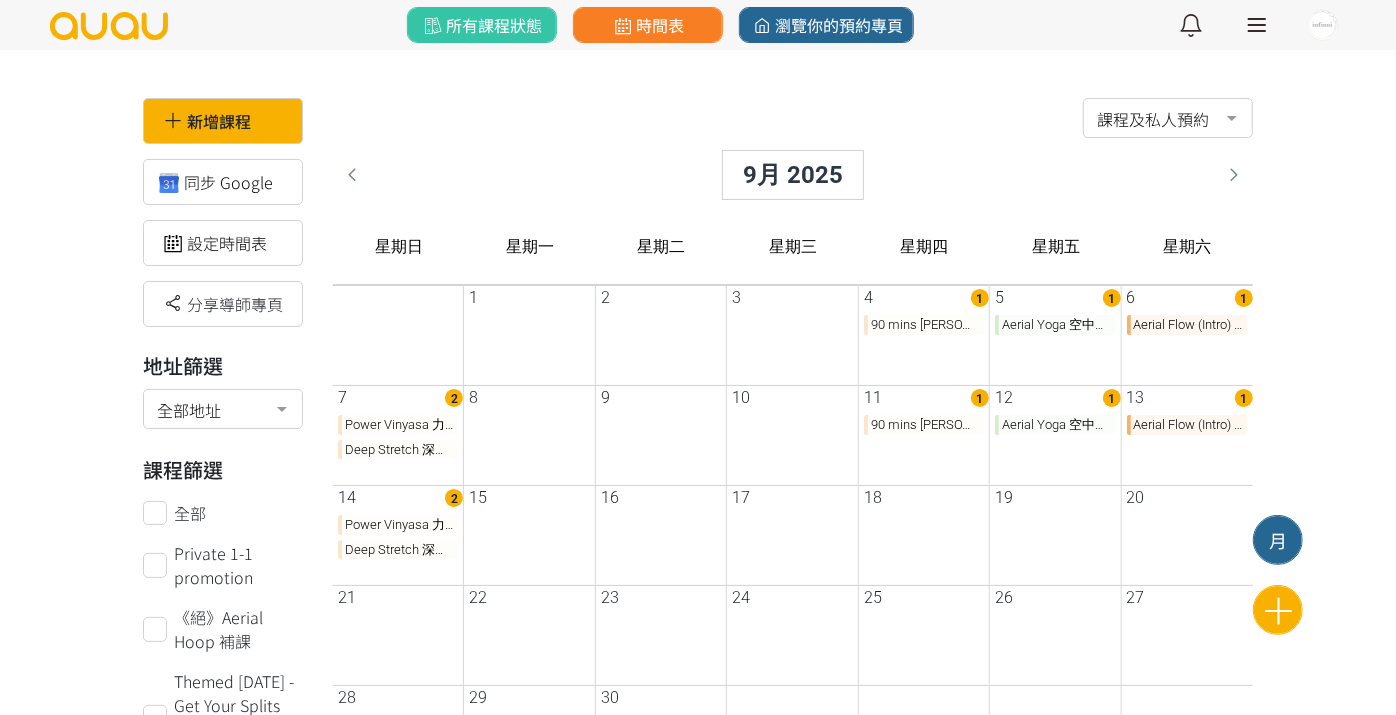 click at bounding box center (1257, 25) 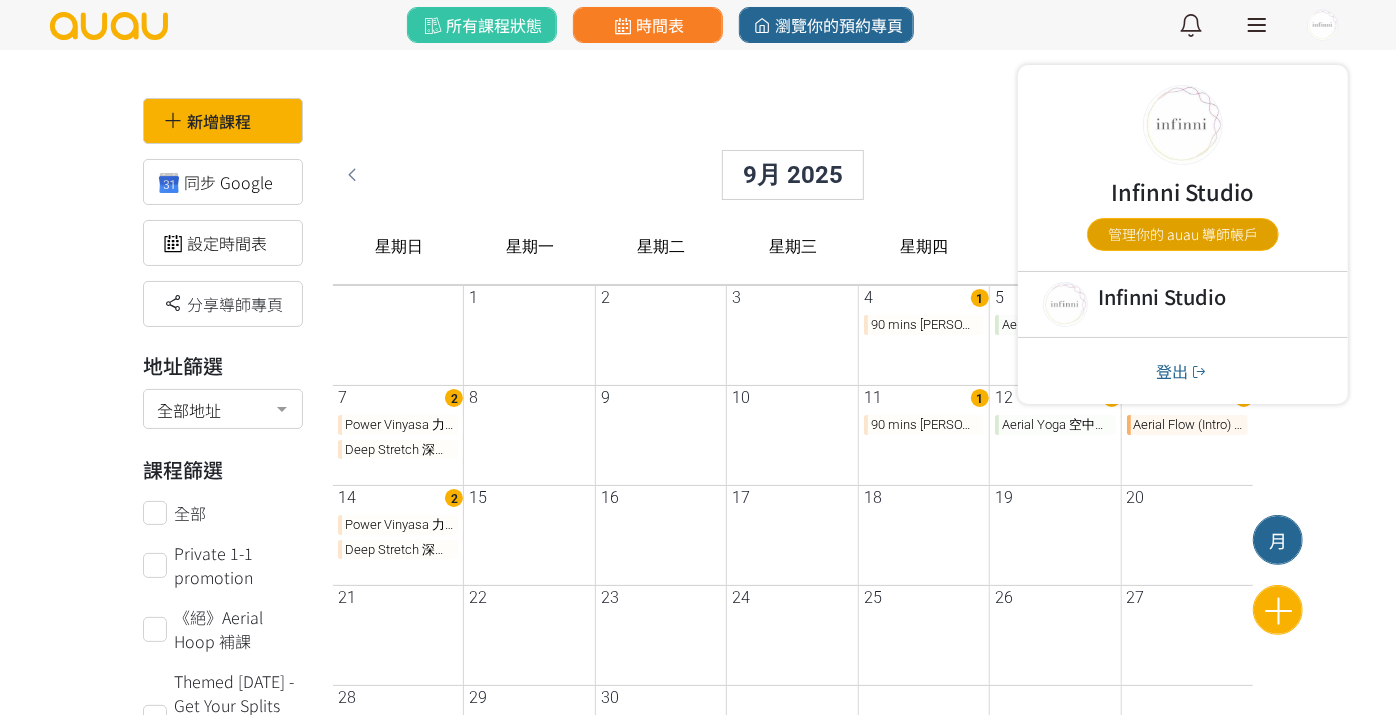 click on "管理你的 auau 導師帳戶" at bounding box center (1183, 234) 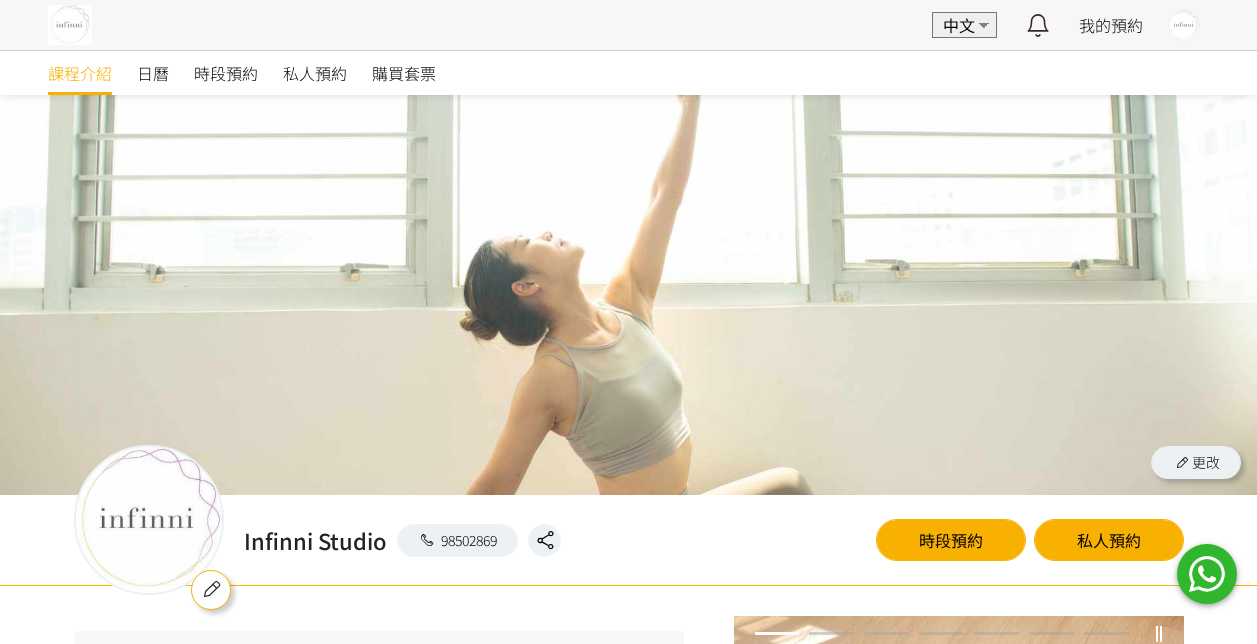 scroll, scrollTop: 0, scrollLeft: 0, axis: both 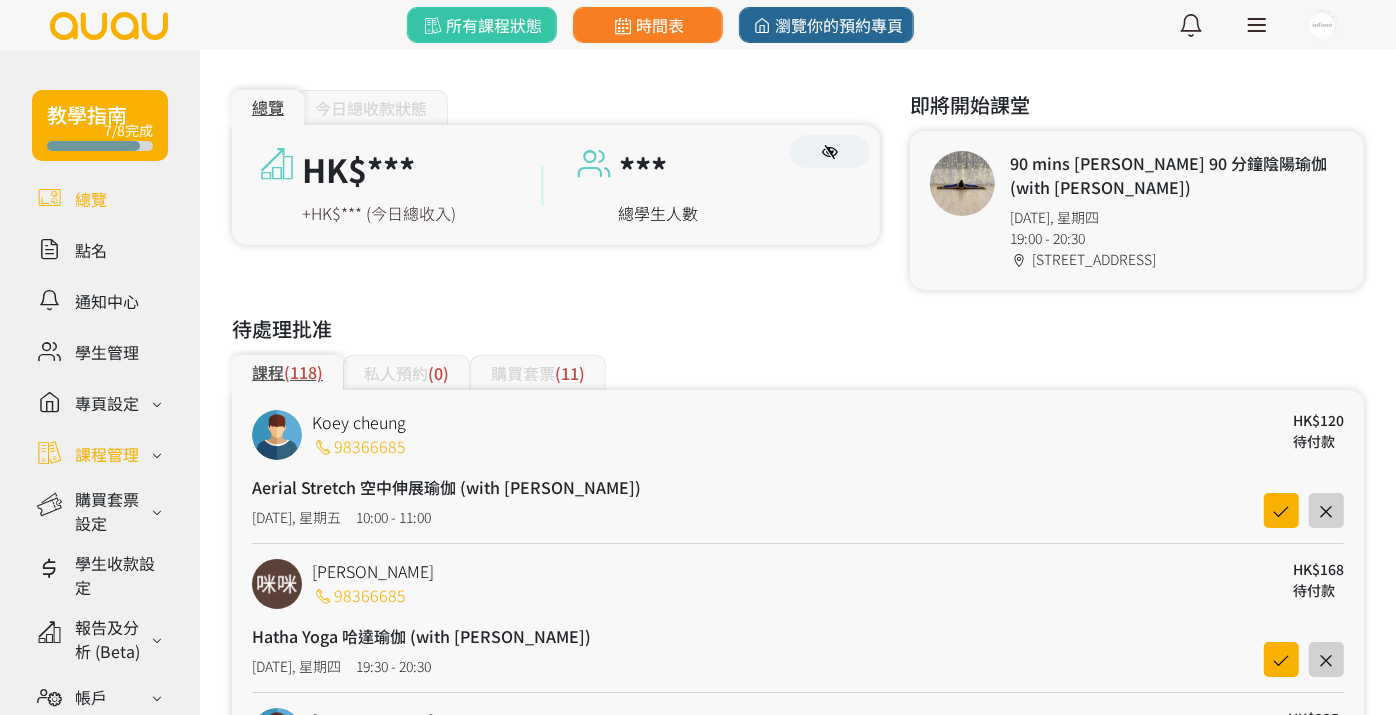 click on "課程管理" at bounding box center [107, 454] 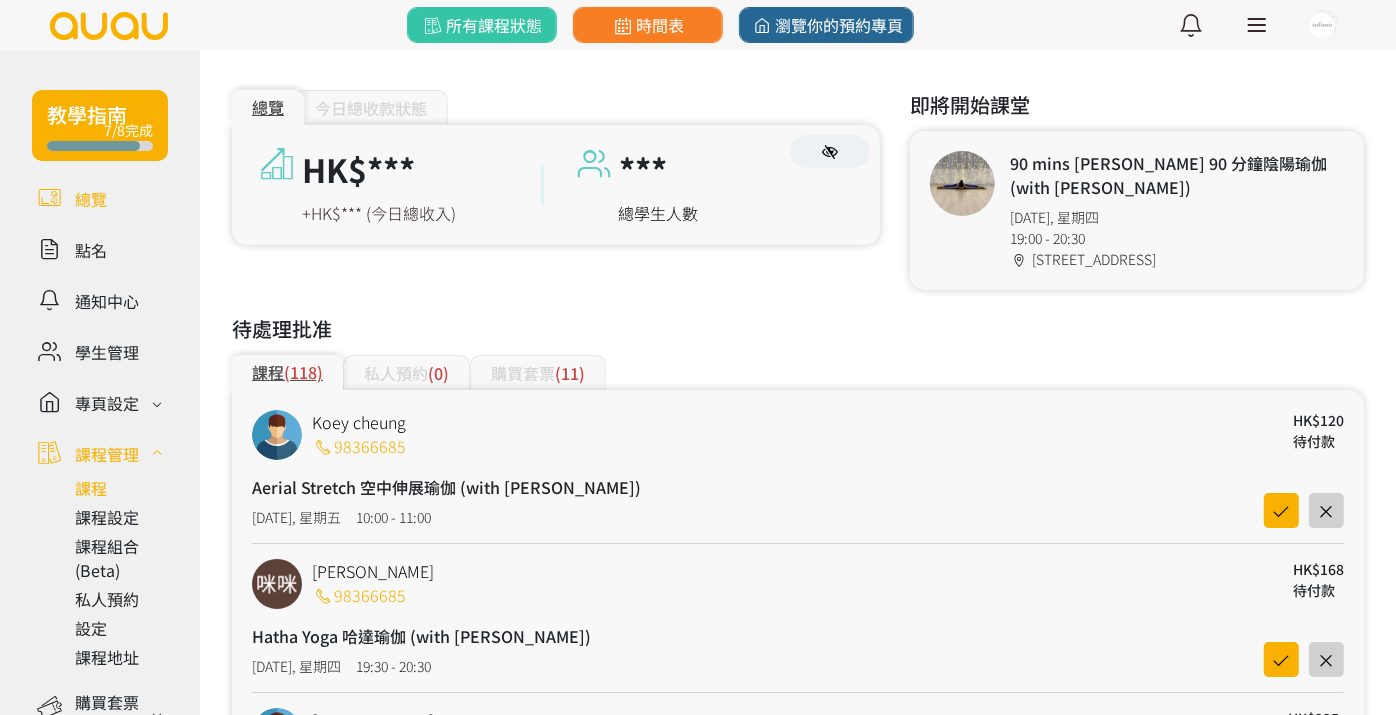 click at bounding box center [121, 488] 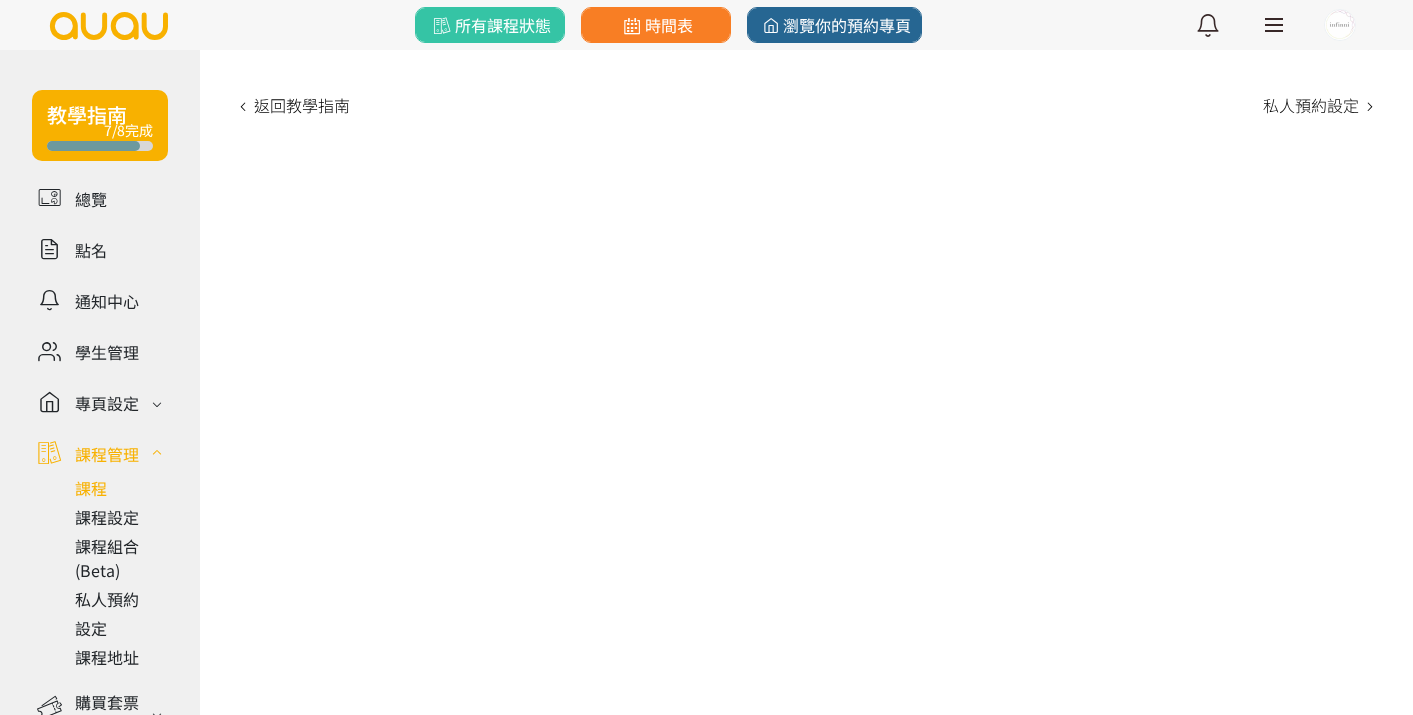 scroll, scrollTop: 0, scrollLeft: 0, axis: both 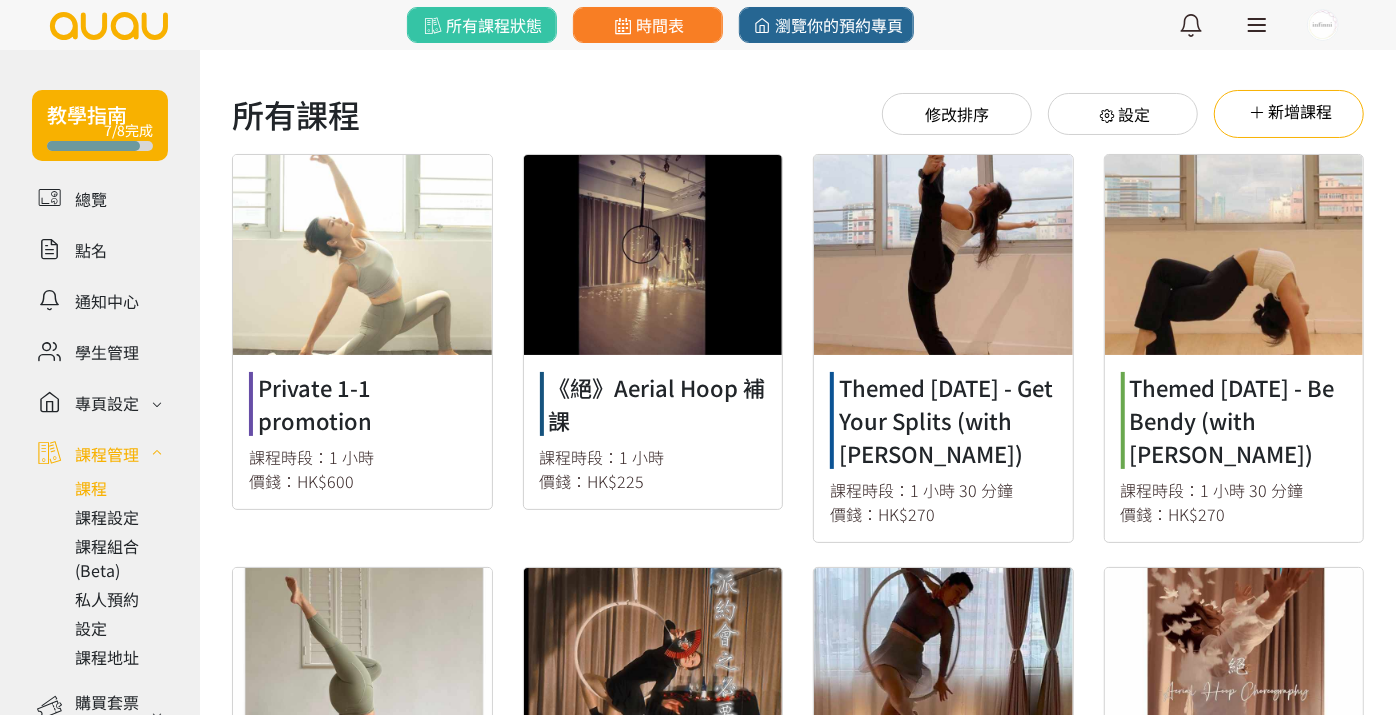 click on "所有課程
修改排序
設定
新增課程" at bounding box center [798, 114] 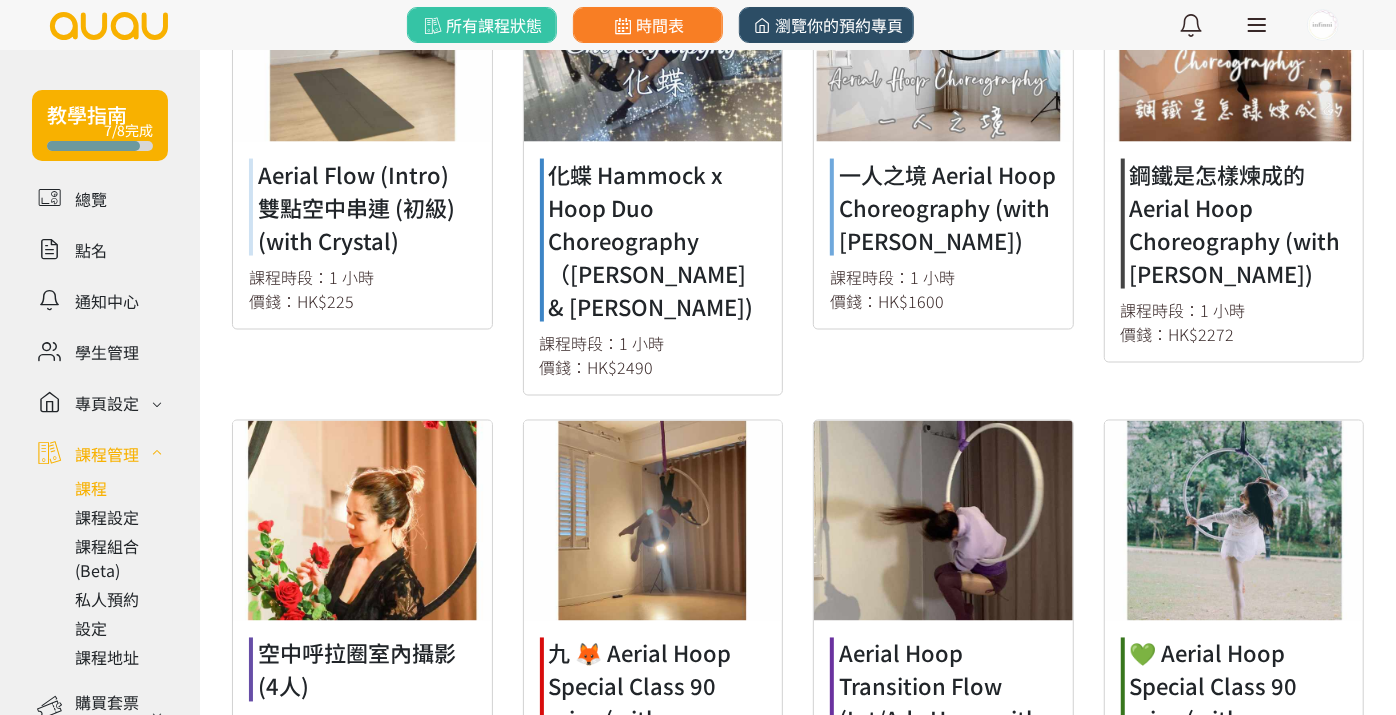 scroll, scrollTop: 7023, scrollLeft: 0, axis: vertical 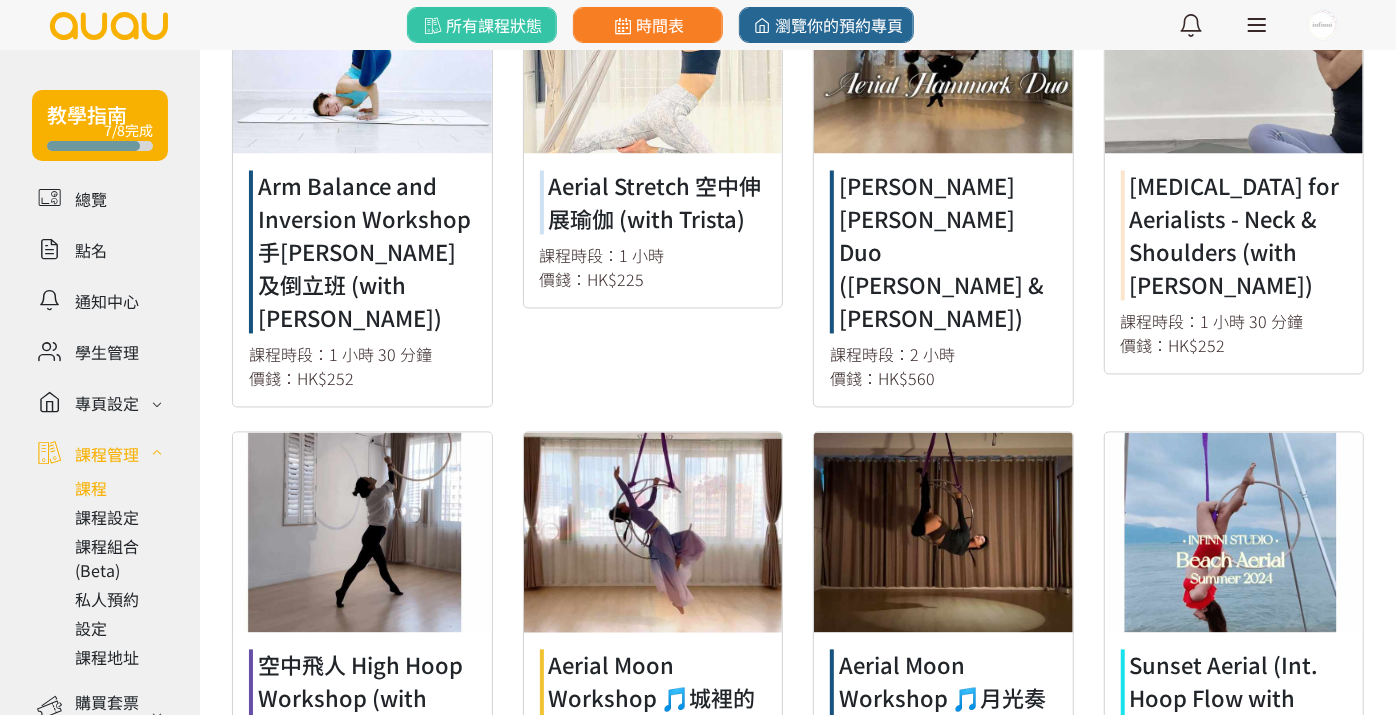 click at bounding box center [653, 659] 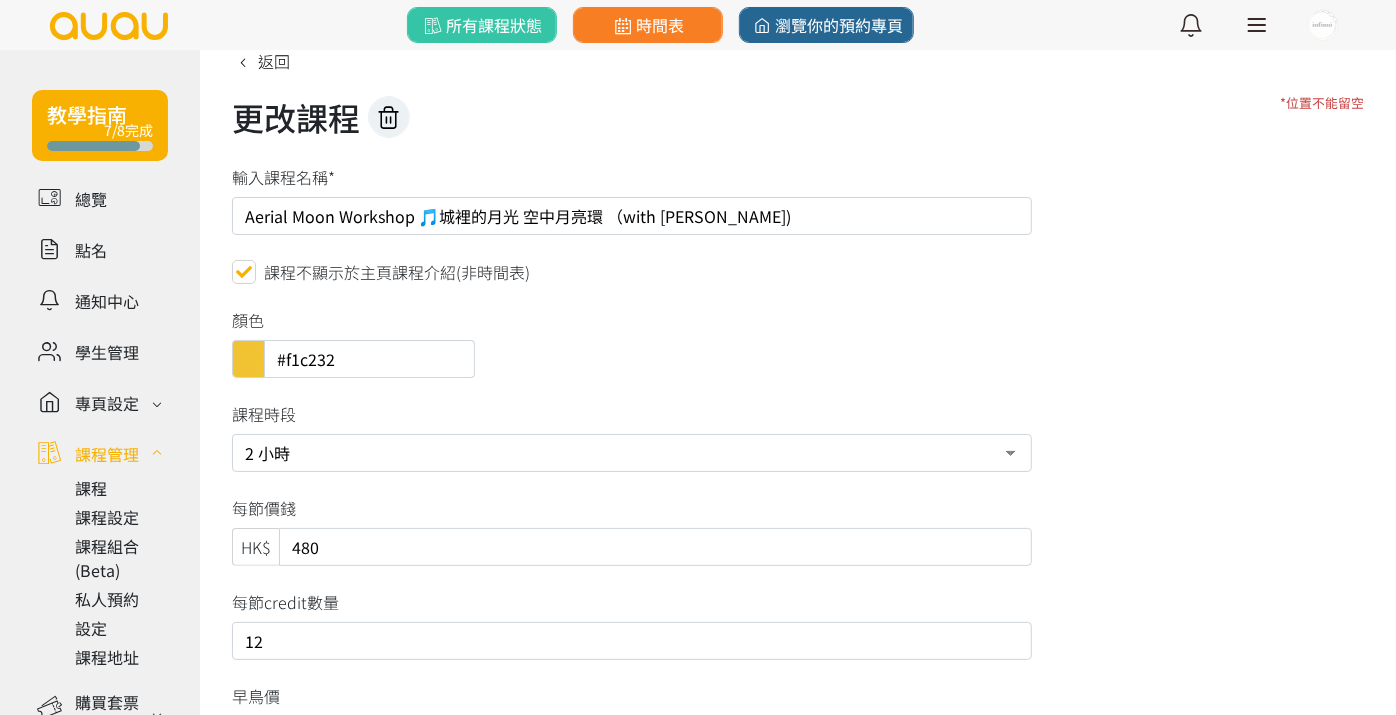 scroll, scrollTop: 0, scrollLeft: 0, axis: both 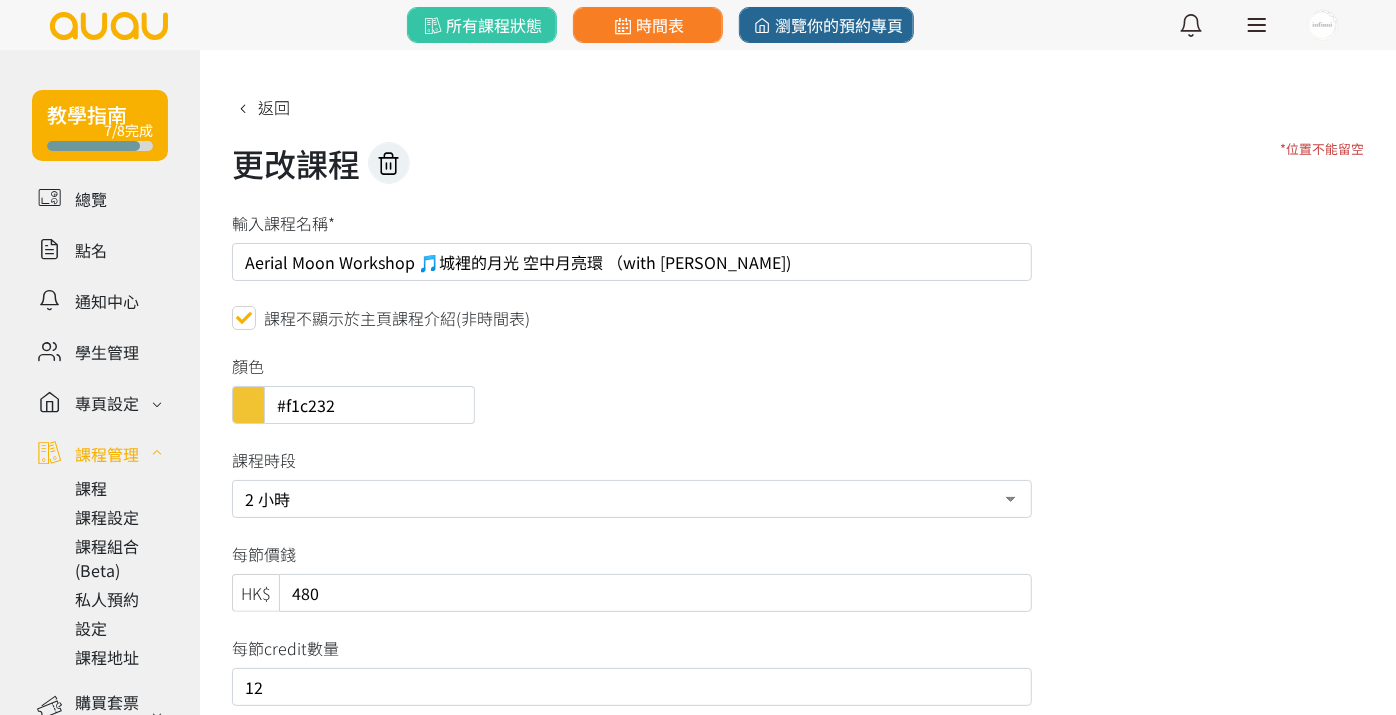 drag, startPoint x: 441, startPoint y: 265, endPoint x: 519, endPoint y: 256, distance: 78.51752 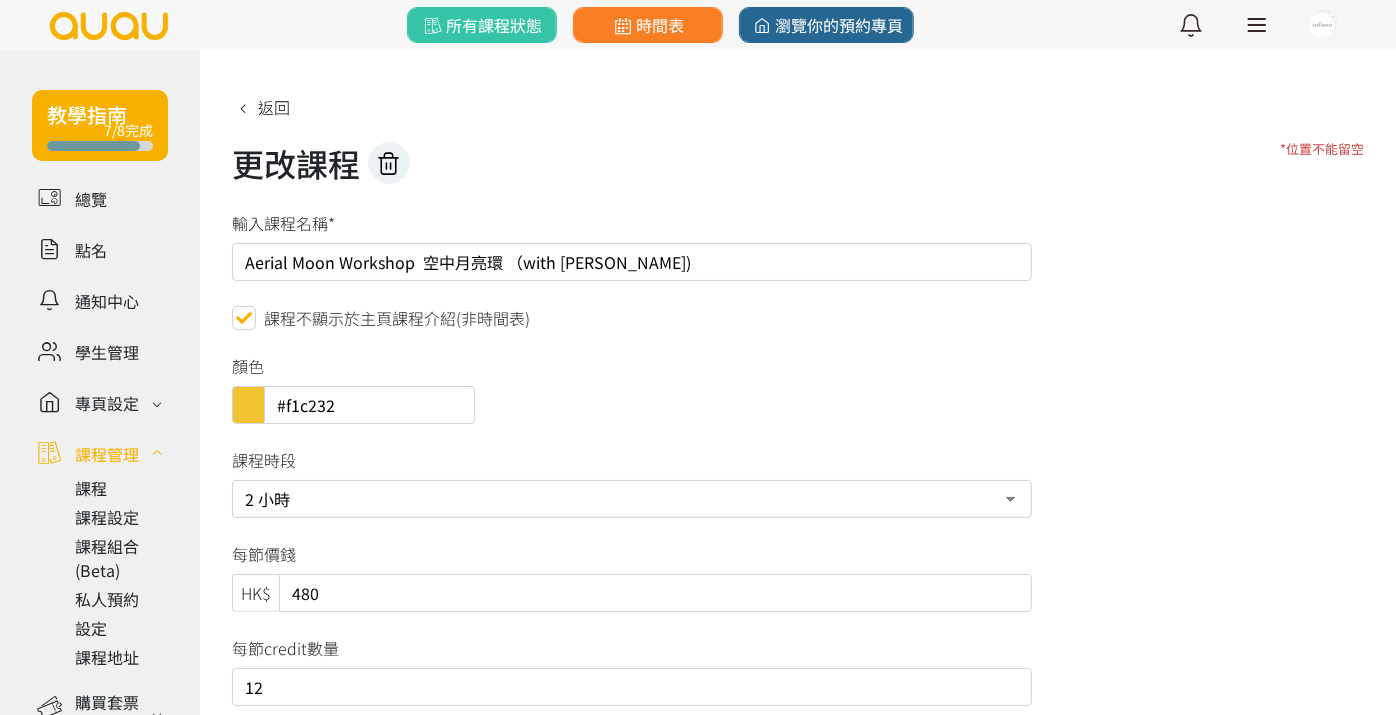 click on "Aerial Moon Workshop  空中月亮環 （with [PERSON_NAME])" at bounding box center [632, 262] 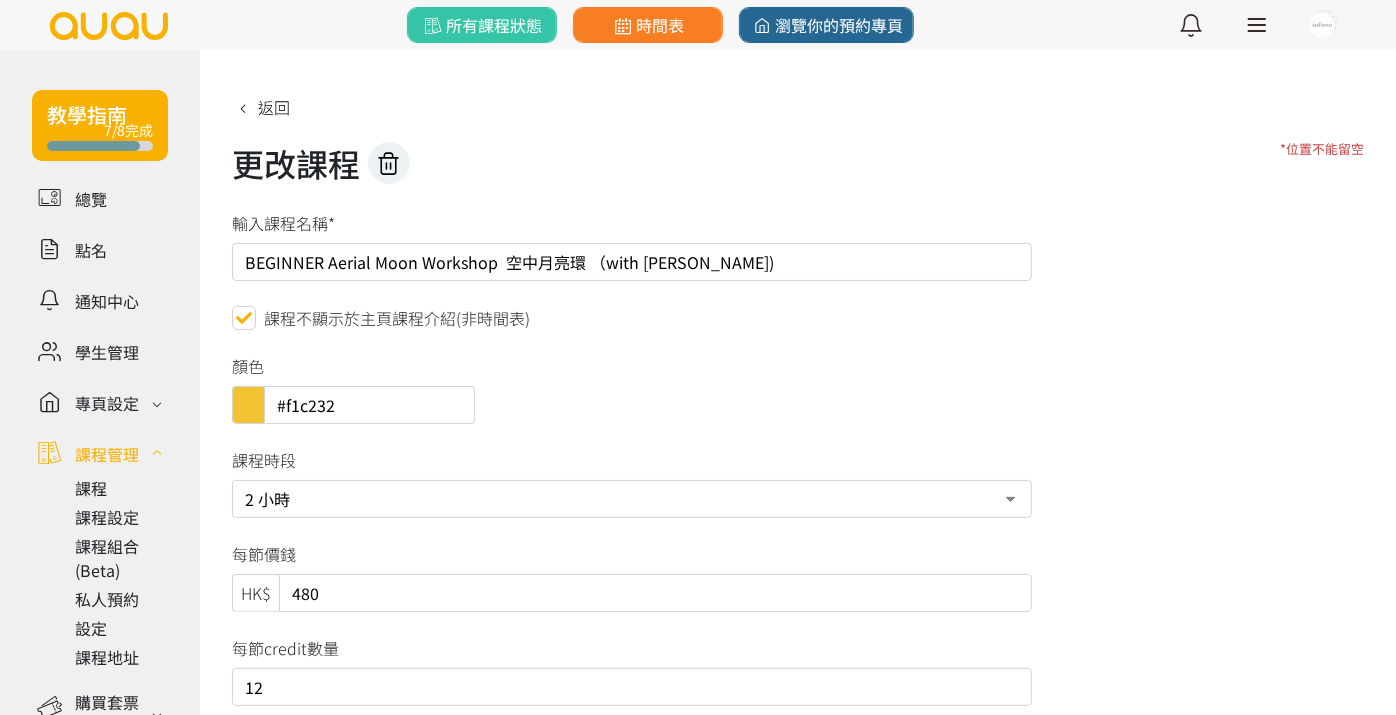 click on "BEGINNER Aerial Moon Workshop  空中月亮環 （with Maureen)" at bounding box center (632, 262) 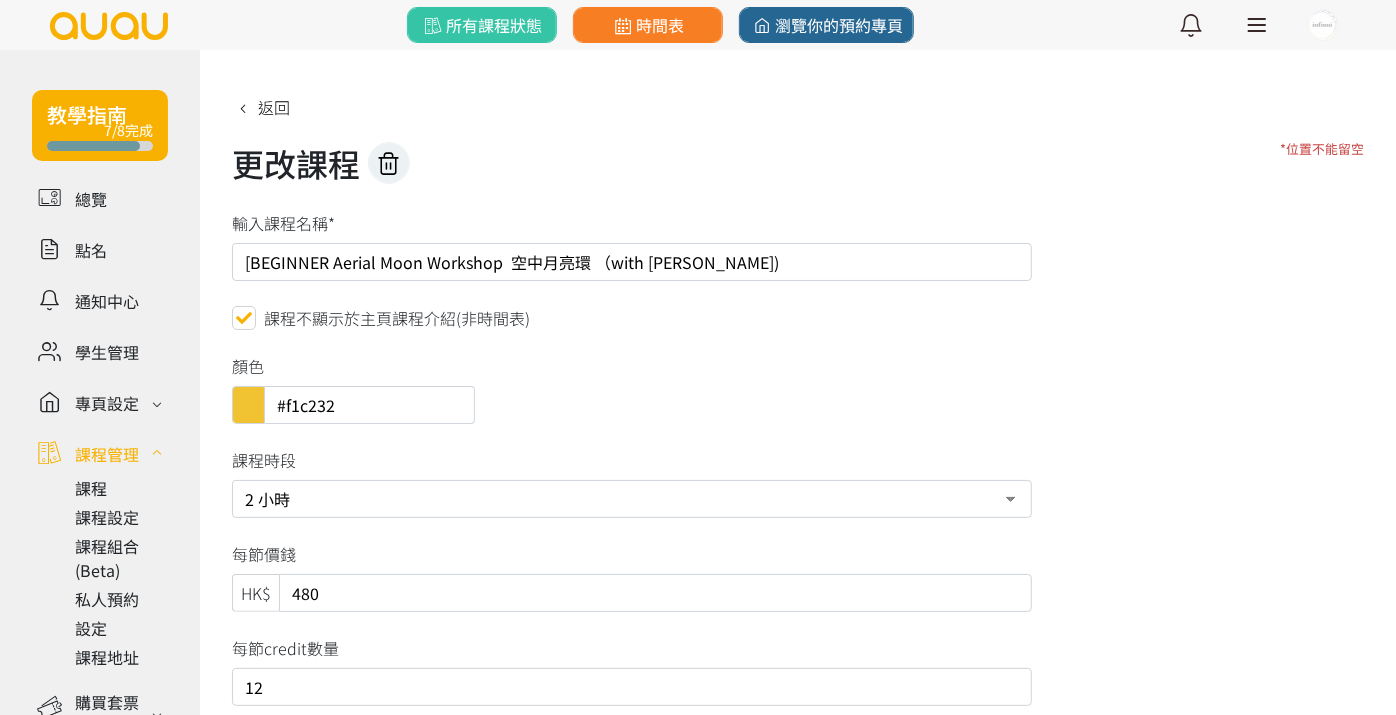 drag, startPoint x: 327, startPoint y: 260, endPoint x: 513, endPoint y: 221, distance: 190.04474 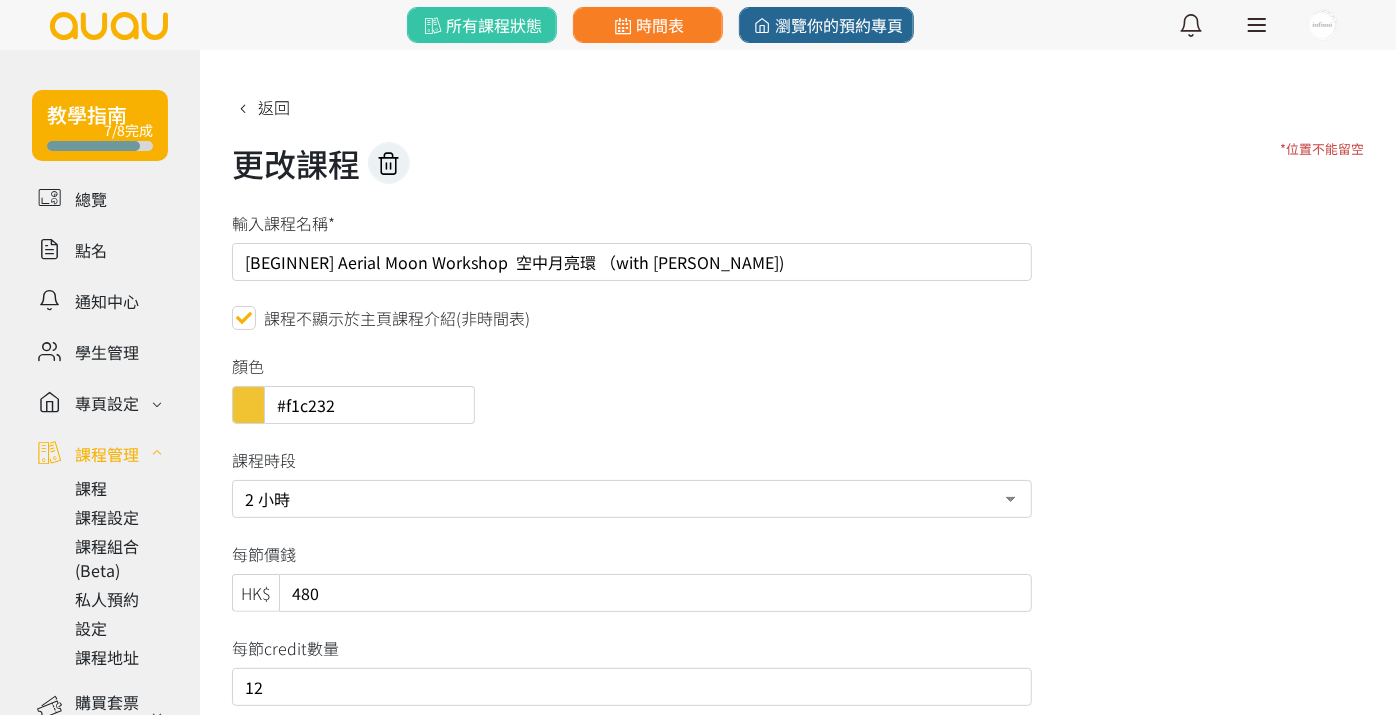 click on "[BEGINNER] Aerial Moon Workshop  空中月亮環 （with Maureen)" at bounding box center [632, 262] 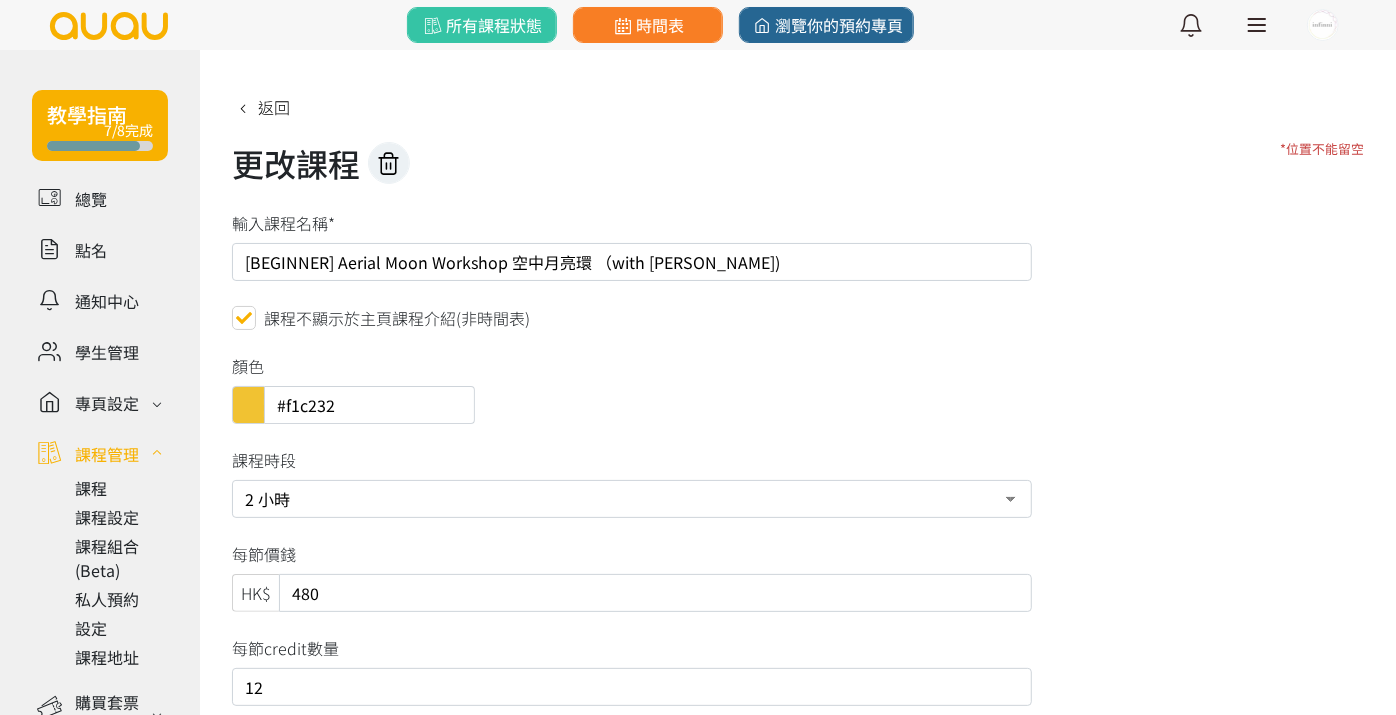 type on "[BEGINNER] Aerial Moon Workshop 空中月亮環 （with Maureen)" 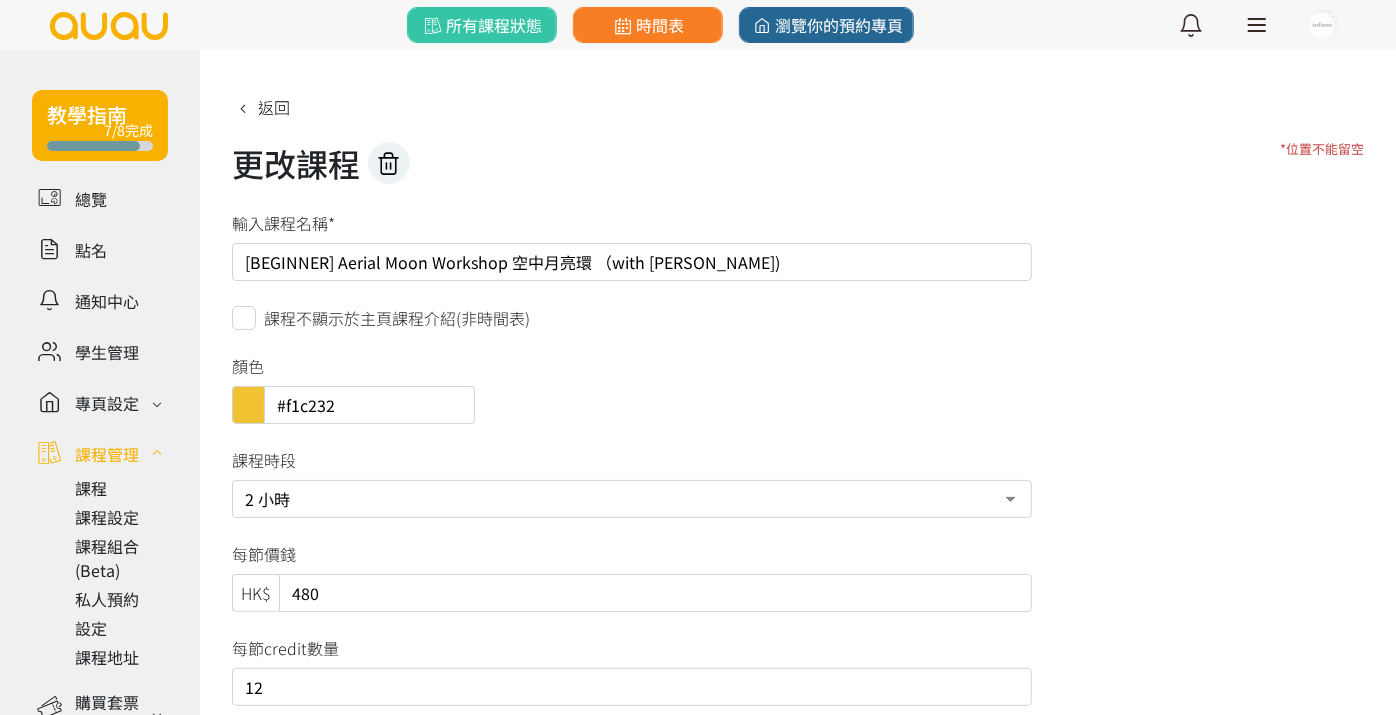 click on "課程不顯示於主頁課程介紹(非時間表)" at bounding box center (397, 318) 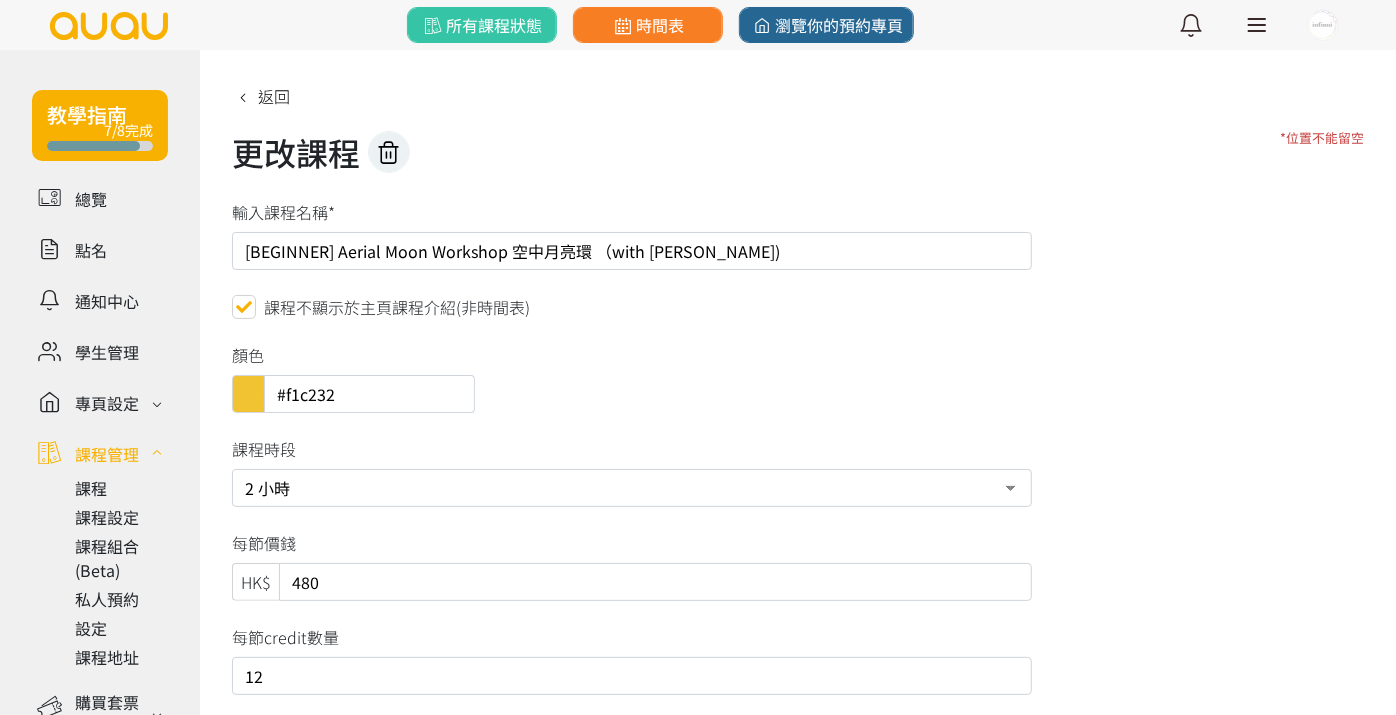 scroll, scrollTop: 0, scrollLeft: 0, axis: both 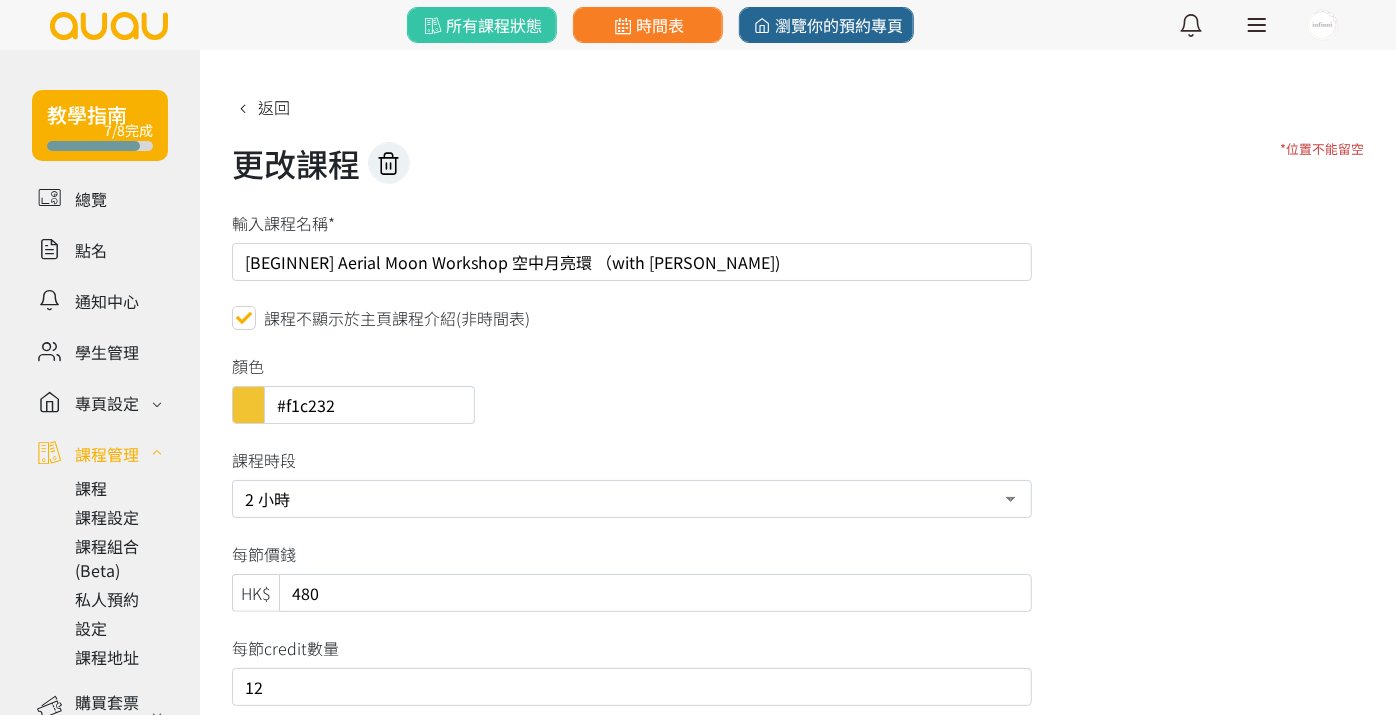 click on "20 分鐘 半小時 40 分鐘 45 分鐘 1 小時 1 小時 15 分鐘 1 小時 30 分鐘 1 小時 45 分鐘 2 小時 3 小時 4 小時 5 小時 6 小時 7 小時 8 小時 9 小時" at bounding box center (632, 499) 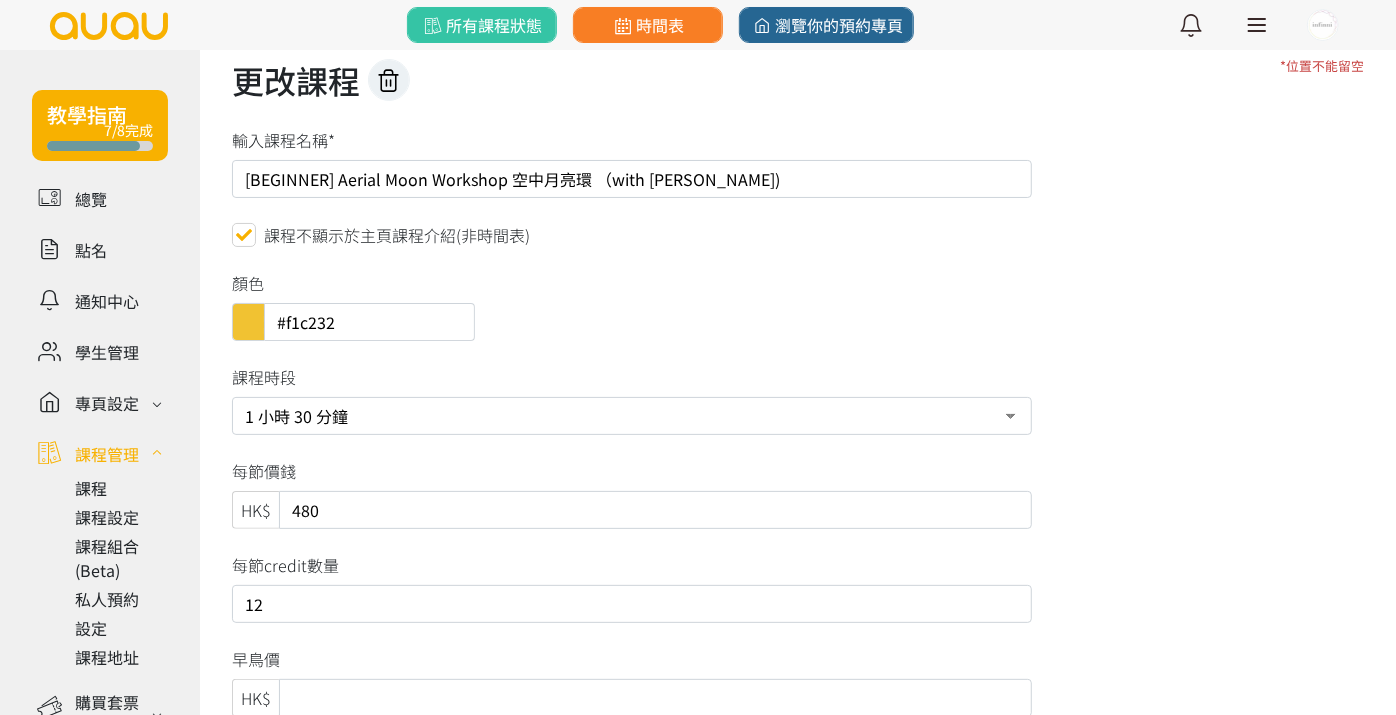 scroll, scrollTop: 222, scrollLeft: 0, axis: vertical 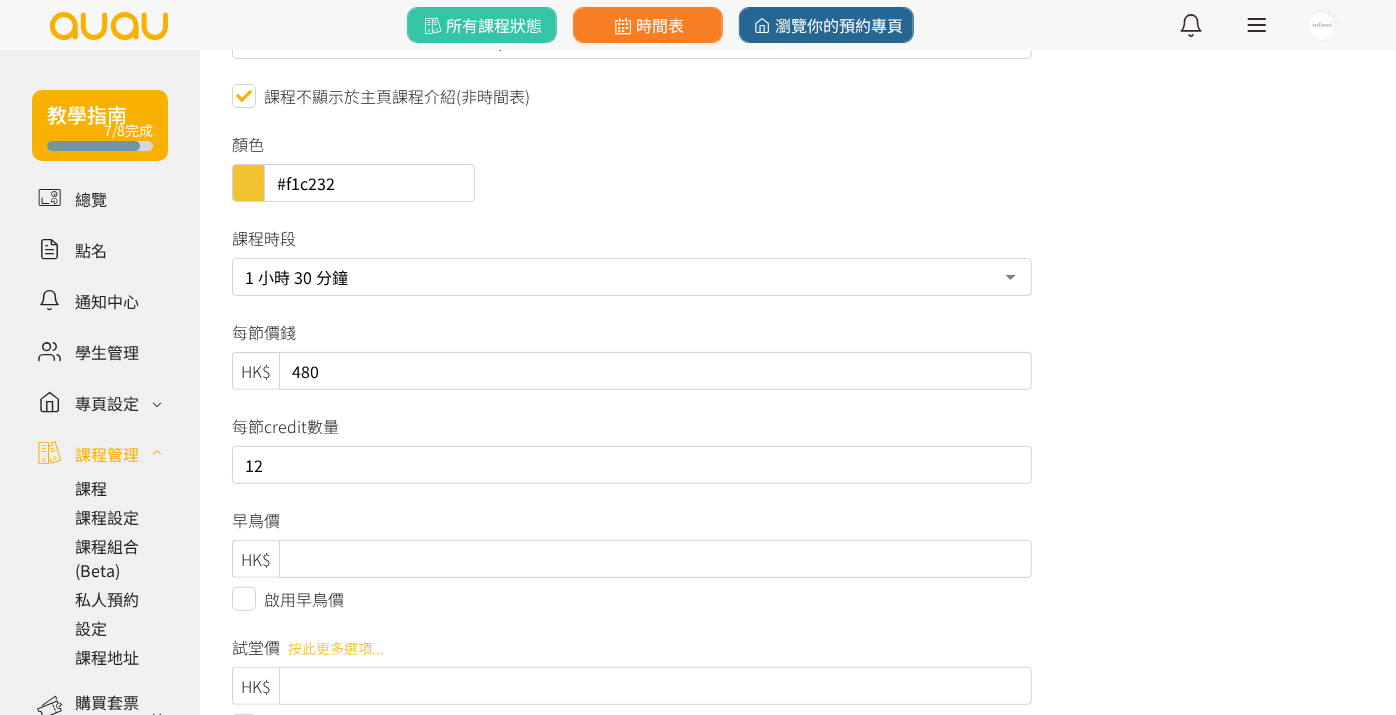 drag, startPoint x: 300, startPoint y: 466, endPoint x: 221, endPoint y: 474, distance: 79.40403 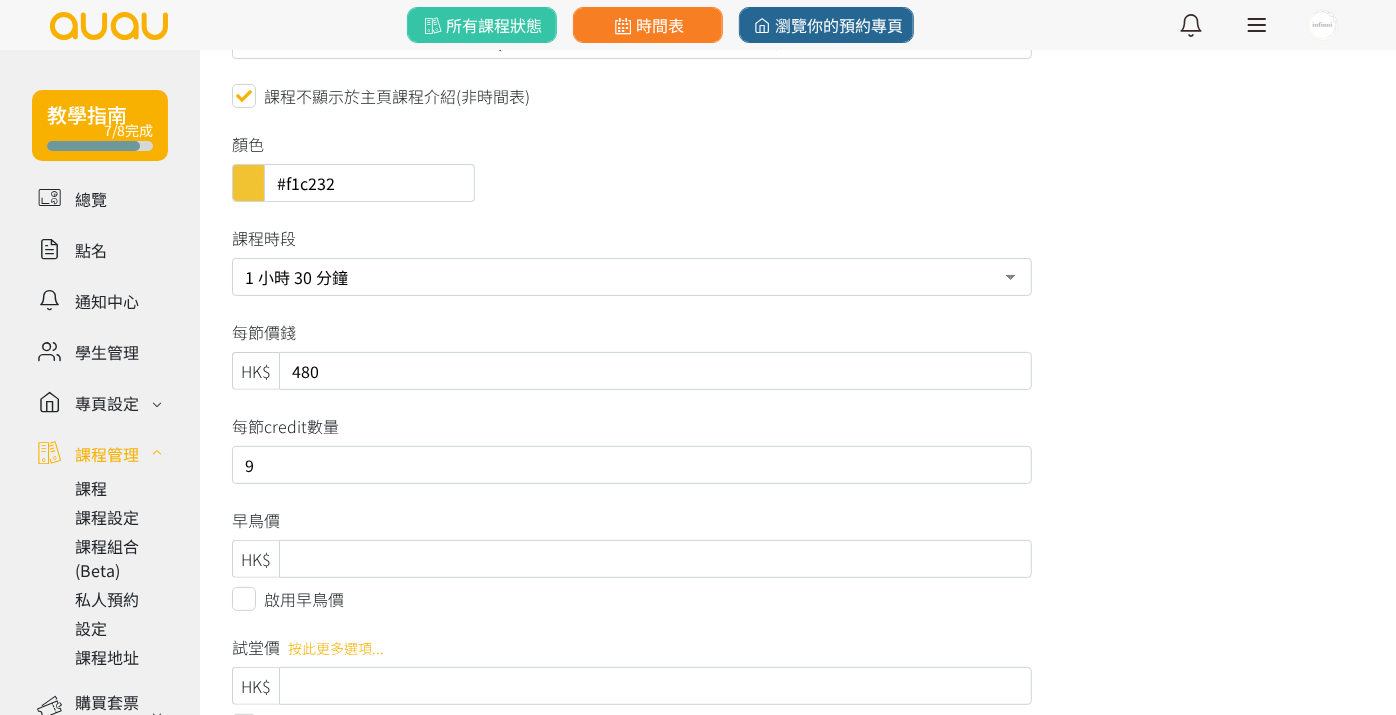 type on "9" 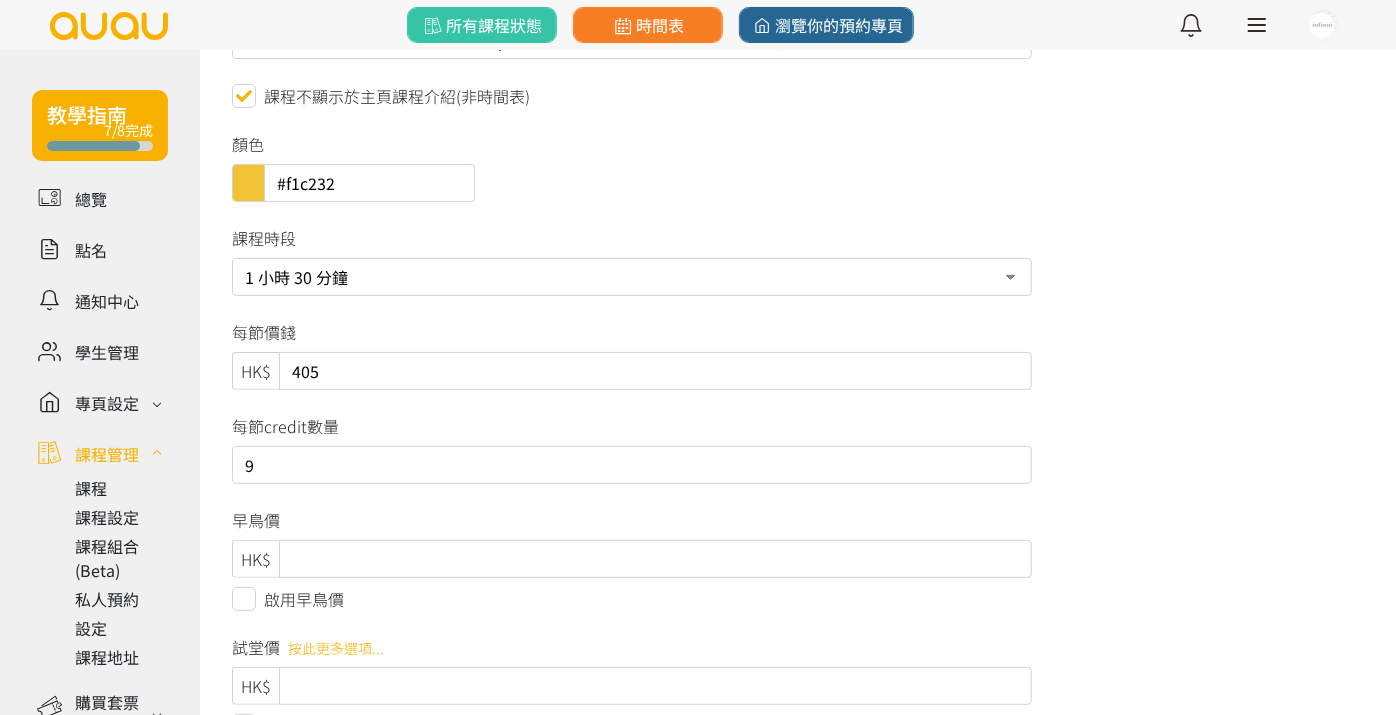 type on "405" 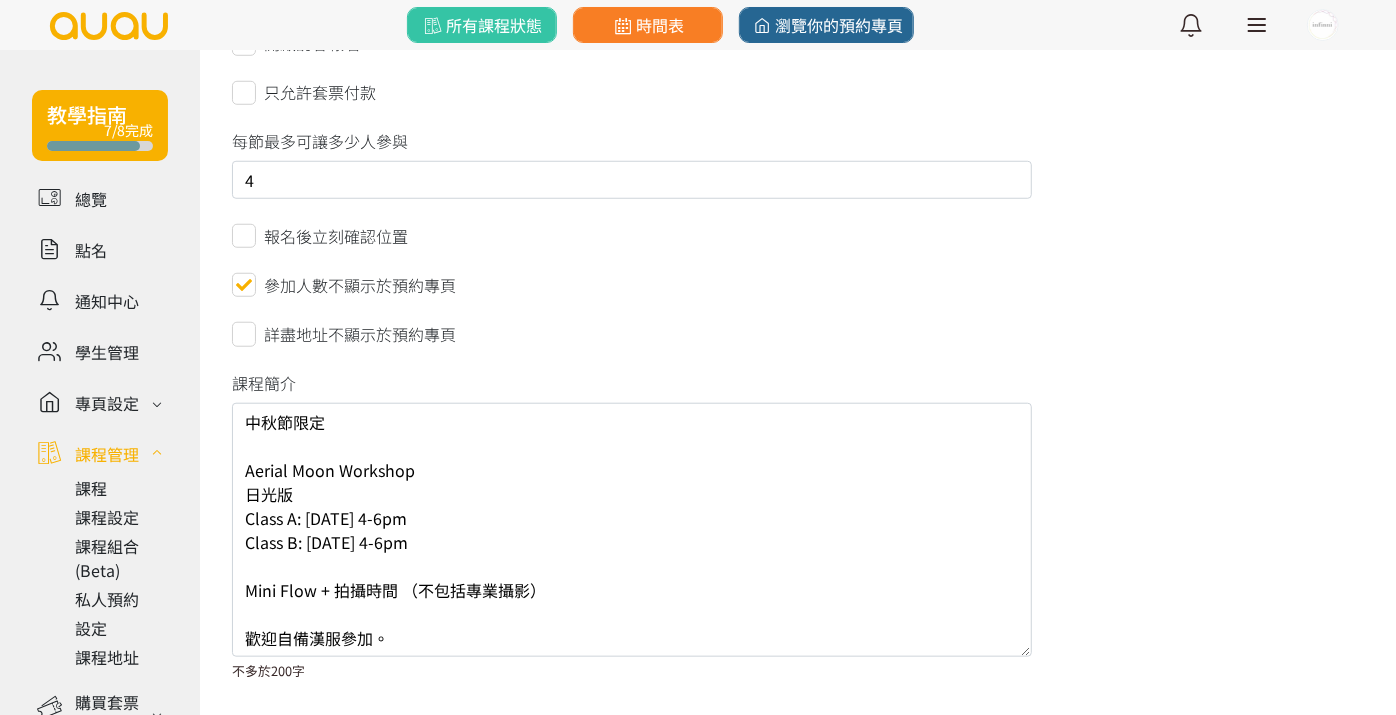scroll, scrollTop: 1000, scrollLeft: 0, axis: vertical 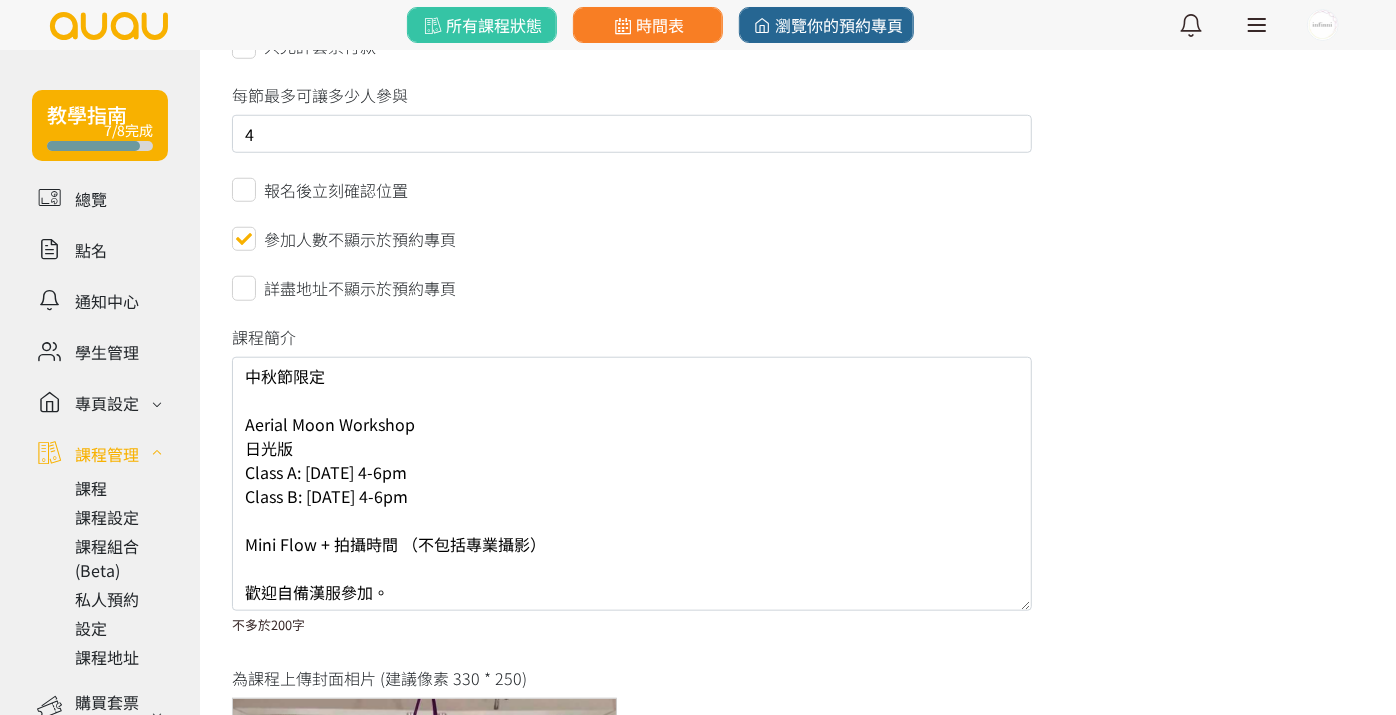 drag, startPoint x: 249, startPoint y: 371, endPoint x: 523, endPoint y: 598, distance: 355.81595 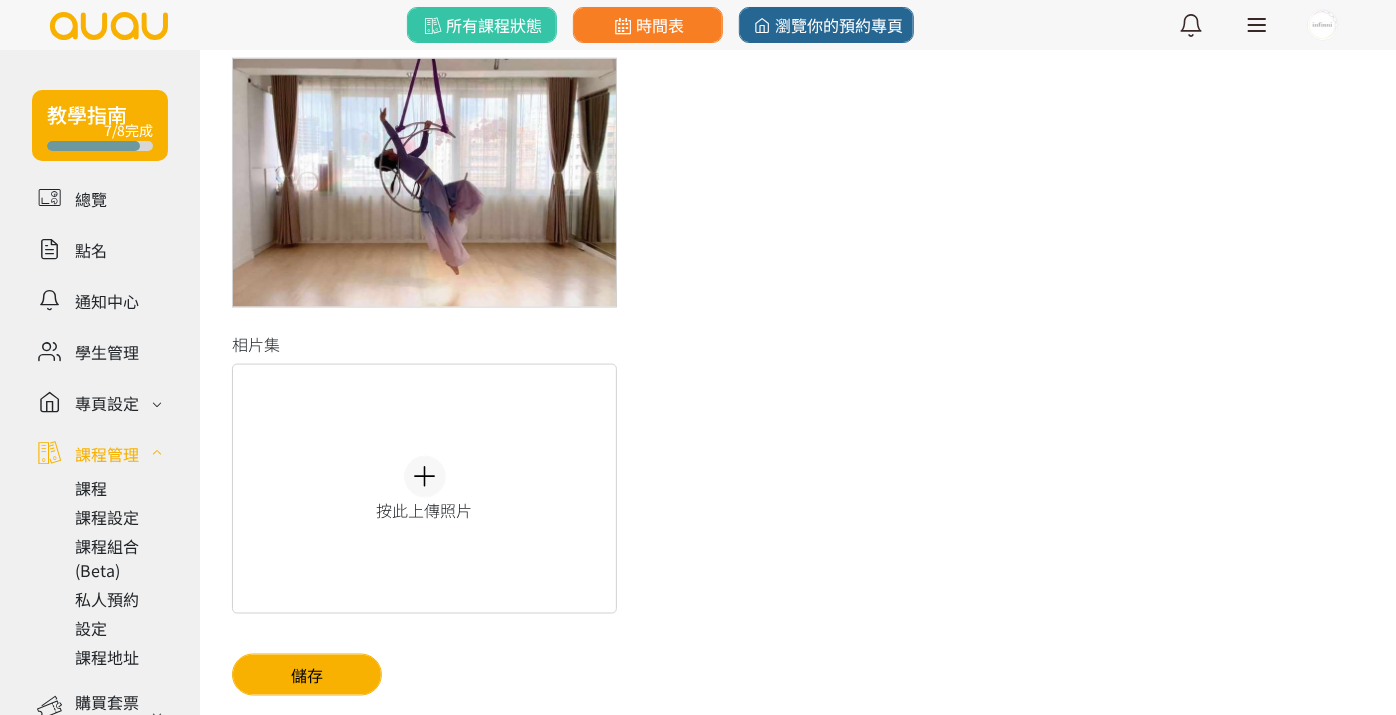 scroll, scrollTop: 1704, scrollLeft: 0, axis: vertical 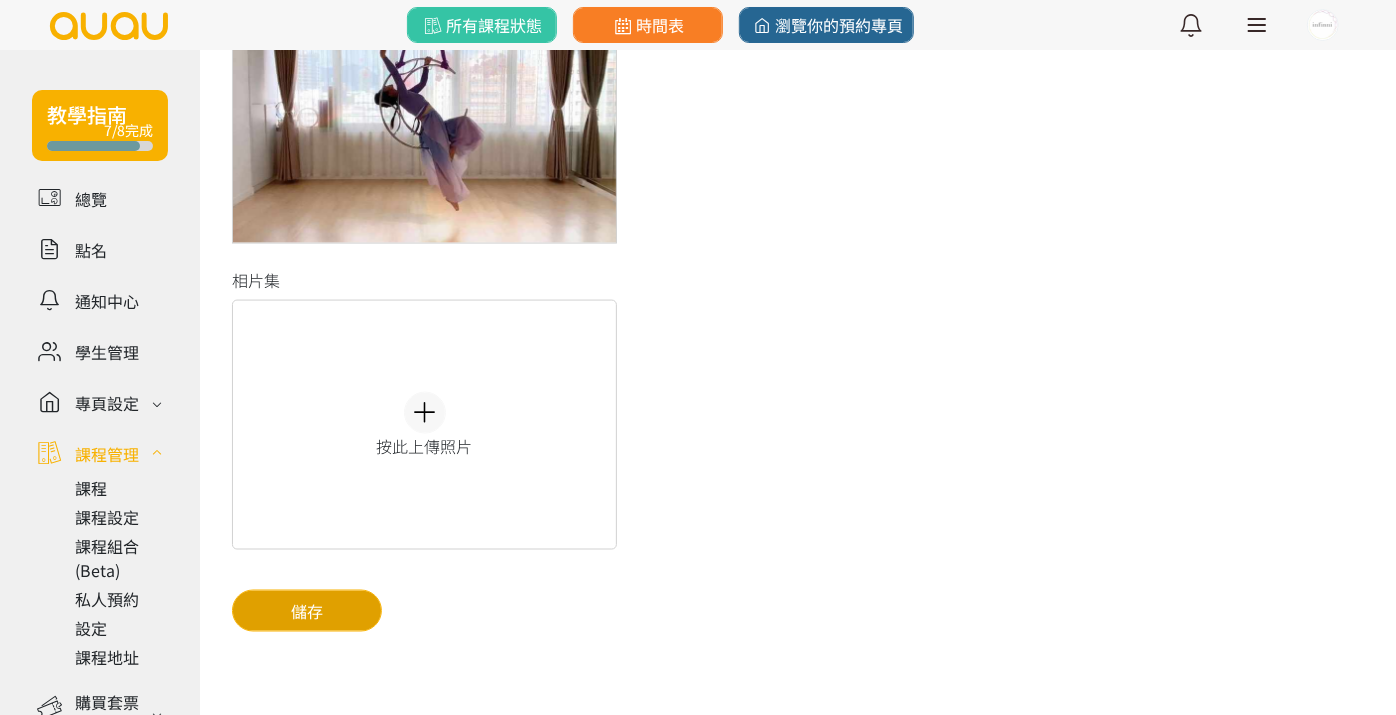 type 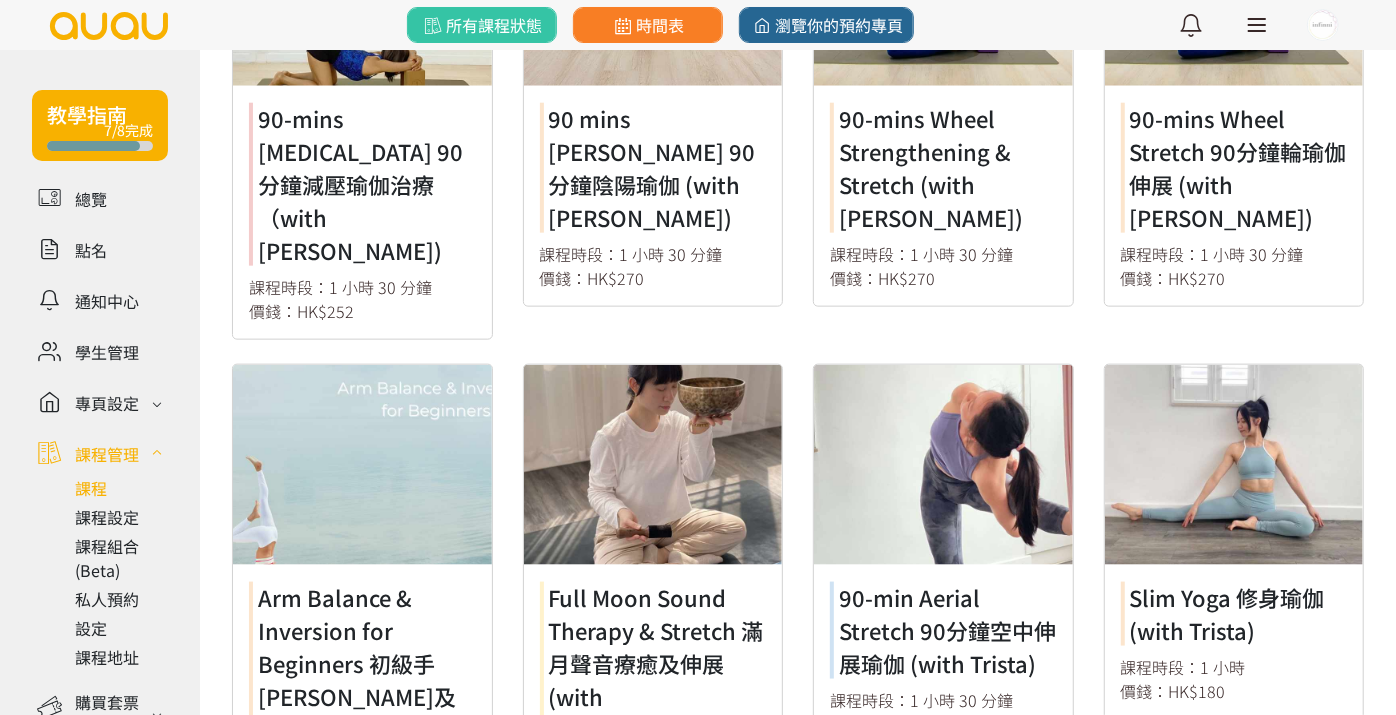 scroll, scrollTop: 7057, scrollLeft: 0, axis: vertical 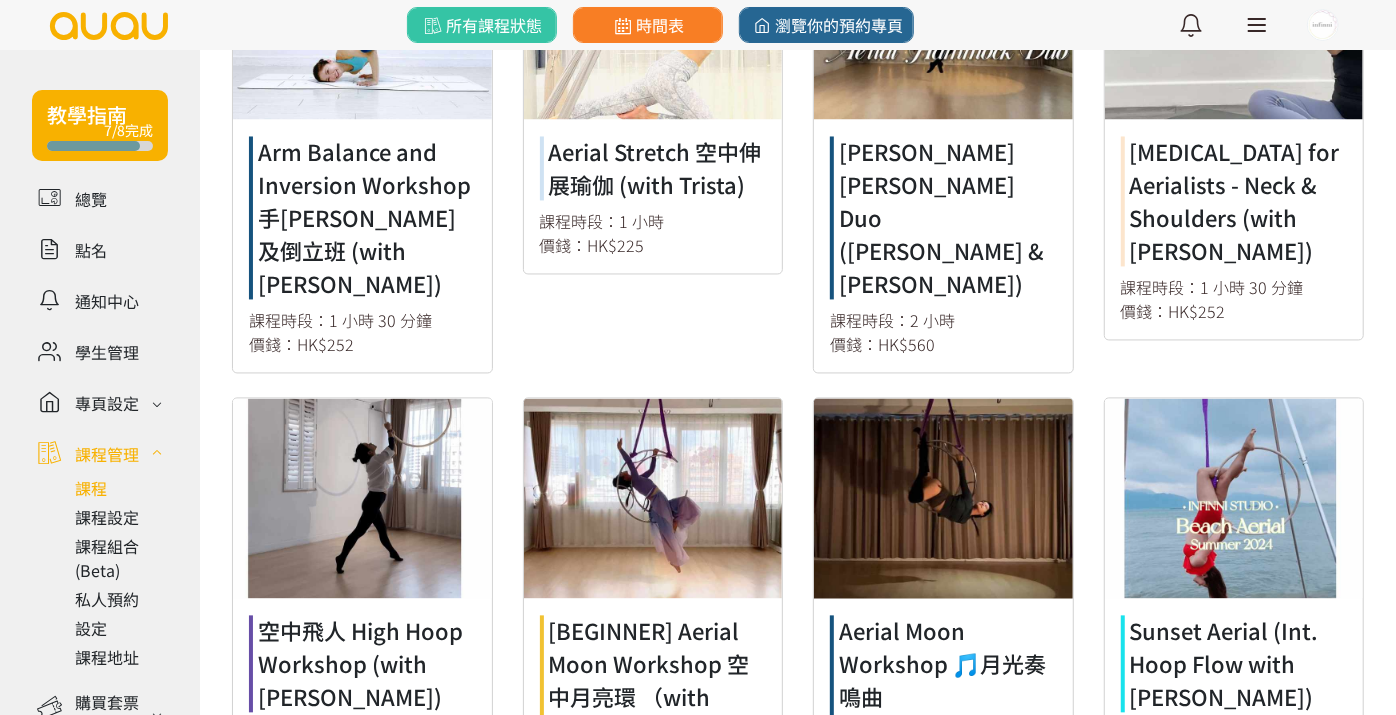 click at bounding box center (943, 642) 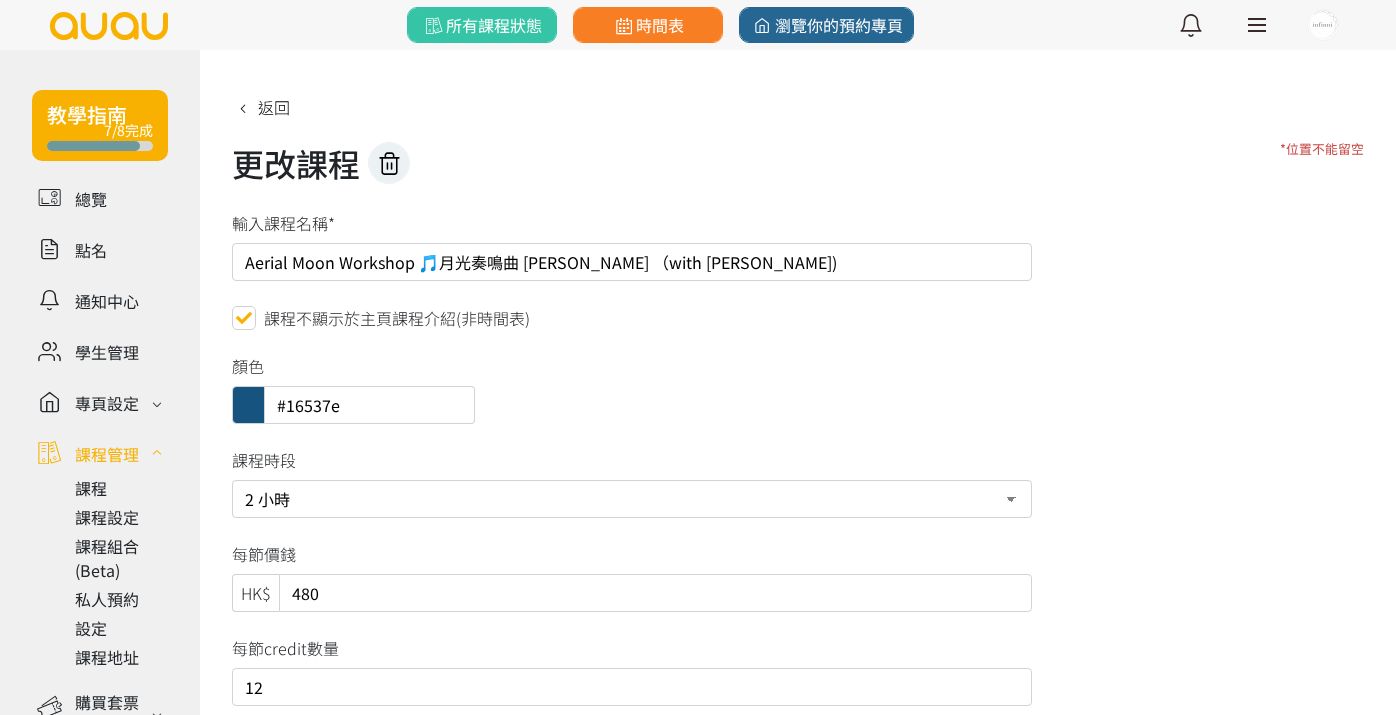 scroll, scrollTop: 0, scrollLeft: 0, axis: both 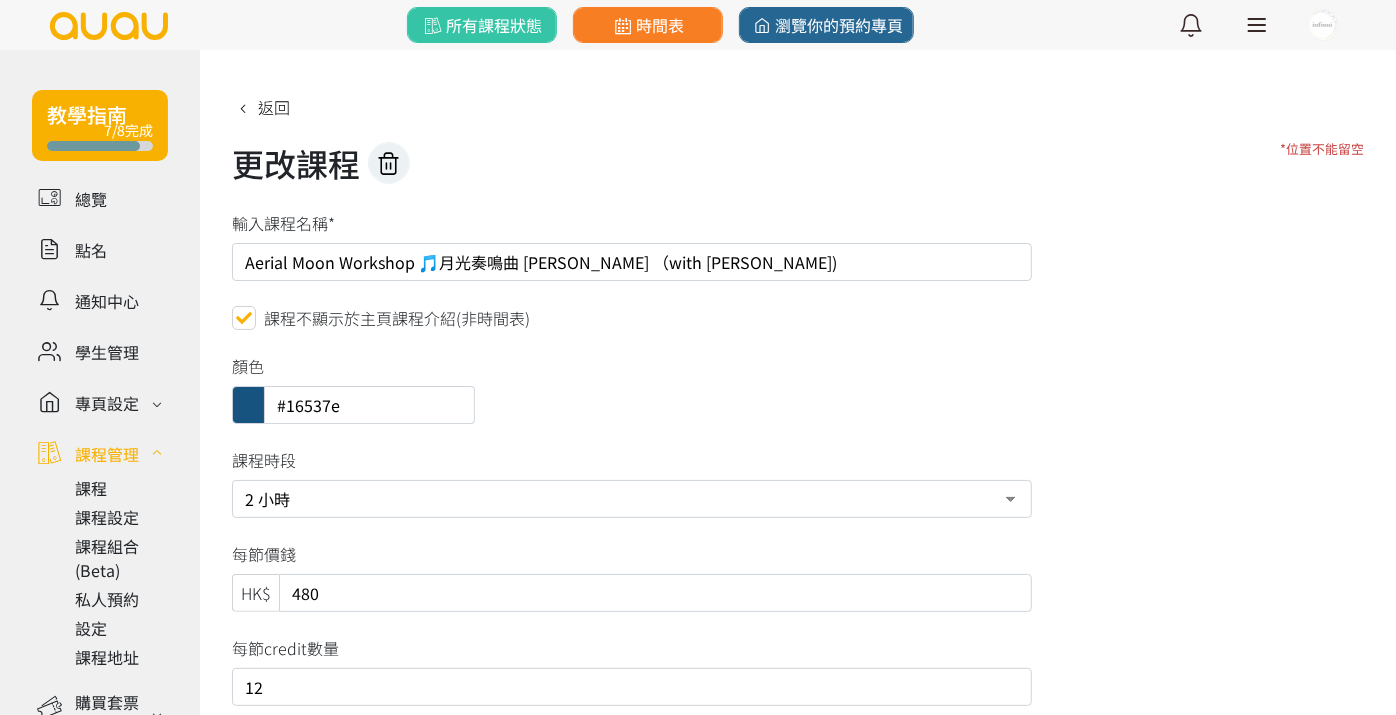 drag, startPoint x: 428, startPoint y: 260, endPoint x: 518, endPoint y: 250, distance: 90.55385 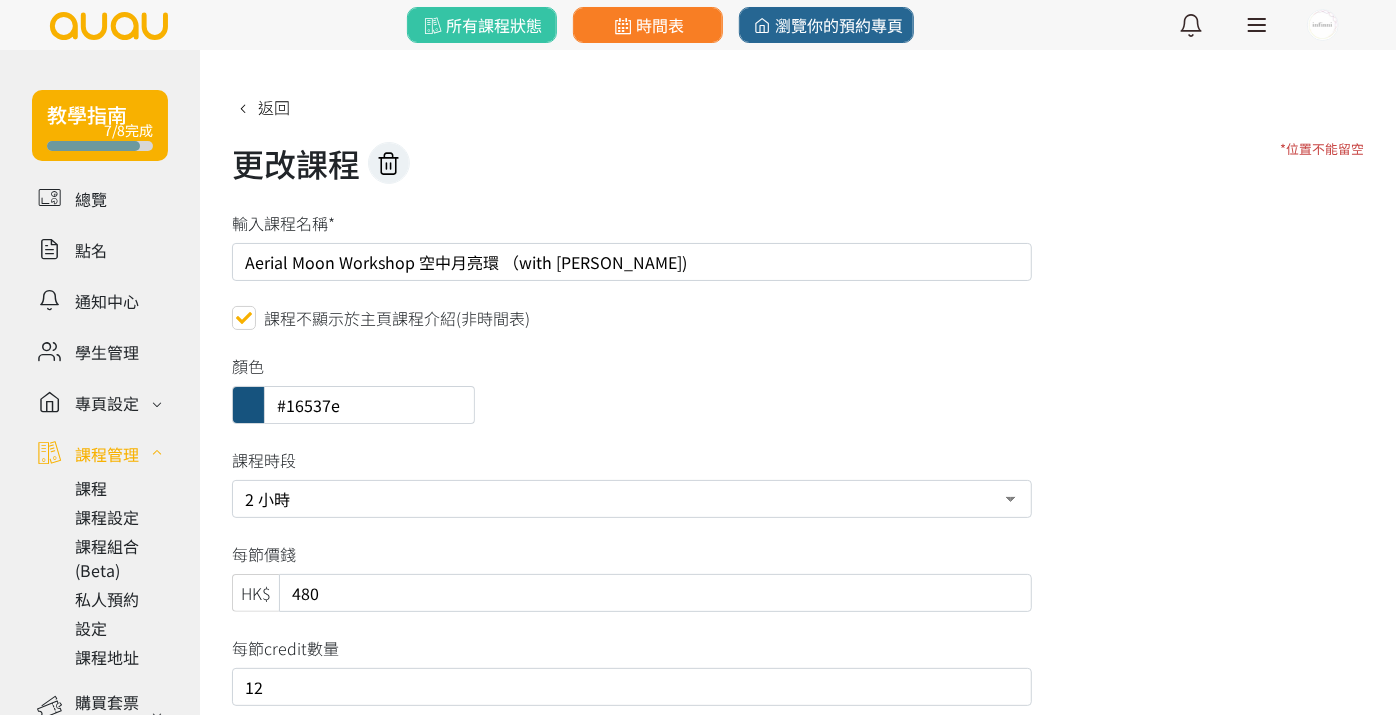 click on "Aerial Moon Workshop 空中月亮環 （with [PERSON_NAME])" at bounding box center [632, 262] 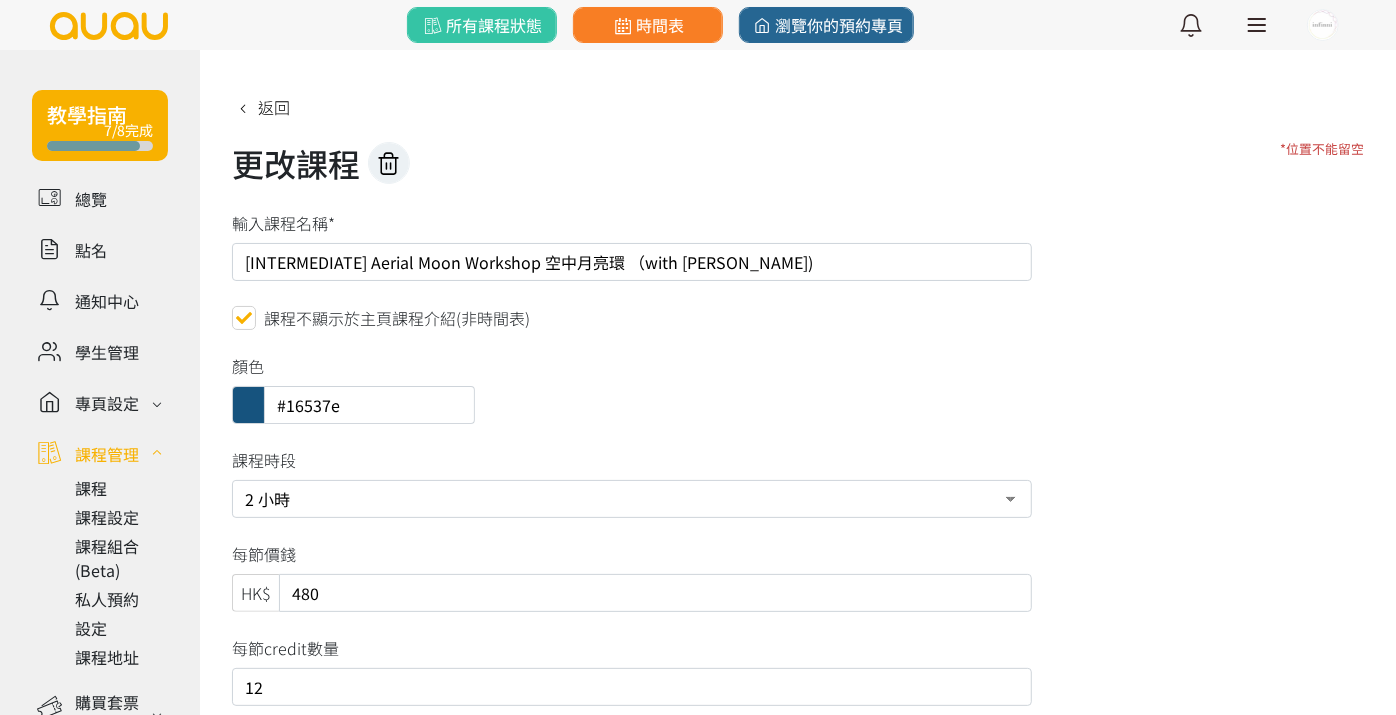 type on "[INTERMEDIATE] Aerial Moon Workshop 空中月亮環 （with [PERSON_NAME])" 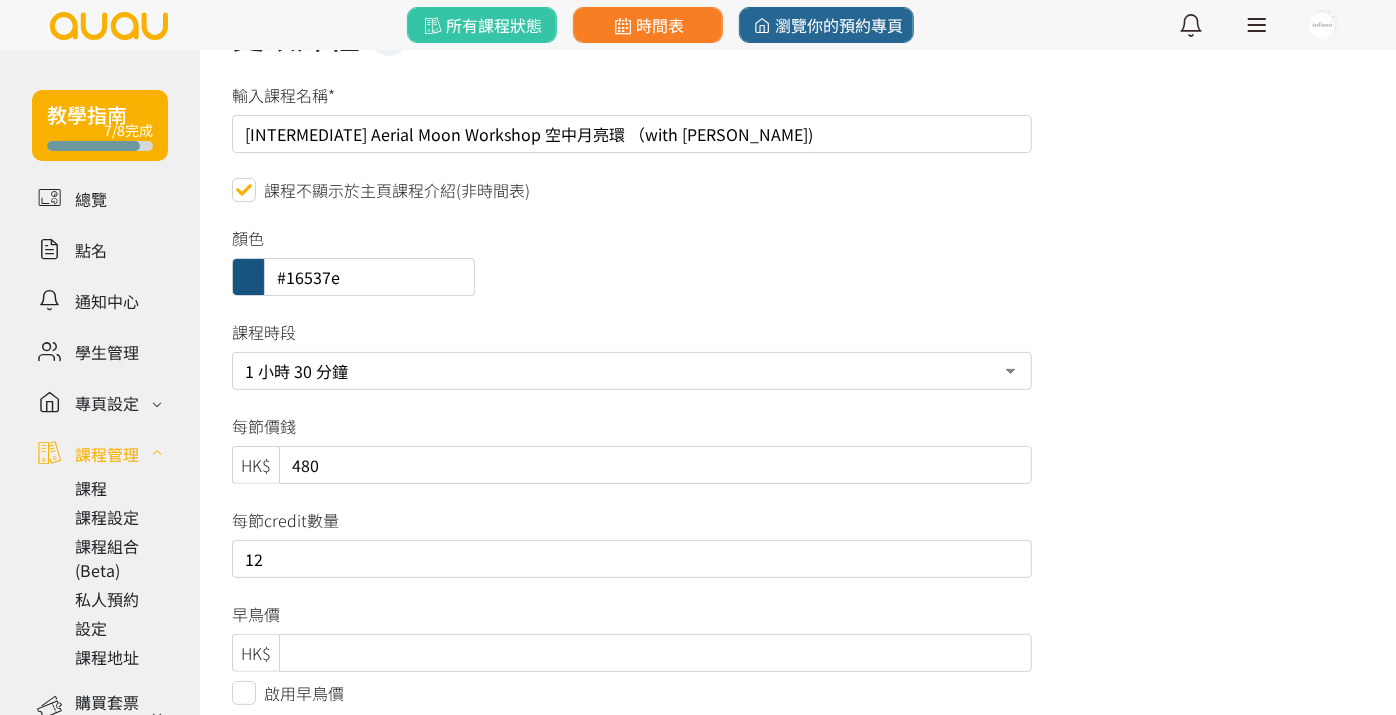 scroll, scrollTop: 222, scrollLeft: 0, axis: vertical 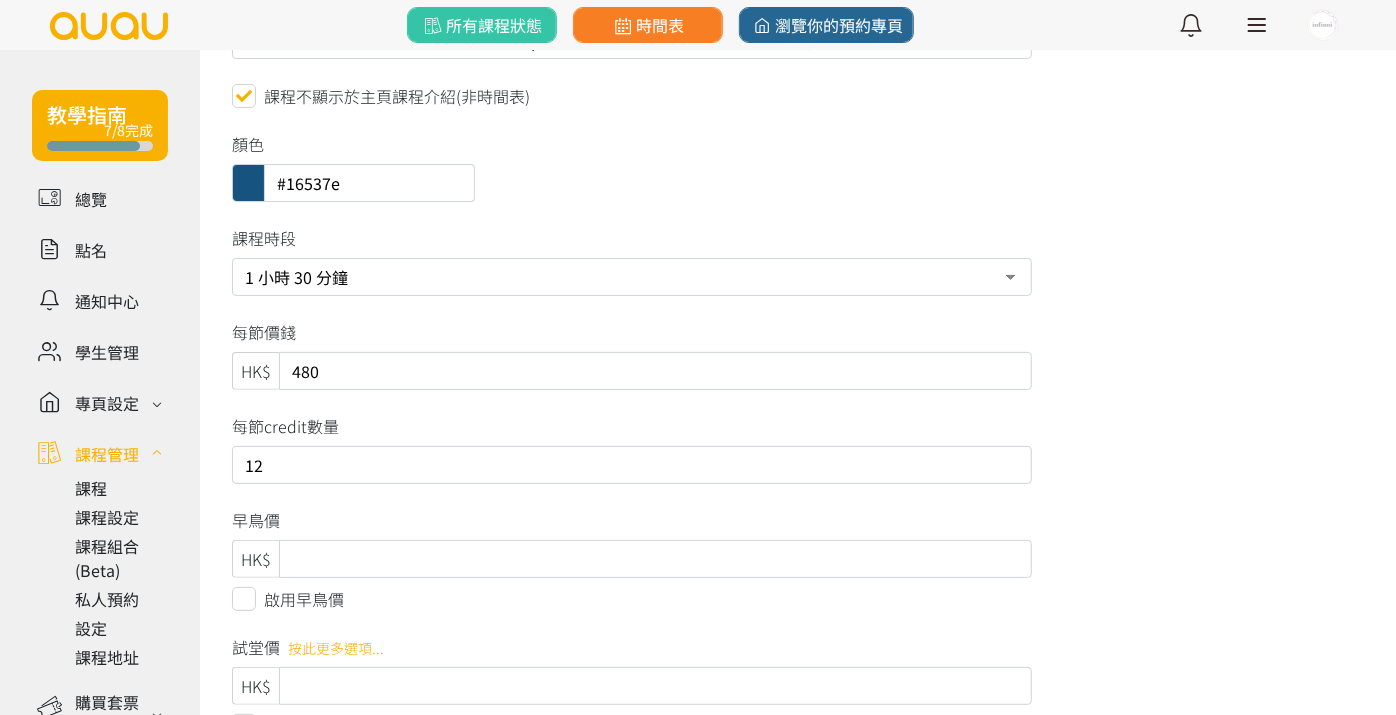 drag, startPoint x: 392, startPoint y: 377, endPoint x: 205, endPoint y: 357, distance: 188.06648 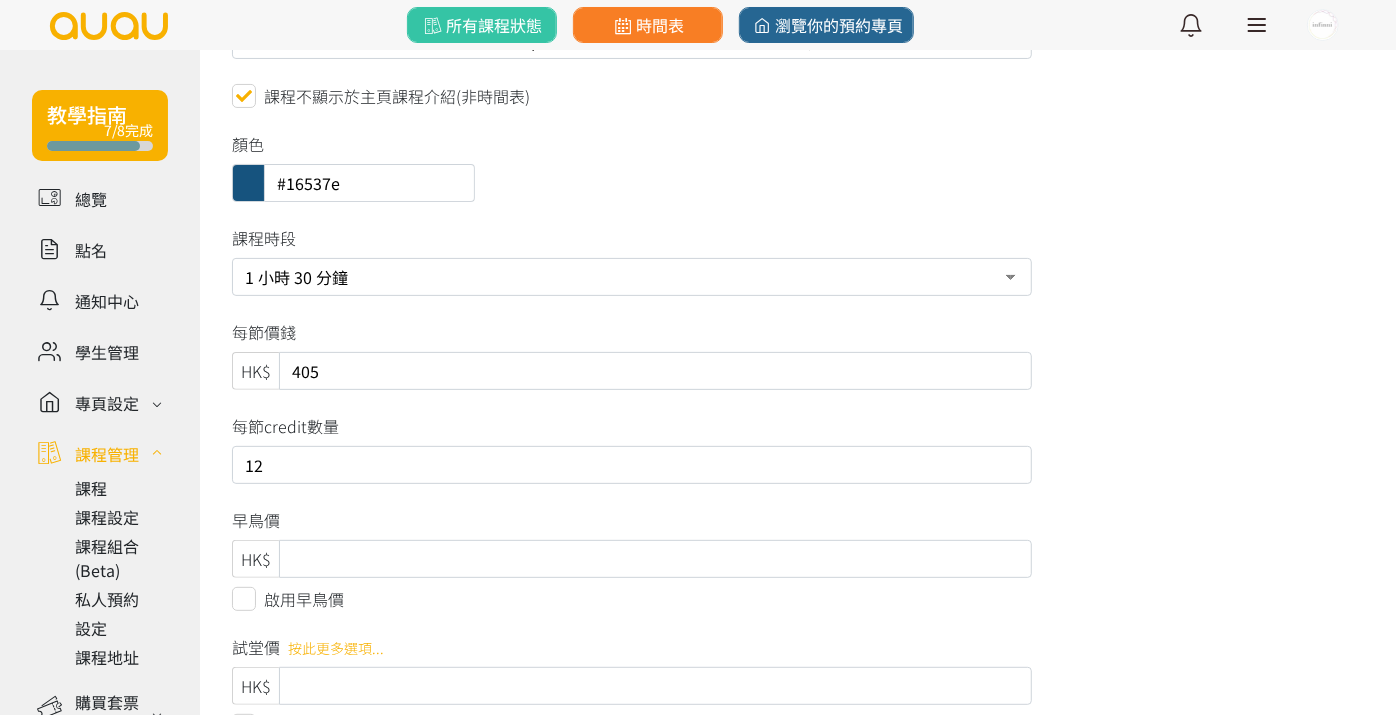 type on "405" 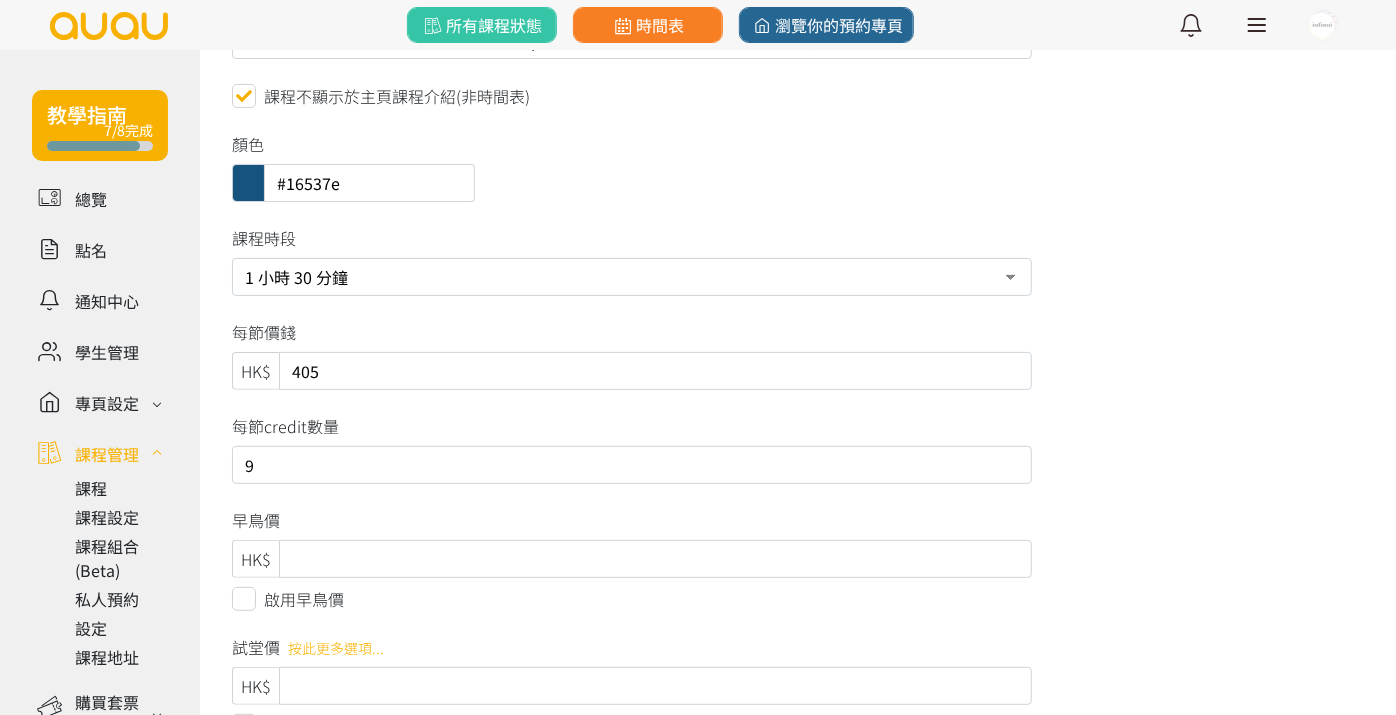 type on "9" 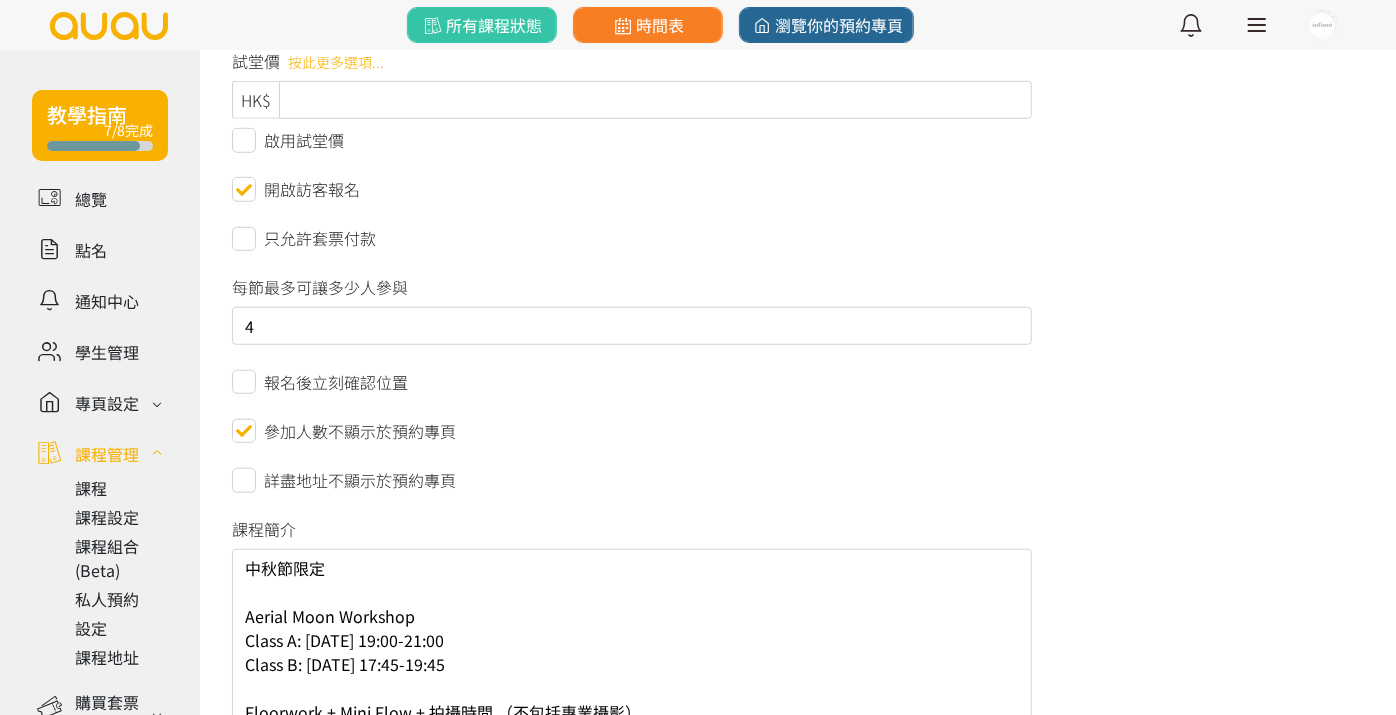 scroll, scrollTop: 888, scrollLeft: 0, axis: vertical 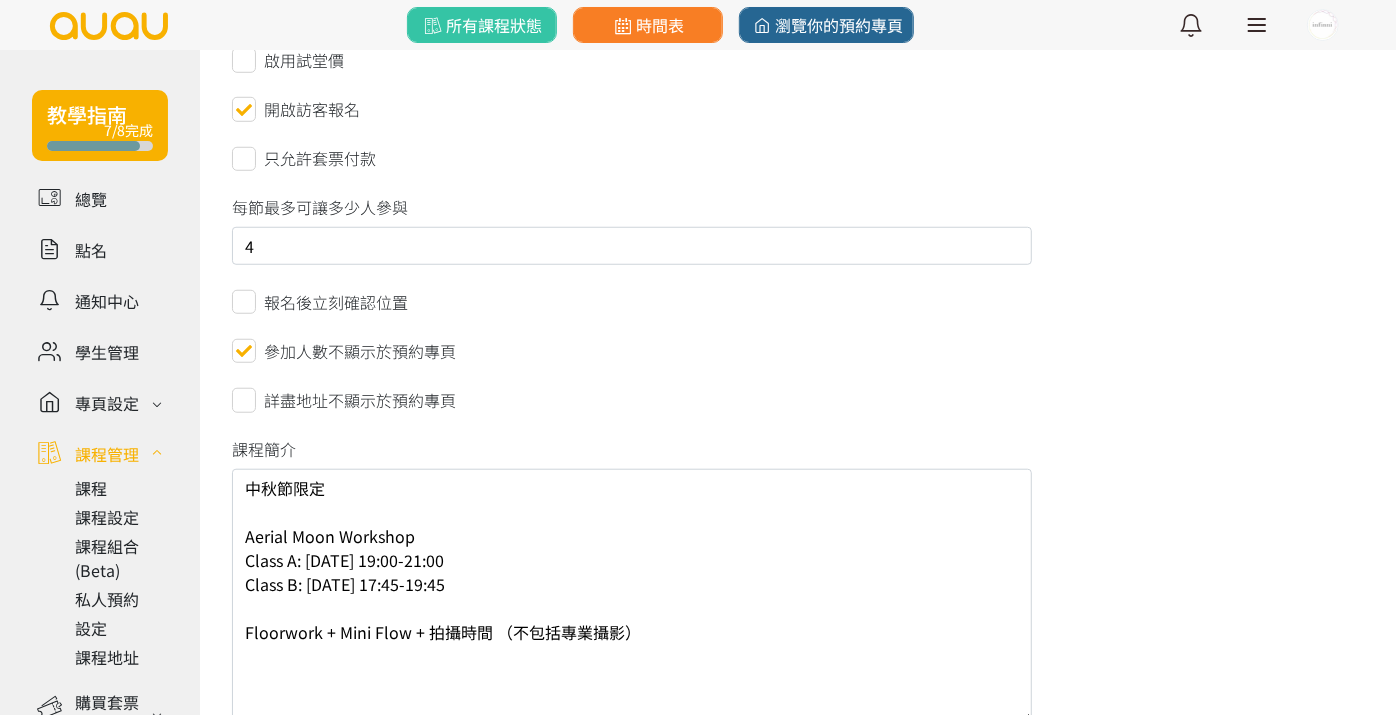 drag, startPoint x: 245, startPoint y: 478, endPoint x: 814, endPoint y: 669, distance: 600.20166 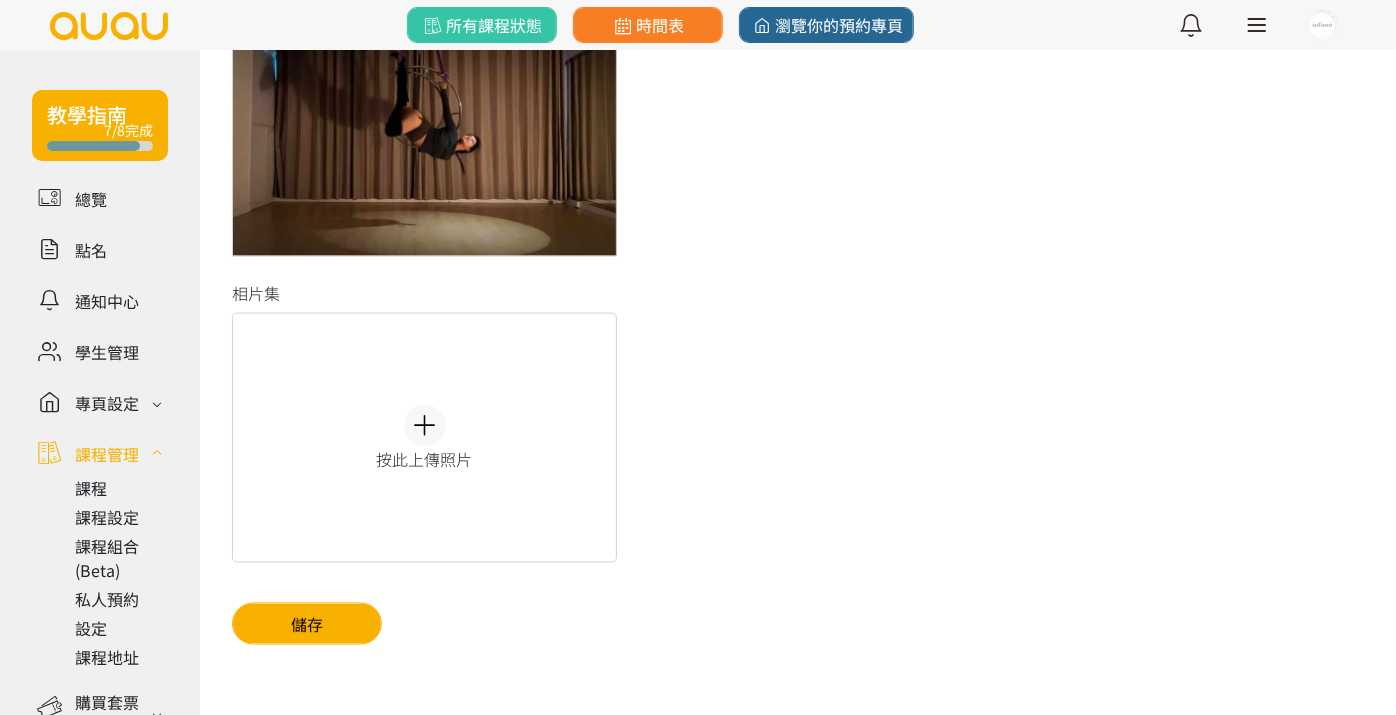 scroll, scrollTop: 1704, scrollLeft: 0, axis: vertical 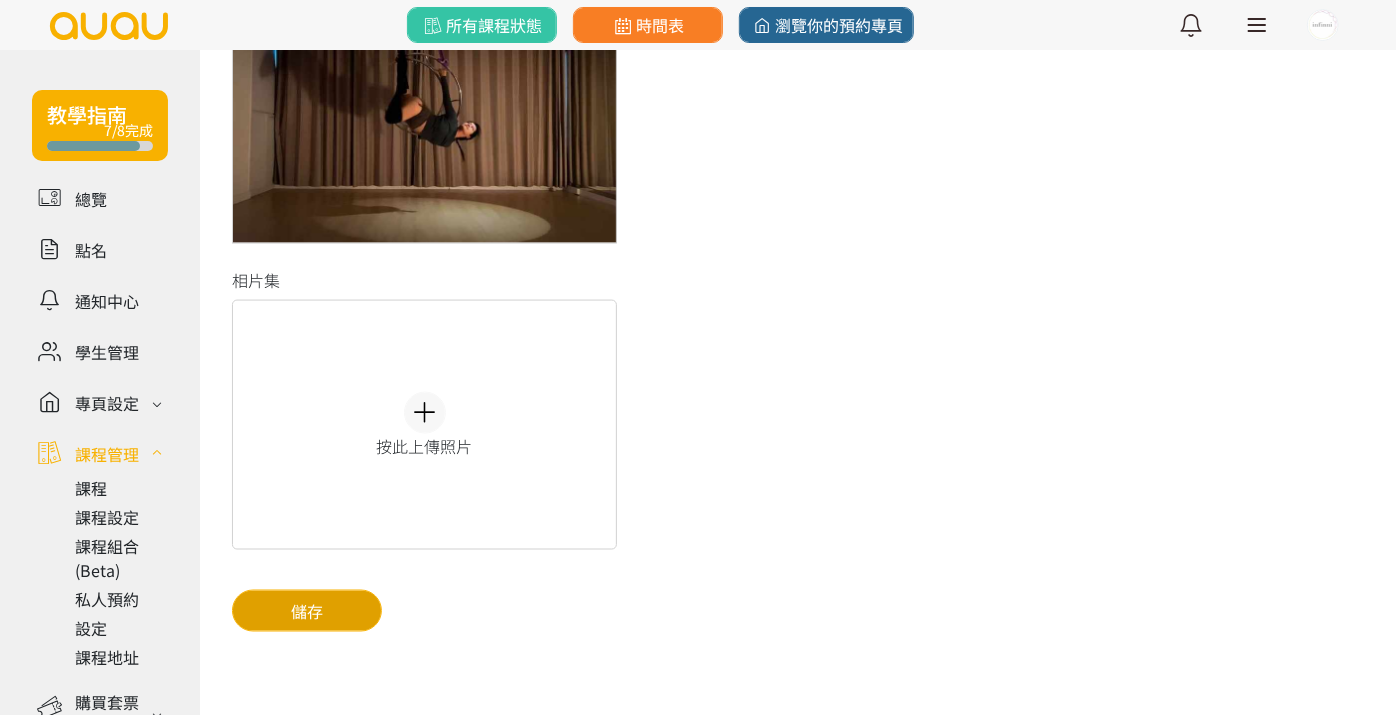 type 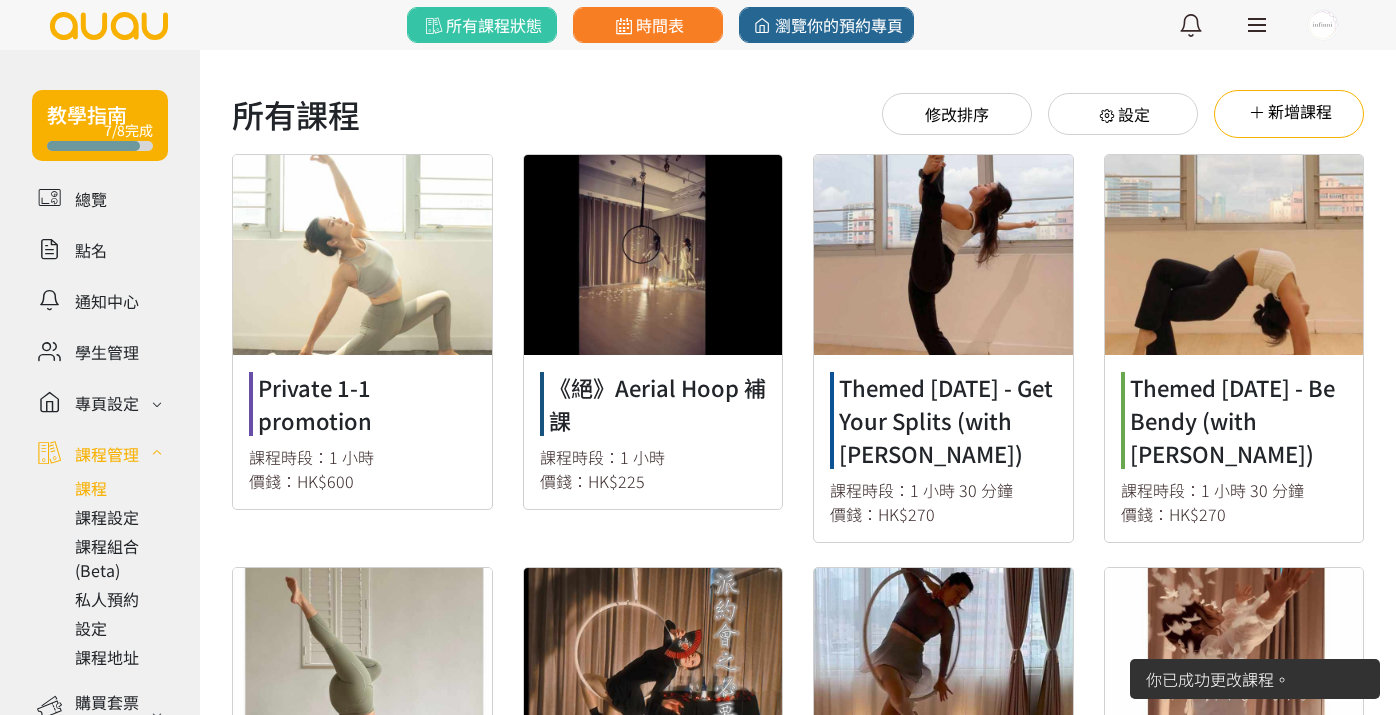 scroll, scrollTop: 0, scrollLeft: 0, axis: both 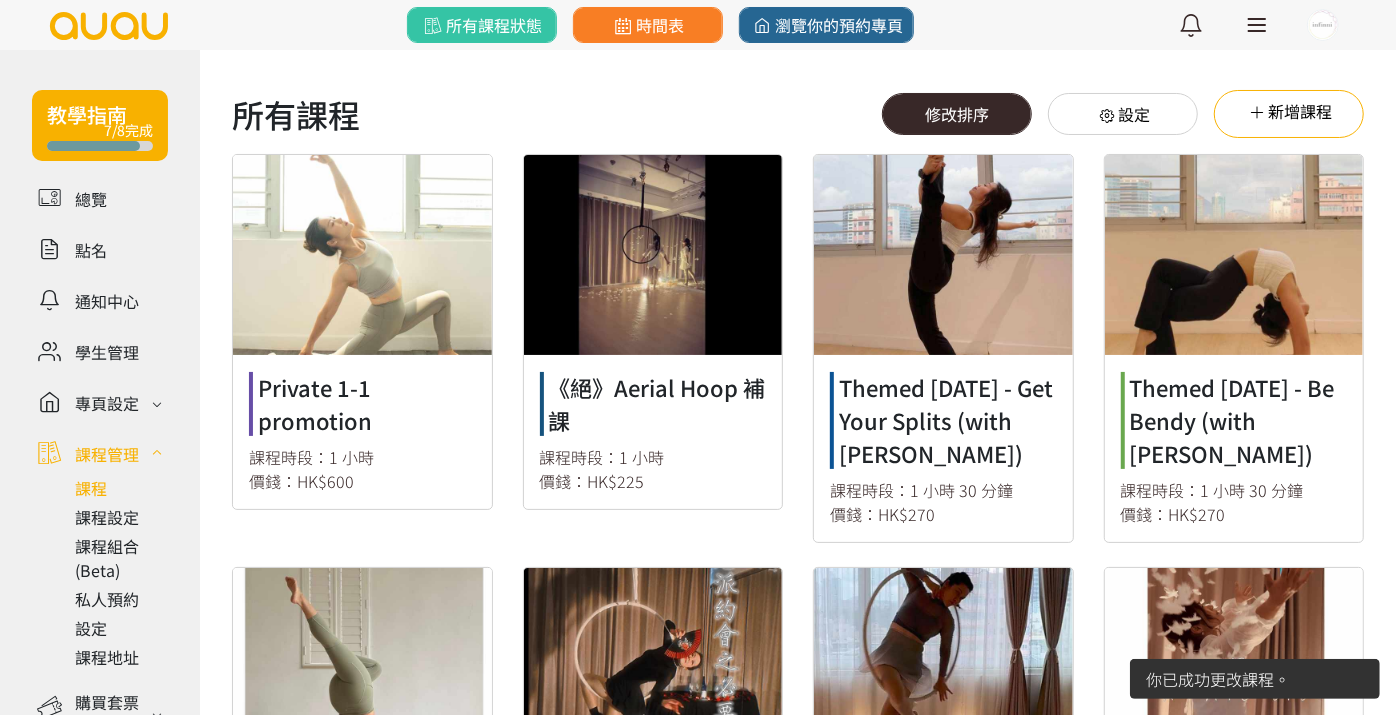 click on "修改排序" at bounding box center (957, 114) 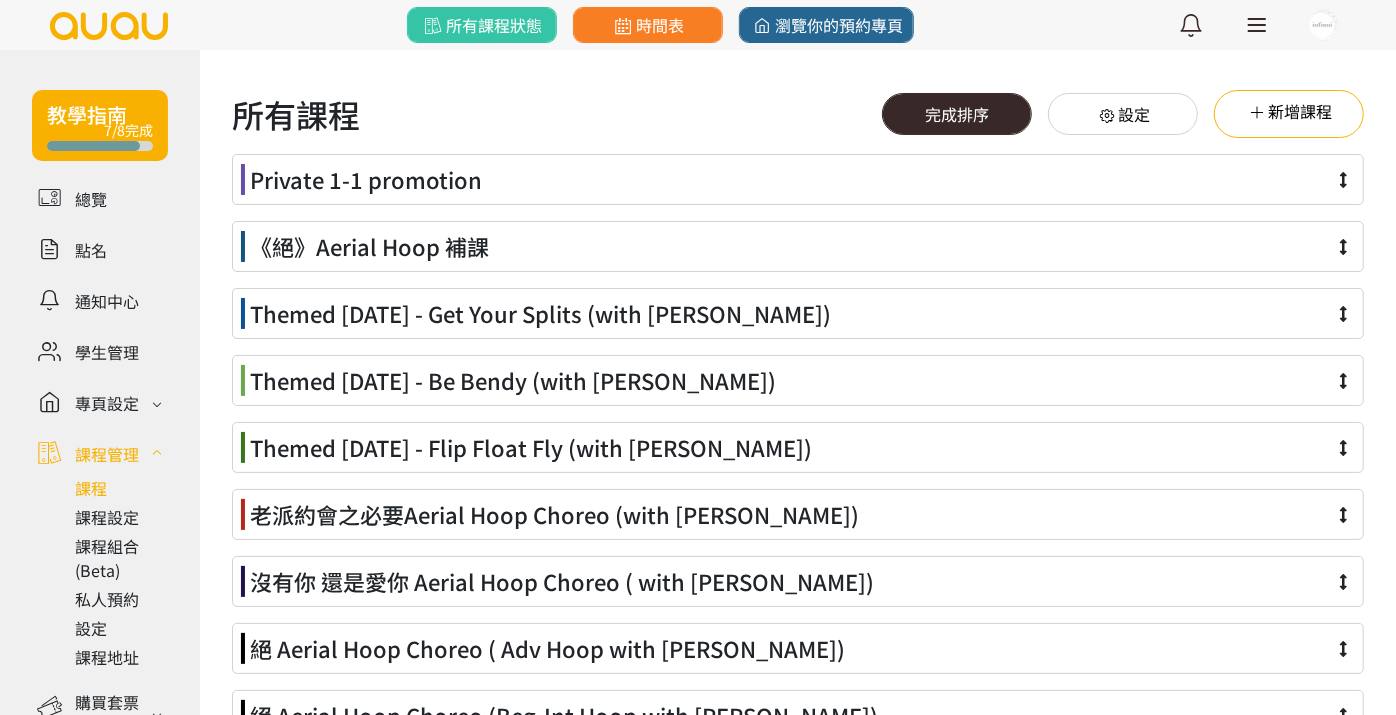 type 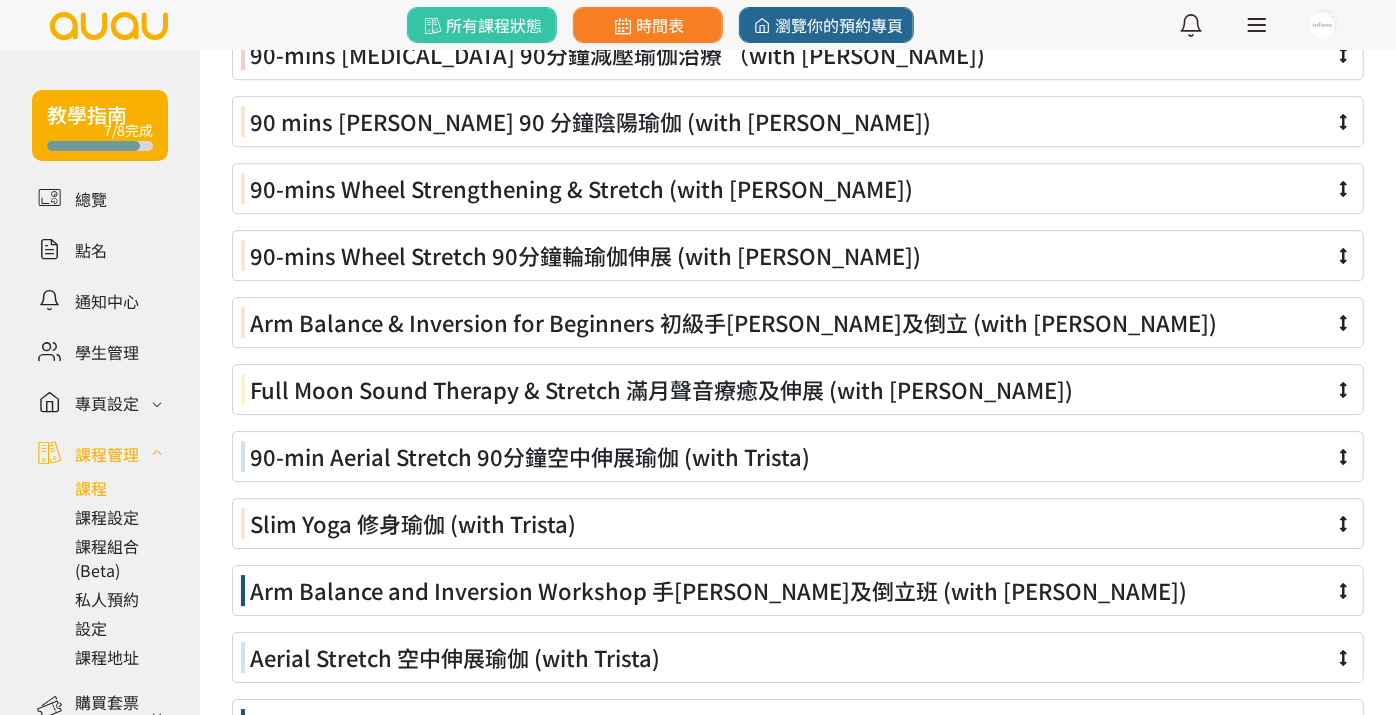 scroll, scrollTop: 4141, scrollLeft: 0, axis: vertical 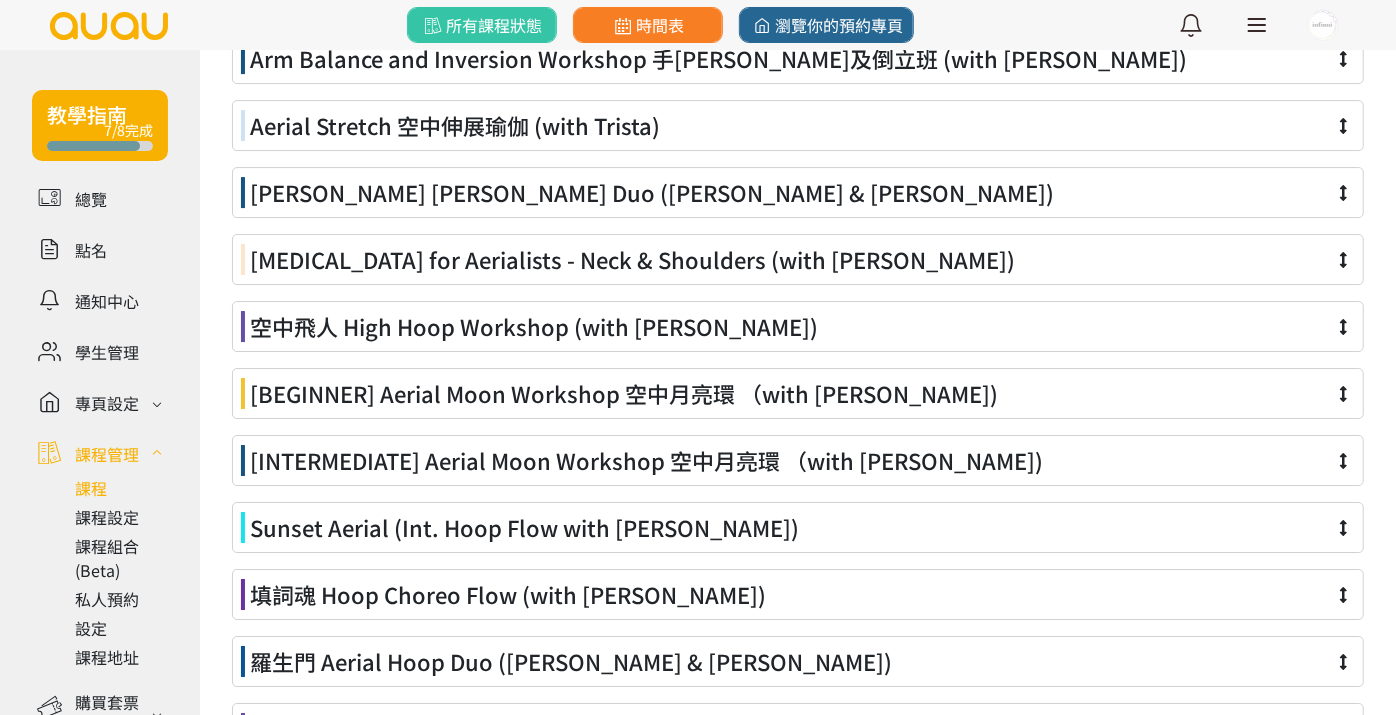type 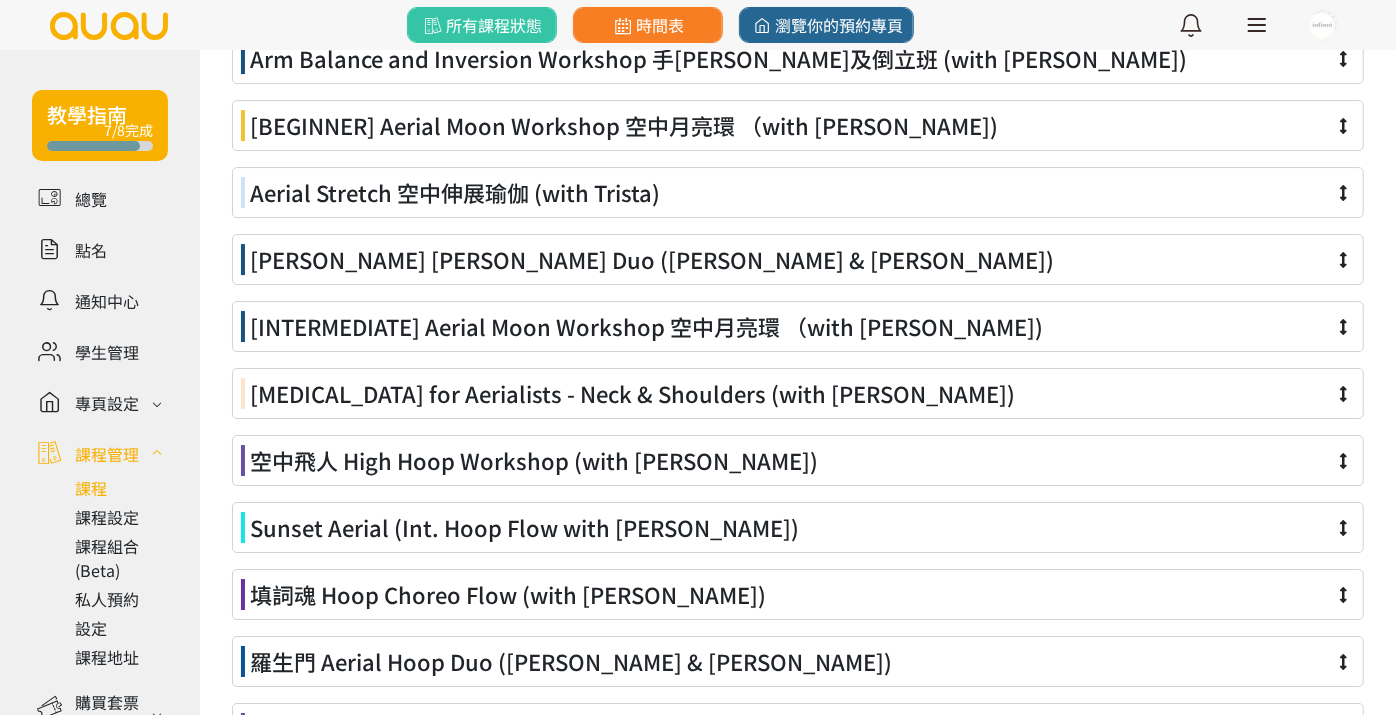 drag, startPoint x: 1297, startPoint y: 229, endPoint x: 1322, endPoint y: 112, distance: 119.64113 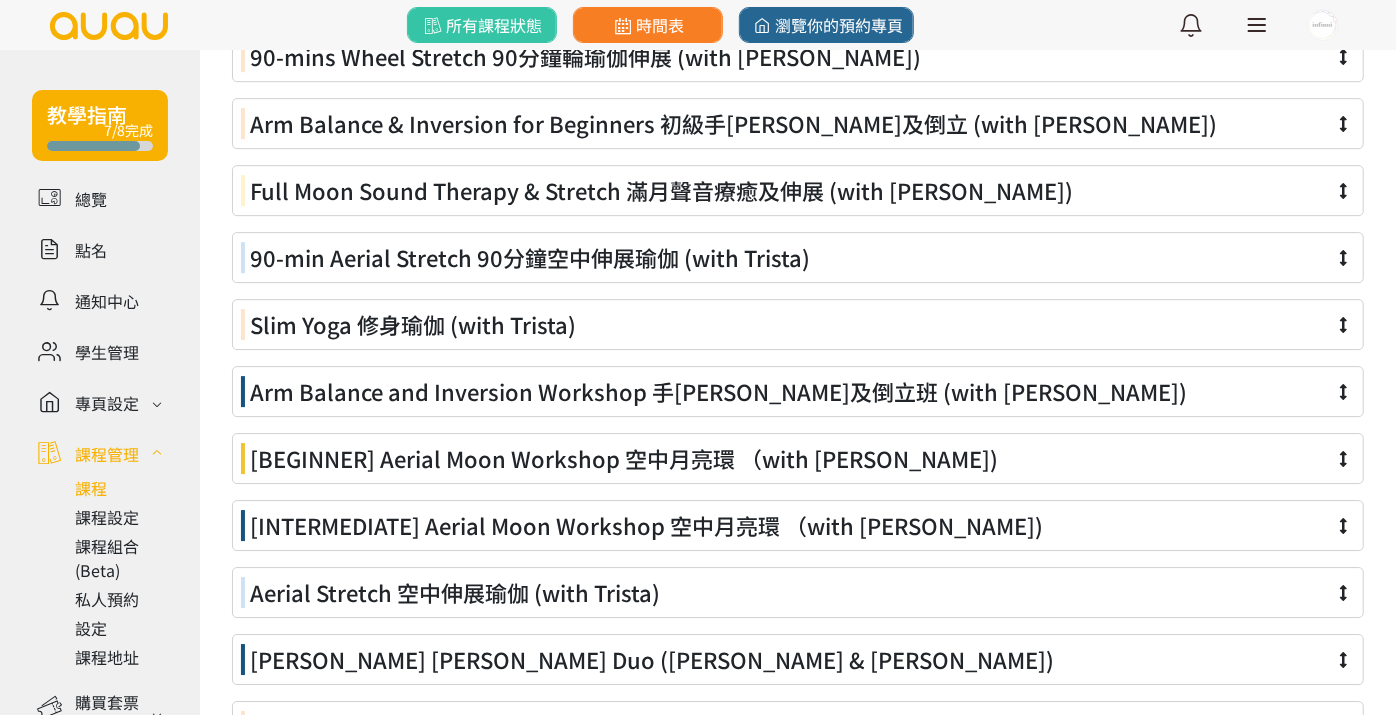 scroll, scrollTop: 3697, scrollLeft: 0, axis: vertical 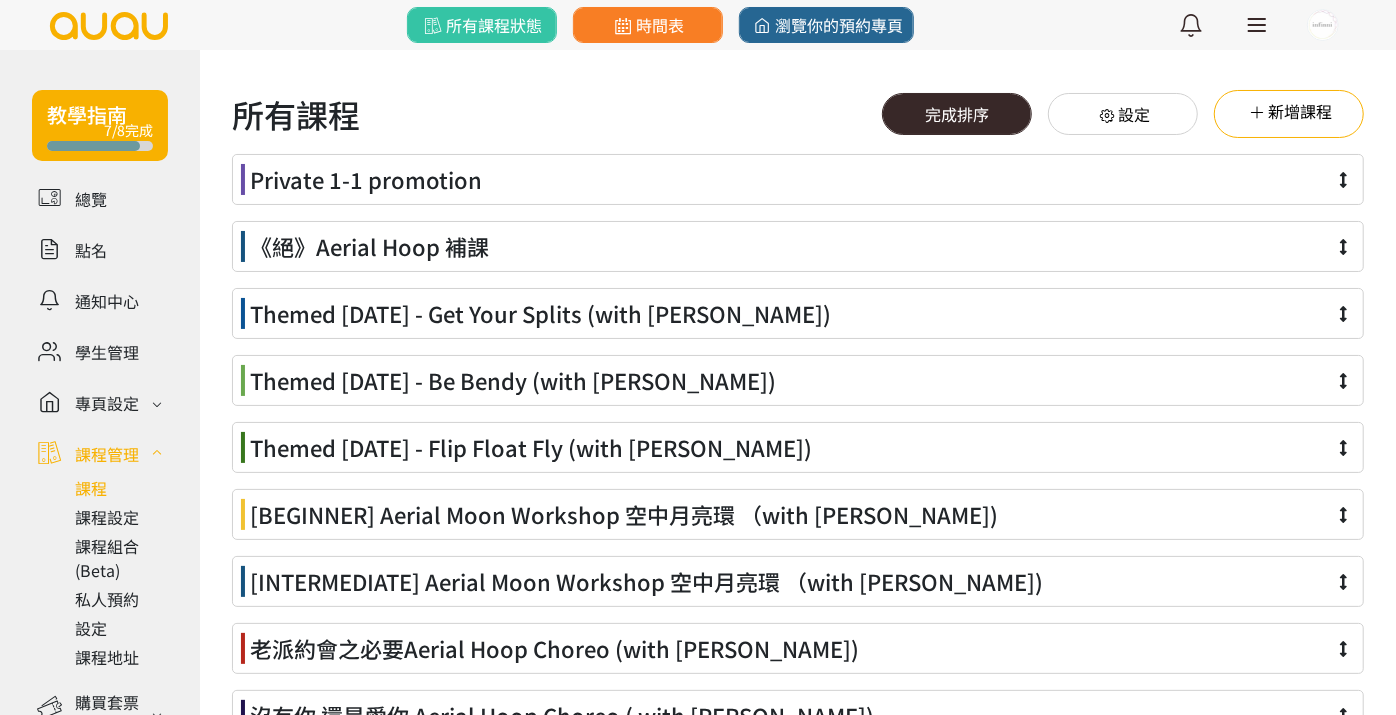 click on "完成排序" at bounding box center [957, 114] 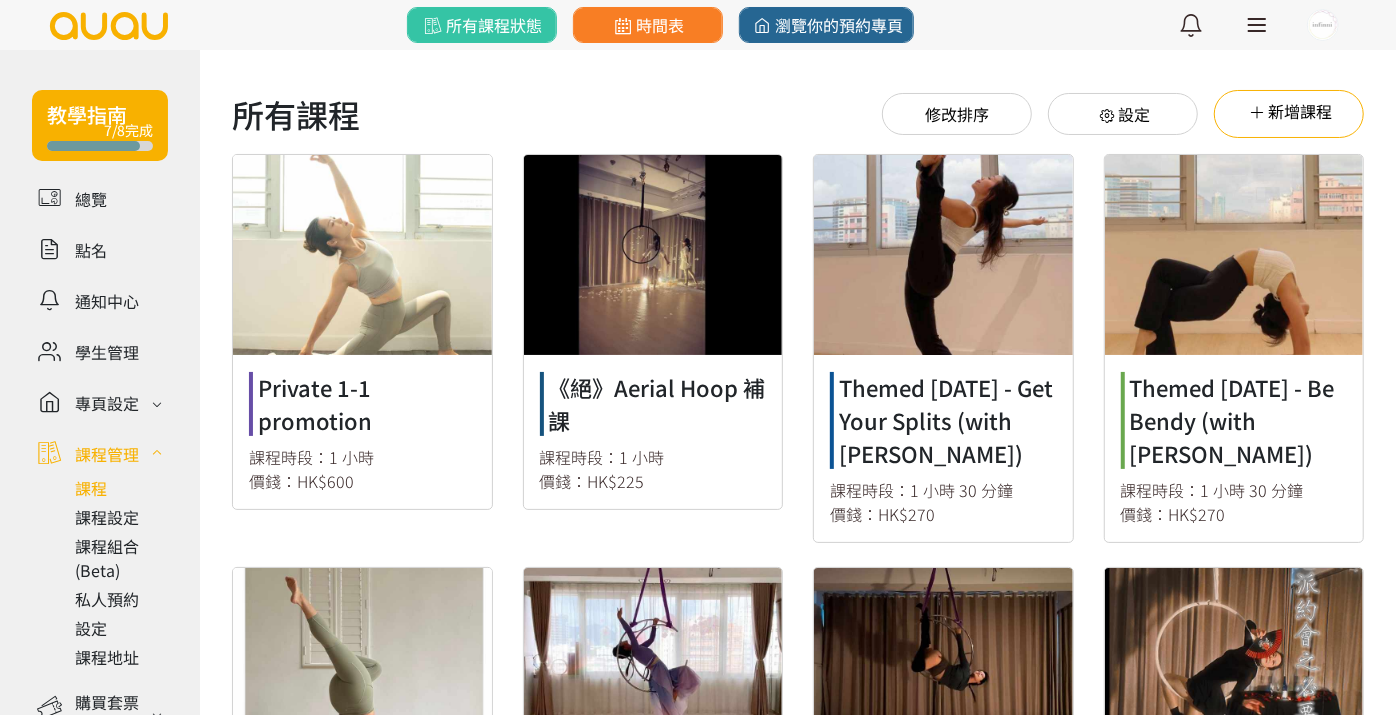 click at bounding box center (943, 348) 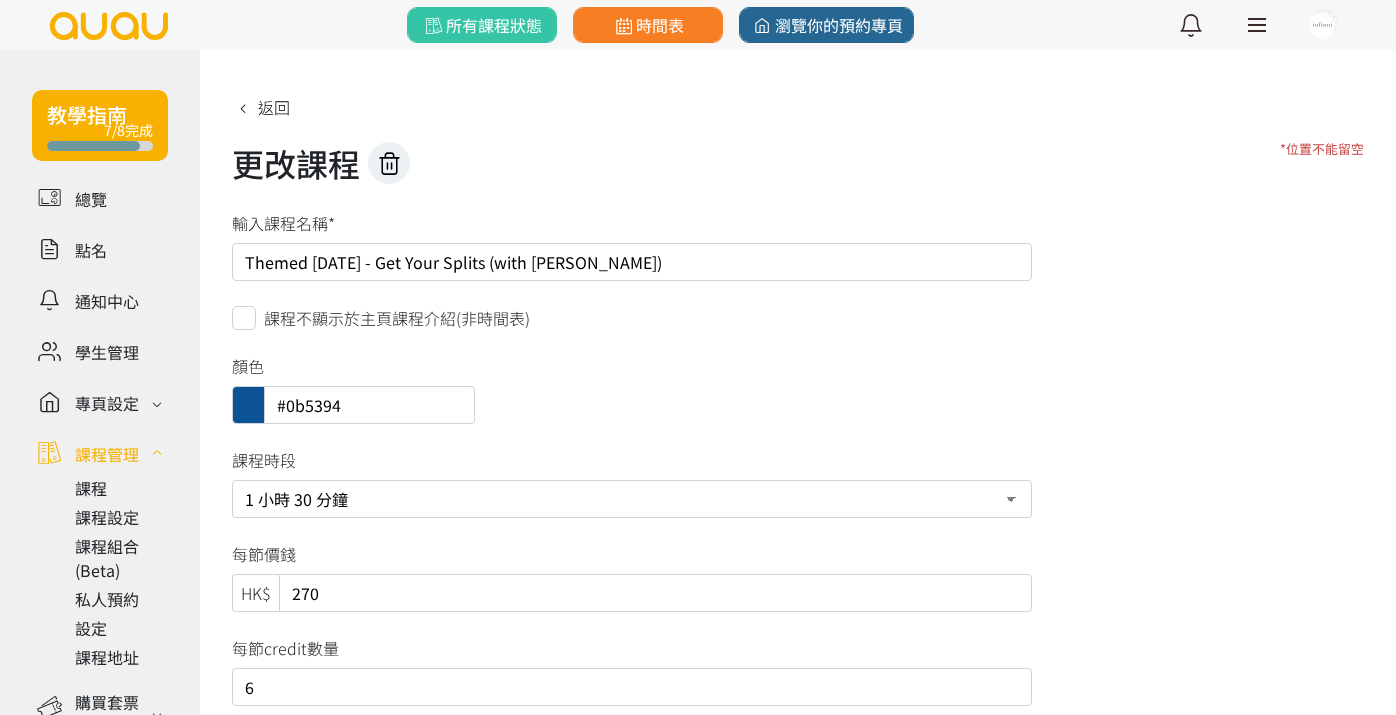 scroll, scrollTop: 0, scrollLeft: 0, axis: both 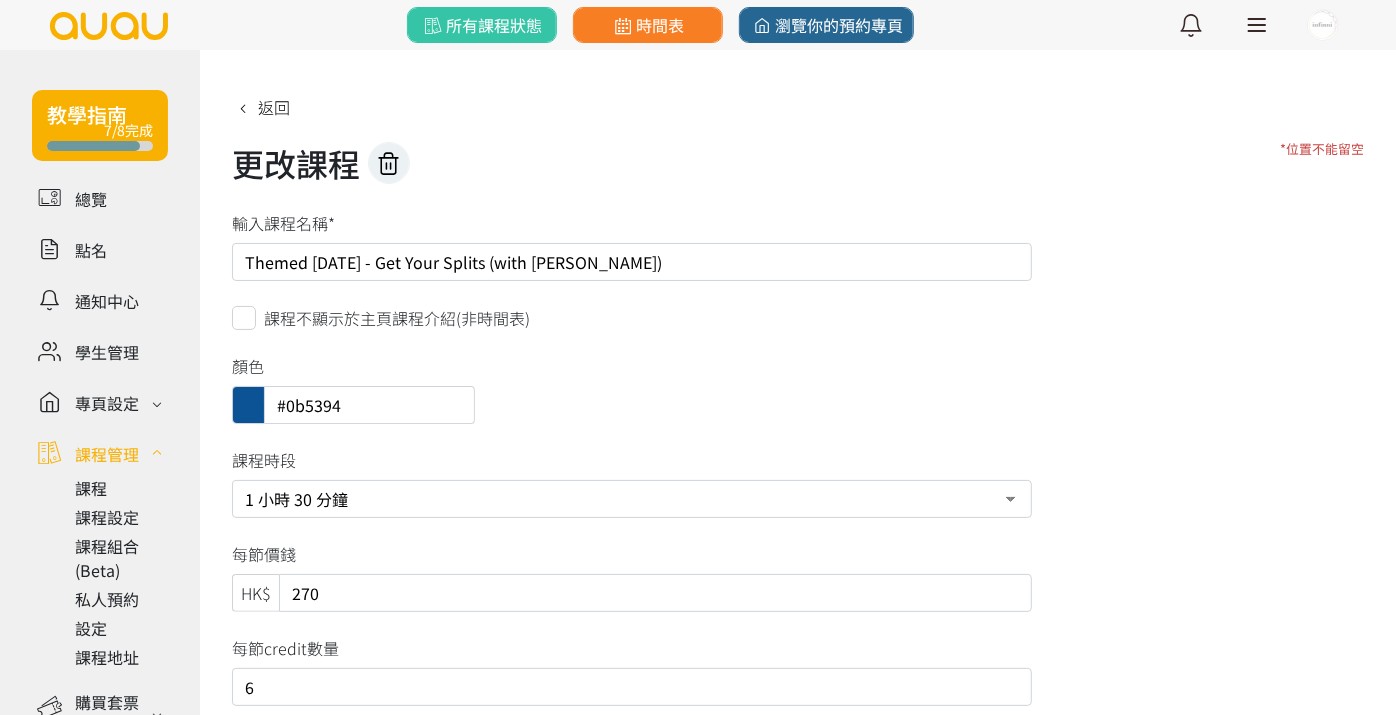 click on "課程不顯示於主頁課程介紹(非時間表)" at bounding box center (632, 317) 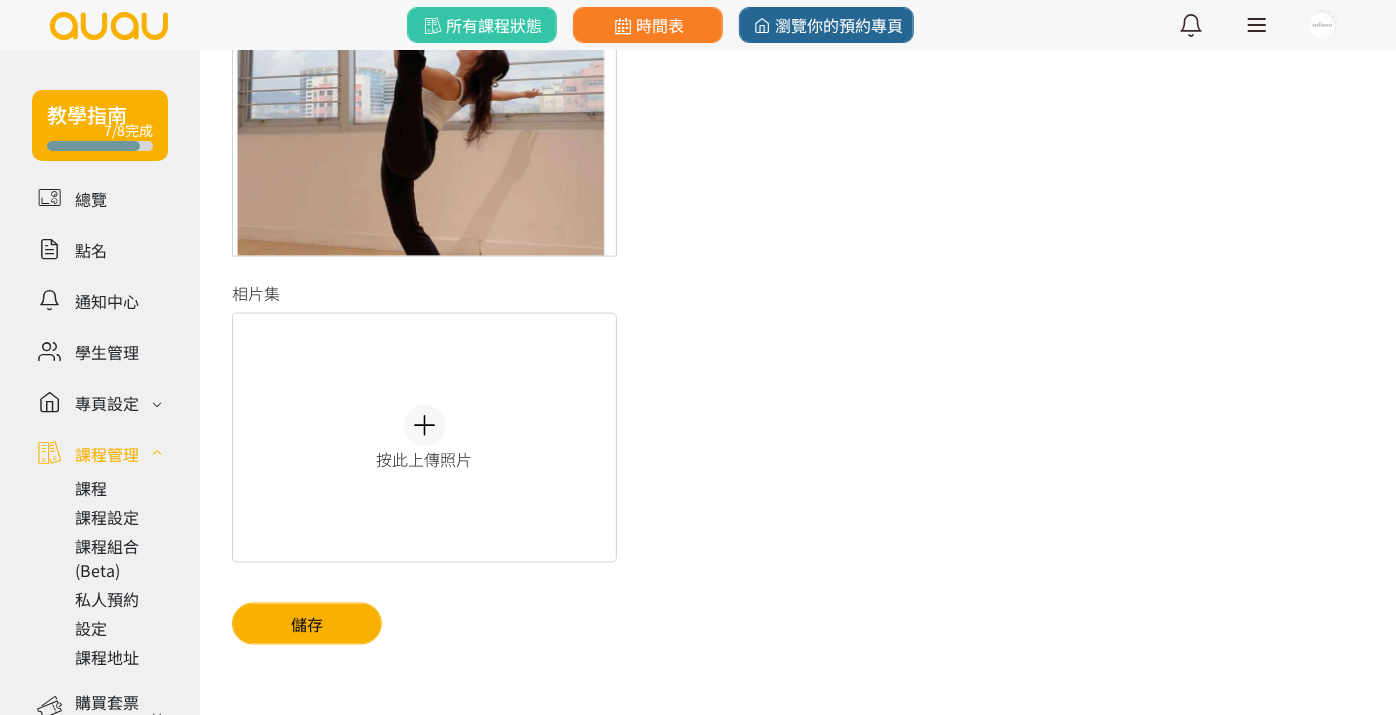 scroll, scrollTop: 1704, scrollLeft: 0, axis: vertical 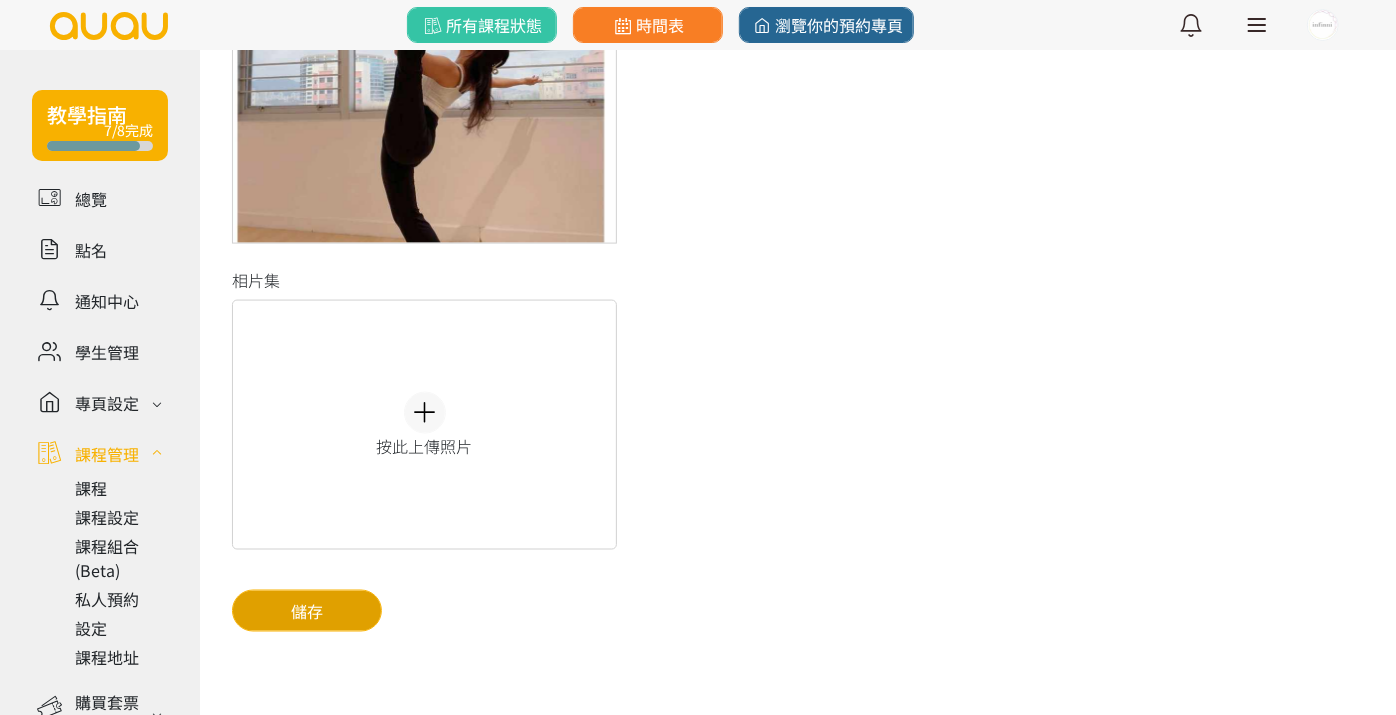 click on "儲存" at bounding box center [307, 611] 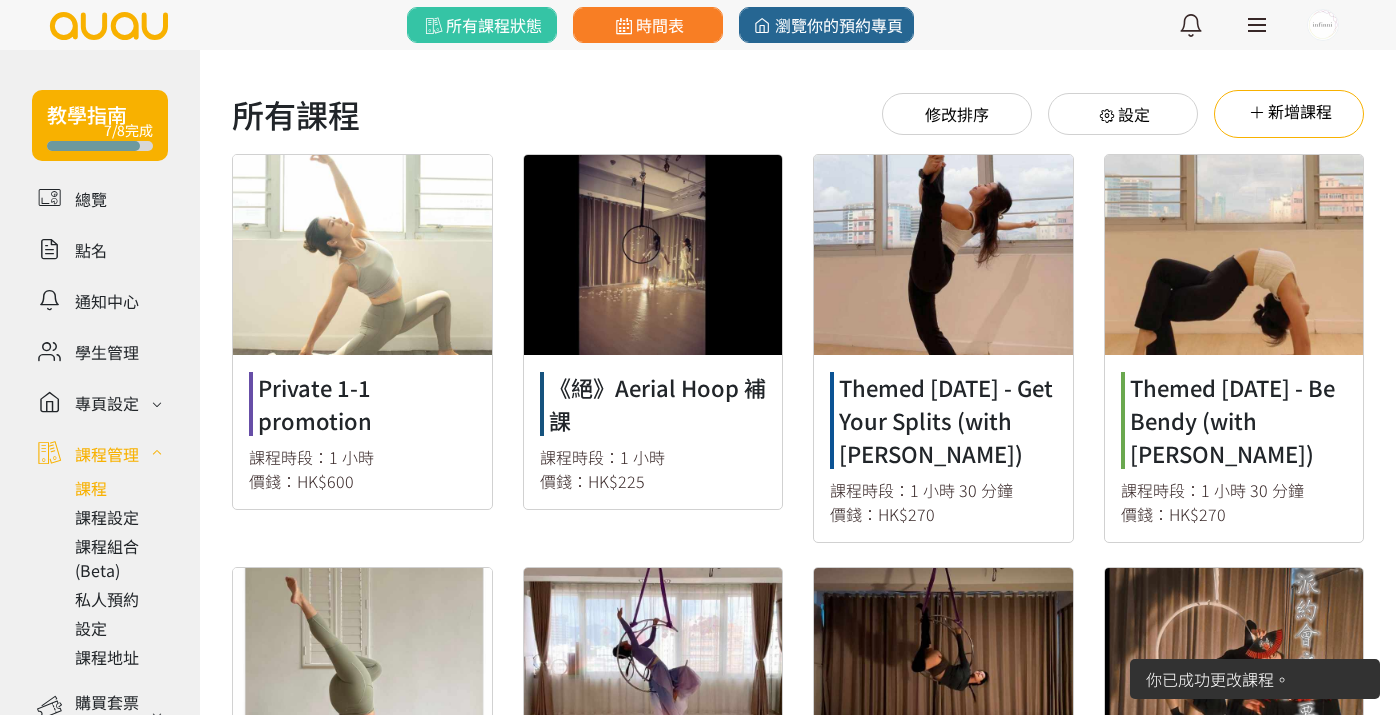 scroll, scrollTop: 0, scrollLeft: 0, axis: both 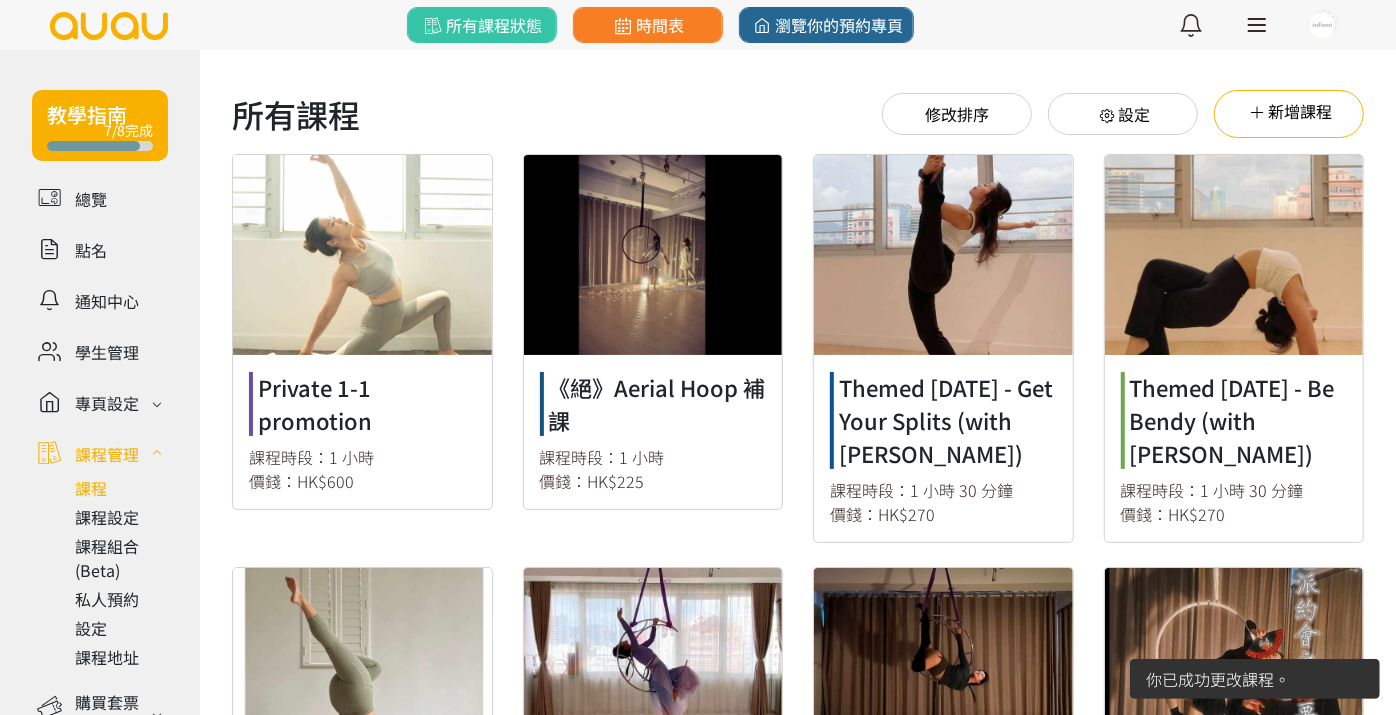 click at bounding box center (1234, 348) 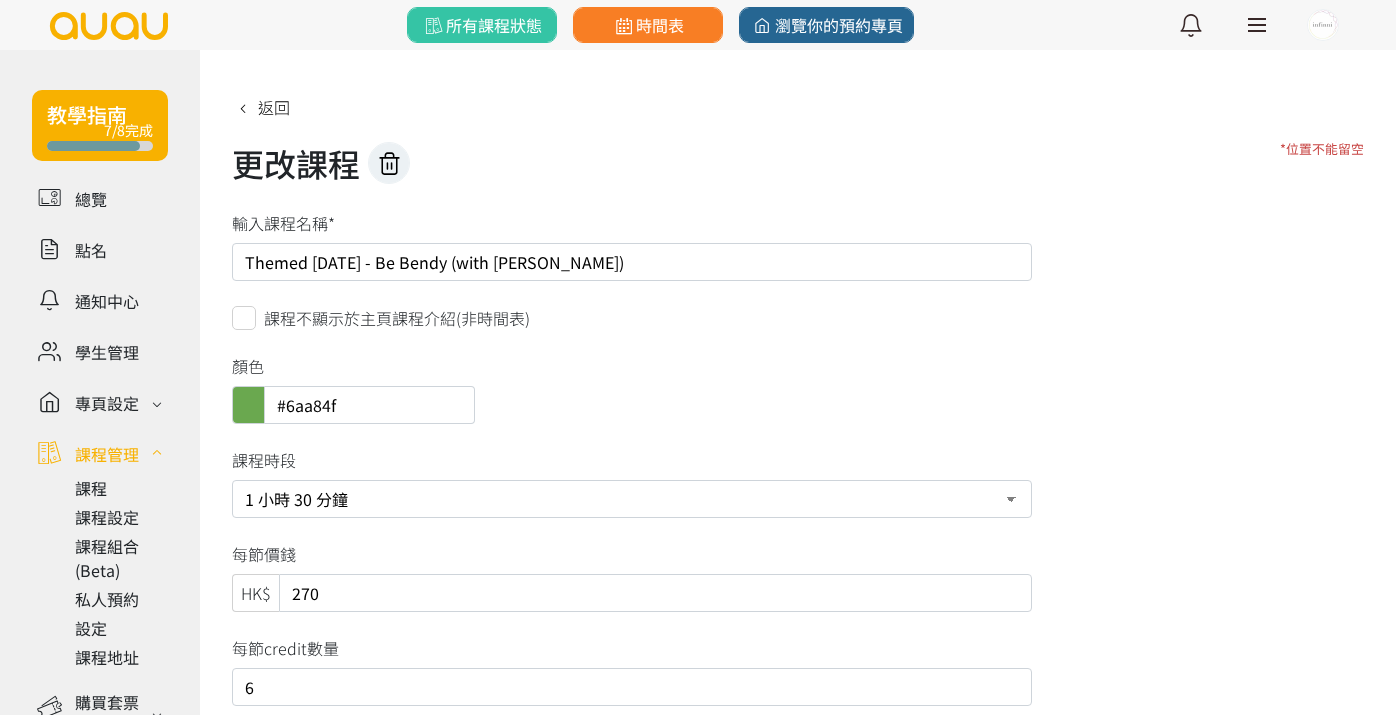 scroll, scrollTop: 0, scrollLeft: 0, axis: both 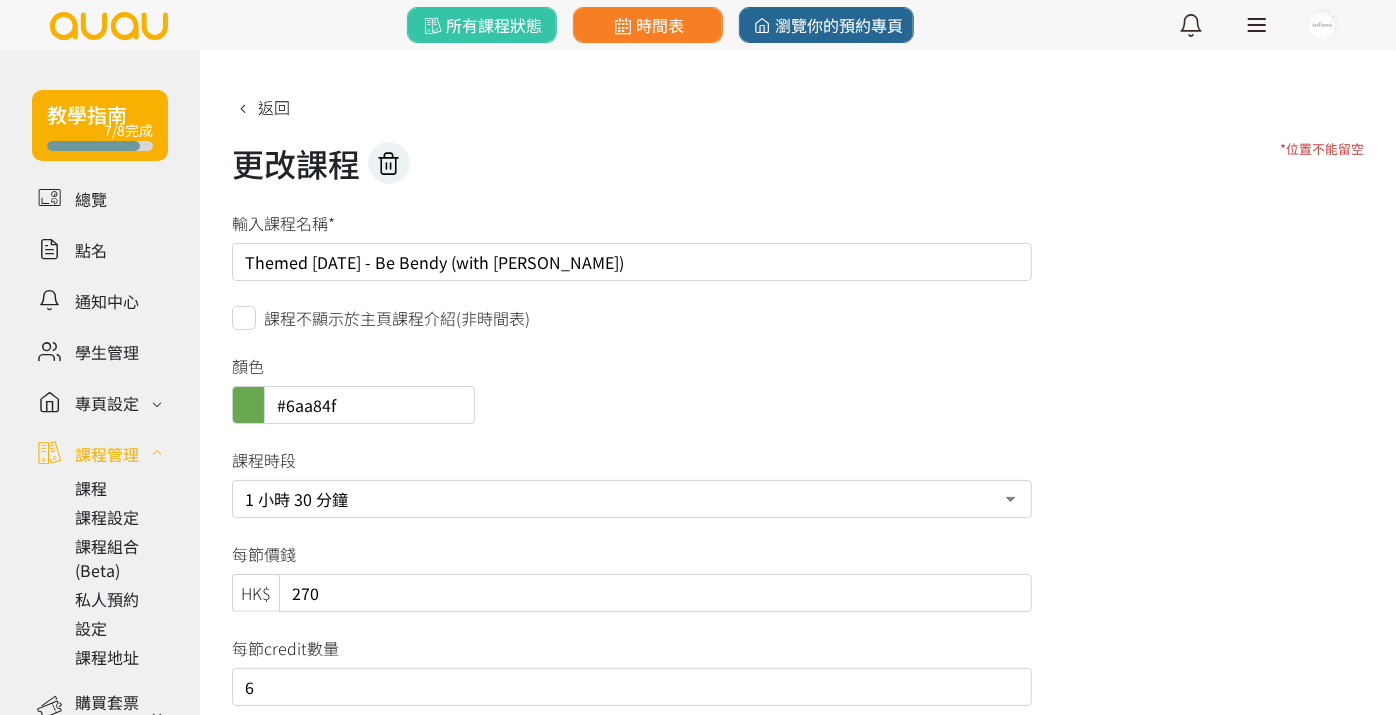 click on "課程不顯示於主頁課程介紹(非時間表)" at bounding box center (397, 318) 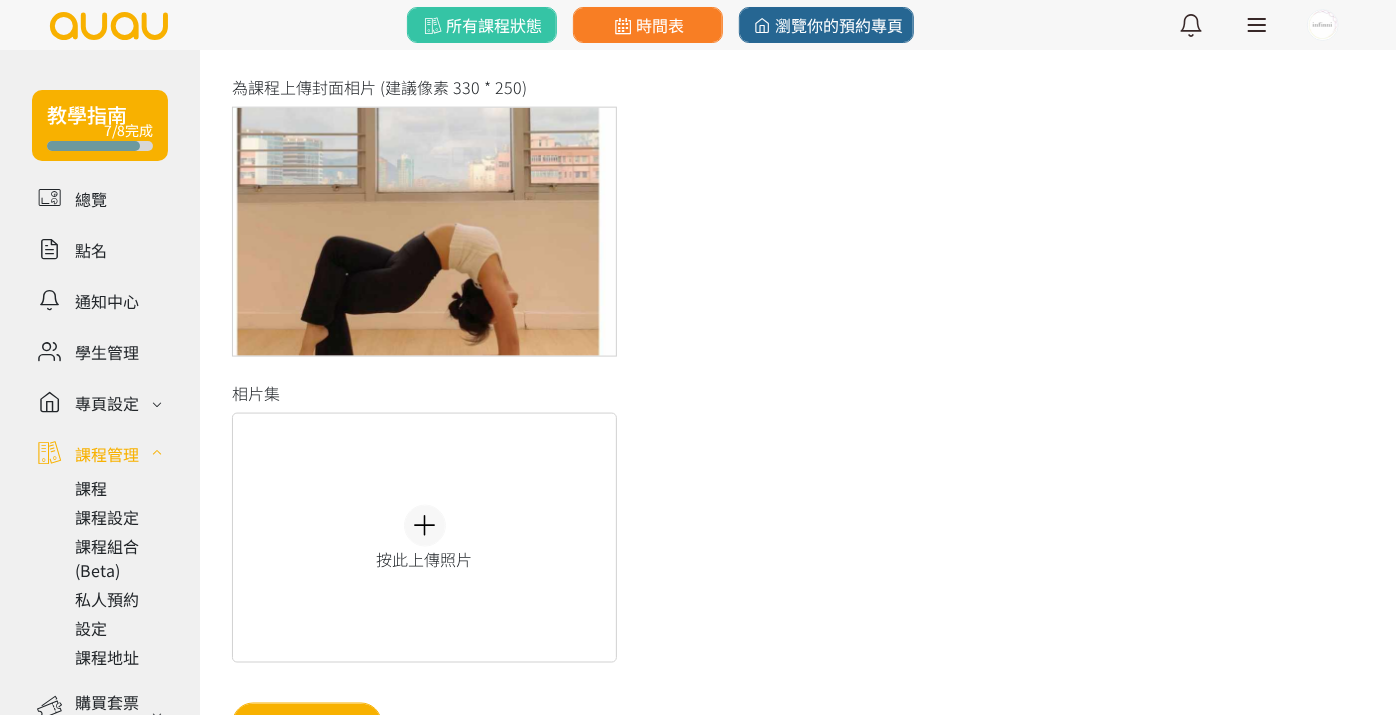scroll, scrollTop: 1704, scrollLeft: 0, axis: vertical 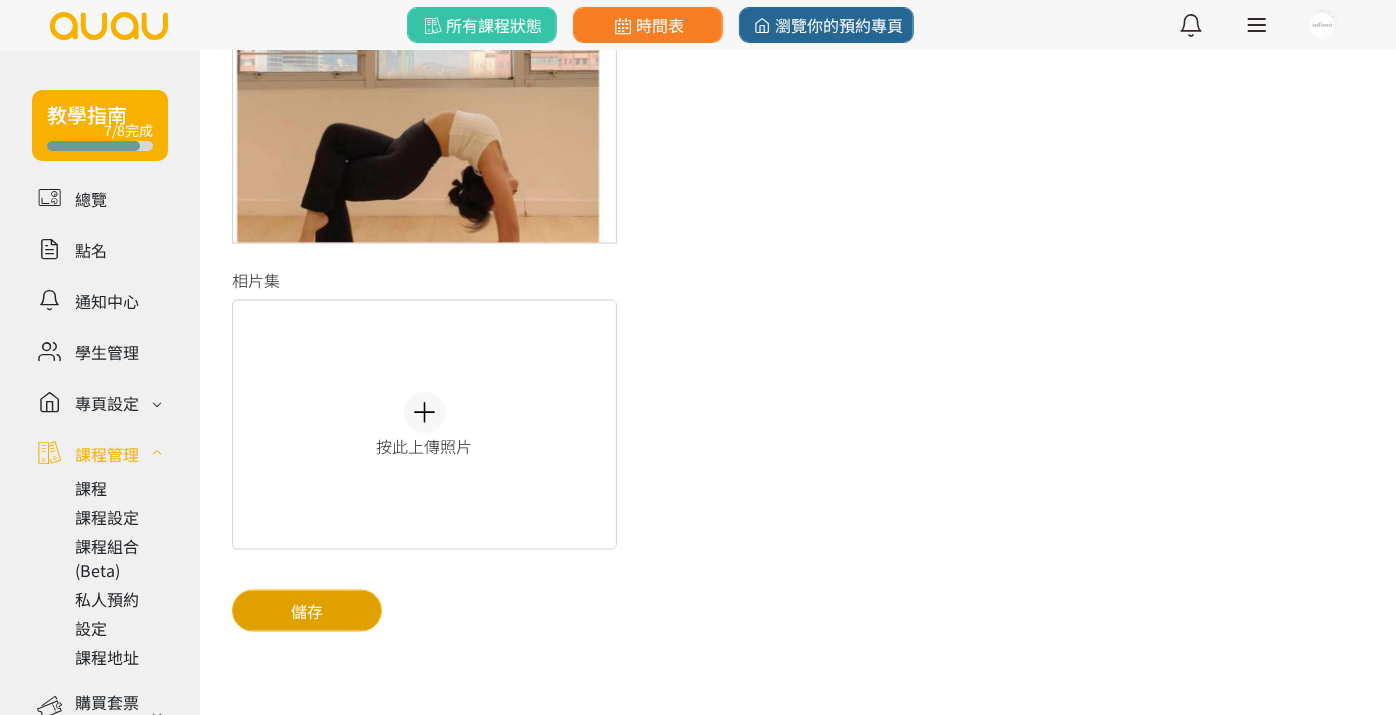 click on "儲存" at bounding box center [307, 611] 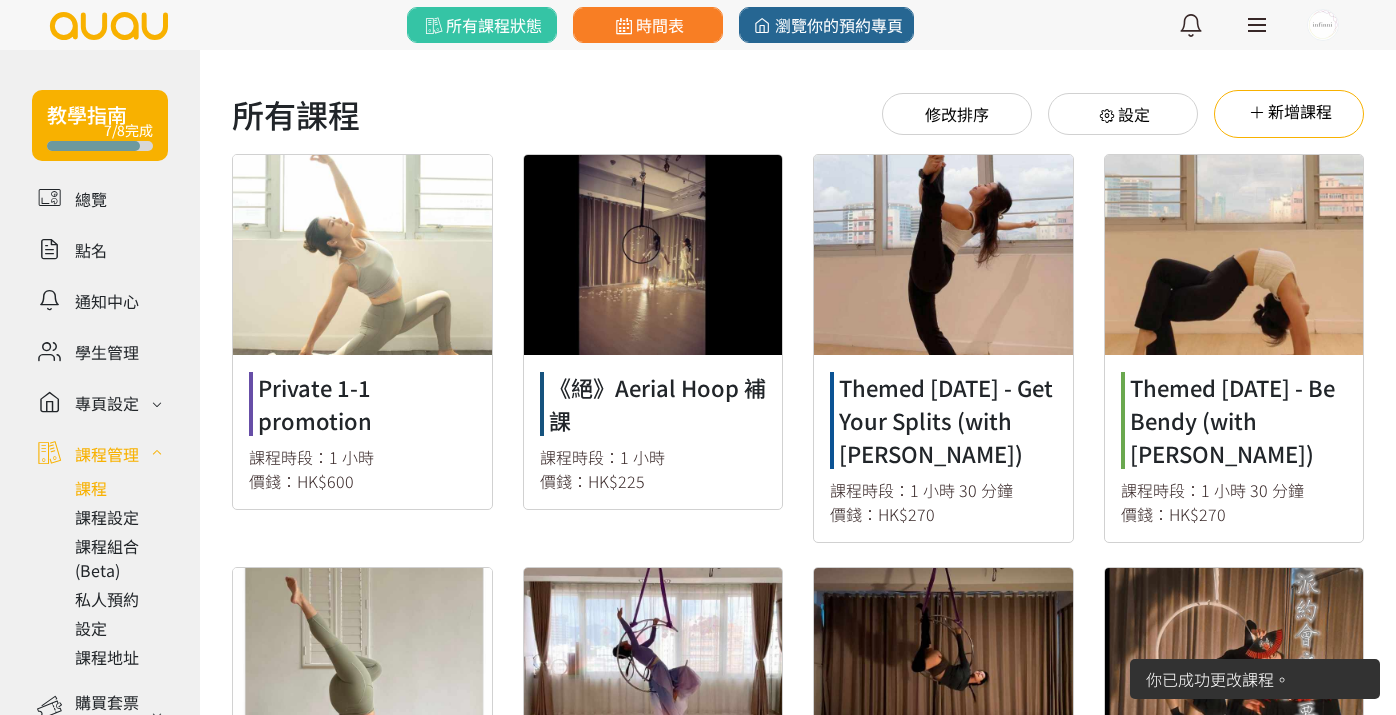 scroll, scrollTop: 0, scrollLeft: 0, axis: both 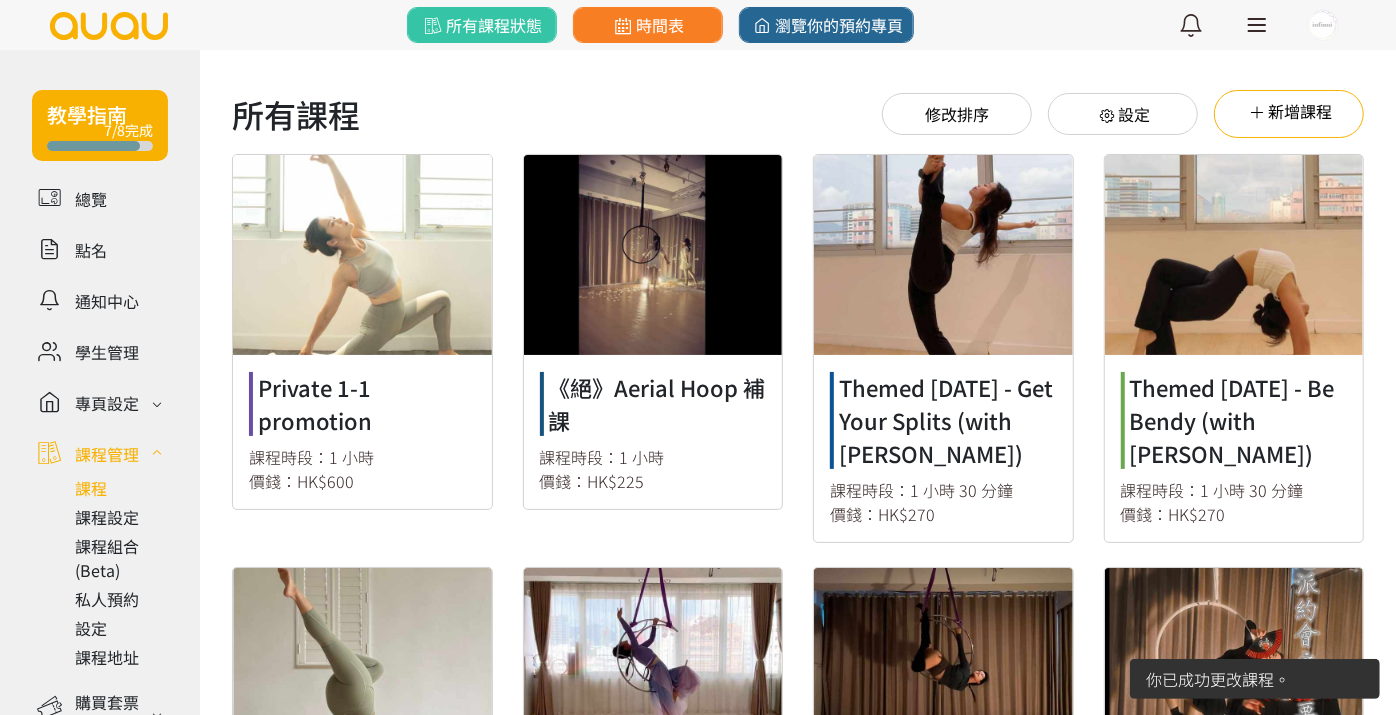 click at bounding box center (362, 761) 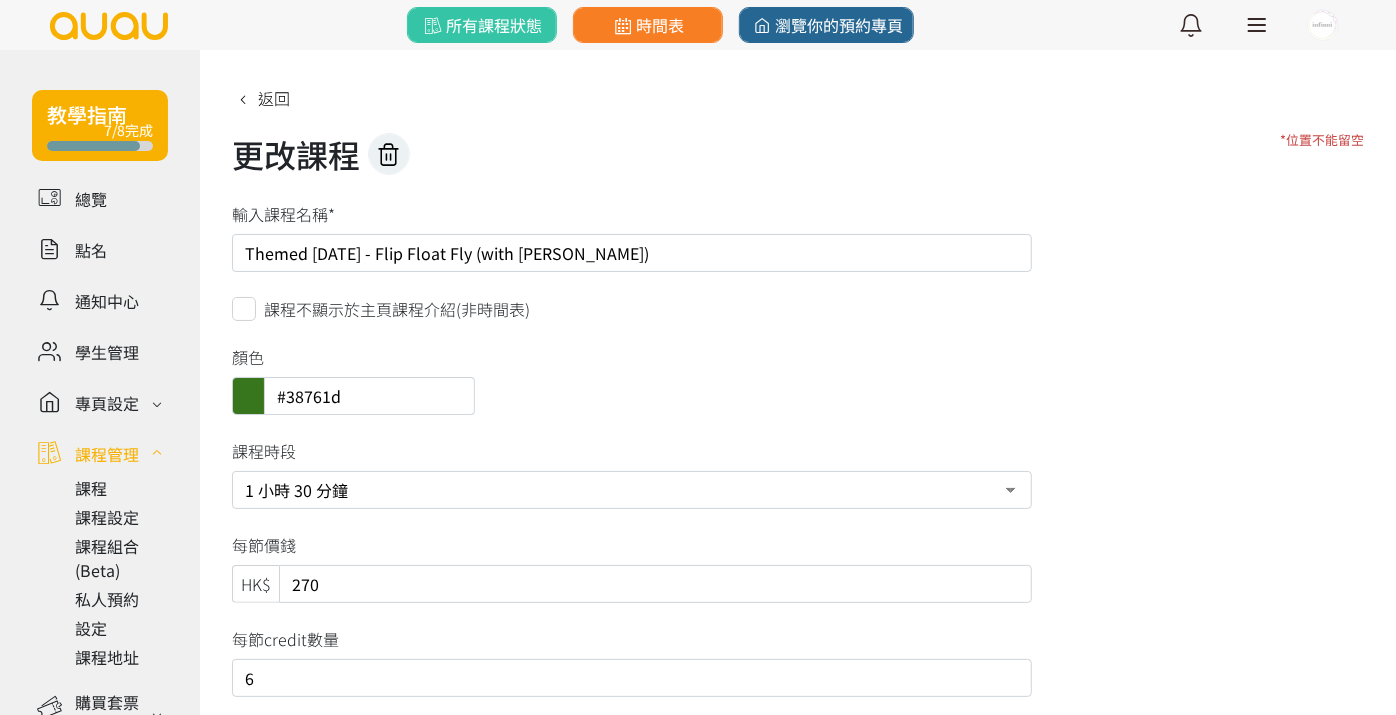 scroll, scrollTop: 0, scrollLeft: 0, axis: both 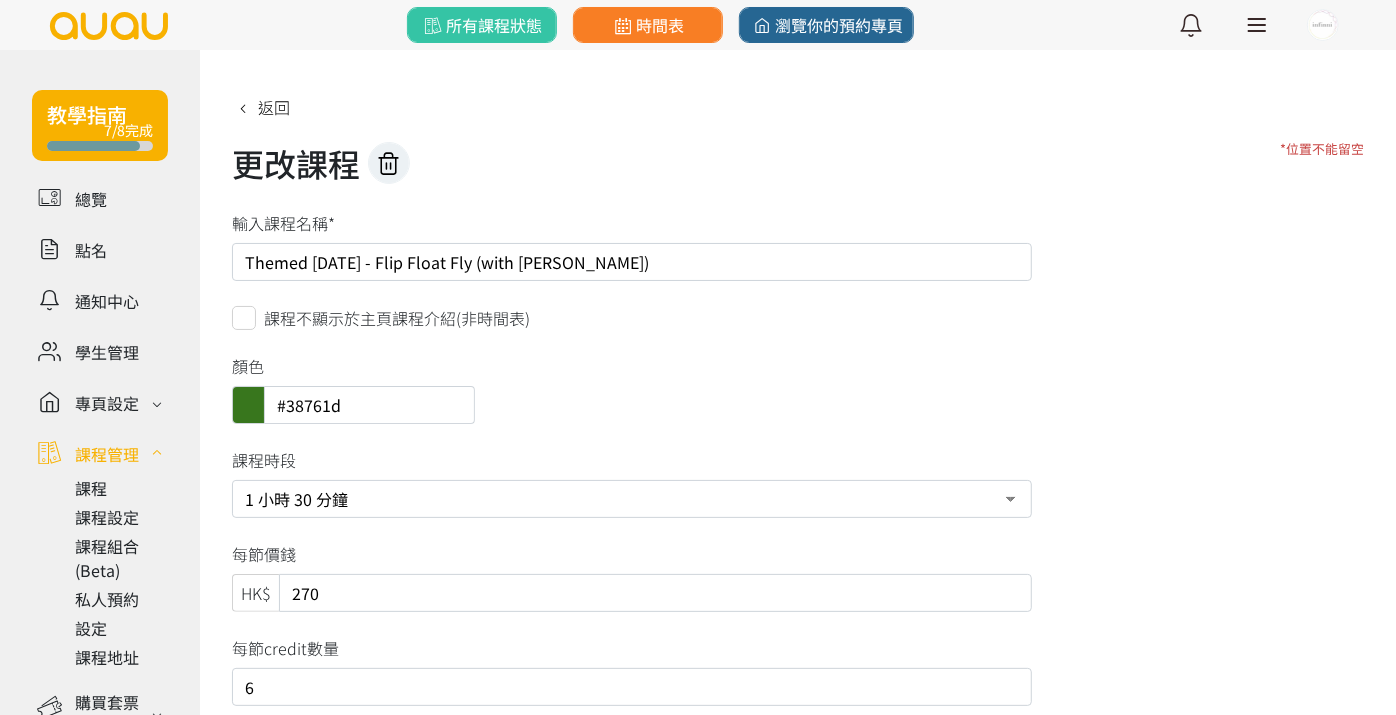 click on "課程不顯示於主頁課程介紹(非時間表)" at bounding box center [397, 318] 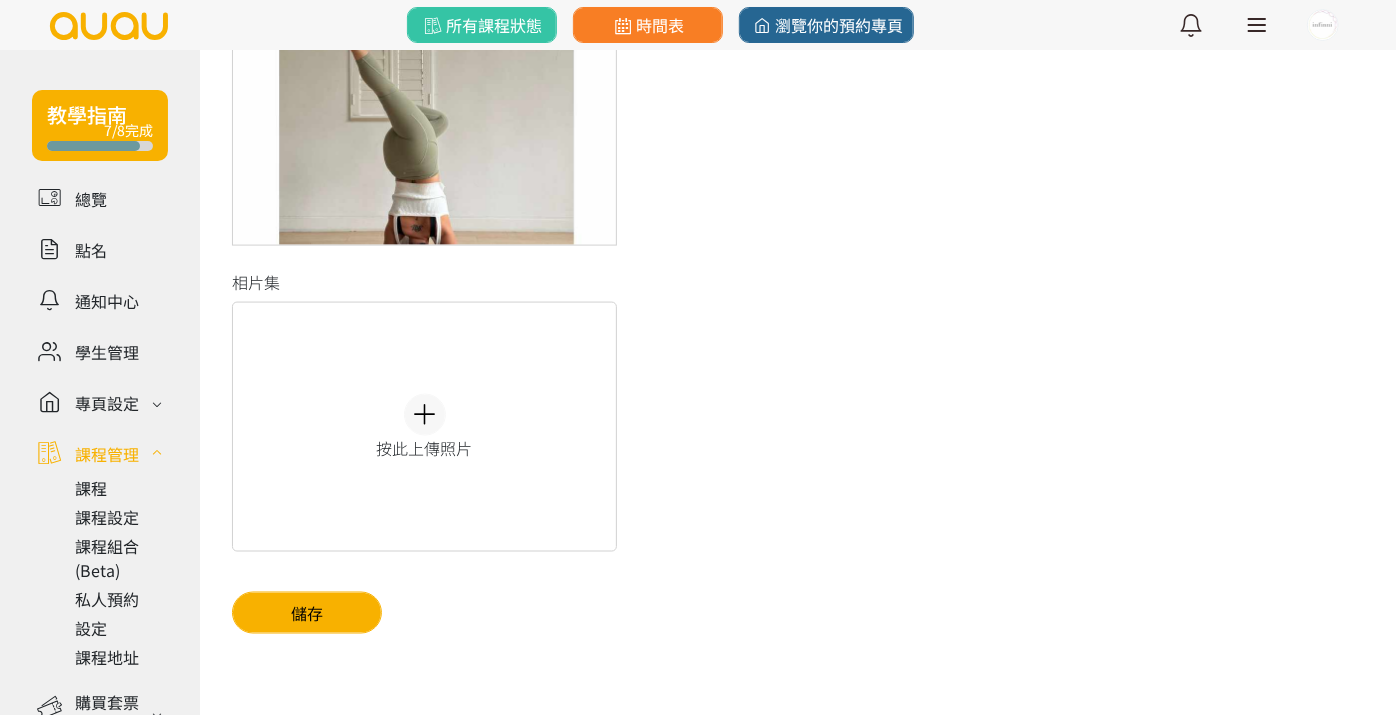 scroll, scrollTop: 1704, scrollLeft: 0, axis: vertical 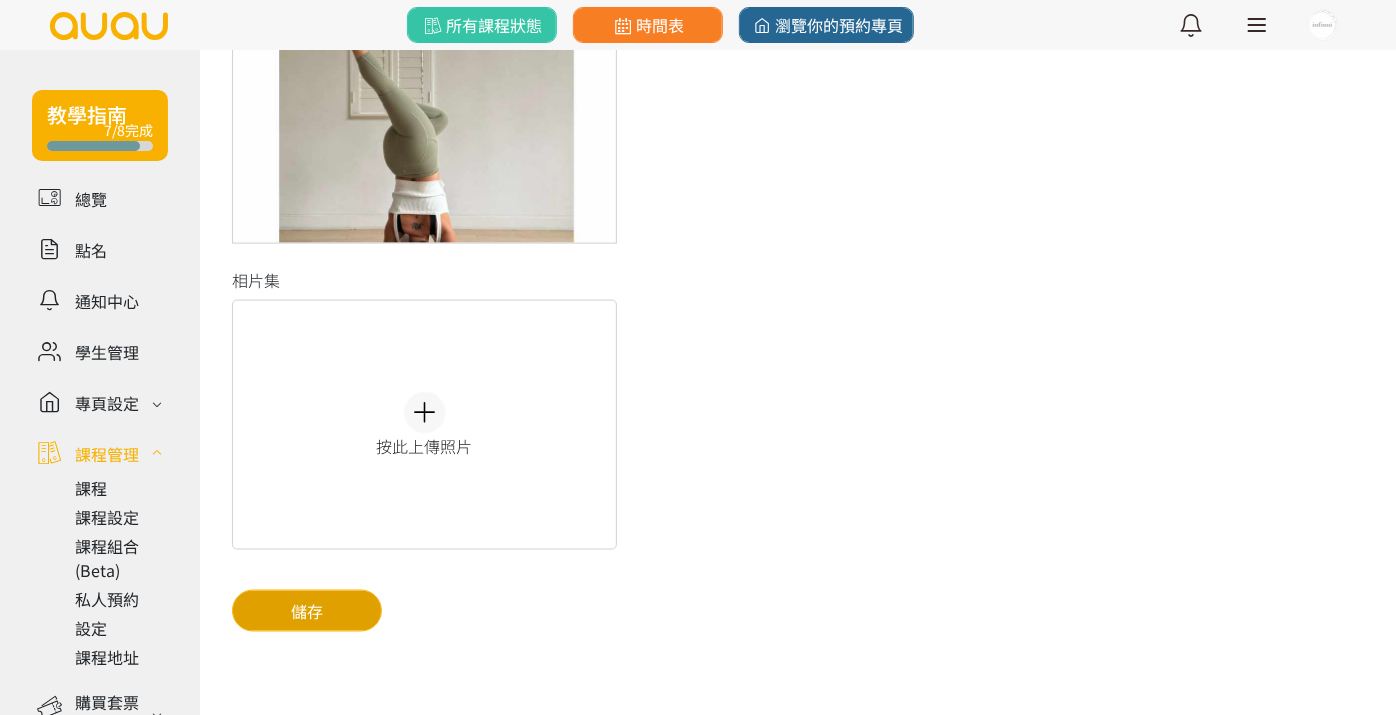 click on "儲存" at bounding box center (307, 611) 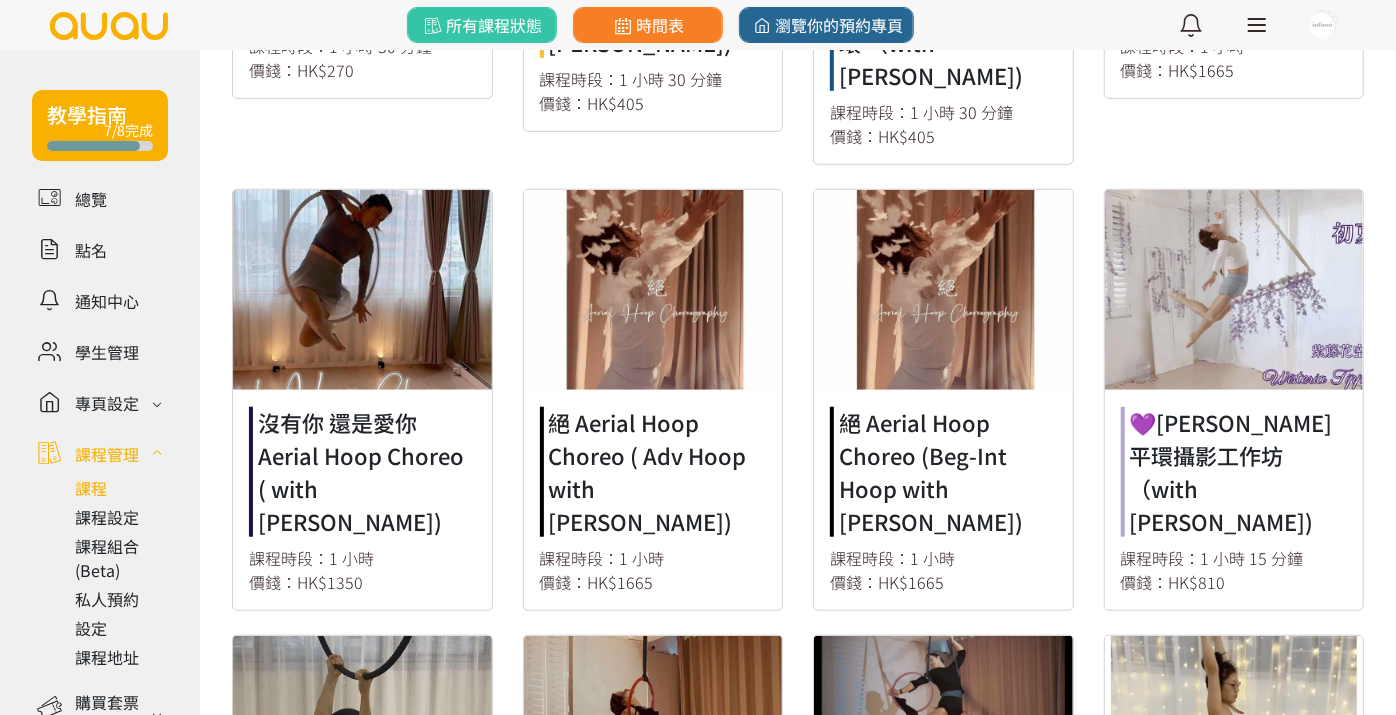 scroll, scrollTop: 888, scrollLeft: 0, axis: vertical 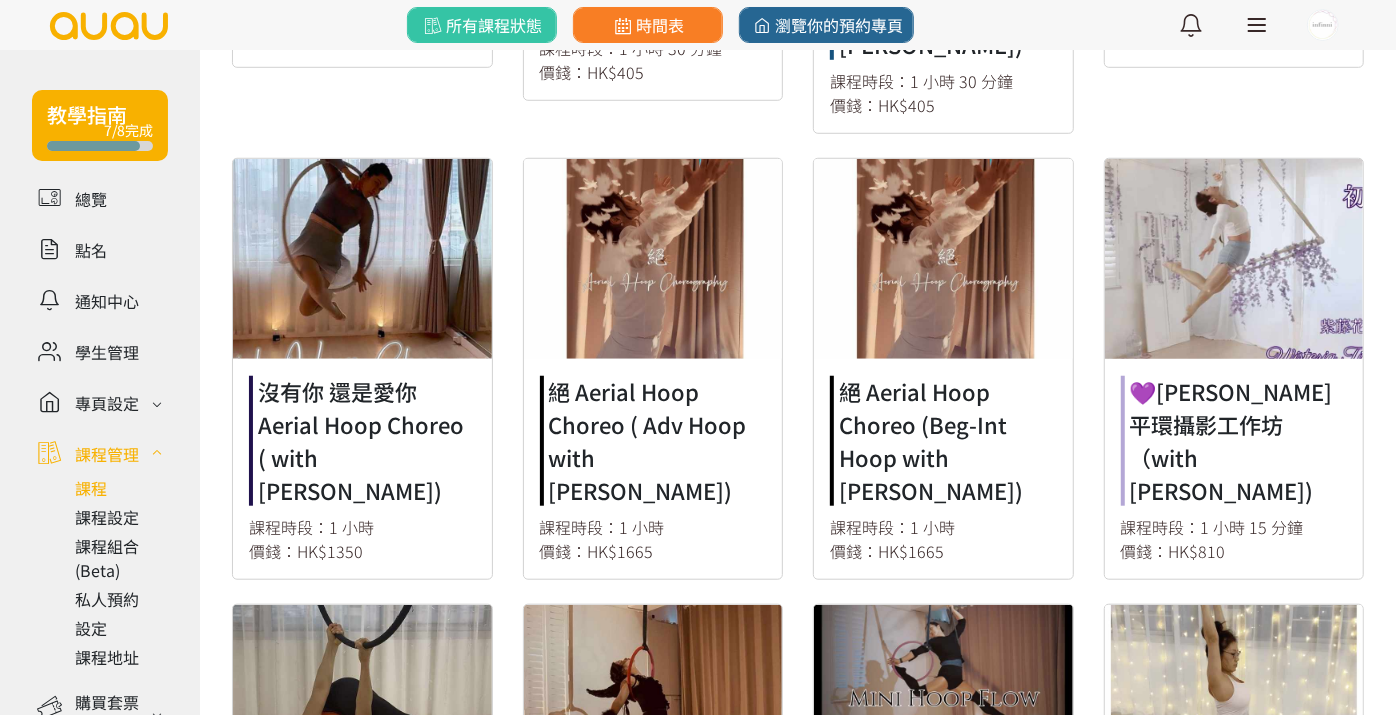 click at bounding box center (1234, 369) 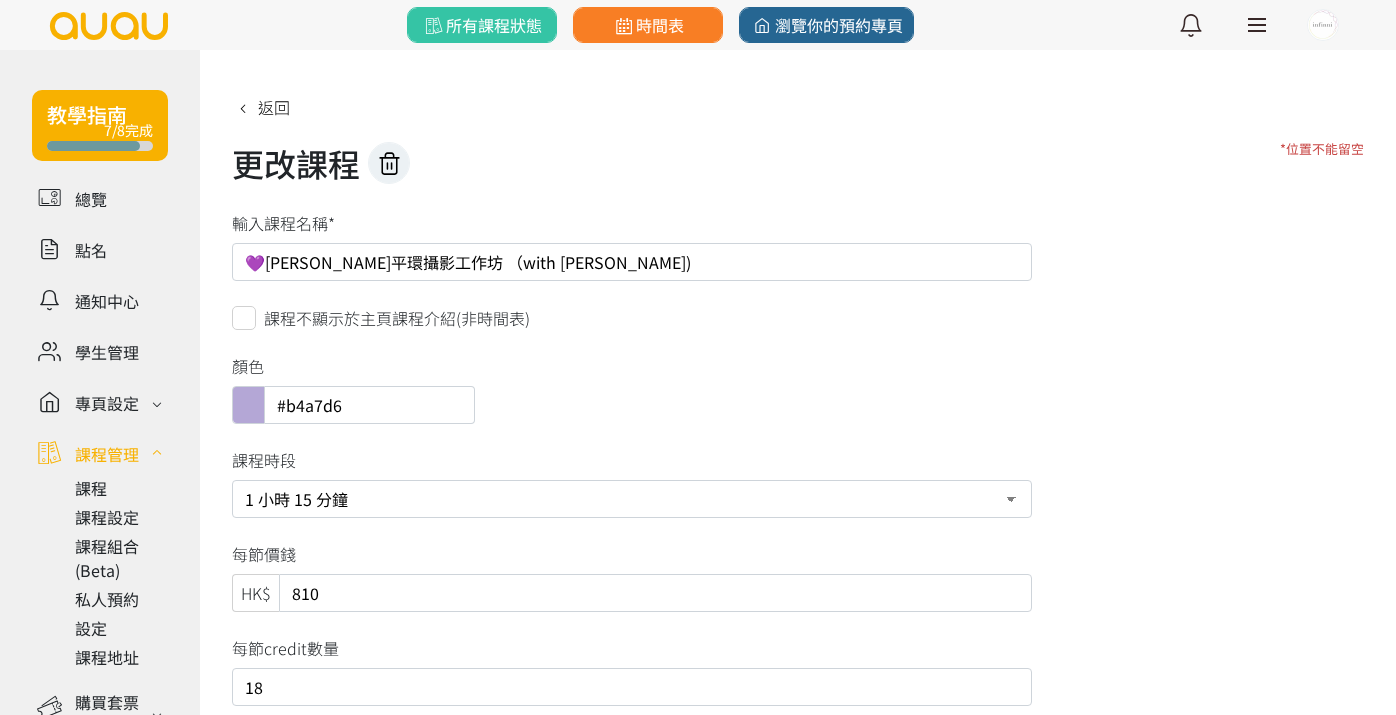 scroll, scrollTop: 0, scrollLeft: 0, axis: both 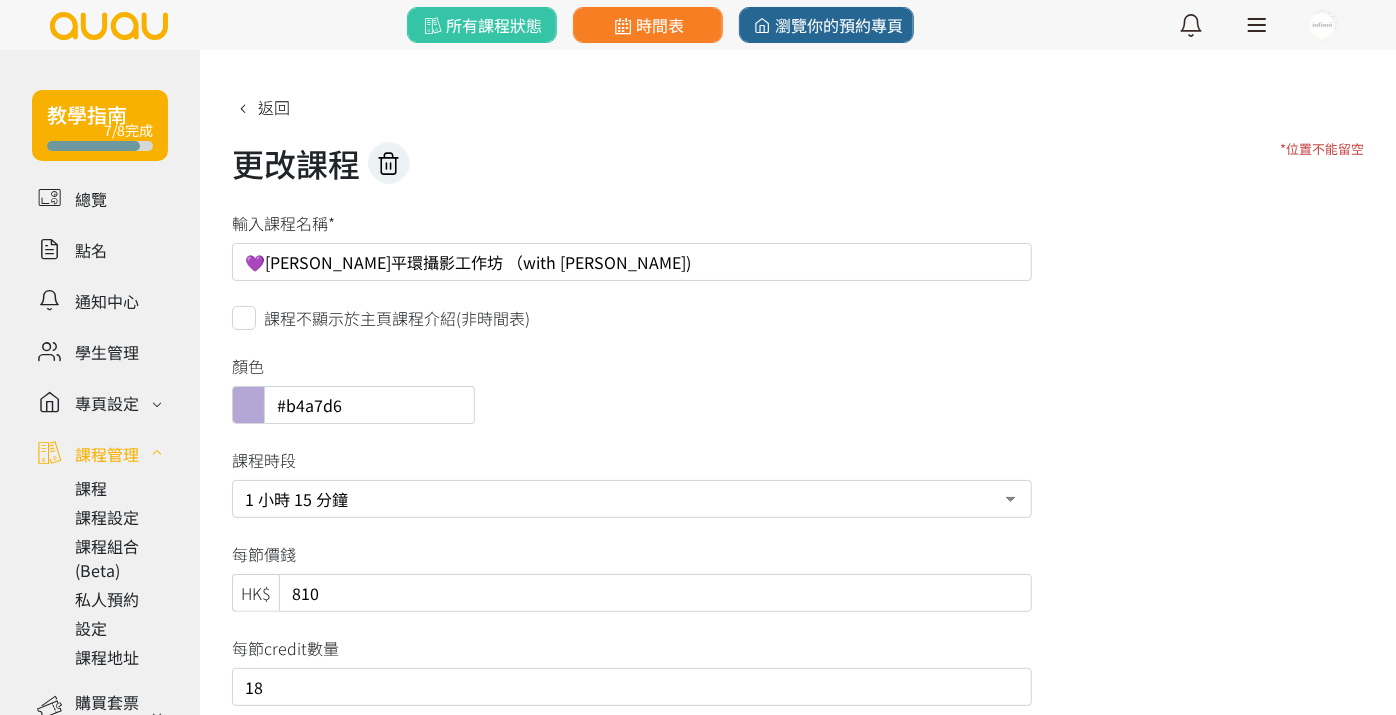 click on "課程不顯示於主頁課程介紹(非時間表)" at bounding box center [397, 318] 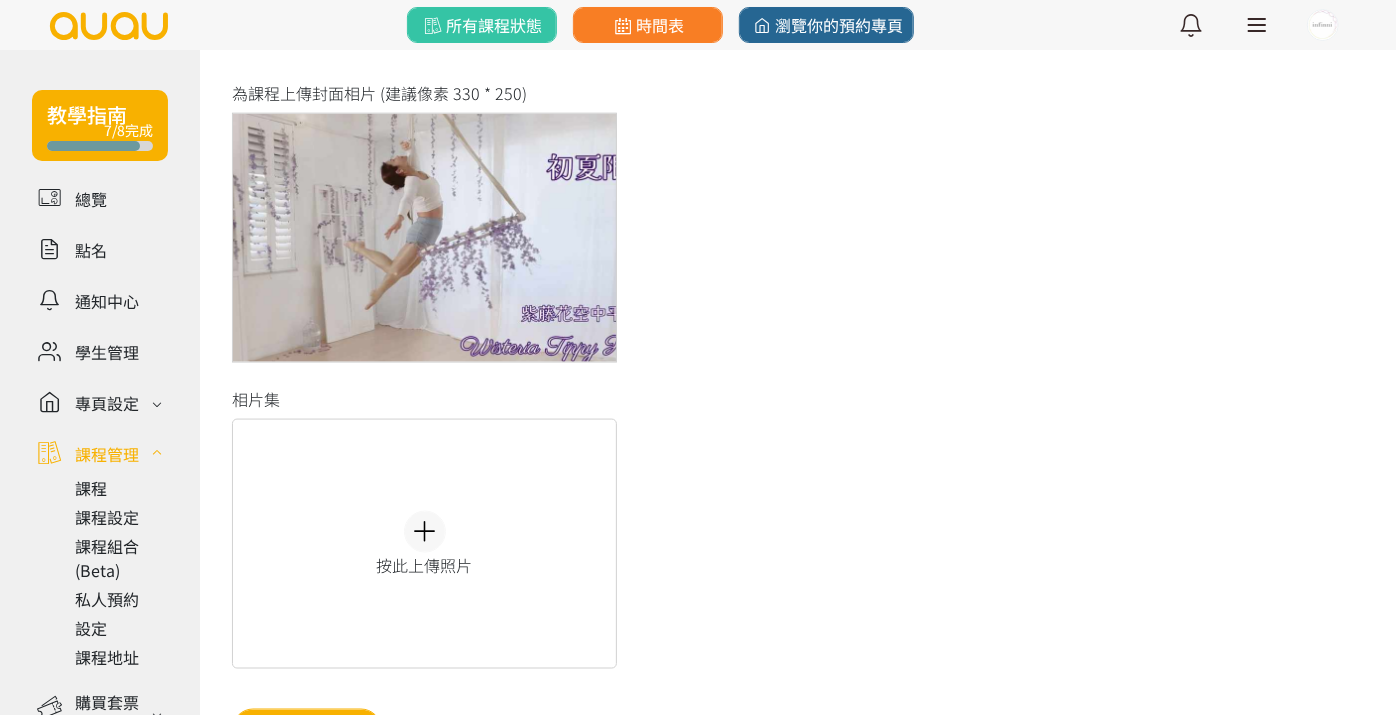 scroll, scrollTop: 1666, scrollLeft: 0, axis: vertical 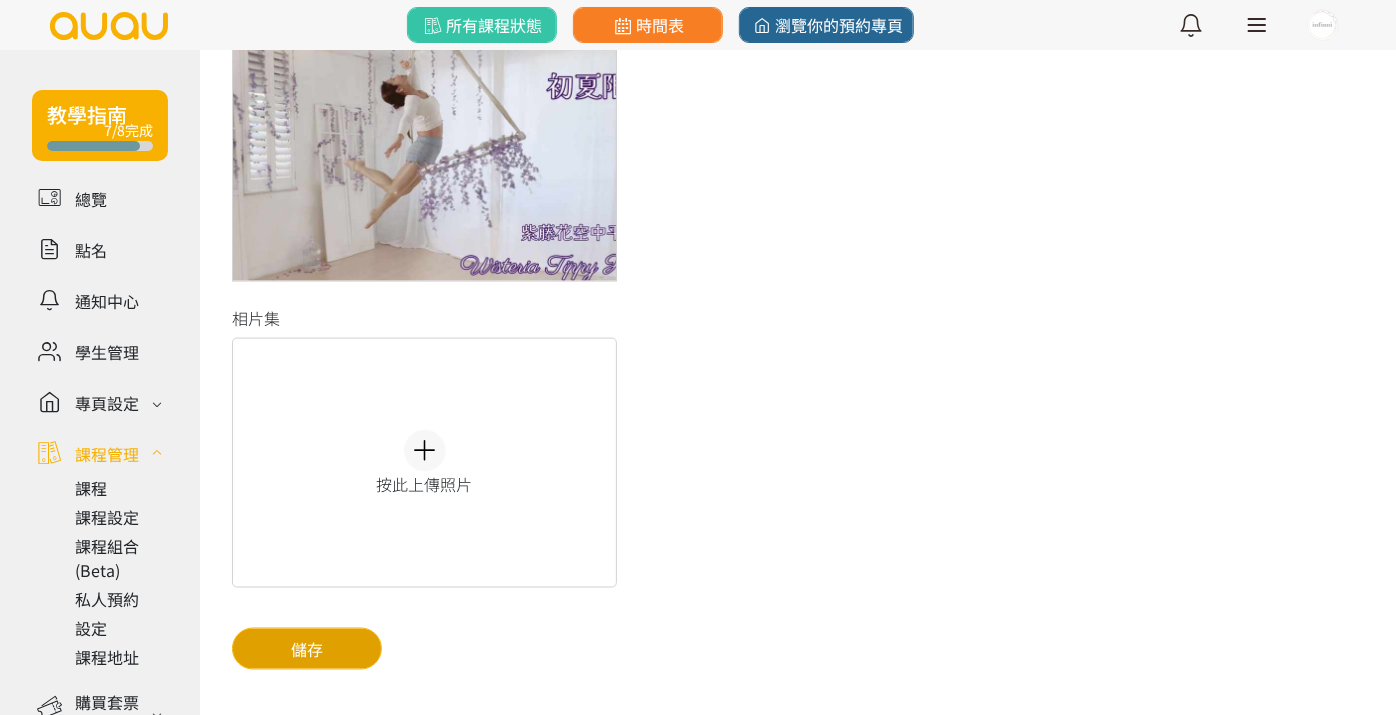 click on "儲存" at bounding box center (307, 649) 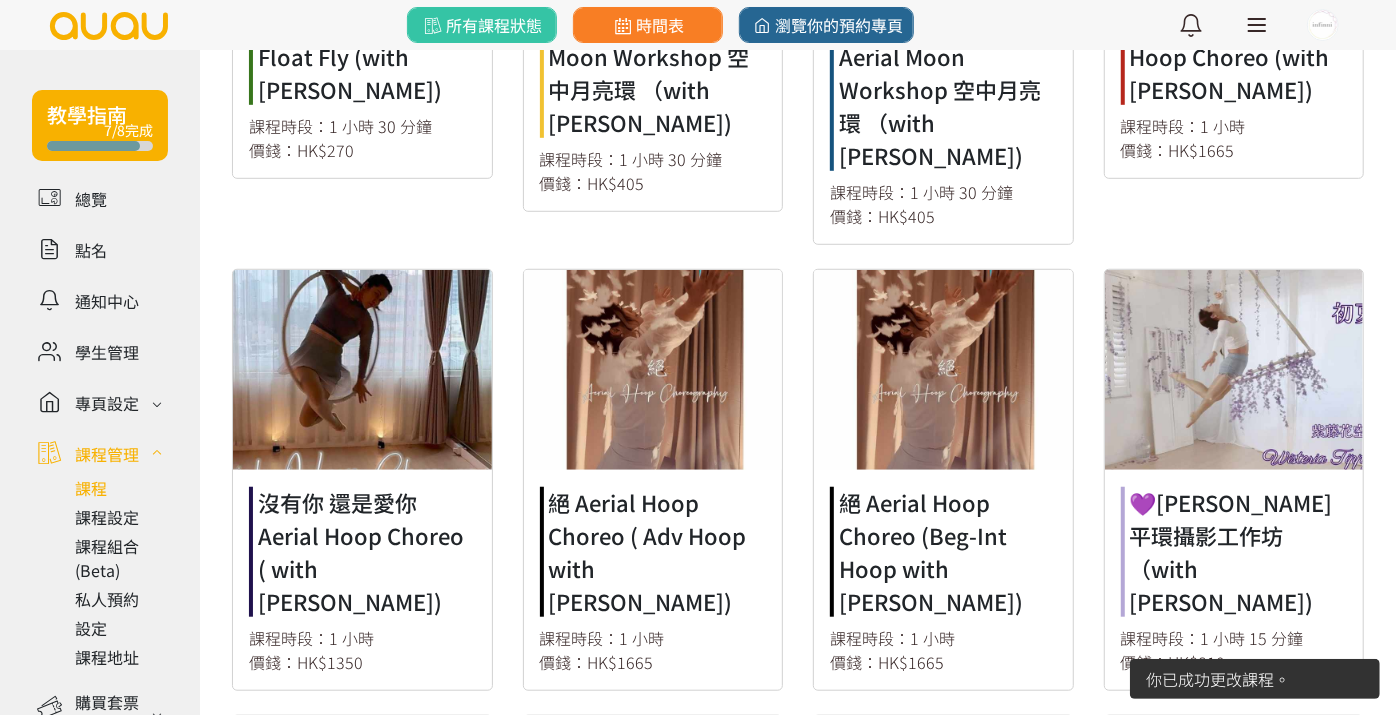 scroll, scrollTop: 1111, scrollLeft: 0, axis: vertical 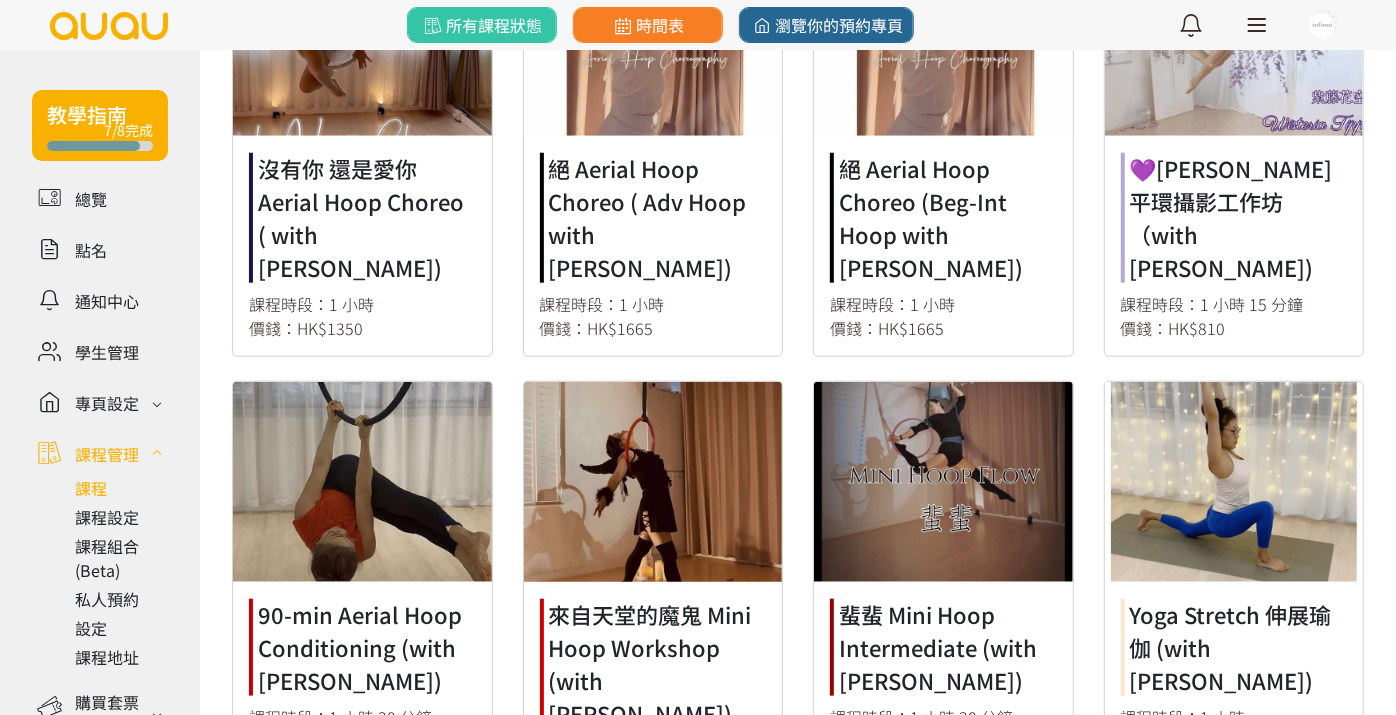 click at bounding box center [653, 592] 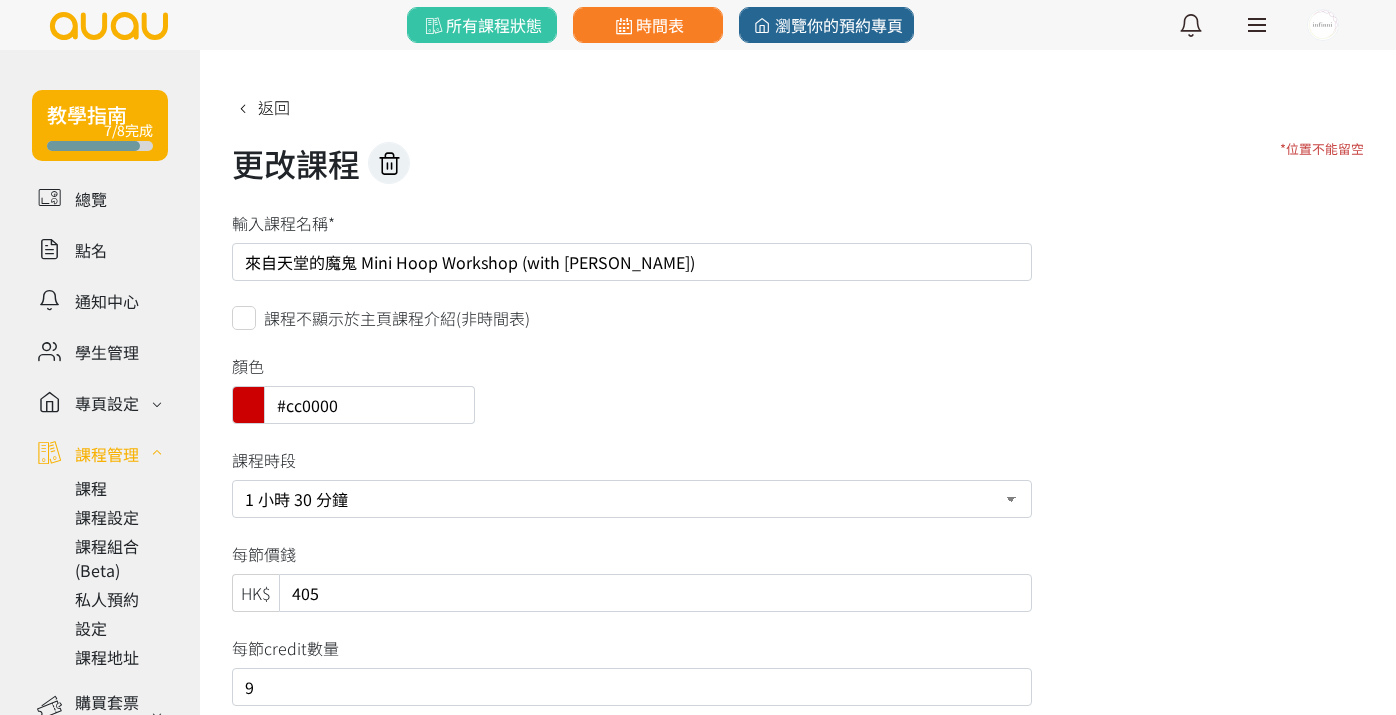scroll, scrollTop: 0, scrollLeft: 0, axis: both 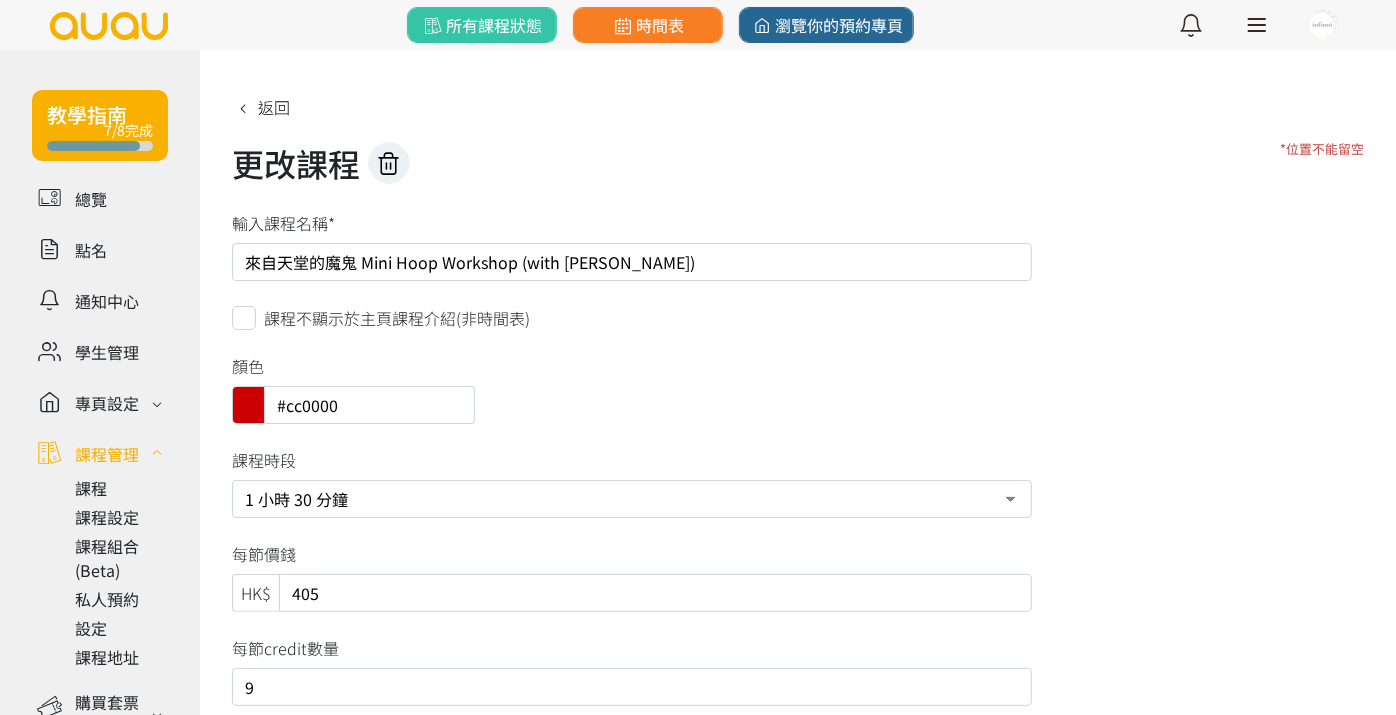 click on "課程不顯示於主頁課程介紹(非時間表)" at bounding box center (397, 318) 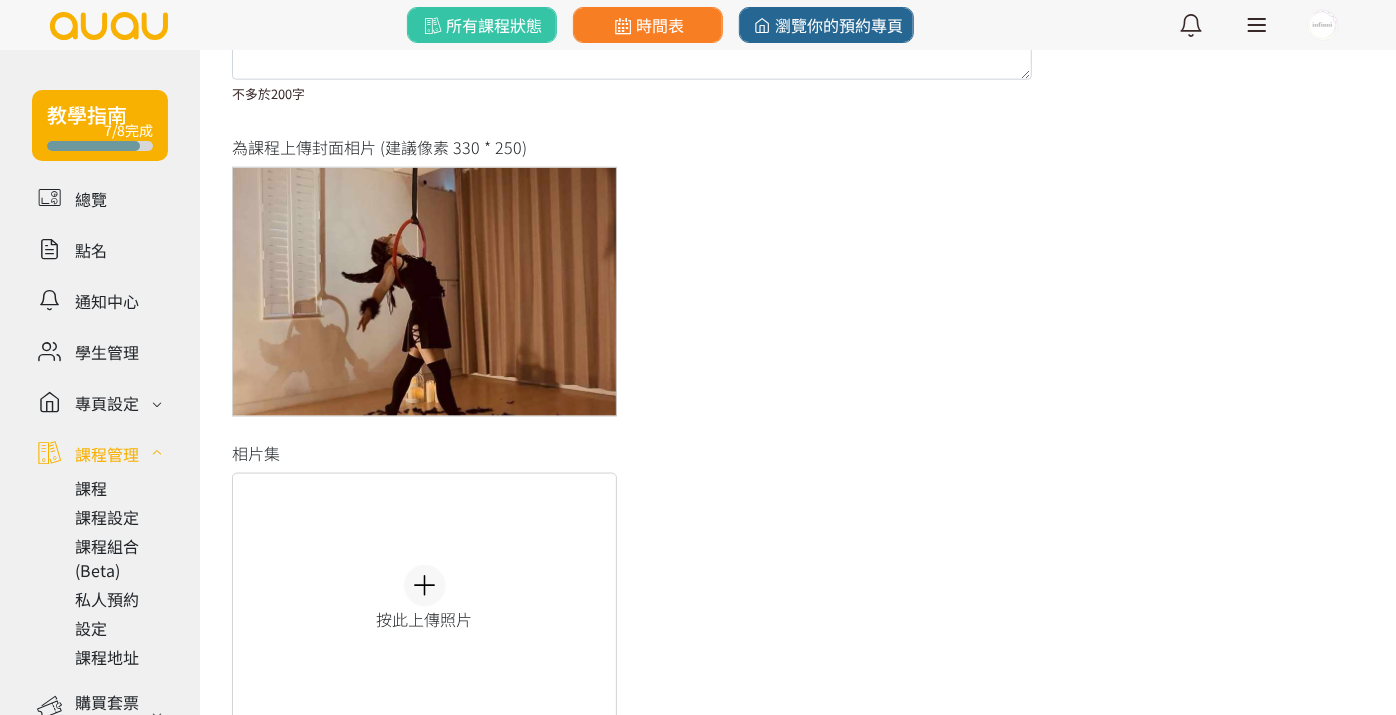 scroll, scrollTop: 1704, scrollLeft: 0, axis: vertical 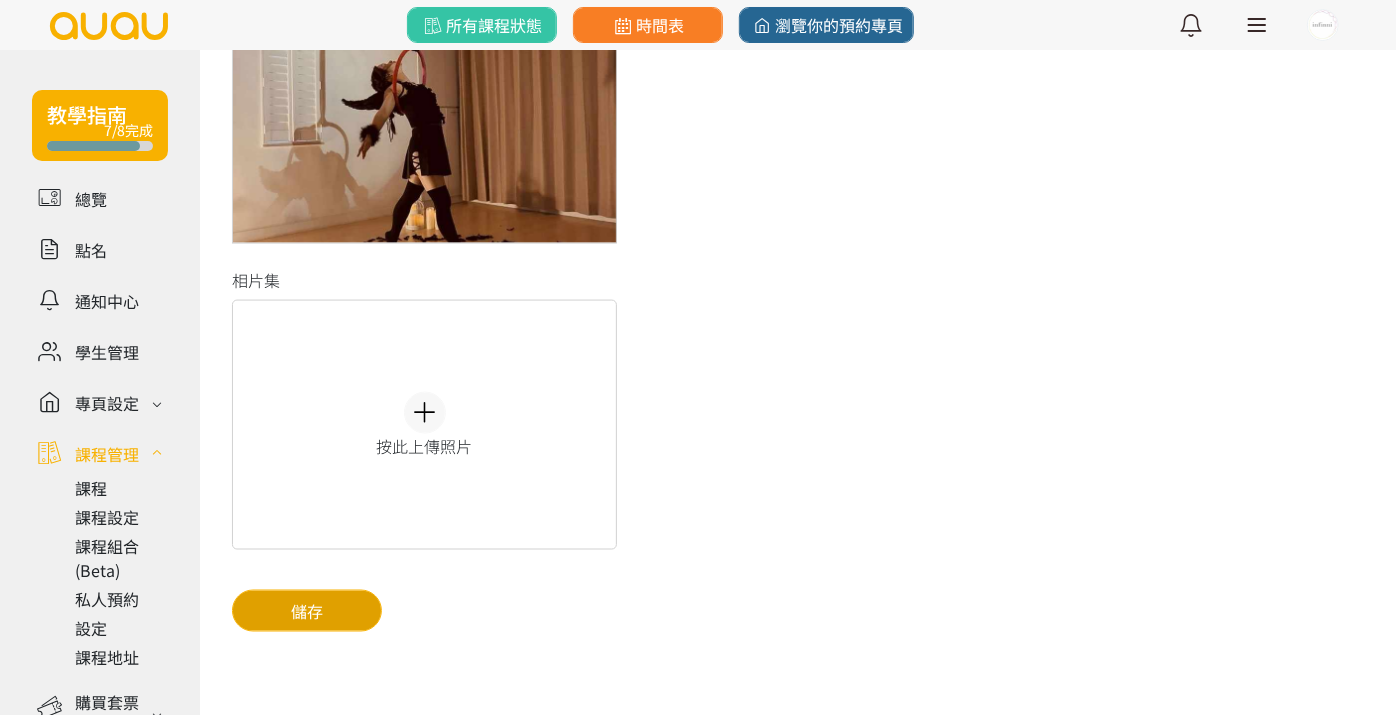 click on "儲存" at bounding box center (307, 611) 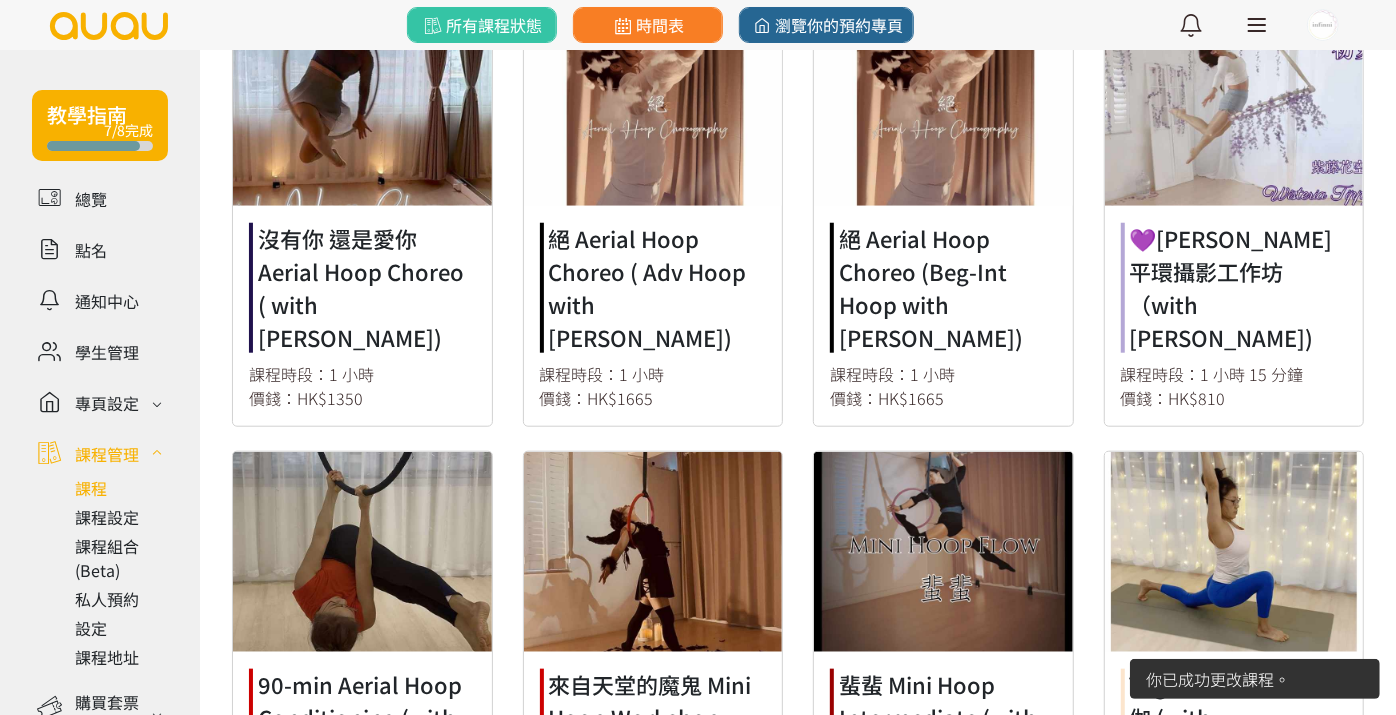 scroll, scrollTop: 1111, scrollLeft: 0, axis: vertical 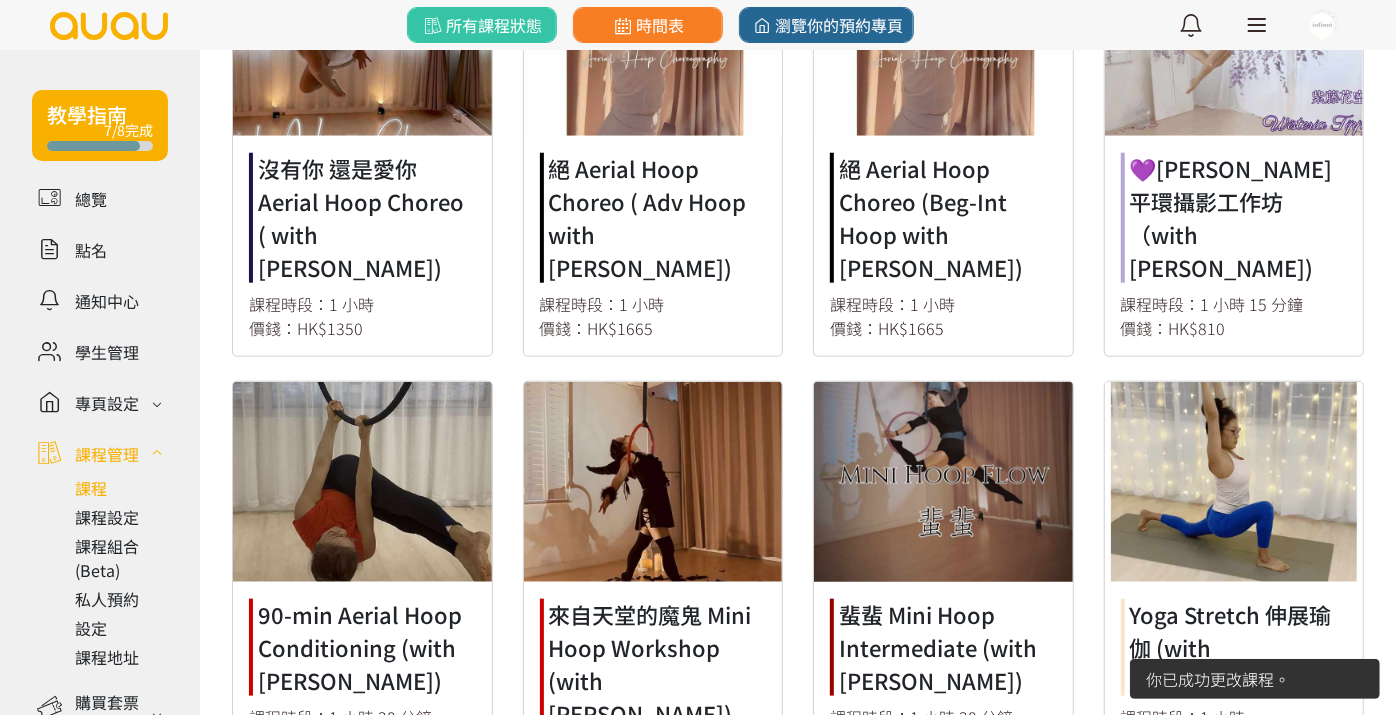 click at bounding box center [943, 575] 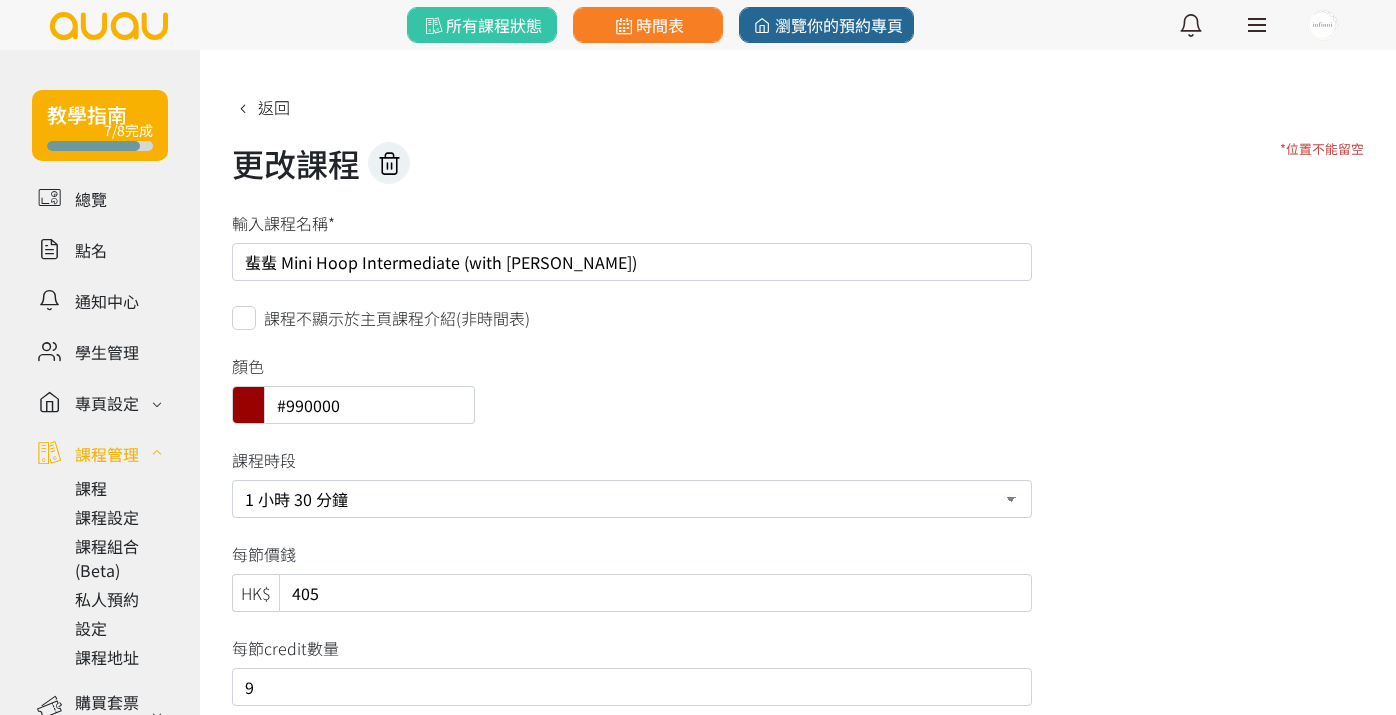 scroll, scrollTop: 0, scrollLeft: 0, axis: both 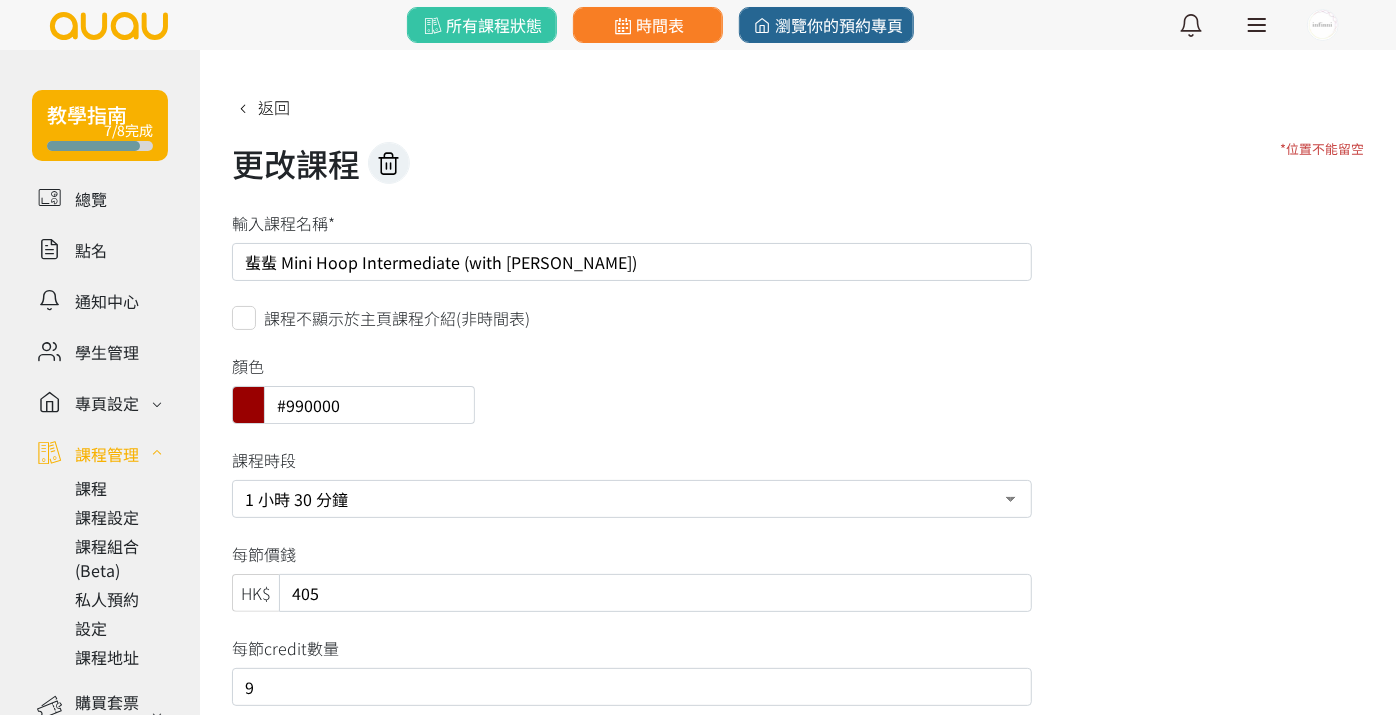 click on "課程不顯示於主頁課程介紹(非時間表)" at bounding box center (632, 317) 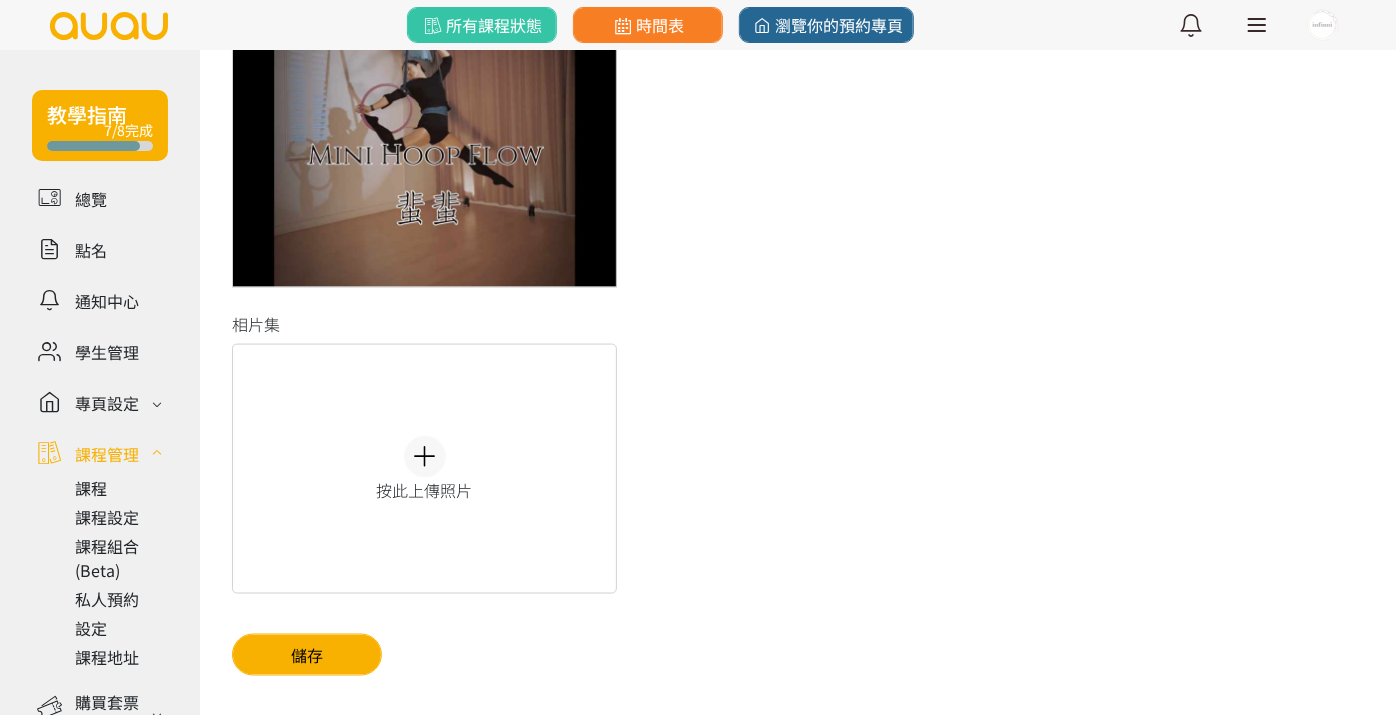 scroll, scrollTop: 1704, scrollLeft: 0, axis: vertical 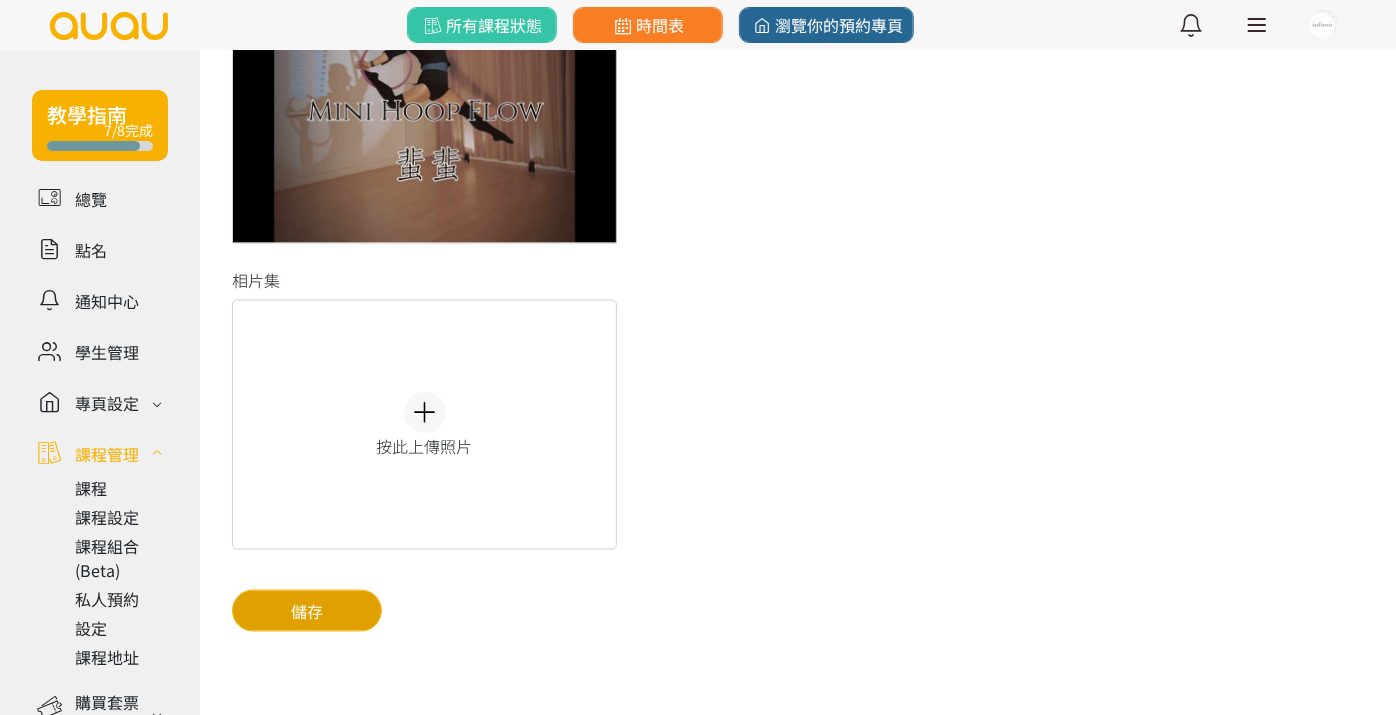 click on "儲存" at bounding box center (307, 611) 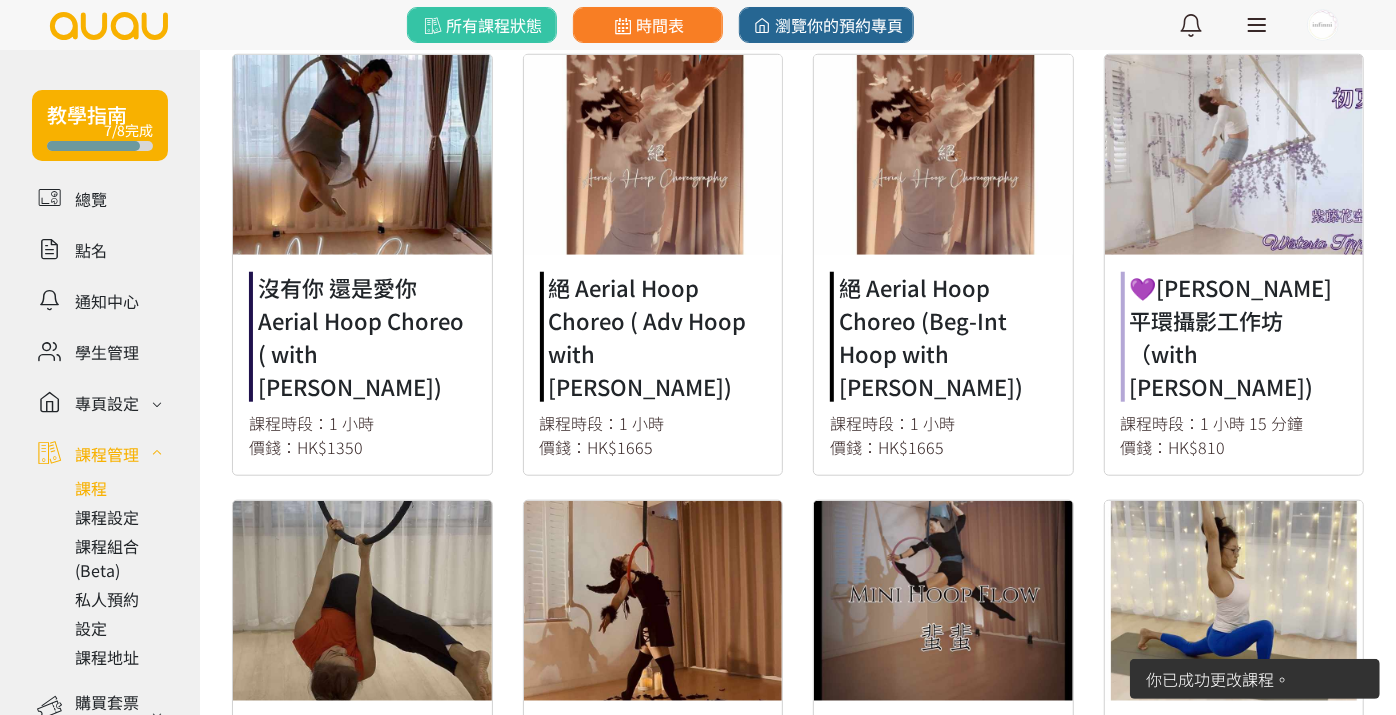 scroll, scrollTop: 1111, scrollLeft: 0, axis: vertical 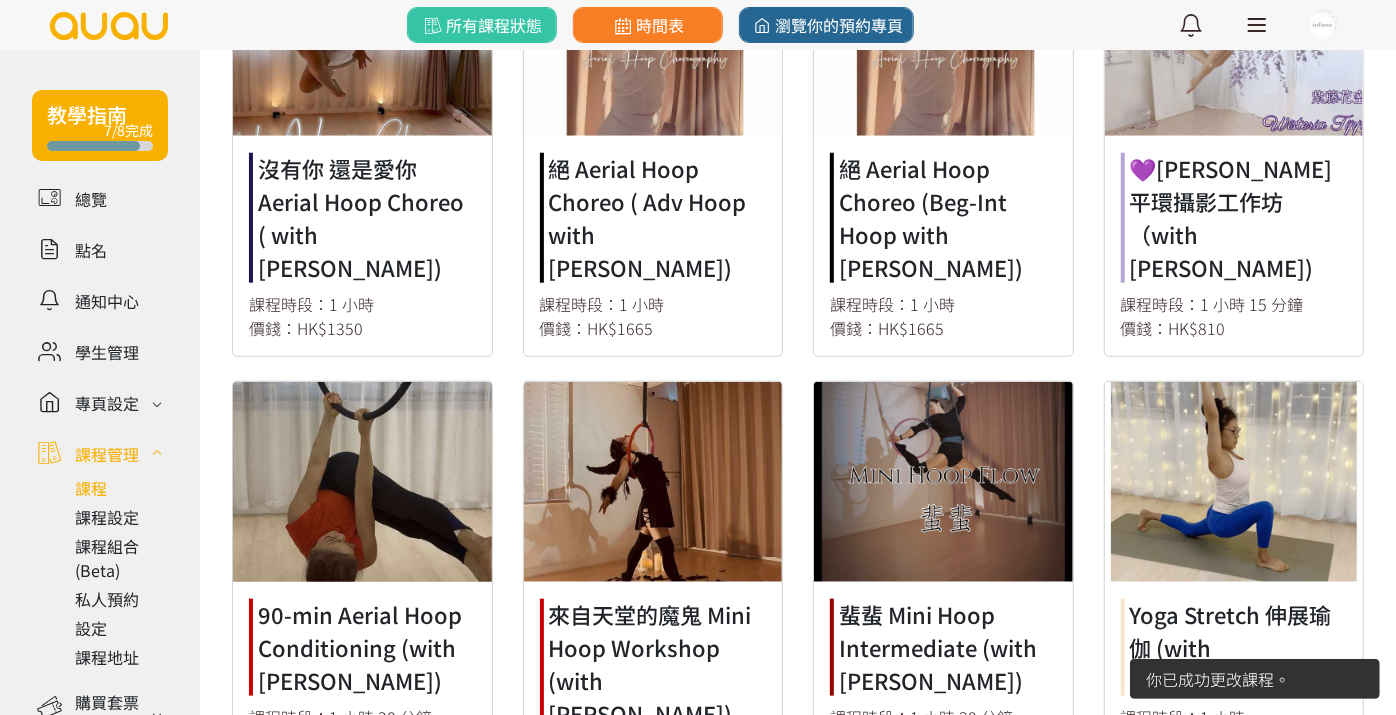click at bounding box center (362, 575) 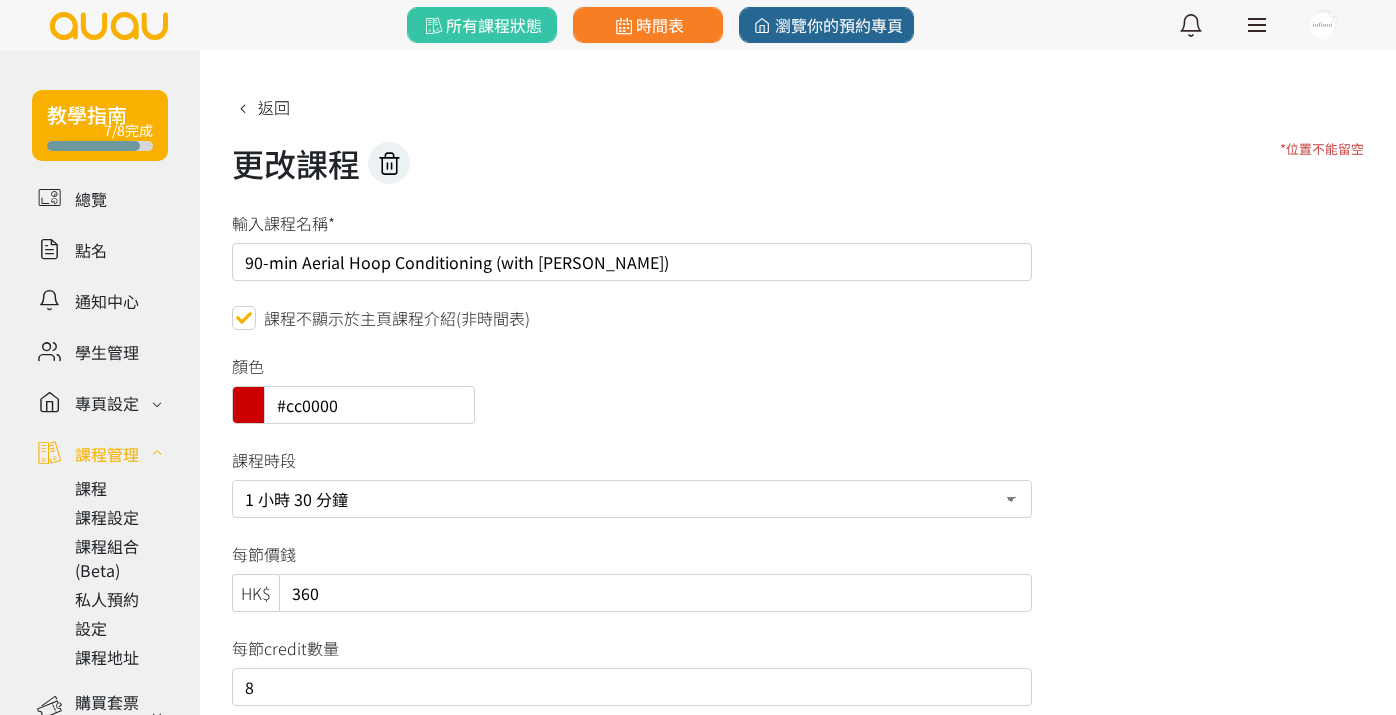 scroll, scrollTop: 0, scrollLeft: 0, axis: both 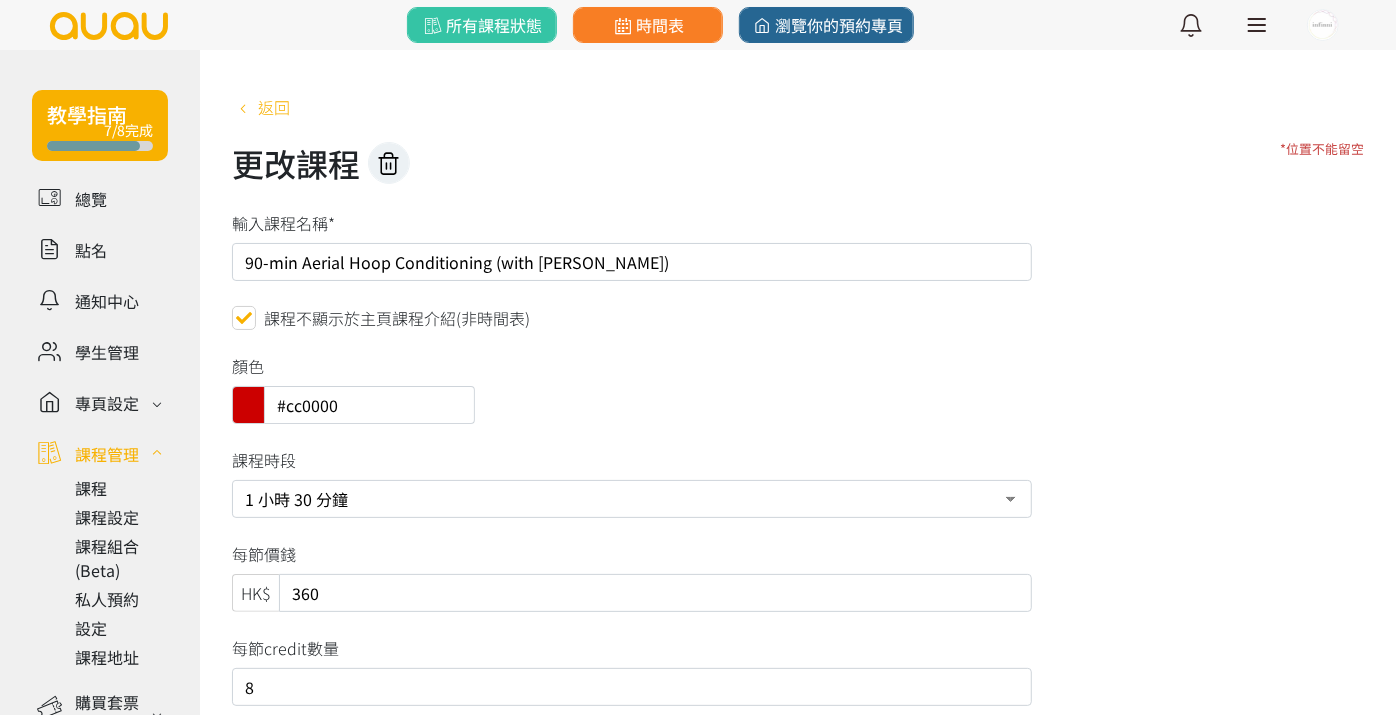 click on "返回" at bounding box center (261, 107) 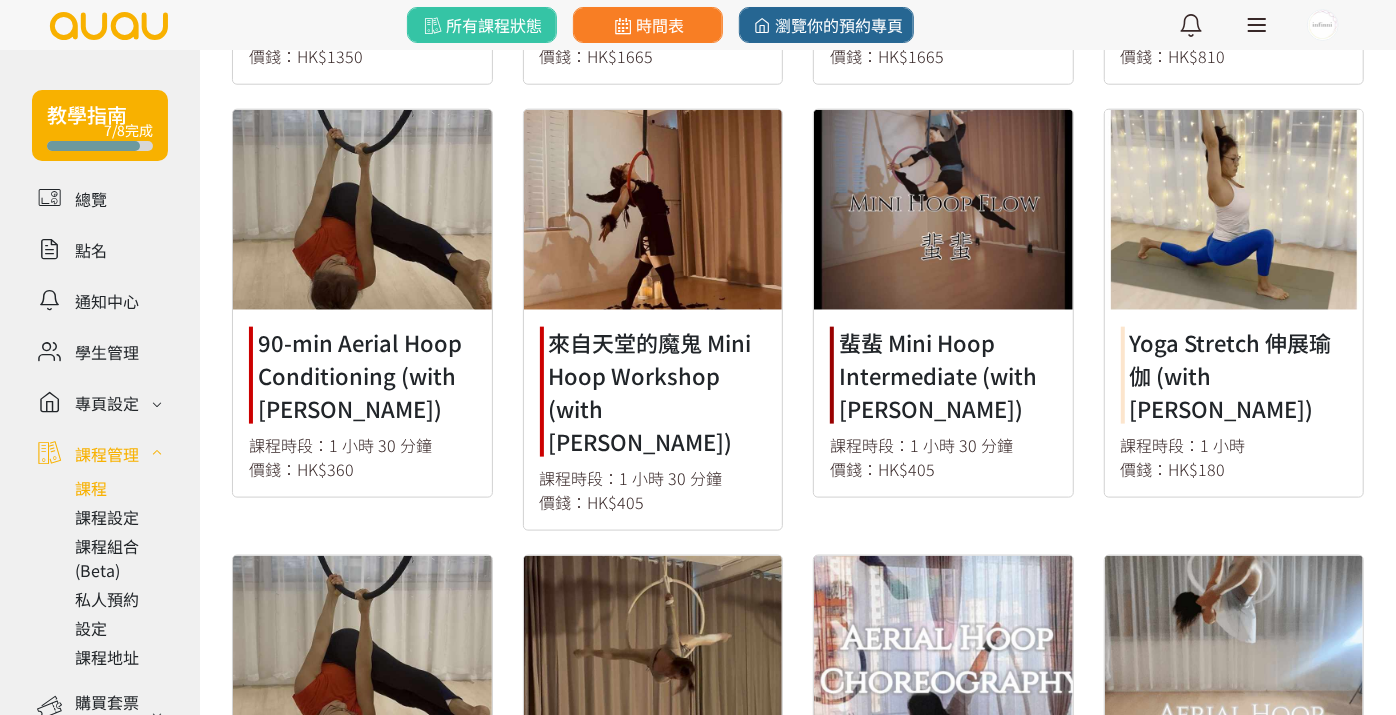 scroll, scrollTop: 1666, scrollLeft: 0, axis: vertical 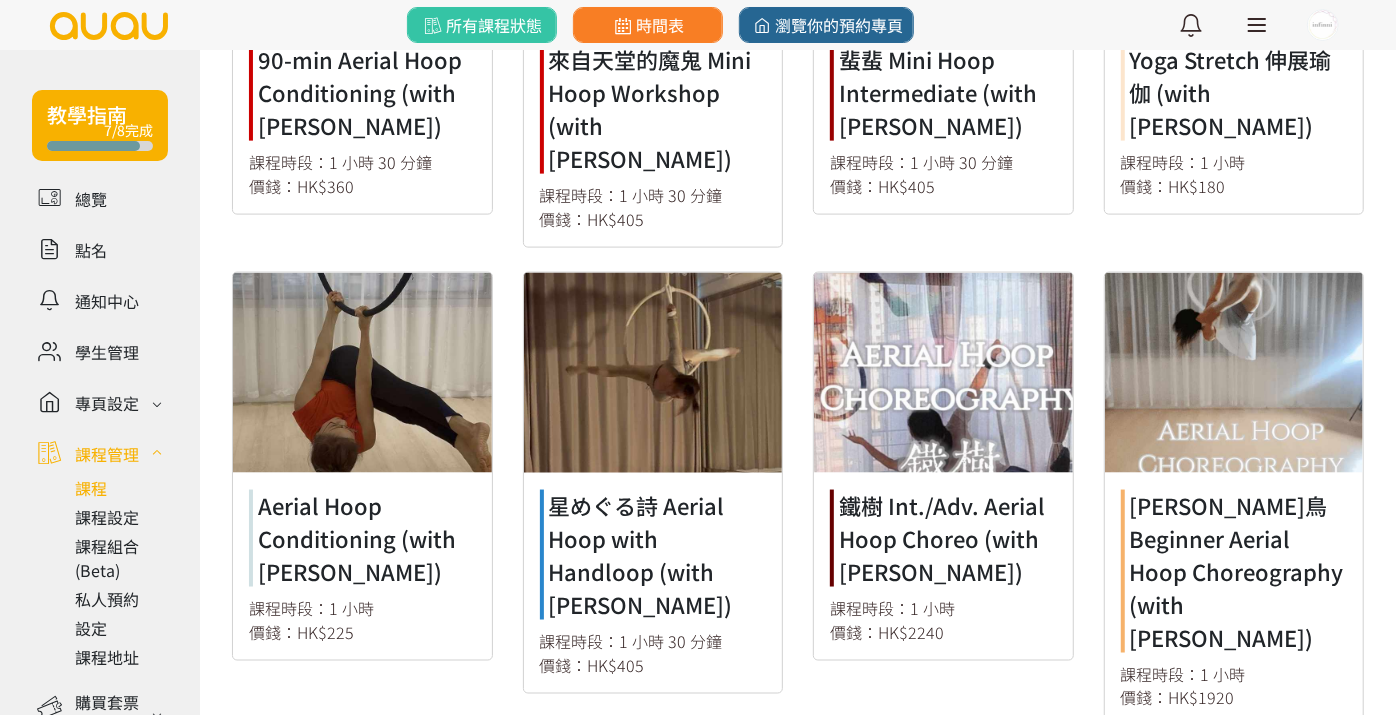 click at bounding box center (653, 483) 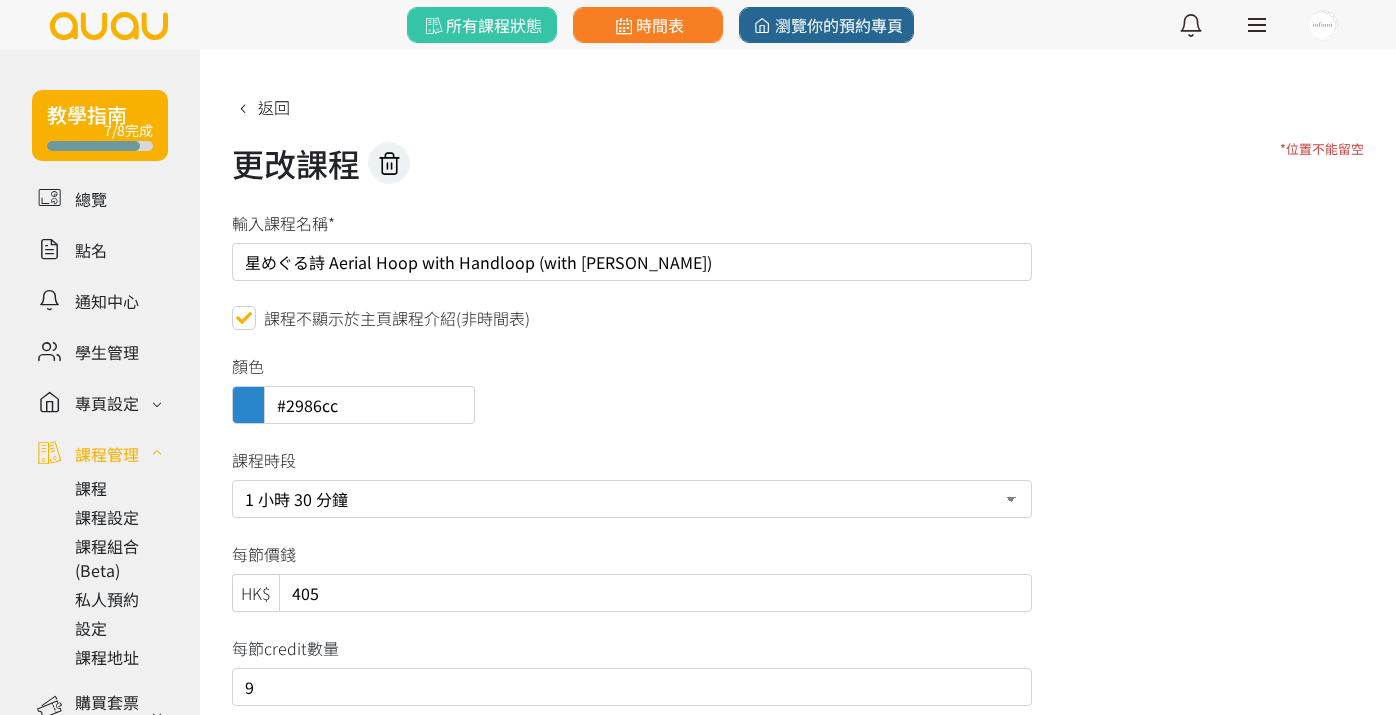 scroll, scrollTop: 0, scrollLeft: 0, axis: both 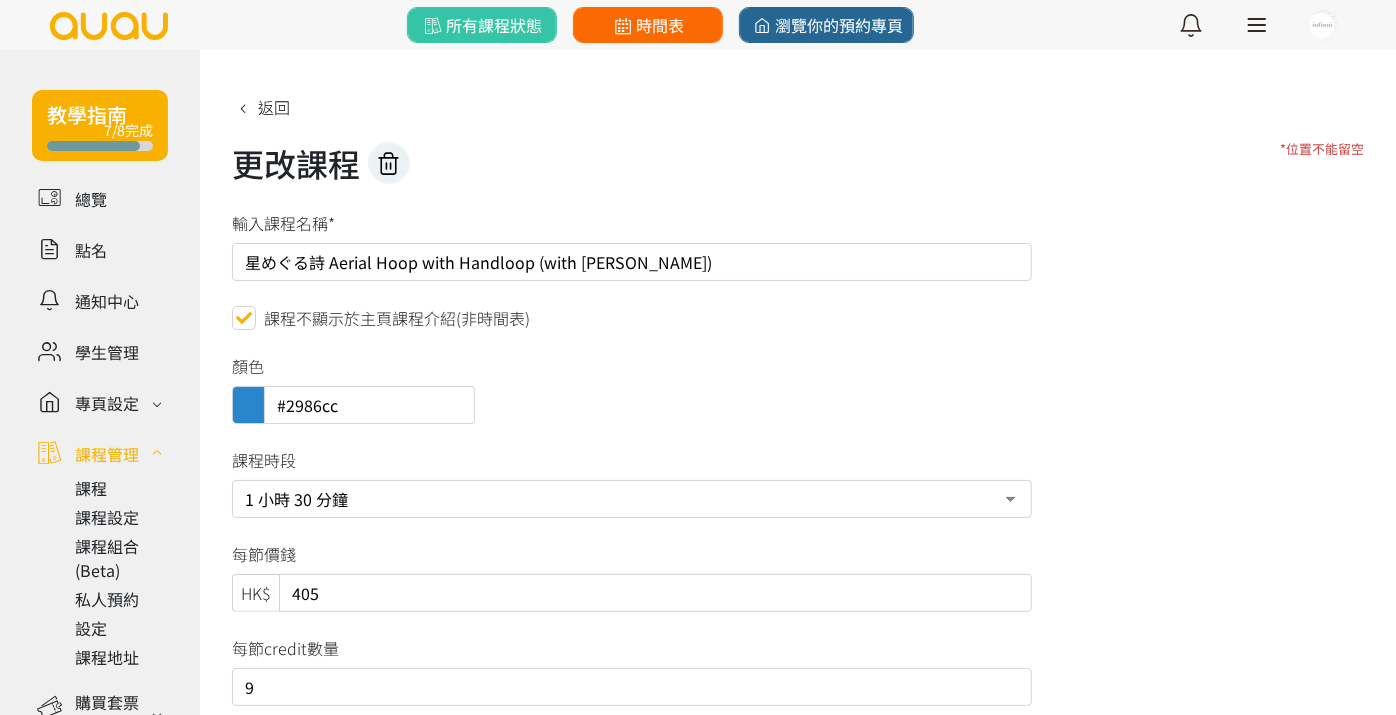click on "時間表" at bounding box center [647, 25] 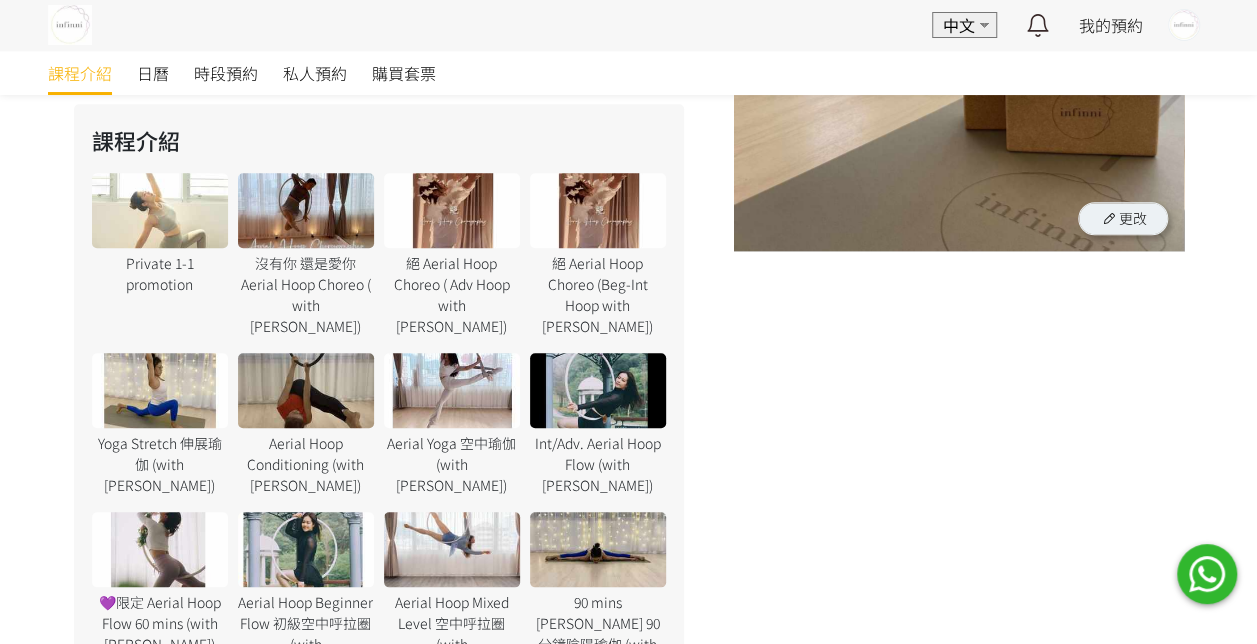 scroll, scrollTop: 1000, scrollLeft: 0, axis: vertical 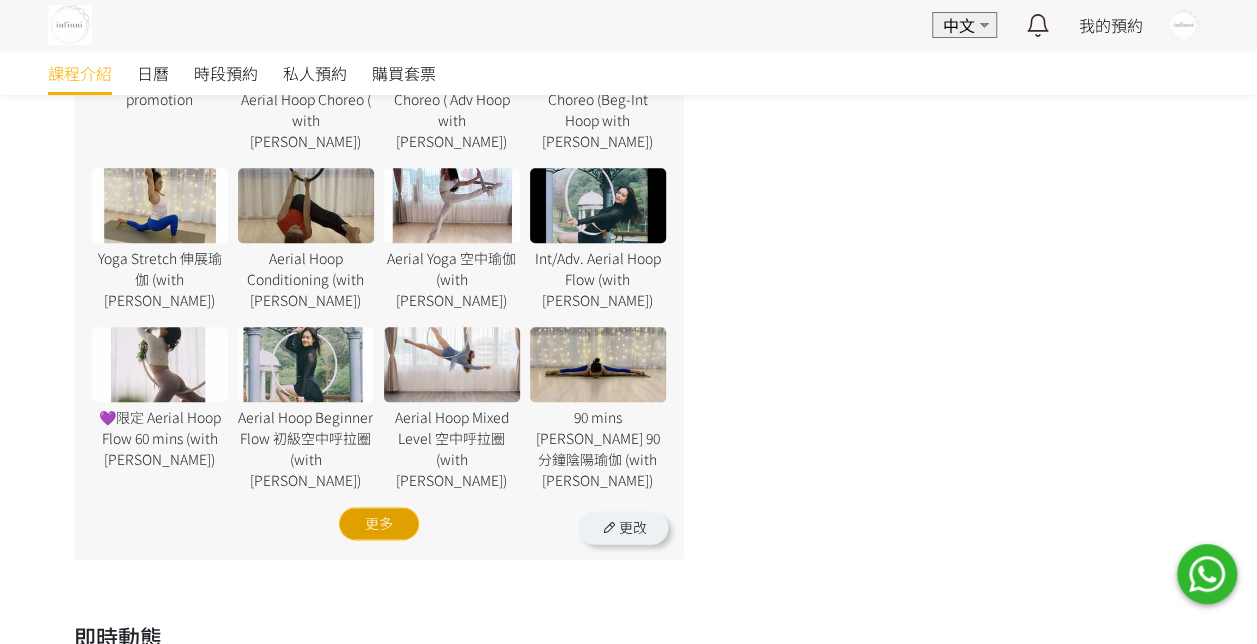 click on "更多" at bounding box center [379, 523] 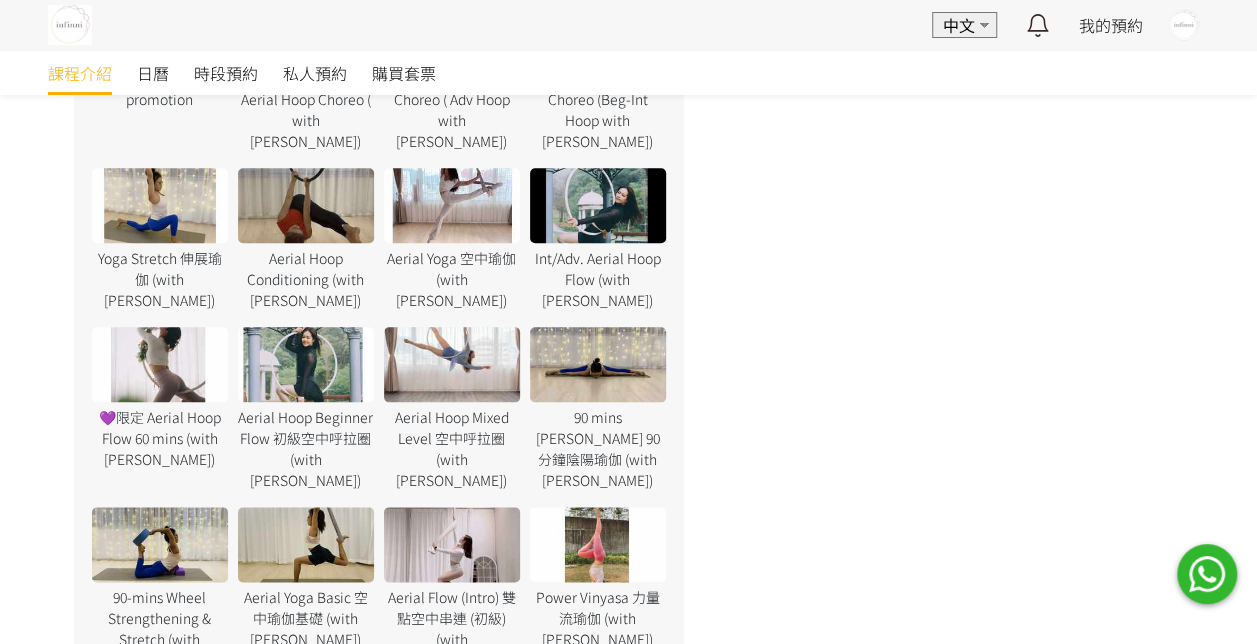 scroll, scrollTop: 1100, scrollLeft: 0, axis: vertical 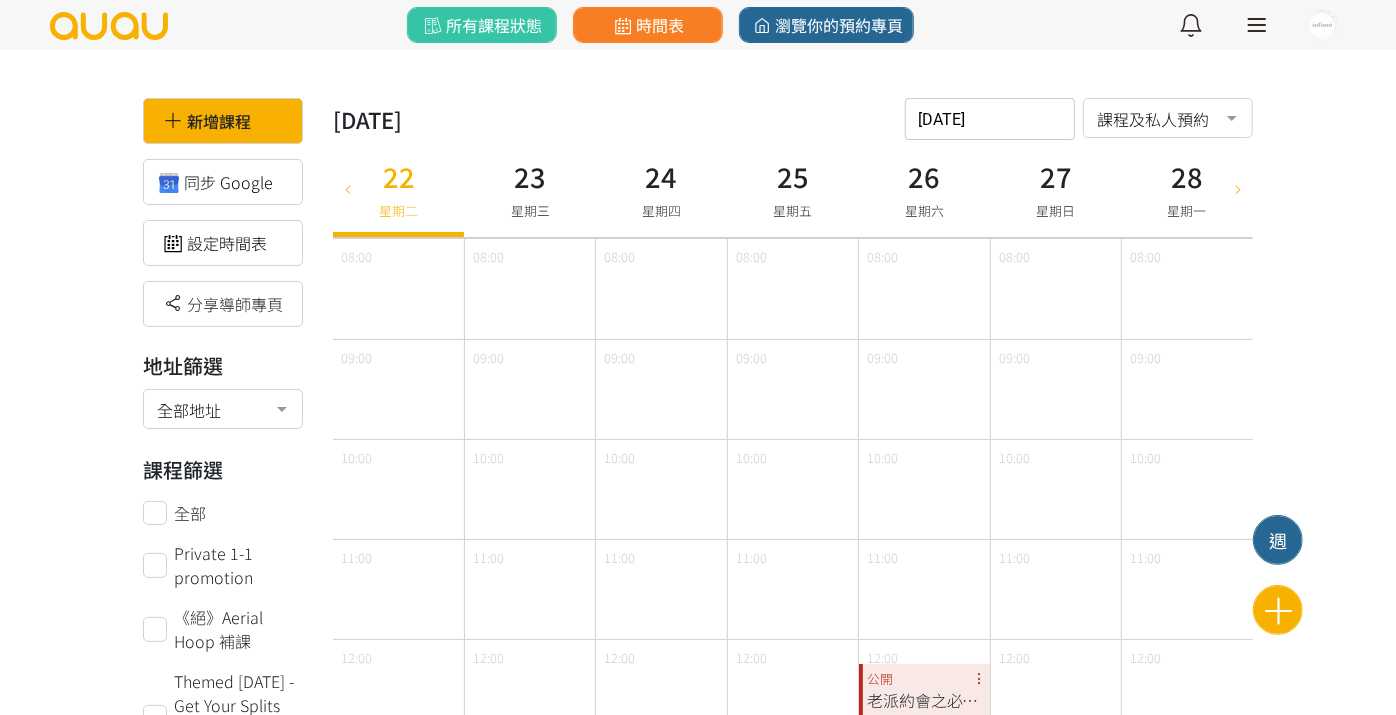 drag, startPoint x: 1303, startPoint y: 371, endPoint x: 1270, endPoint y: 471, distance: 105.30432 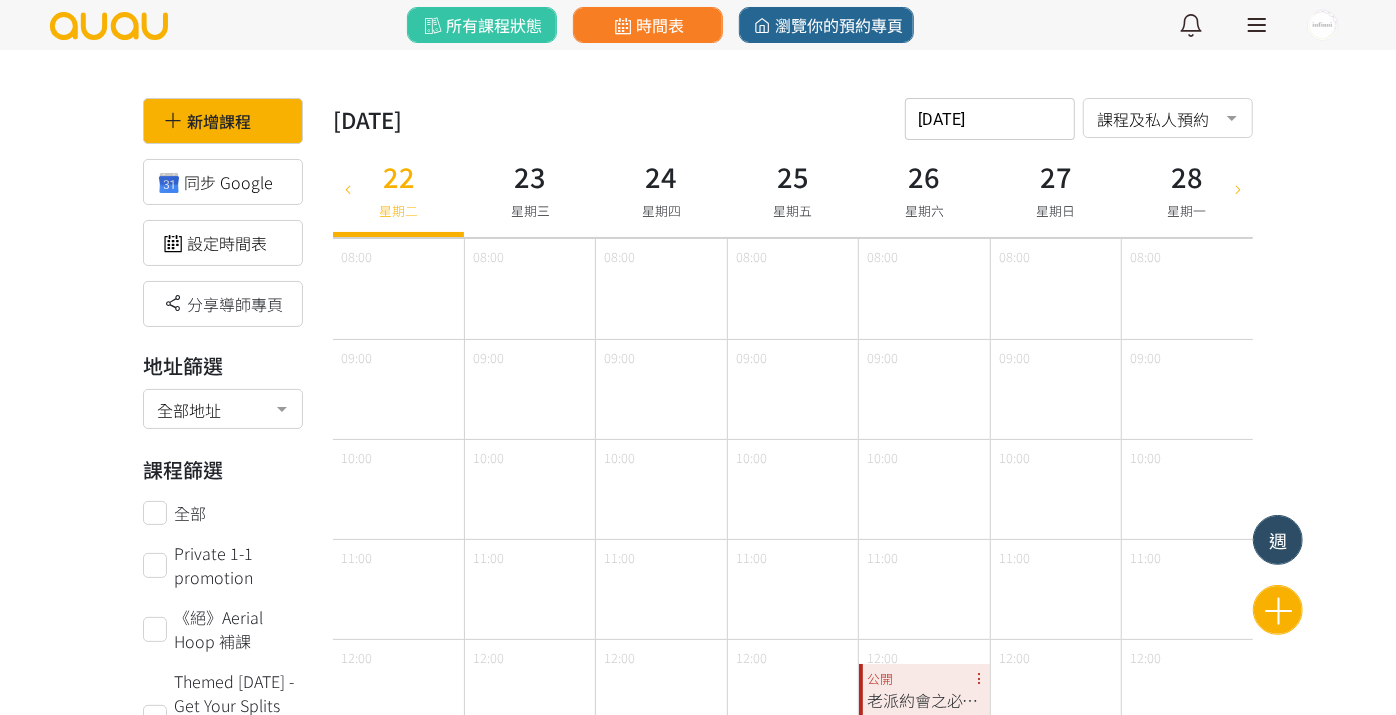 click on "週" at bounding box center [1278, 540] 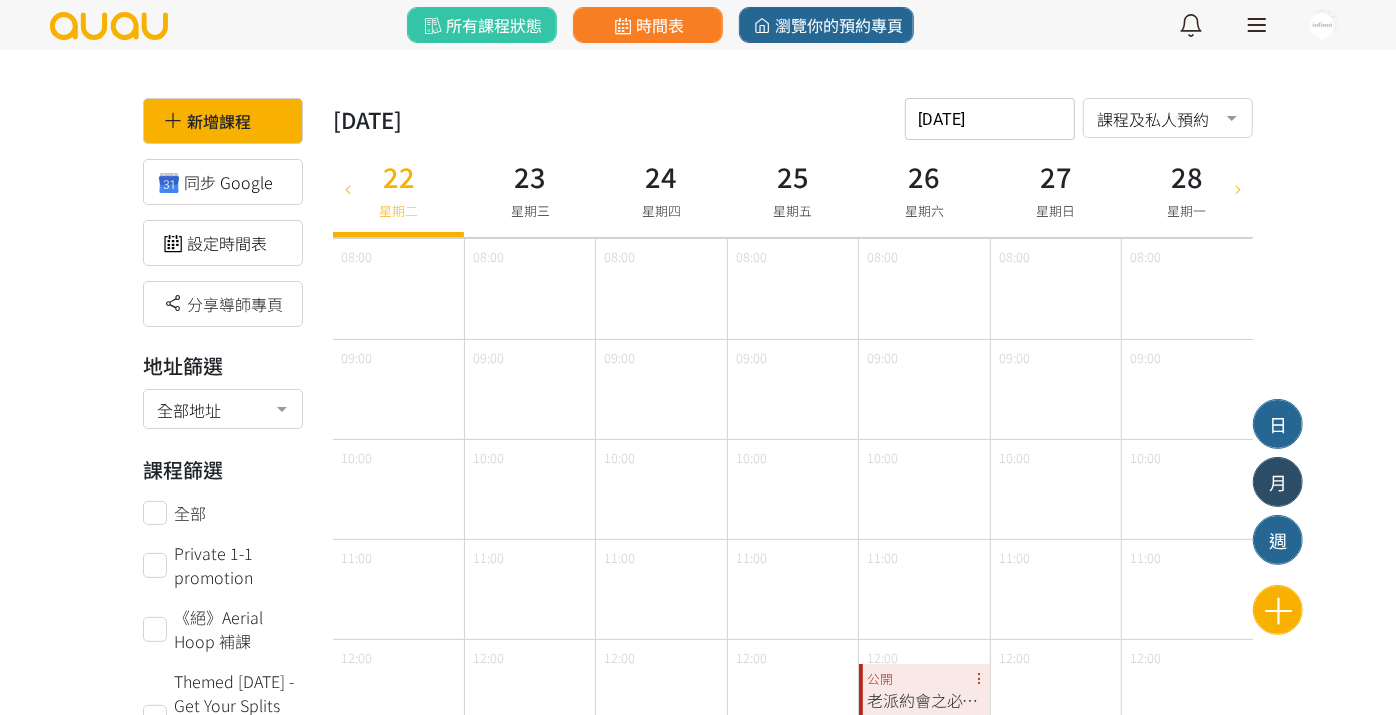 click on "月" at bounding box center (1278, 482) 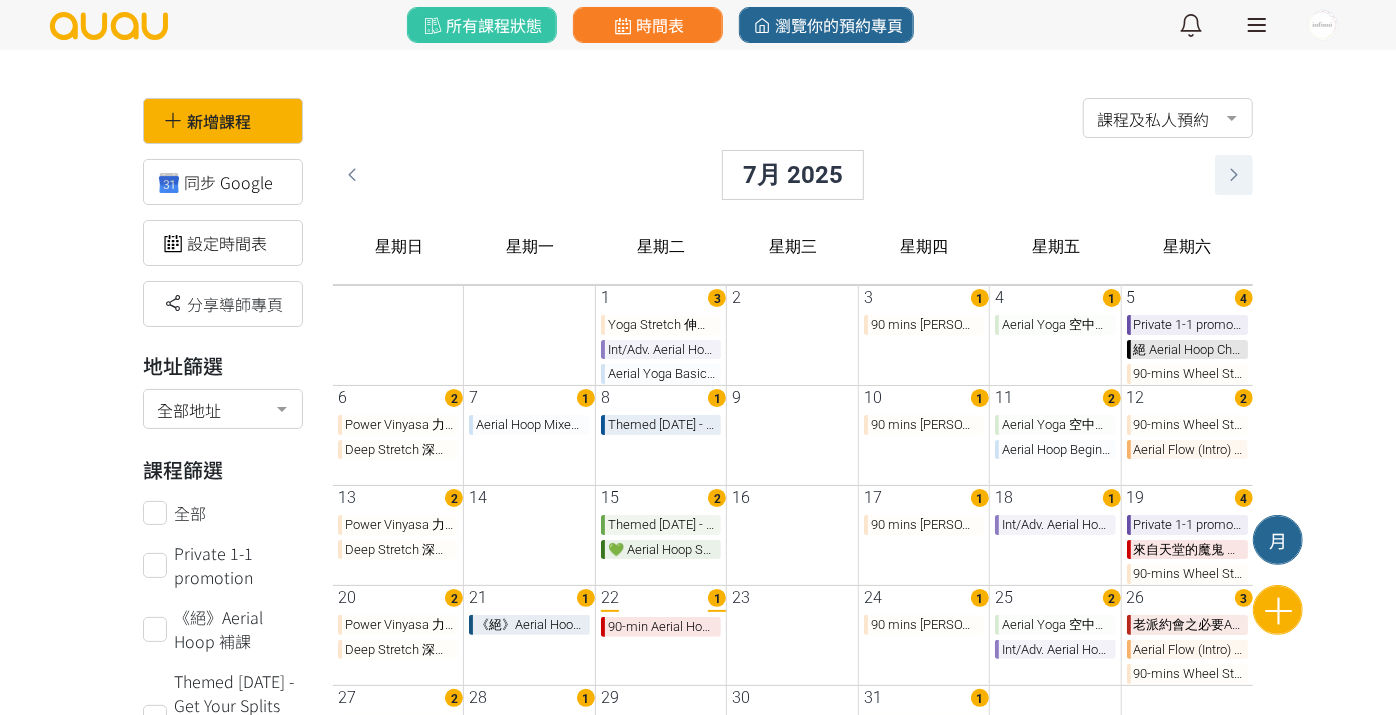 click at bounding box center (1234, 175) 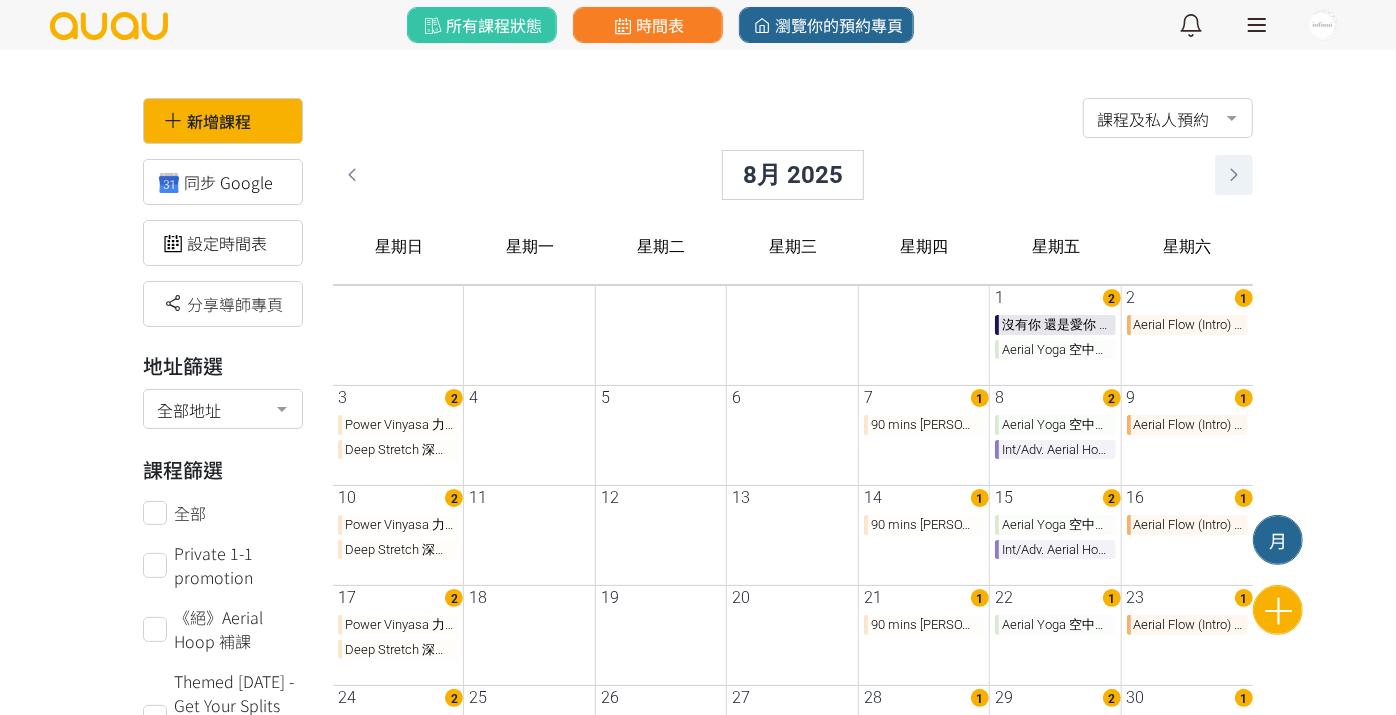 click at bounding box center (1234, 175) 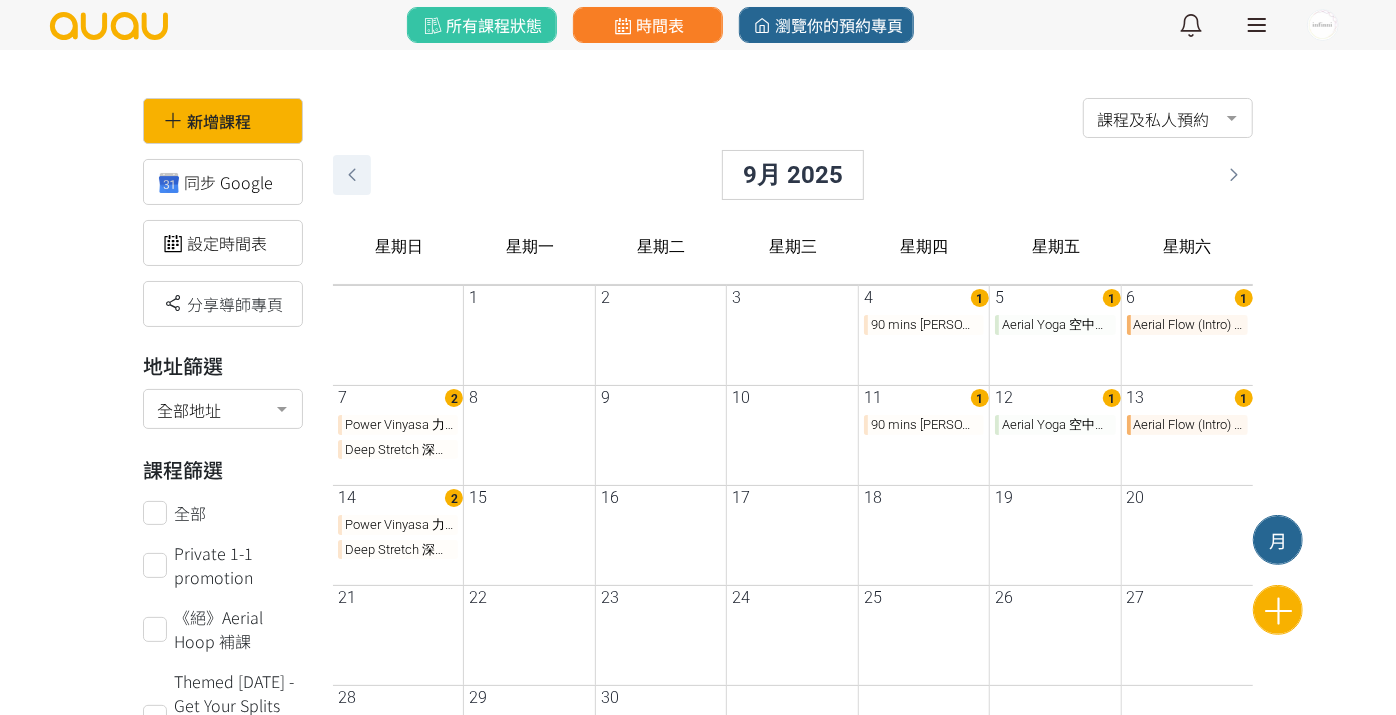click at bounding box center (352, 175) 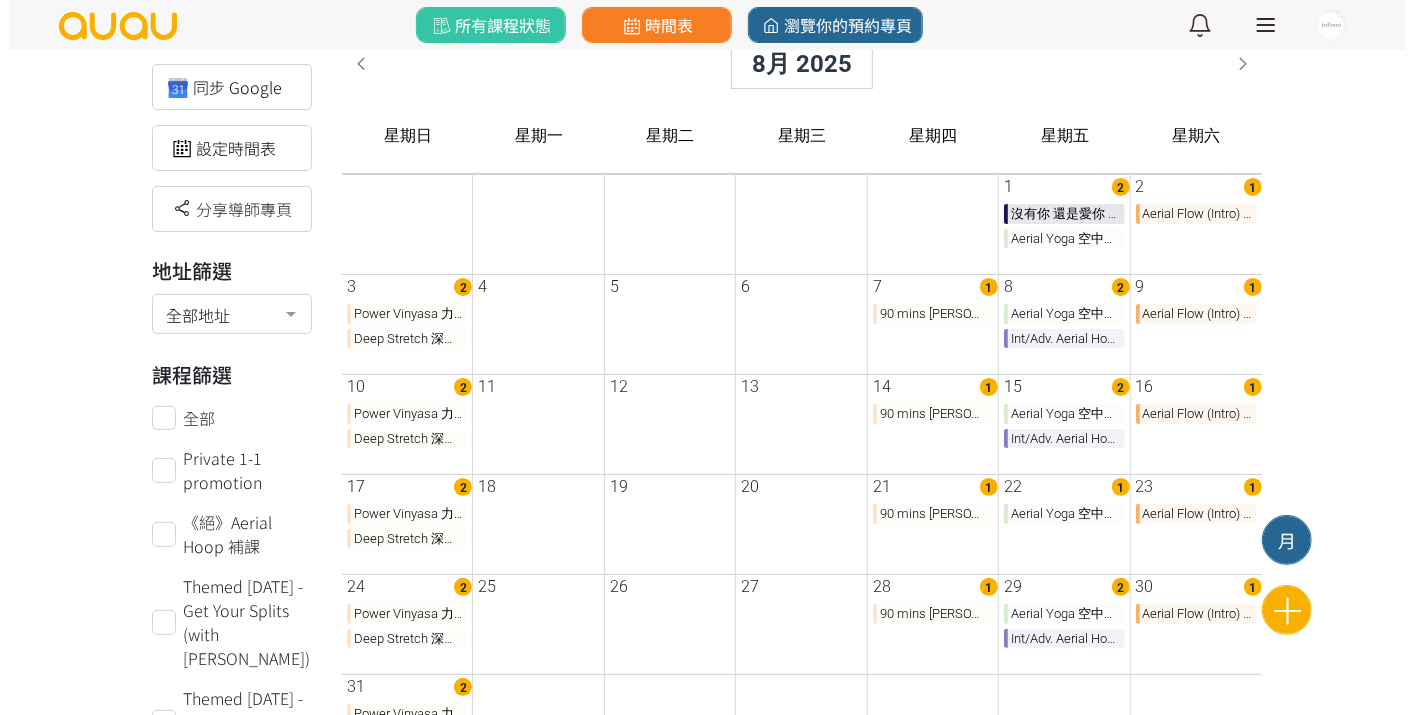 scroll, scrollTop: 222, scrollLeft: 0, axis: vertical 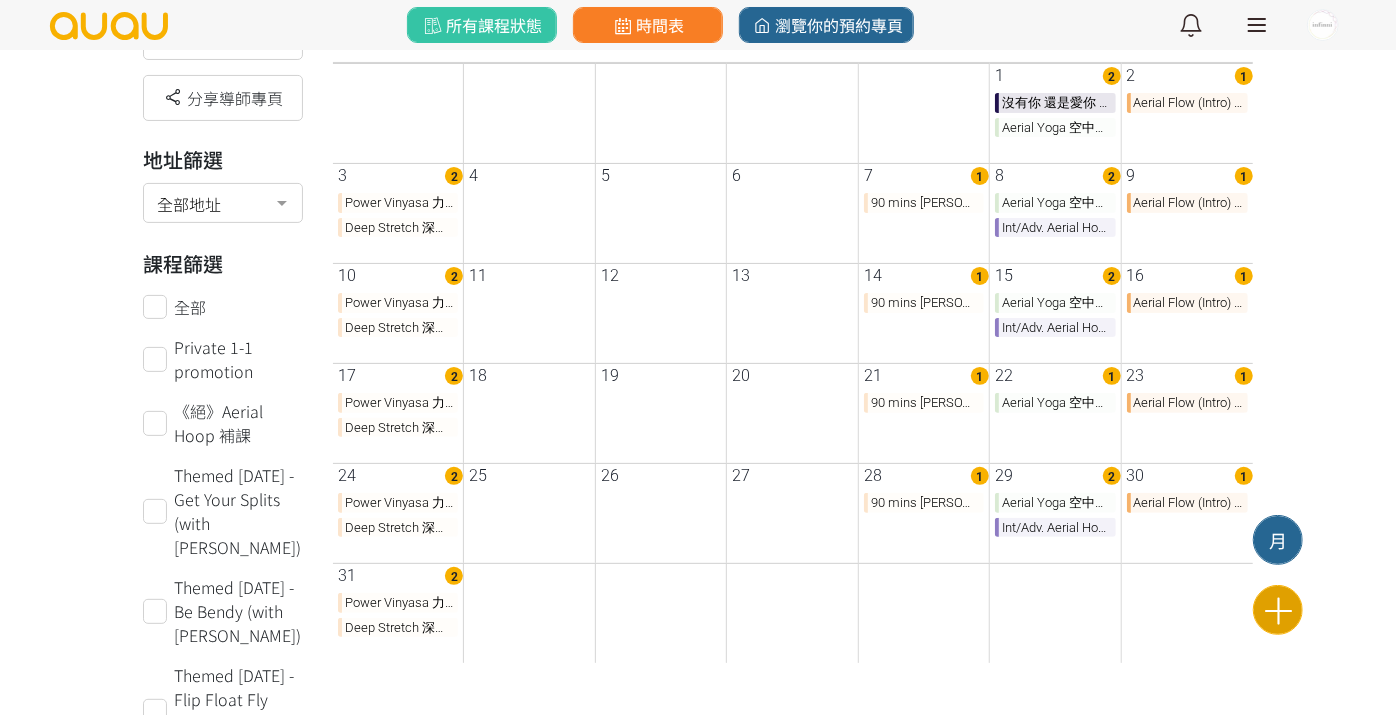 click at bounding box center (1278, 610) 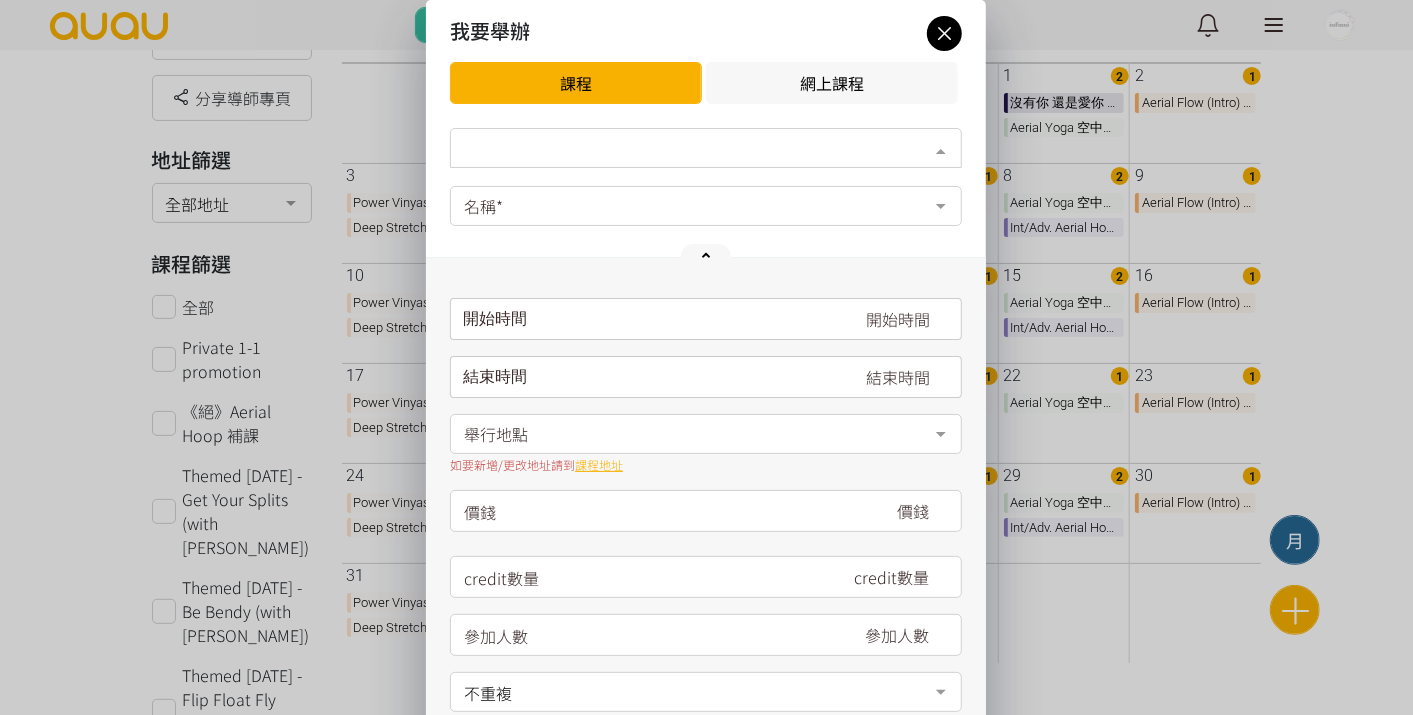 click on "類別*" at bounding box center (706, 148) 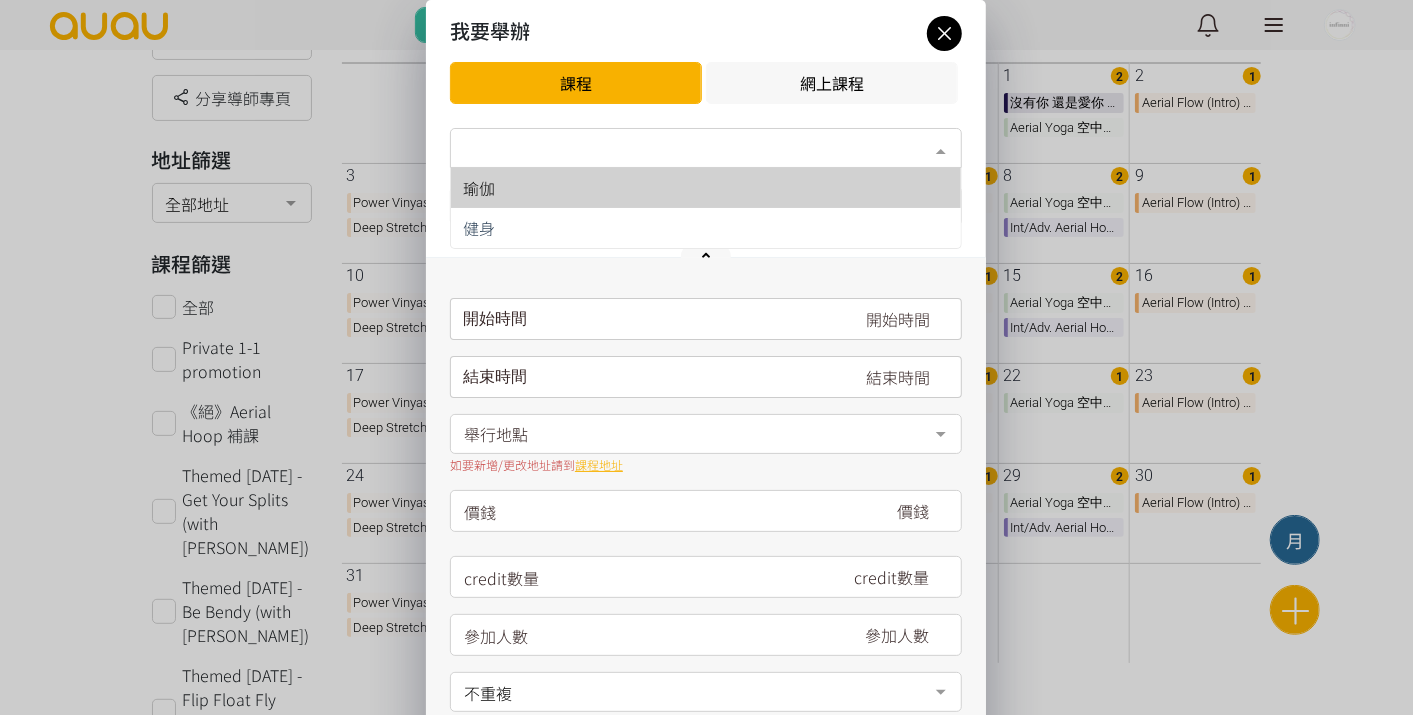 click on "瑜伽" at bounding box center [706, 188] 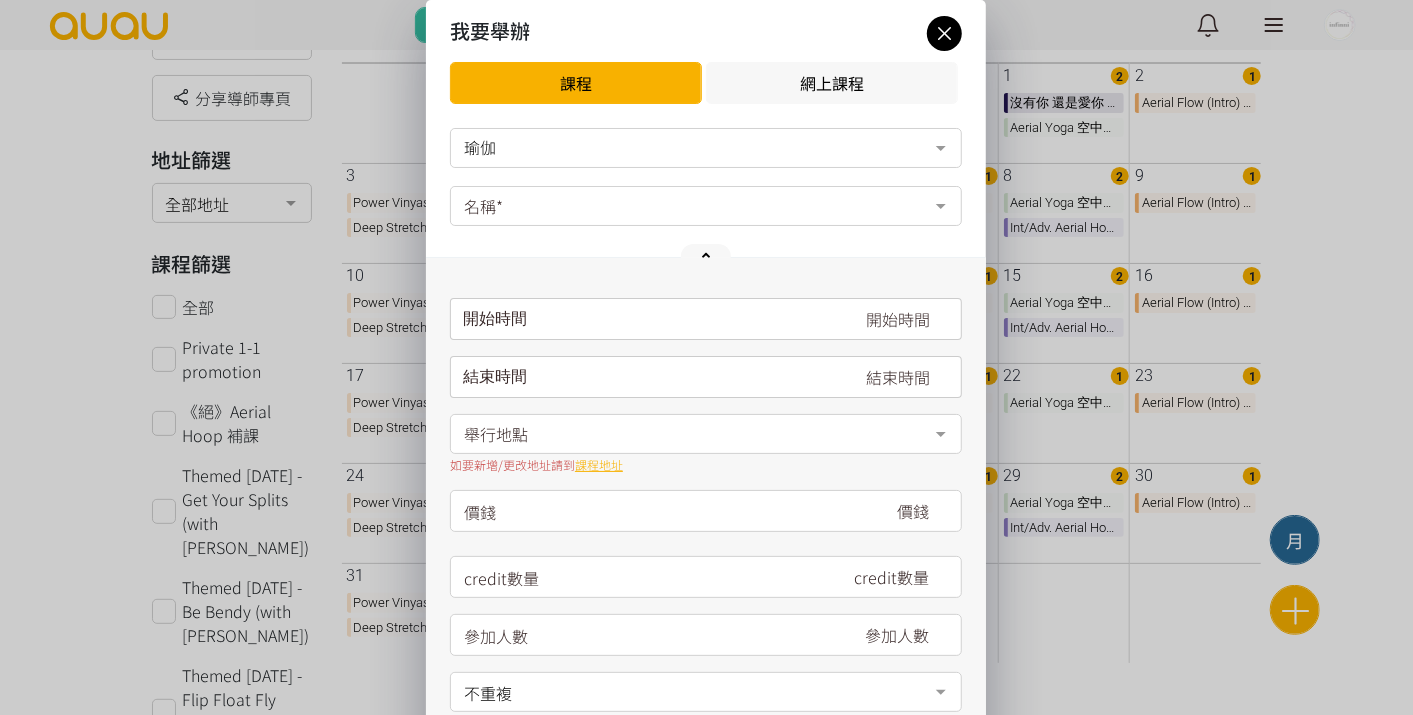 click on "名稱*" at bounding box center [706, 206] 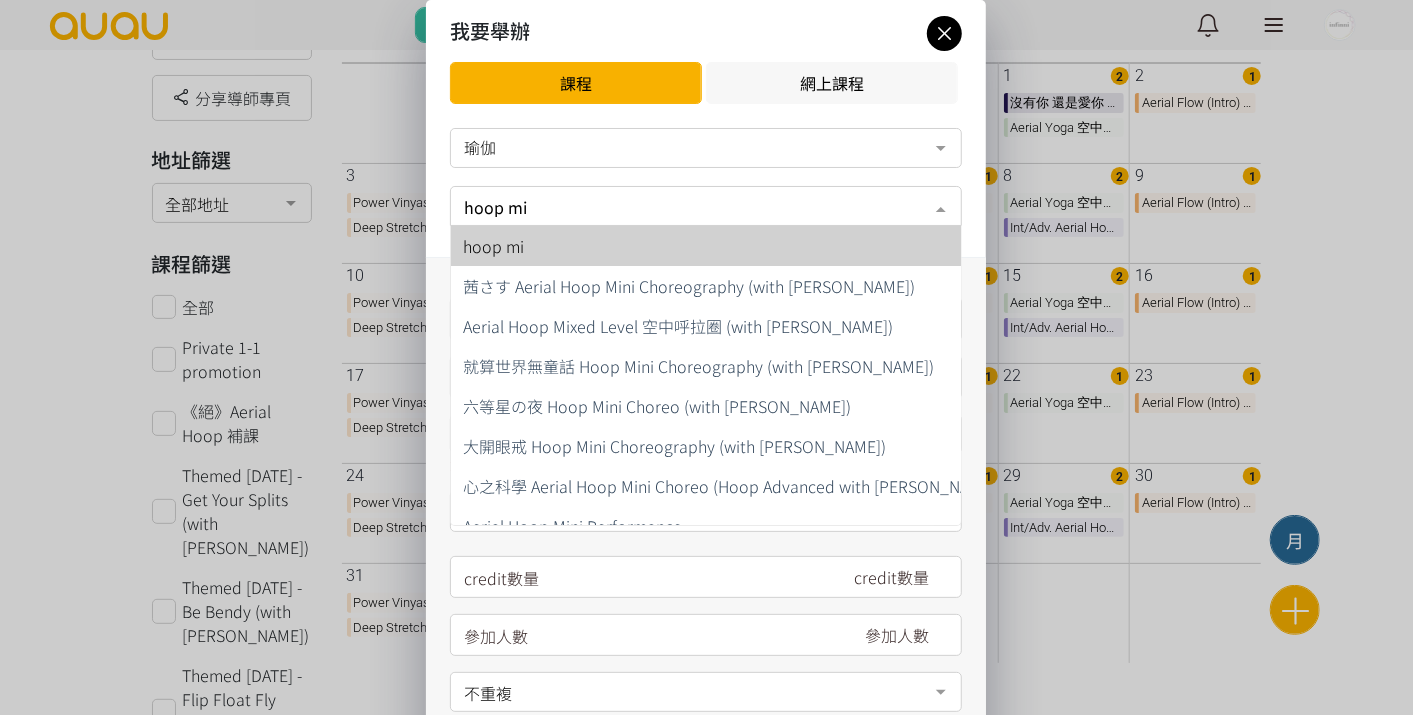 type on "hoop mix" 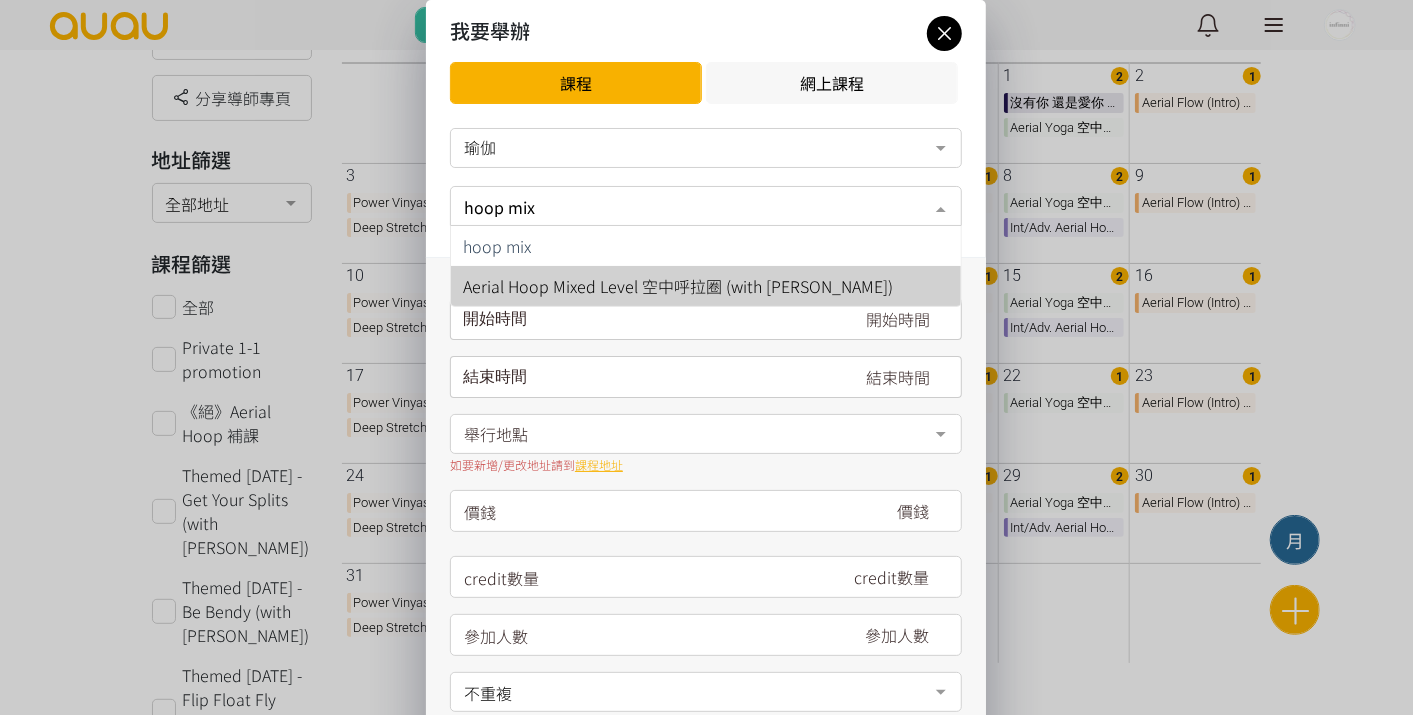 click on "Aerial Hoop Mixed Level 空中呼拉圈 (with [PERSON_NAME])" at bounding box center [678, 286] 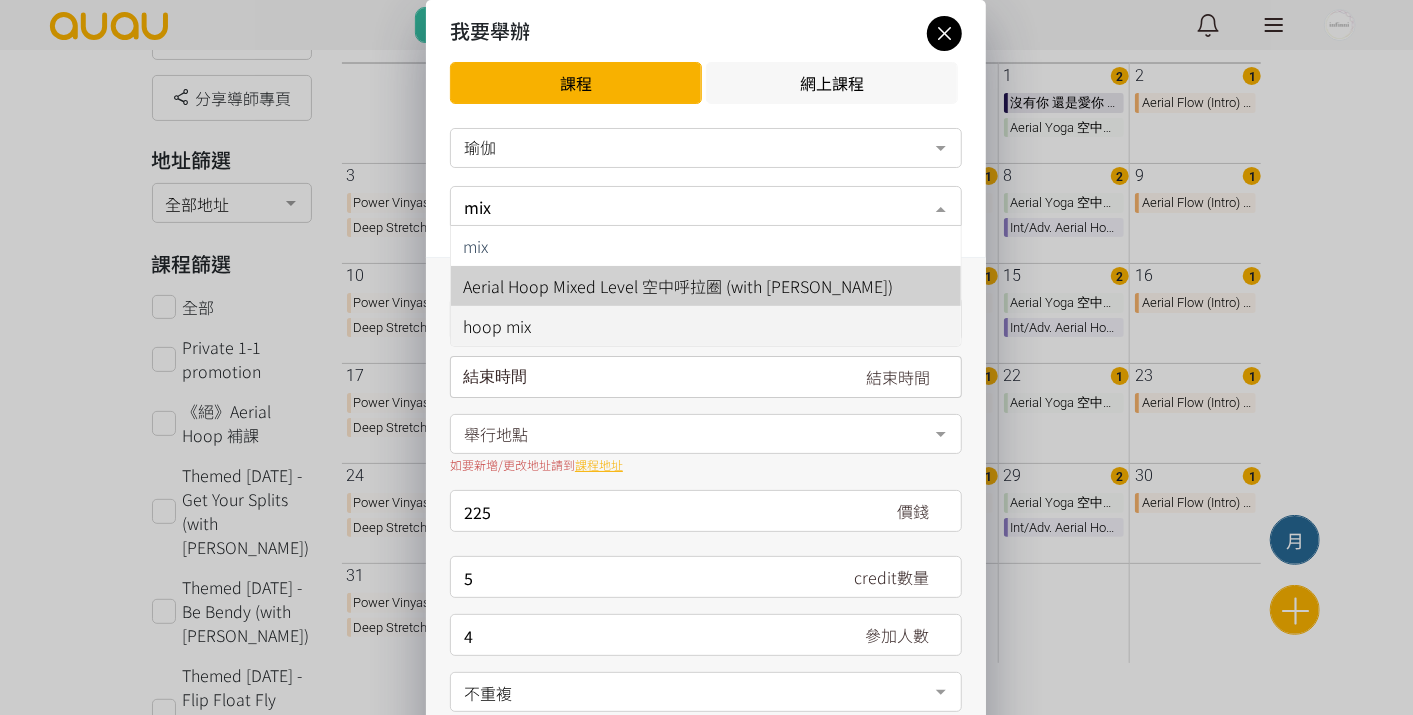 click on "Aerial Hoop Mixed Level 空中呼拉圈 (with [PERSON_NAME])" at bounding box center [678, 286] 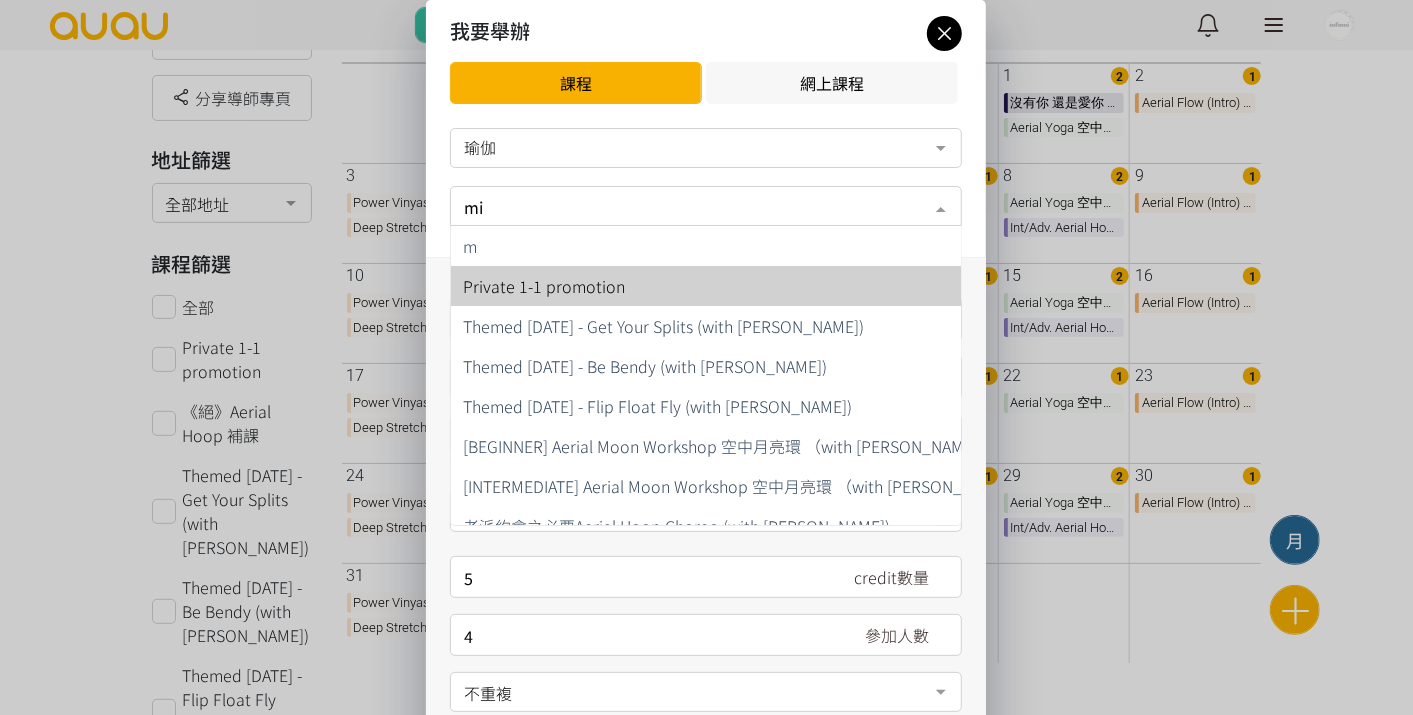 type on "mix" 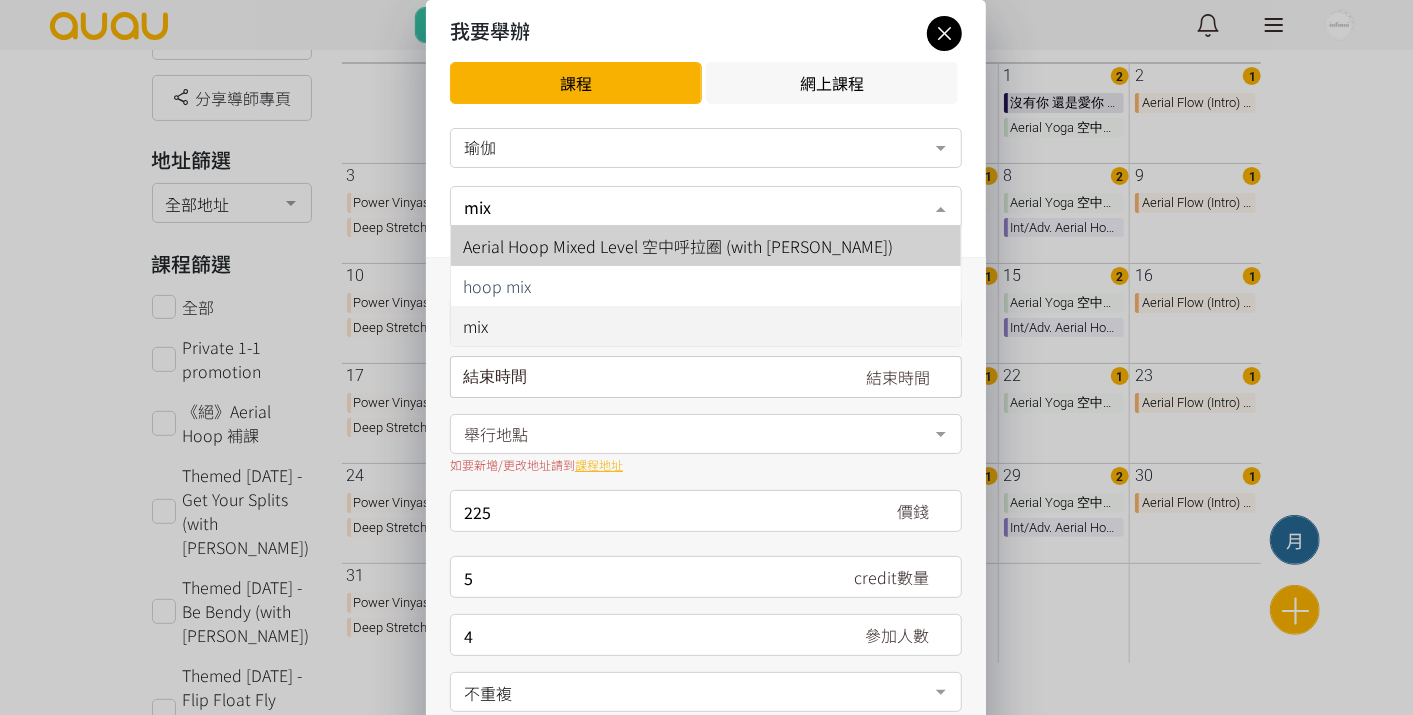 click on "Aerial Hoop Mixed Level 空中呼拉圈 (with [PERSON_NAME])" at bounding box center (678, 246) 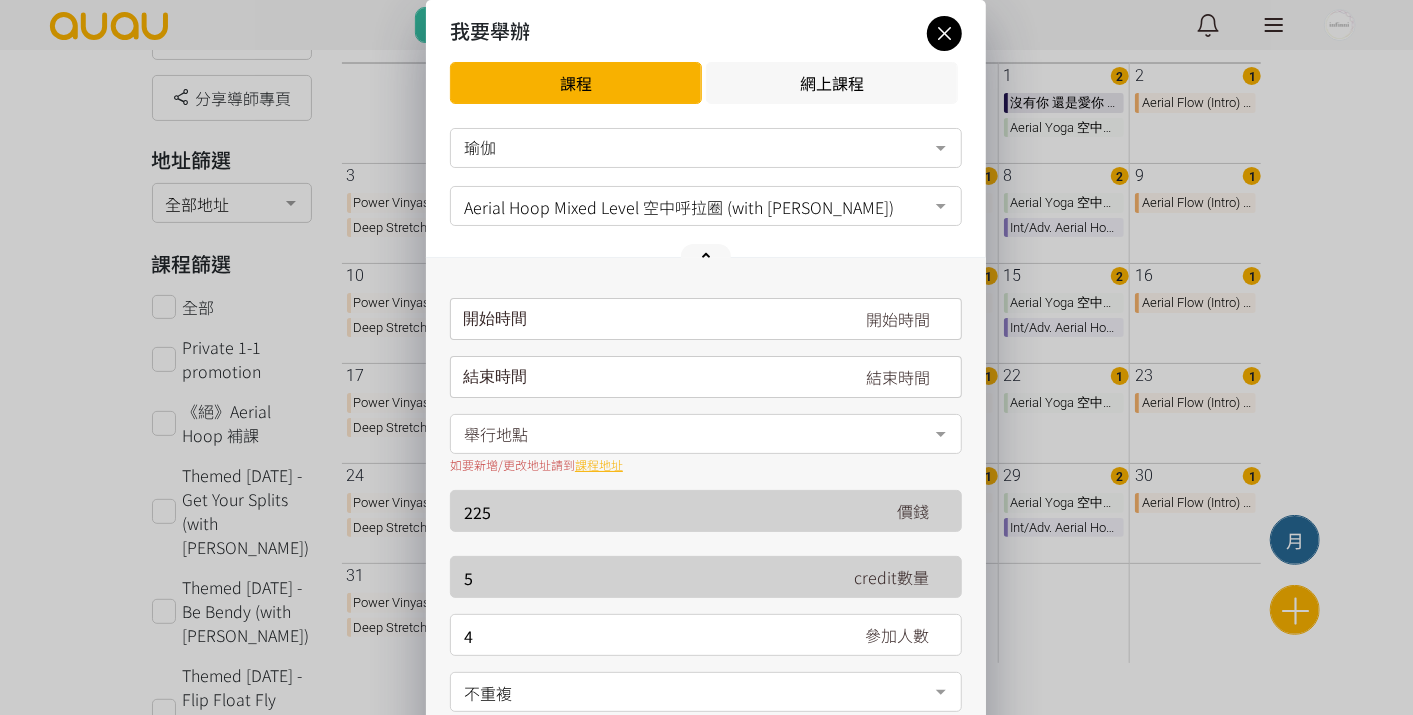 click on "開始時間
July
2025
Sun
Mon
Tue
Wed
Thu
Fri
Sat
1
2
3
4
5
6
7
8
9
10
11
12
13
14
15
16
17
18
19
20
21
22
23
24
25
26
27
28" at bounding box center (706, 319) 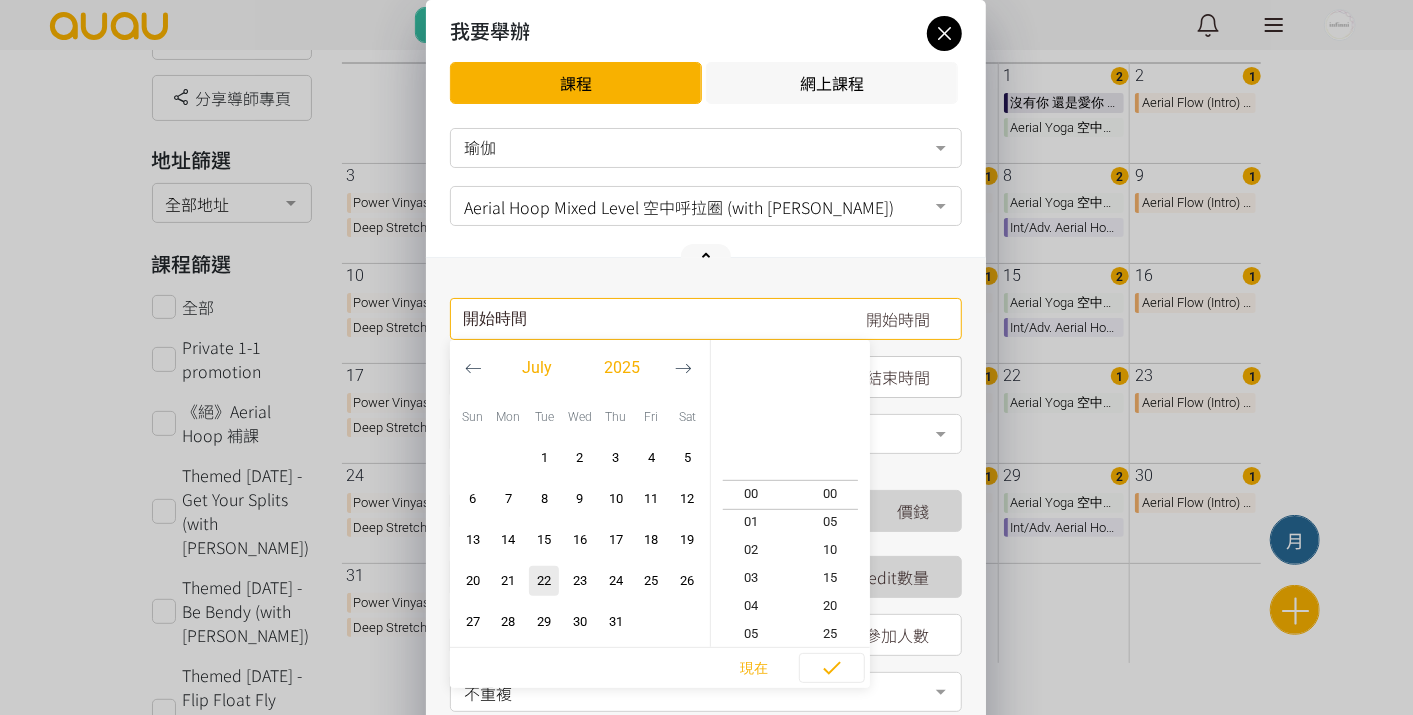 click 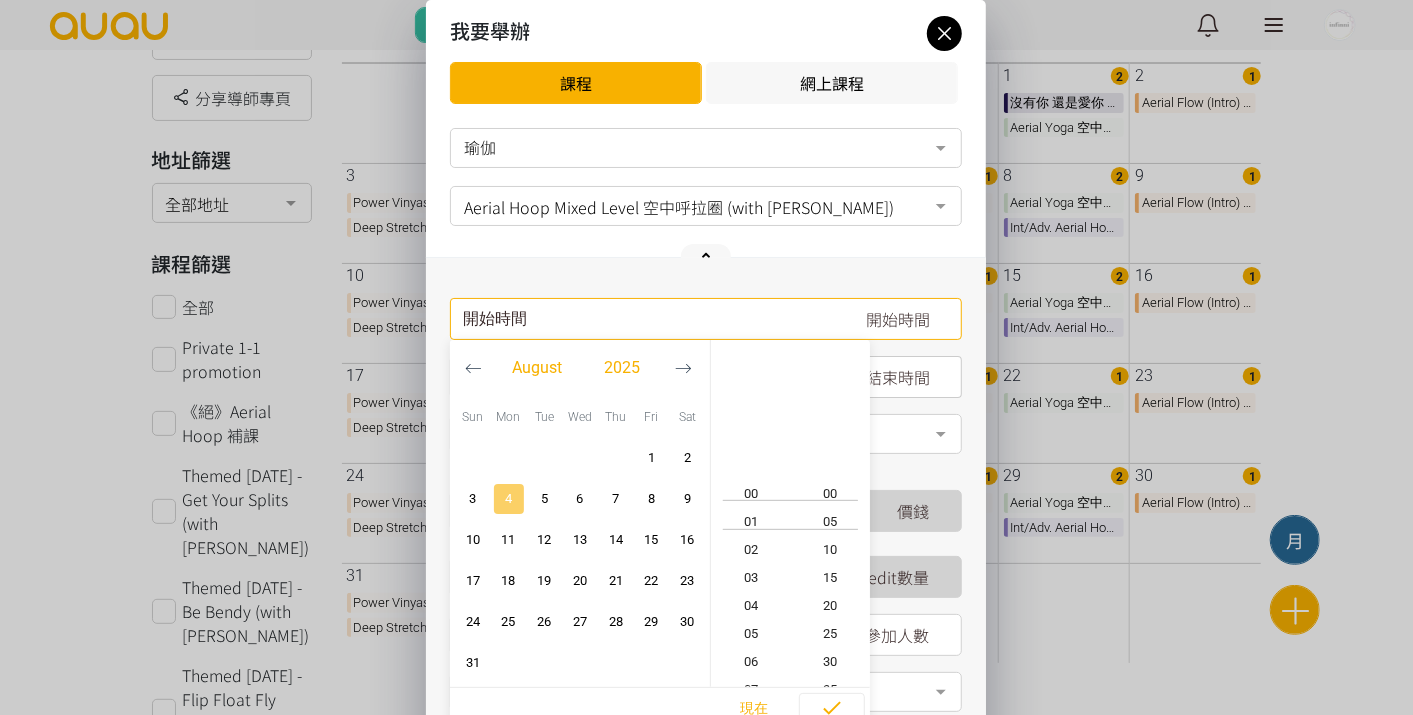 click on "4" at bounding box center [509, 499] 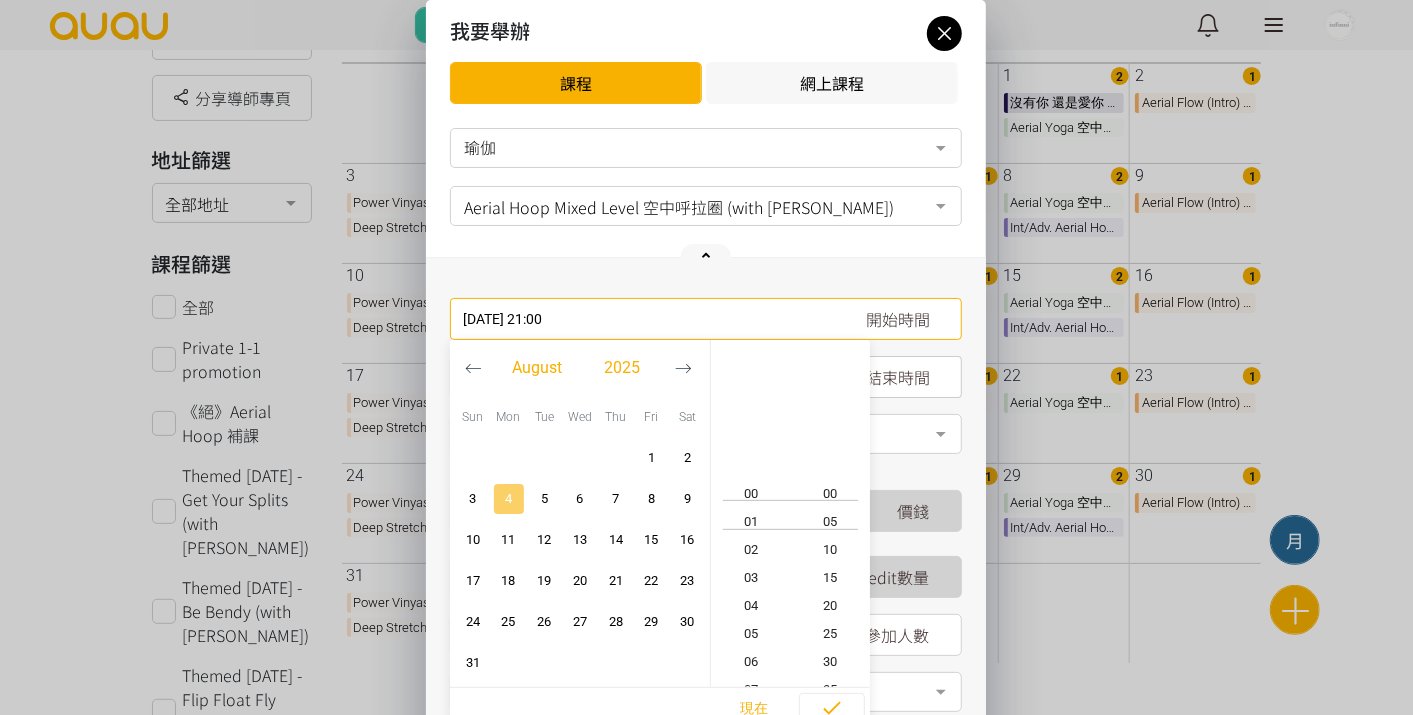 scroll, scrollTop: 588, scrollLeft: 0, axis: vertical 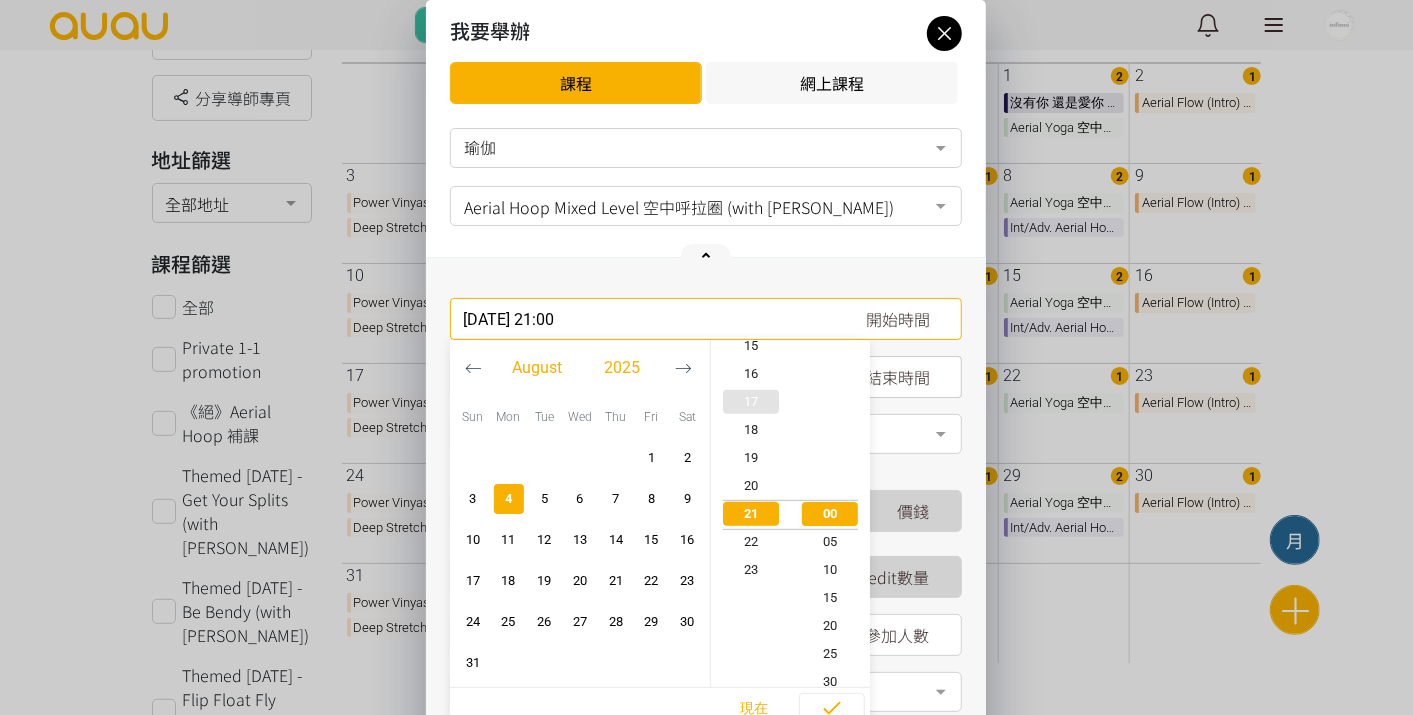 click on "17" at bounding box center [751, 402] 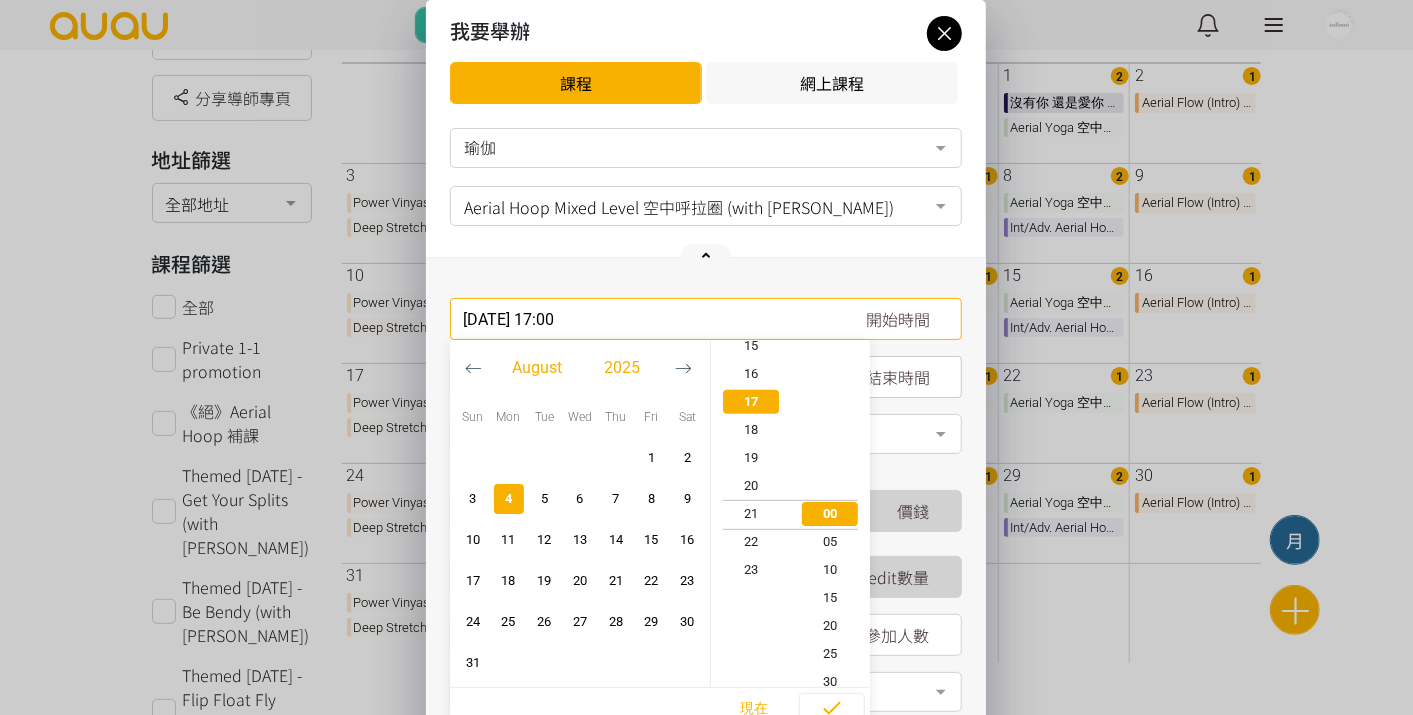 scroll, scrollTop: 476, scrollLeft: 0, axis: vertical 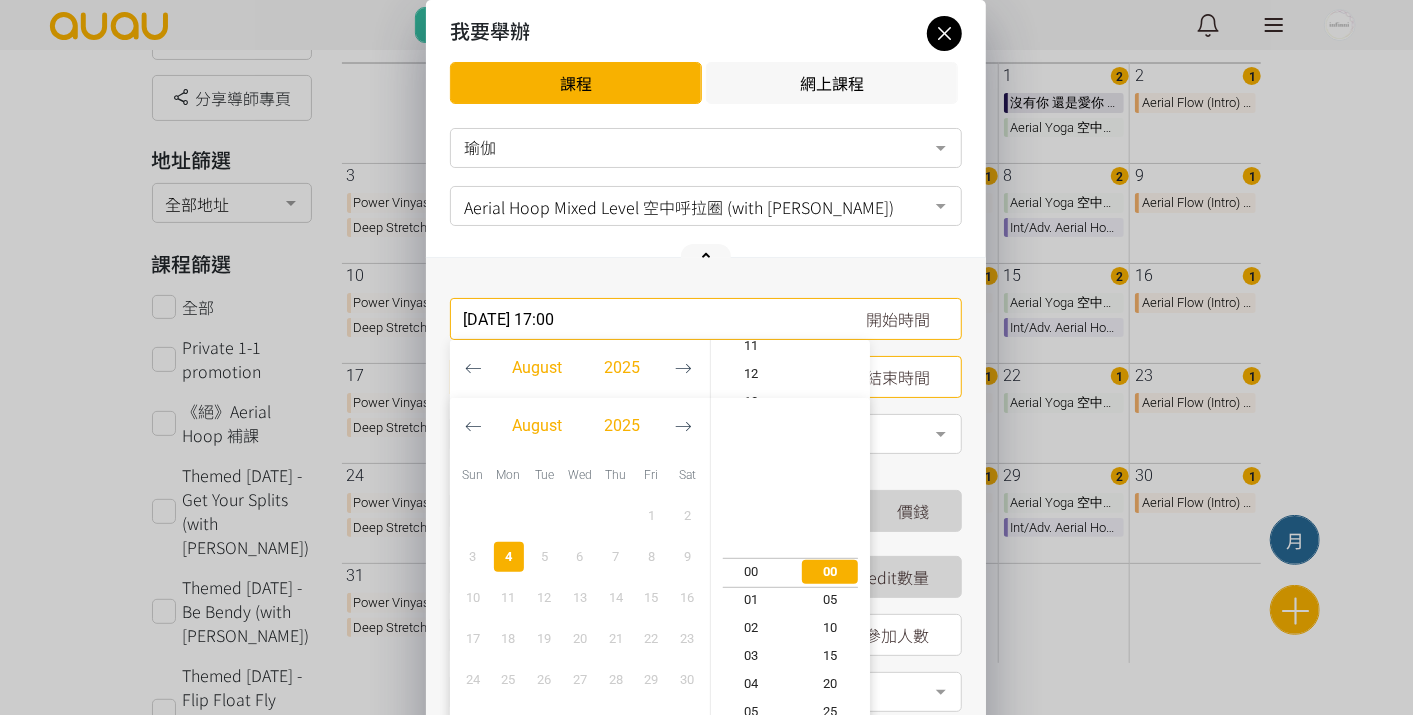 click on "2025-08-04, 18:00" at bounding box center (706, 377) 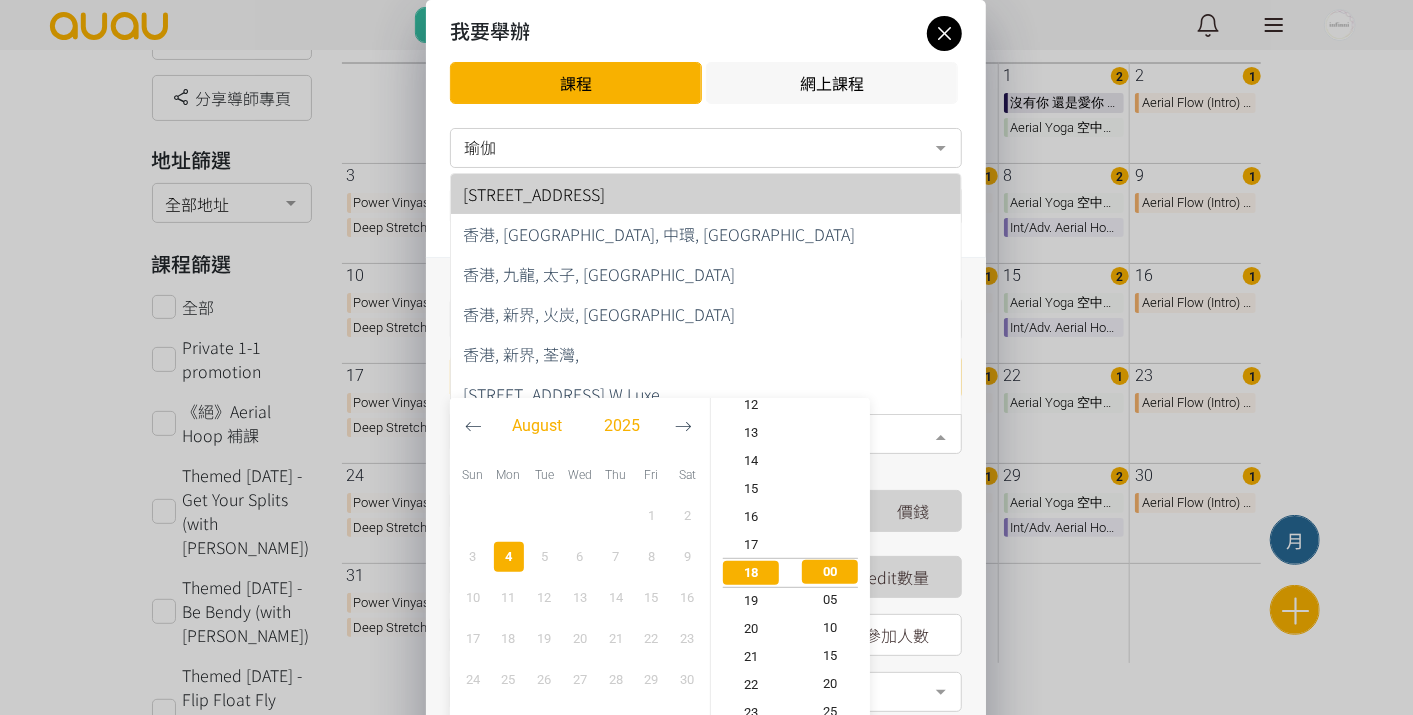 click at bounding box center (941, 436) 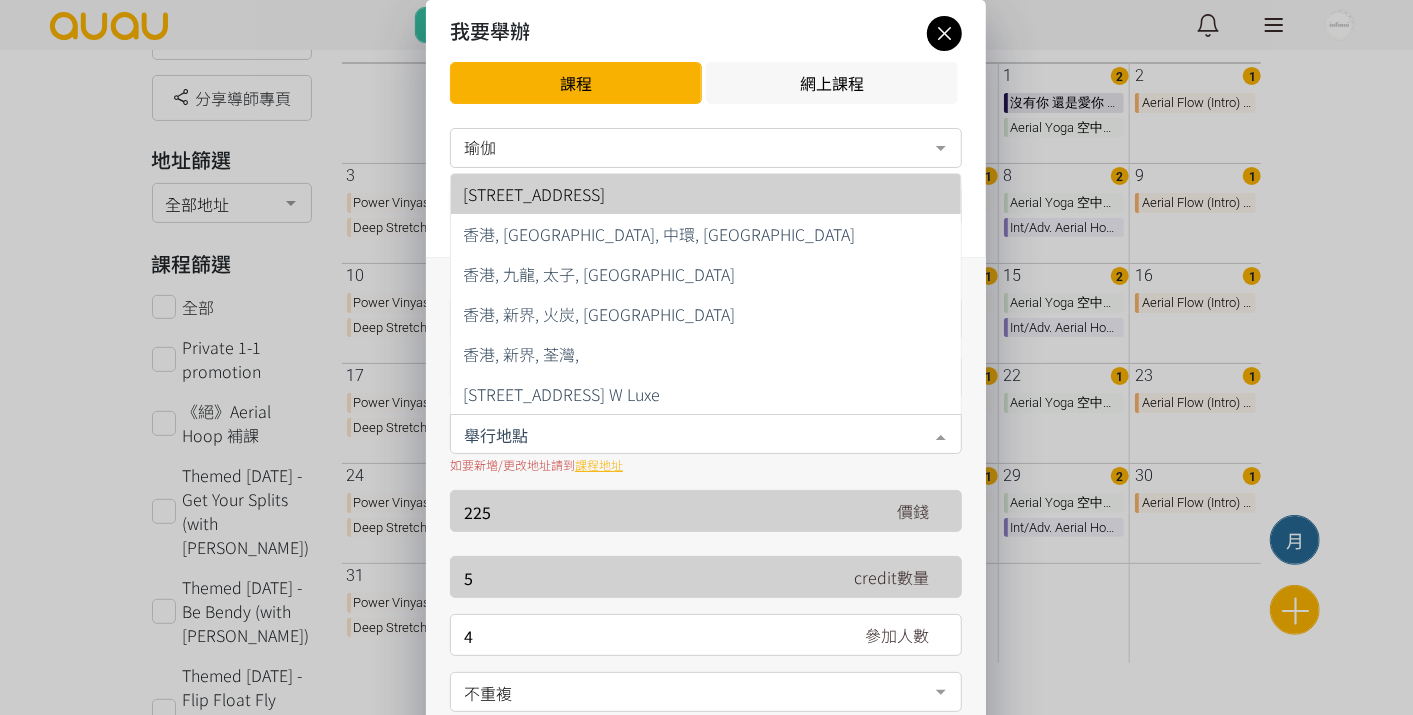 click on "[STREET_ADDRESS]" at bounding box center (706, 194) 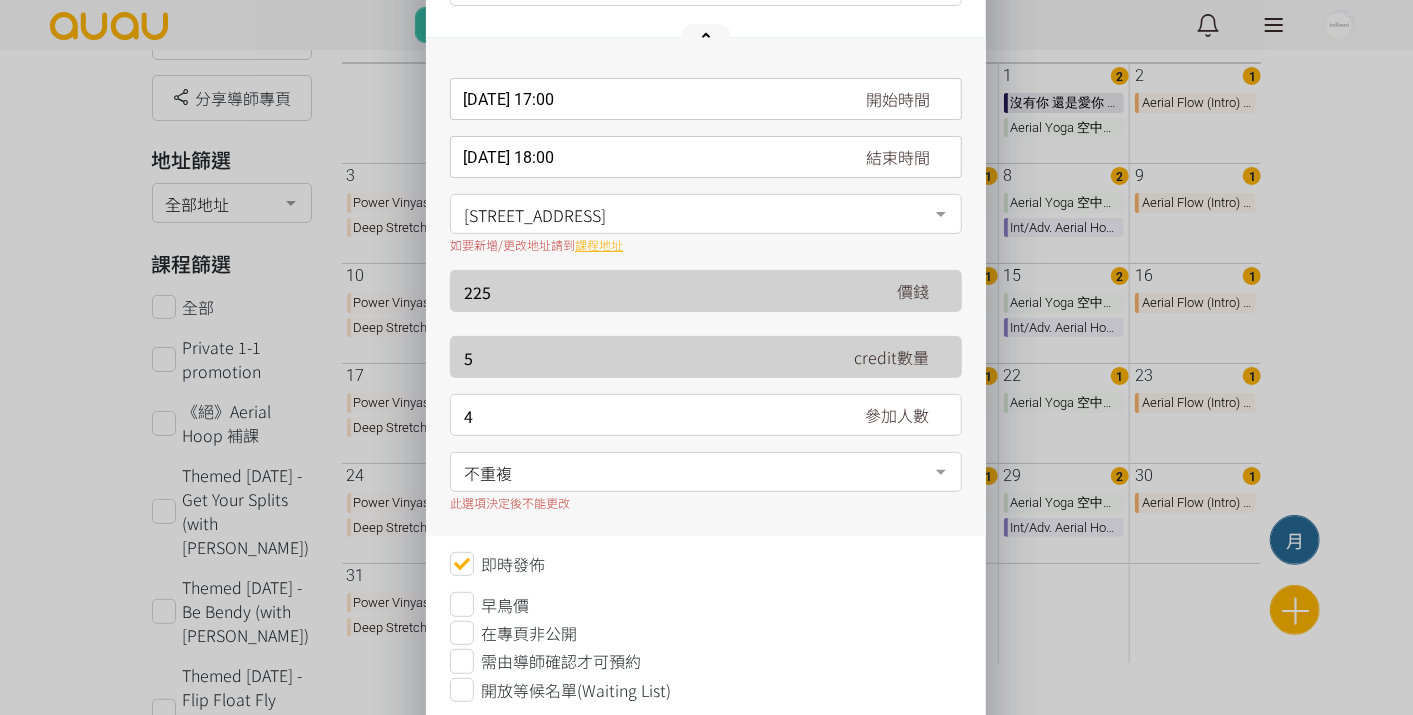 scroll, scrollTop: 222, scrollLeft: 0, axis: vertical 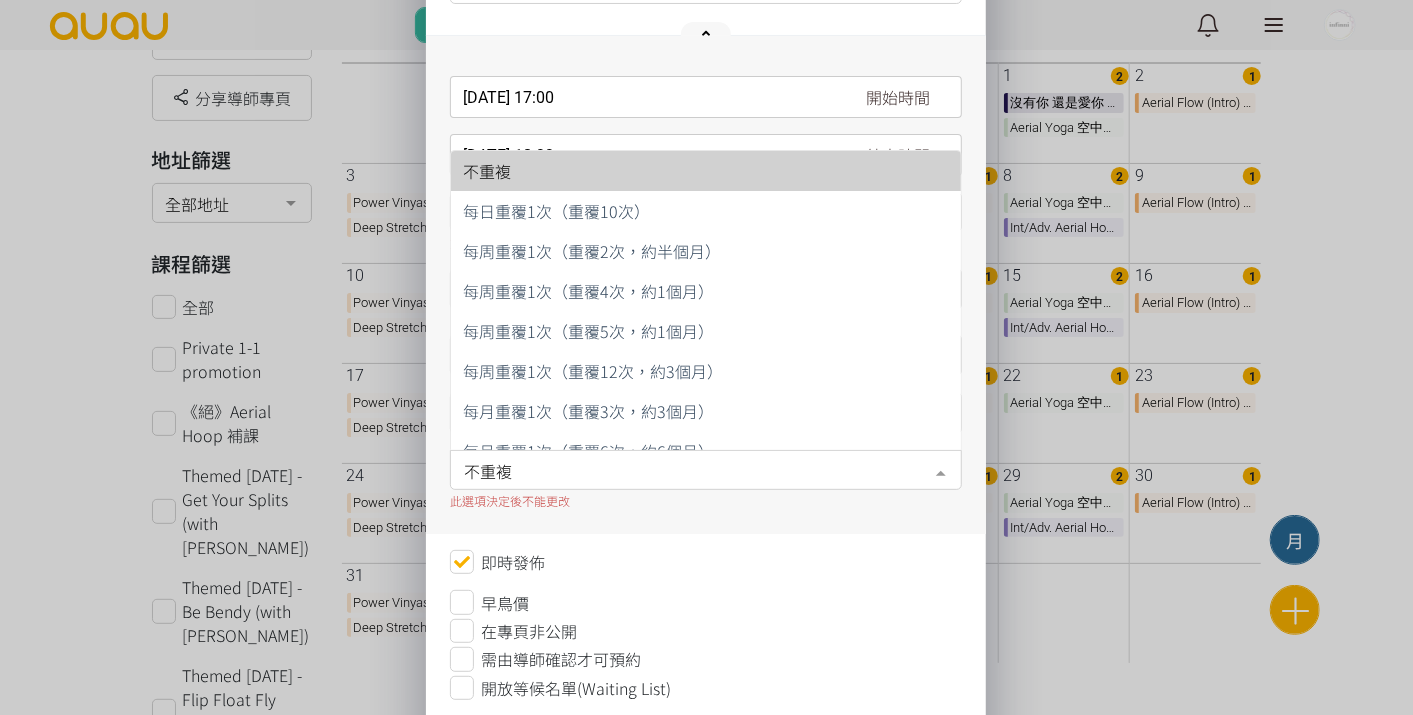 click on "不重複" at bounding box center (706, 470) 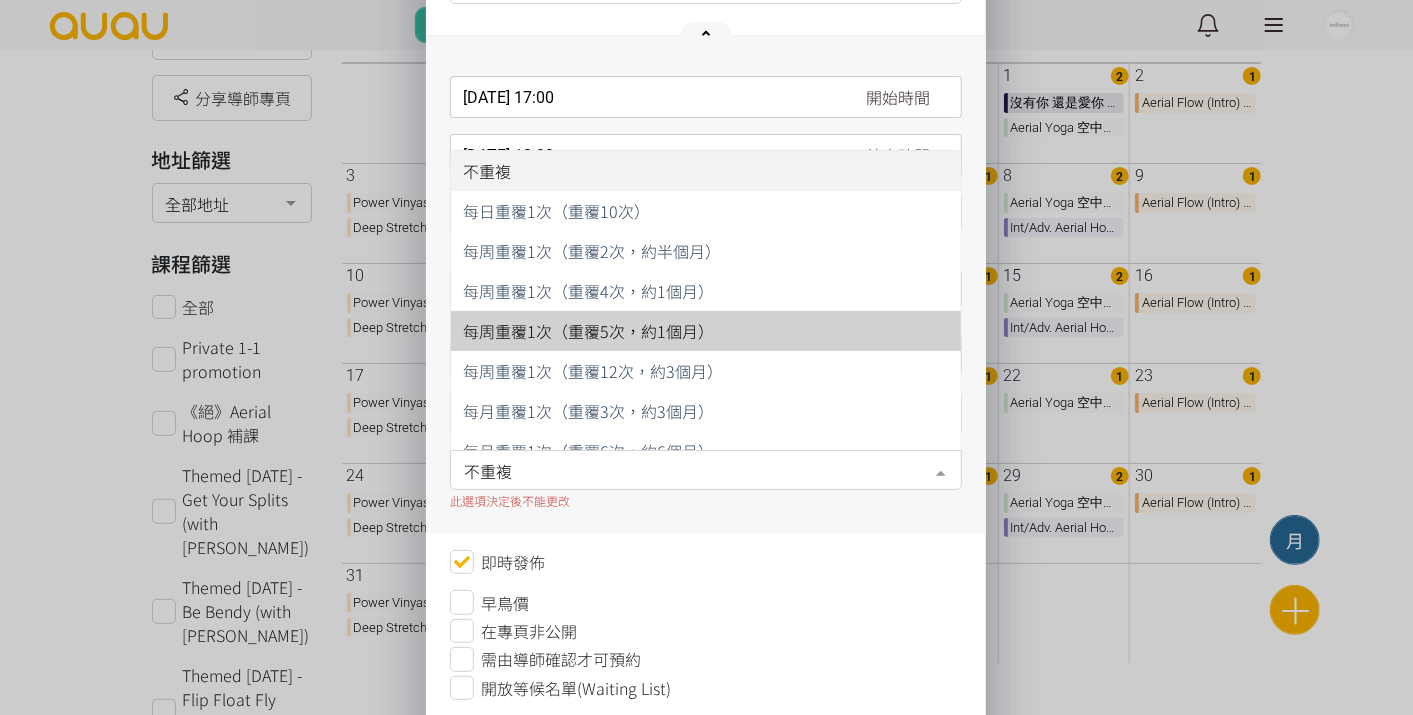 click on "每周重覆1次（重覆5次，約1個月）" at bounding box center (706, 331) 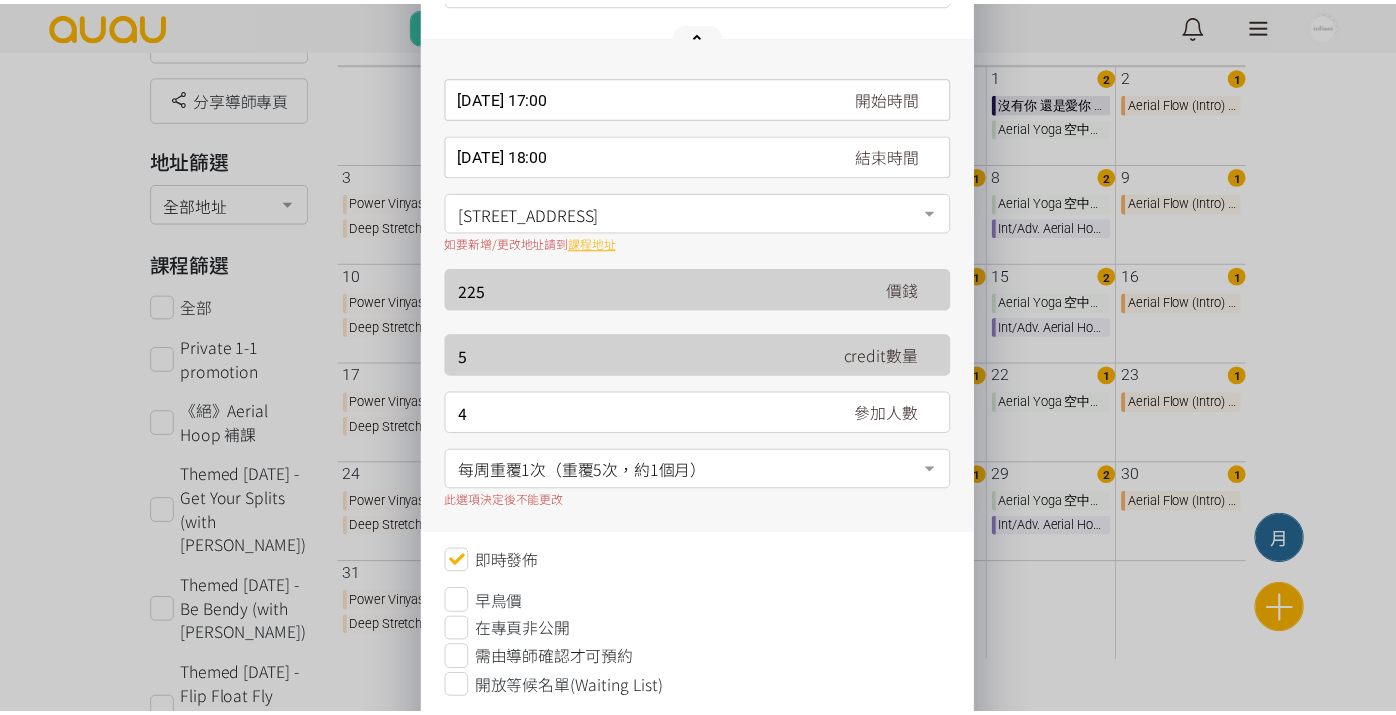 scroll, scrollTop: 327, scrollLeft: 0, axis: vertical 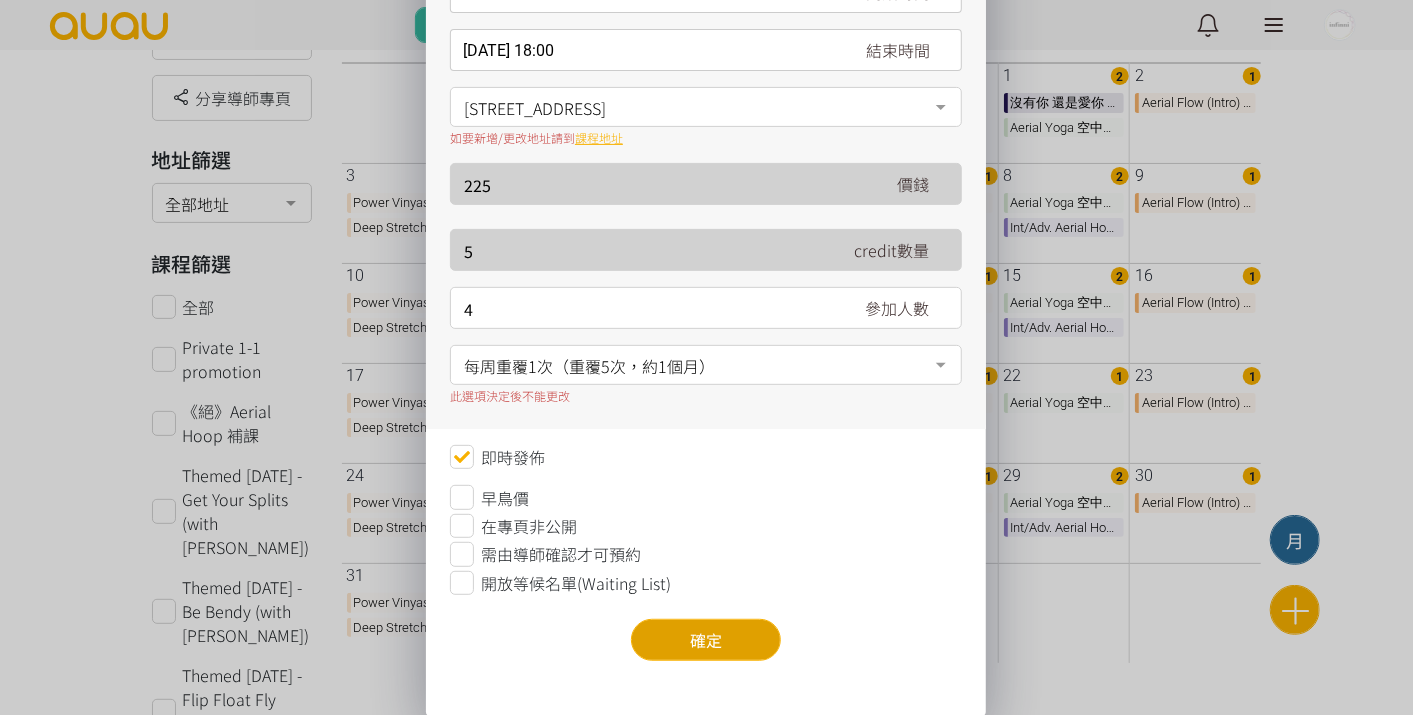 click on "確定" at bounding box center (706, 640) 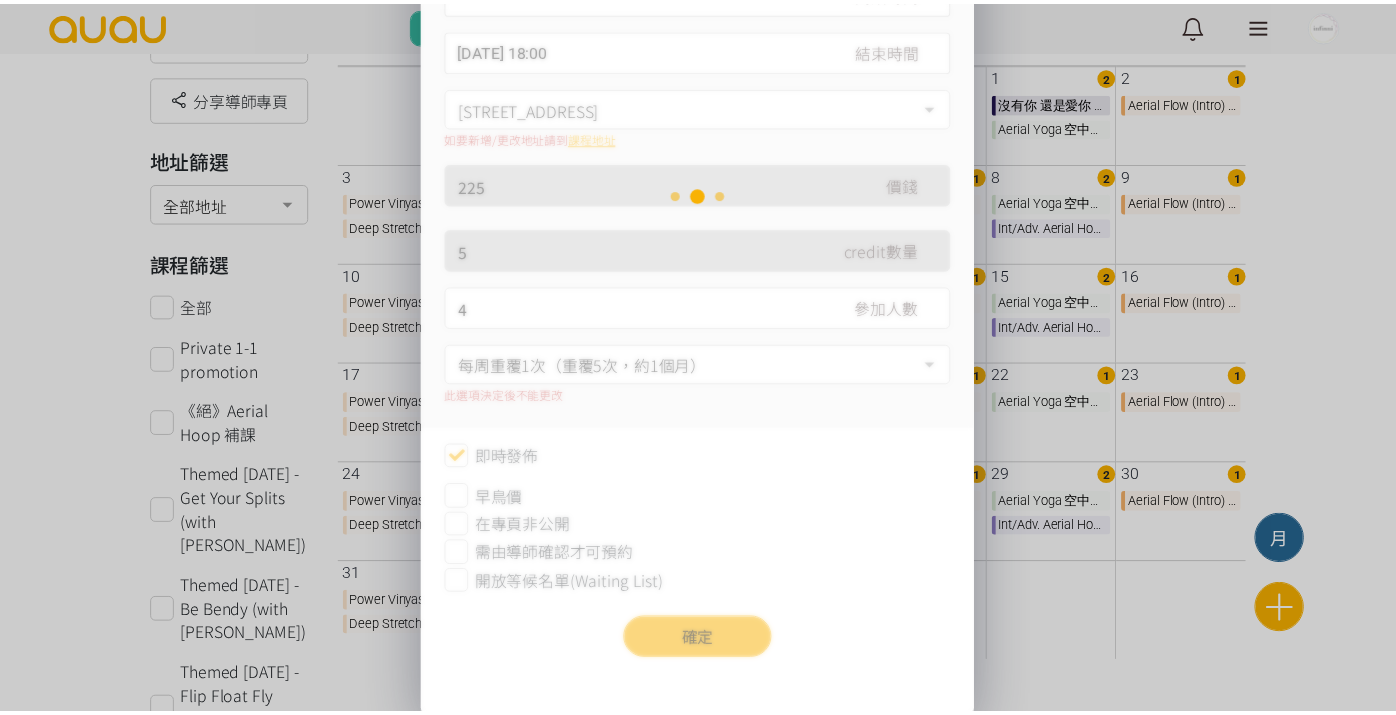 scroll, scrollTop: 0, scrollLeft: 0, axis: both 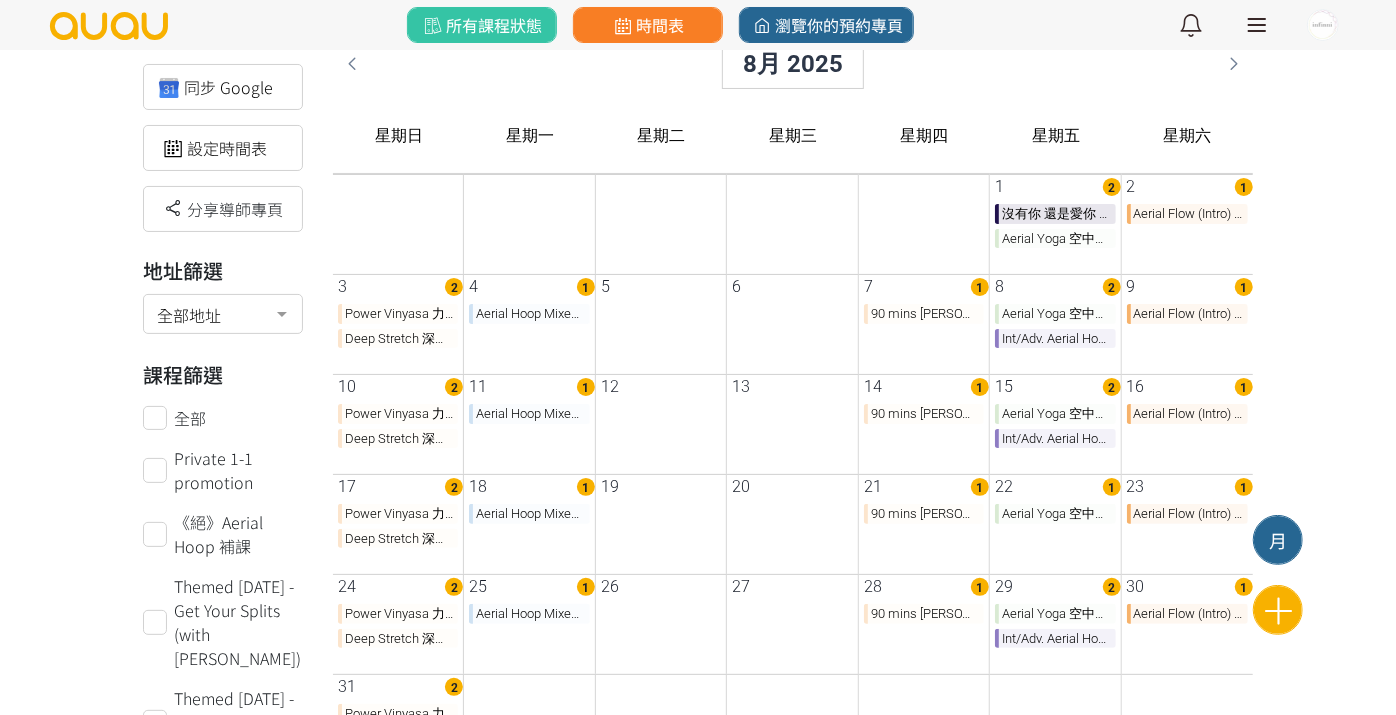 click on "1" at bounding box center (586, 587) 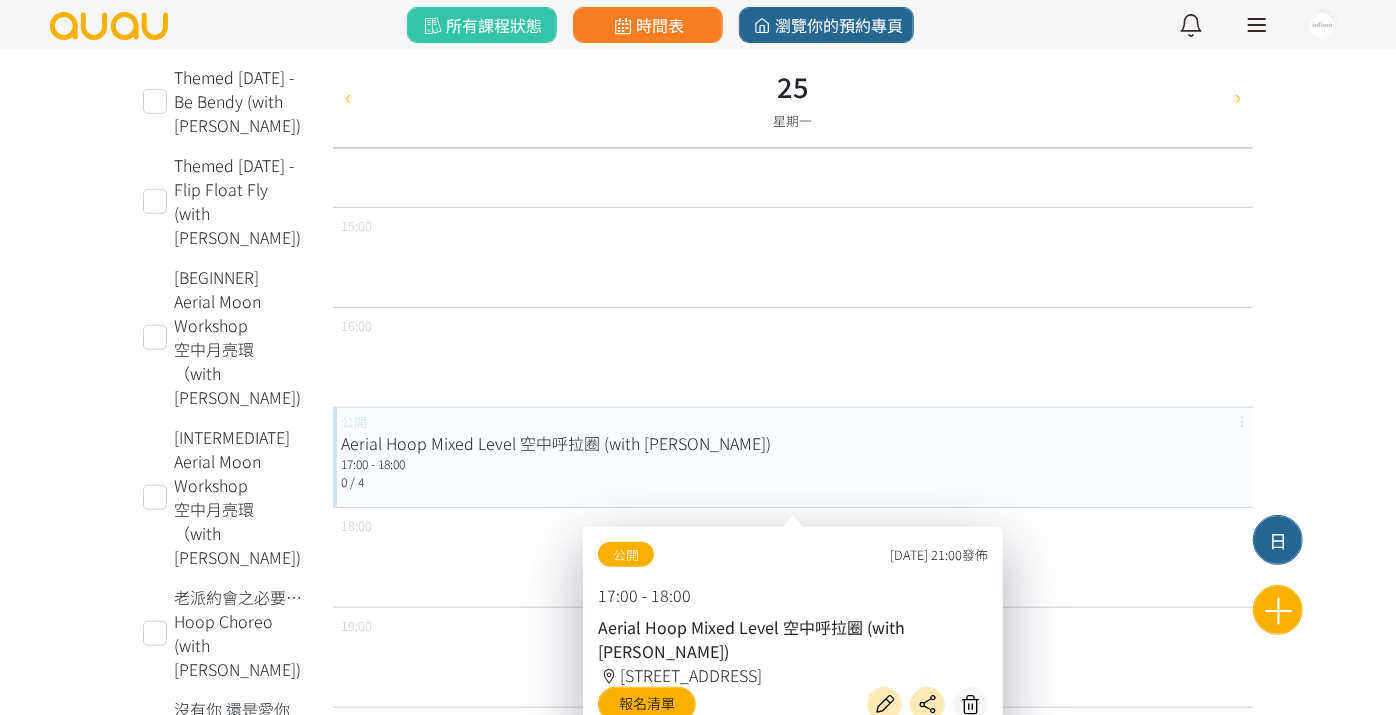 scroll, scrollTop: 838, scrollLeft: 0, axis: vertical 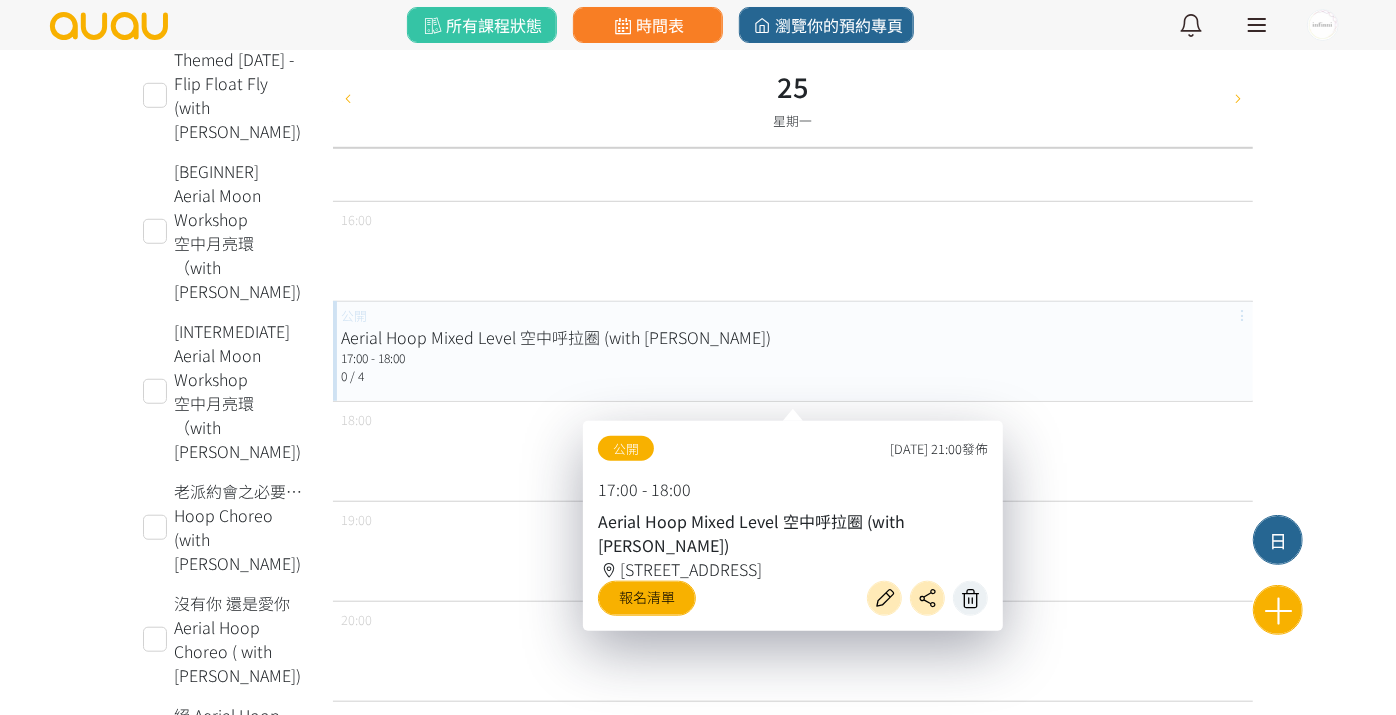 click at bounding box center (970, 598) 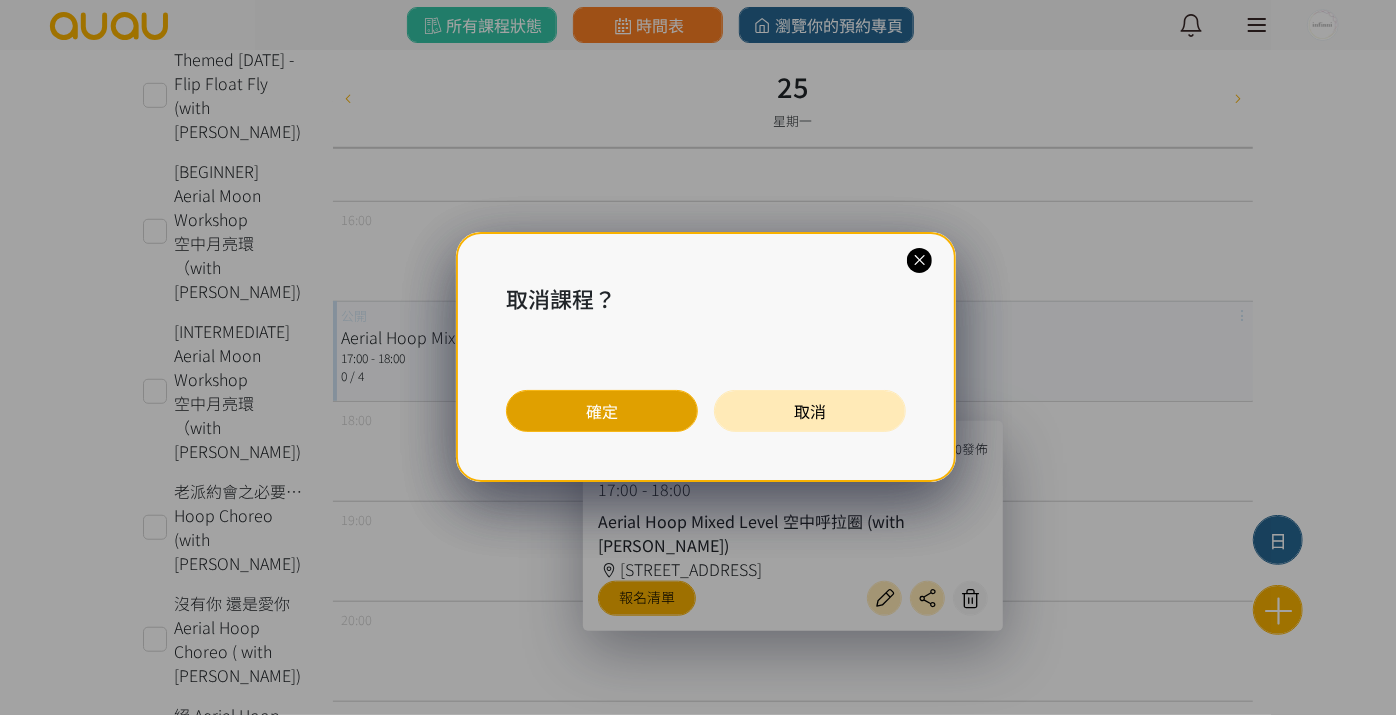 click on "確定" at bounding box center [602, 411] 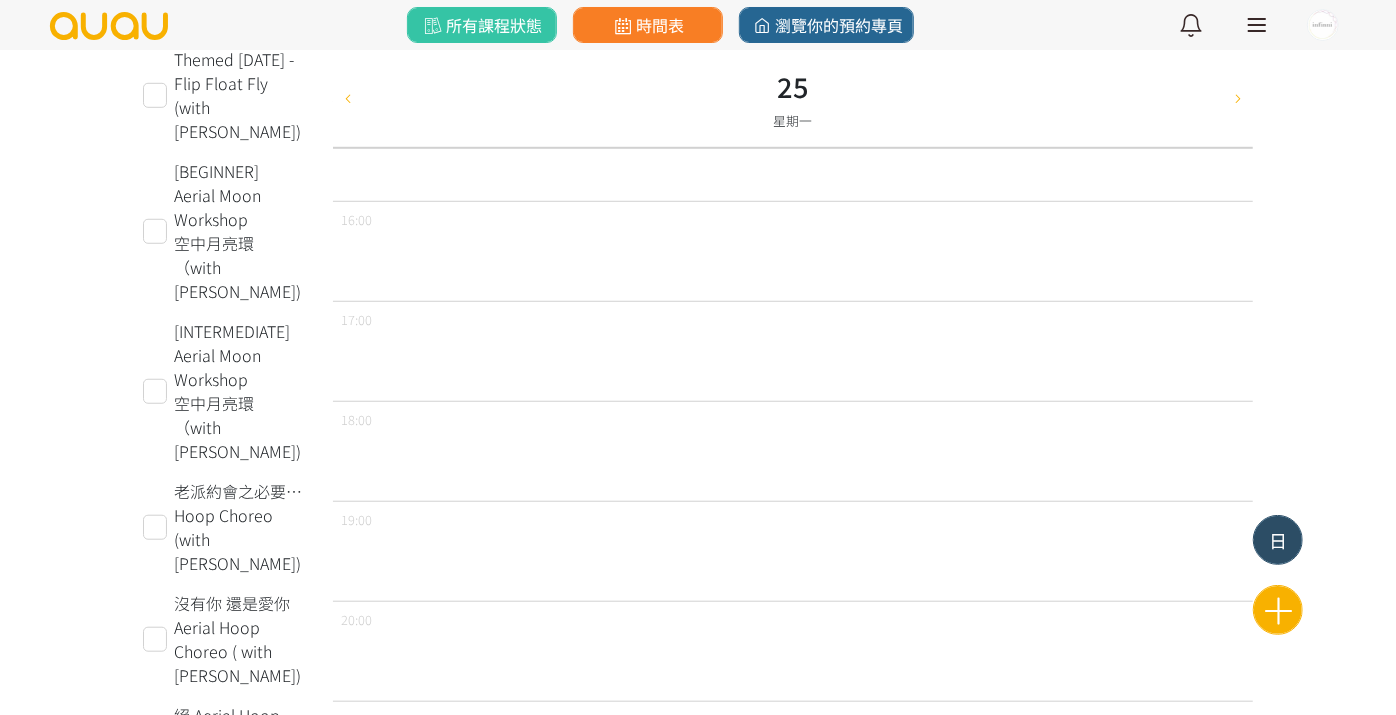 click on "日" at bounding box center [1278, 540] 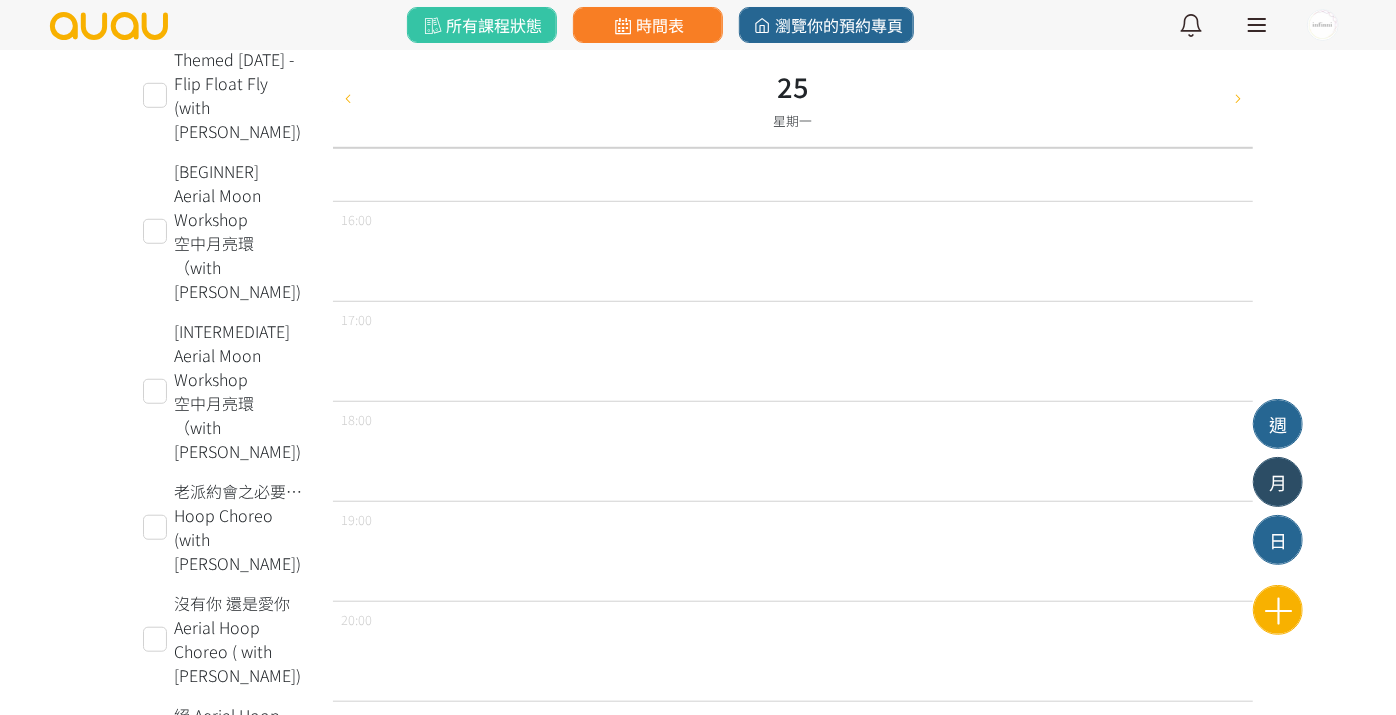 click on "月" at bounding box center [1278, 482] 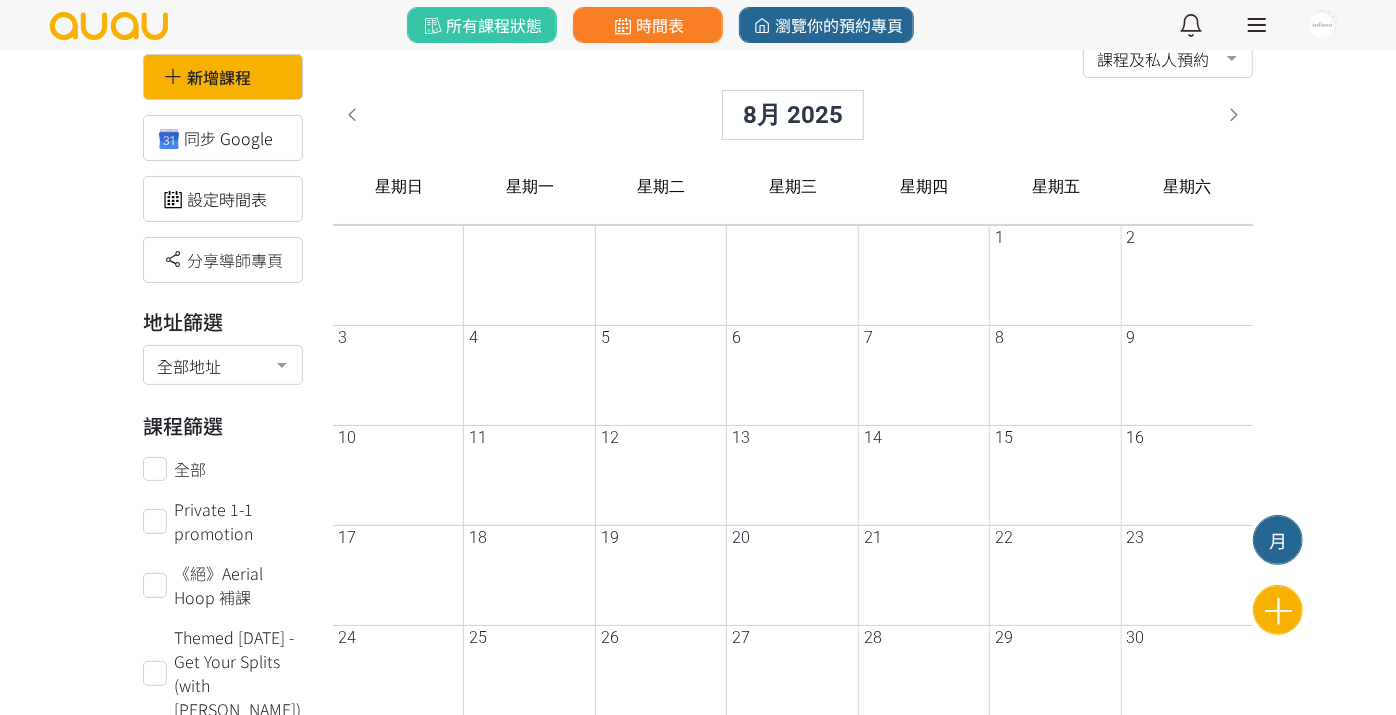 scroll, scrollTop: 0, scrollLeft: 0, axis: both 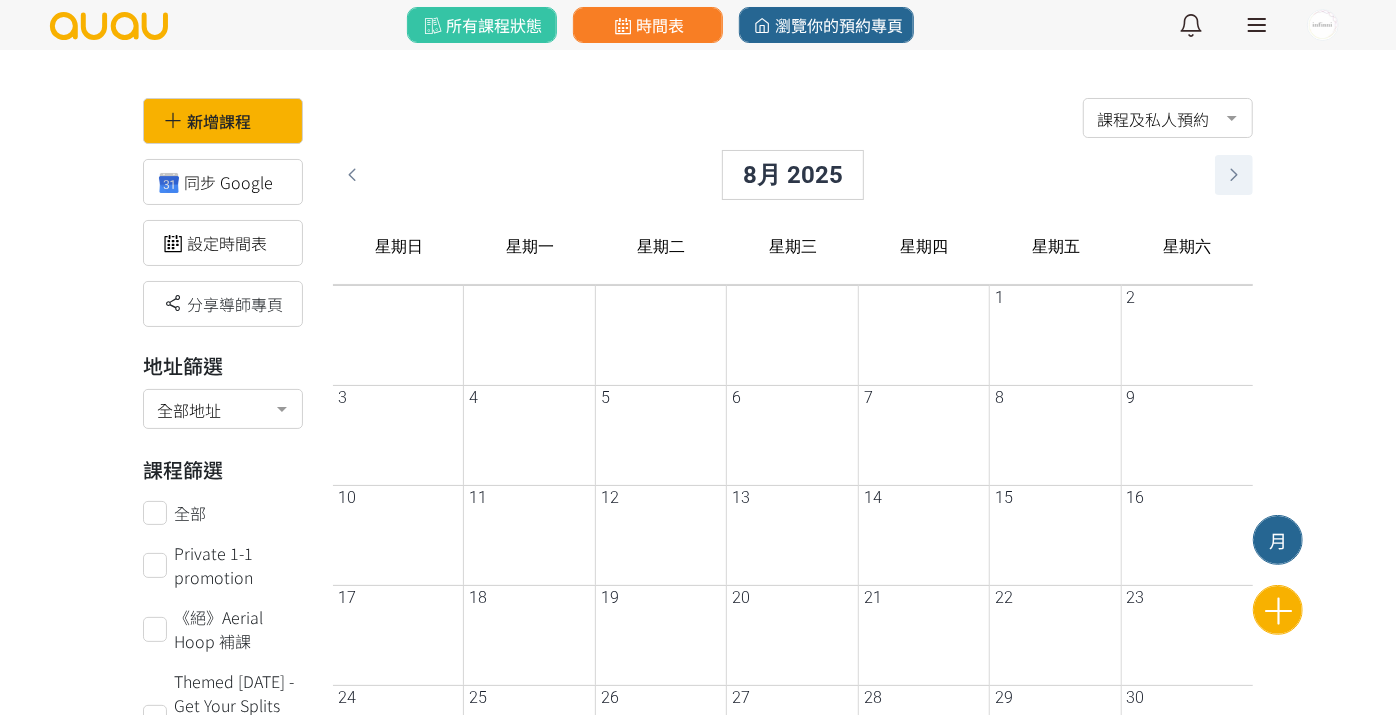click at bounding box center (1234, 175) 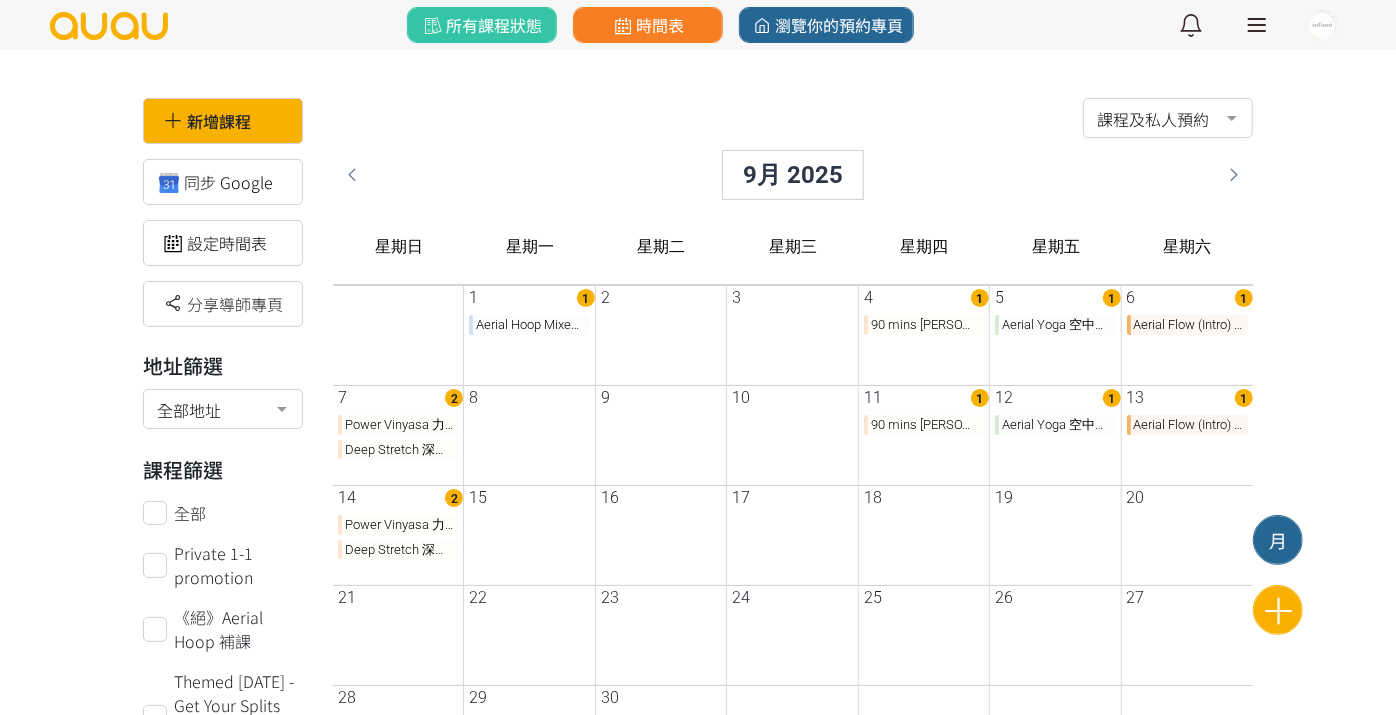 click on "Aerial Hoop Mixed Level 空中呼拉圈 (with [PERSON_NAME])" at bounding box center (529, 325) 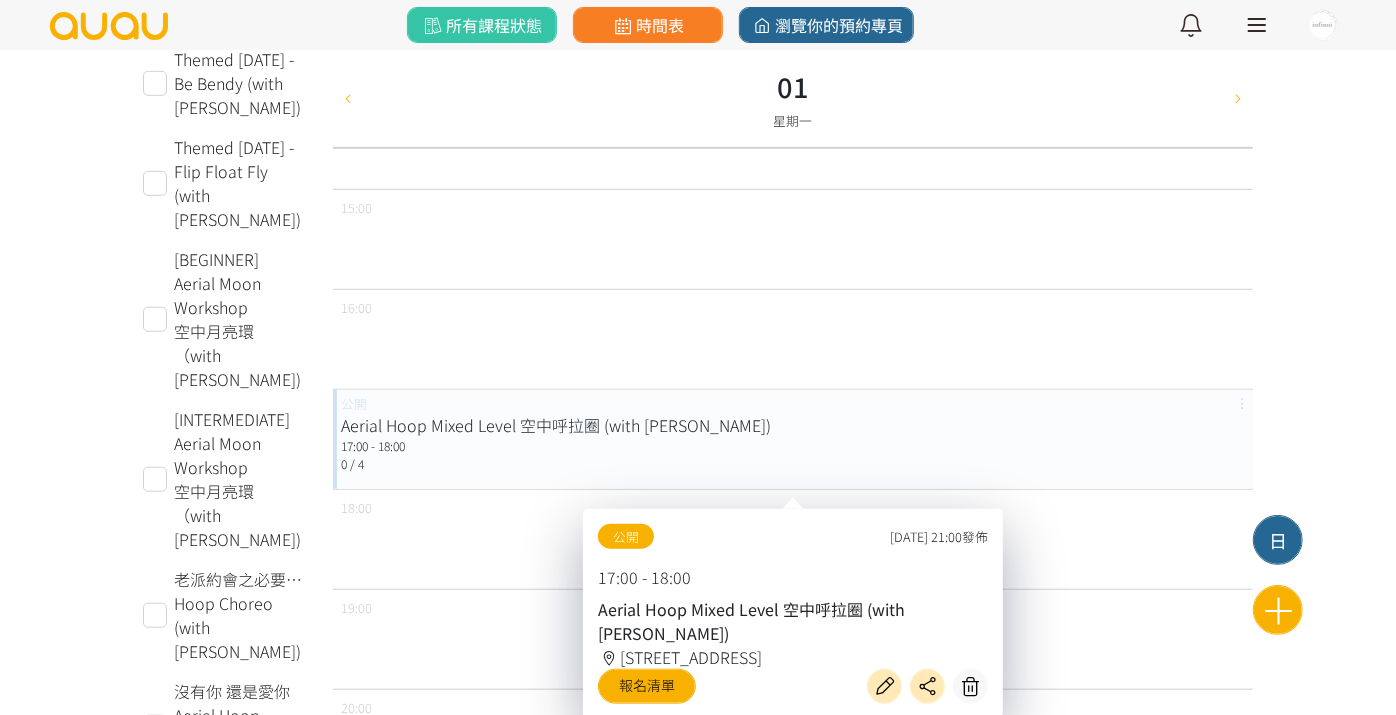 scroll, scrollTop: 838, scrollLeft: 0, axis: vertical 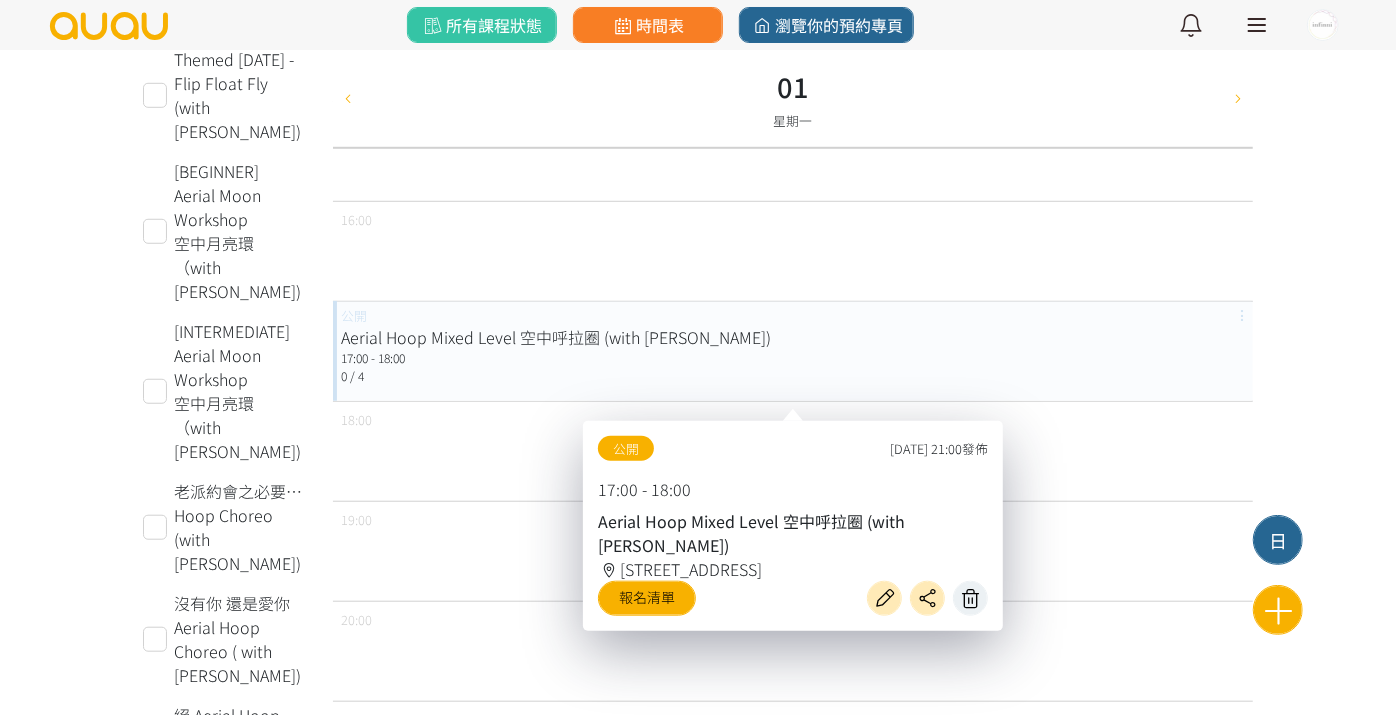 click at bounding box center [970, 598] 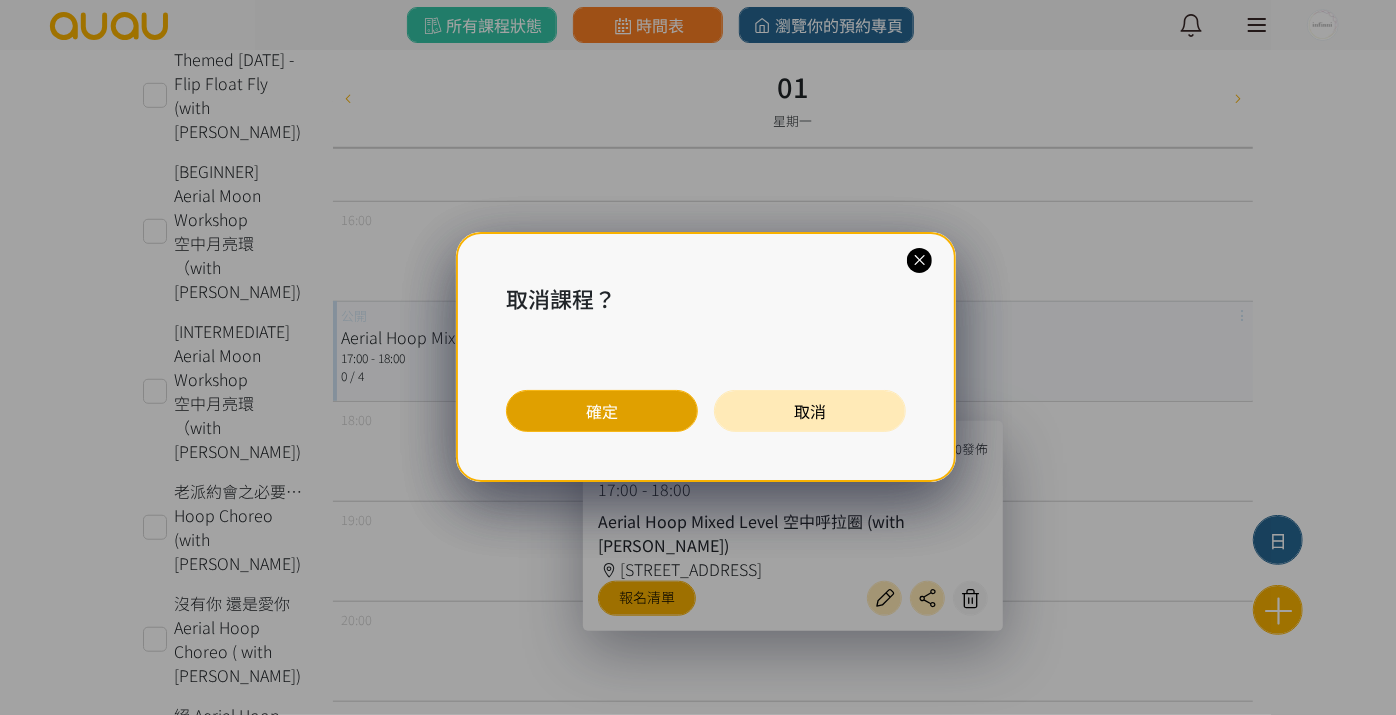 click on "確定" at bounding box center [602, 411] 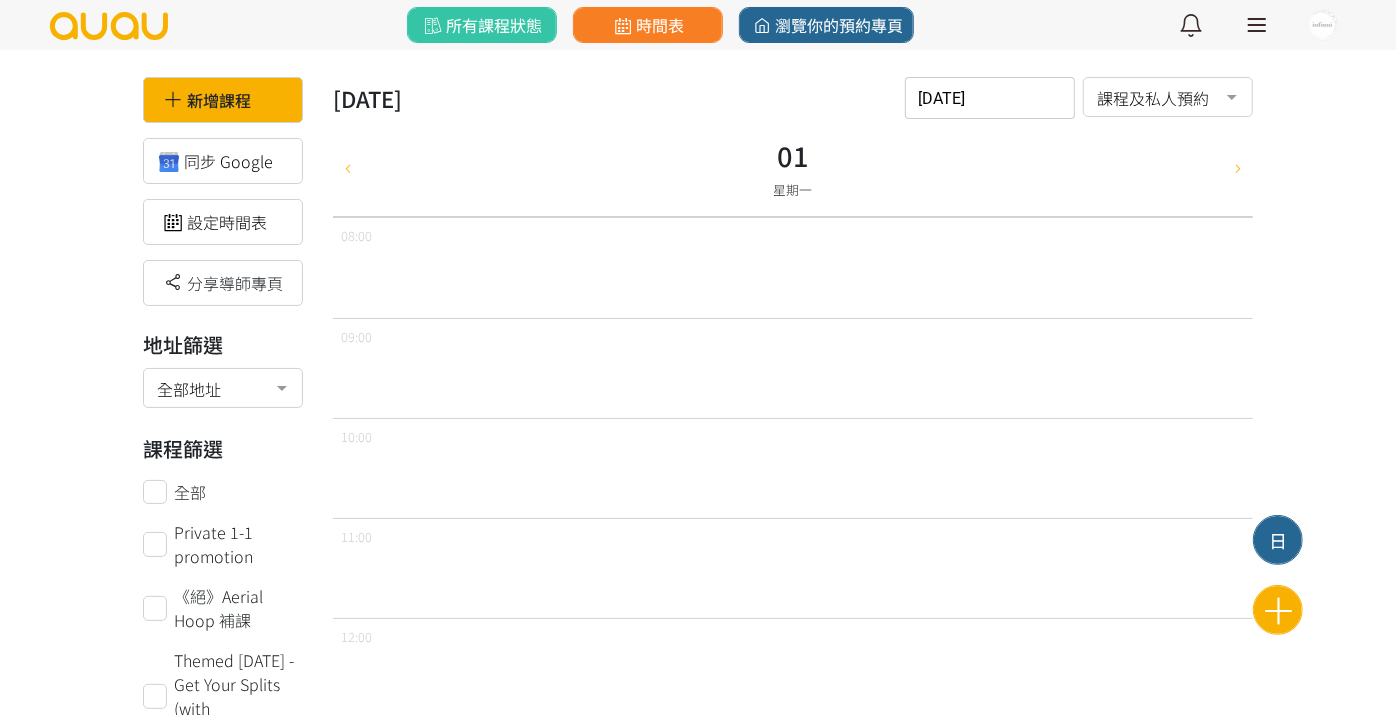 scroll, scrollTop: 0, scrollLeft: 0, axis: both 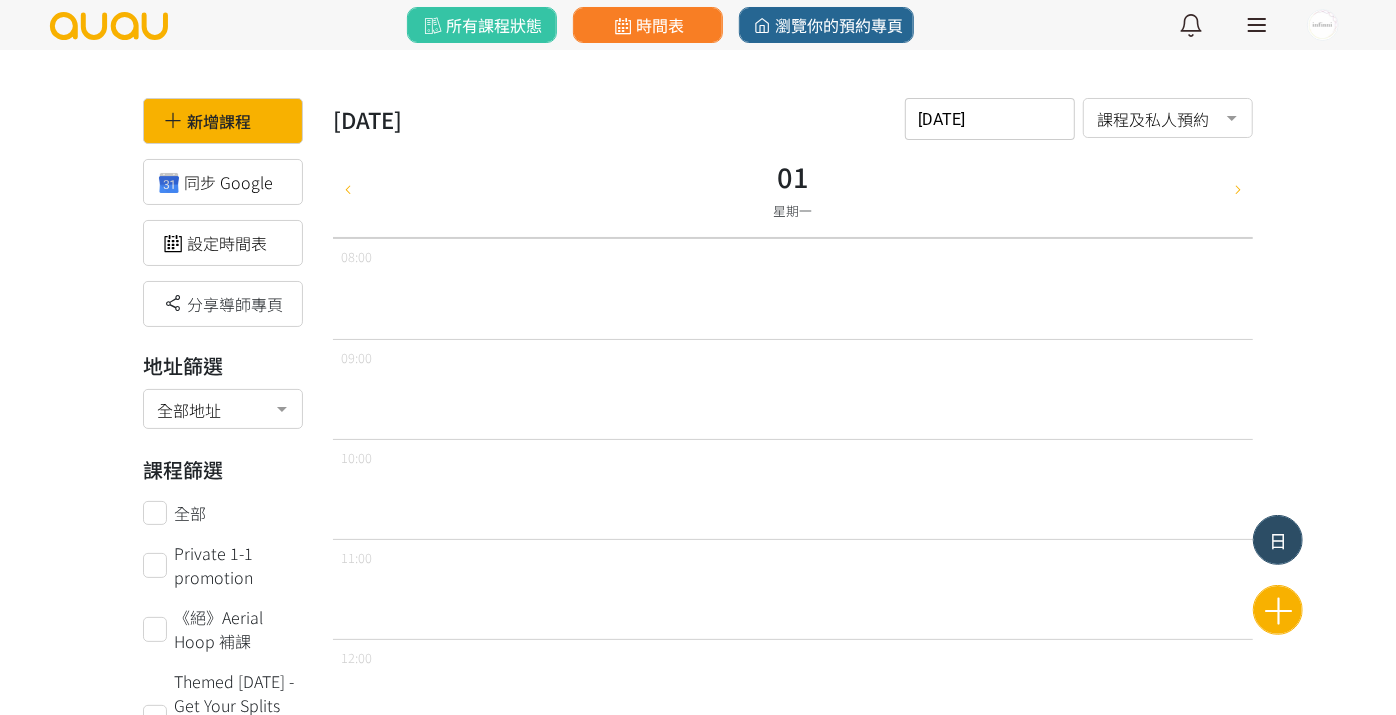 click on "日" at bounding box center [1278, 540] 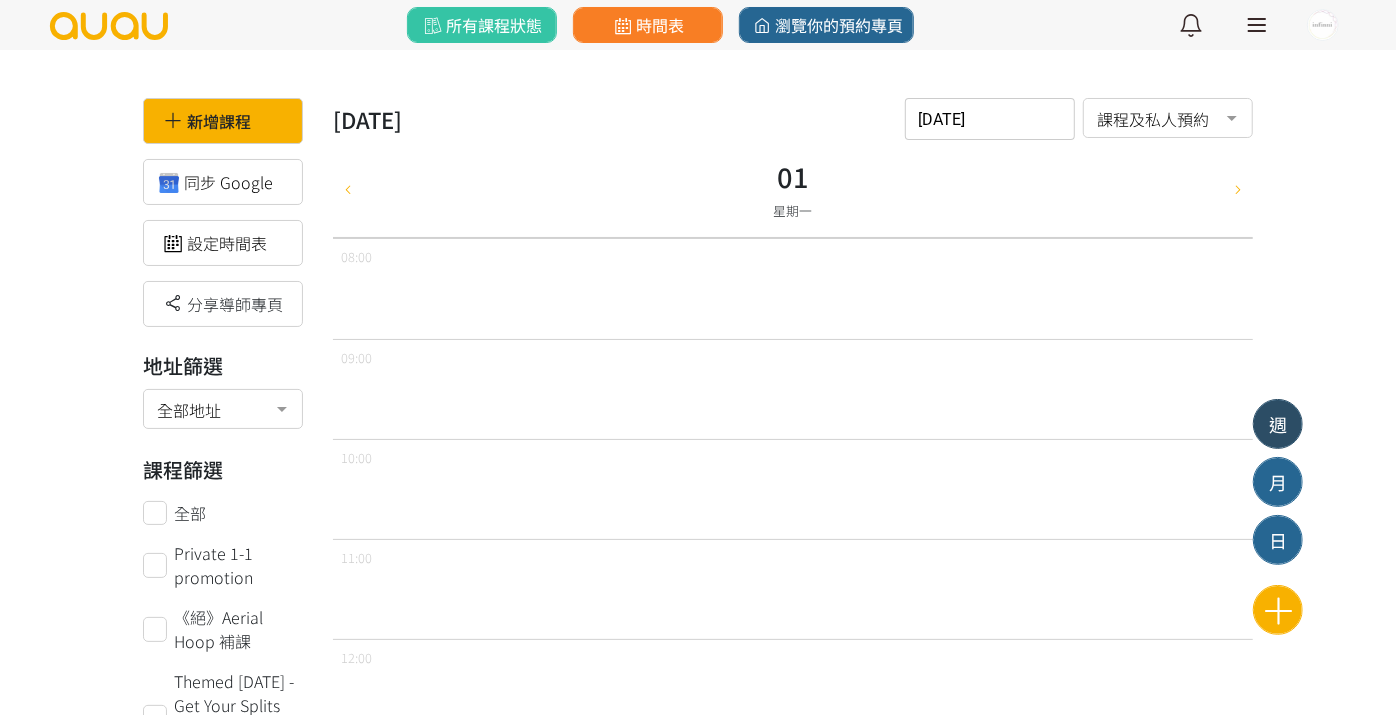 click on "週" at bounding box center [1278, 424] 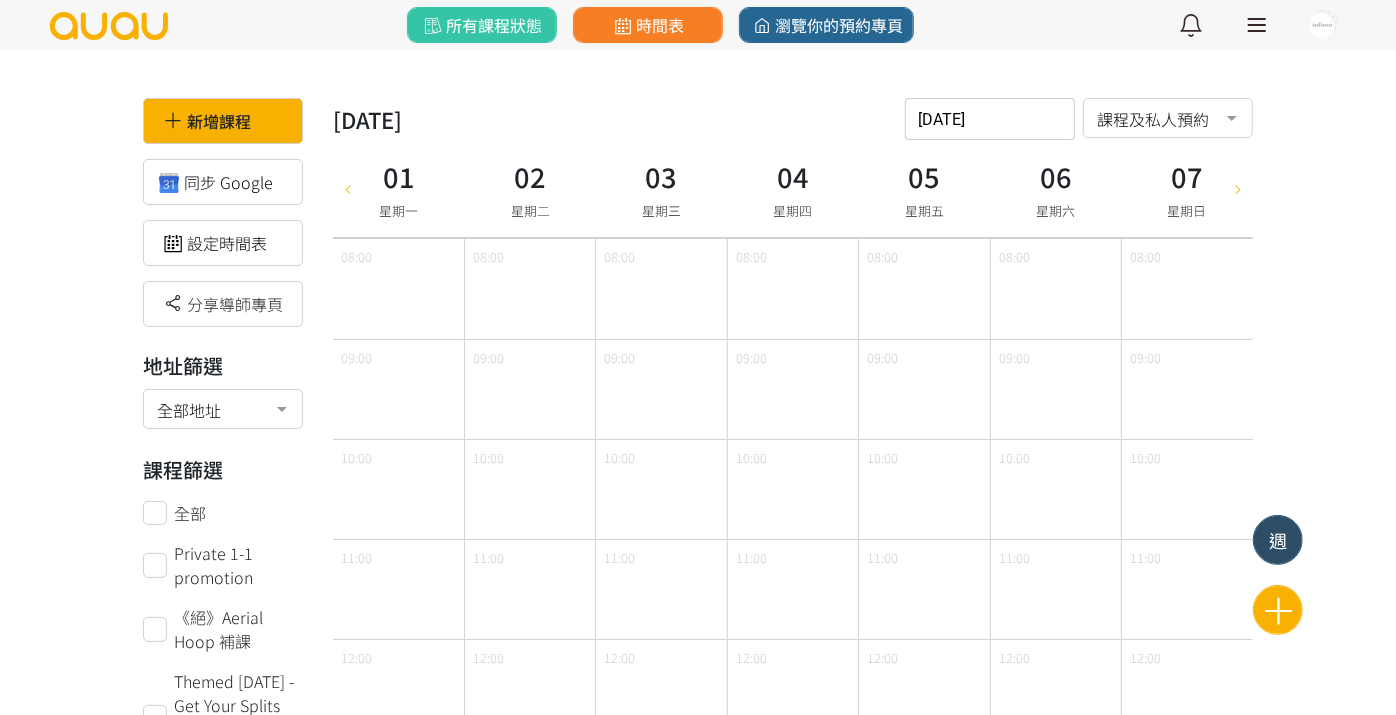click on "週" at bounding box center [1278, 540] 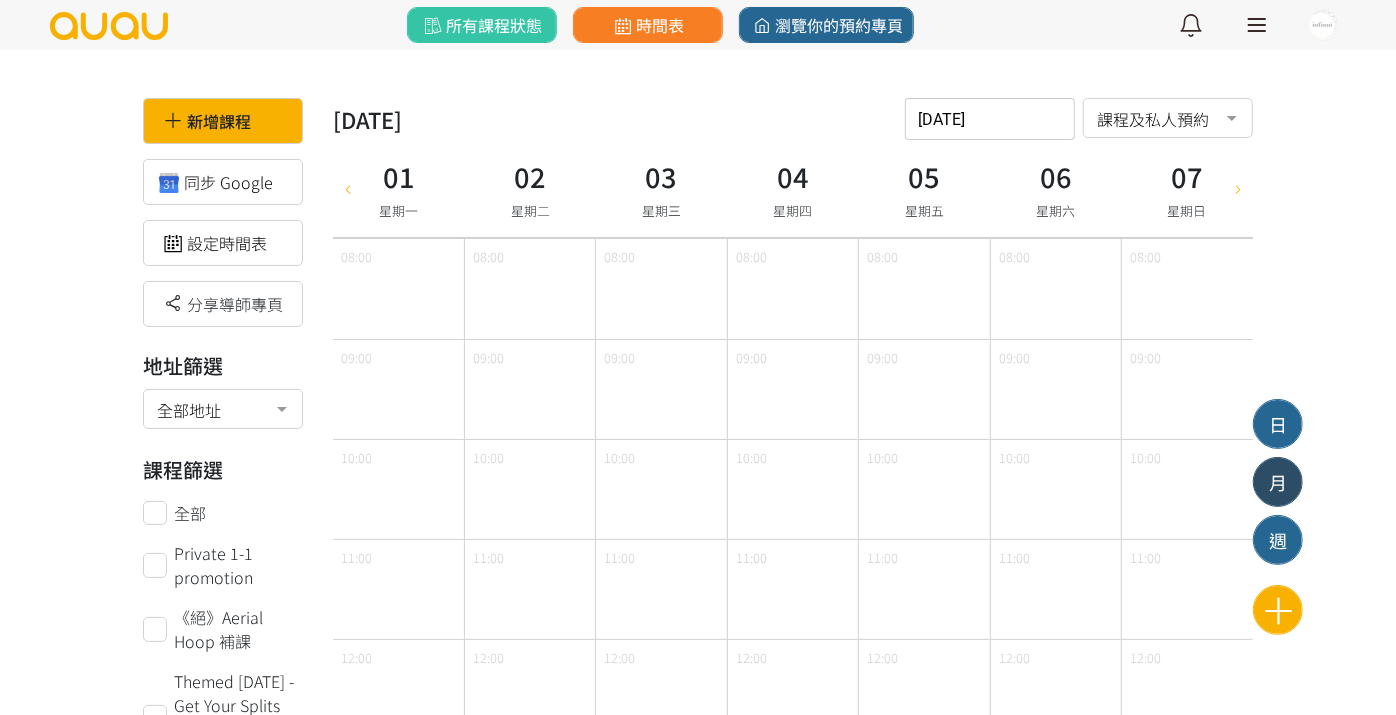 click on "月" at bounding box center (1278, 482) 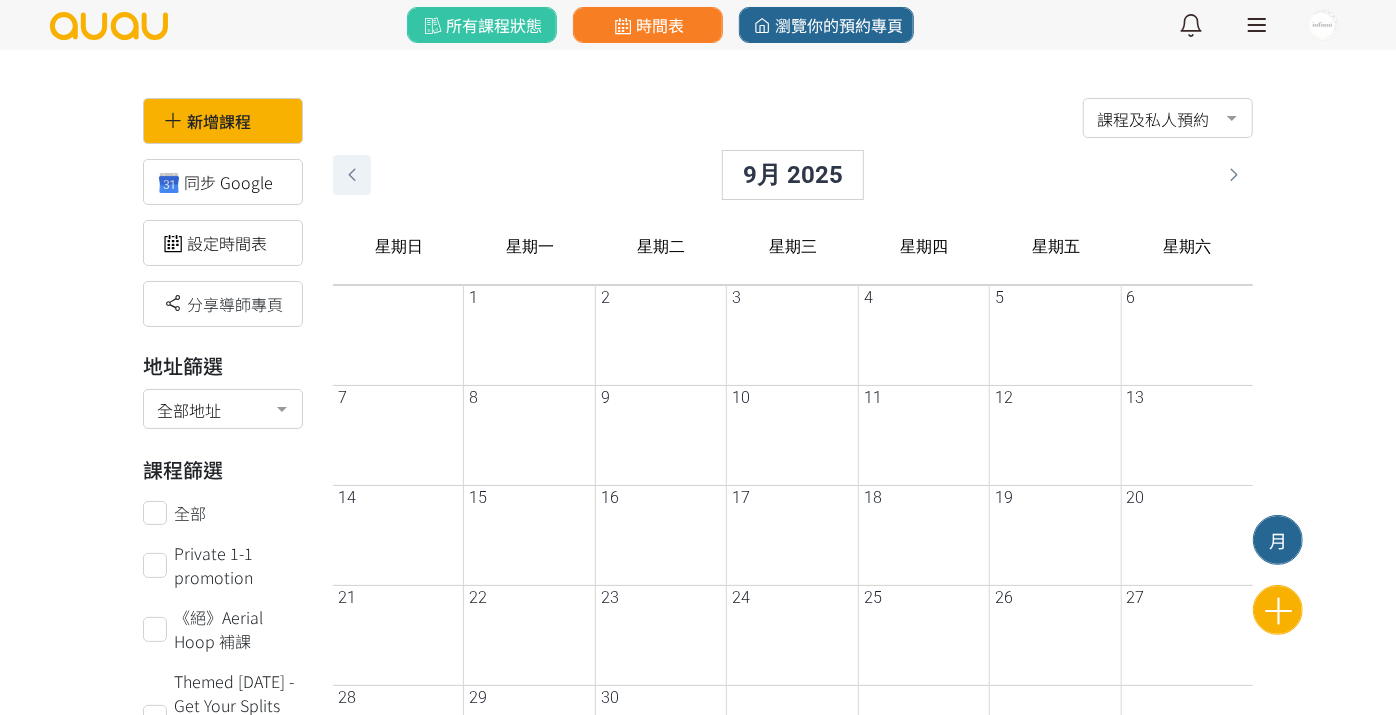click at bounding box center [352, 175] 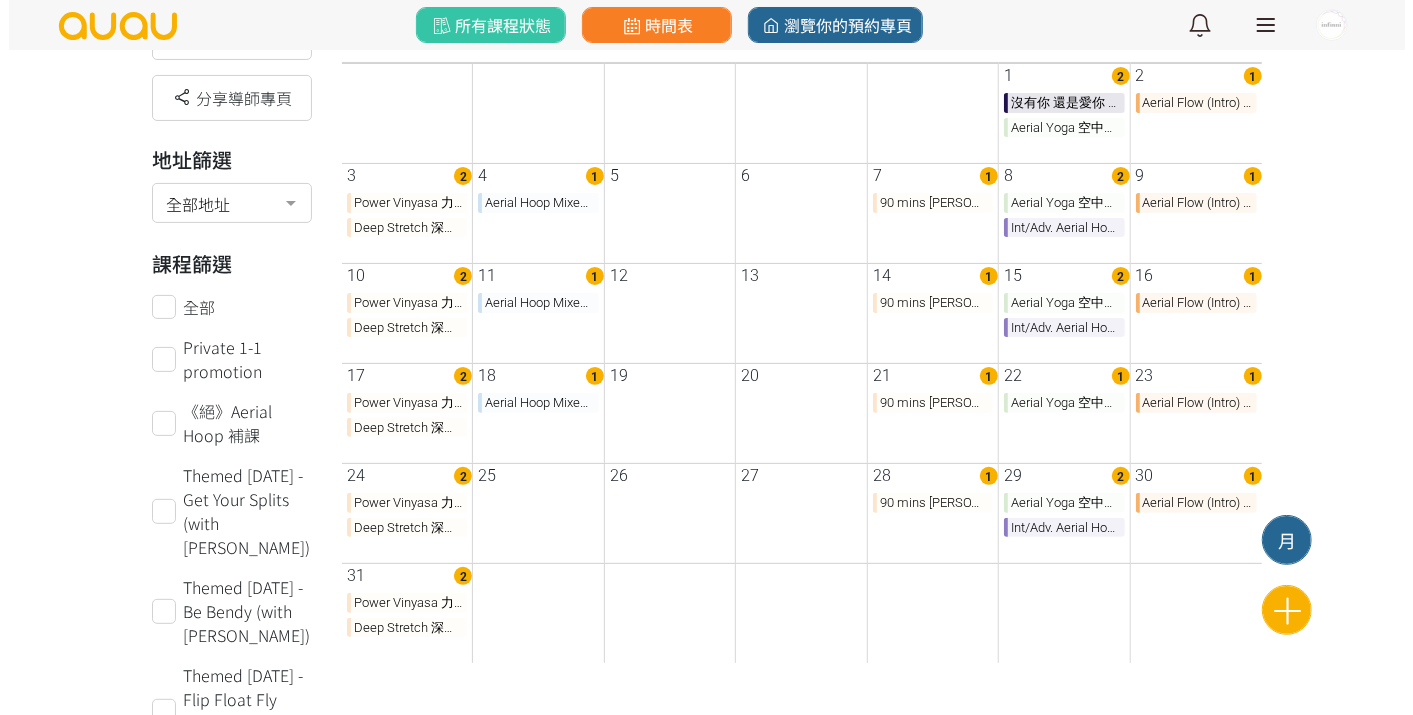 scroll, scrollTop: 111, scrollLeft: 0, axis: vertical 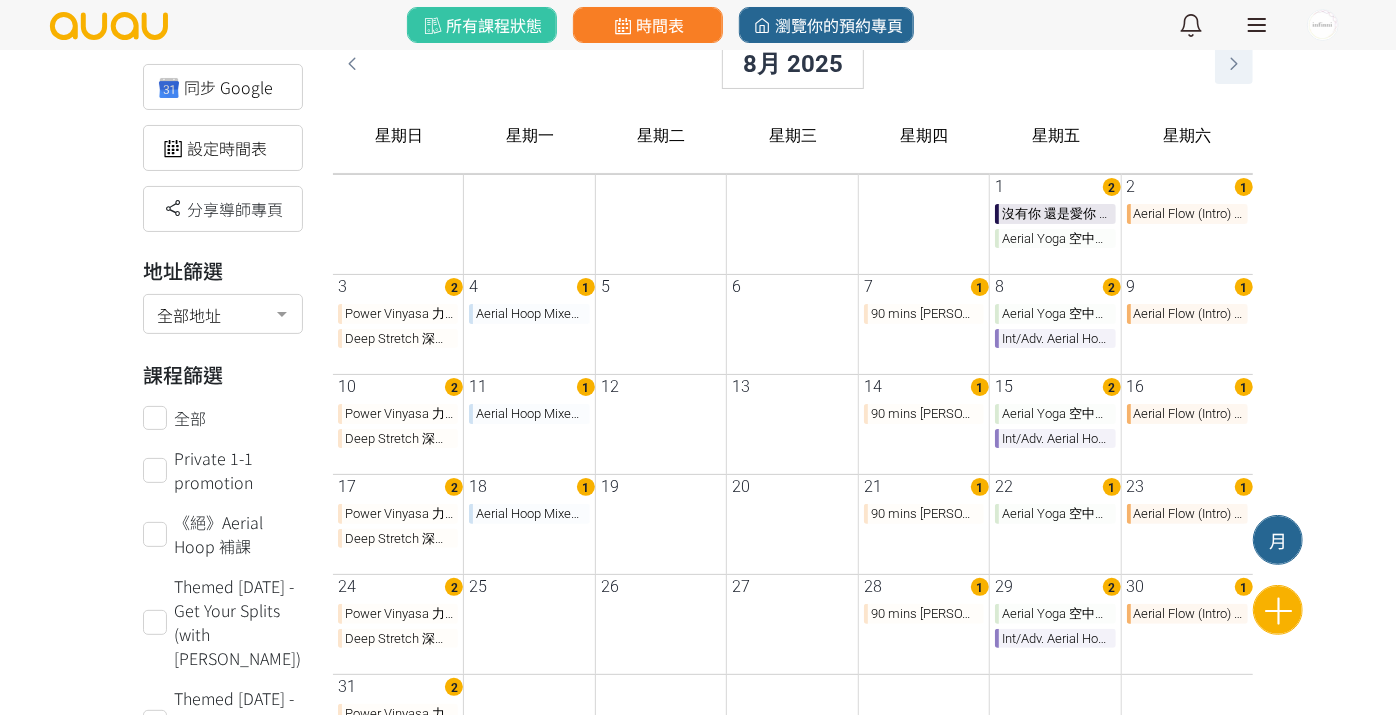 click at bounding box center (1234, 64) 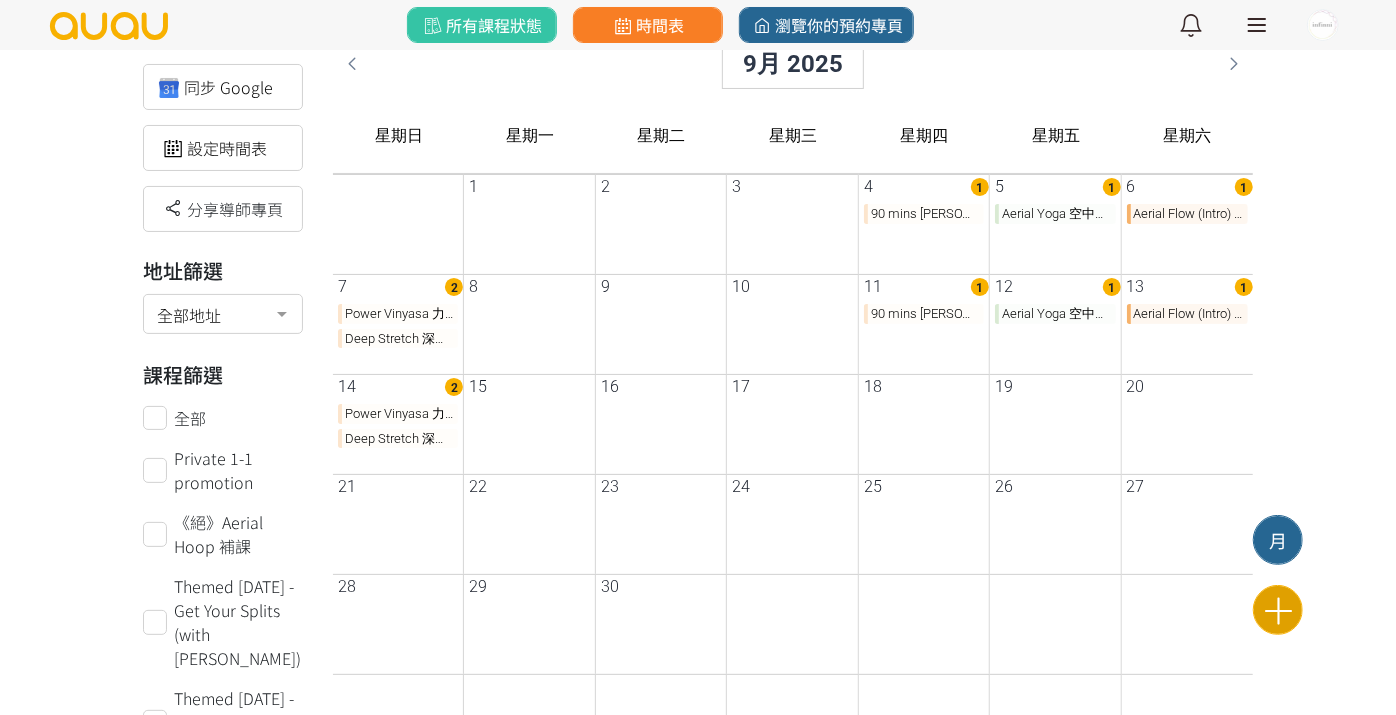 click at bounding box center [1278, 610] 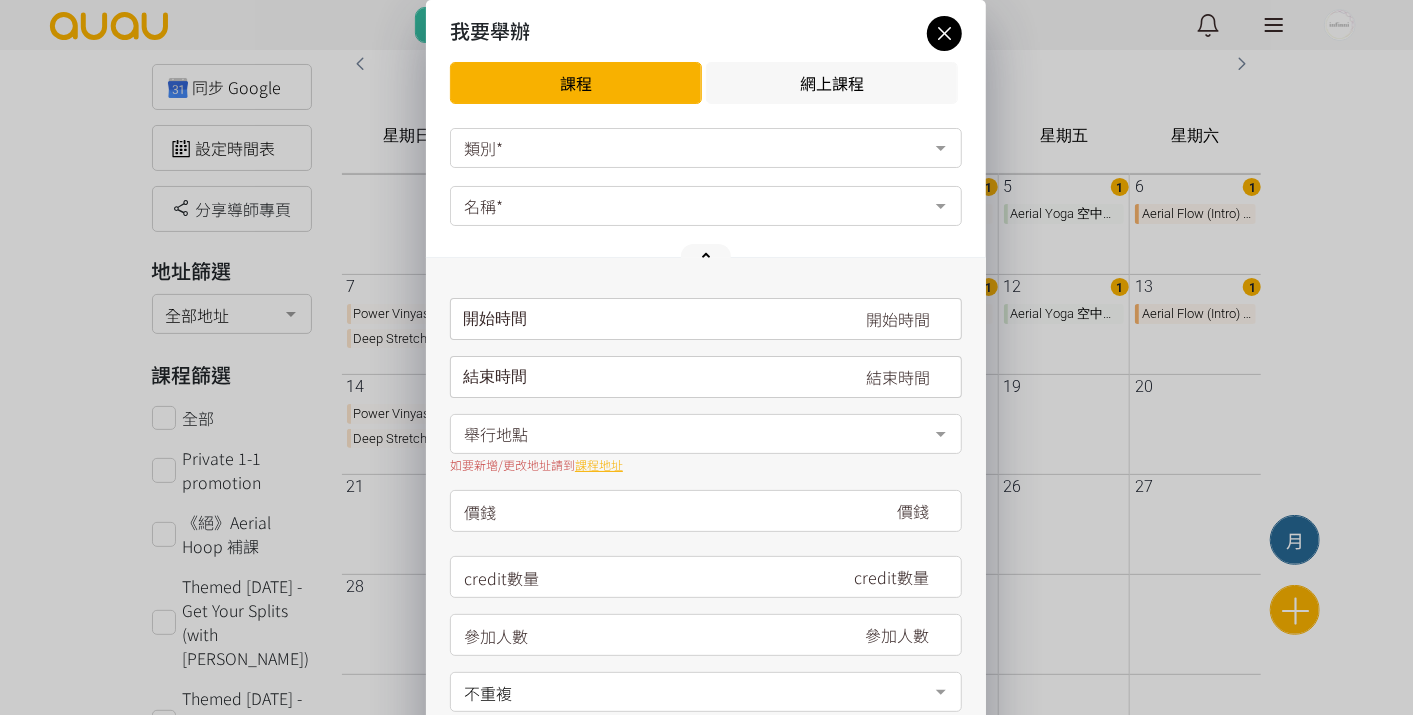 click on "類別*" at bounding box center (706, 148) 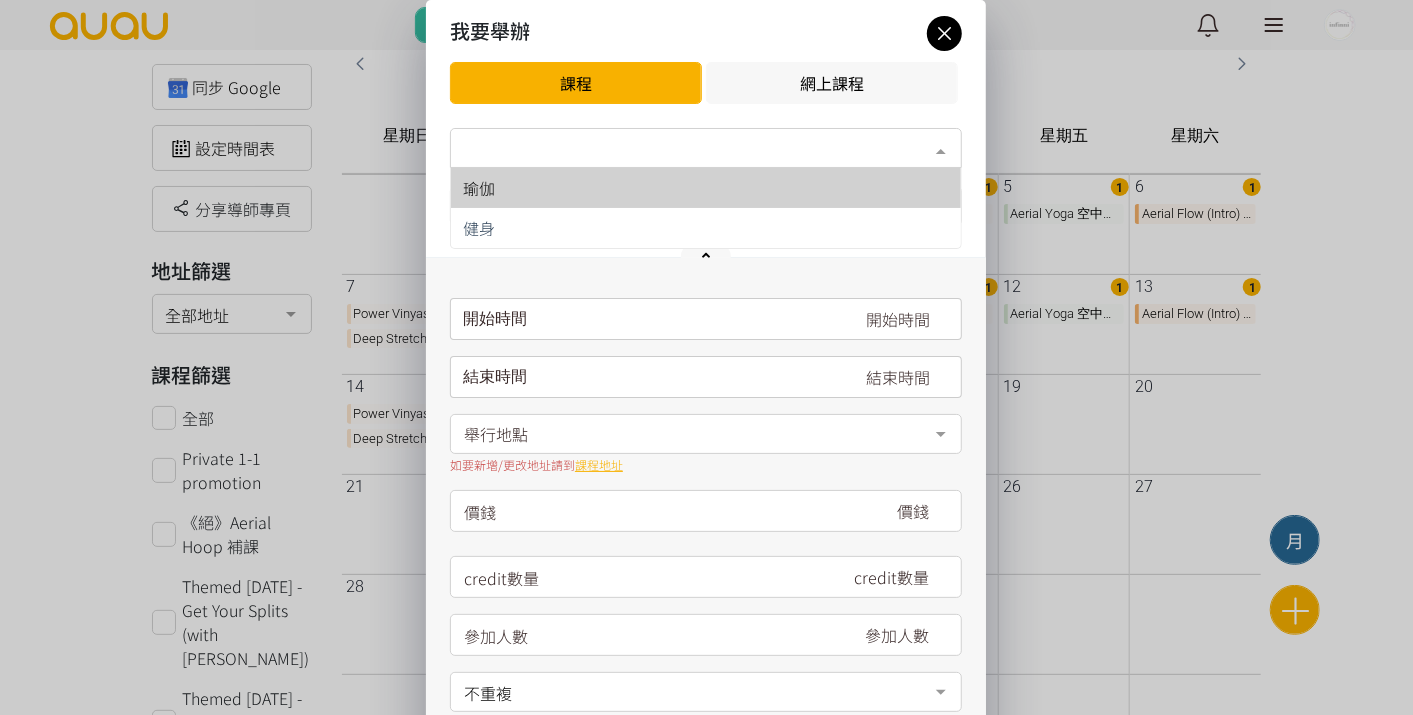 click on "瑜伽" at bounding box center [706, 188] 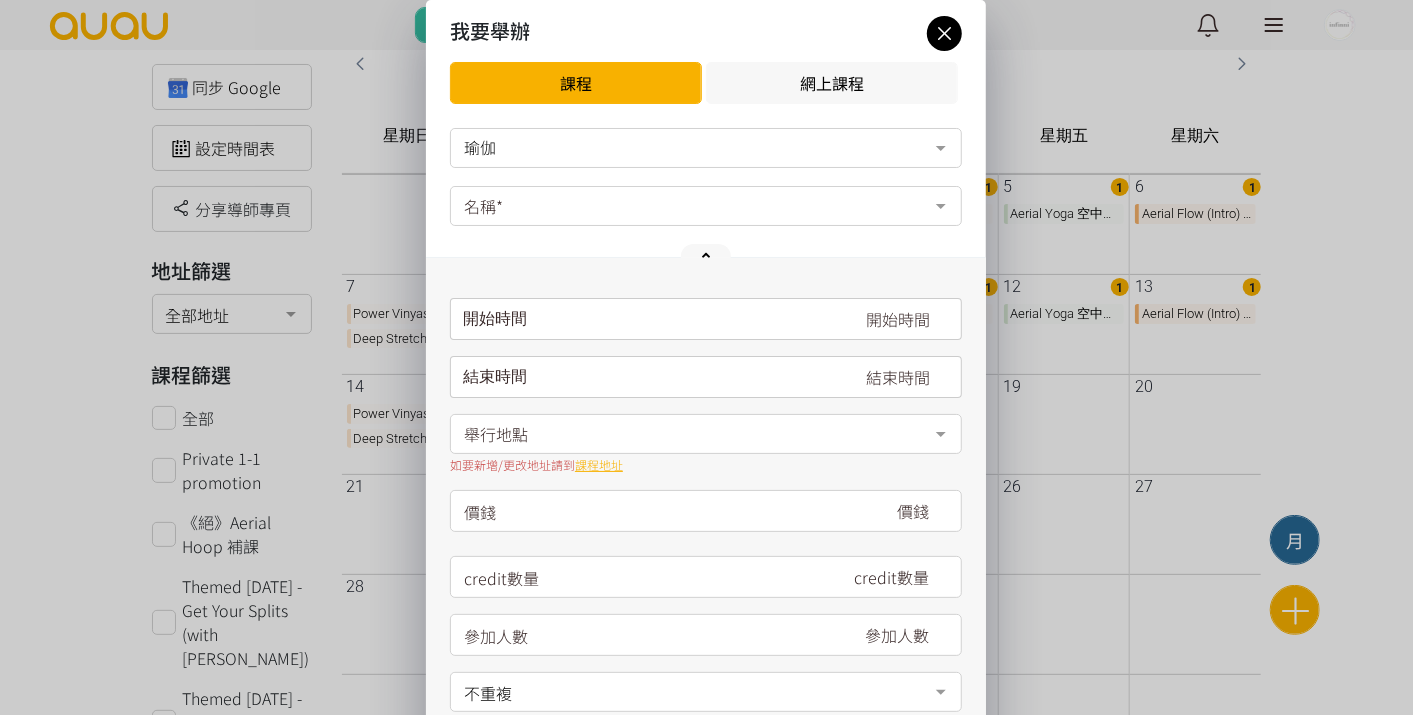 click on "名稱*" at bounding box center (706, 206) 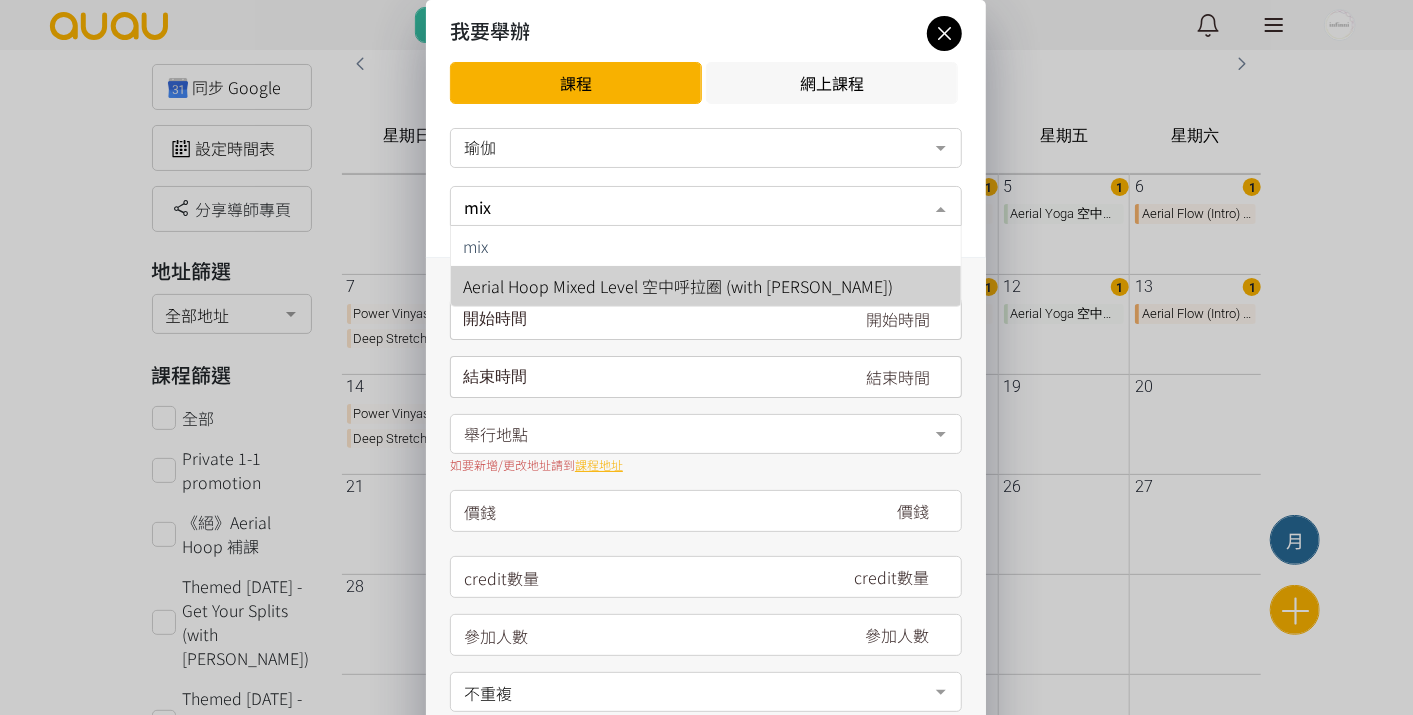 click on "Aerial Hoop Mixed Level 空中呼拉圈 (with [PERSON_NAME])" at bounding box center [678, 286] 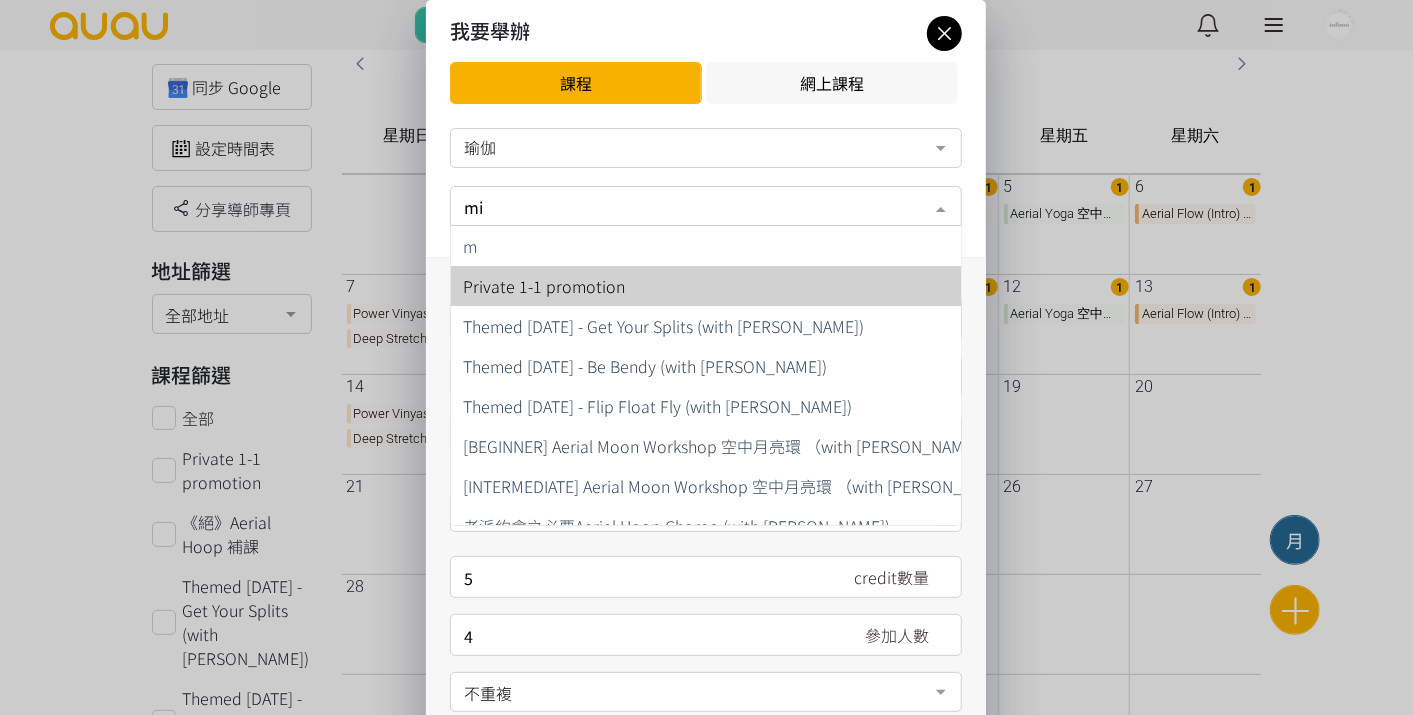 type on "mix" 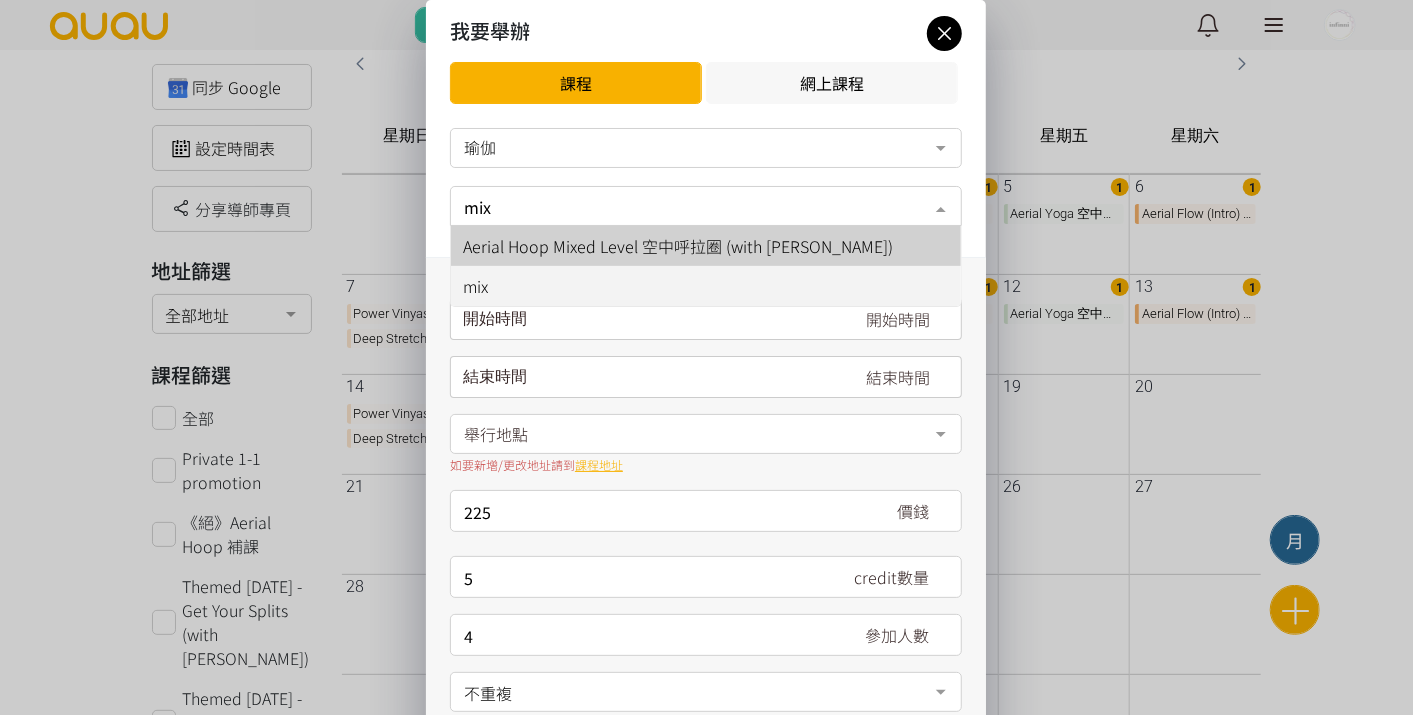 click on "Aerial Hoop Mixed Level 空中呼拉圈 (with [PERSON_NAME])" at bounding box center [678, 246] 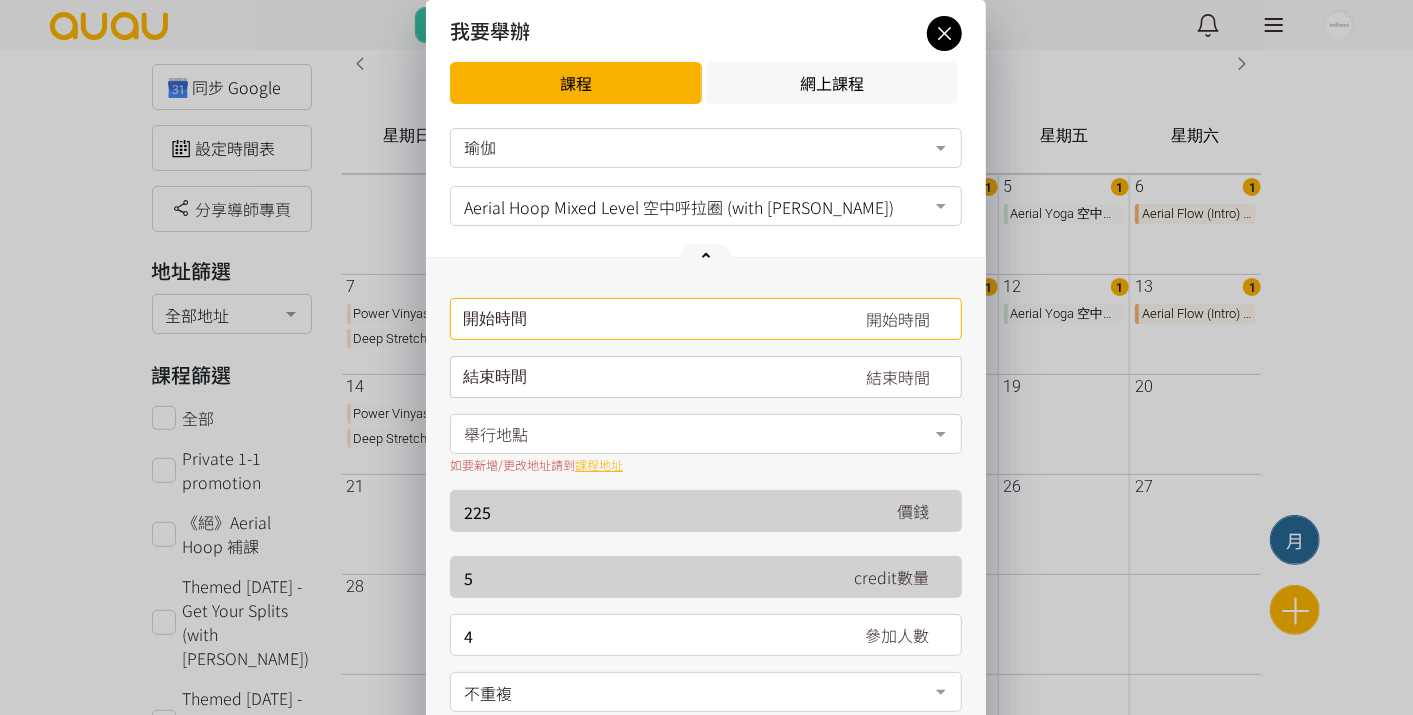 click on "請選擇時間表日期" at bounding box center (706, 319) 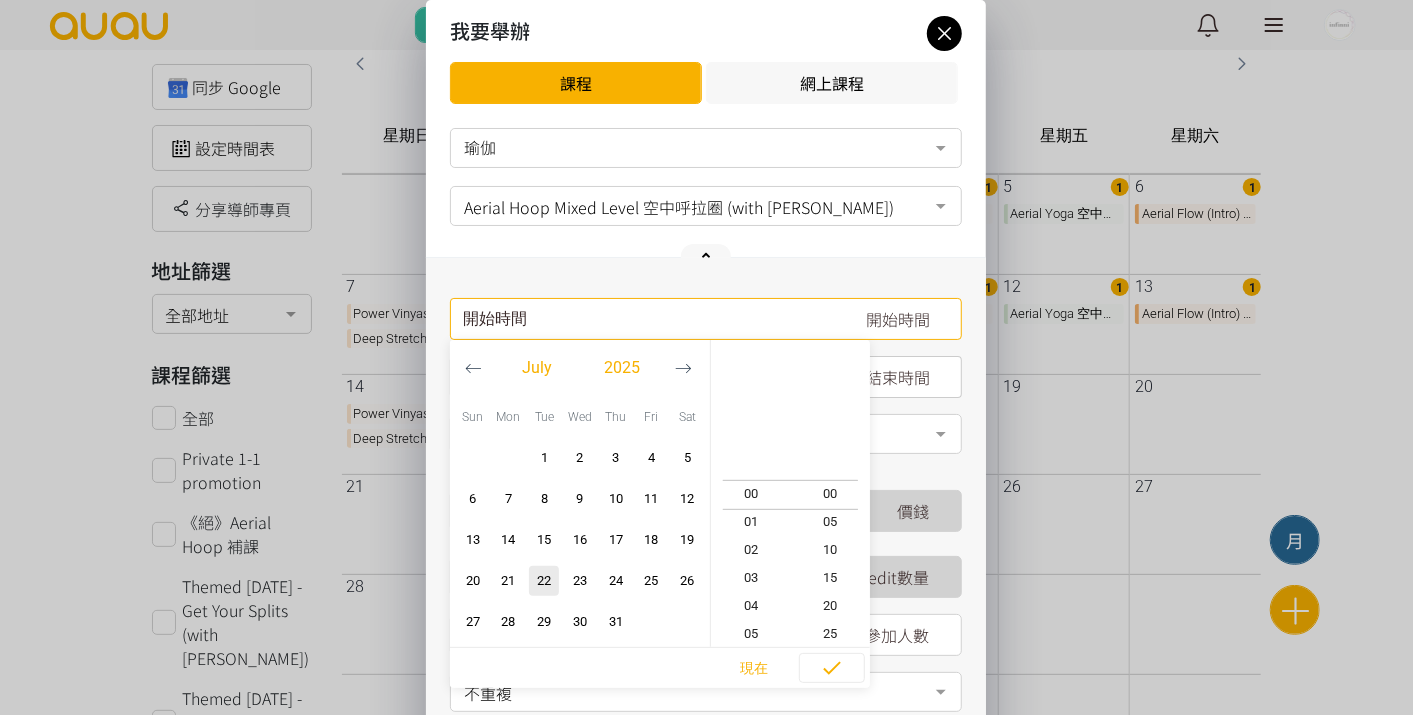 click 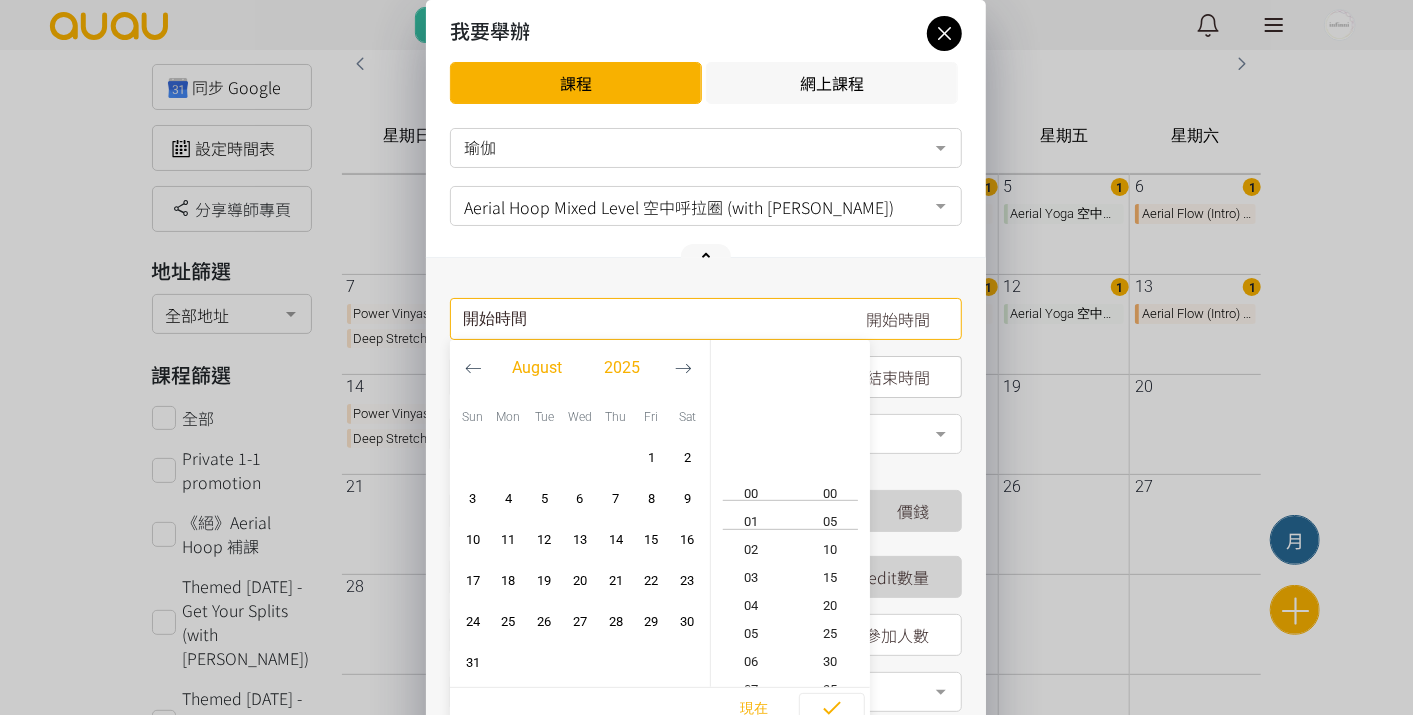 click 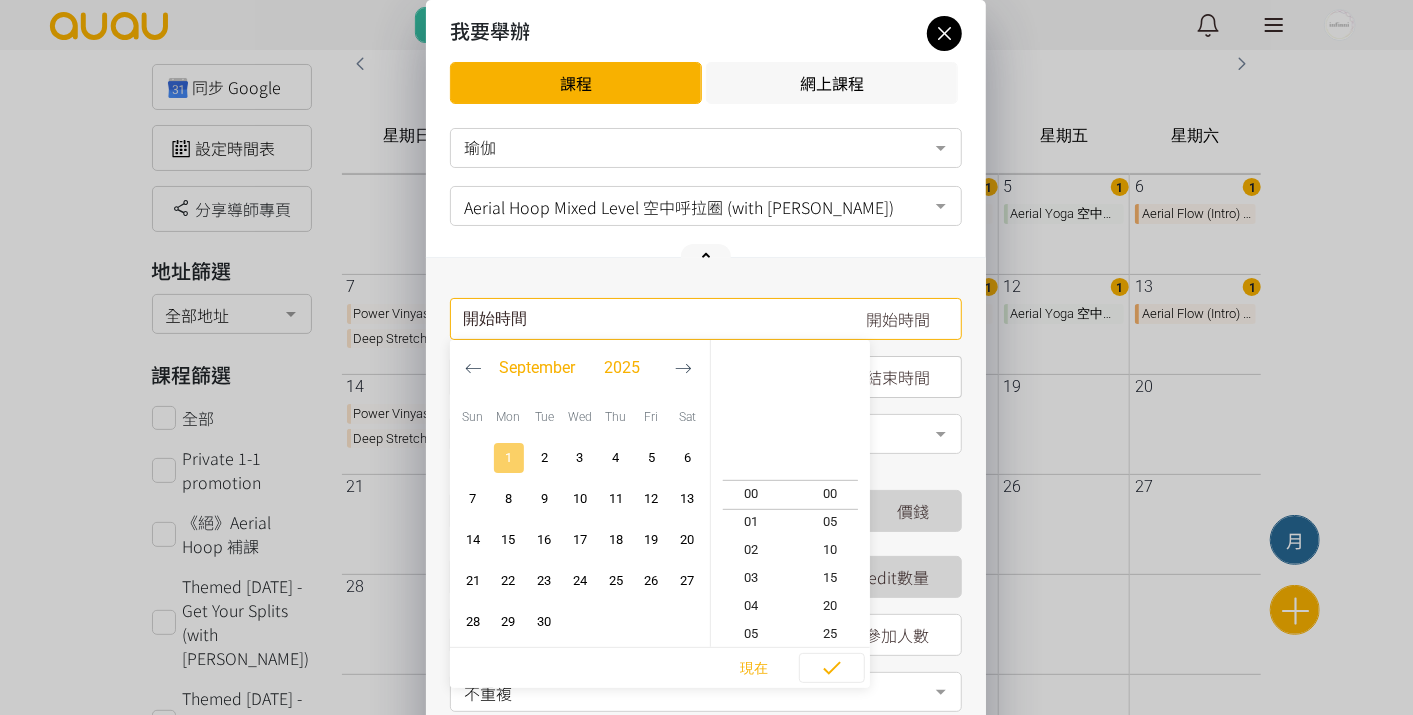 click at bounding box center (509, 458) 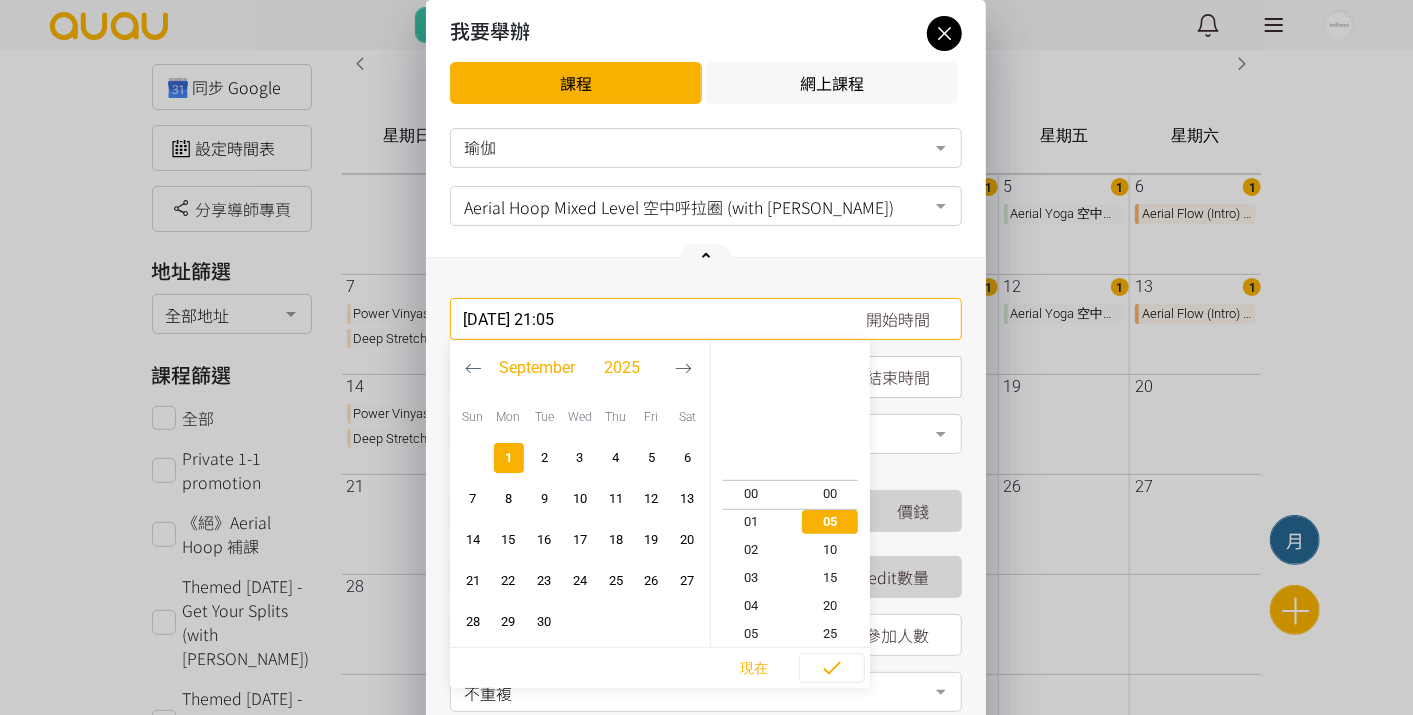 scroll, scrollTop: 588, scrollLeft: 0, axis: vertical 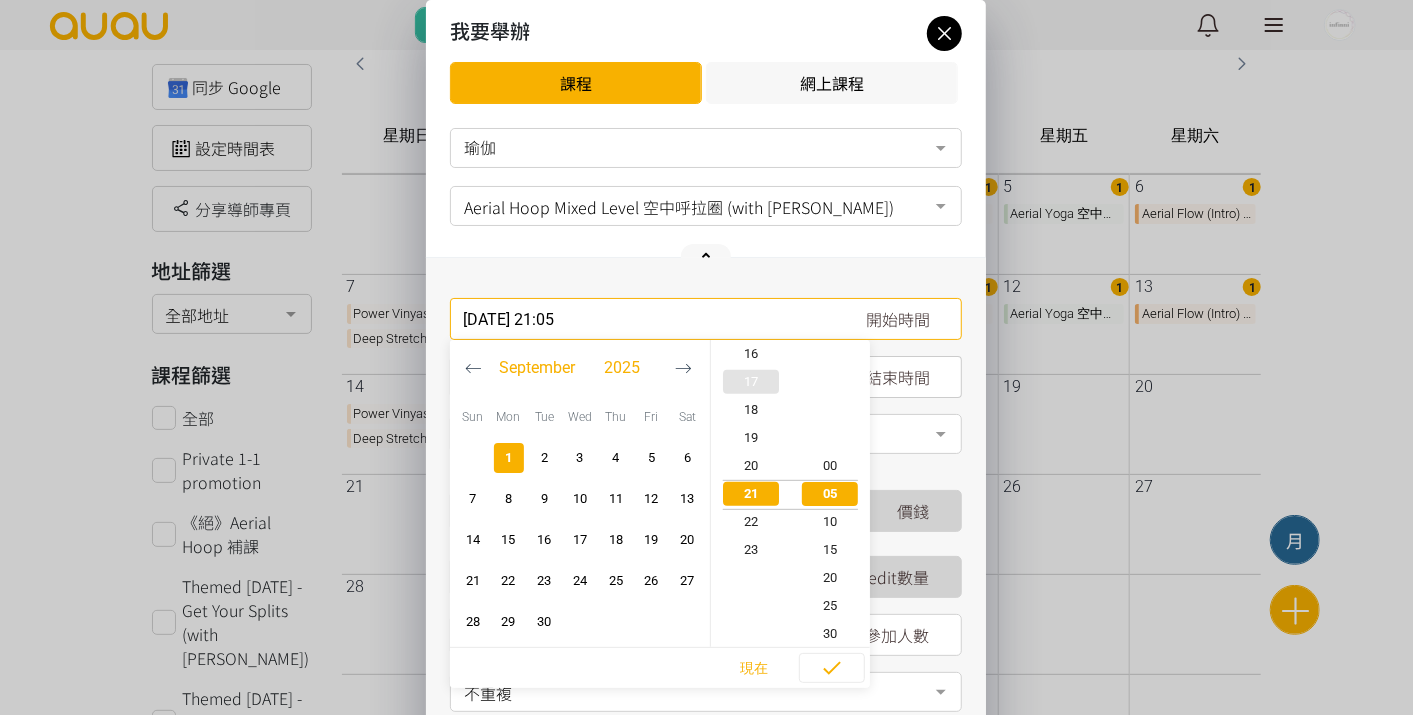 click on "17" at bounding box center (751, 382) 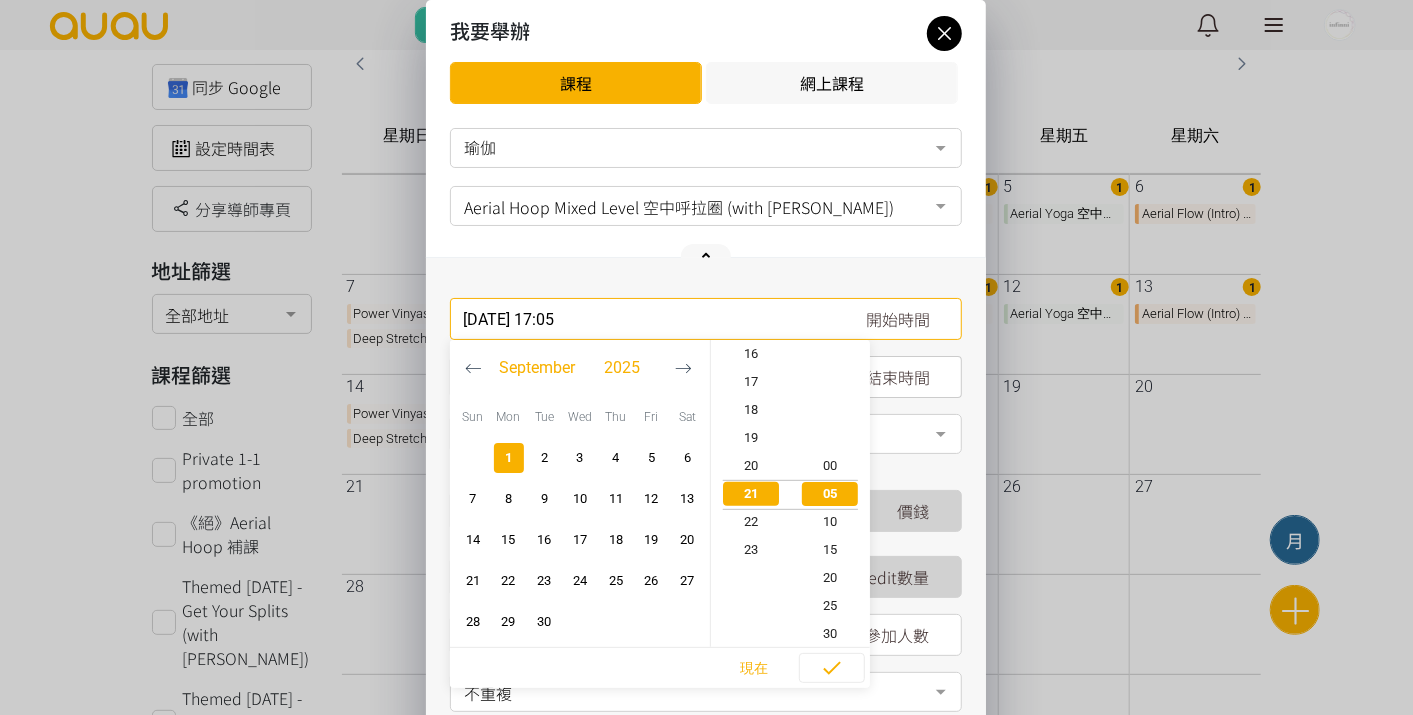 scroll, scrollTop: 476, scrollLeft: 0, axis: vertical 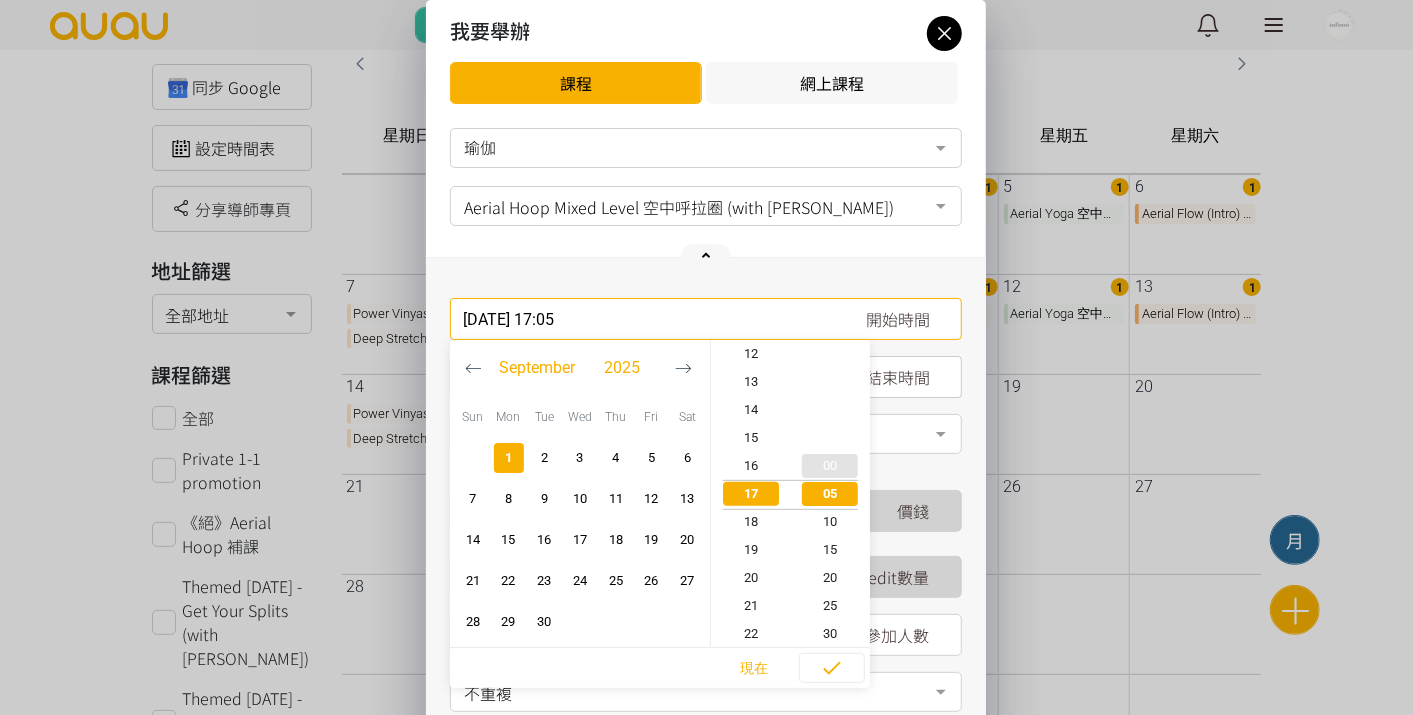 click on "00" at bounding box center (831, 466) 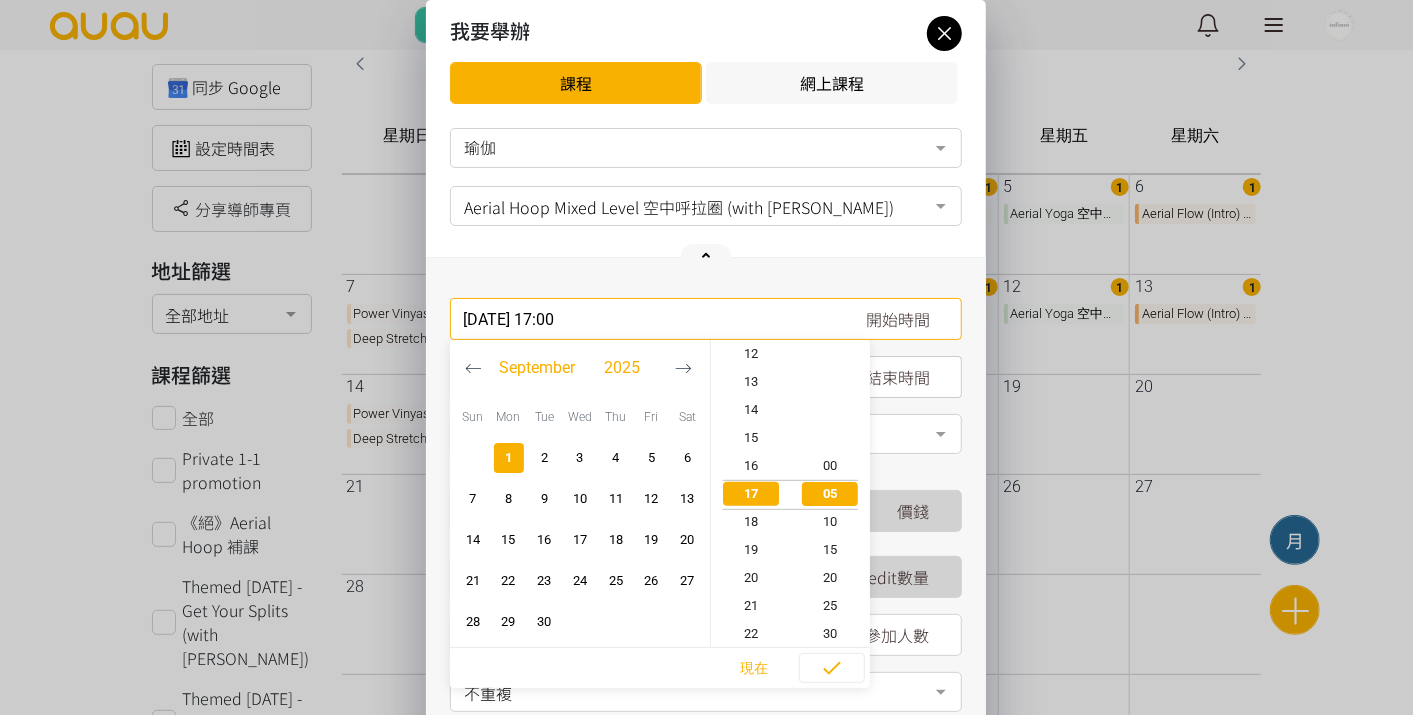 scroll, scrollTop: 476, scrollLeft: 0, axis: vertical 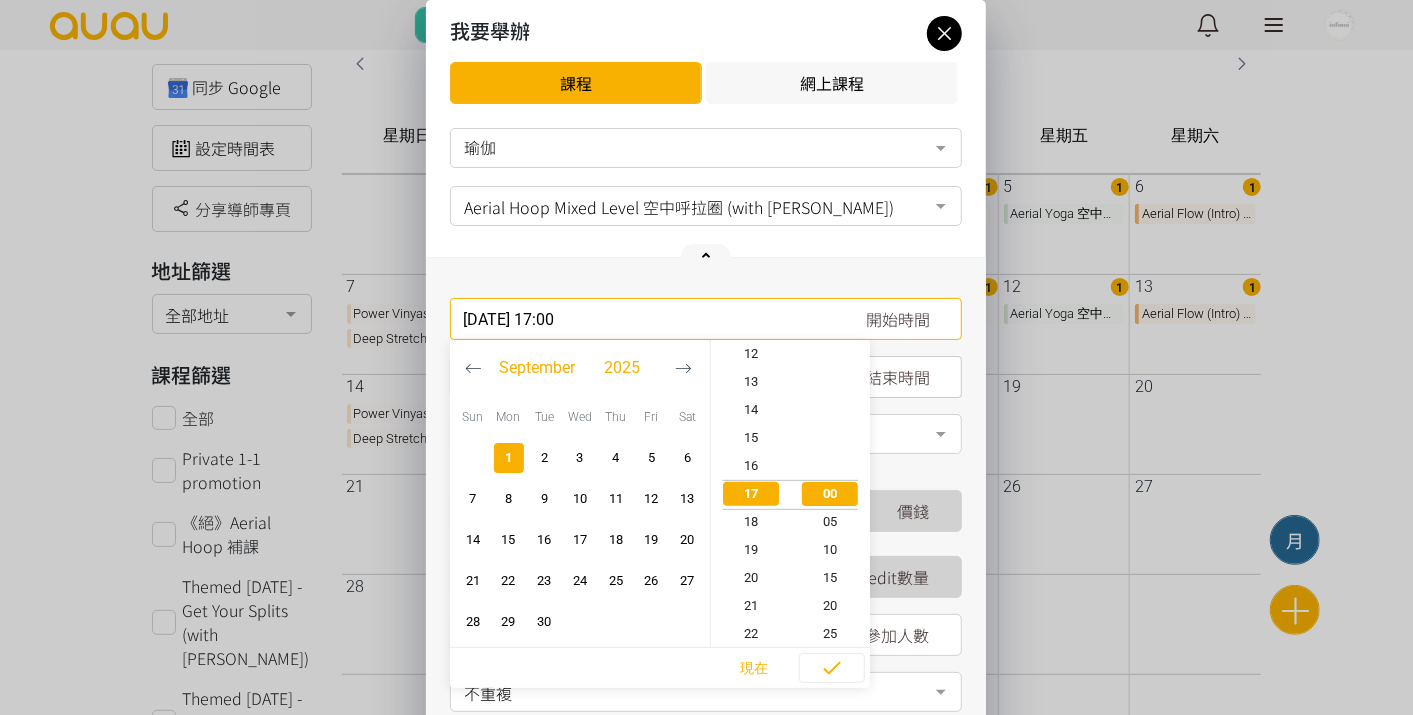 click on "舉行地點" at bounding box center [706, 434] 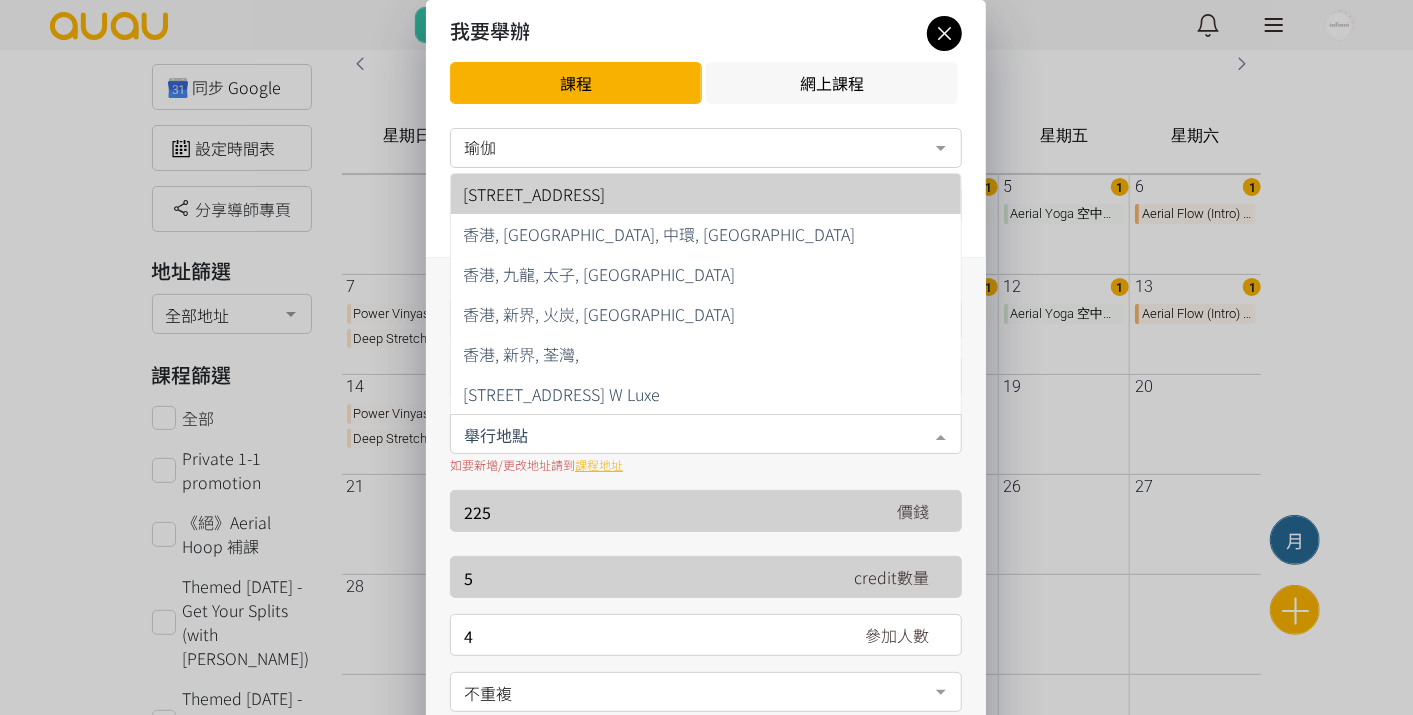 click on "[STREET_ADDRESS]" at bounding box center [706, 194] 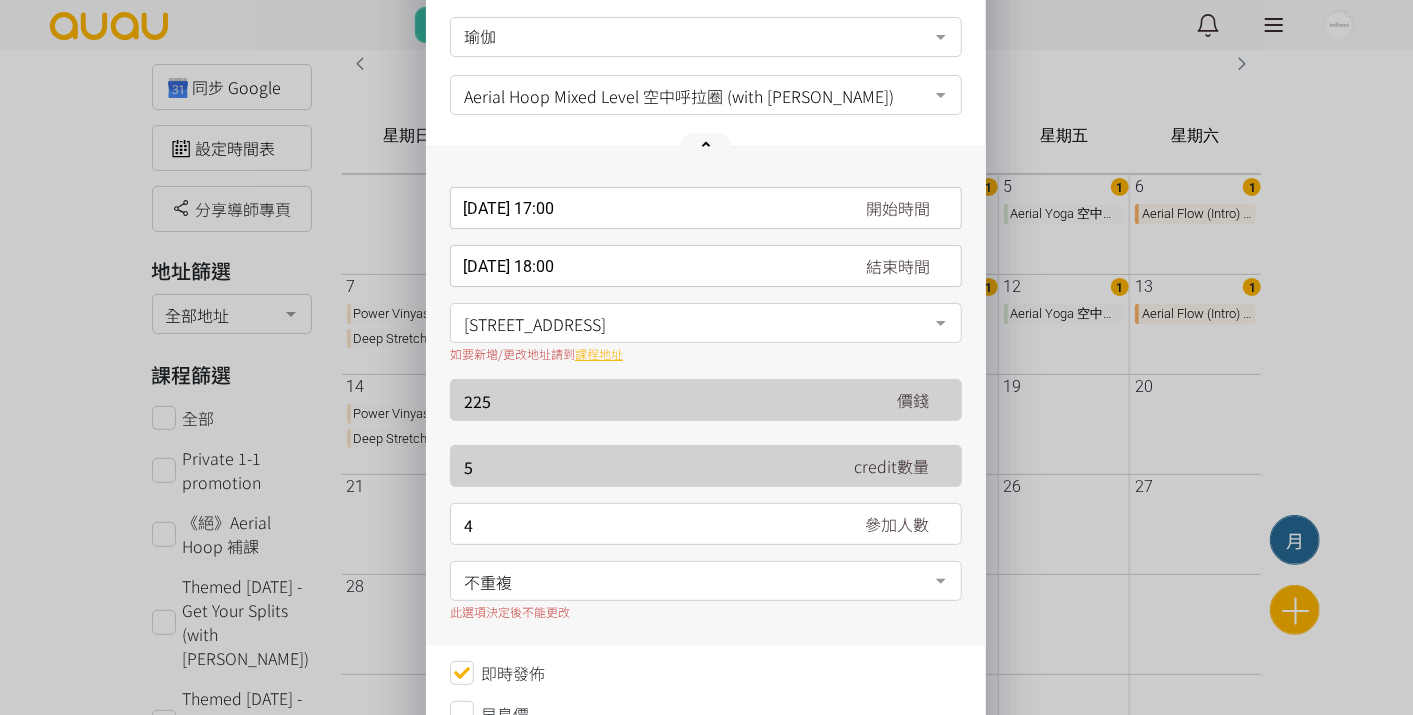 scroll, scrollTop: 222, scrollLeft: 0, axis: vertical 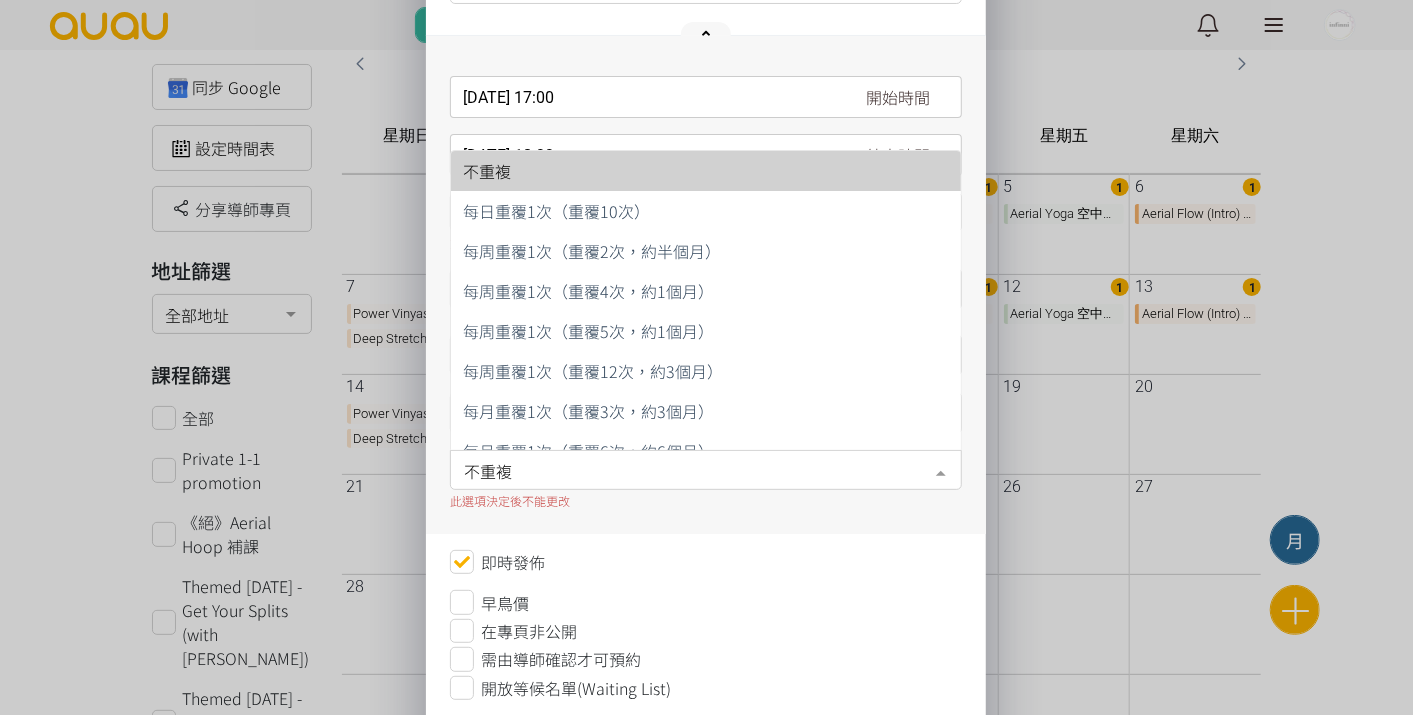 click on "不重複" at bounding box center [706, 470] 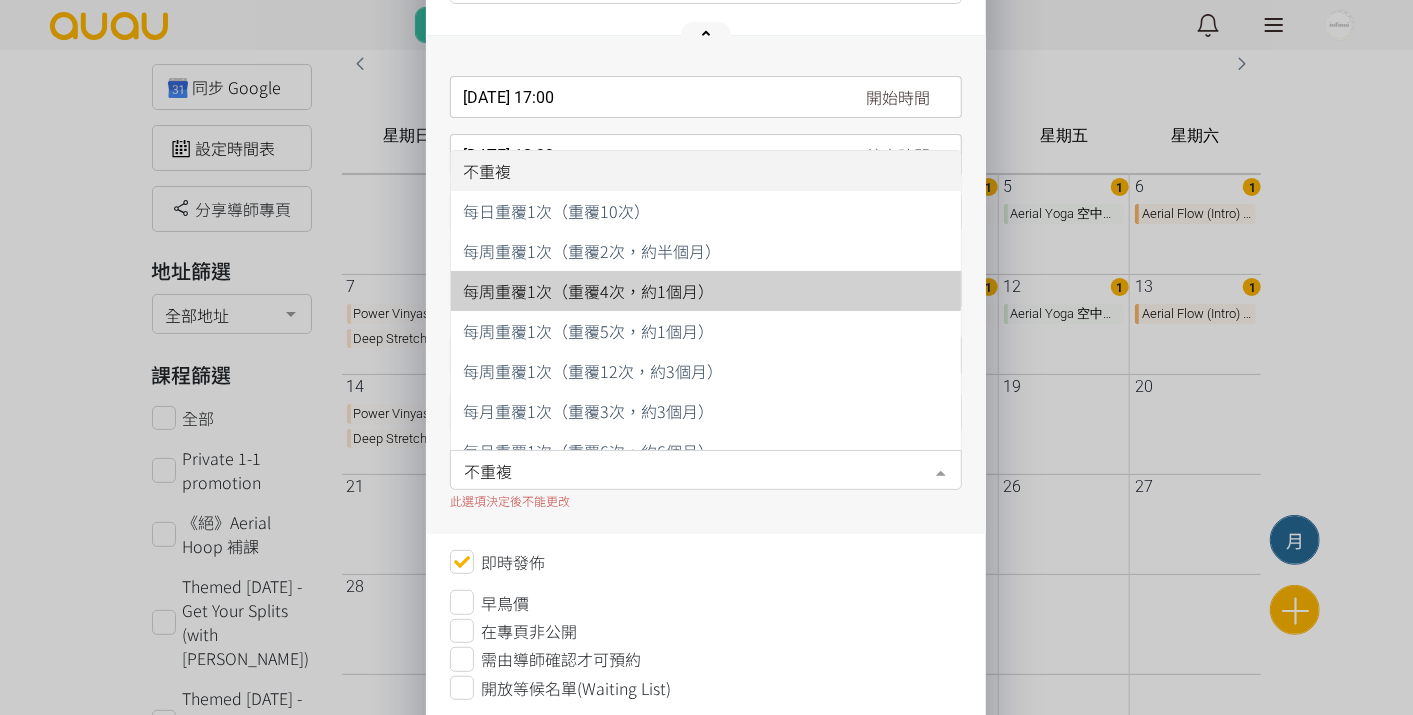 click on "每周重覆1次（重覆4次，約1個月）" at bounding box center (706, 291) 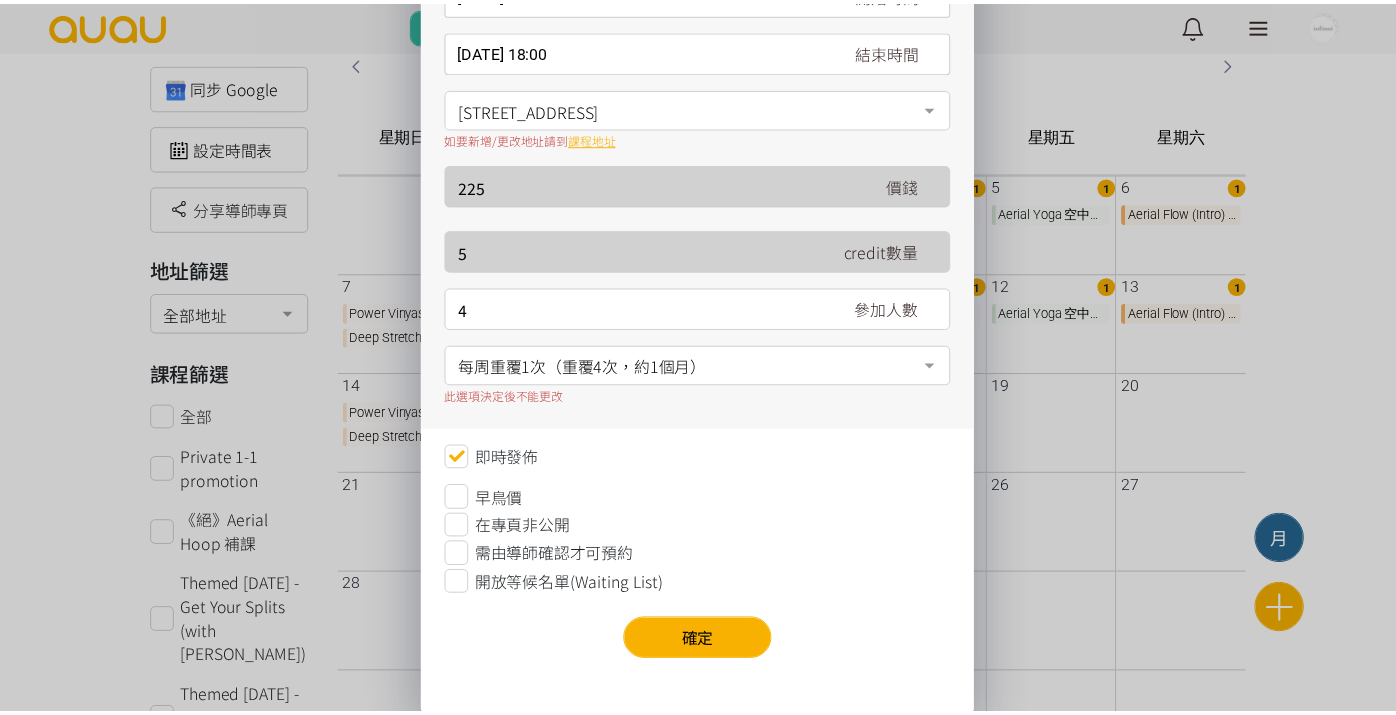 scroll, scrollTop: 327, scrollLeft: 0, axis: vertical 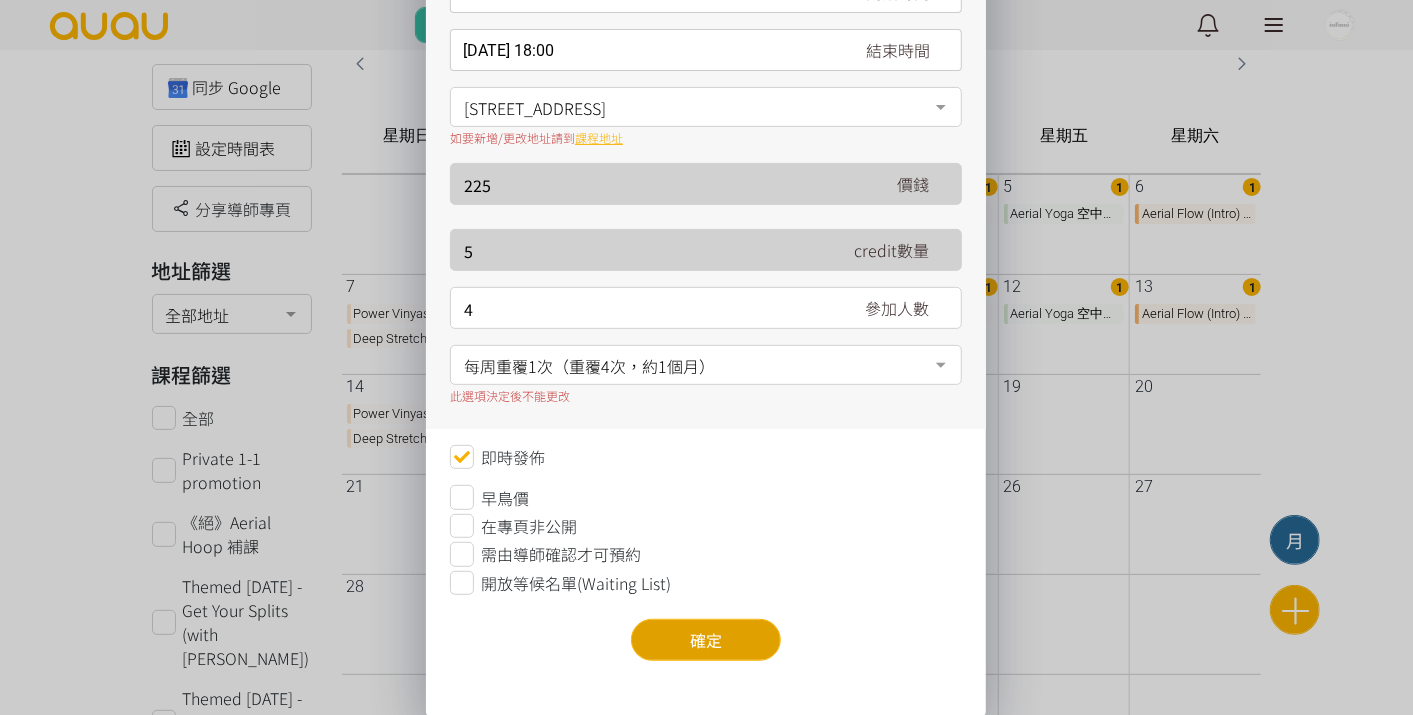 click on "確定" at bounding box center (706, 640) 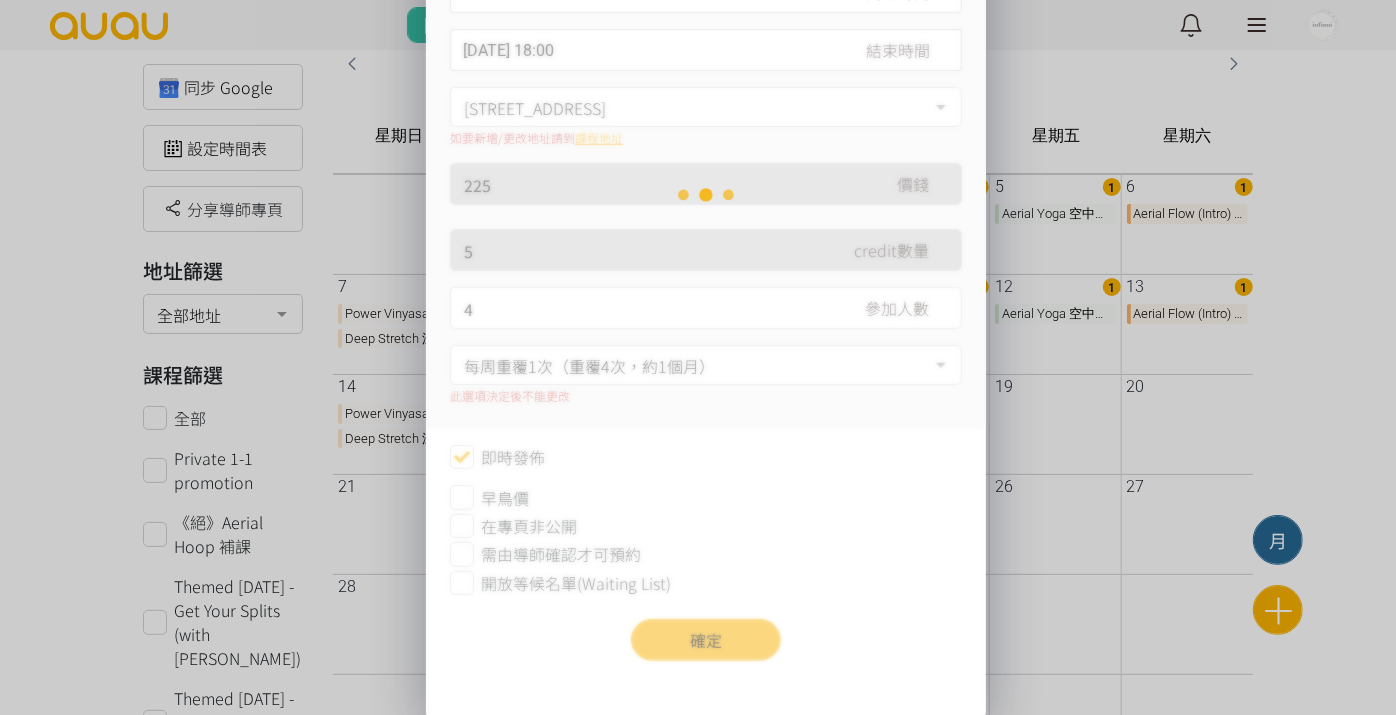 scroll, scrollTop: 0, scrollLeft: 0, axis: both 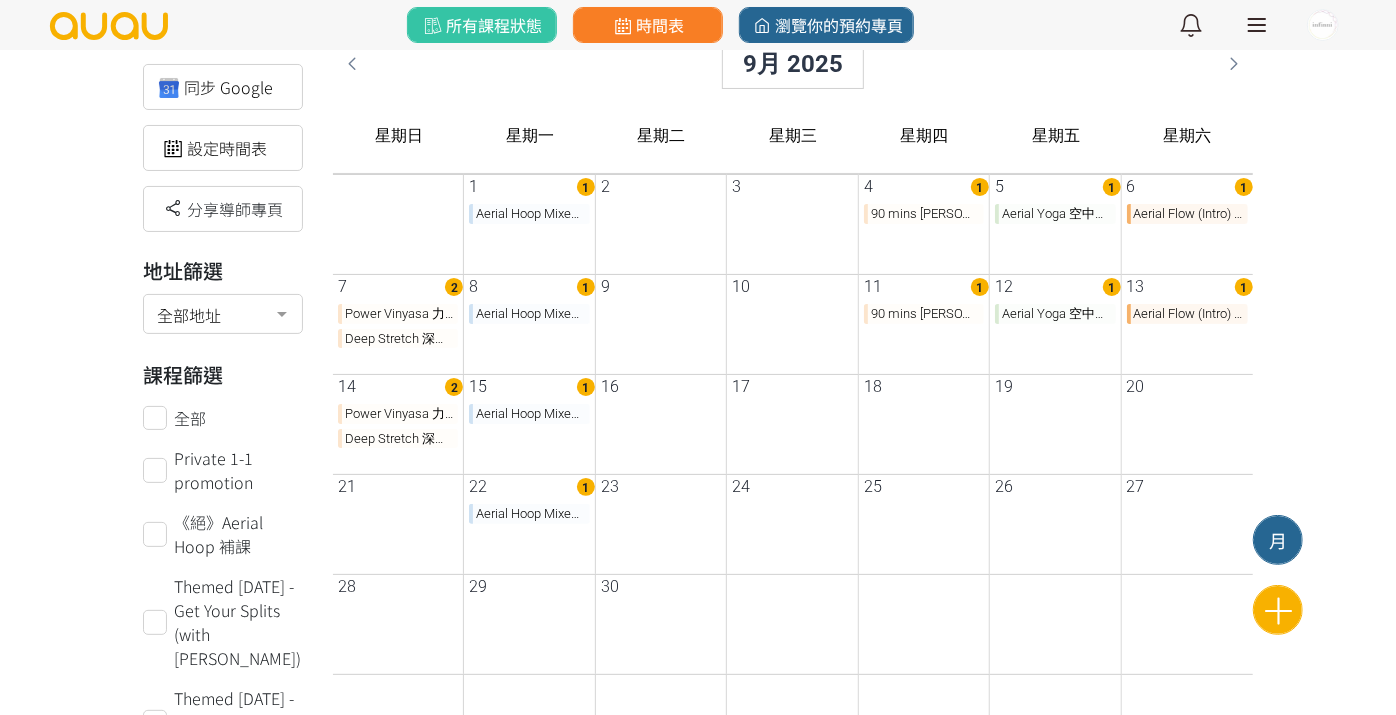 click on "Aerial Hoop Mixed Level 空中呼拉圈 (with [PERSON_NAME])" at bounding box center [529, 214] 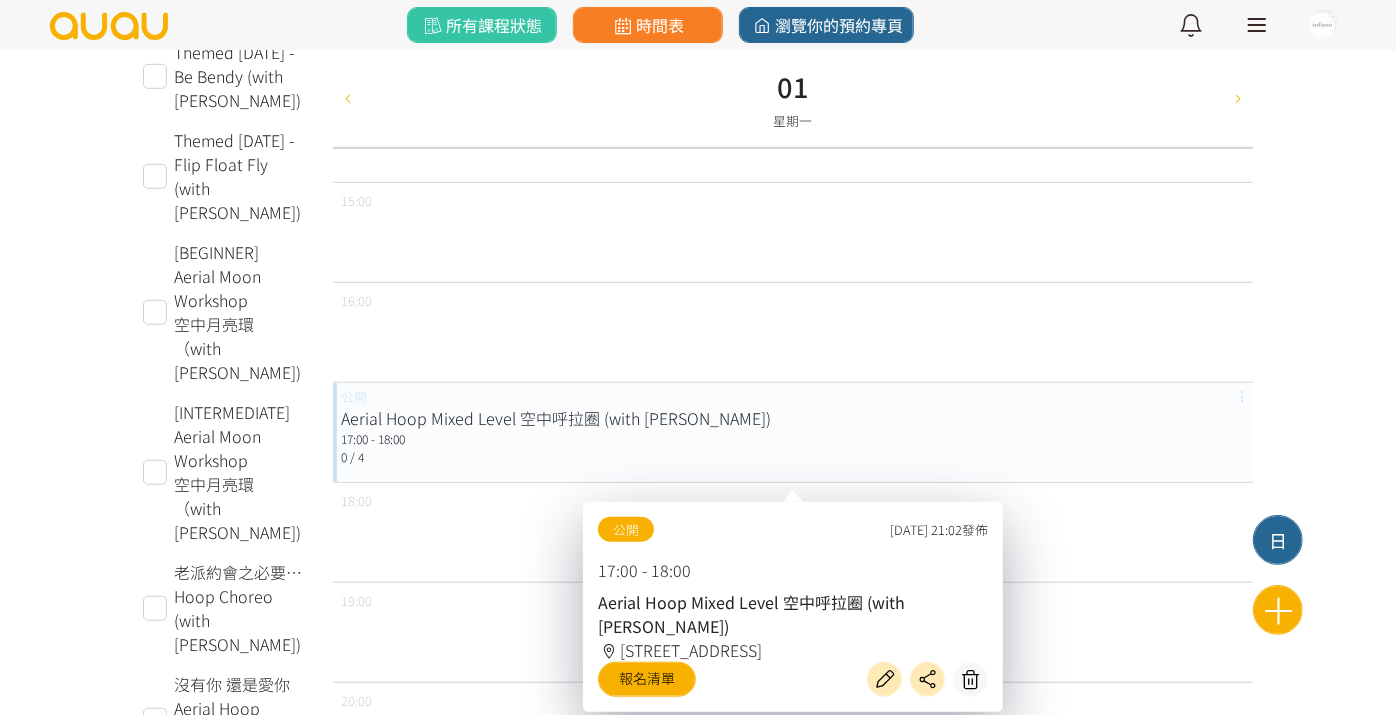 scroll, scrollTop: 838, scrollLeft: 0, axis: vertical 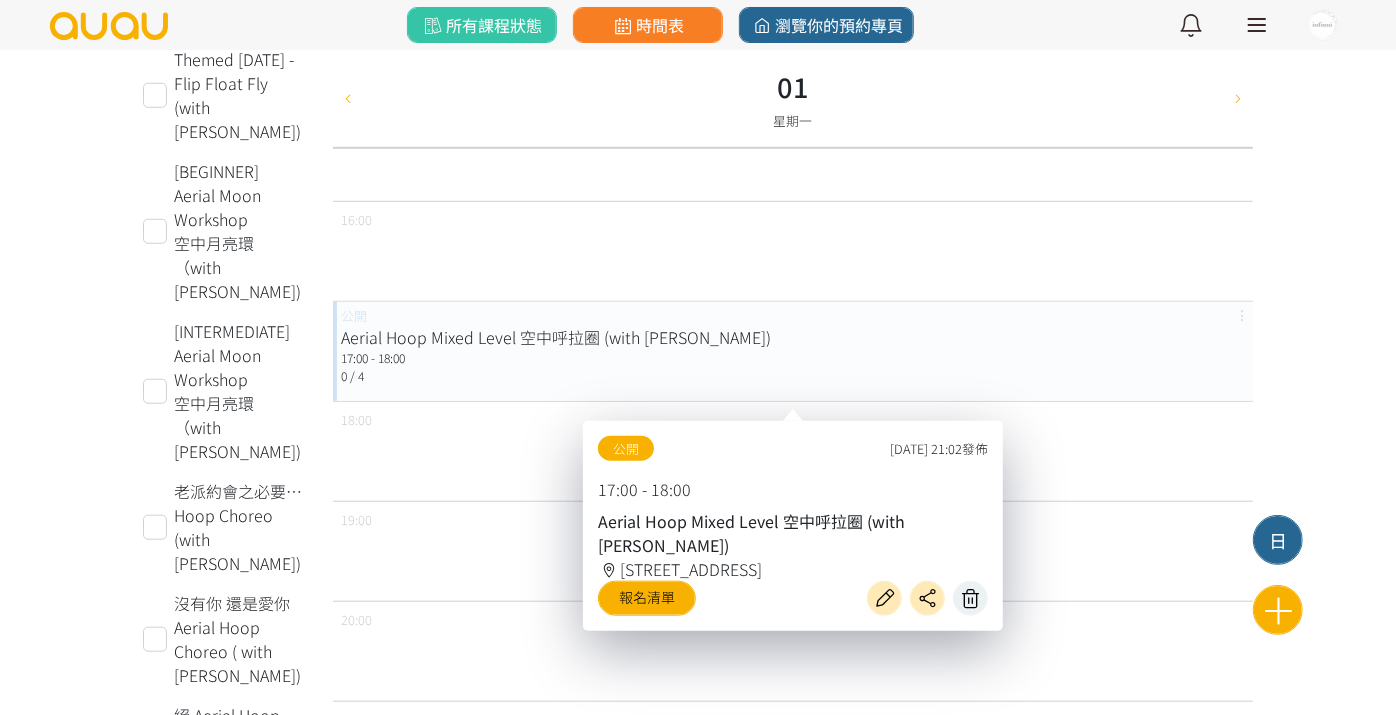 click at bounding box center (970, 598) 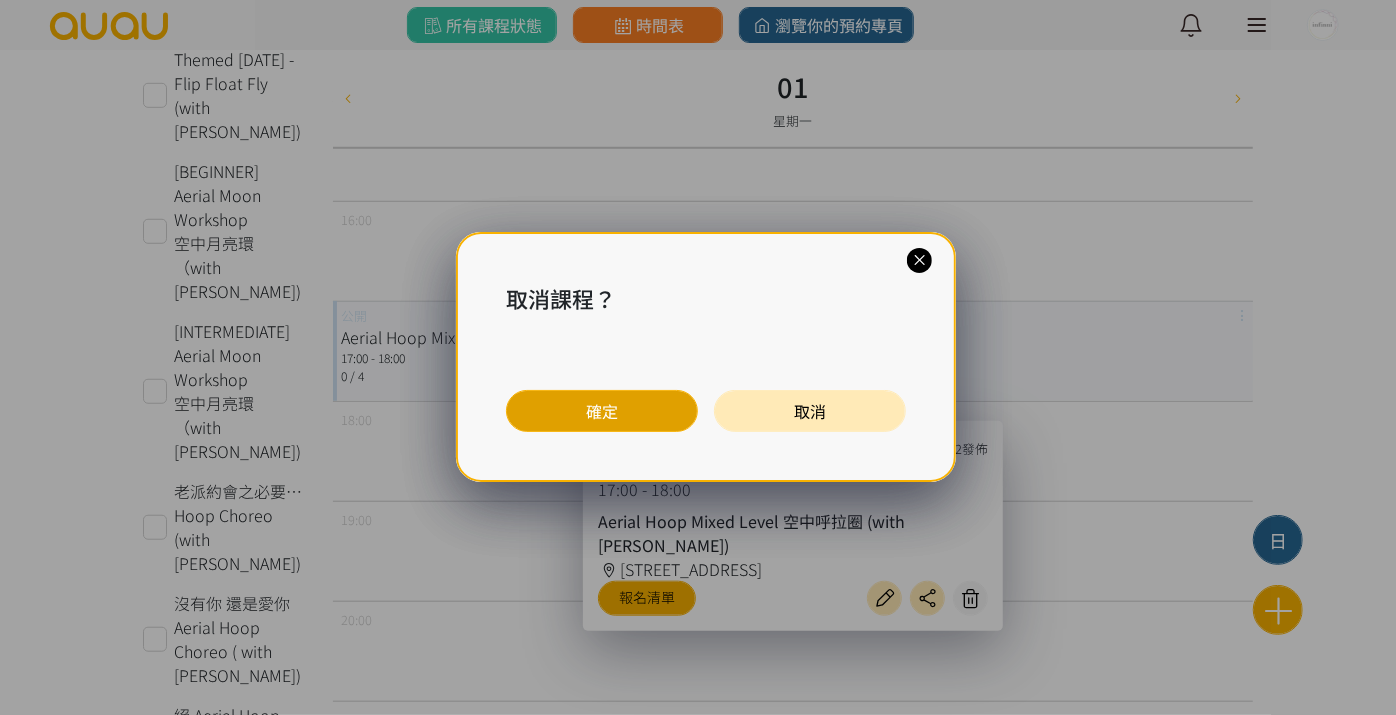 click on "確定" at bounding box center [602, 411] 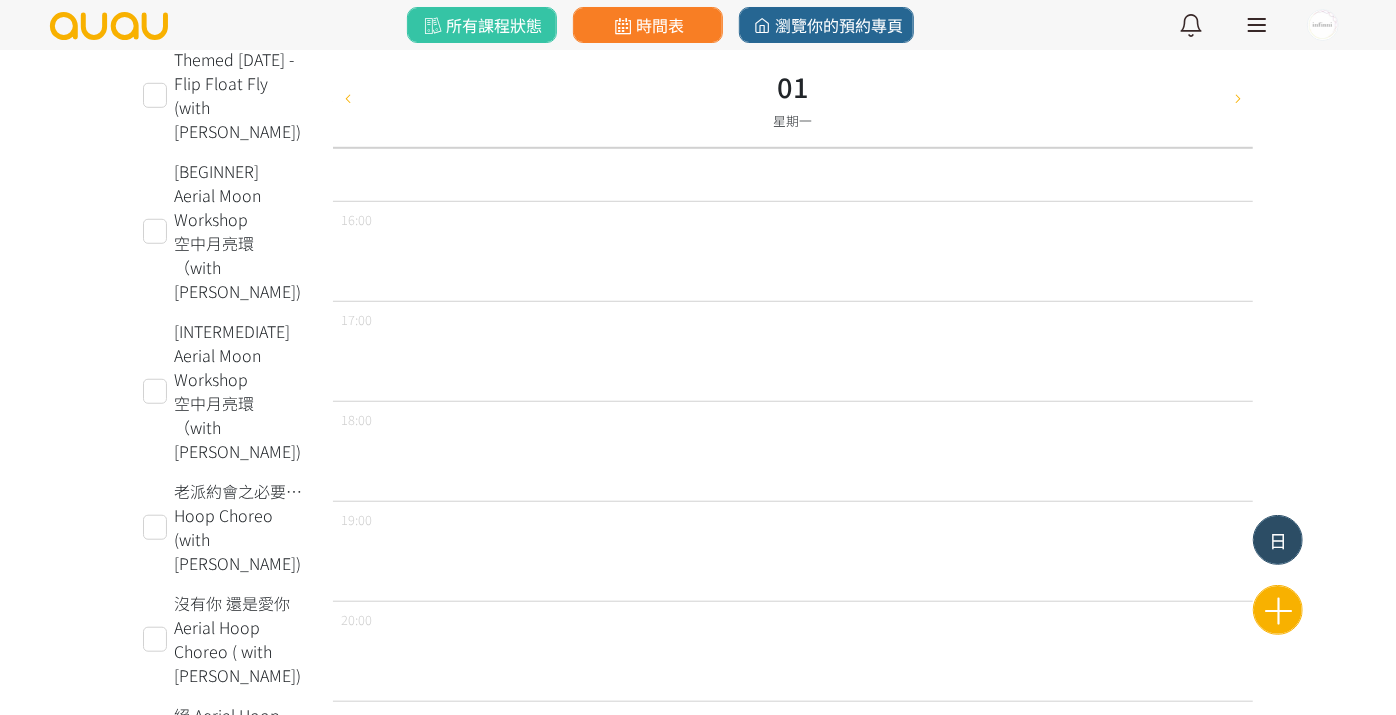 click on "日" at bounding box center [1278, 540] 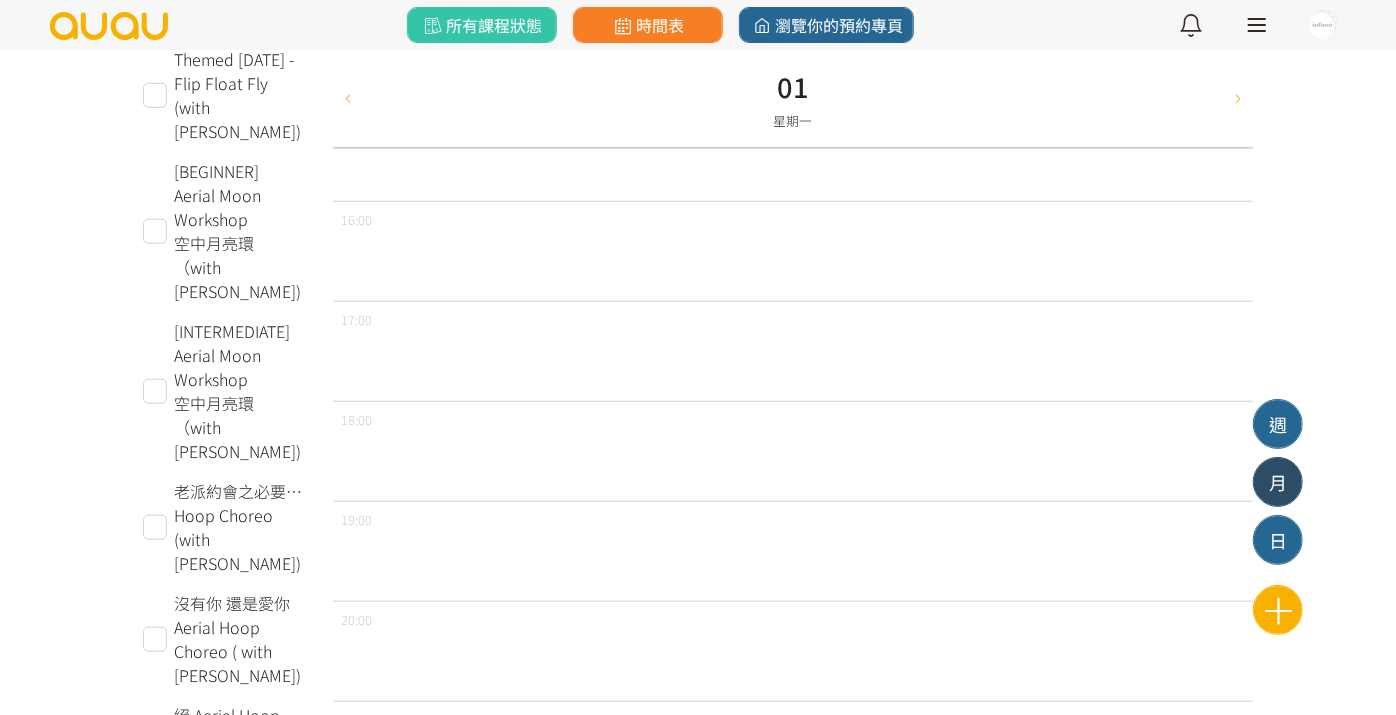click on "月" at bounding box center [1278, 482] 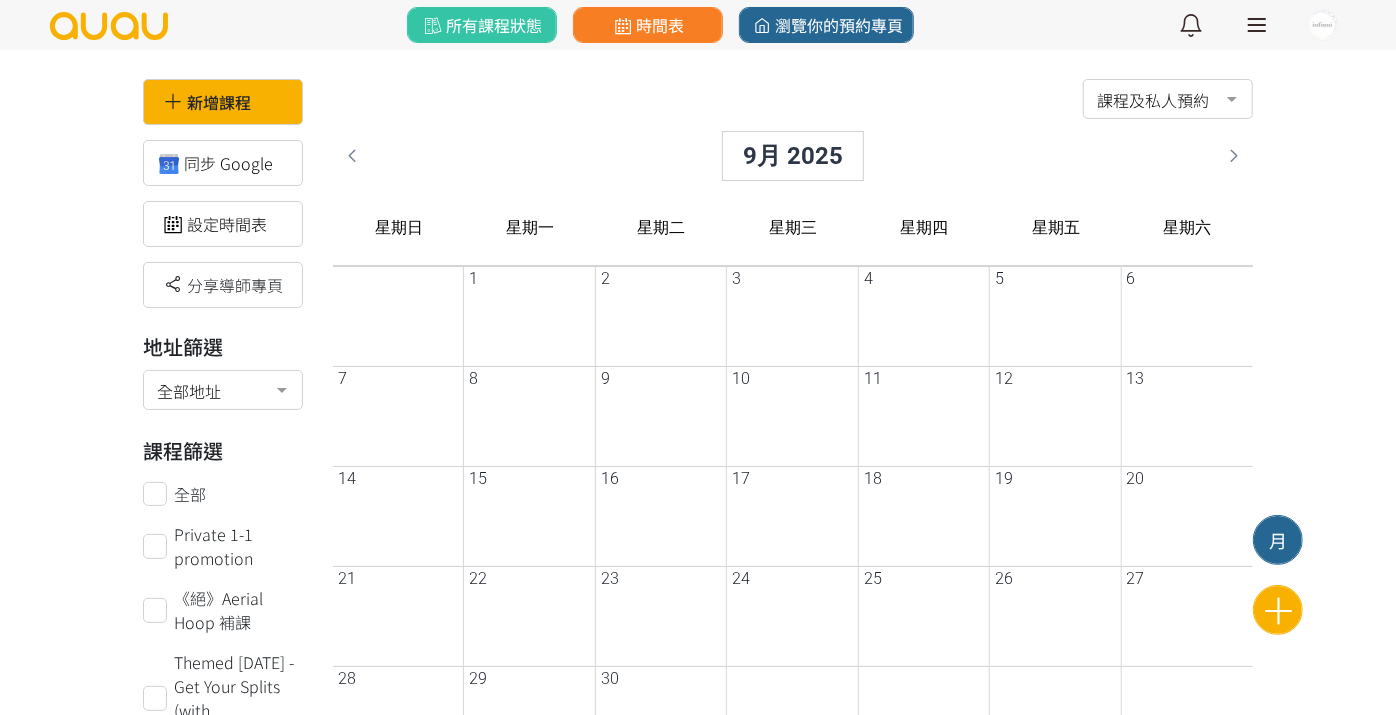 scroll, scrollTop: 0, scrollLeft: 0, axis: both 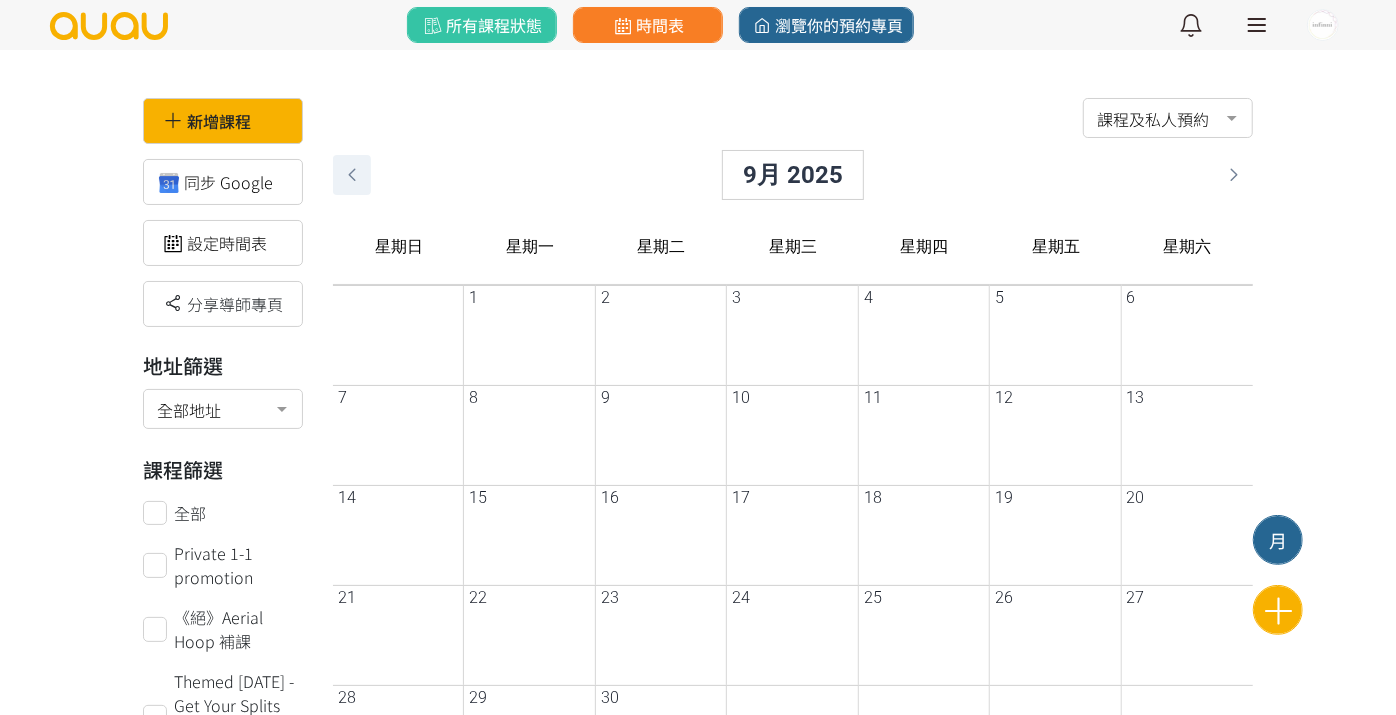 click at bounding box center (352, 175) 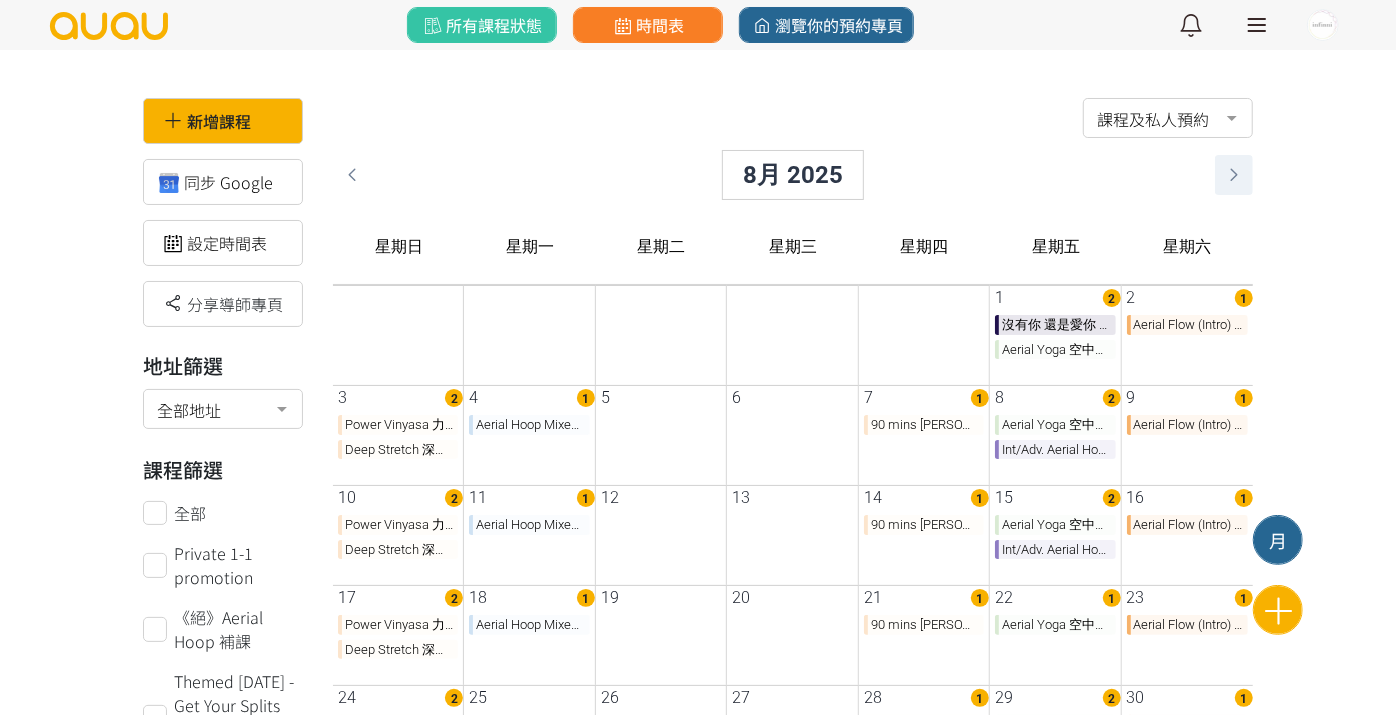 drag, startPoint x: 1242, startPoint y: 180, endPoint x: 1218, endPoint y: 176, distance: 24.33105 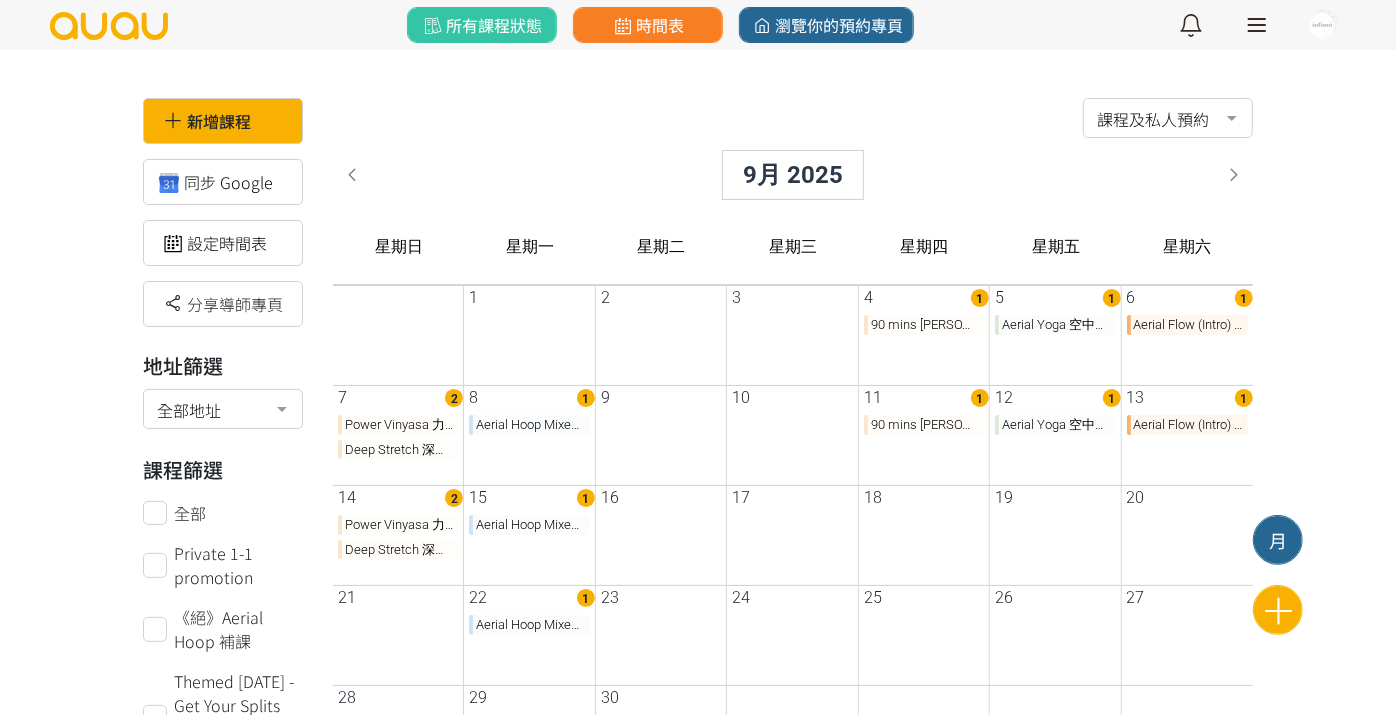 click on "Aerial Hoop Mixed Level 空中呼拉圈 (with [PERSON_NAME])" at bounding box center (529, 425) 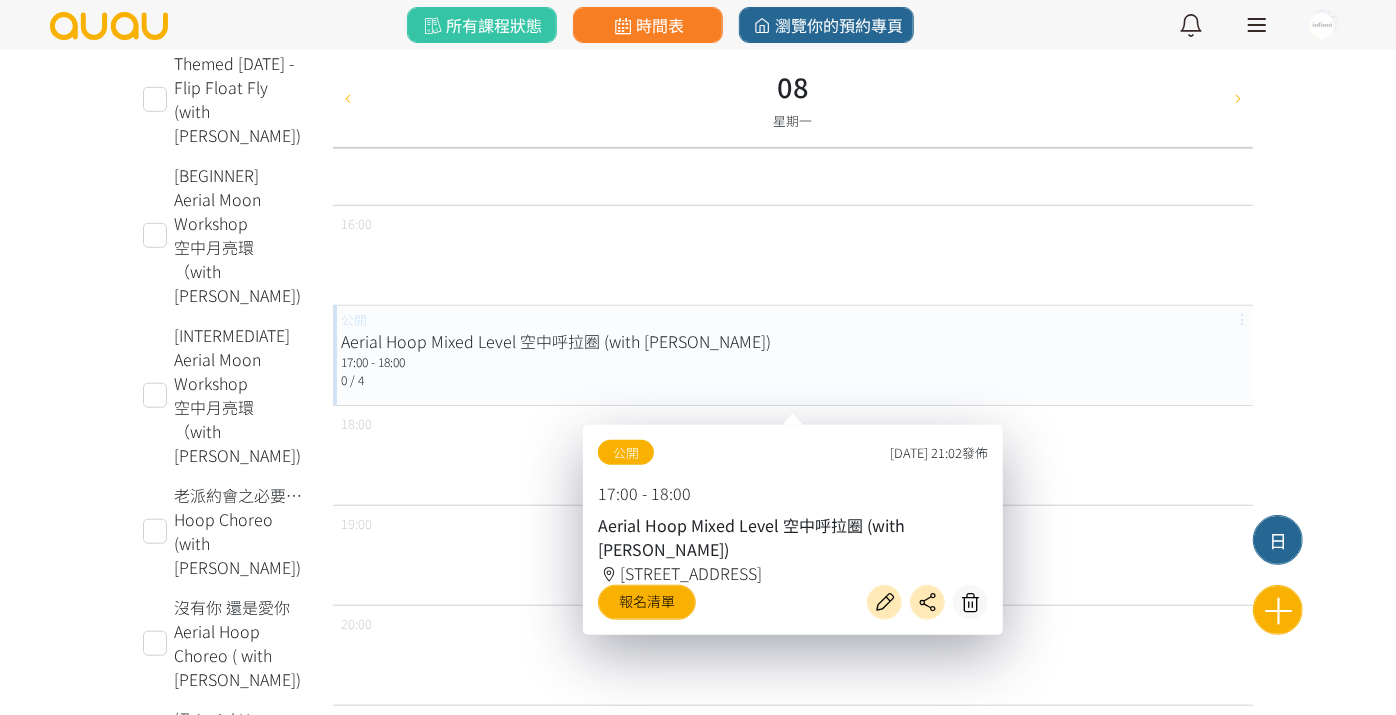 scroll, scrollTop: 838, scrollLeft: 0, axis: vertical 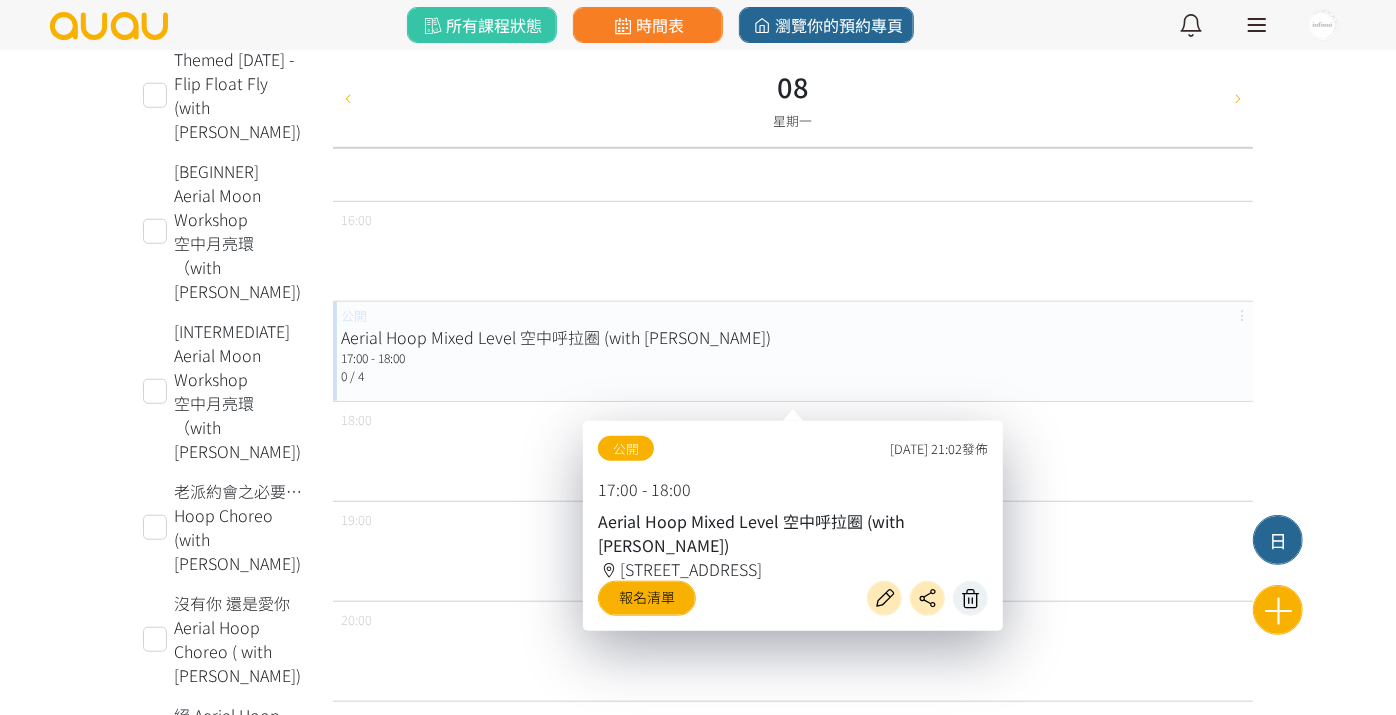 click at bounding box center [970, 598] 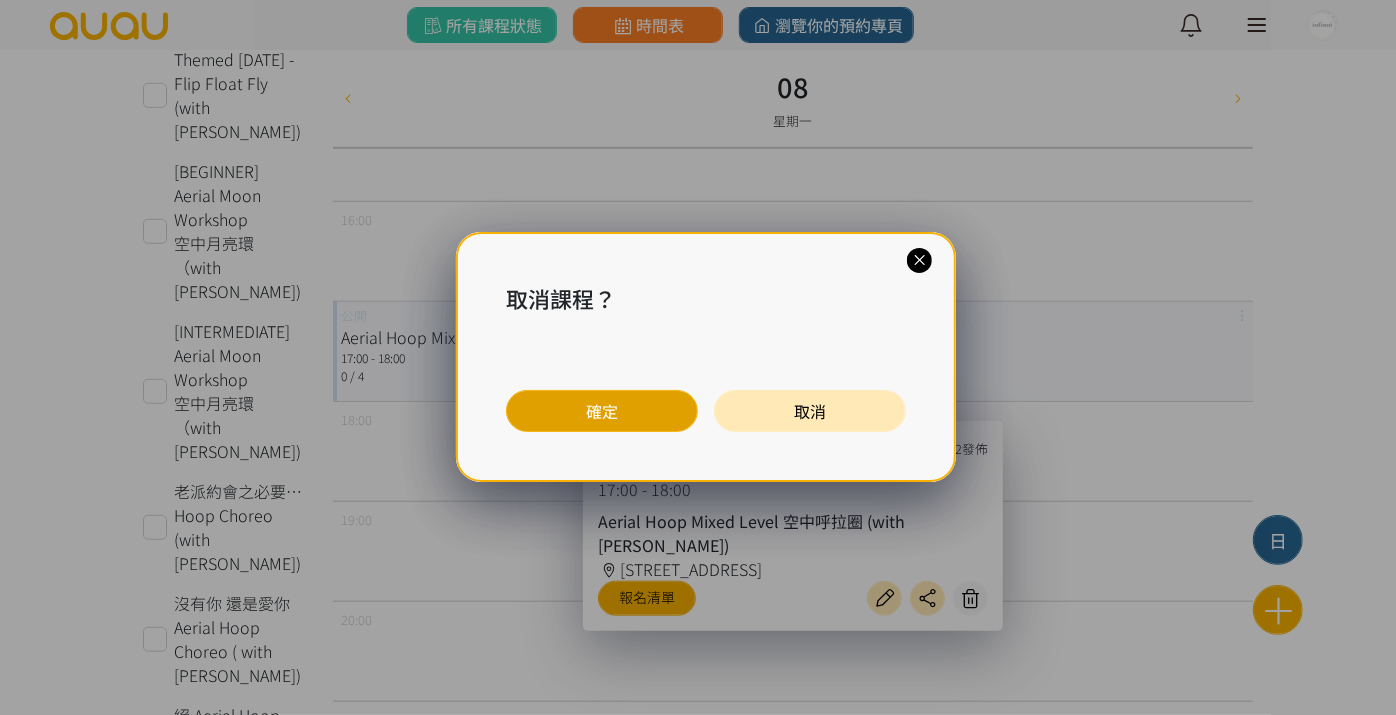 click on "確定" at bounding box center (602, 411) 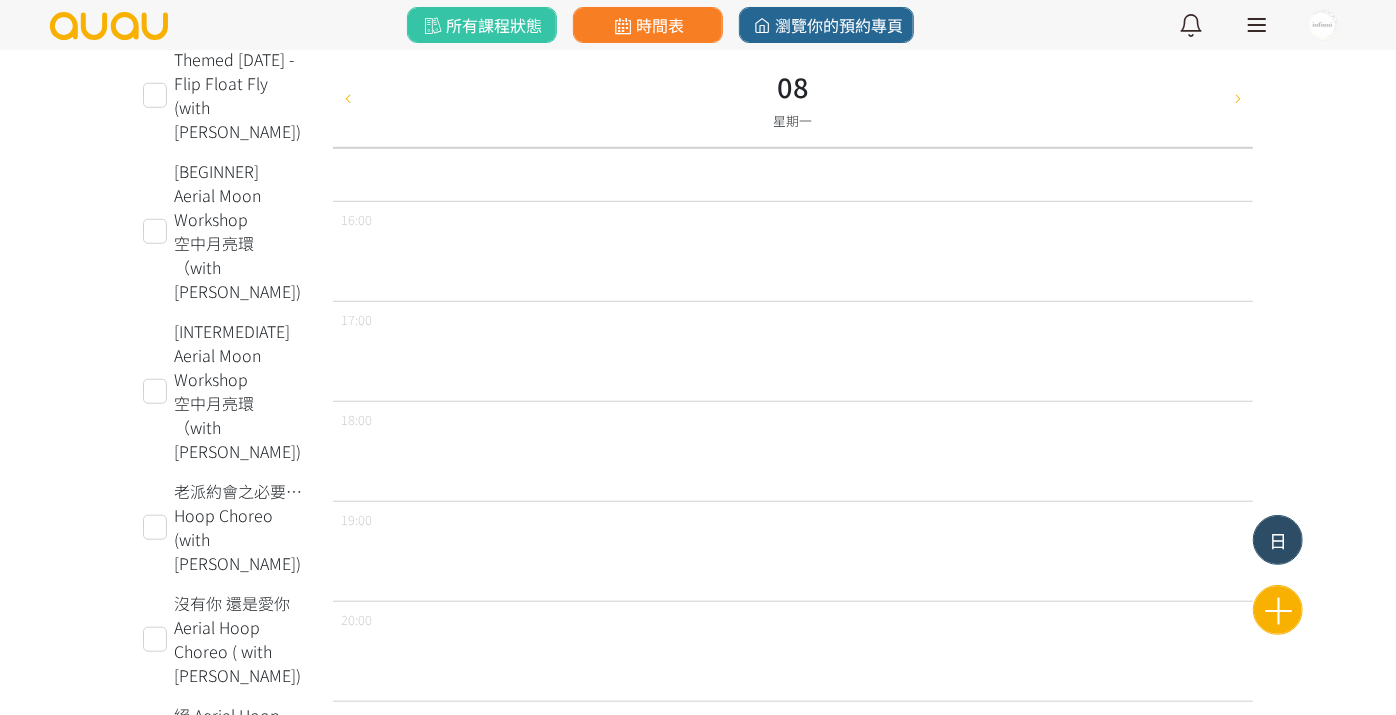 click on "日" at bounding box center [1278, 540] 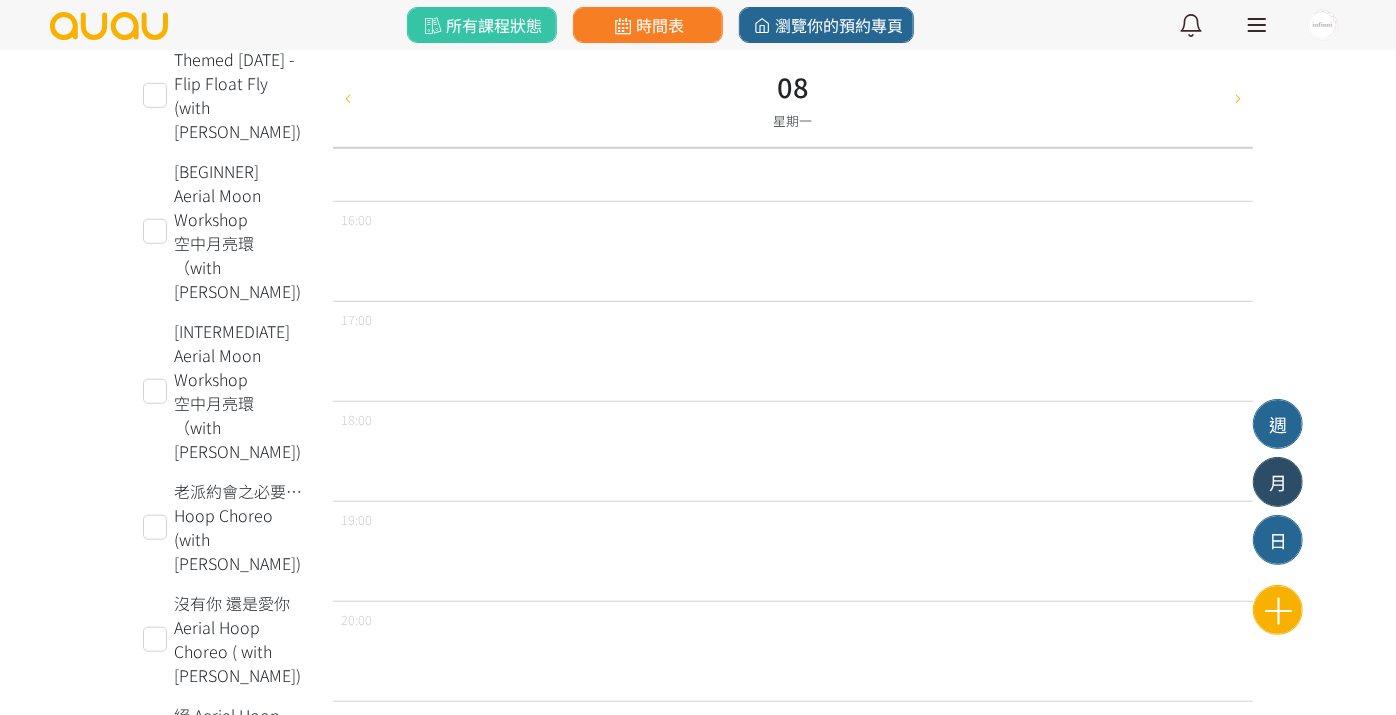click on "月" at bounding box center (1278, 482) 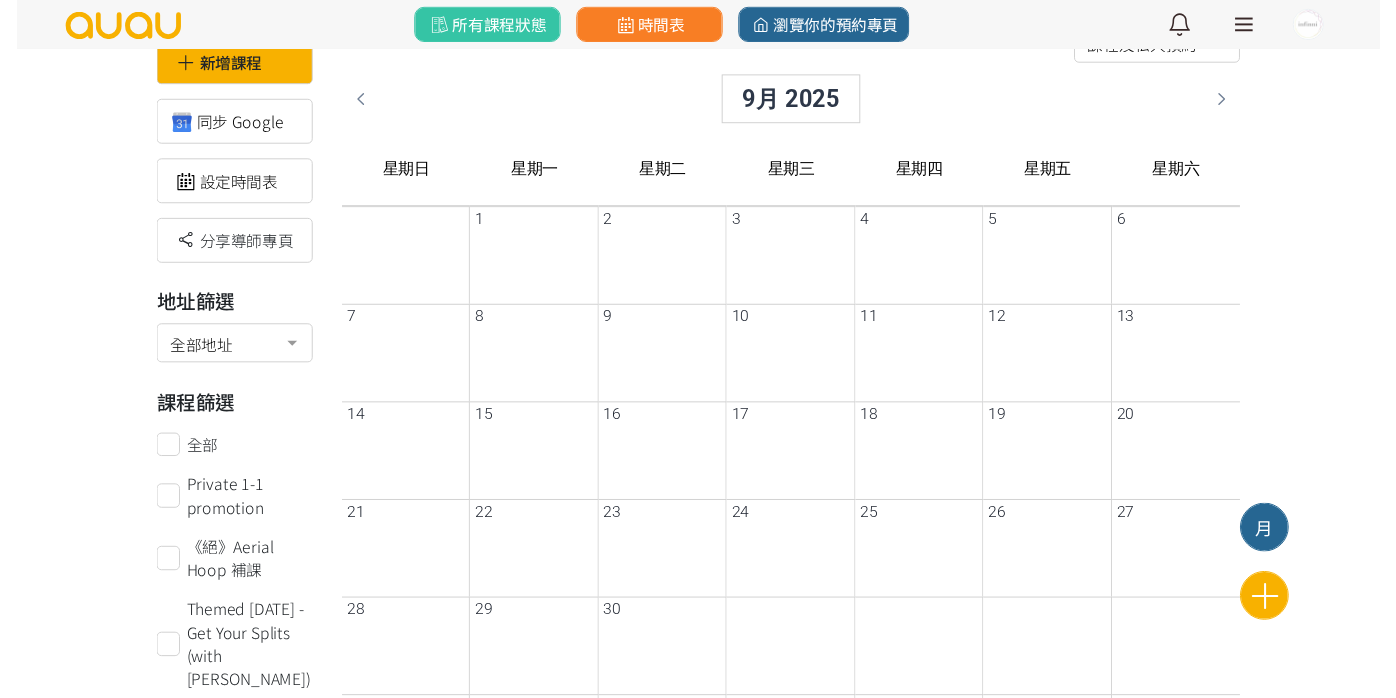 scroll, scrollTop: 0, scrollLeft: 0, axis: both 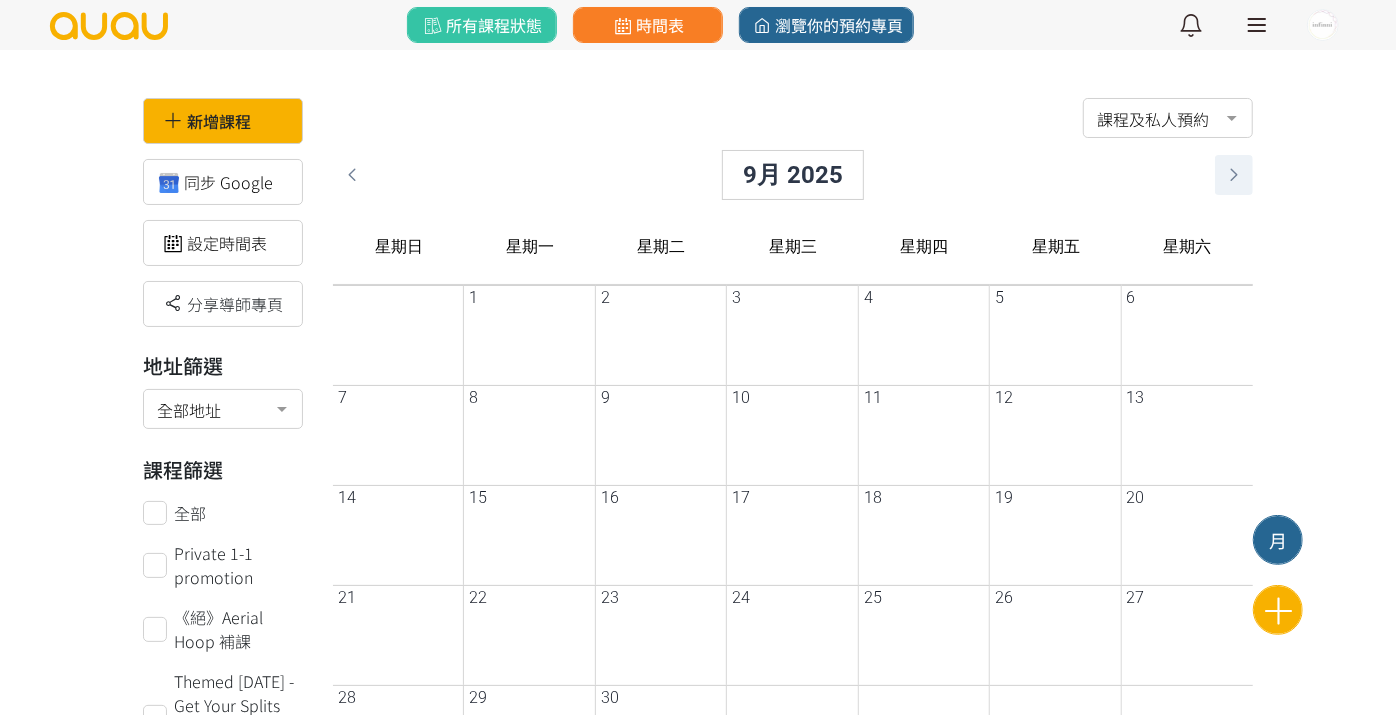 click at bounding box center [1234, 175] 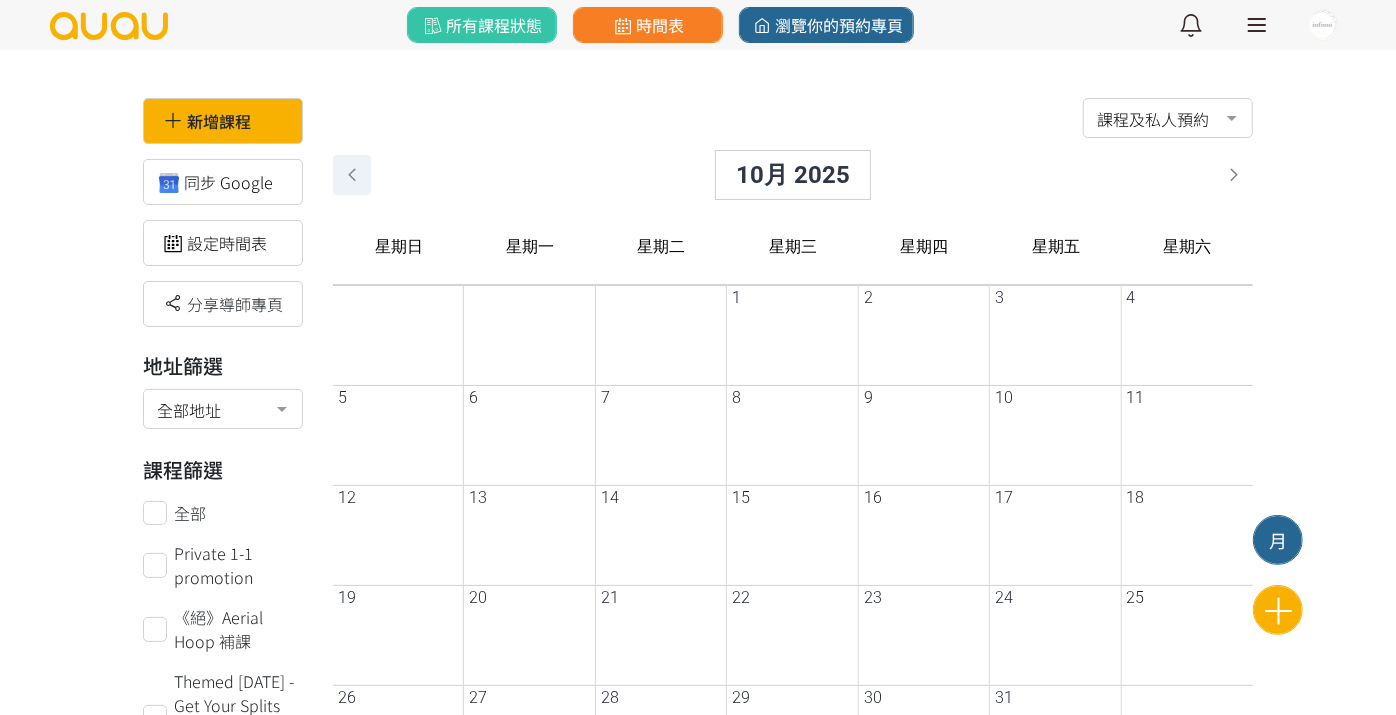 click at bounding box center (352, 175) 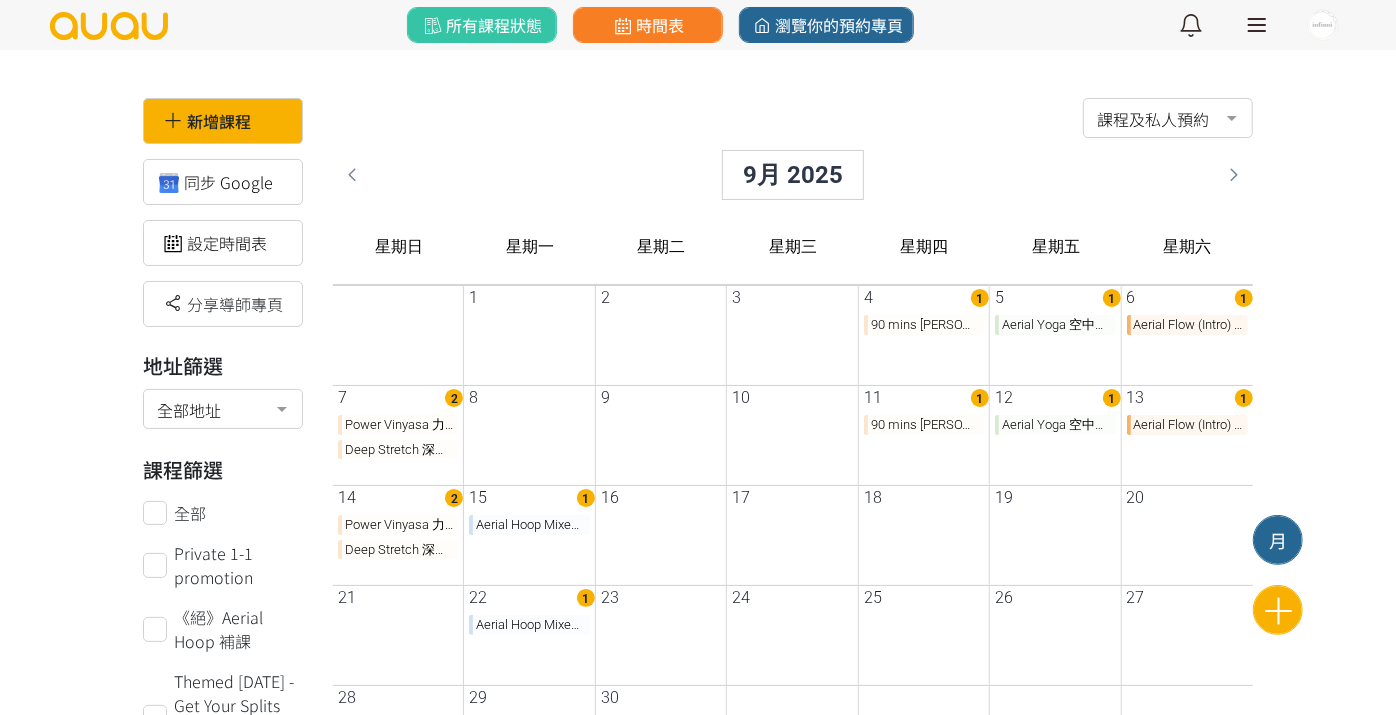 click on "Aerial Hoop Mixed Level 空中呼拉圈 (with [PERSON_NAME])" at bounding box center [531, 550] 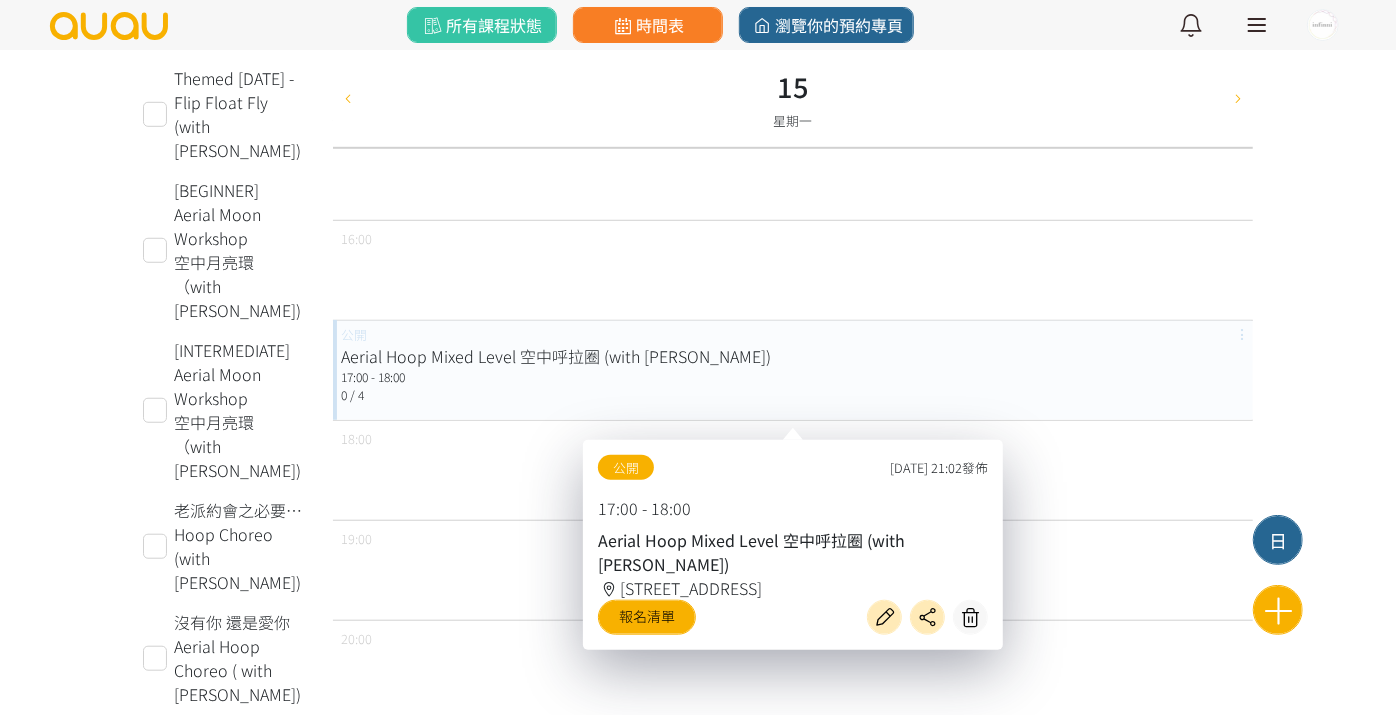 scroll, scrollTop: 838, scrollLeft: 0, axis: vertical 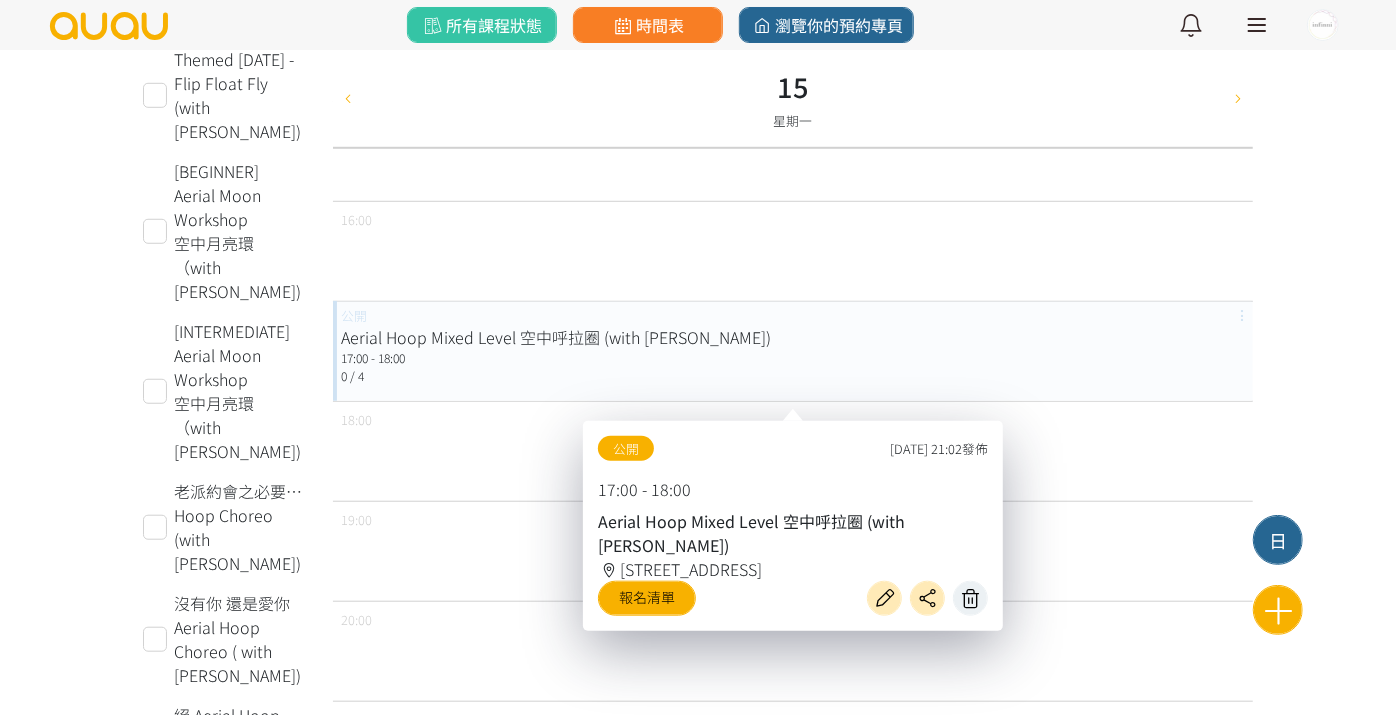 click at bounding box center [970, 598] 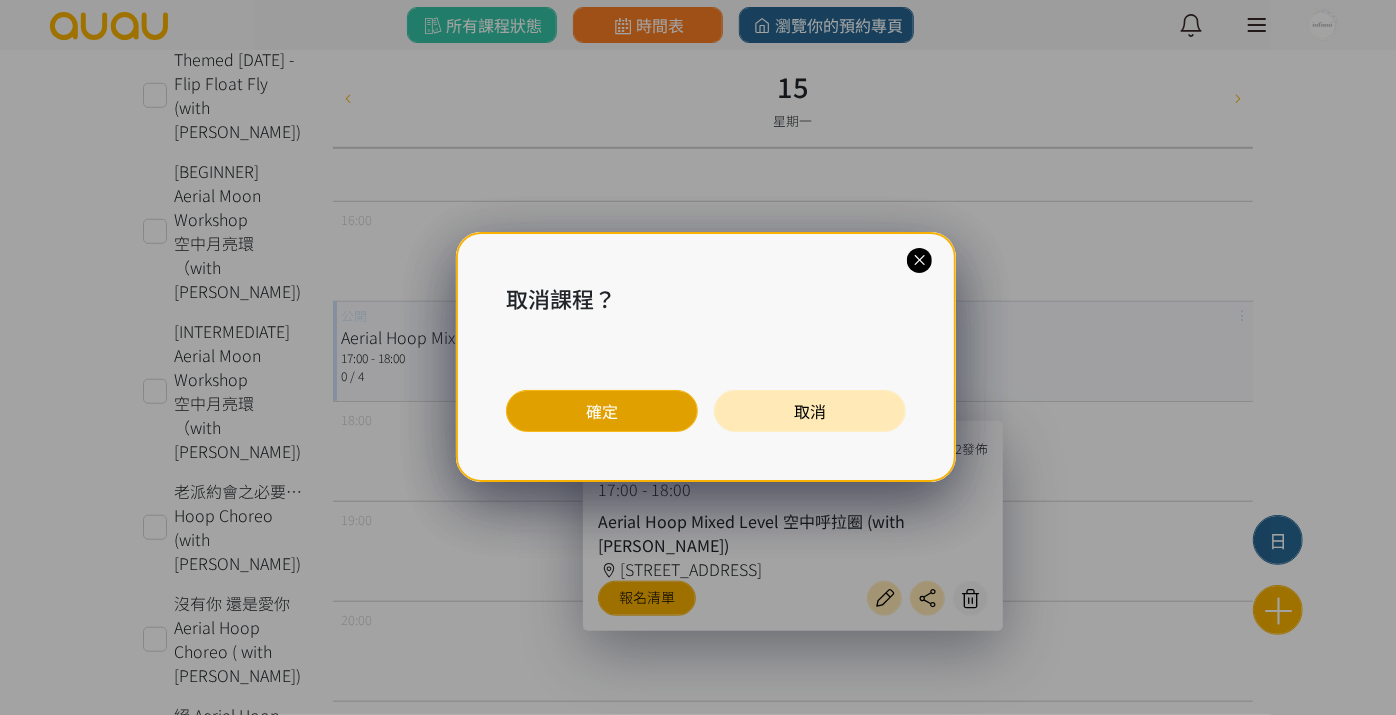 click on "確定" at bounding box center (602, 411) 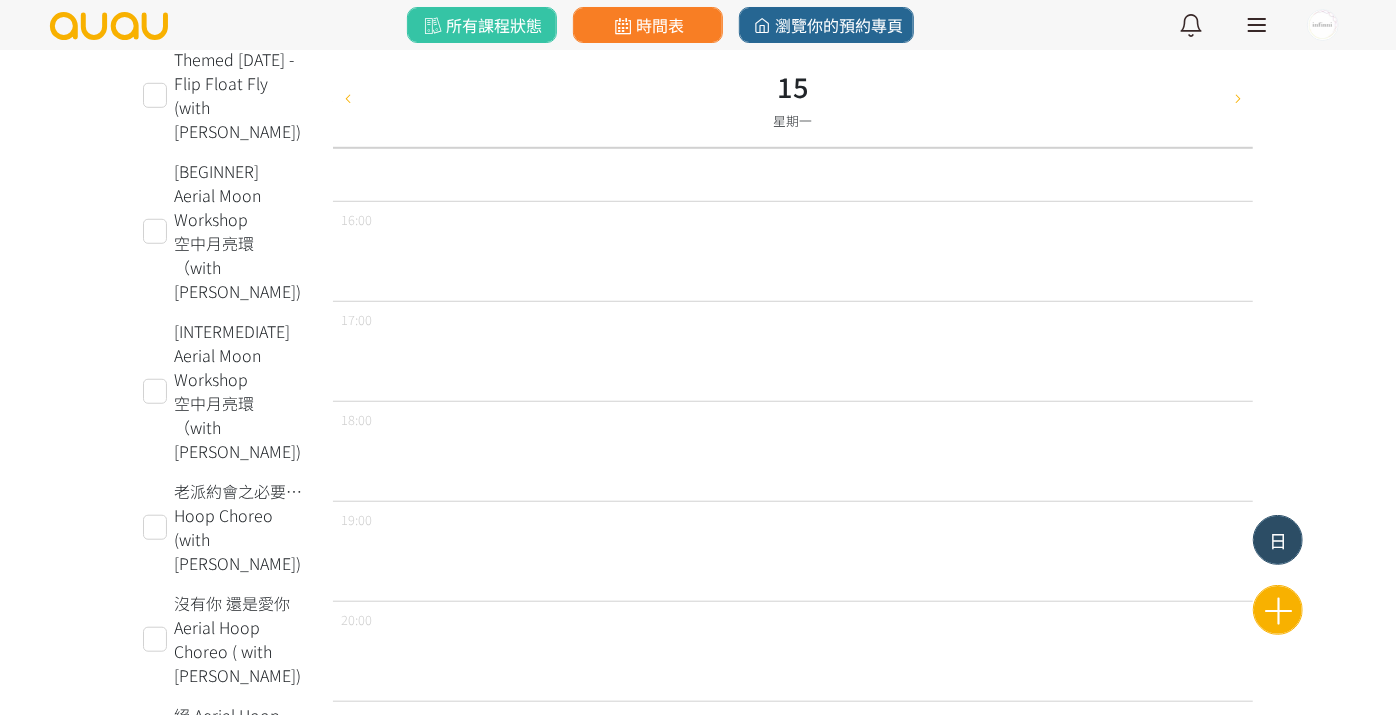 click on "日" at bounding box center (1278, 540) 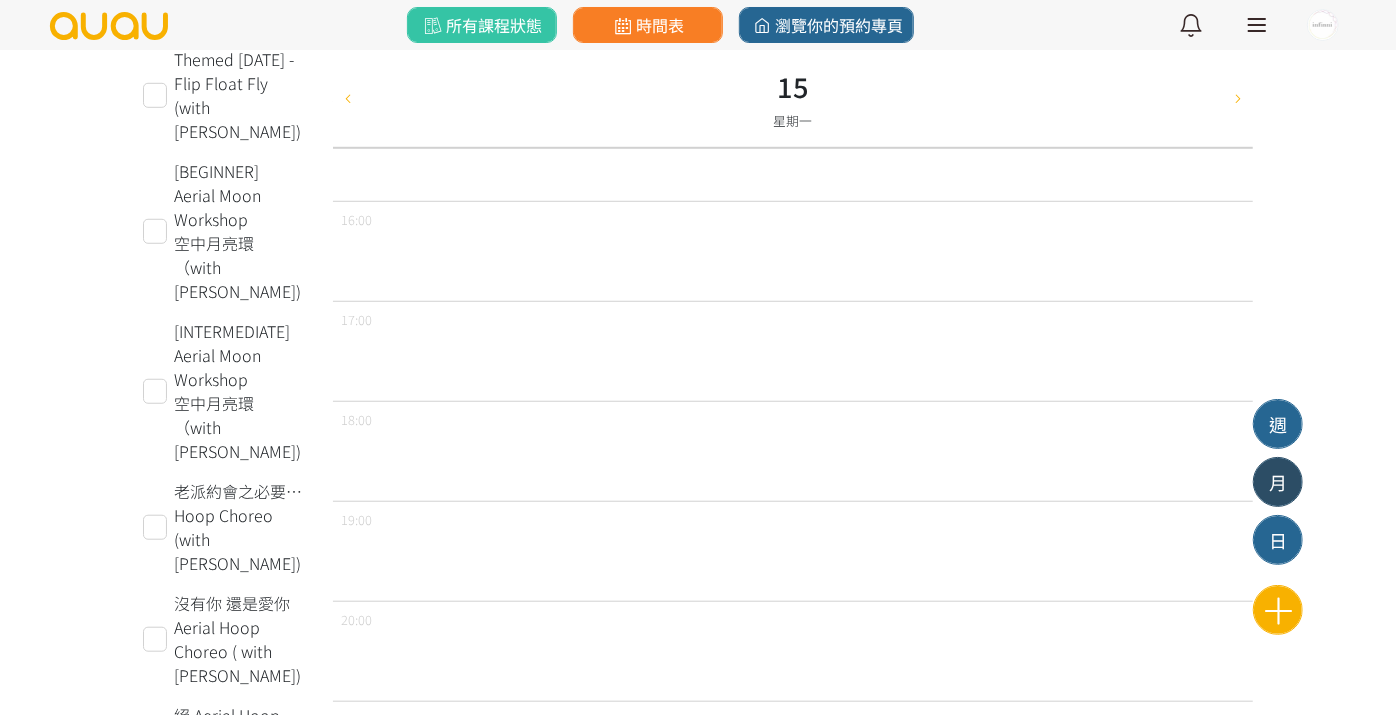 click on "月" at bounding box center (1278, 482) 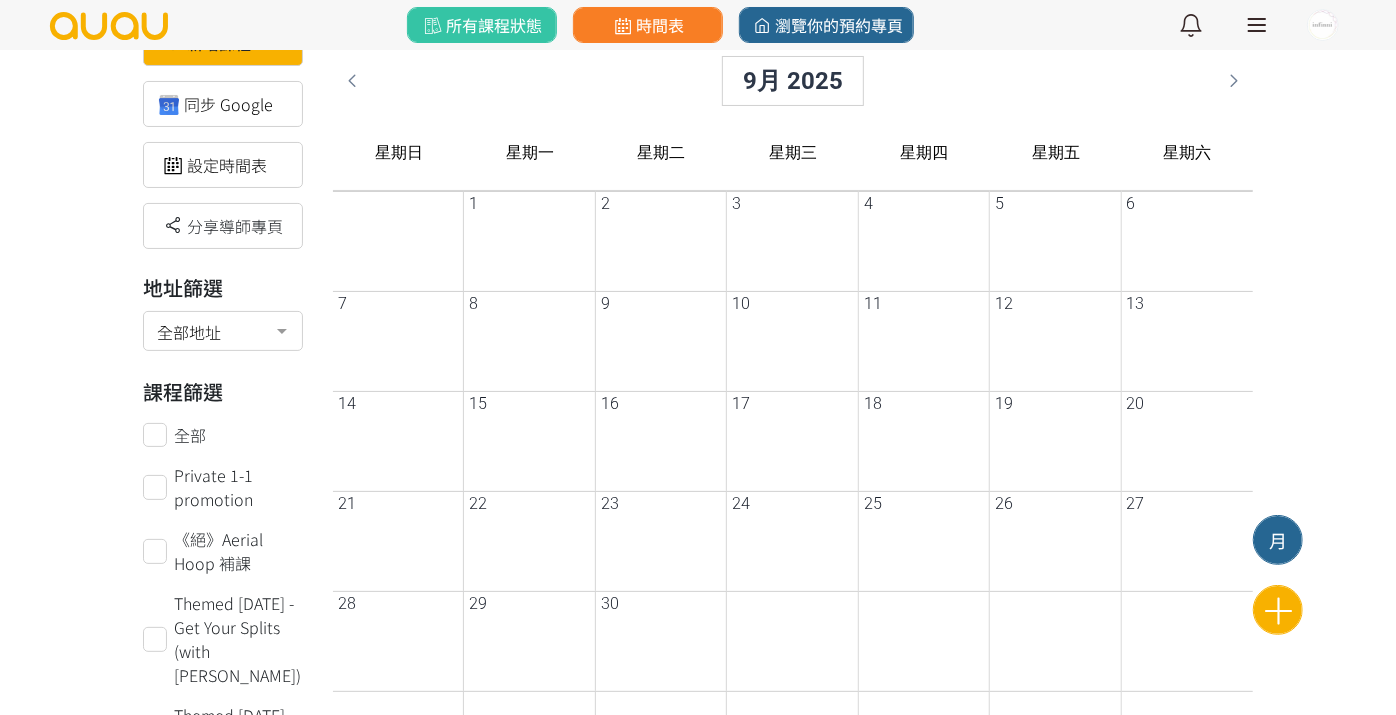 scroll, scrollTop: 0, scrollLeft: 0, axis: both 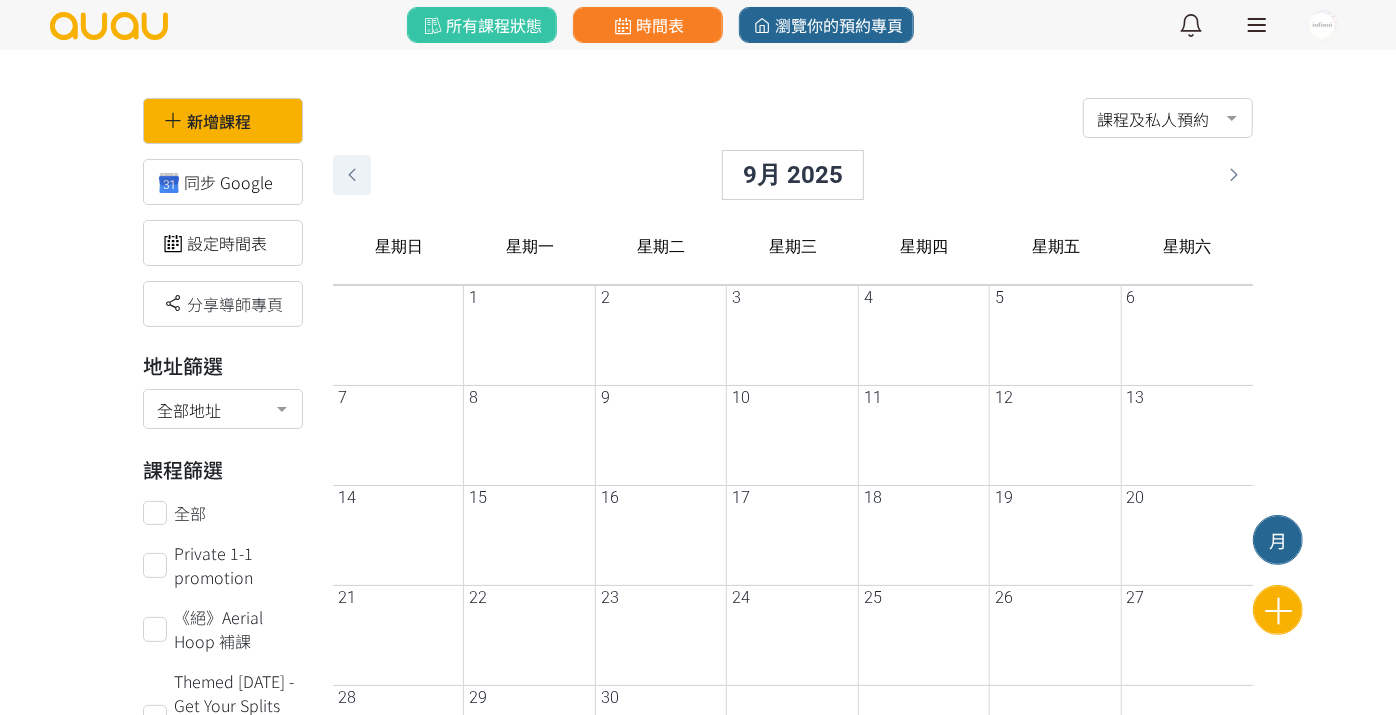 click at bounding box center (352, 175) 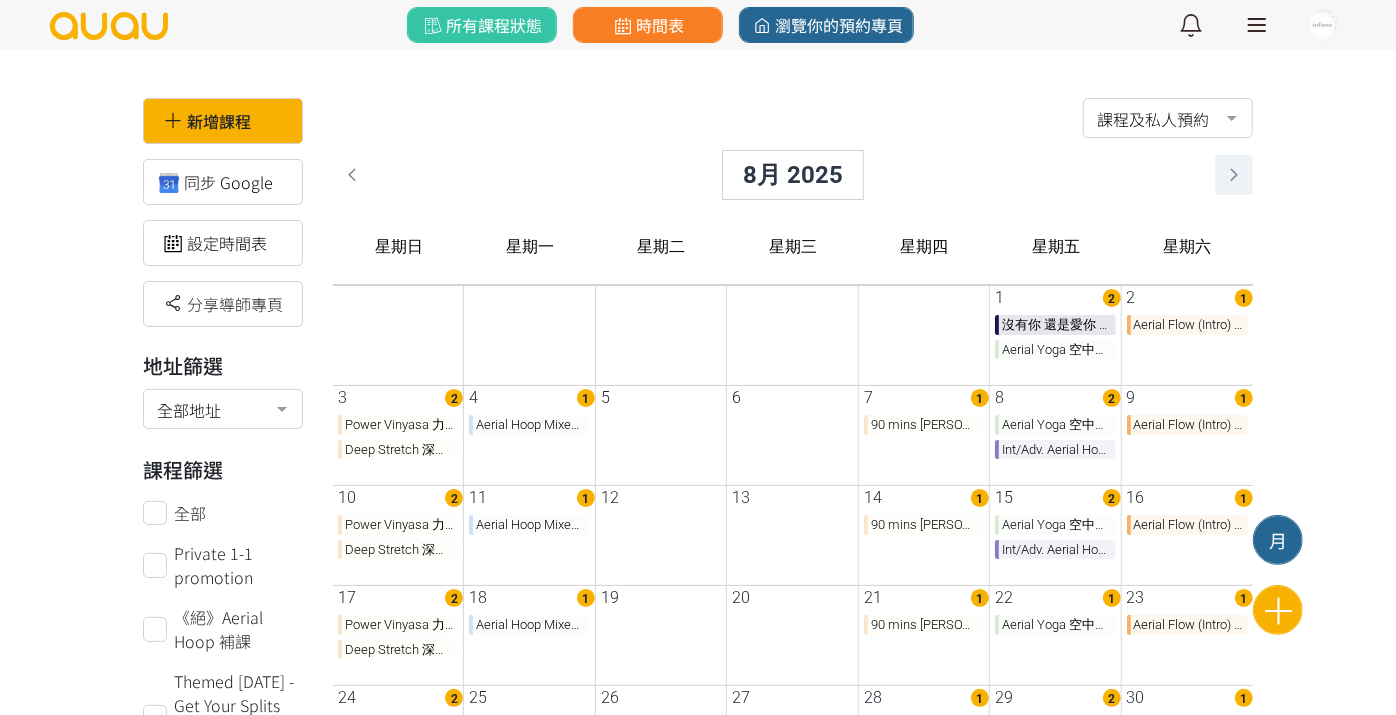 click at bounding box center [1234, 175] 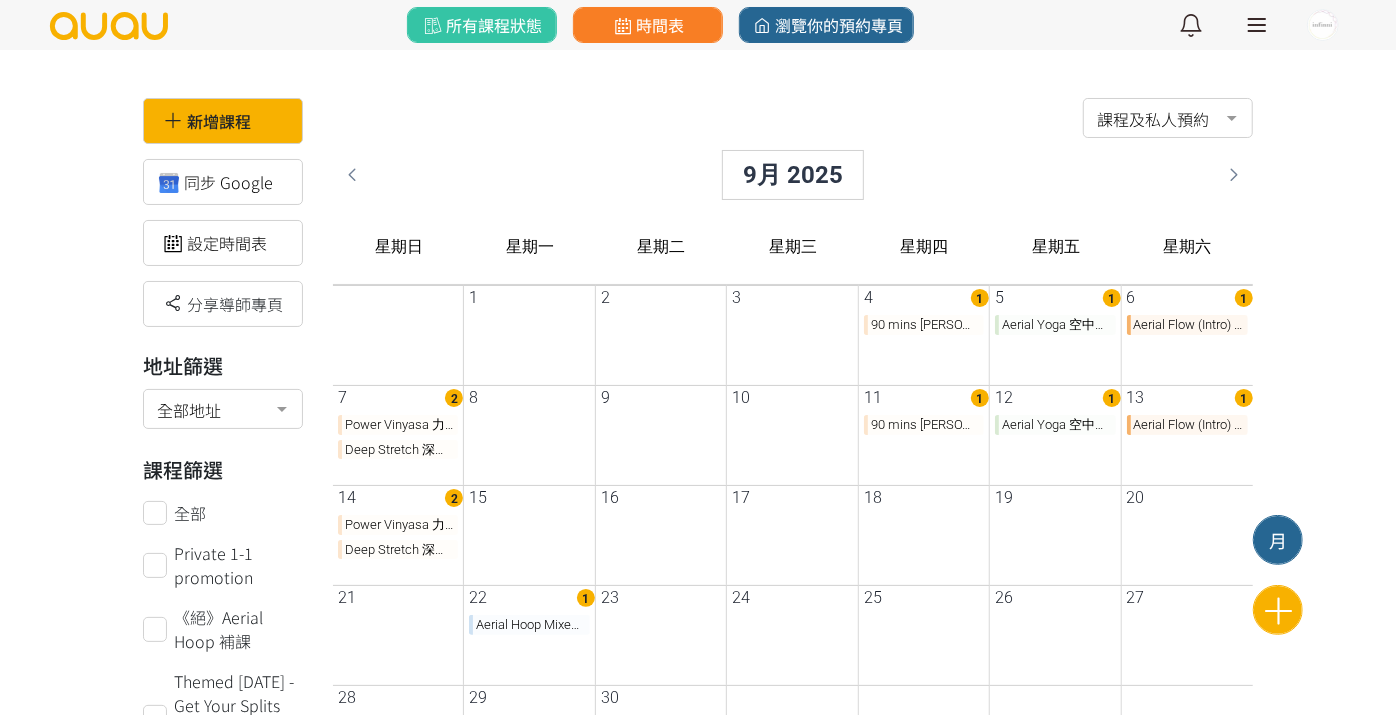 click on "Aerial Hoop Mixed Level 空中呼拉圈 (with [PERSON_NAME])" at bounding box center [529, 625] 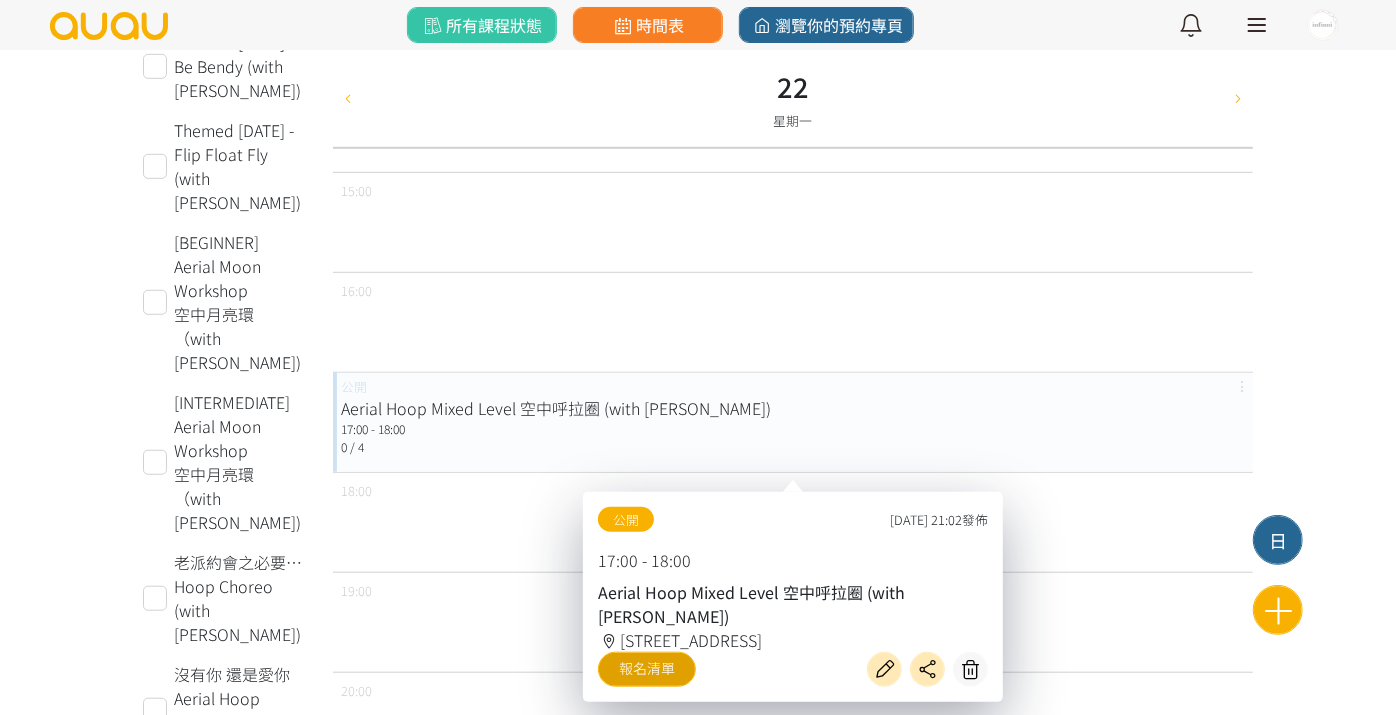 scroll, scrollTop: 830, scrollLeft: 0, axis: vertical 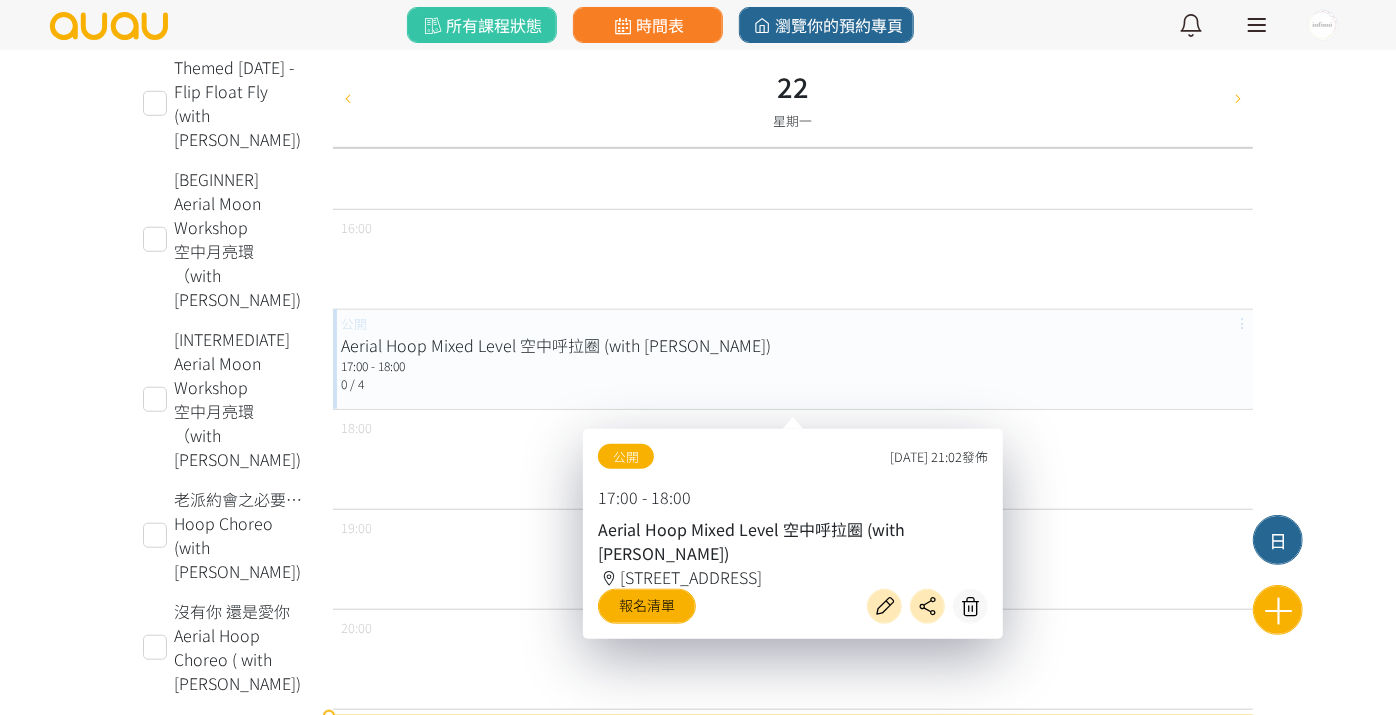 click on "公開   2025/07/22, 21:02發佈
17:00 -
18:00
Aerial Hoop Mixed Level 空中呼拉圈 (with Maureen)     香港, 九龍, 旺角, 西洋菜南街101號金德行13B
報名清單" at bounding box center (793, 534) 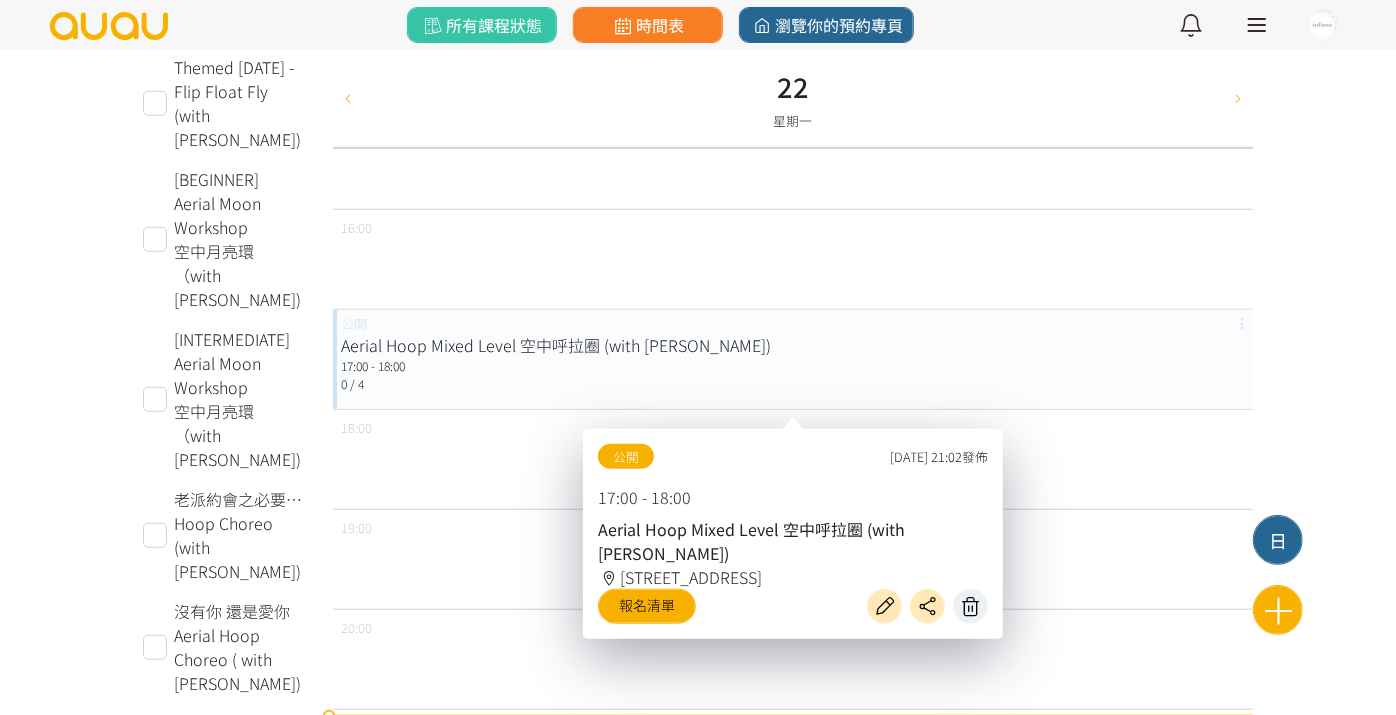 click at bounding box center [970, 606] 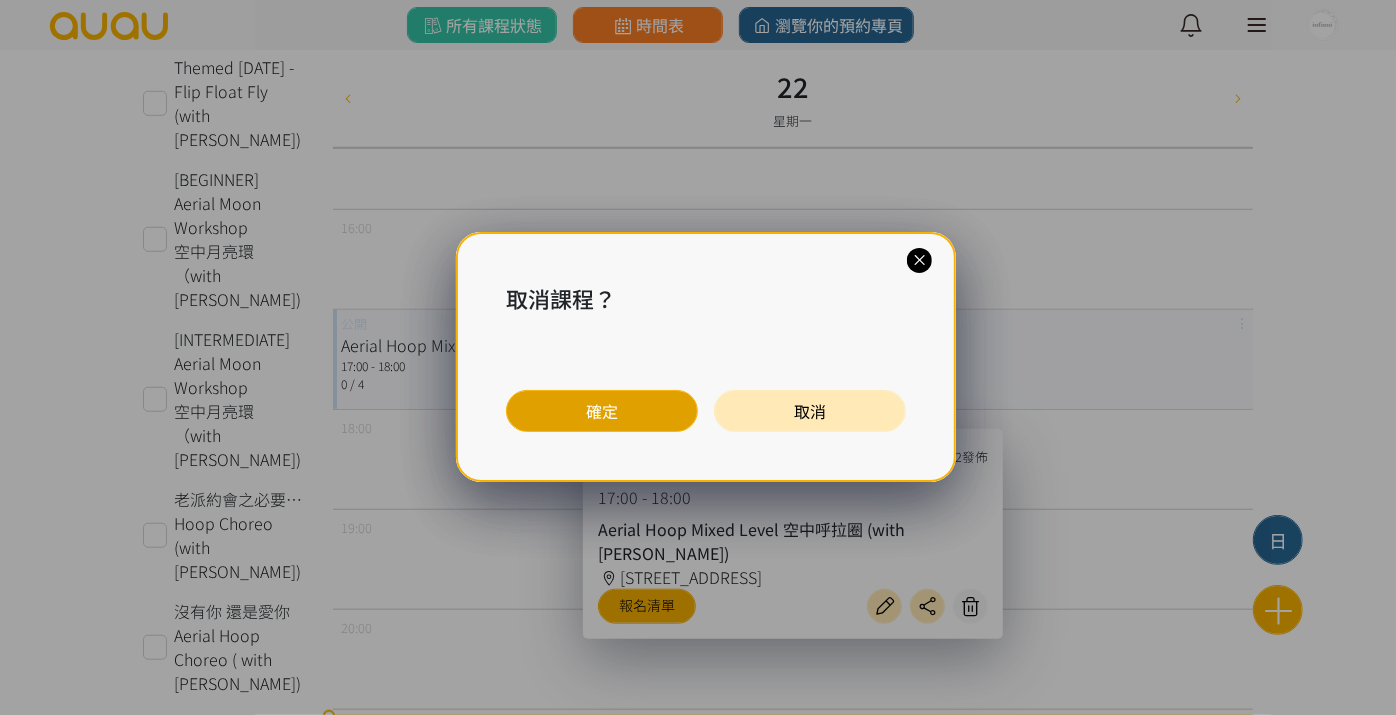 click on "確定" at bounding box center (602, 411) 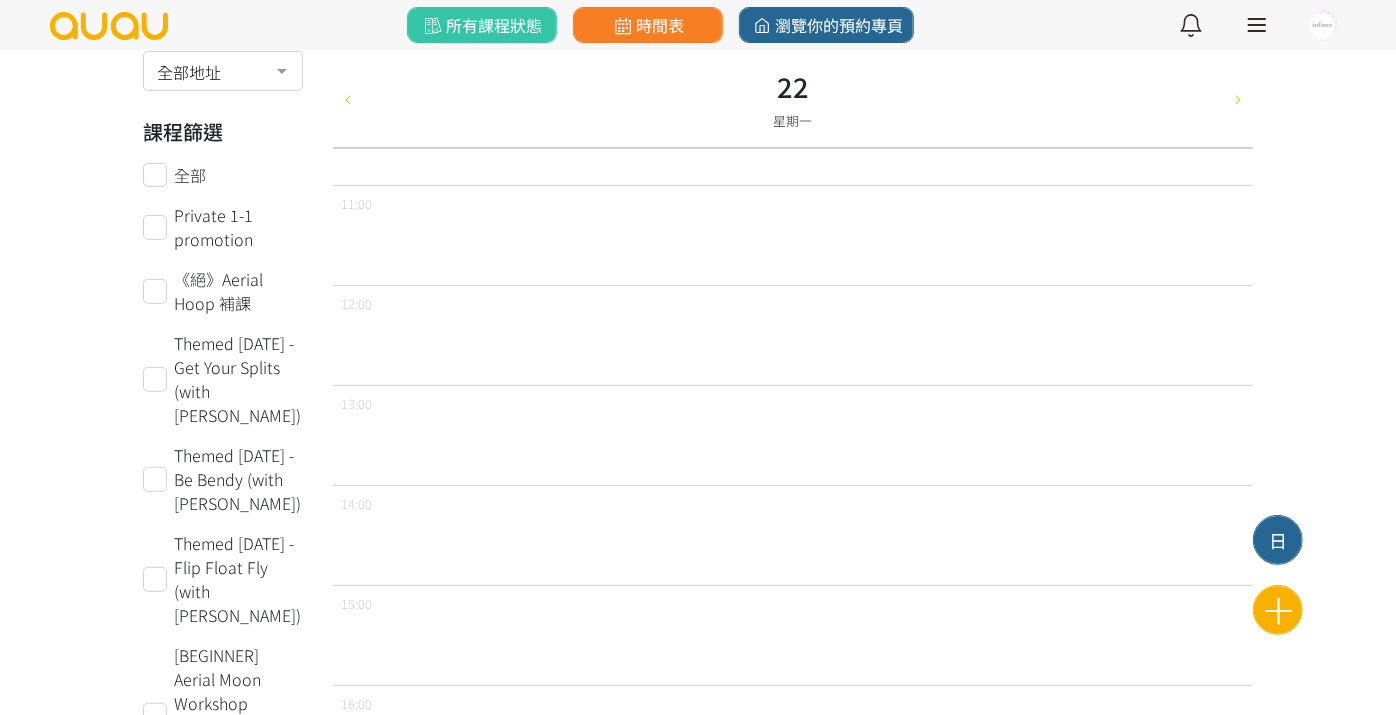 scroll, scrollTop: 274, scrollLeft: 0, axis: vertical 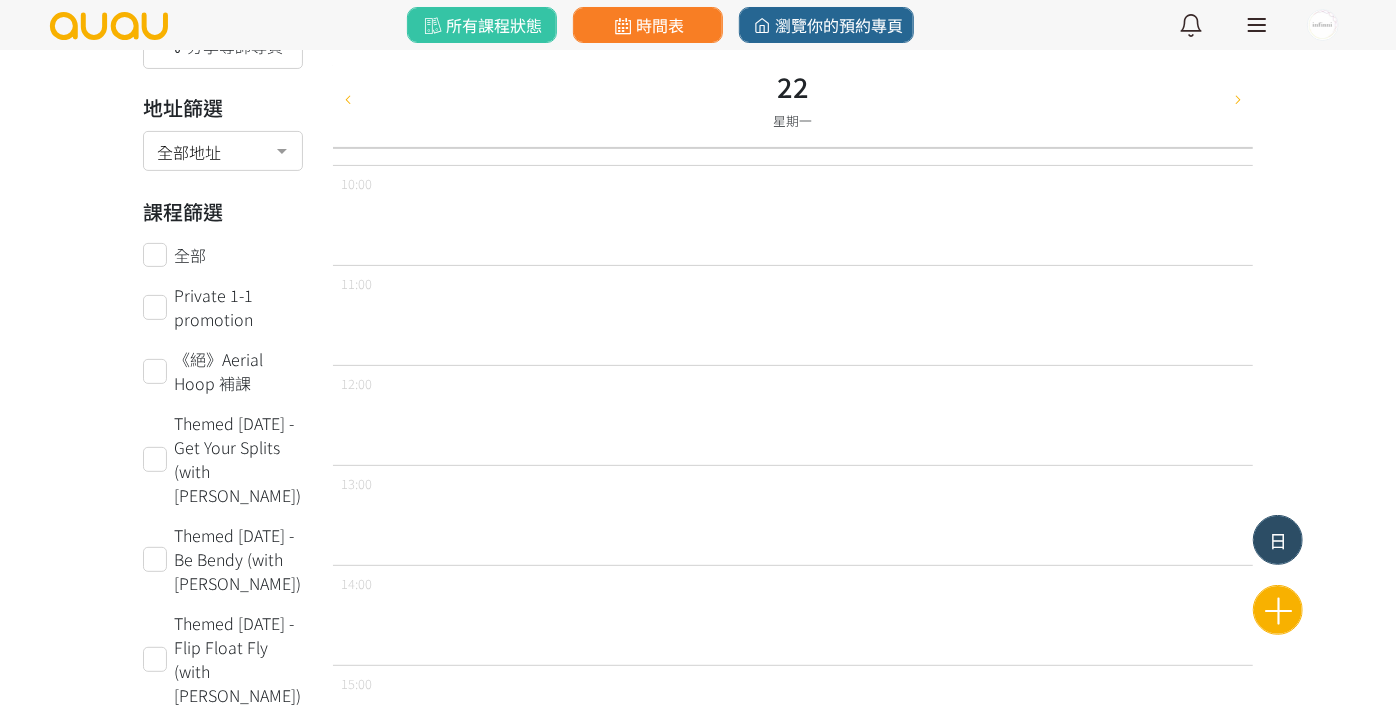 click on "日" at bounding box center [1278, 540] 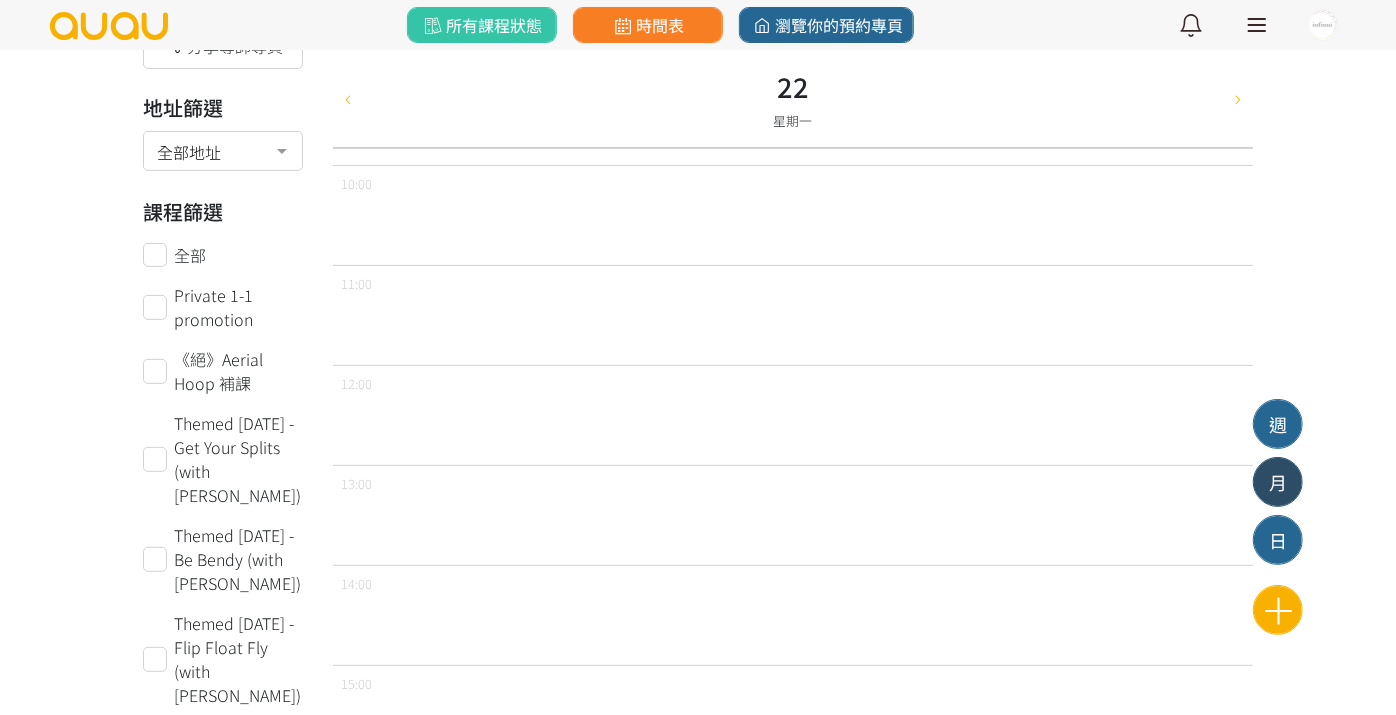 click on "月" at bounding box center [1278, 482] 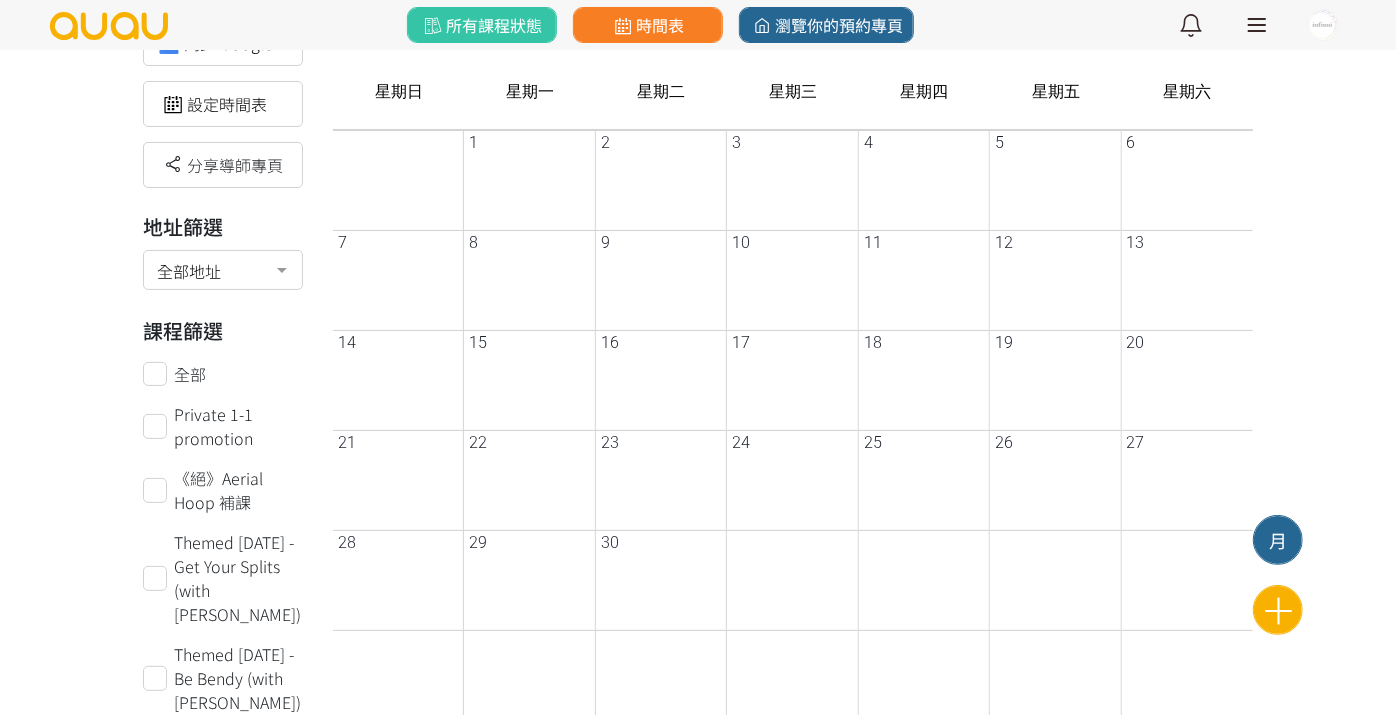 scroll, scrollTop: 0, scrollLeft: 0, axis: both 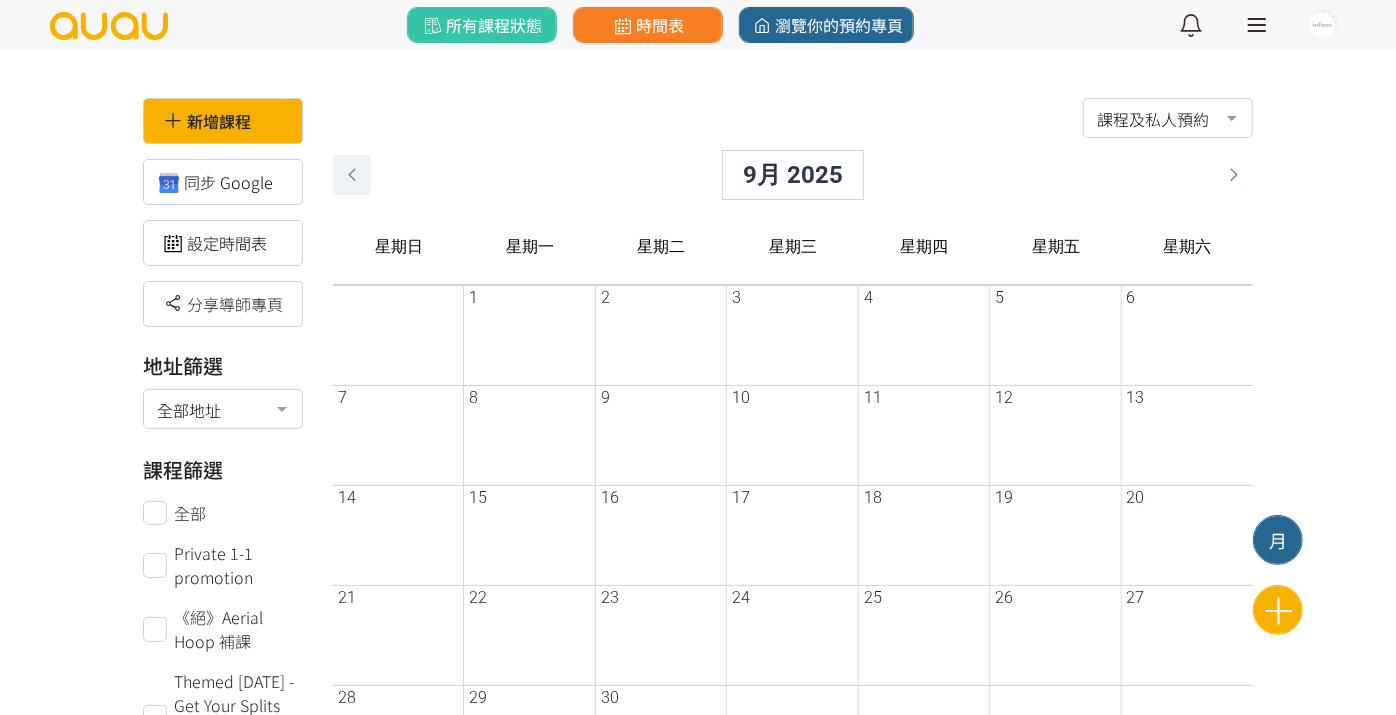 click at bounding box center (352, 175) 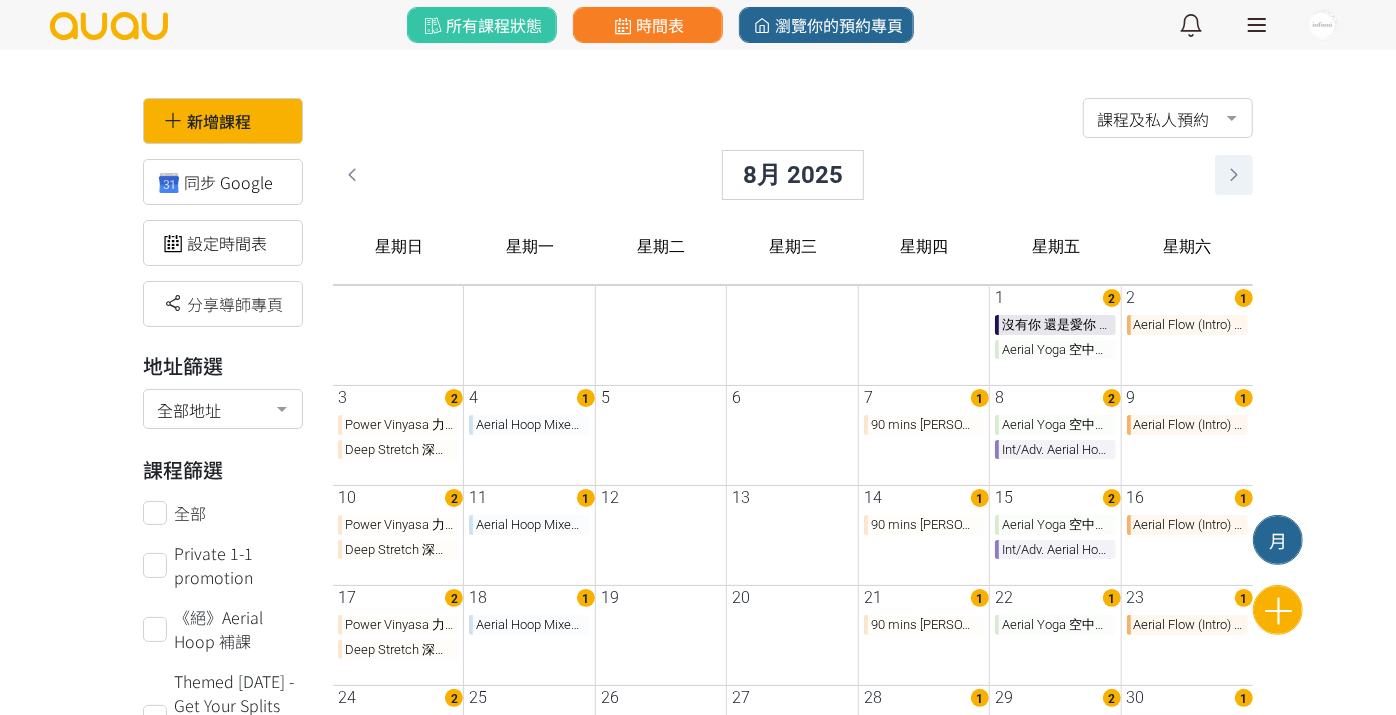 click at bounding box center (1234, 175) 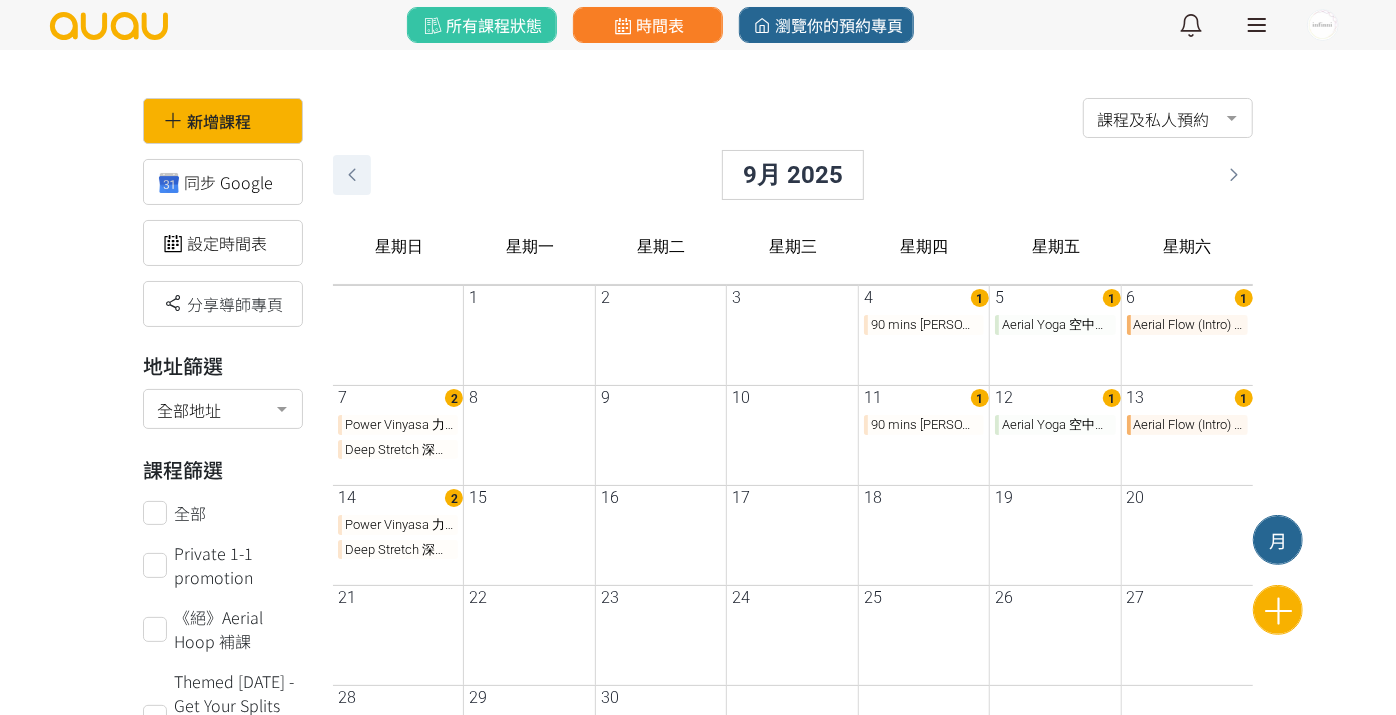 click at bounding box center [352, 175] 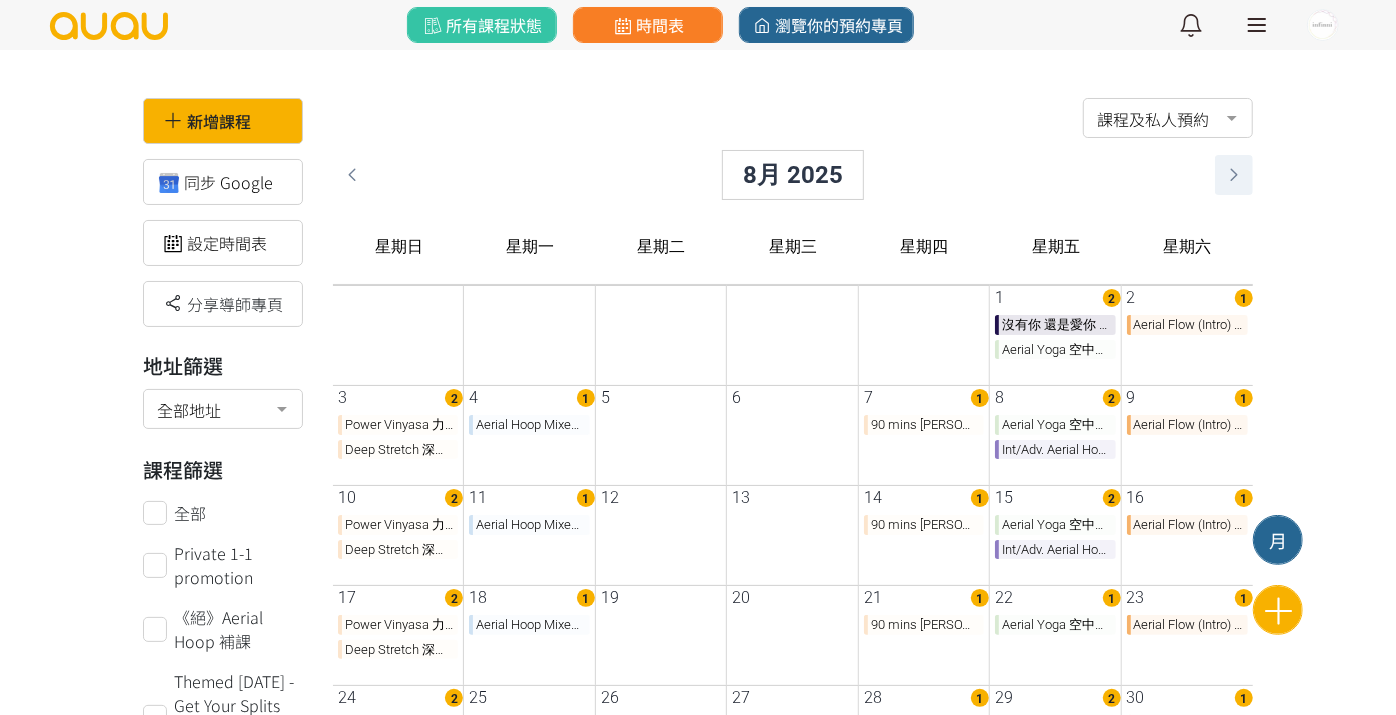 click at bounding box center [1234, 175] 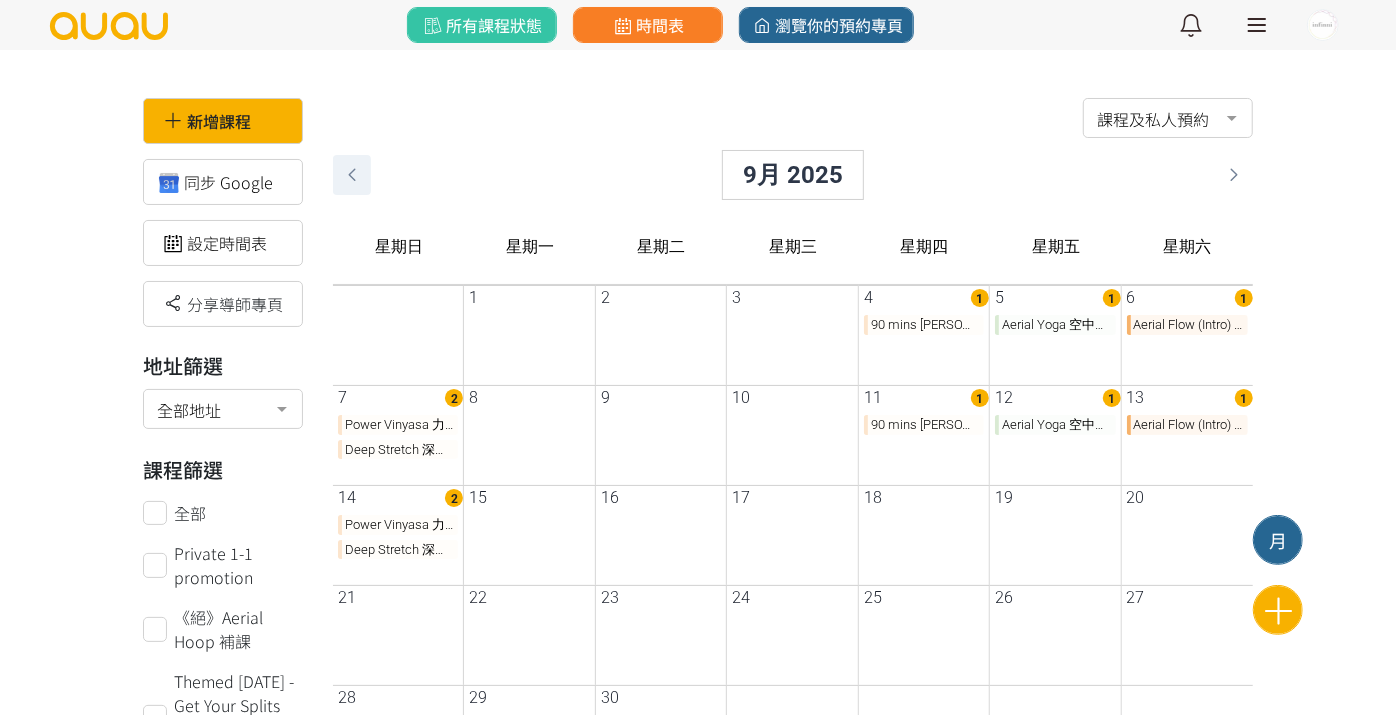 click at bounding box center (352, 175) 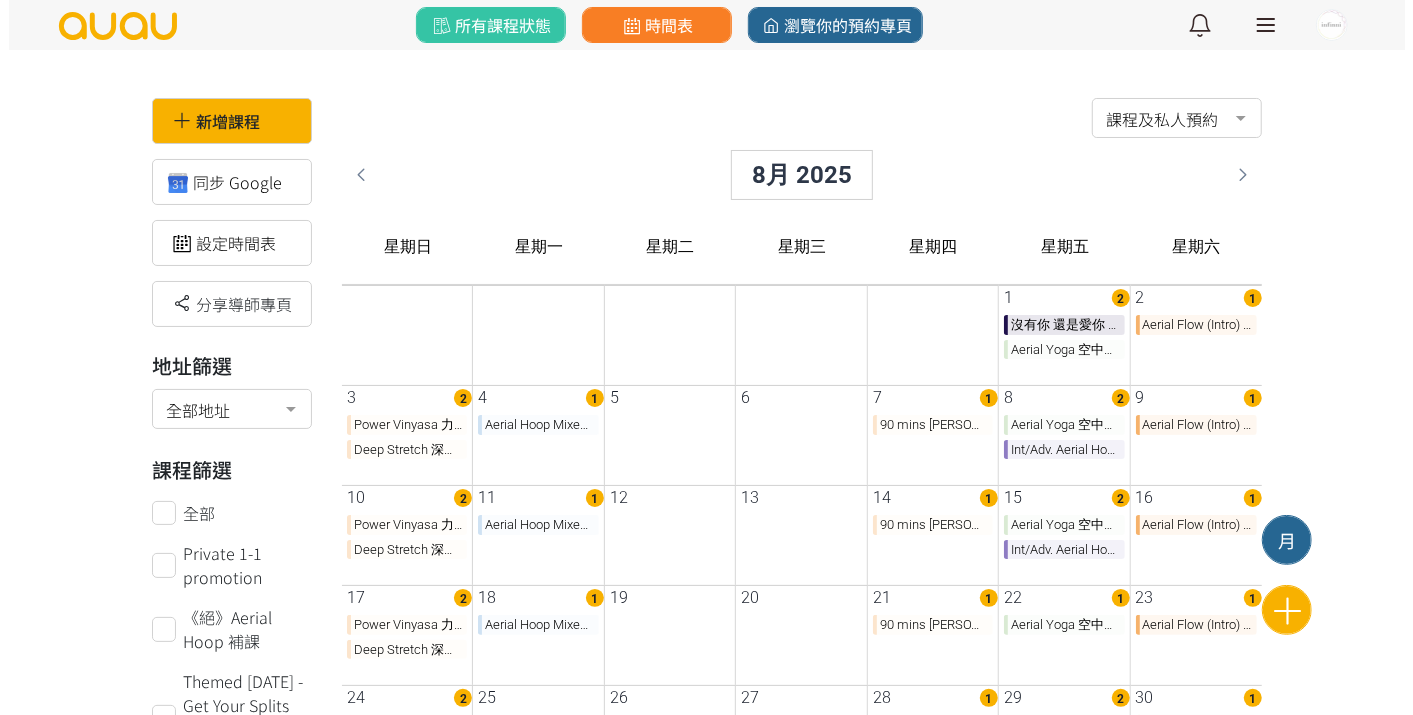 scroll, scrollTop: 111, scrollLeft: 0, axis: vertical 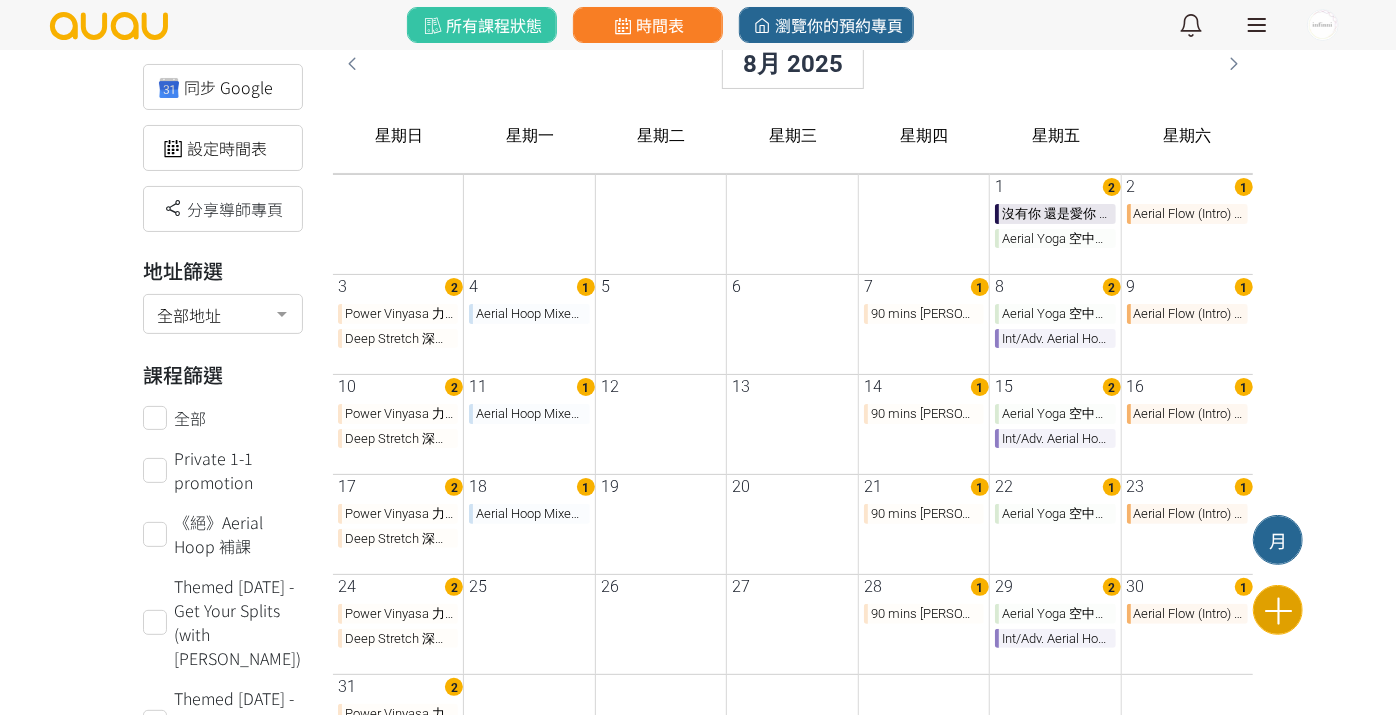click at bounding box center [1278, 610] 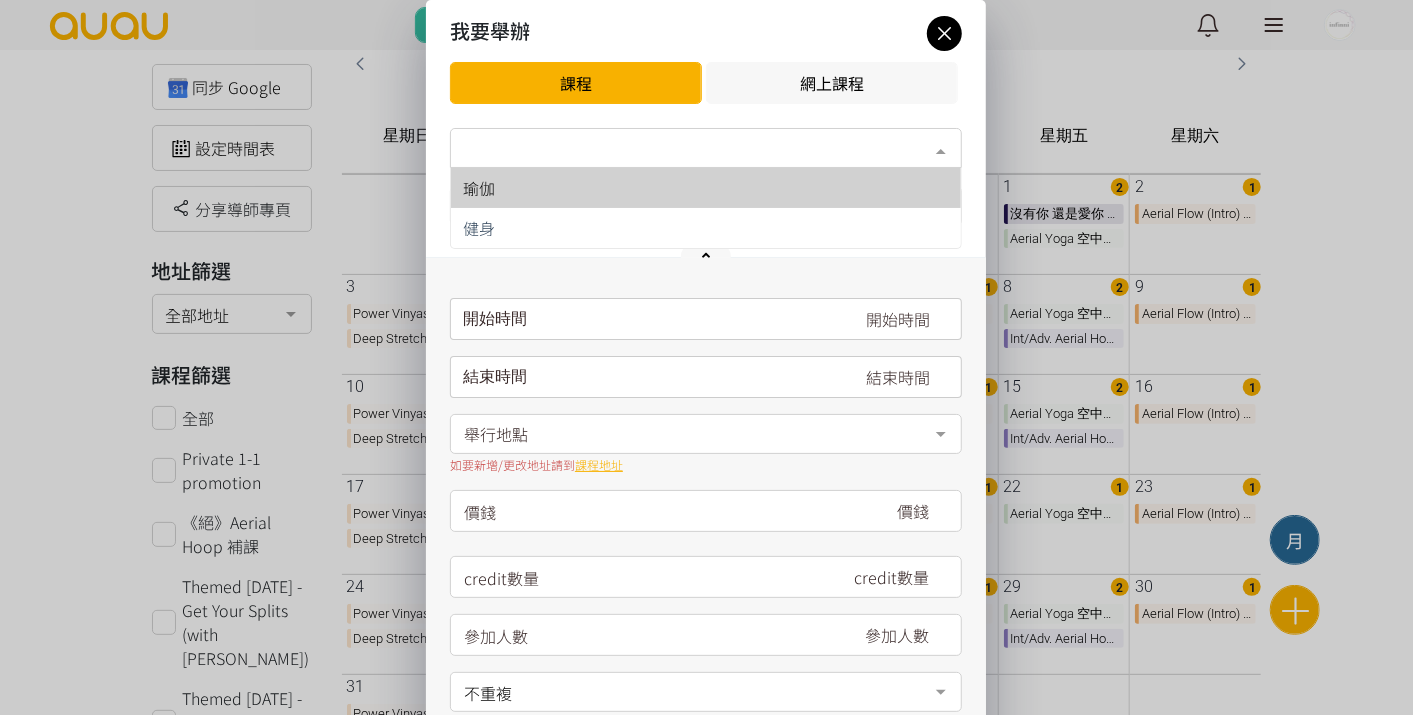 click on "類別*" at bounding box center [706, 148] 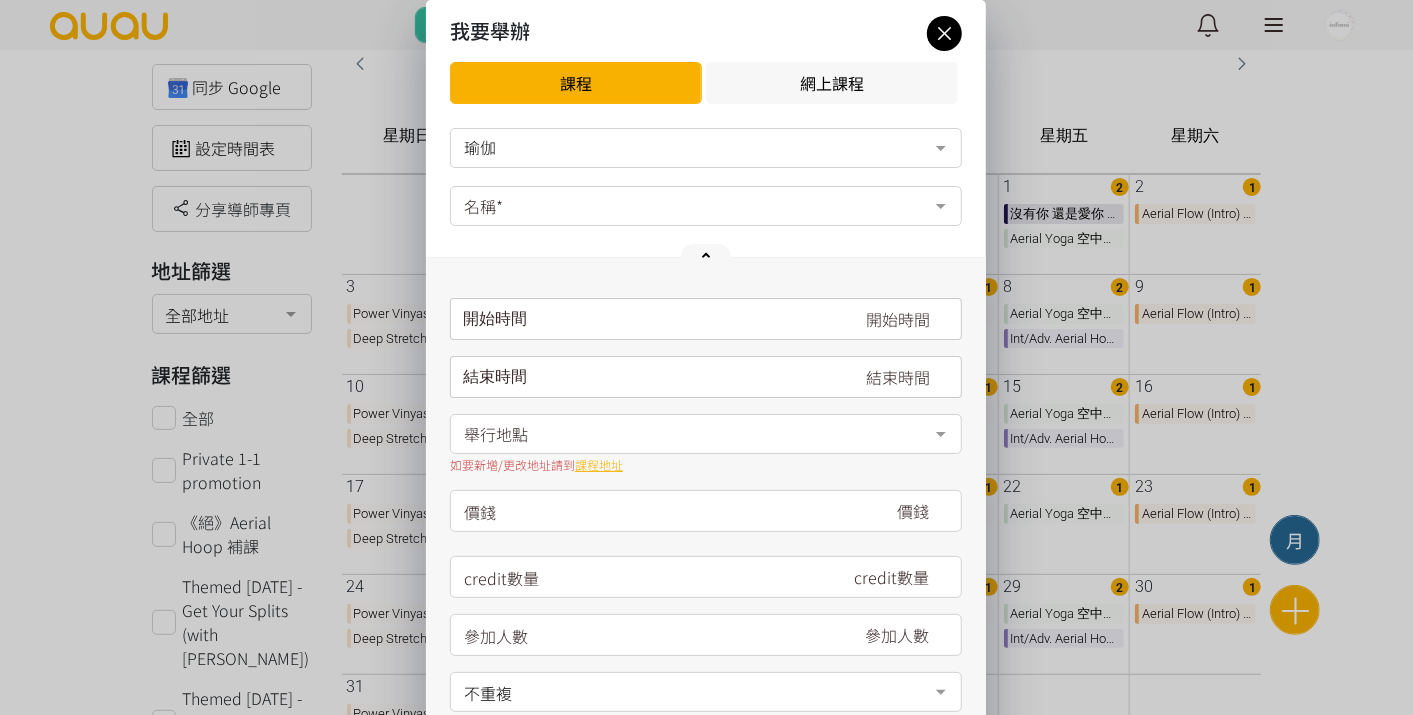 click on "名稱*" at bounding box center [706, 206] 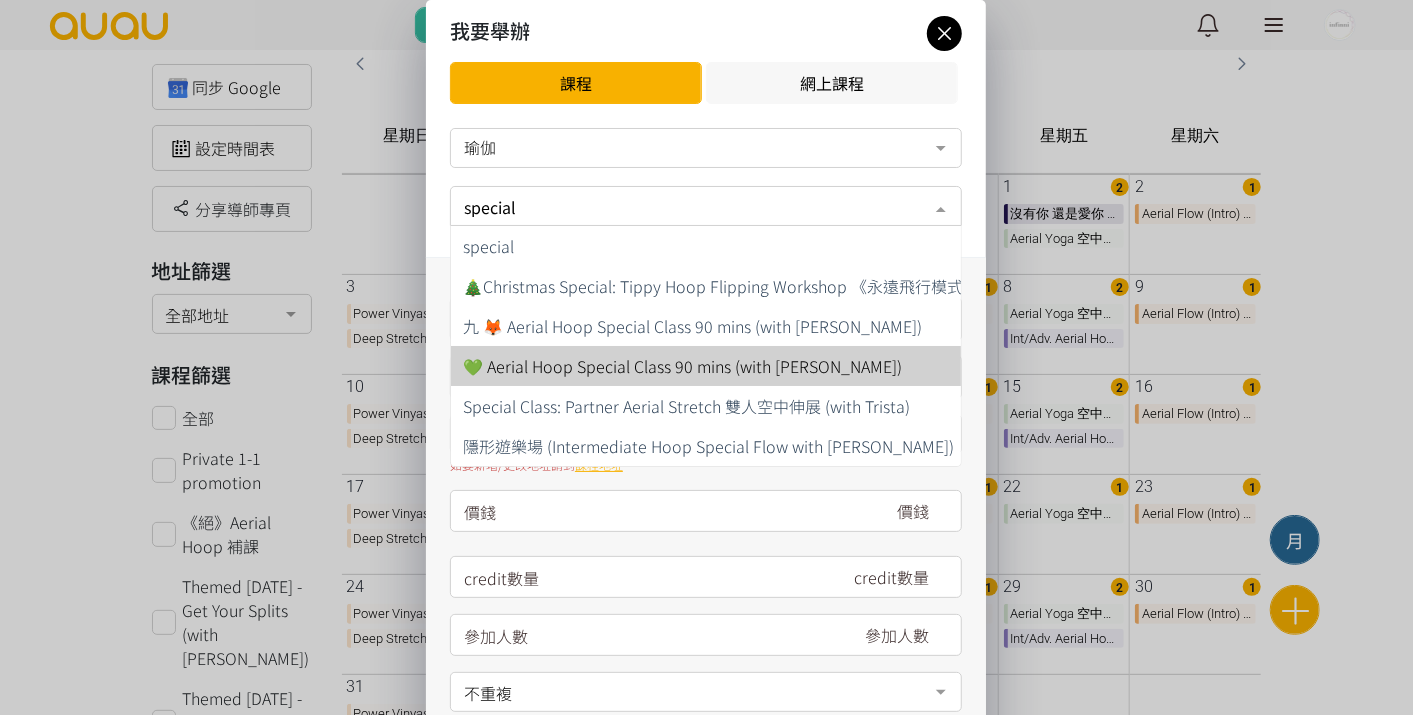 click on "💚 Aerial Hoop Special Class 90 mins  (with [PERSON_NAME])" at bounding box center [682, 366] 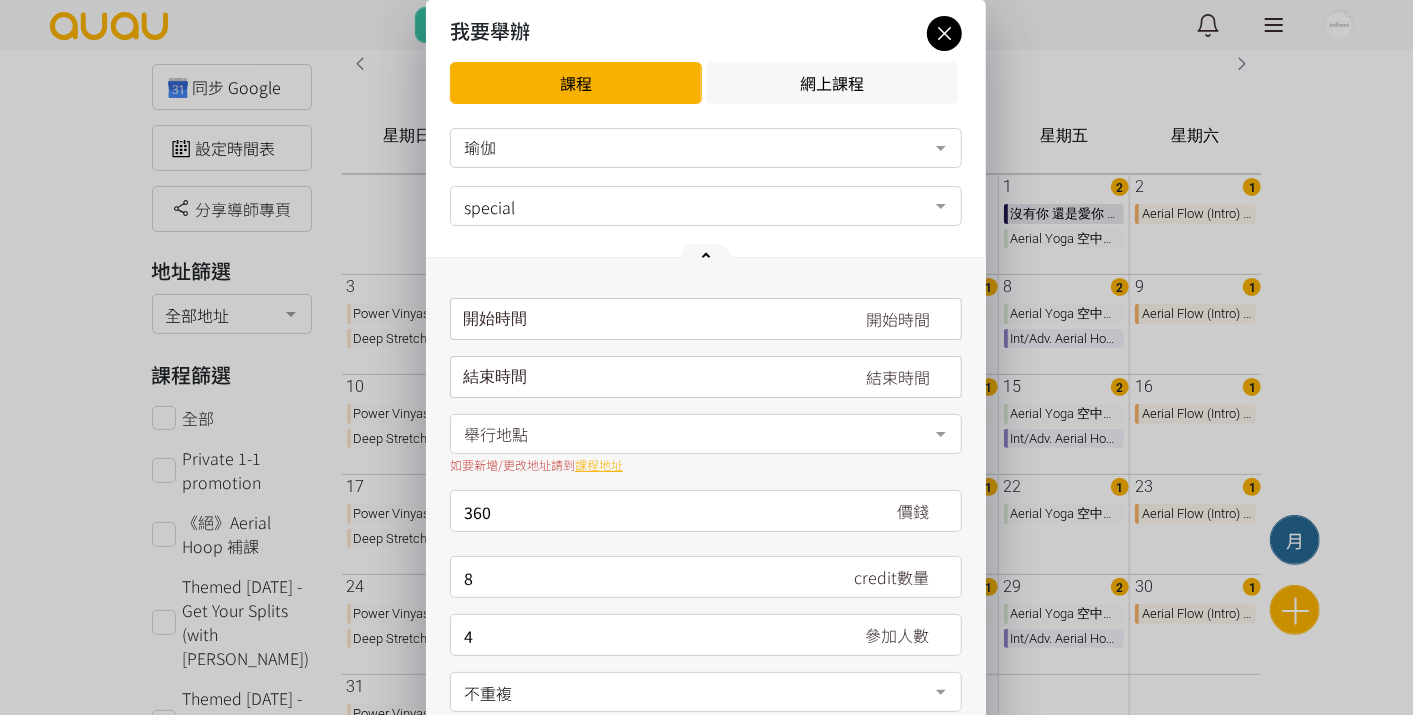 click on "special" at bounding box center (706, 206) 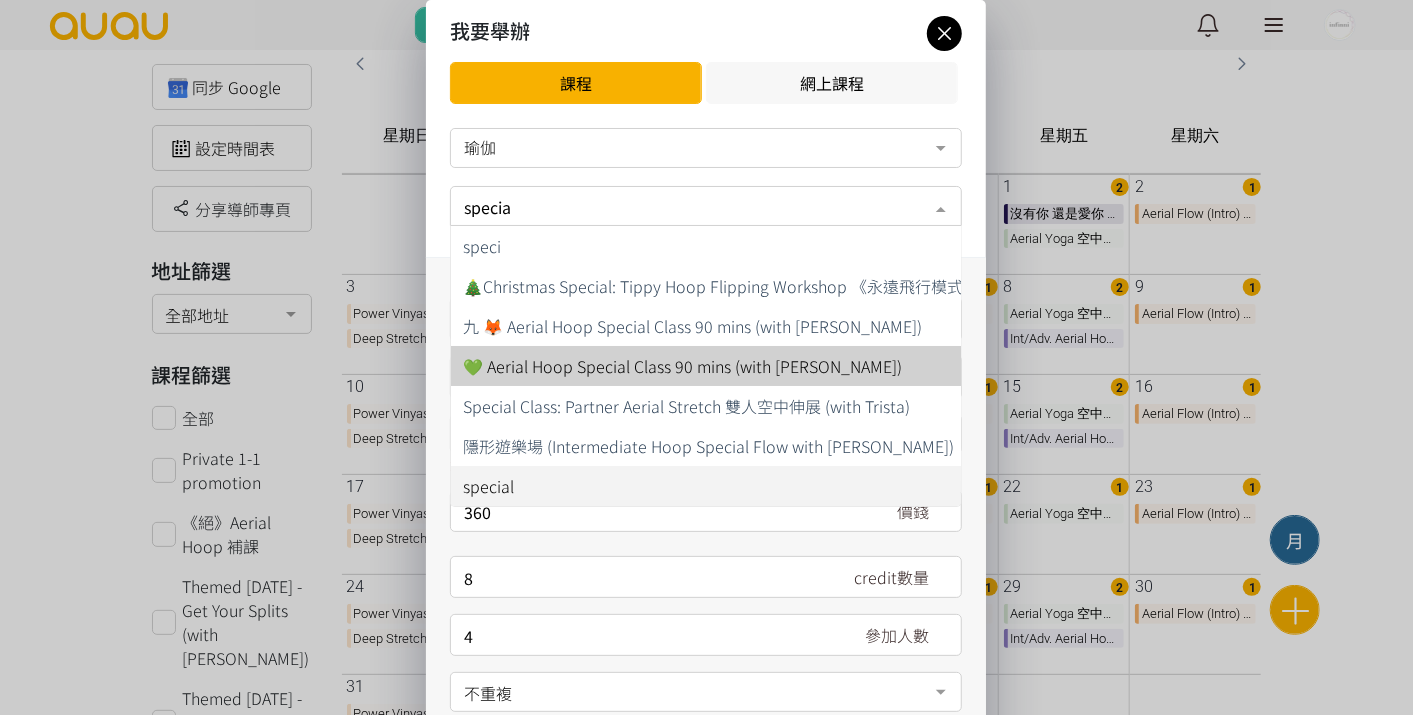 type on "special" 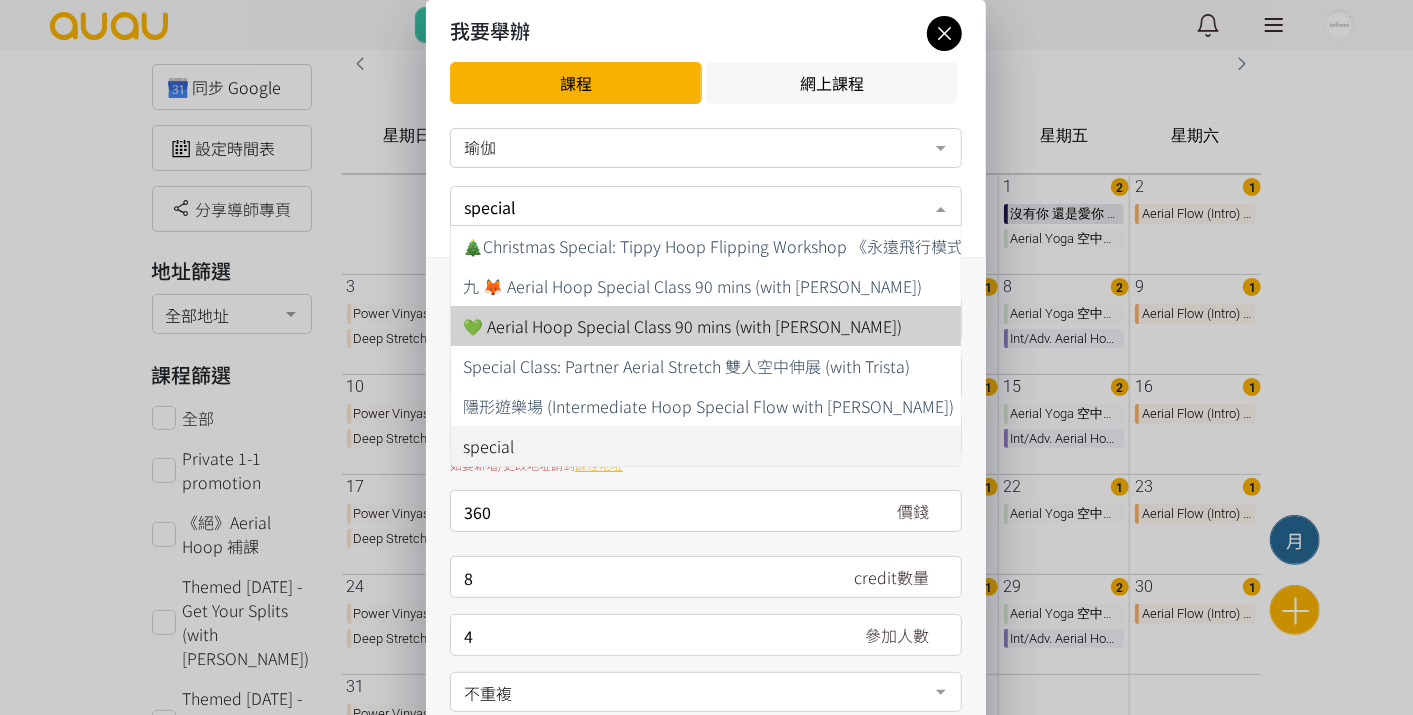 click on "💚 Aerial Hoop Special Class 90 mins  (with [PERSON_NAME])" at bounding box center (682, 326) 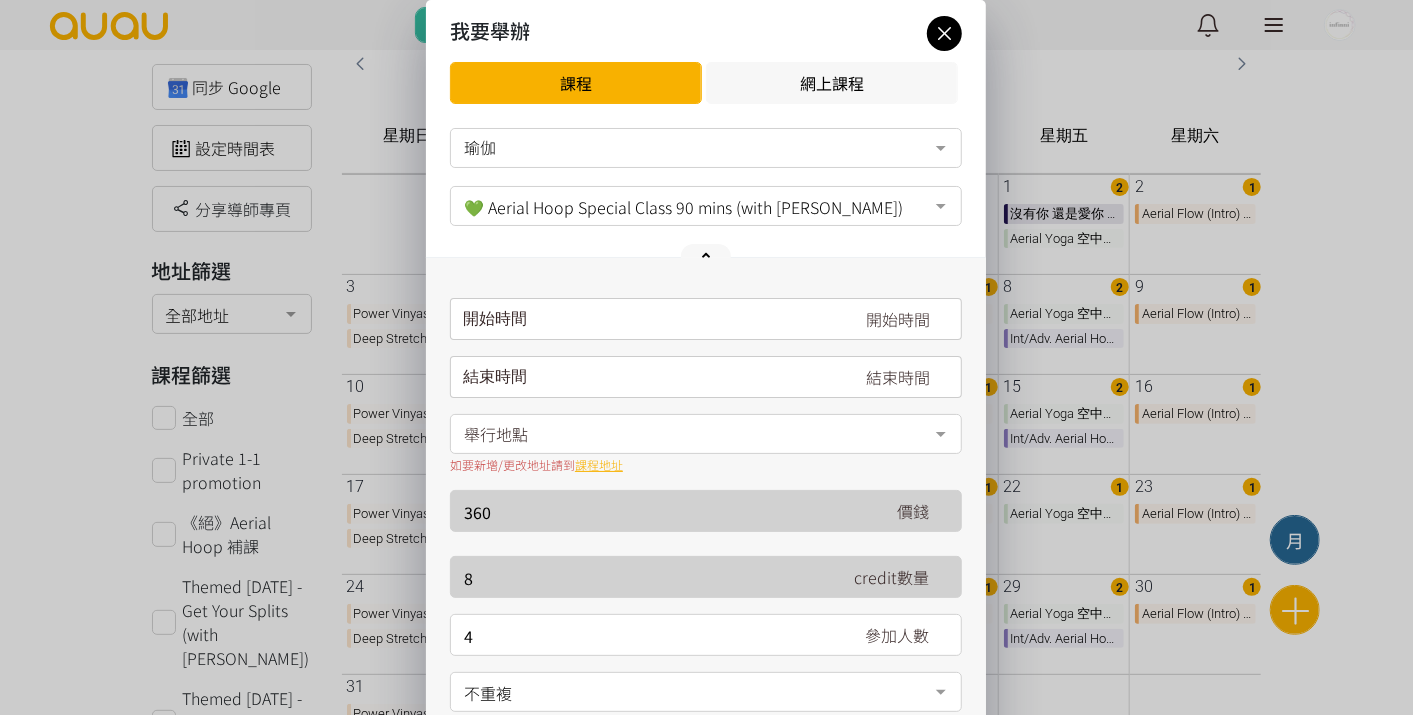 click on "開始時間
July
2025
Sun
Mon
Tue
Wed
Thu
Fri
Sat
1
2
3
4
5
6
7
8
9
10
11
12
13
14
15
16
17
18
19
20
21
22
23
24
25
26
27
28" at bounding box center (706, 319) 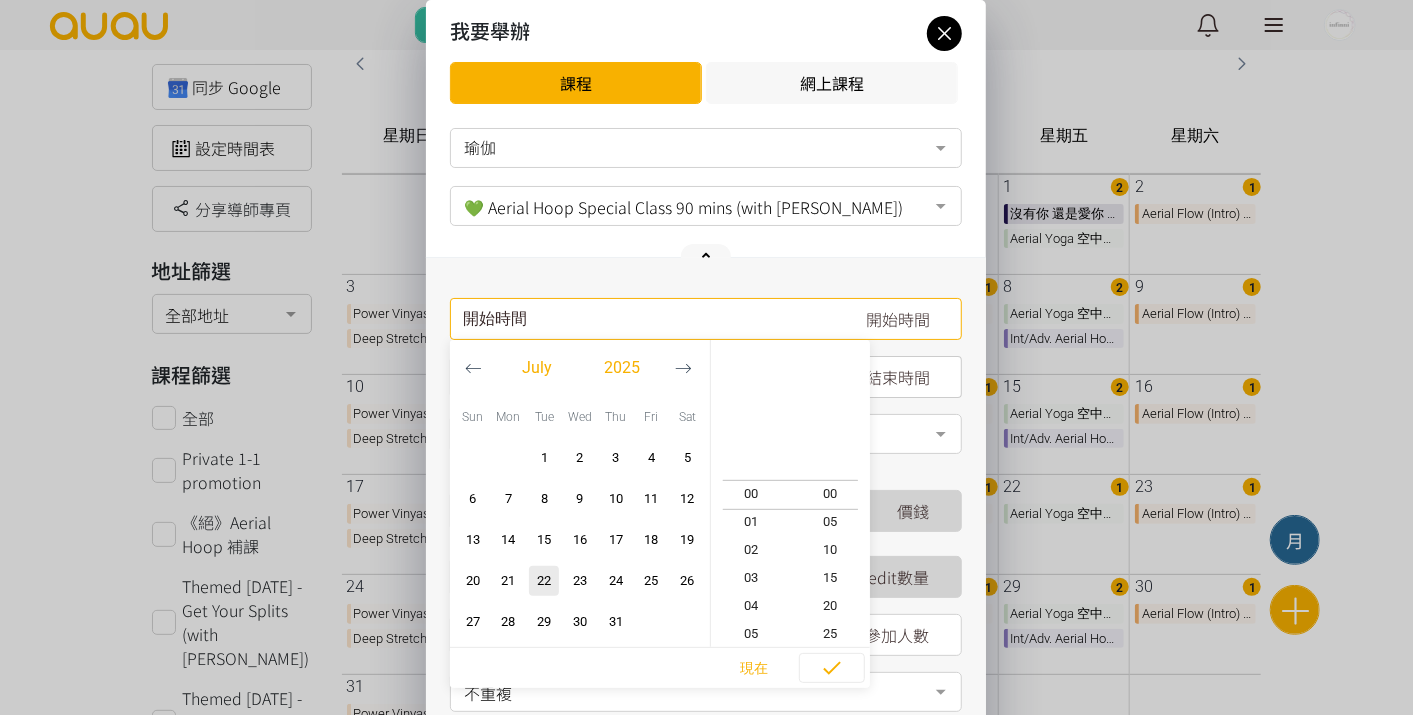 click at bounding box center [683, 368] 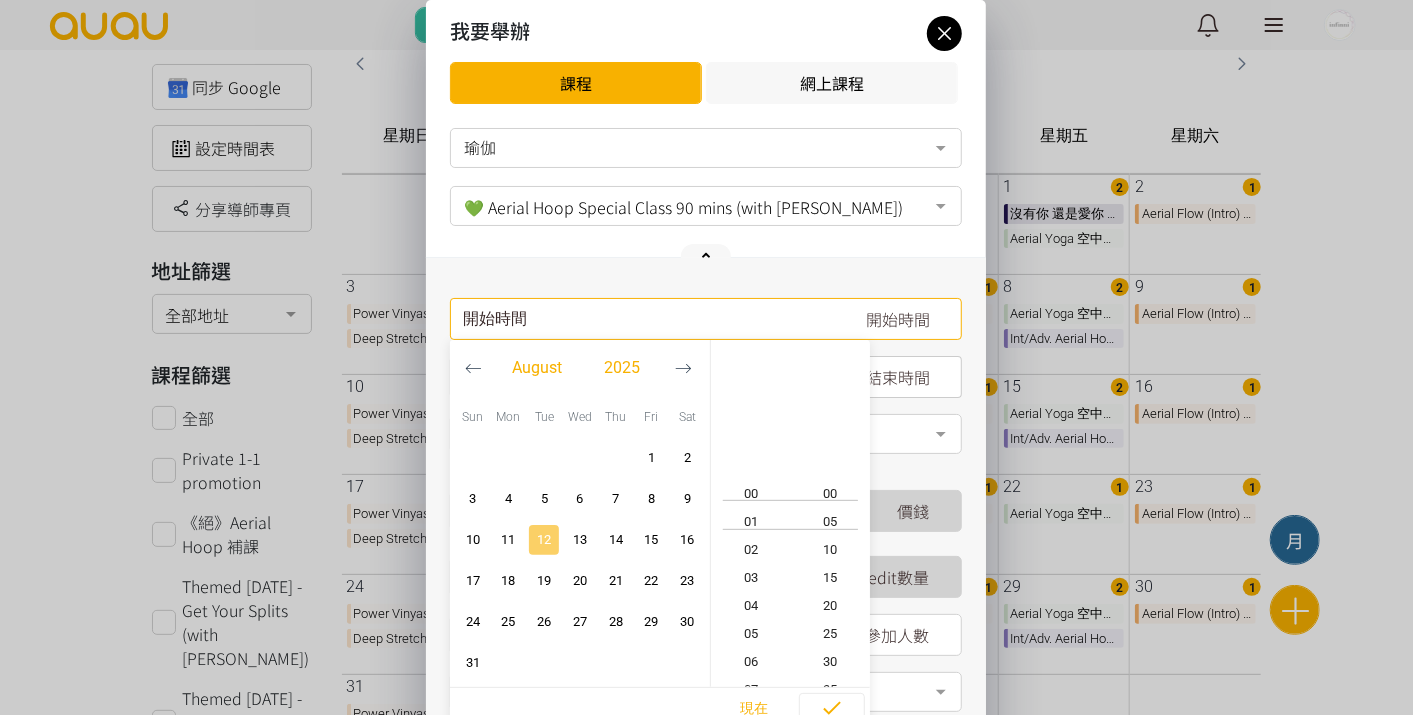 click on "12" at bounding box center [544, 540] 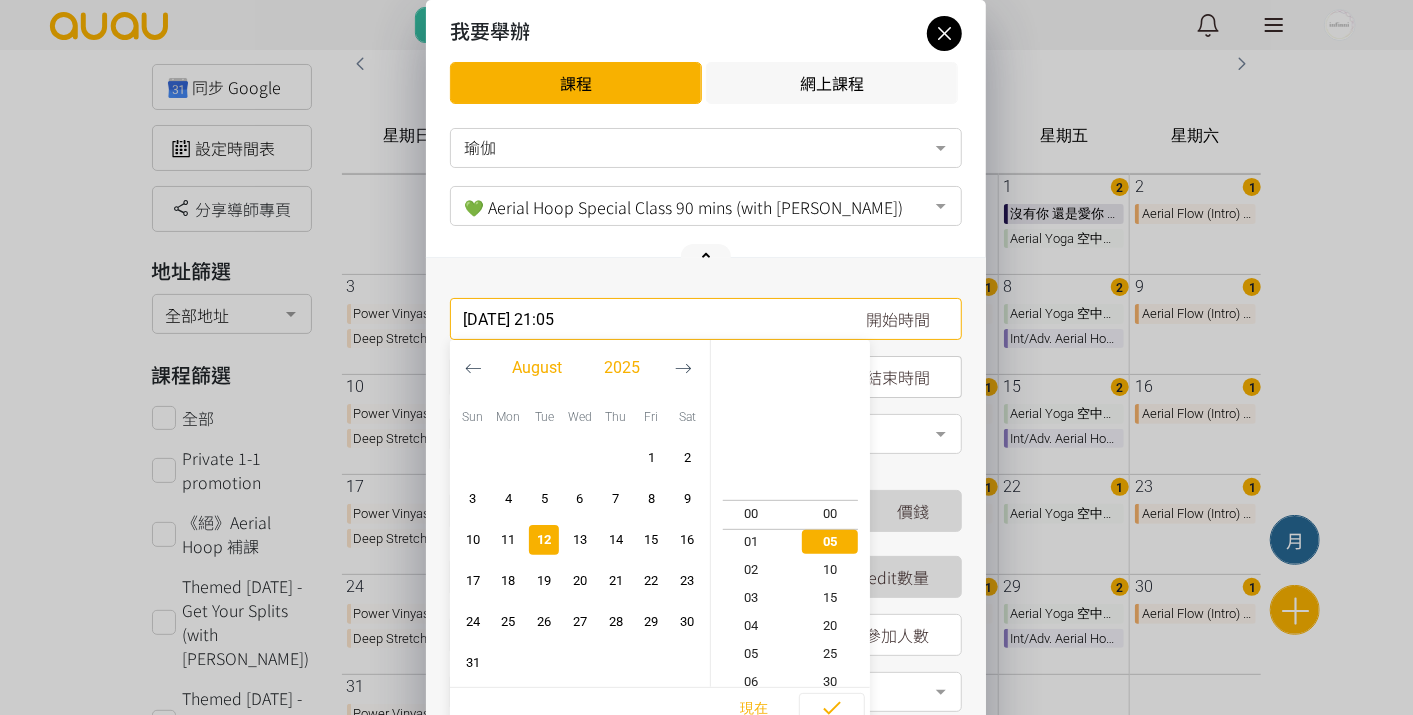 scroll, scrollTop: 588, scrollLeft: 0, axis: vertical 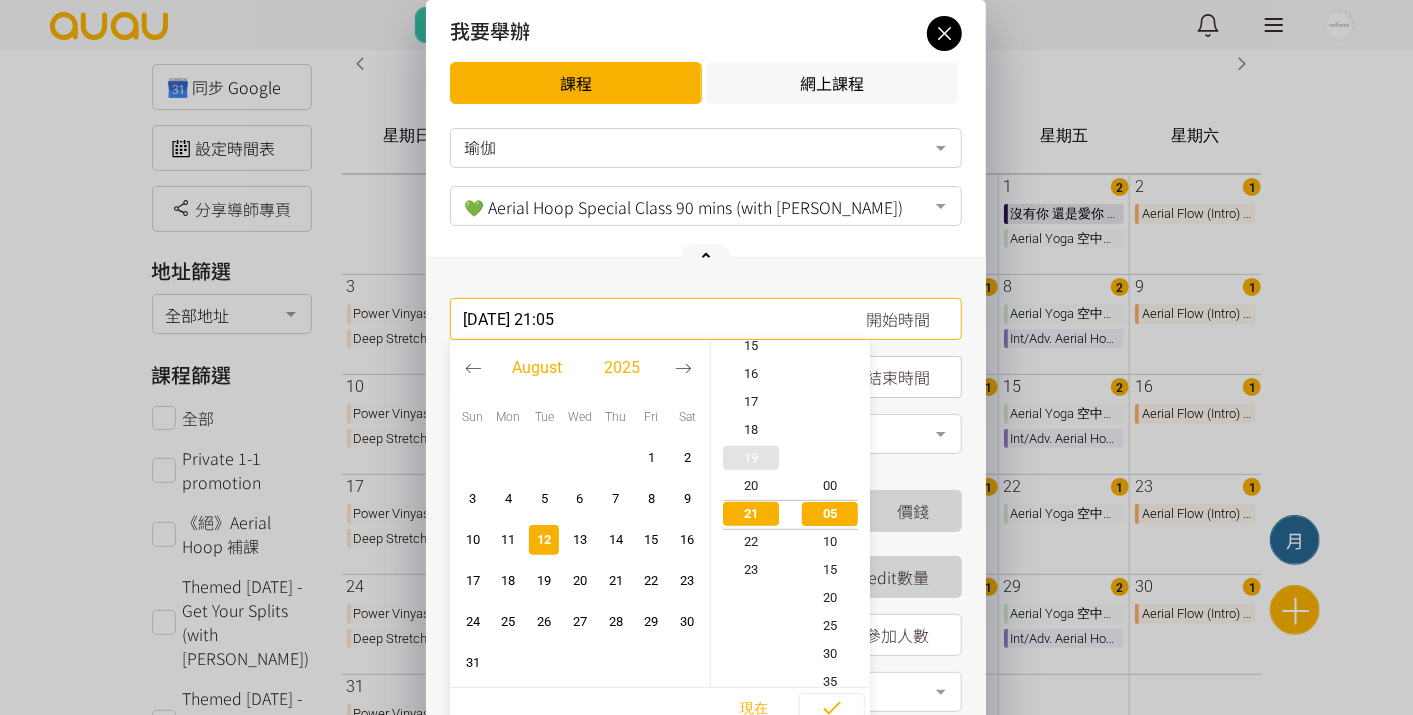 click on "19" at bounding box center [751, 458] 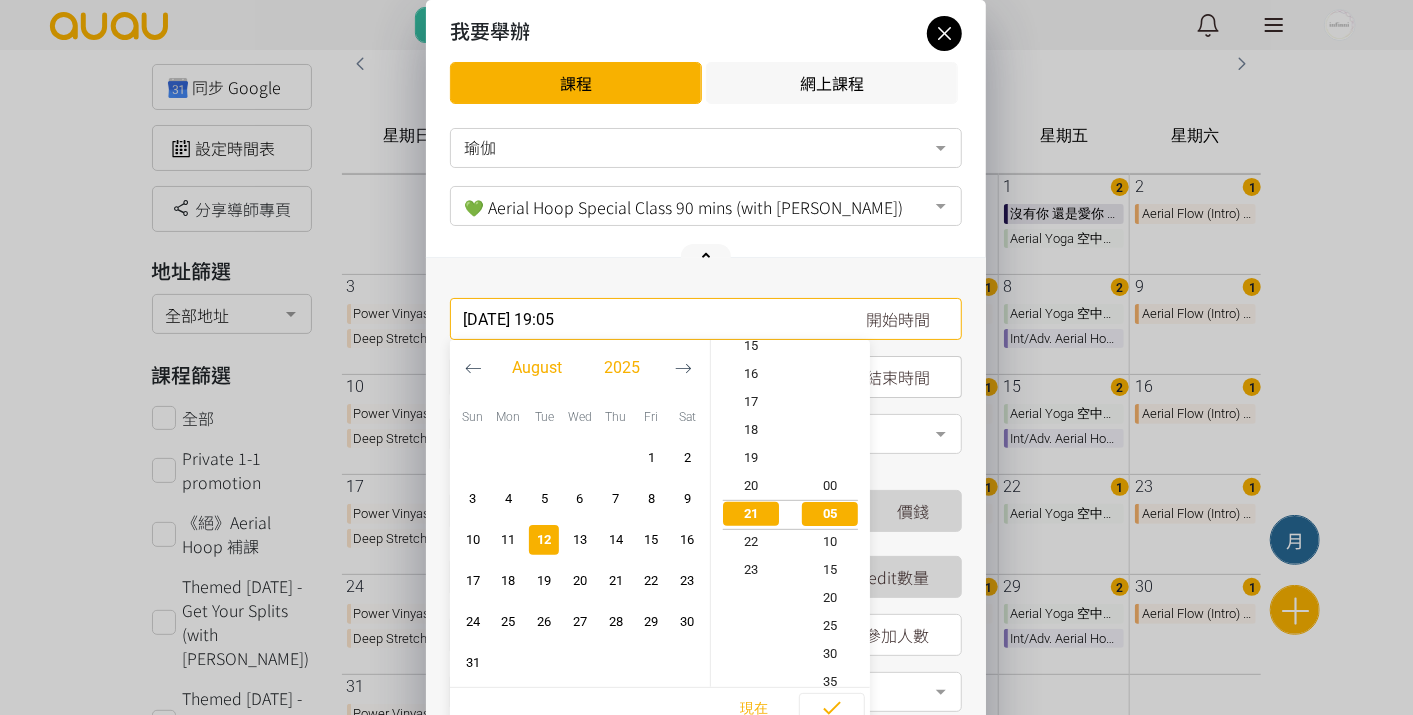 scroll, scrollTop: 531, scrollLeft: 0, axis: vertical 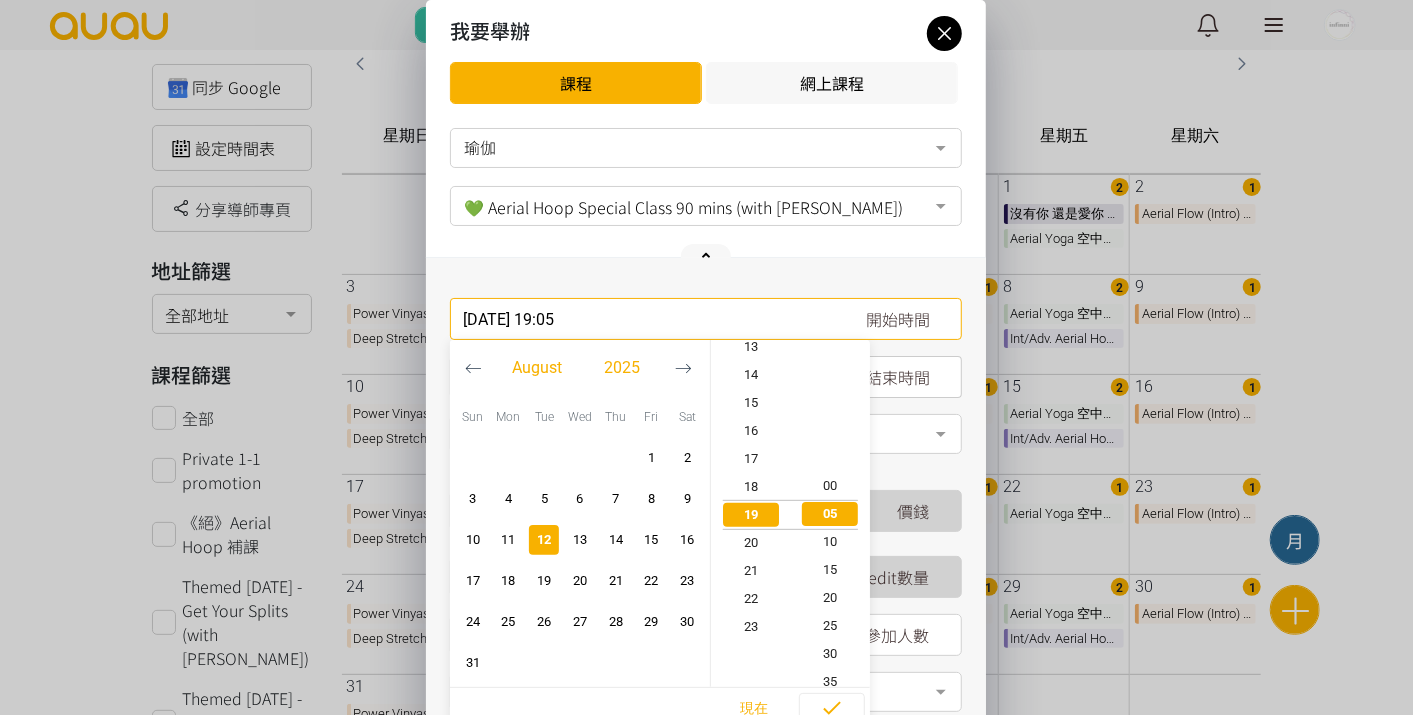 click on "00" at bounding box center [831, 486] 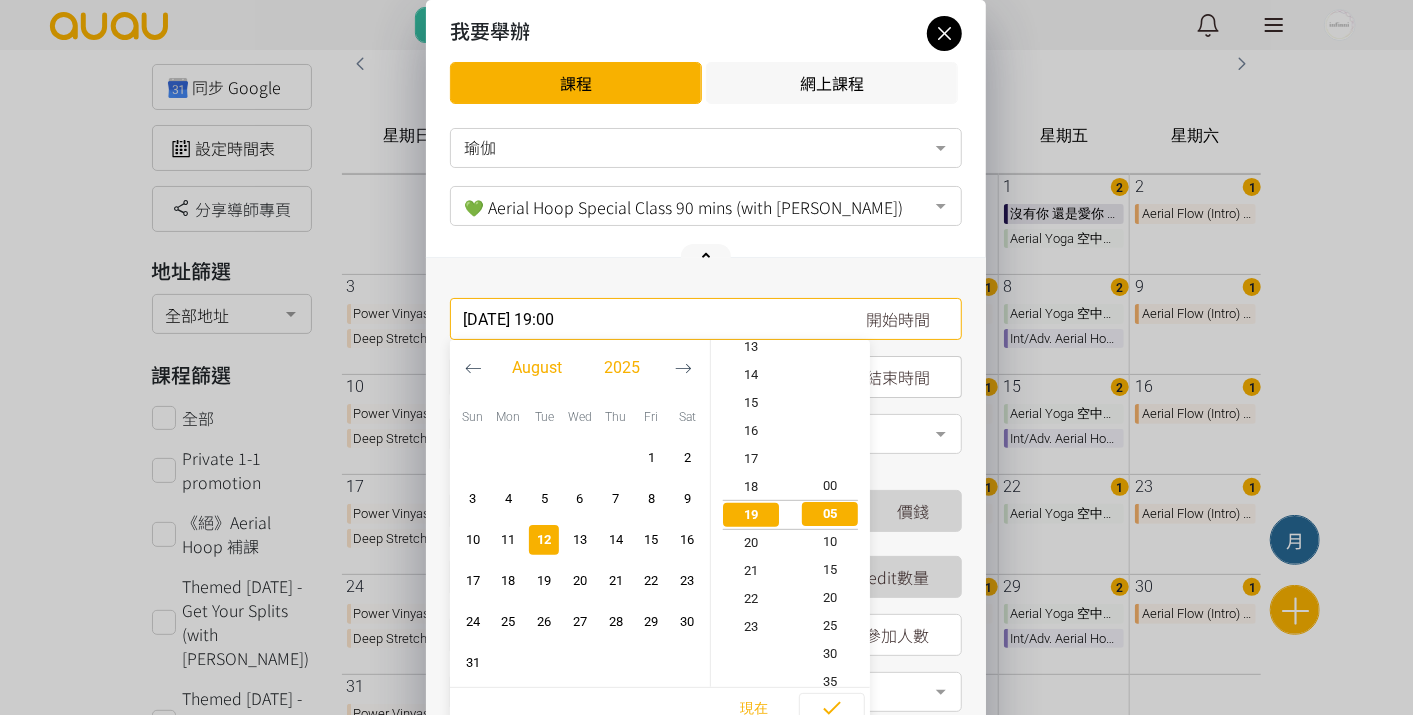 scroll, scrollTop: 531, scrollLeft: 0, axis: vertical 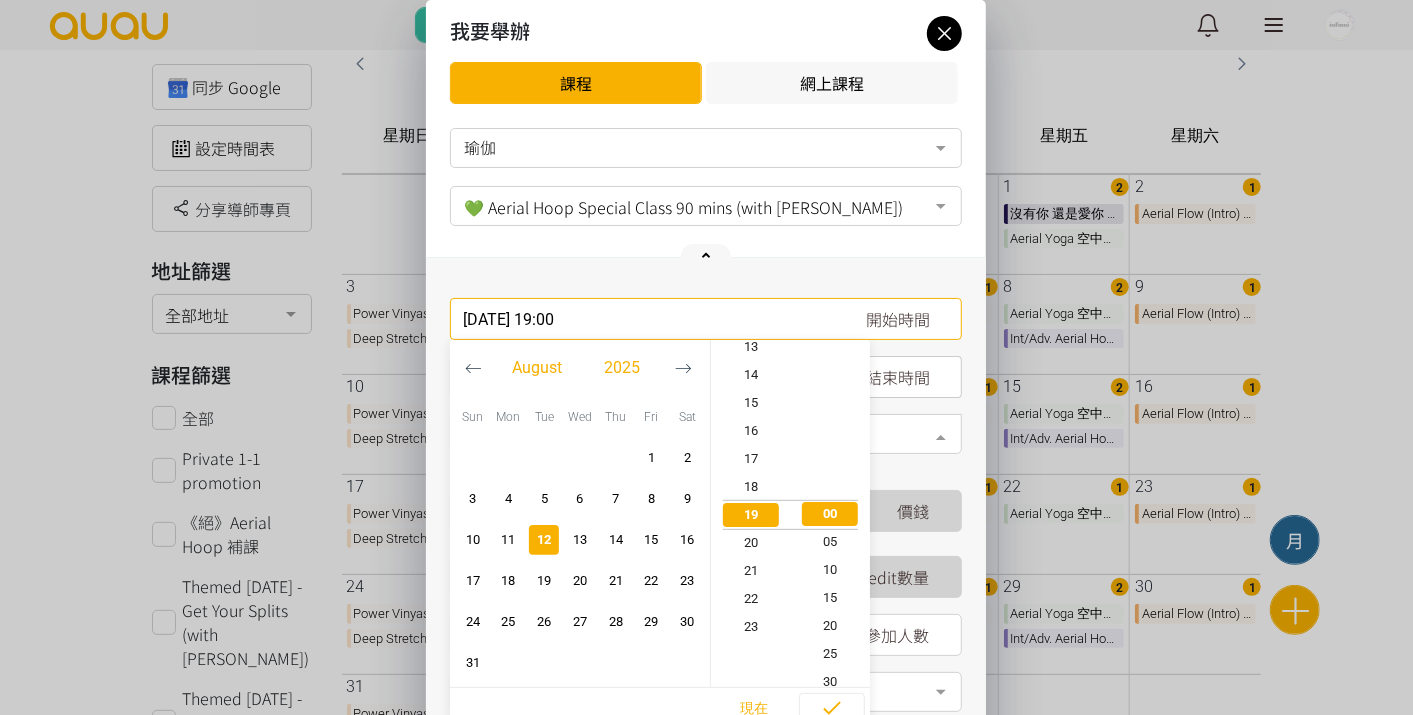 click at bounding box center (941, 436) 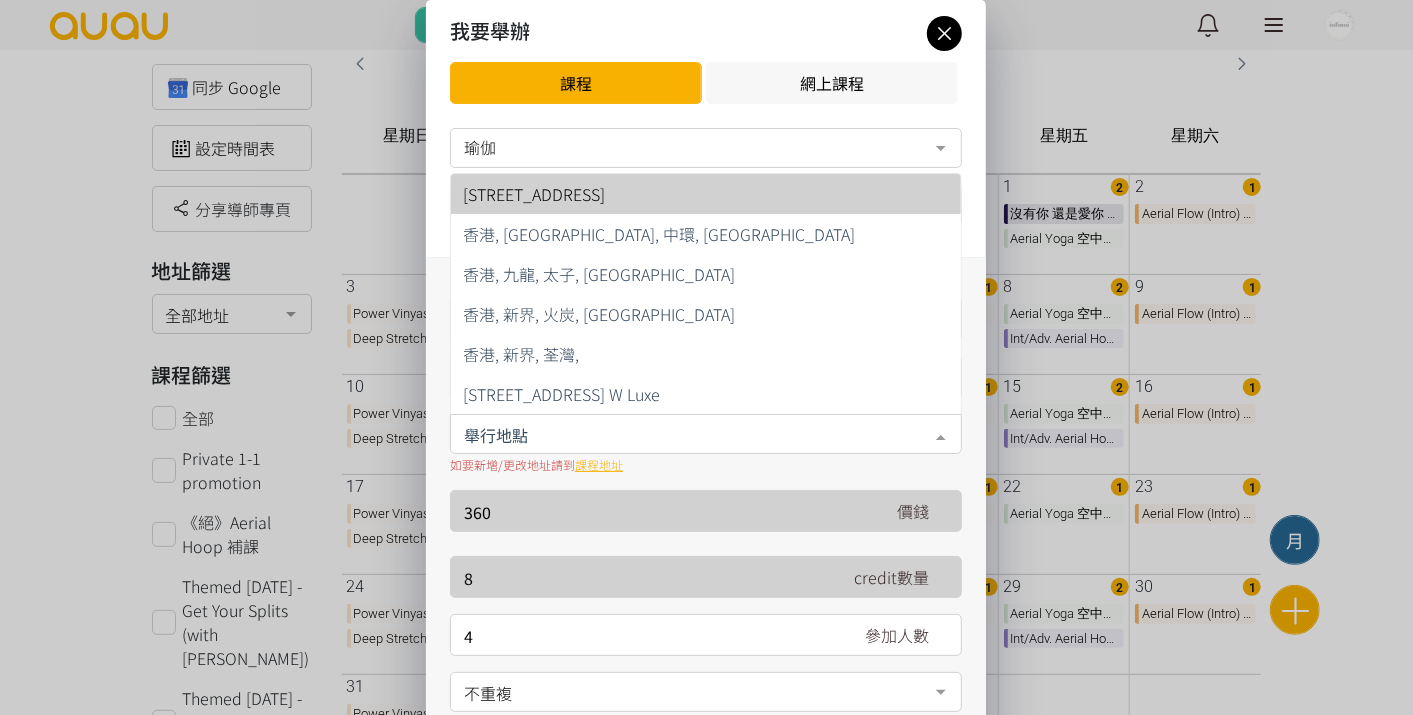 click on "[STREET_ADDRESS]" at bounding box center (534, 194) 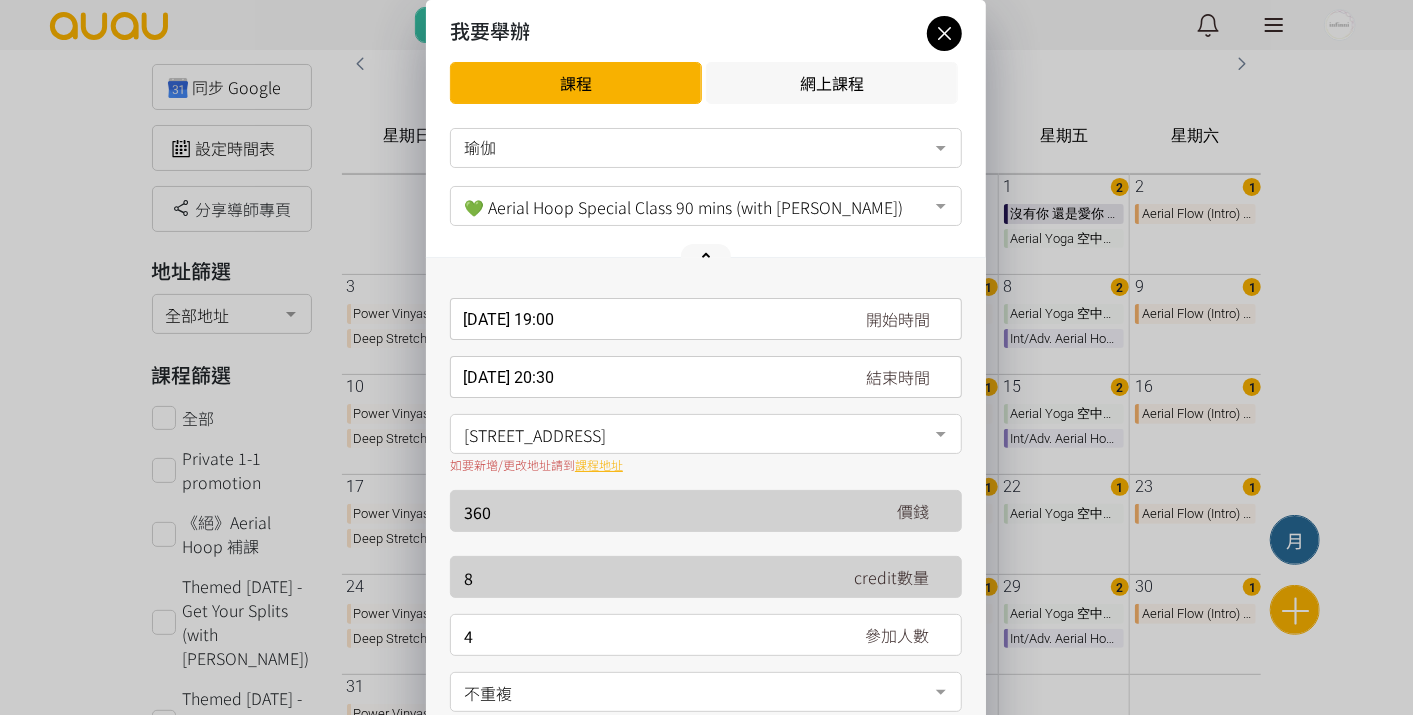scroll, scrollTop: 222, scrollLeft: 0, axis: vertical 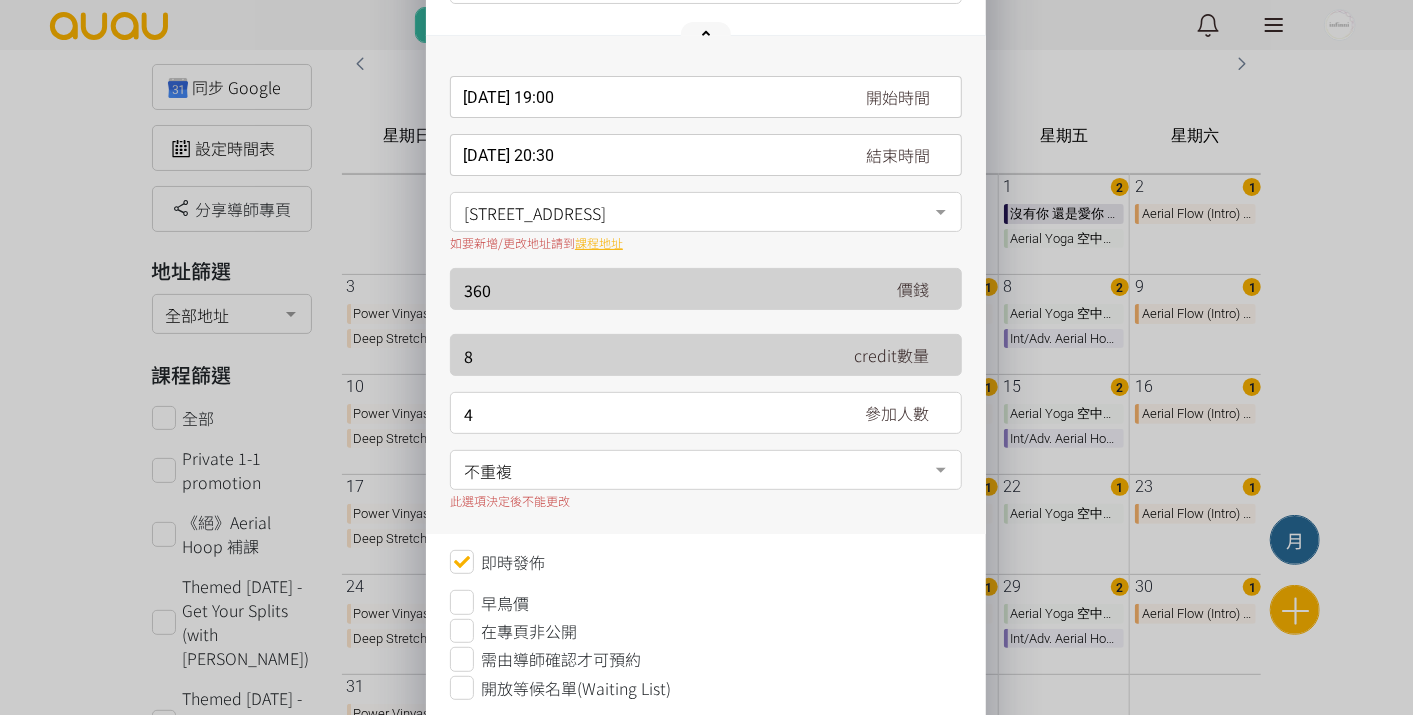 click on "不重複" at bounding box center (706, 468) 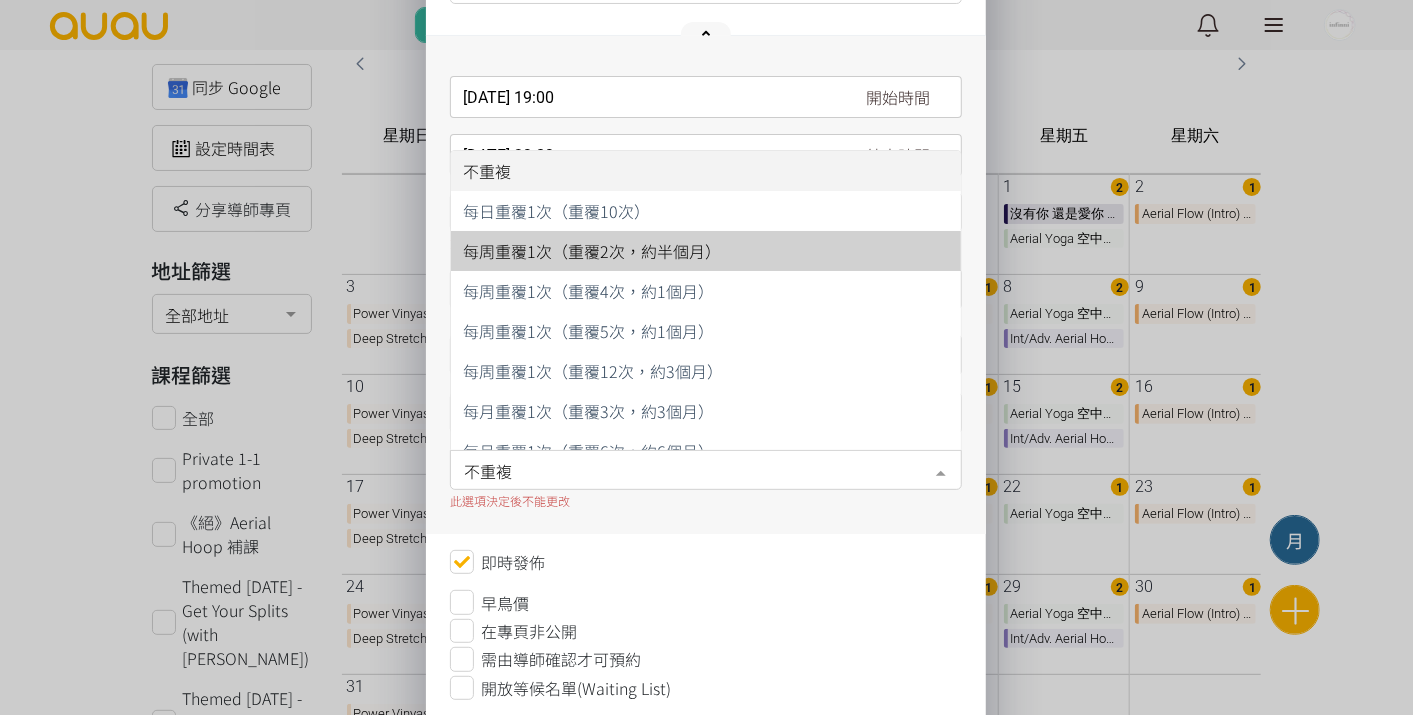 click on "每周重覆1次（重覆2次，約半個月）" at bounding box center (592, 251) 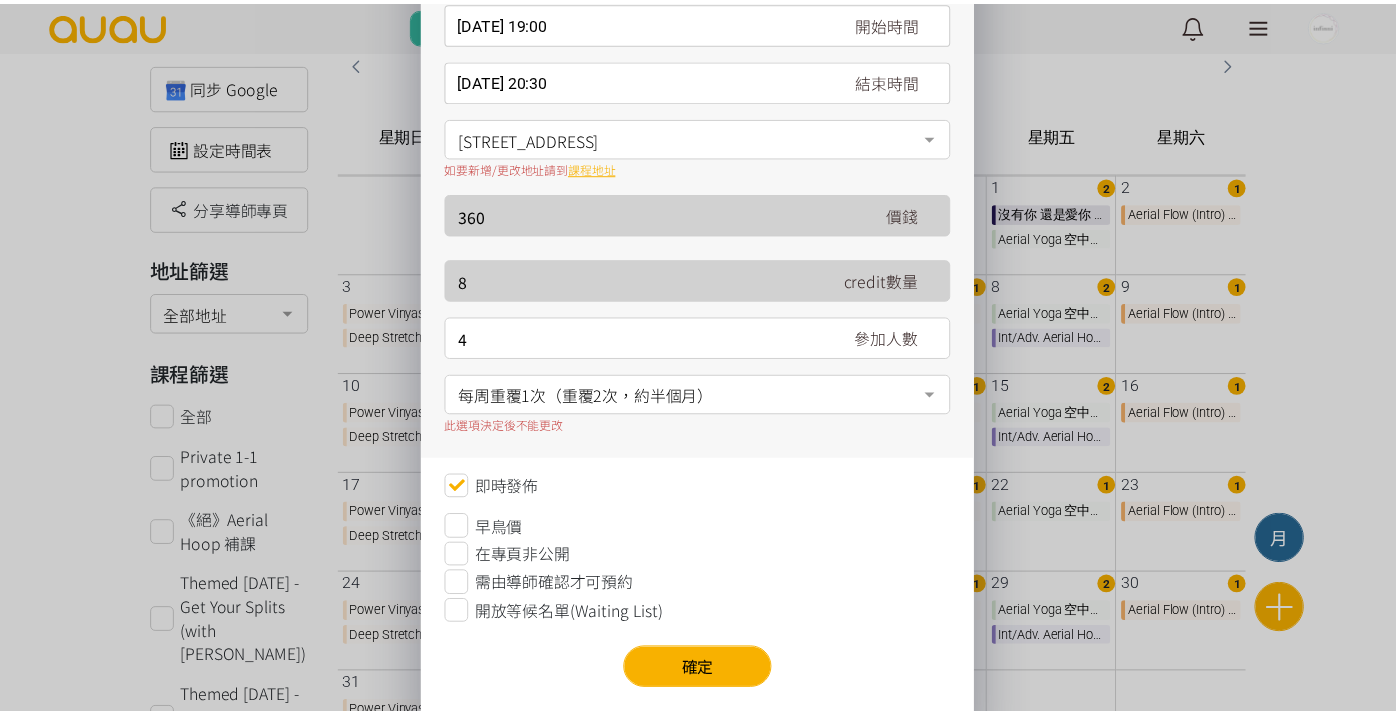 scroll, scrollTop: 327, scrollLeft: 0, axis: vertical 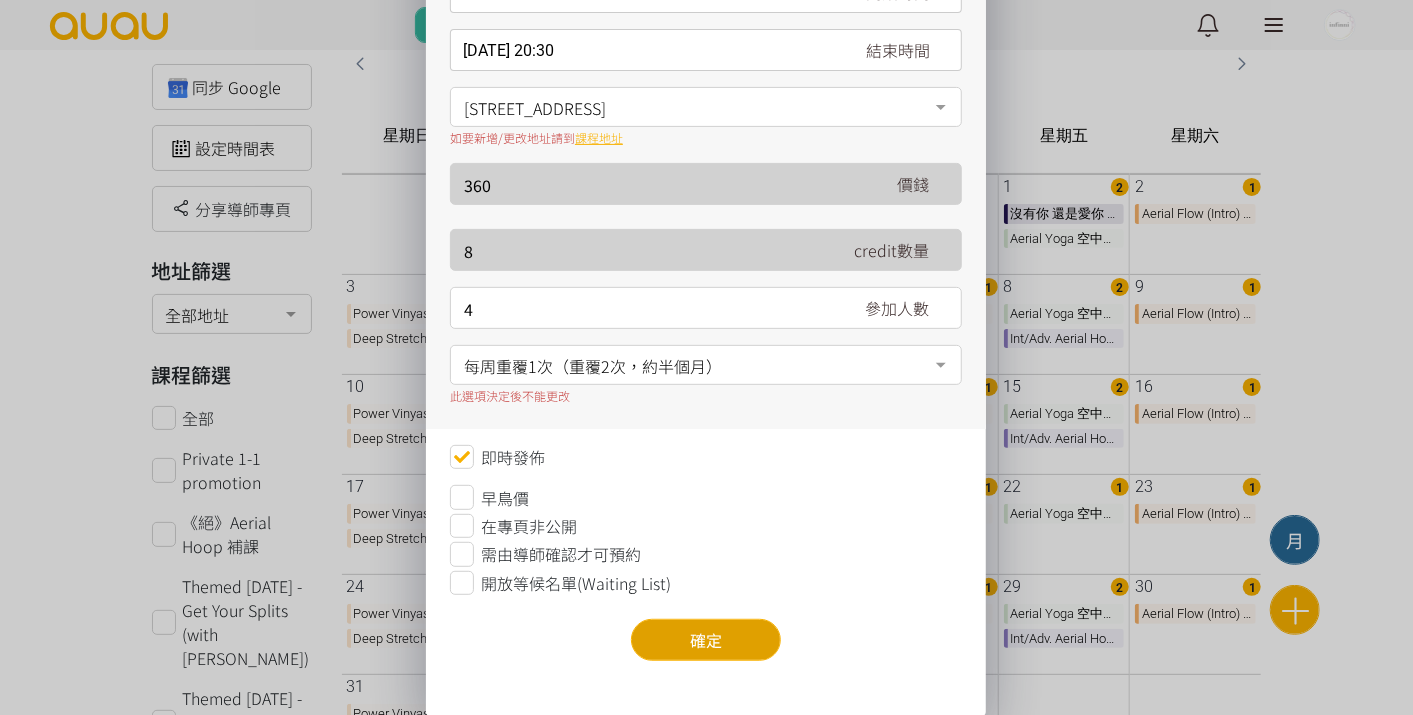 click on "確定" at bounding box center (706, 640) 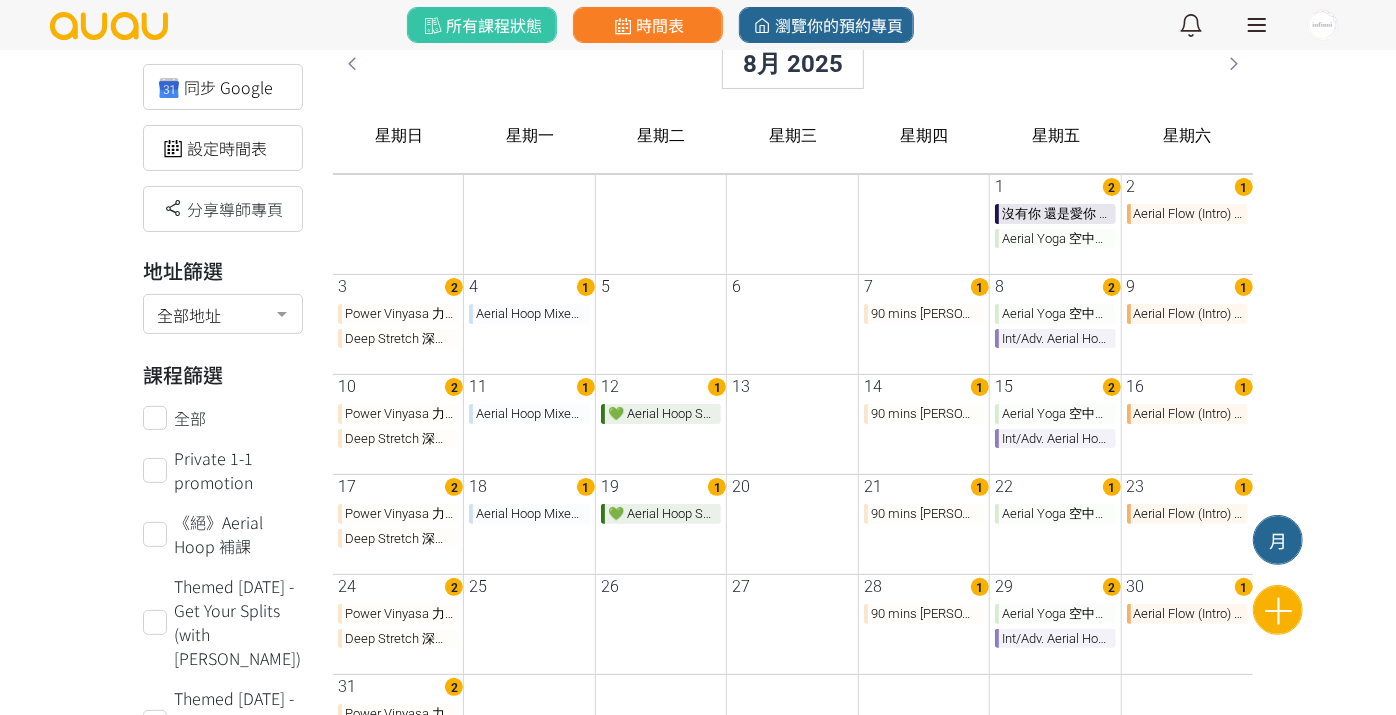 scroll, scrollTop: 0, scrollLeft: 0, axis: both 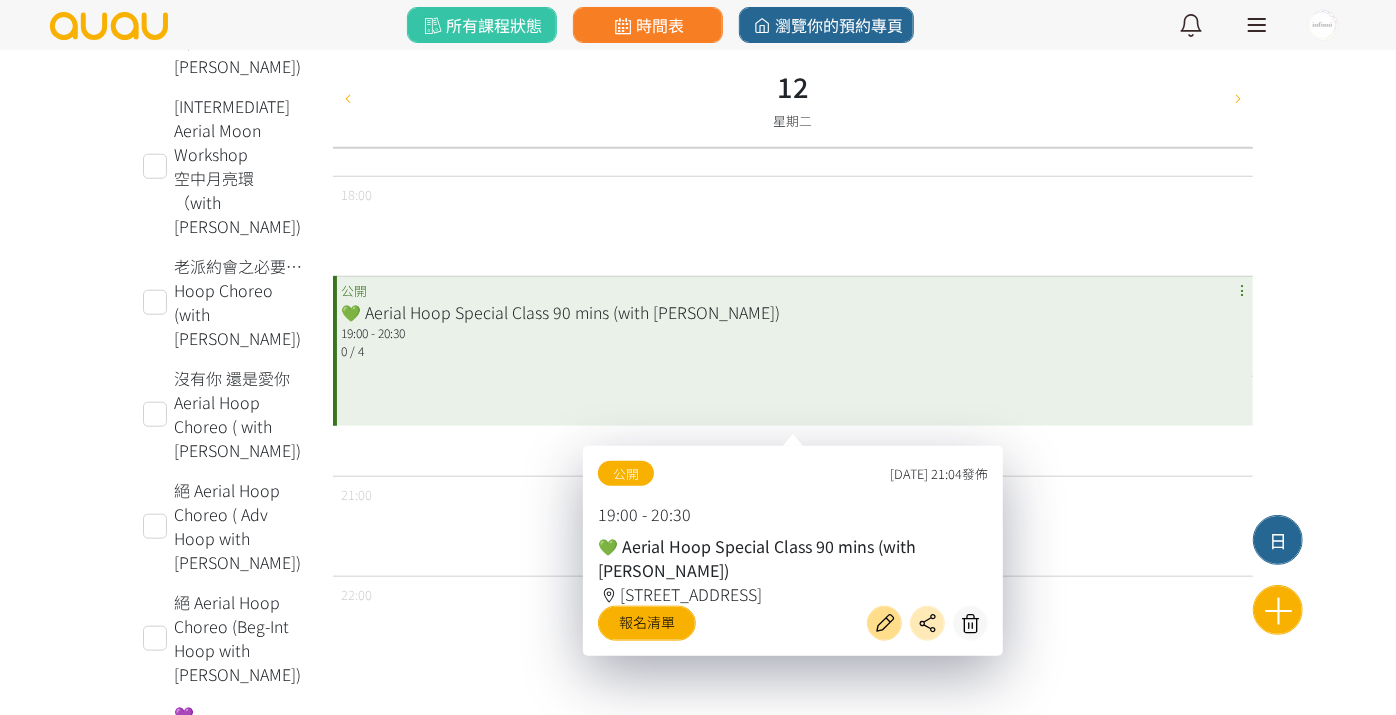 click at bounding box center (884, 623) 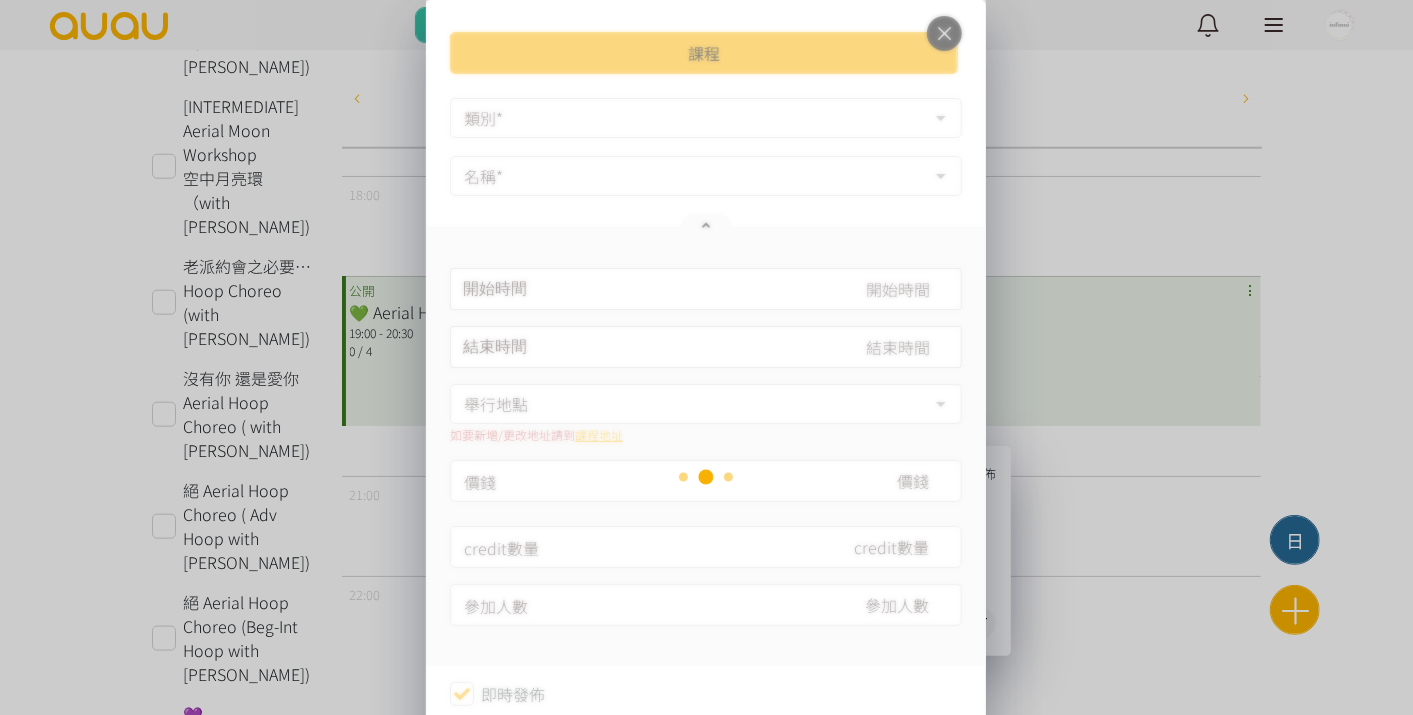 type on "[DATE] 19:00" 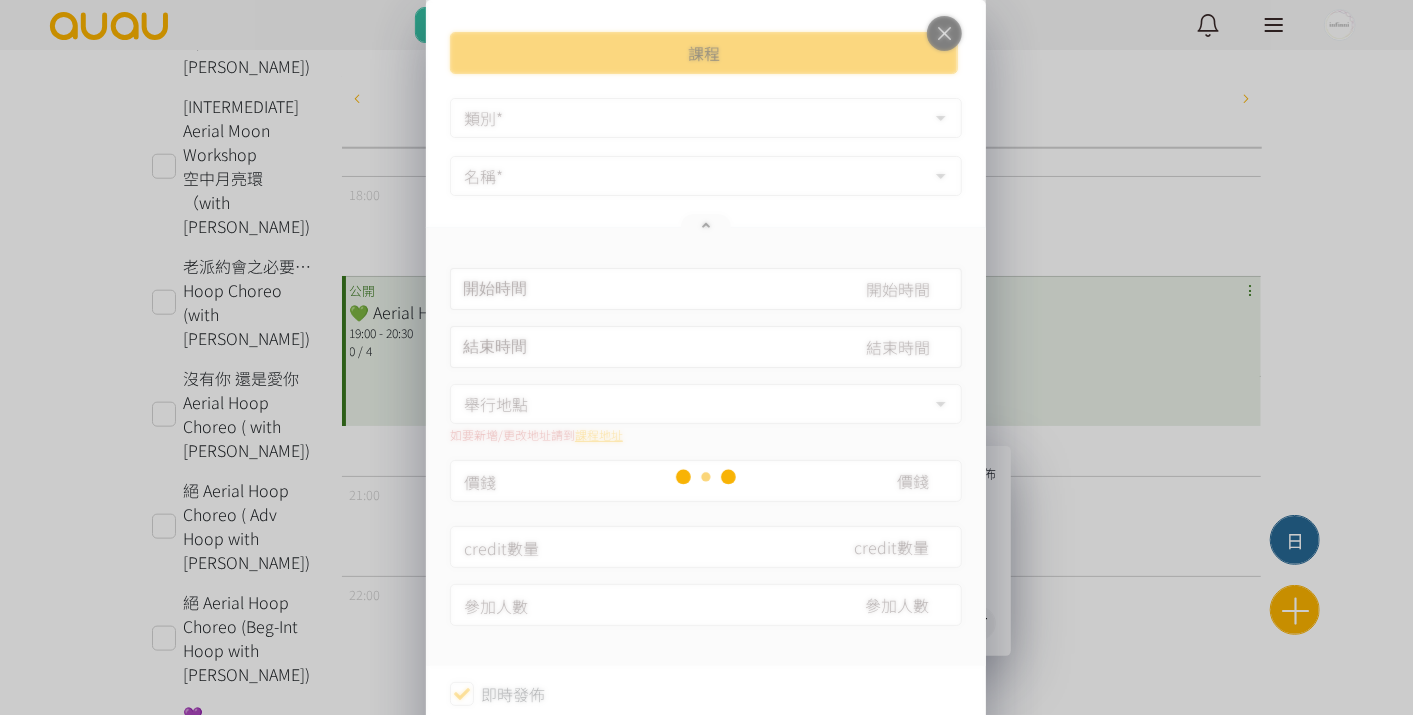 type on "[DATE] 20:30" 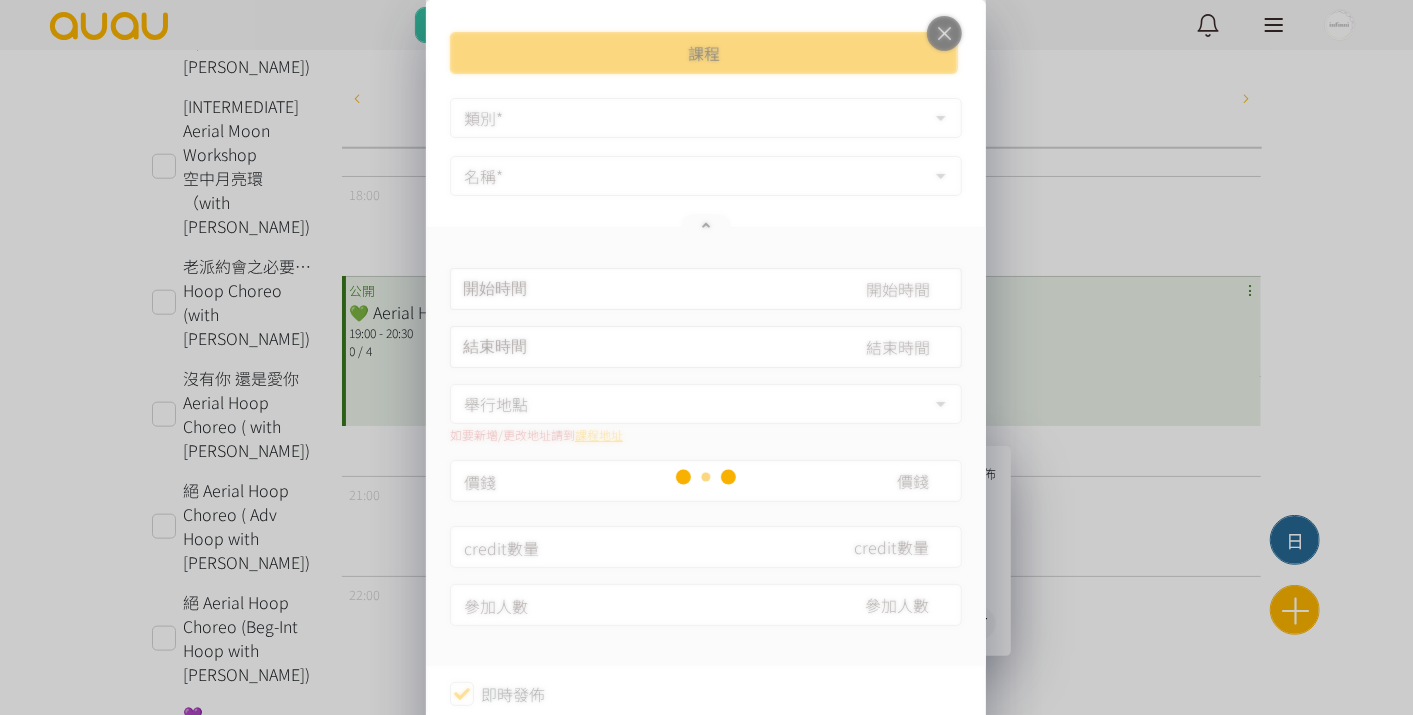 type on "360" 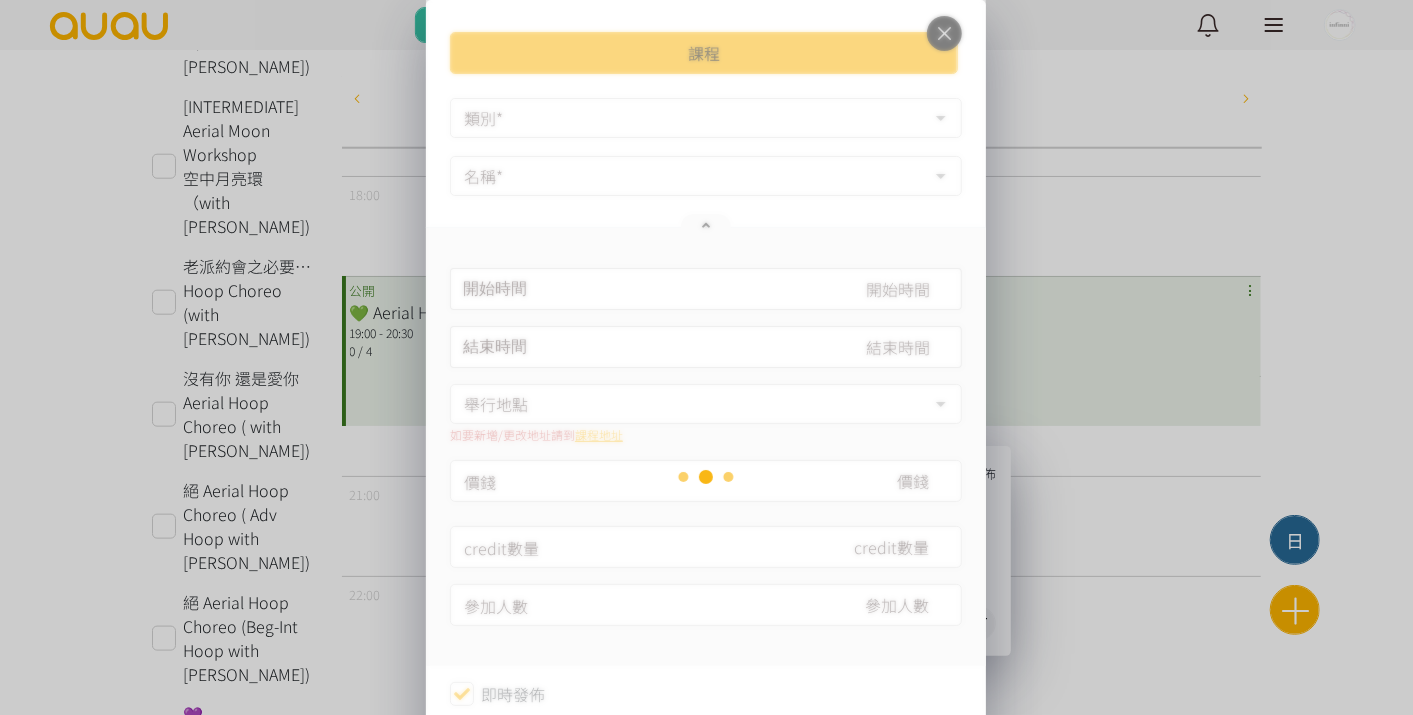 type on "8" 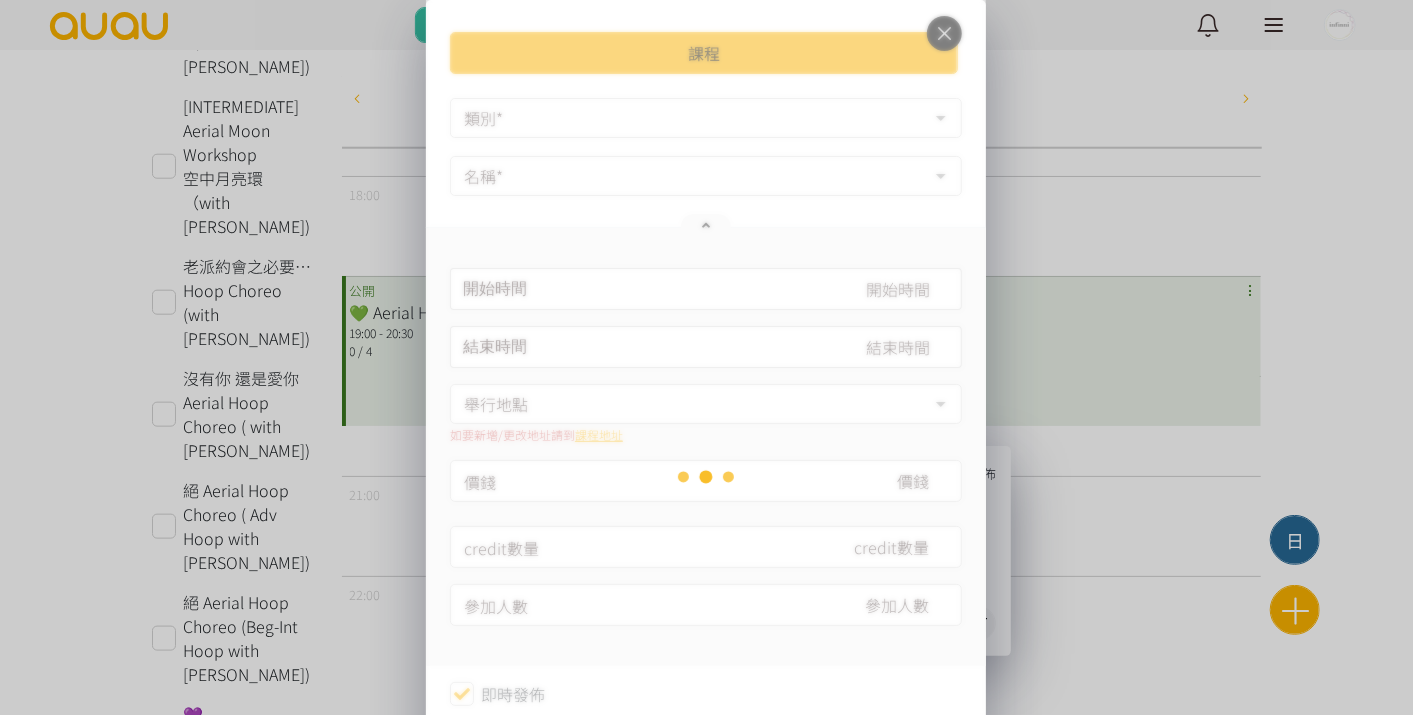 type on "4" 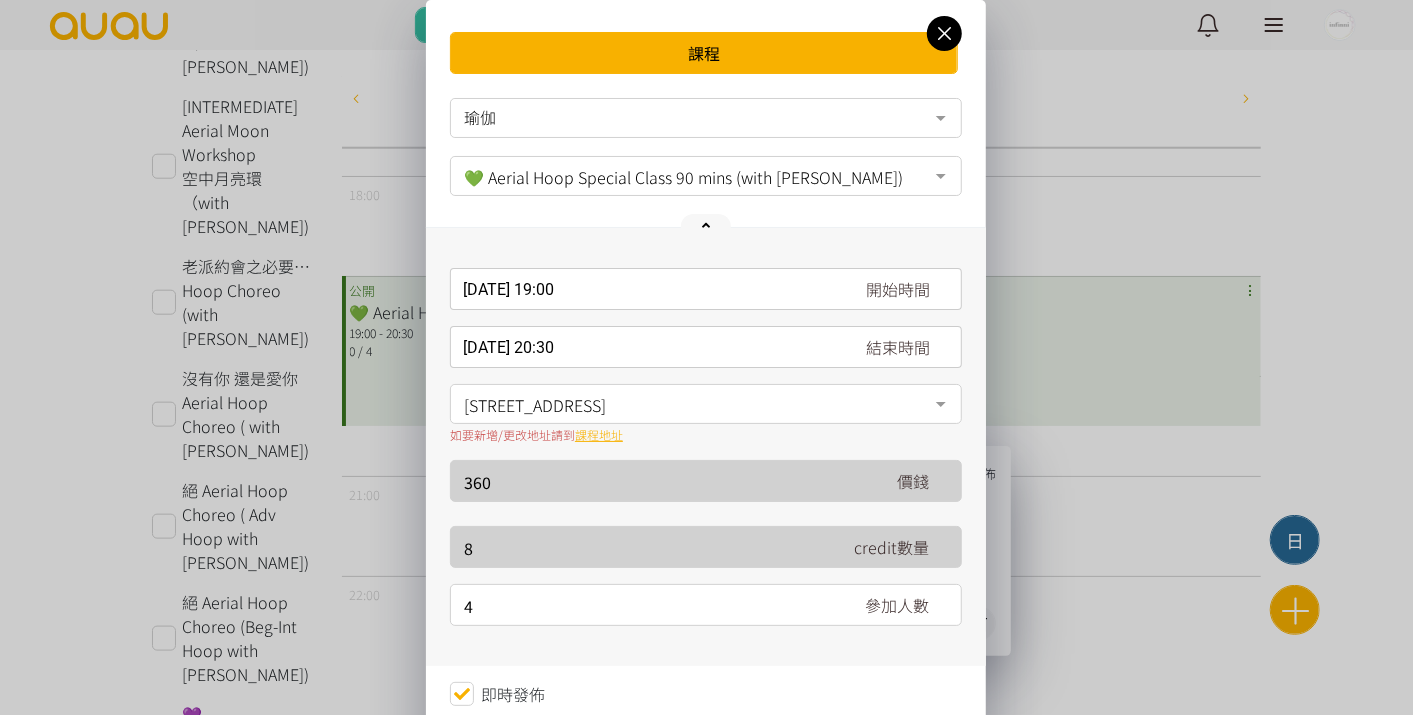 click at bounding box center (944, 33) 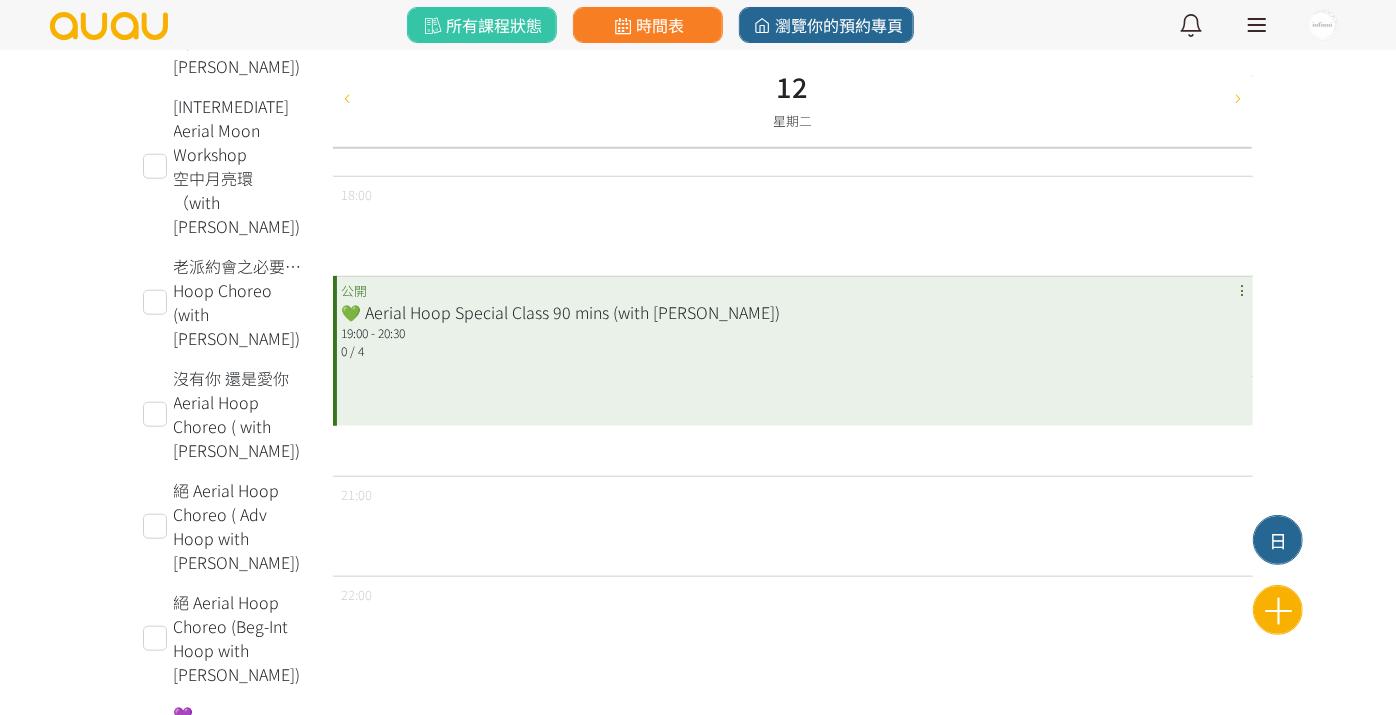 click on "新增課程
同步 Google
設定時間表
分享導師專頁
地址篩選              全部地址         全部地址   西洋菜南街101號金德行13B   添馬公園   大坑東公園   拗背灣街 Air Studio     石門安耀街5號 W Luxe     No elements found. Consider changing the search query.   List is empty.         課程篩選     全部   Private 1-1 promotion   《絕》Aerial Hoop 補課   Themed Tuesday - Get Your Splits (with Jen)   Themed Tuesday - Be Bendy (with Jen)   Themed Tuesday - Flip Float Fly (with Jen)   [BEGINNER] Aerial Moon Workshop 空中月亮環 （with Maureen)   [INTERMEDIATE] Aerial Moon Workshop 空中月亮環 （with Maureen)   老派約會之必要Aerial Hoop Choreo (with Maureen)   沒有你 還是愛你 Aerial Hoop Choreo ( with Maureen)   絕 Aerial Hoop Choreo ( Adv Hoop with Maureen)   絕 Aerial Hoop Choreo (Beg-Int Hoop with Maureen)   💜紫藤花空中平環攝影工作坊 （with Maureen)" at bounding box center [698, 10212] 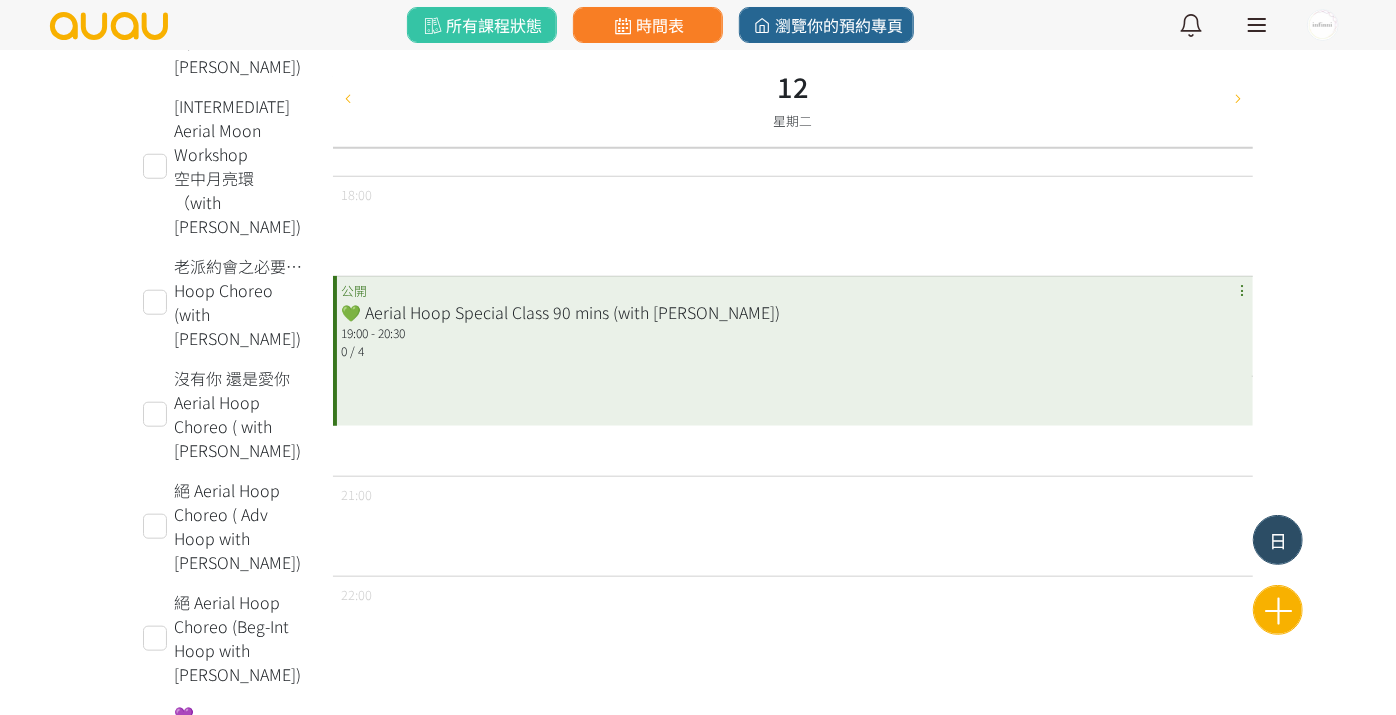 click on "日" at bounding box center [1278, 540] 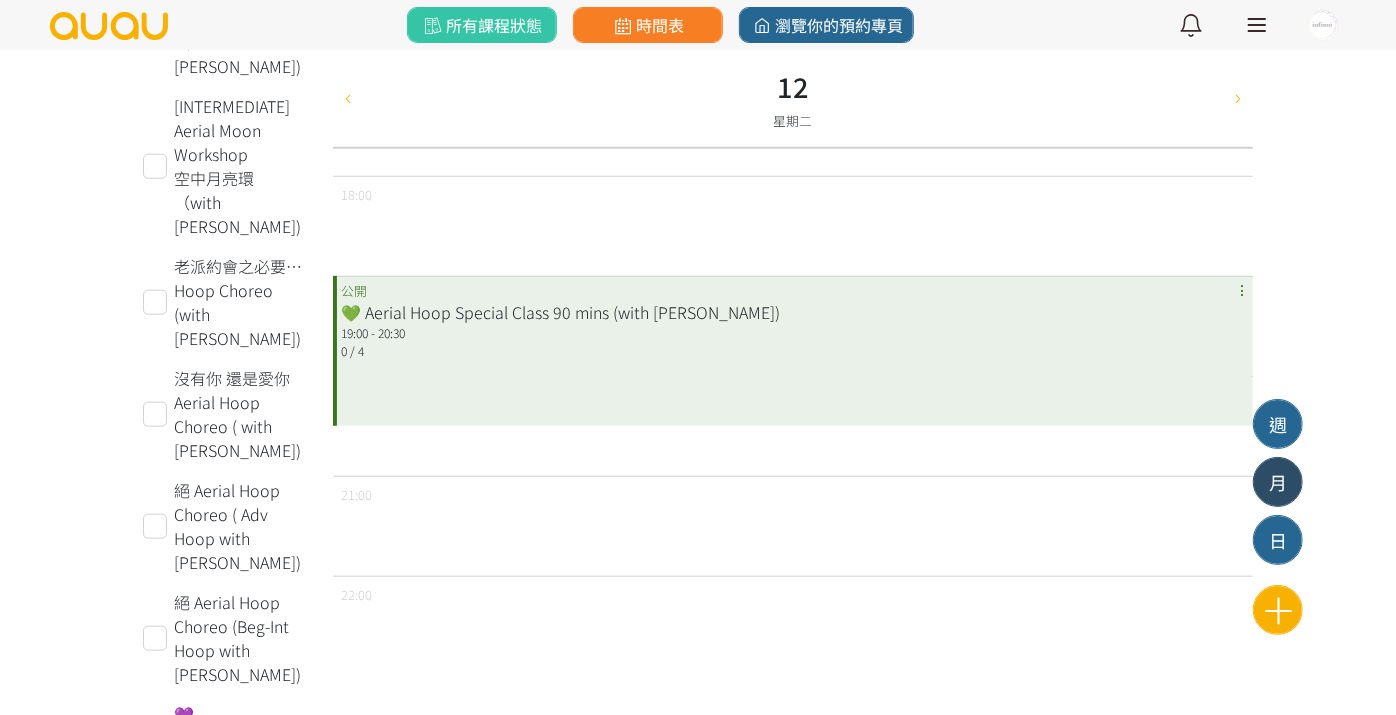 click on "月" at bounding box center (1278, 482) 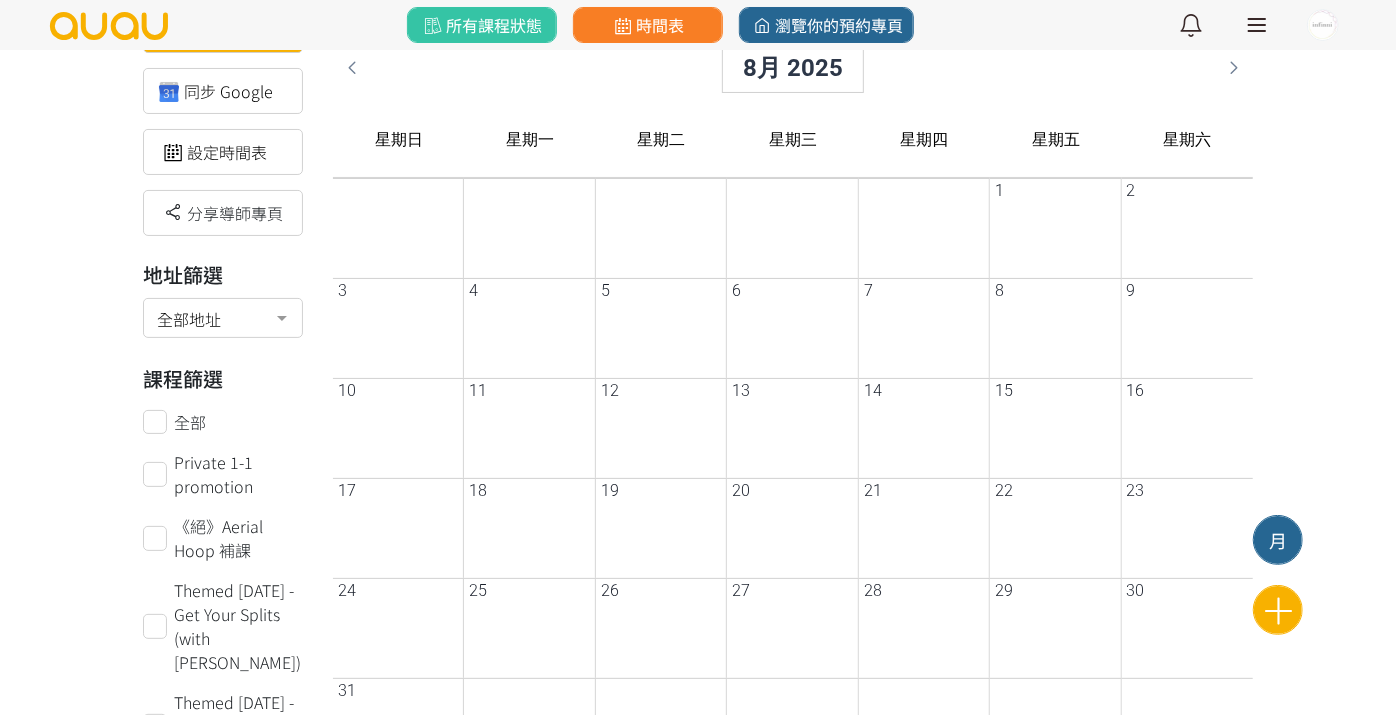 scroll, scrollTop: 0, scrollLeft: 0, axis: both 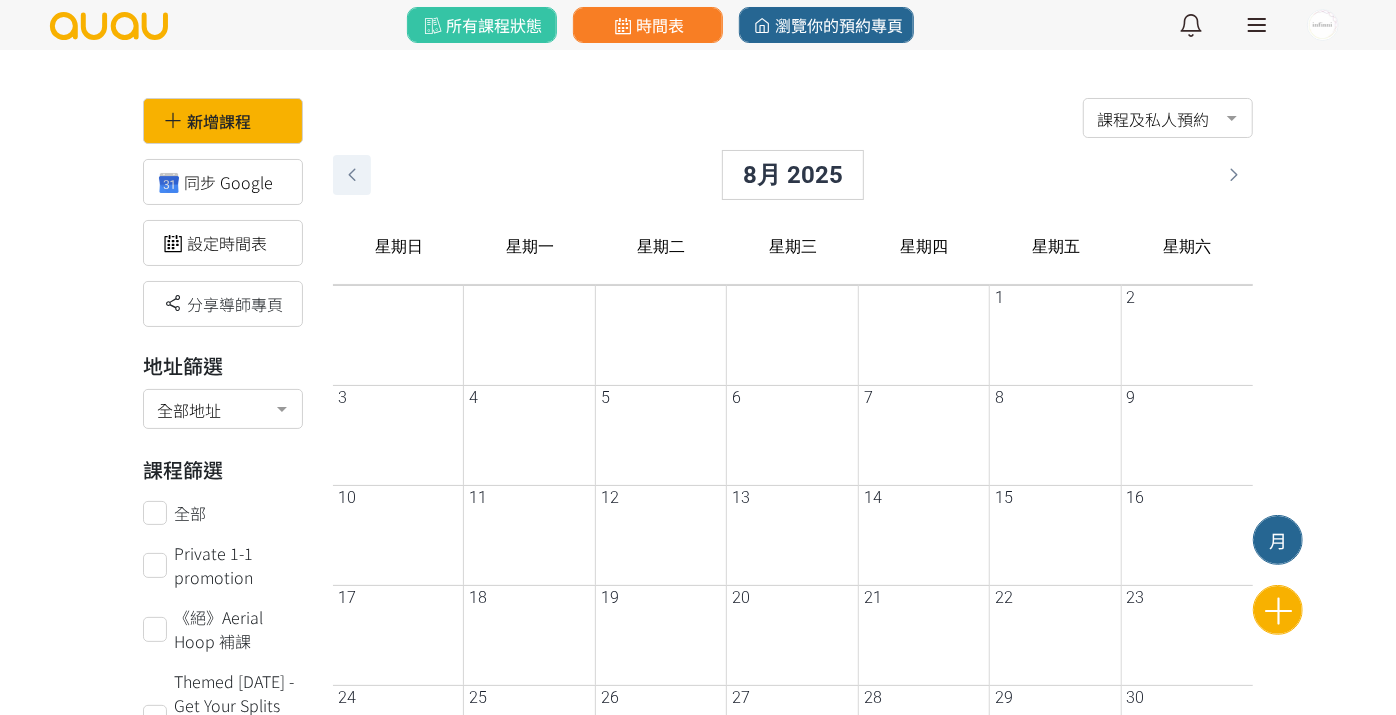 click at bounding box center [352, 175] 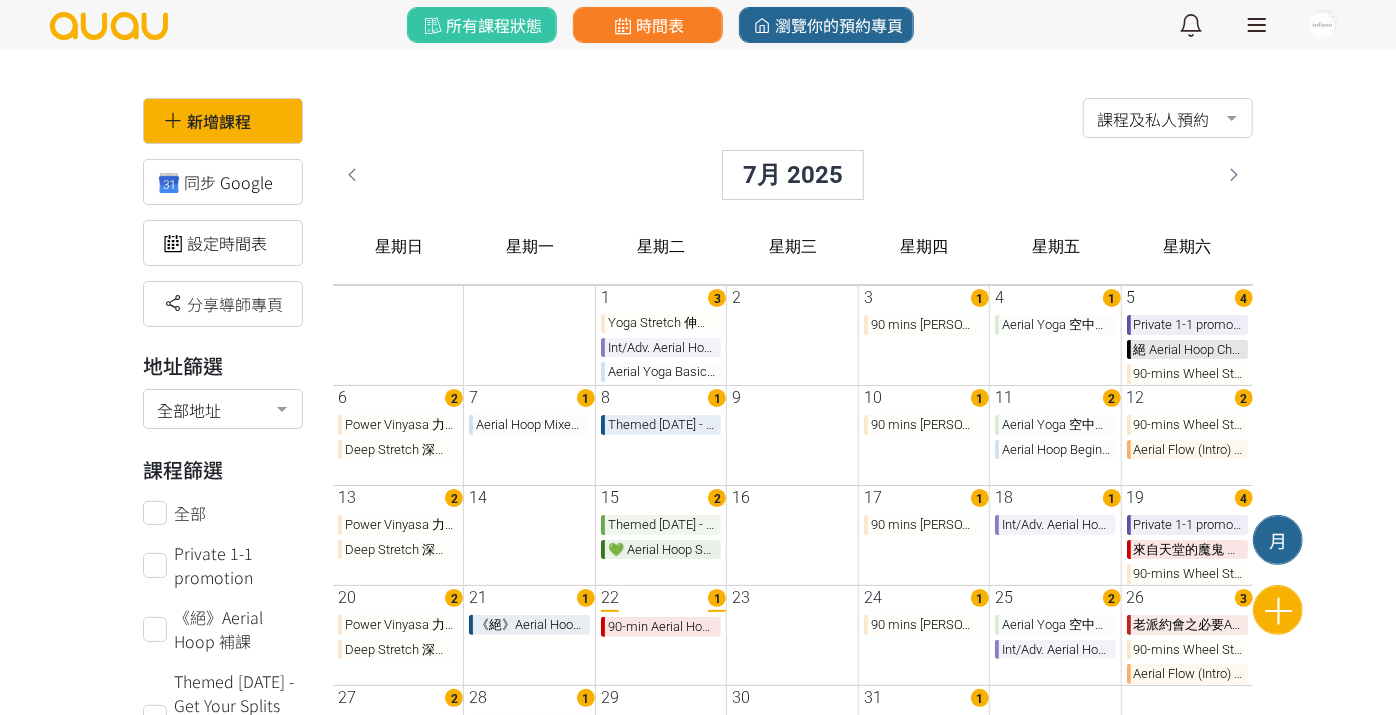 scroll, scrollTop: 3, scrollLeft: 0, axis: vertical 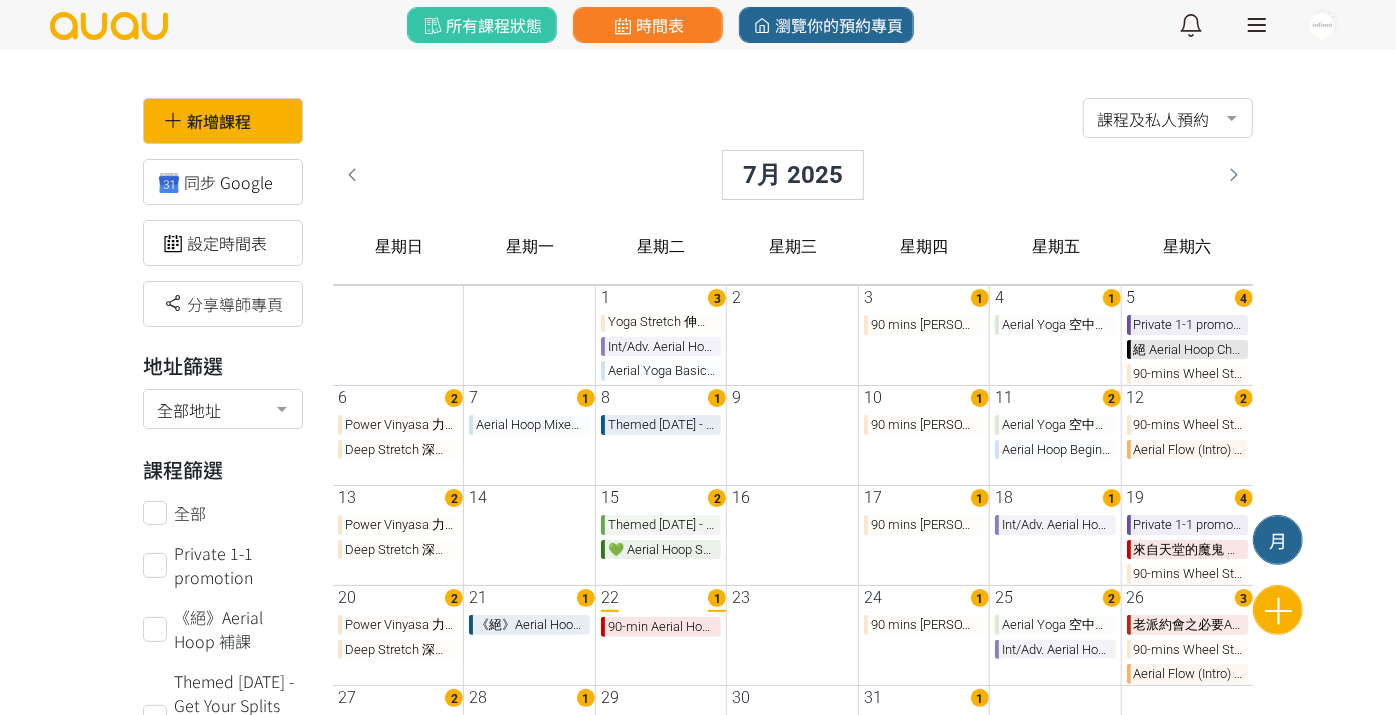 click on "💚 Aerial Hoop Special Class 90 mins  (with [PERSON_NAME])" at bounding box center (661, 550) 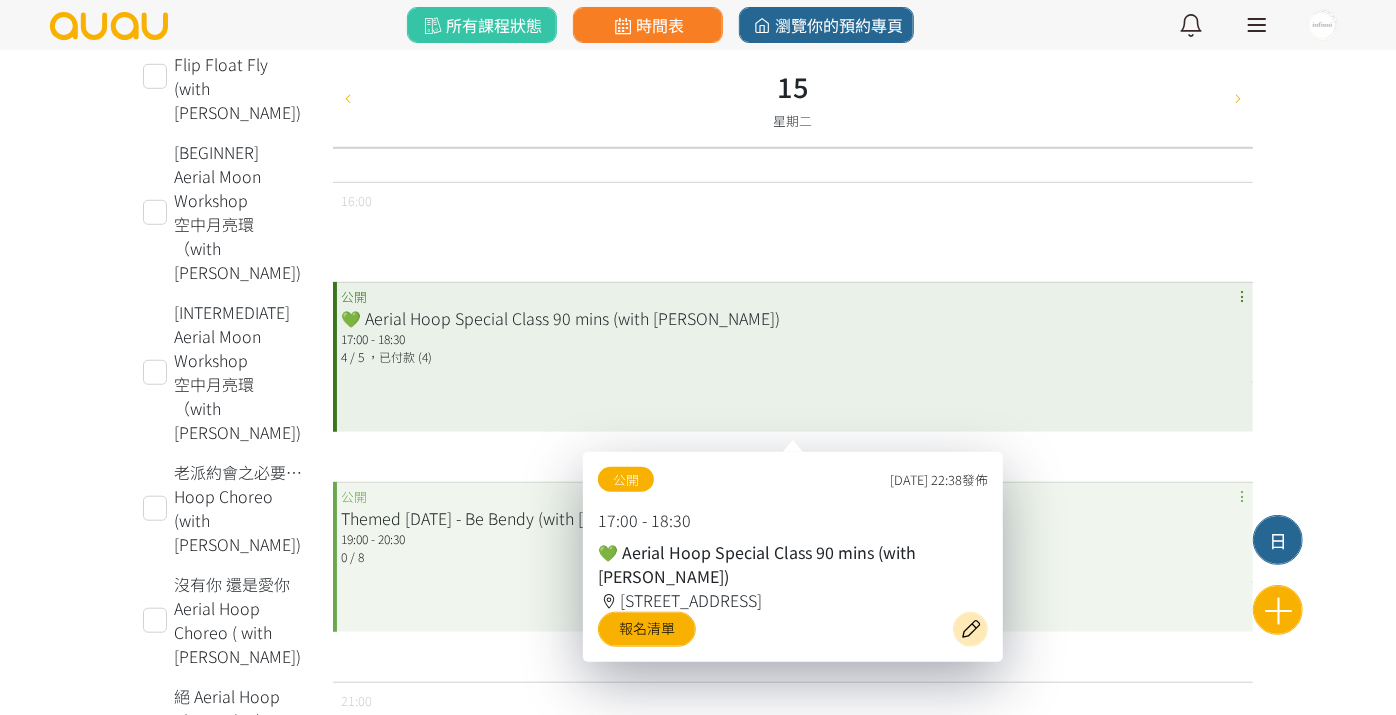 scroll, scrollTop: 863, scrollLeft: 0, axis: vertical 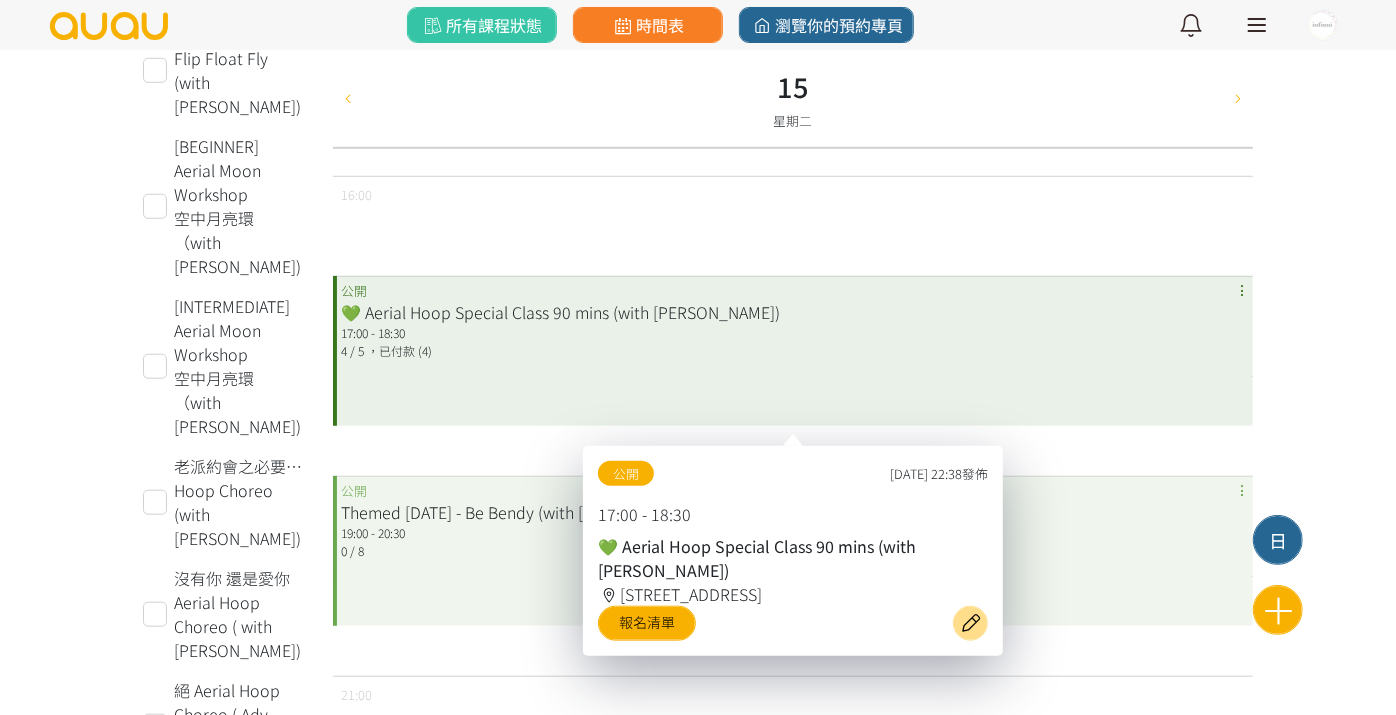 click at bounding box center (970, 623) 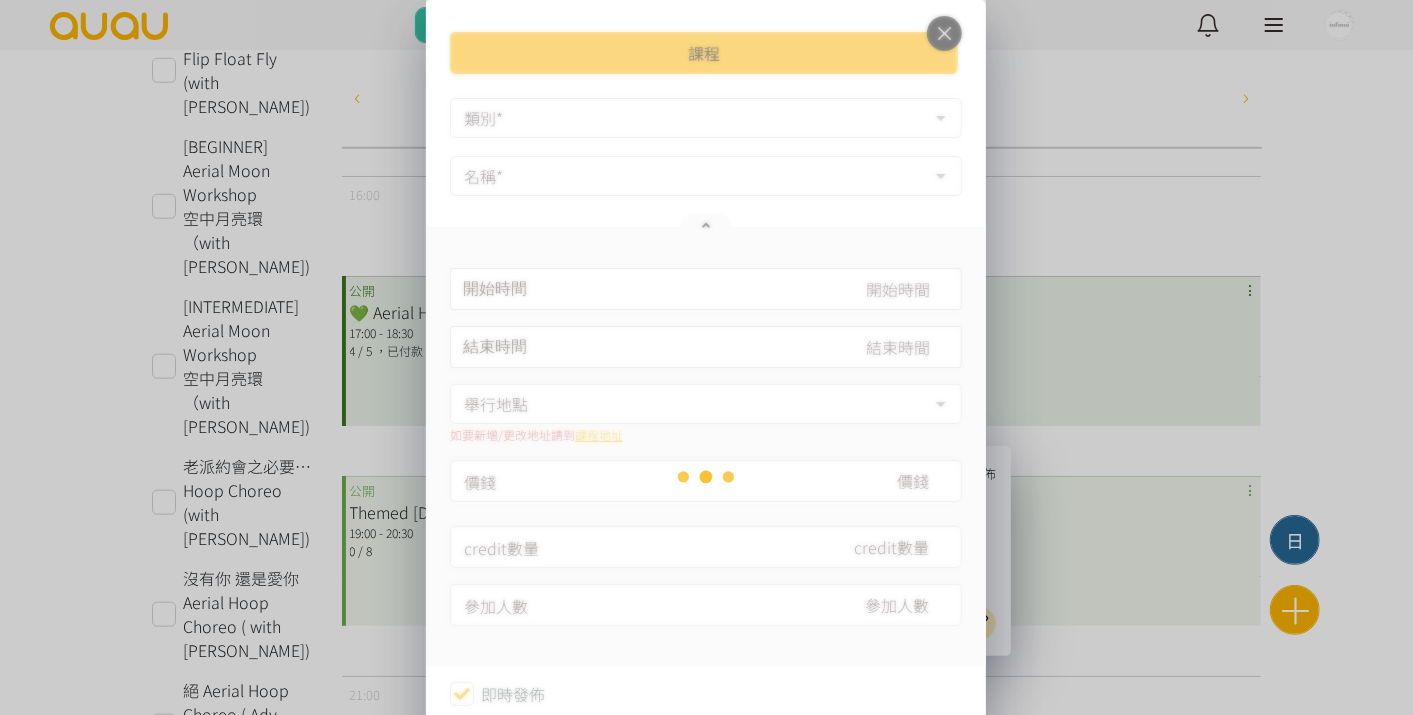type on "2025-07-15, 17:00" 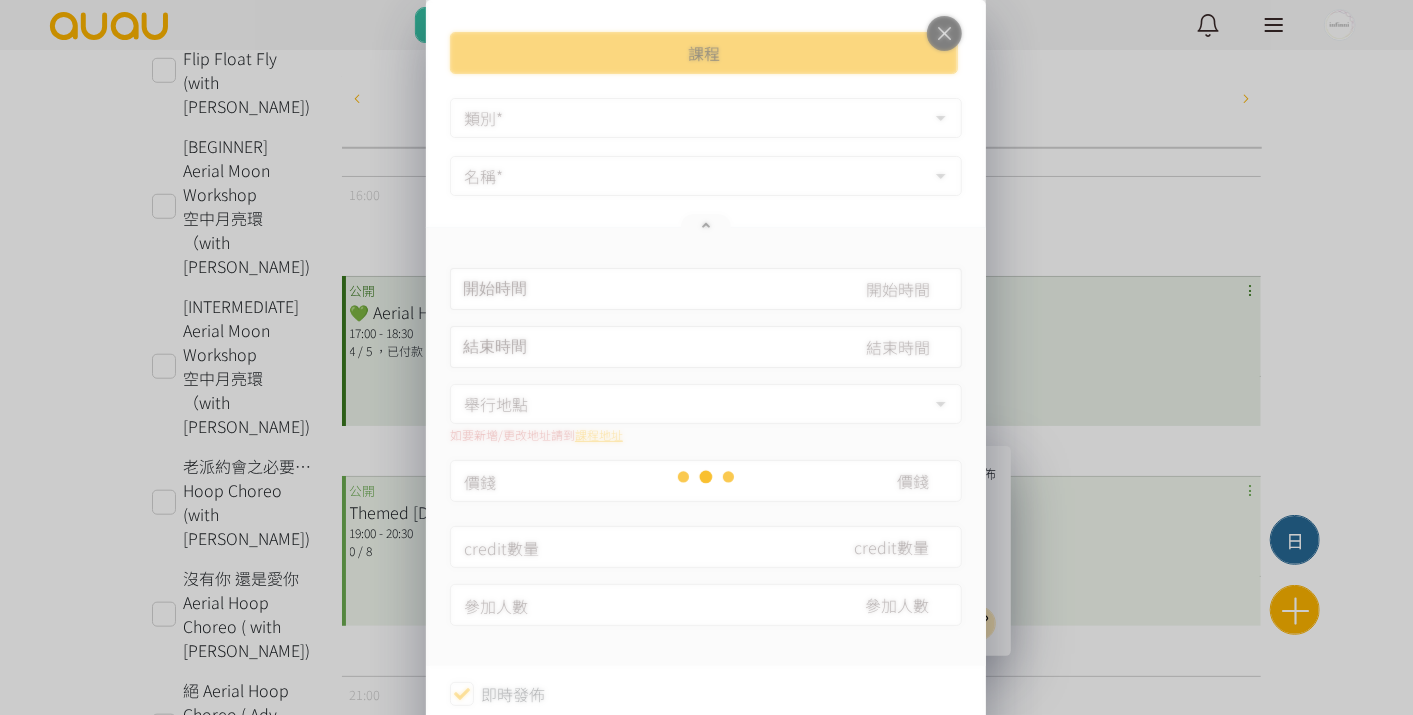 type on "2025-07-15, 18:30" 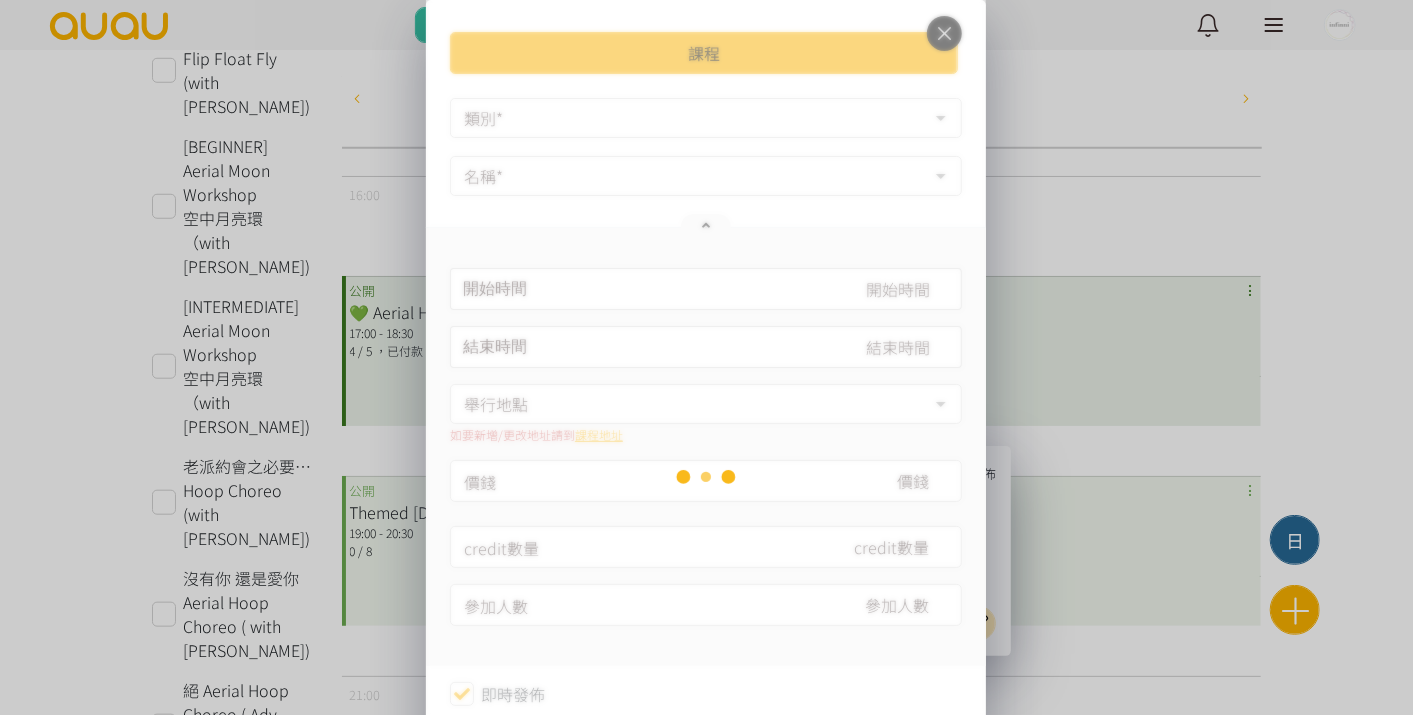 type on "360" 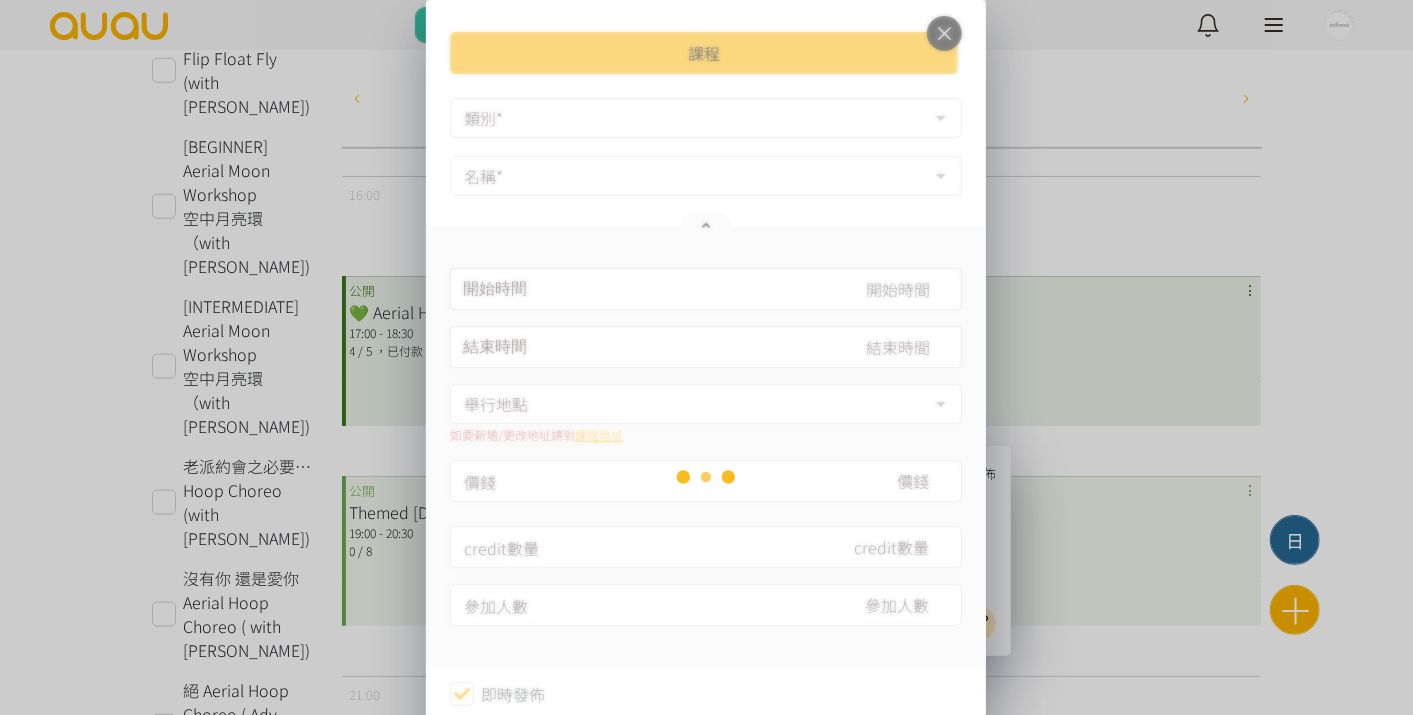 type on "8" 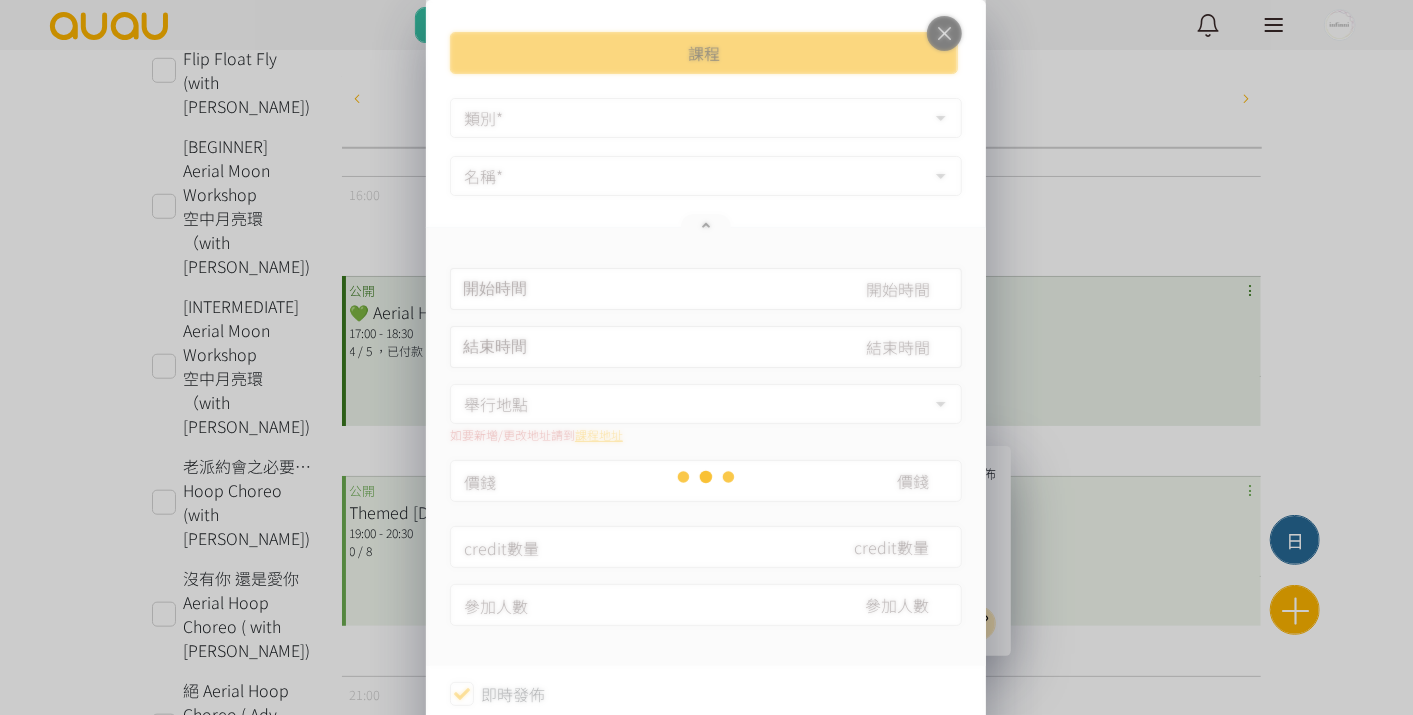 type on "5" 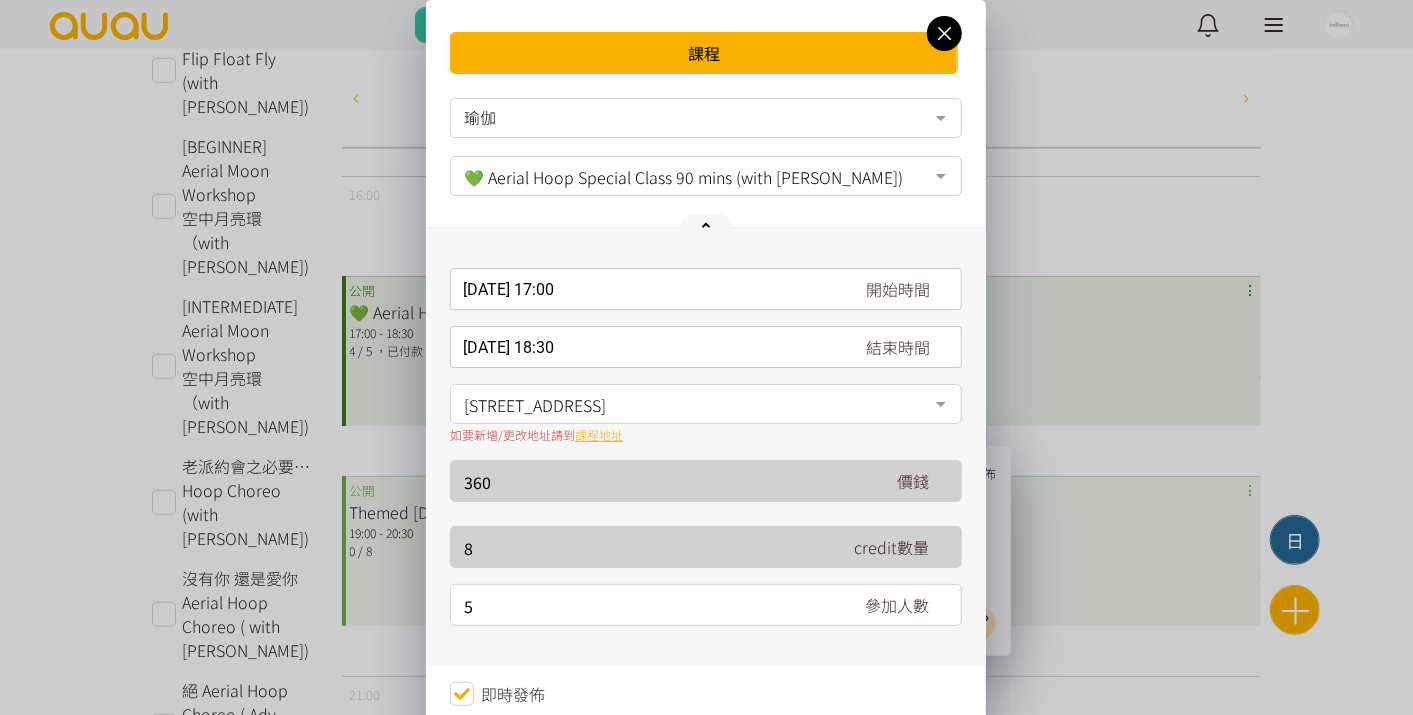 click at bounding box center (944, 33) 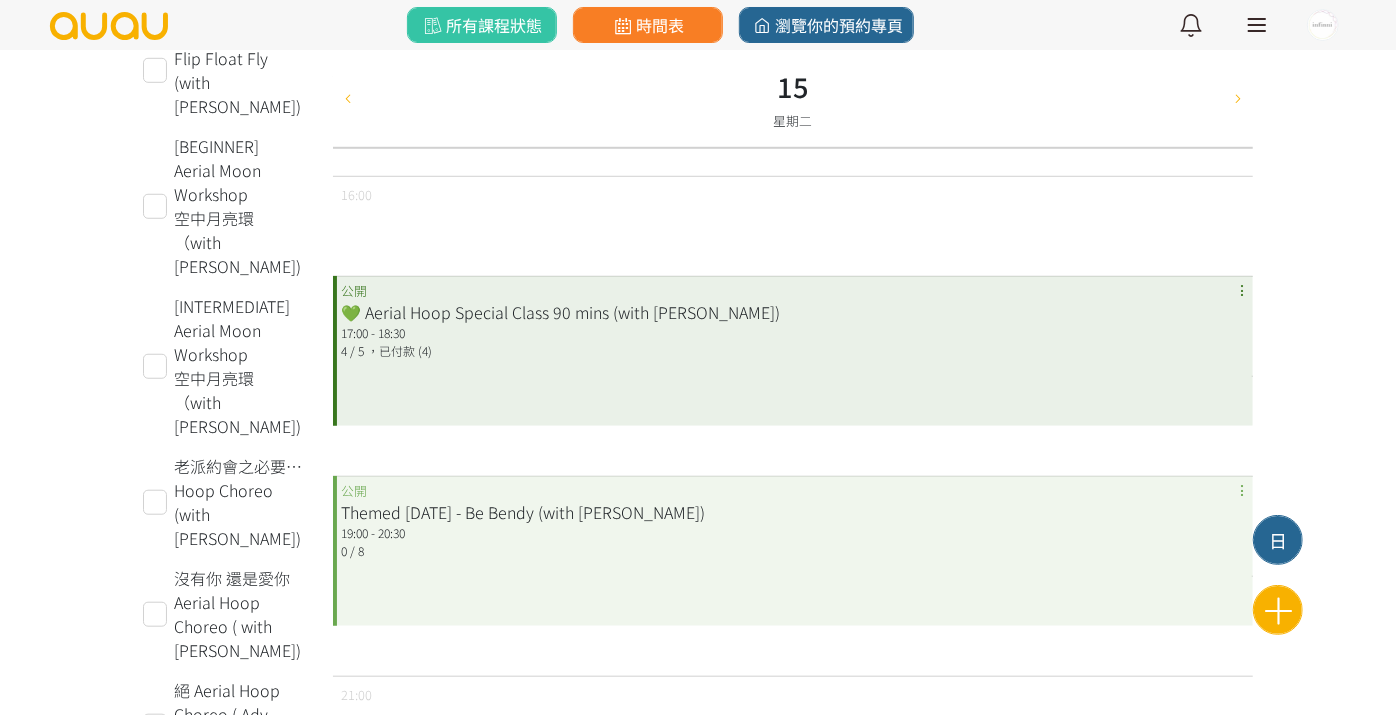 click on "💚 Aerial Hoop Special Class 90 mins  (with Maureen)
17:00 -
18:30
4   / 5   ，已付款 (4)       公開" at bounding box center (793, 351) 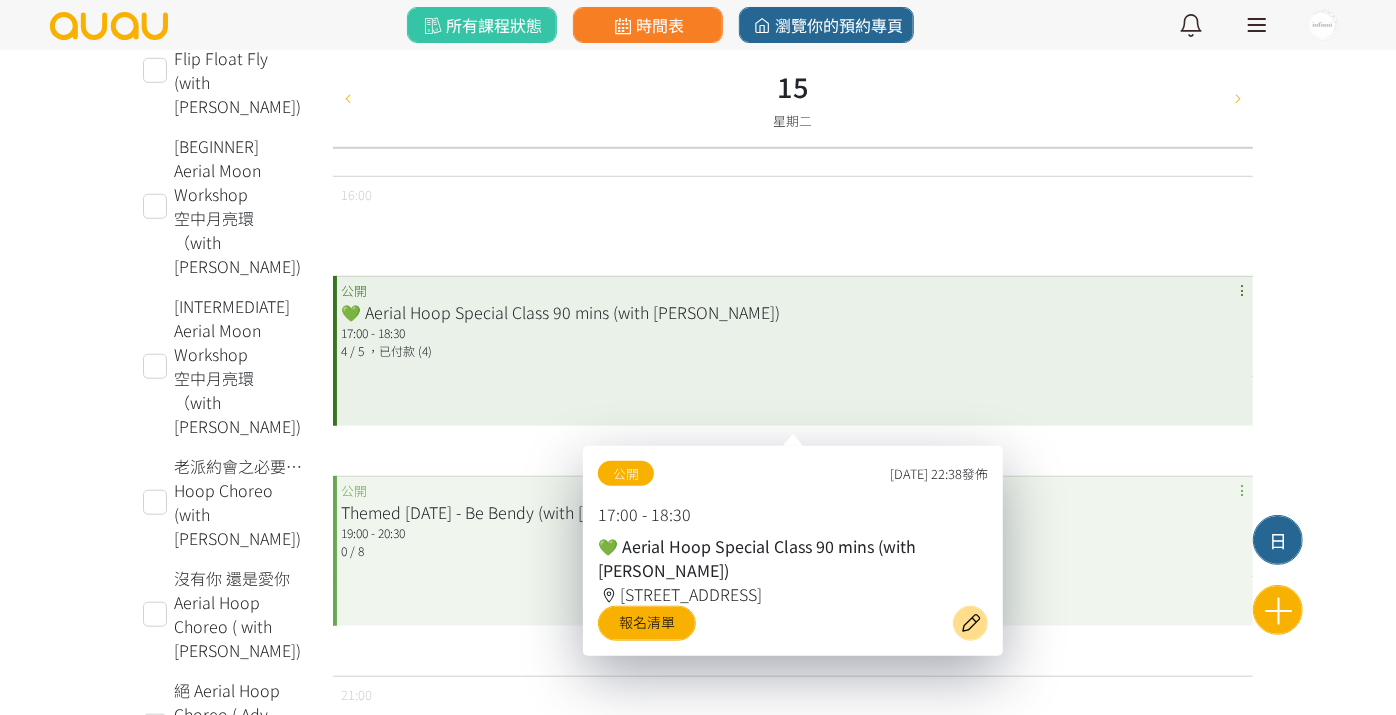 click at bounding box center (970, 623) 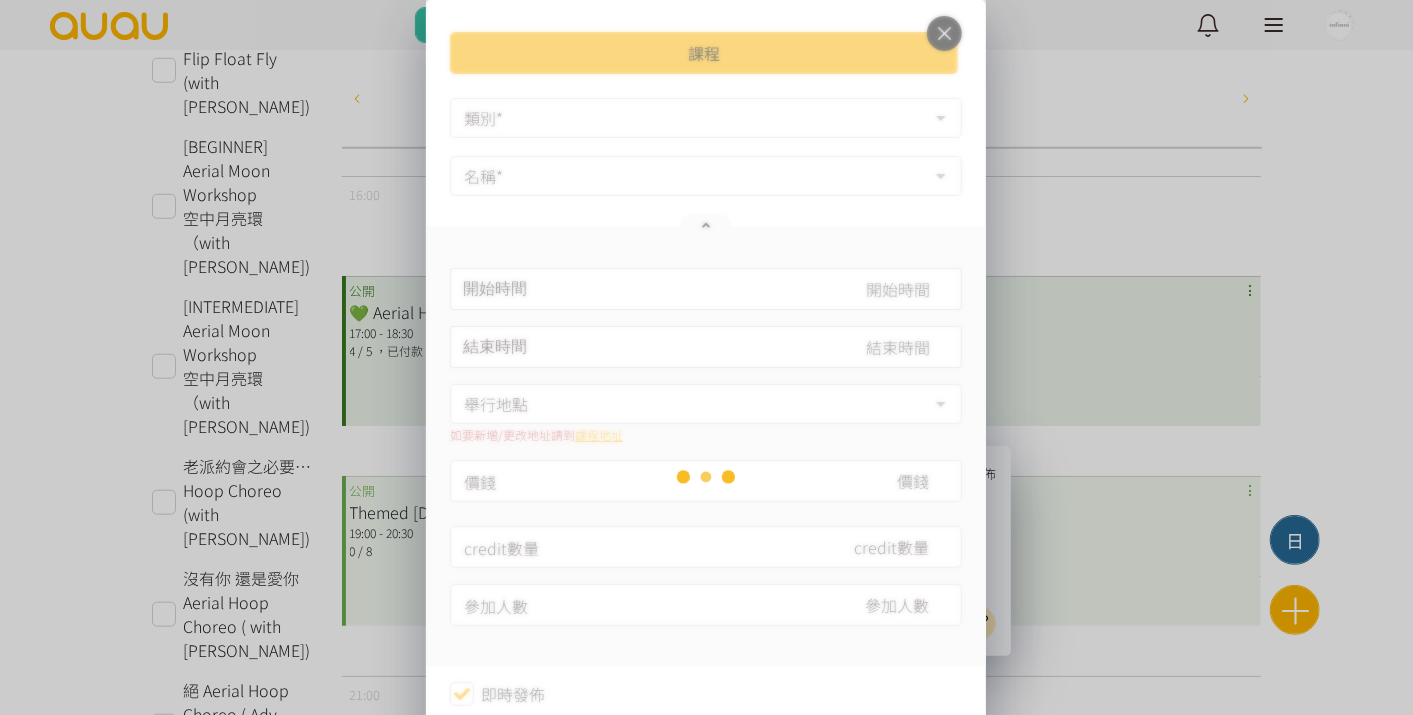 type on "2025-07-15, 17:00" 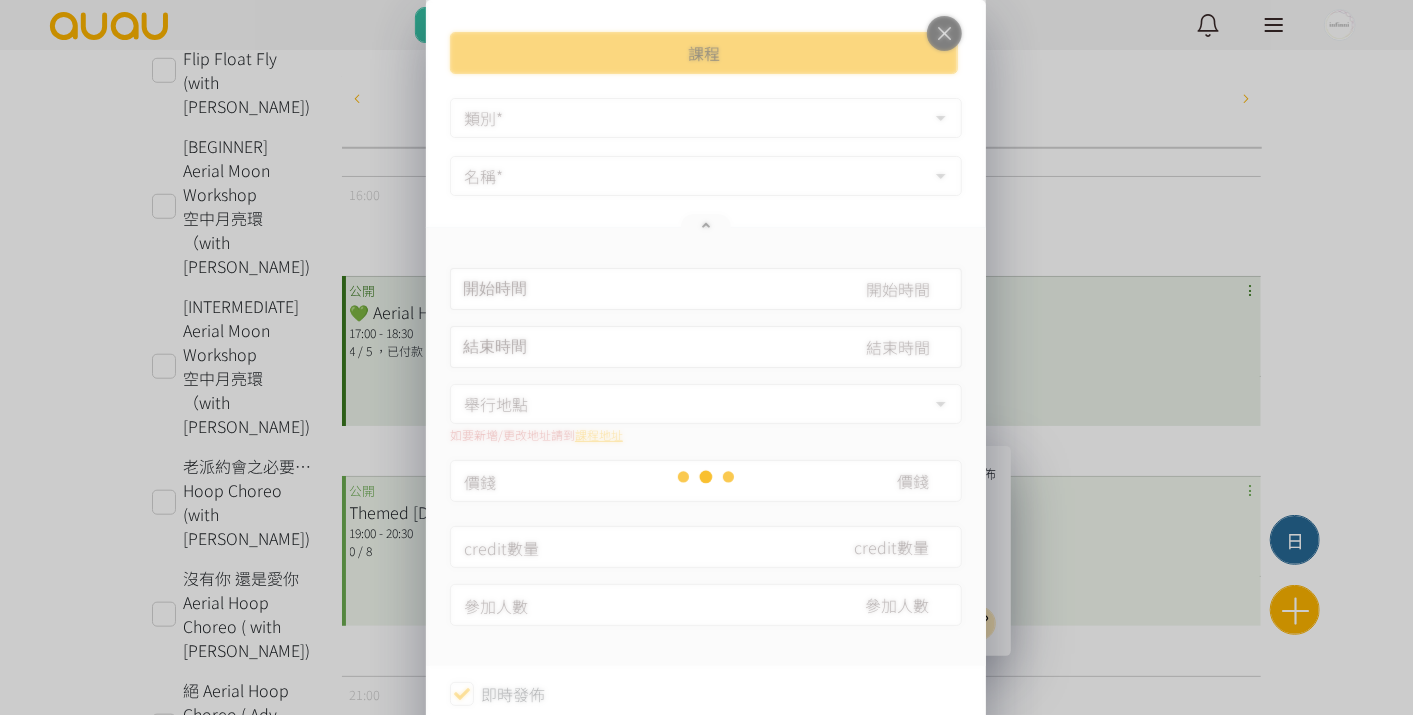 type on "2025-07-15, 18:30" 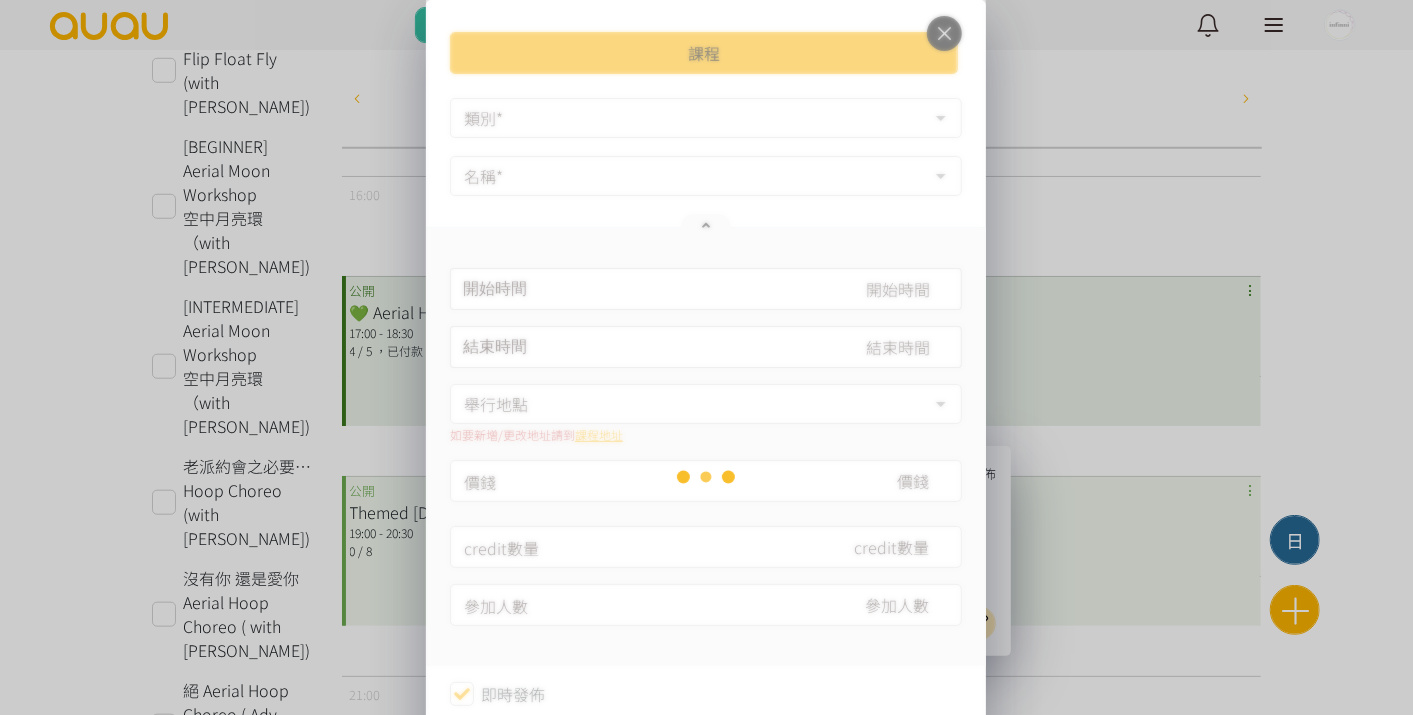 type on "360" 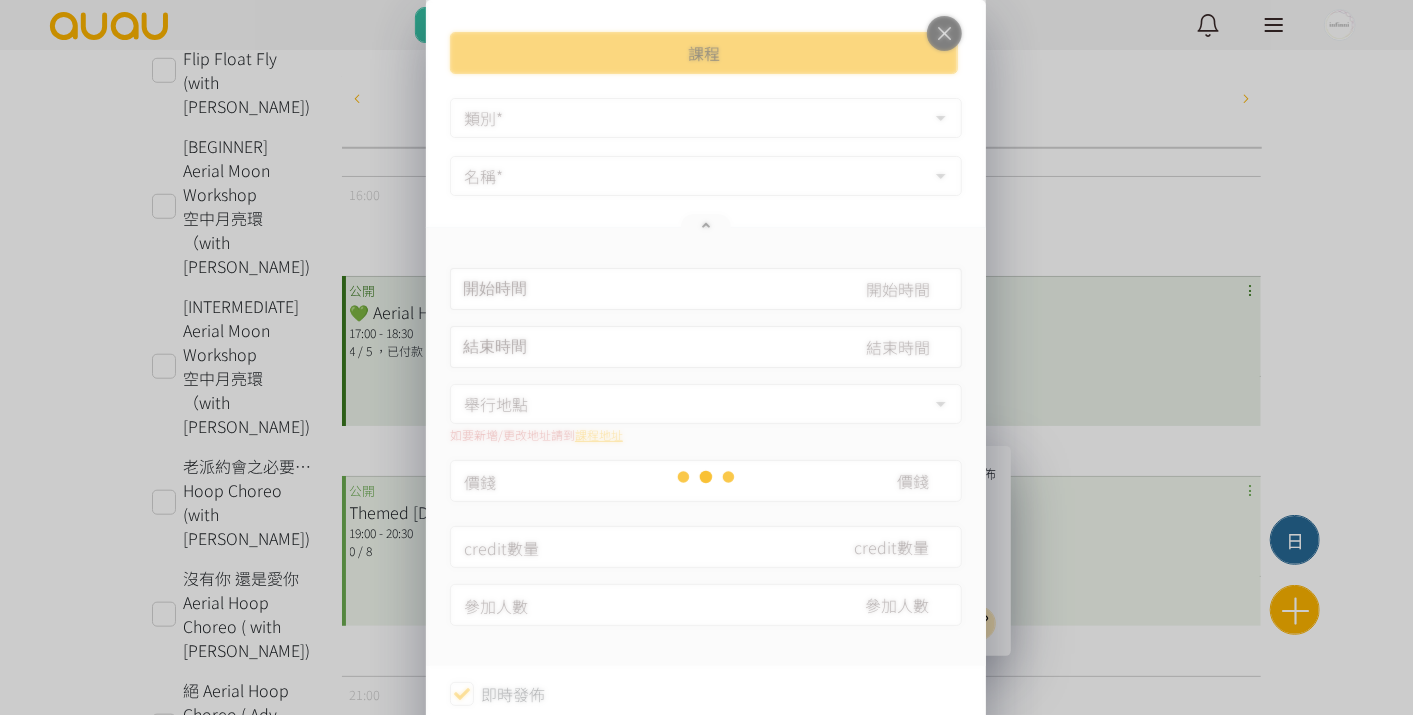 type on "8" 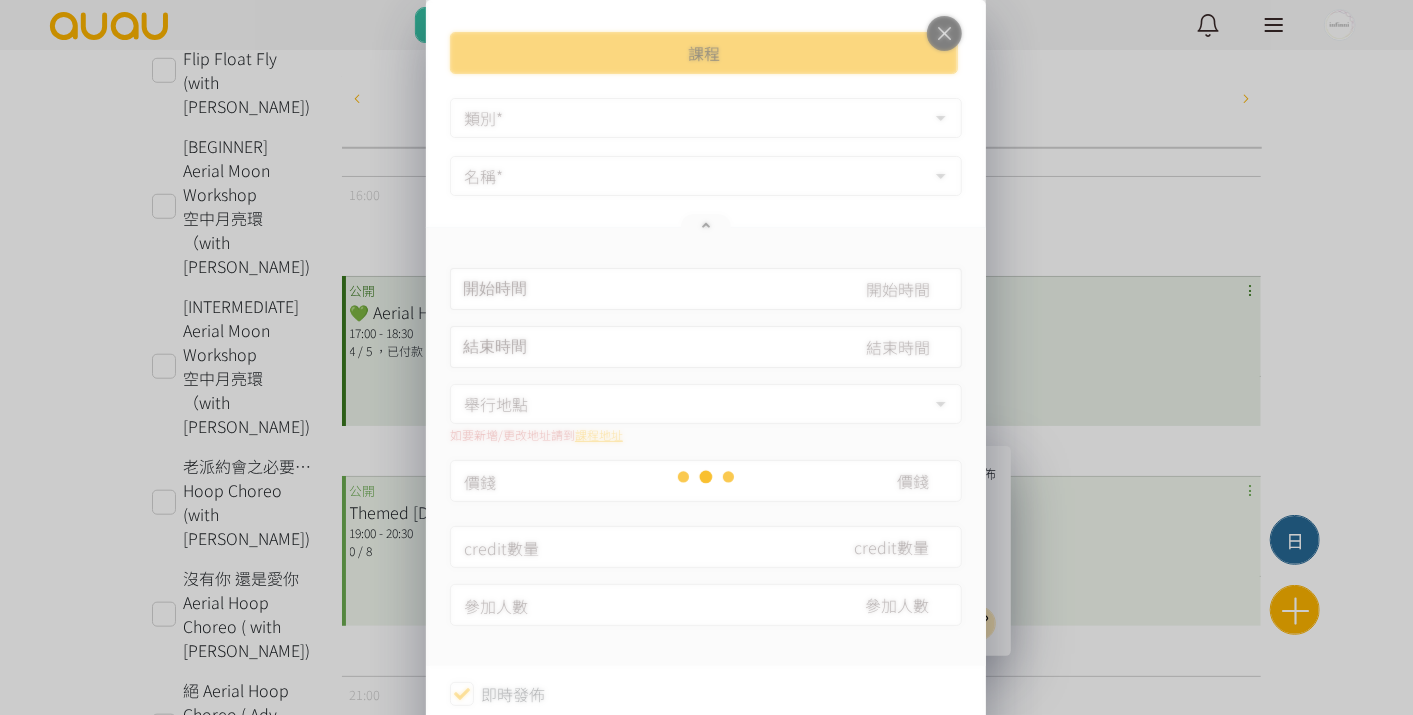 type on "5" 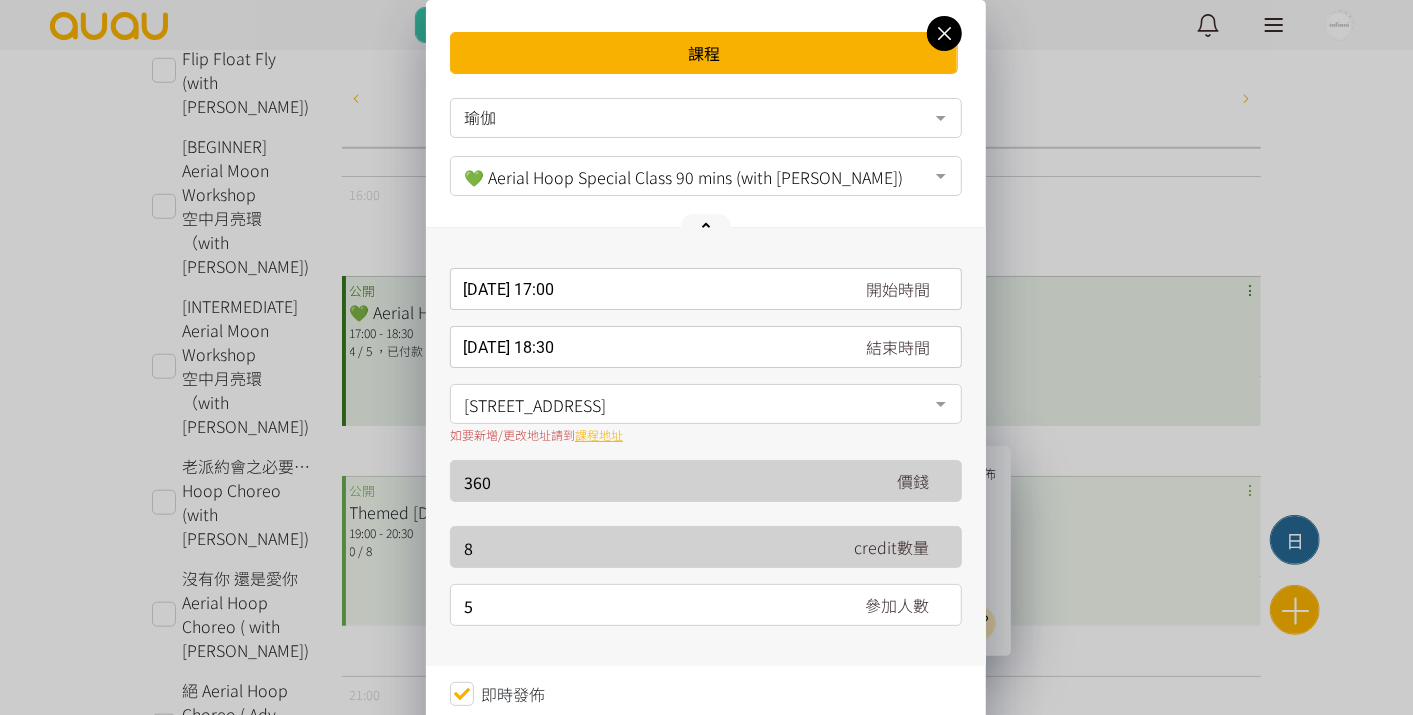 click at bounding box center [944, 33] 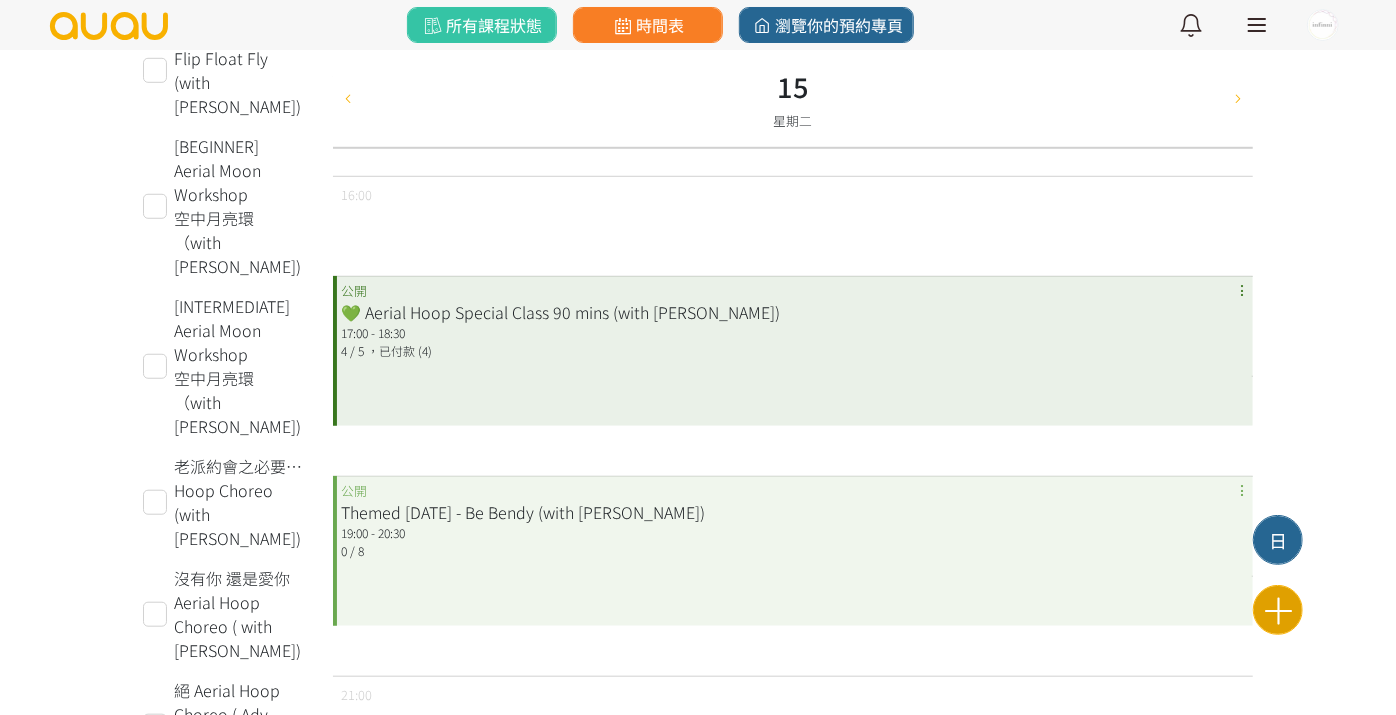 click at bounding box center (1278, 610) 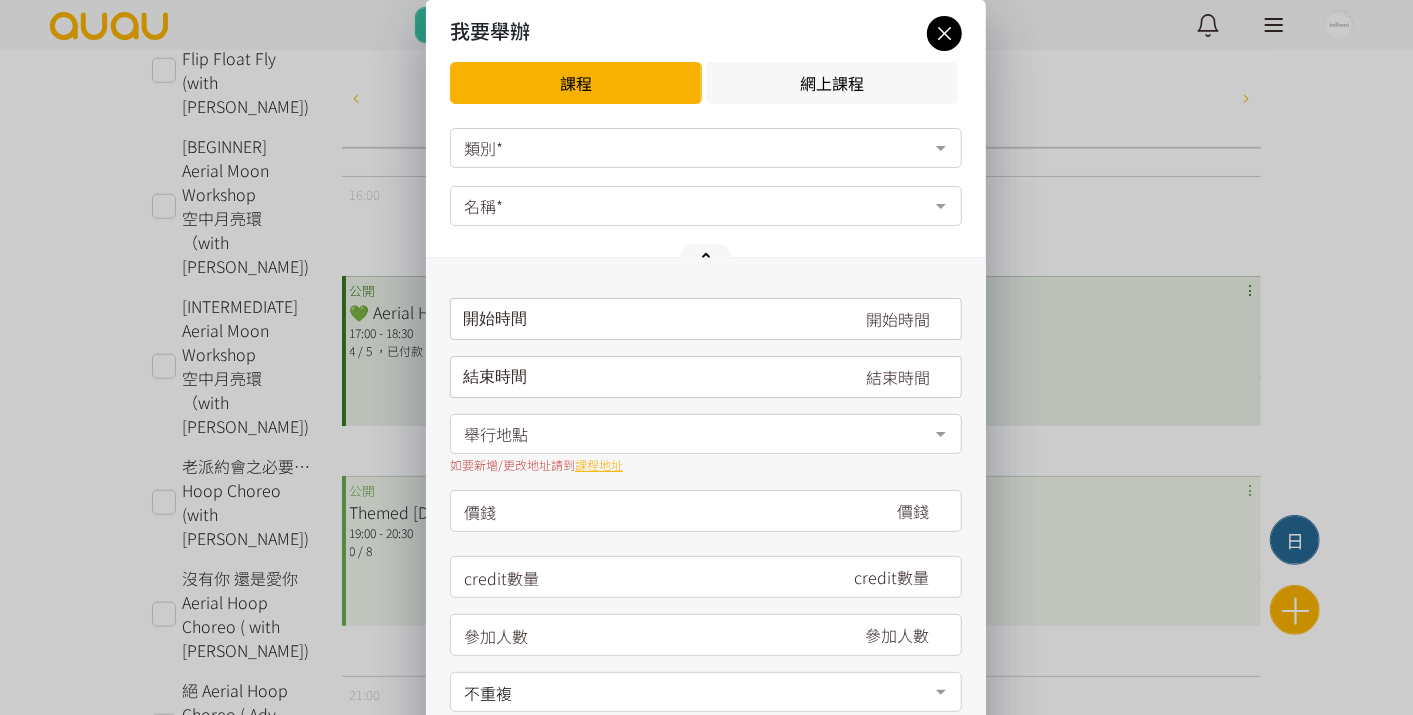 click at bounding box center (944, 33) 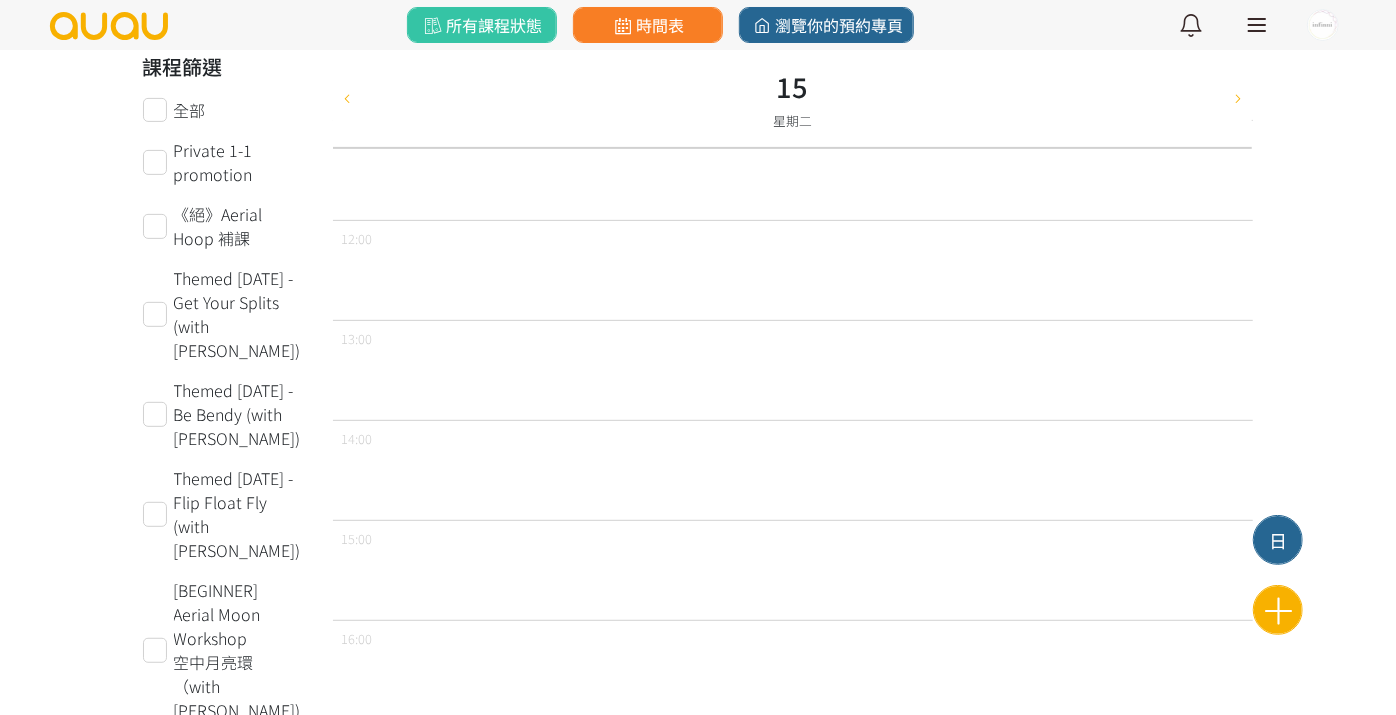 scroll, scrollTop: 0, scrollLeft: 0, axis: both 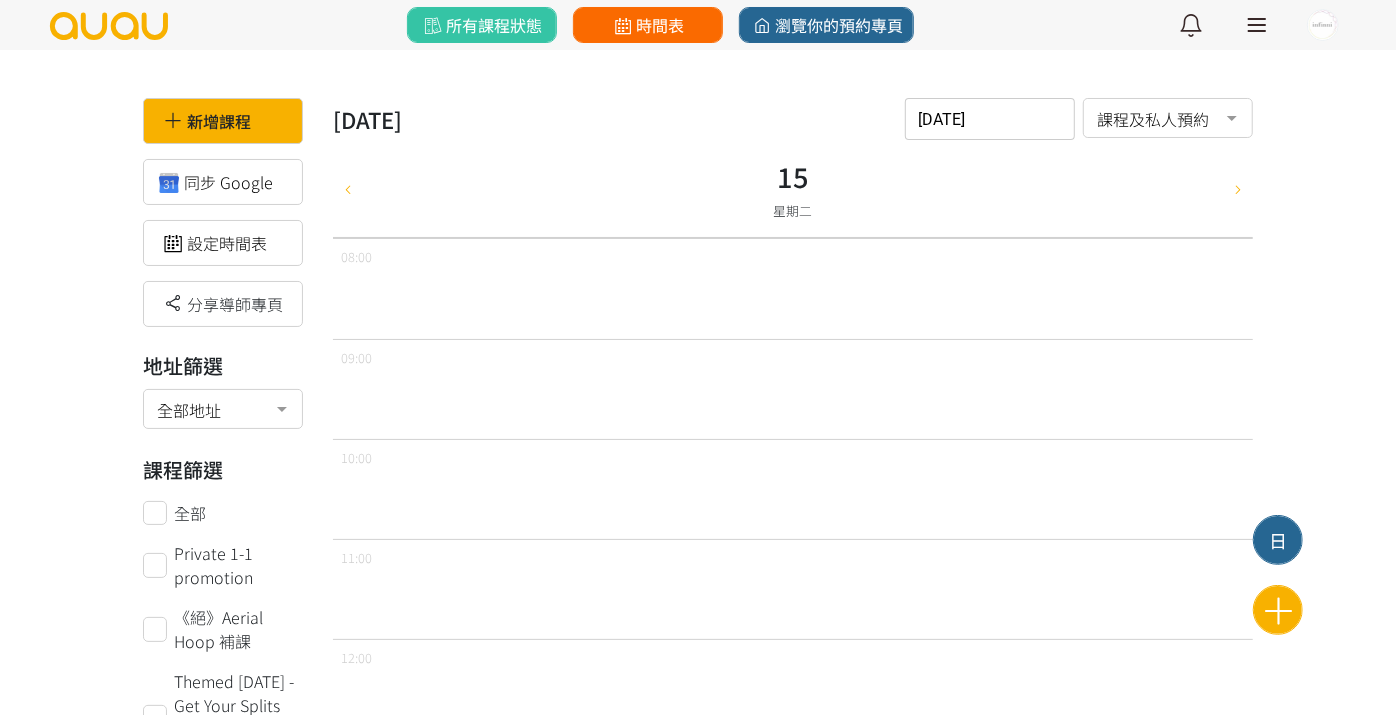 click on "時間表" at bounding box center [647, 25] 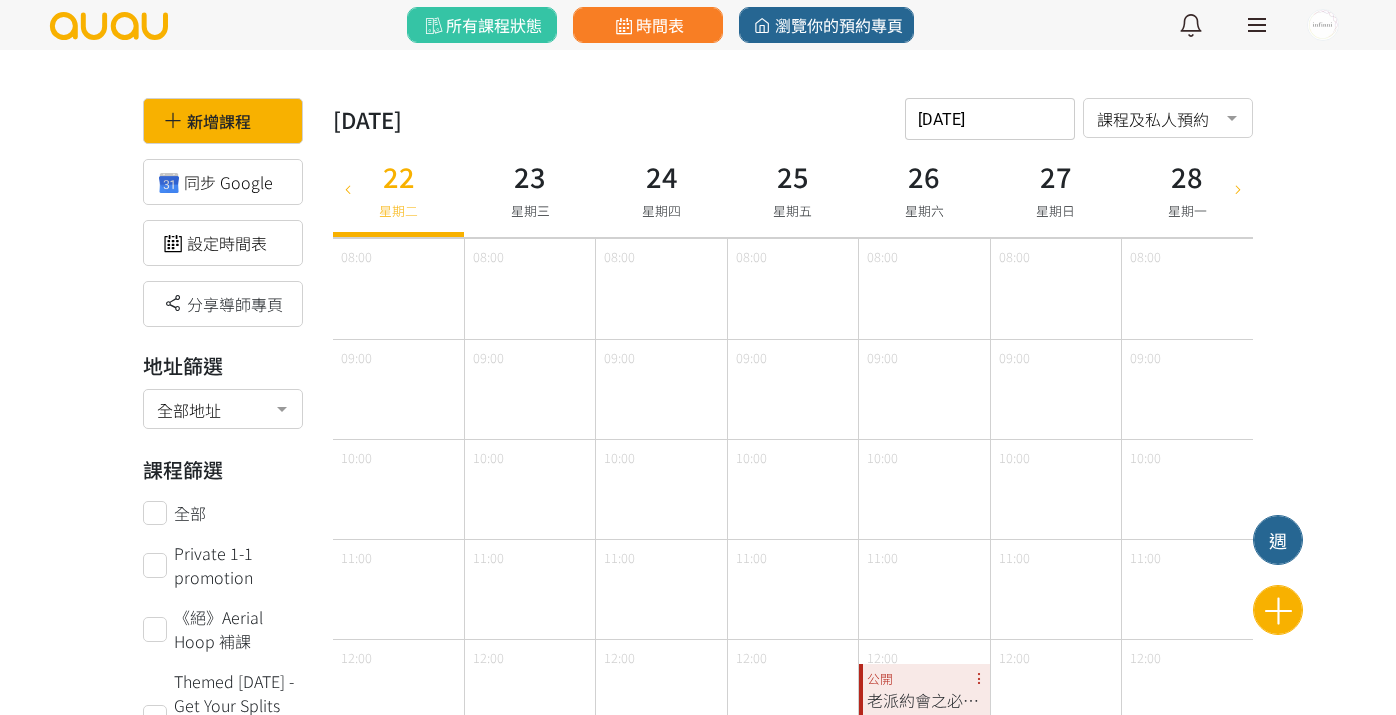 scroll, scrollTop: 0, scrollLeft: 0, axis: both 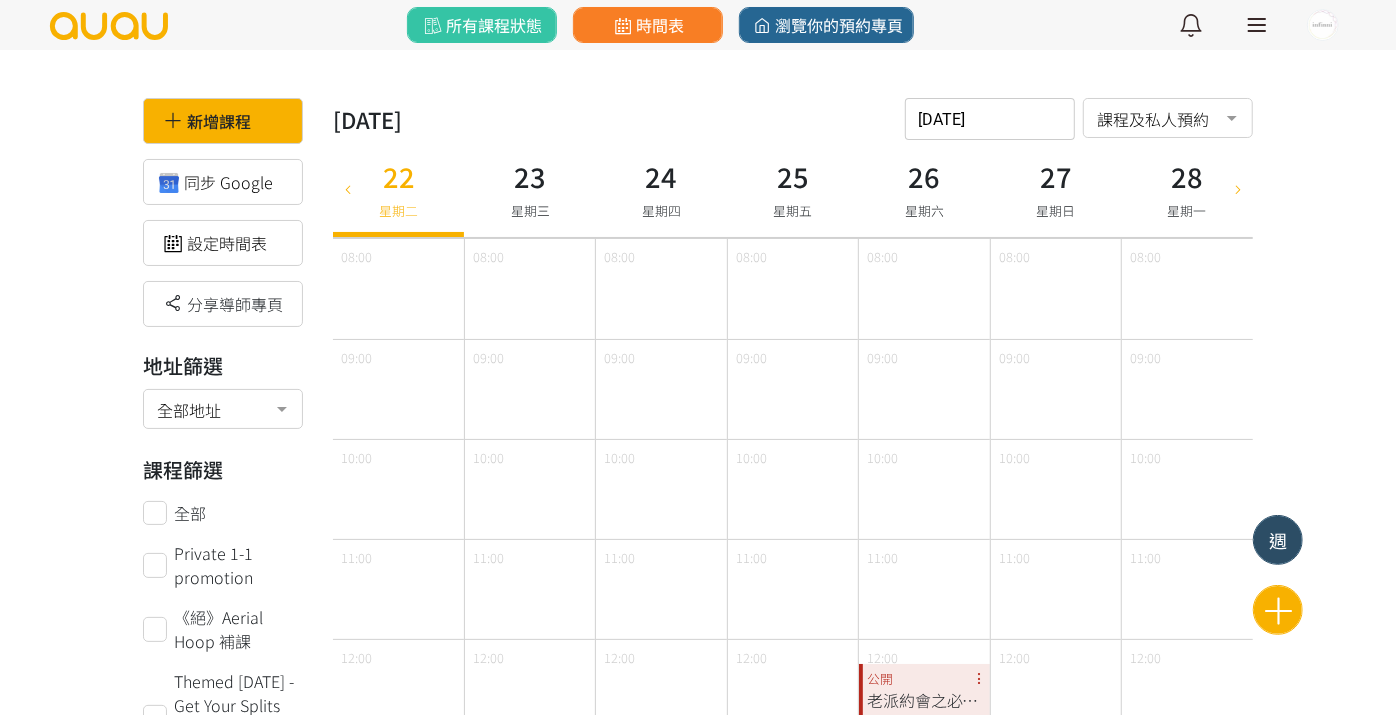 click on "週" at bounding box center (1278, 540) 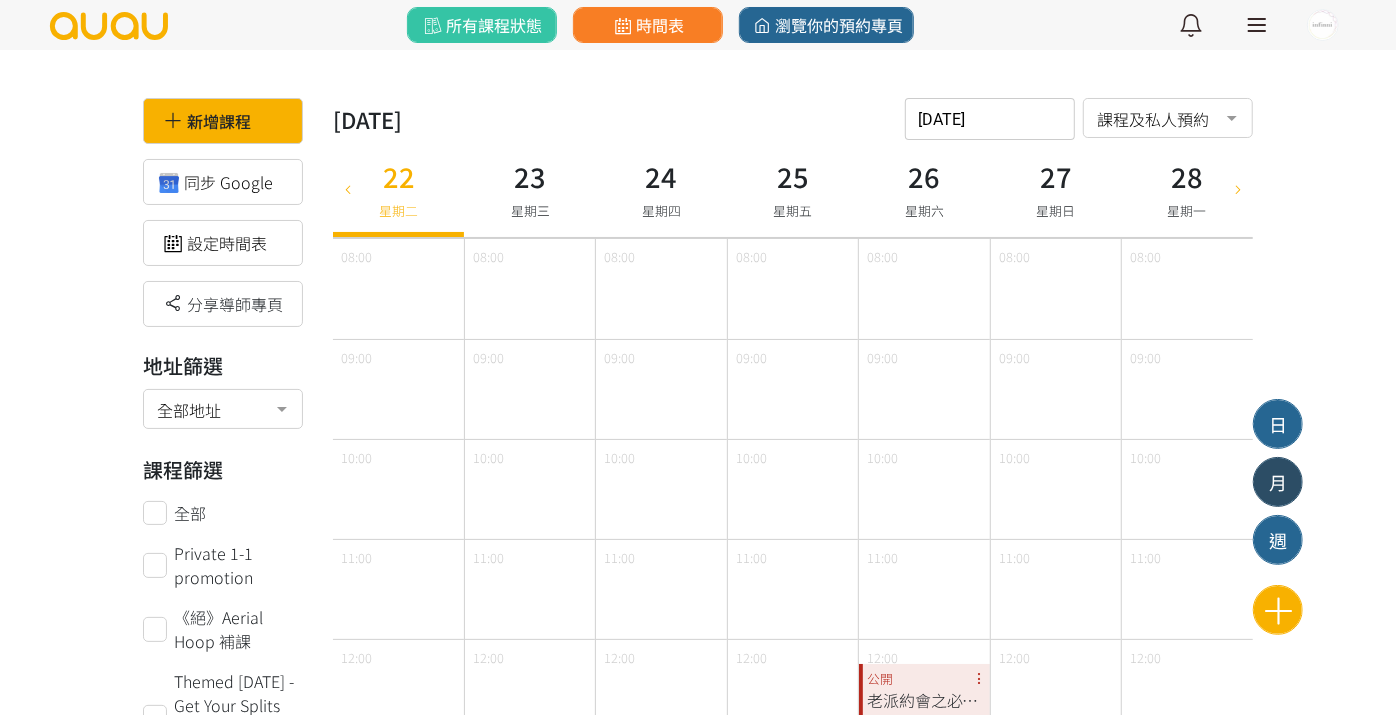 click on "月" at bounding box center (1278, 482) 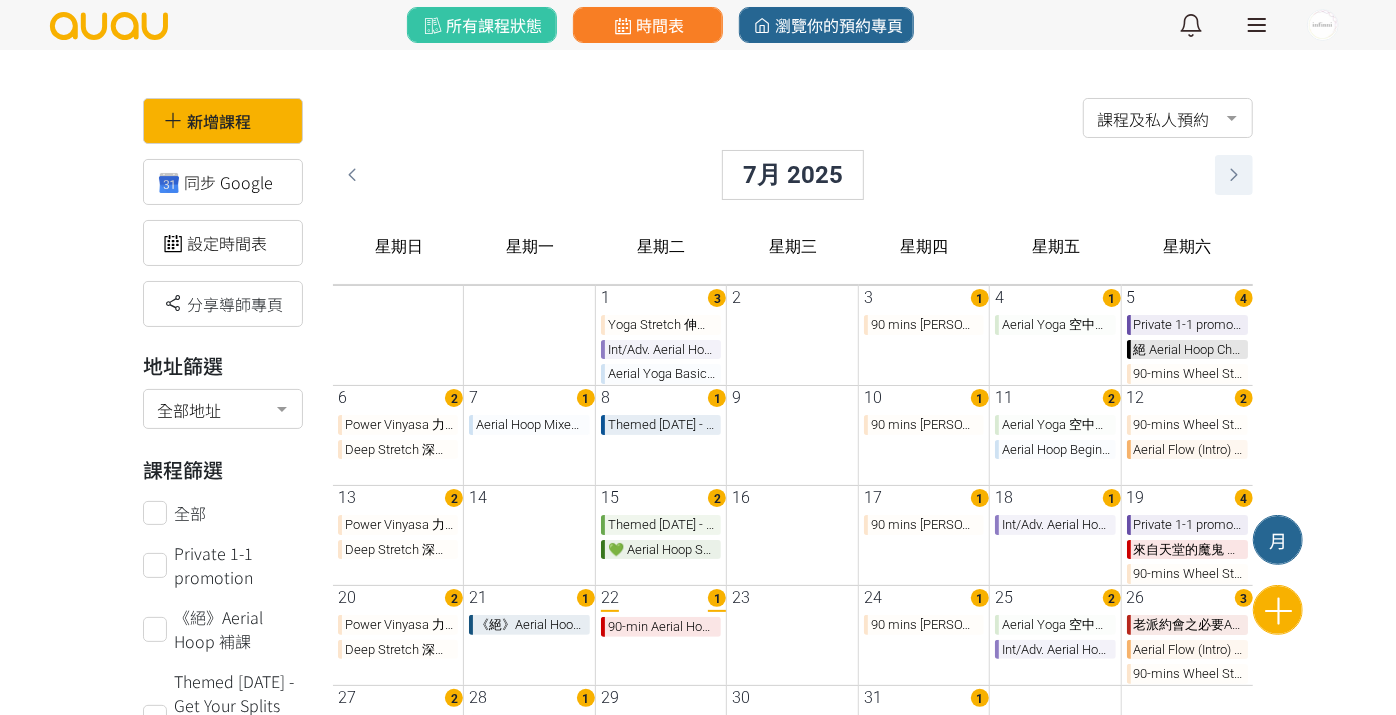 click at bounding box center [1234, 175] 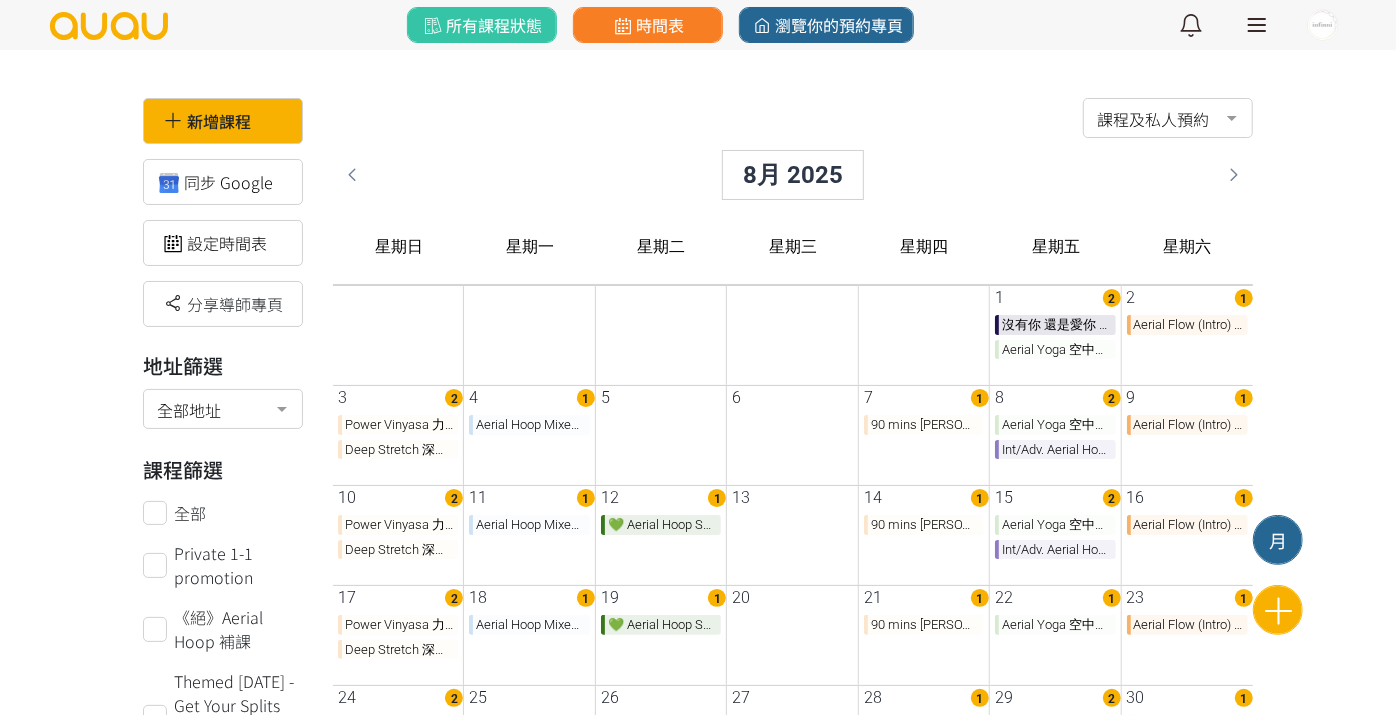 click on "12
1
💚 Aerial Hoop Special Class 90 mins  (with [PERSON_NAME])" at bounding box center [661, 535] 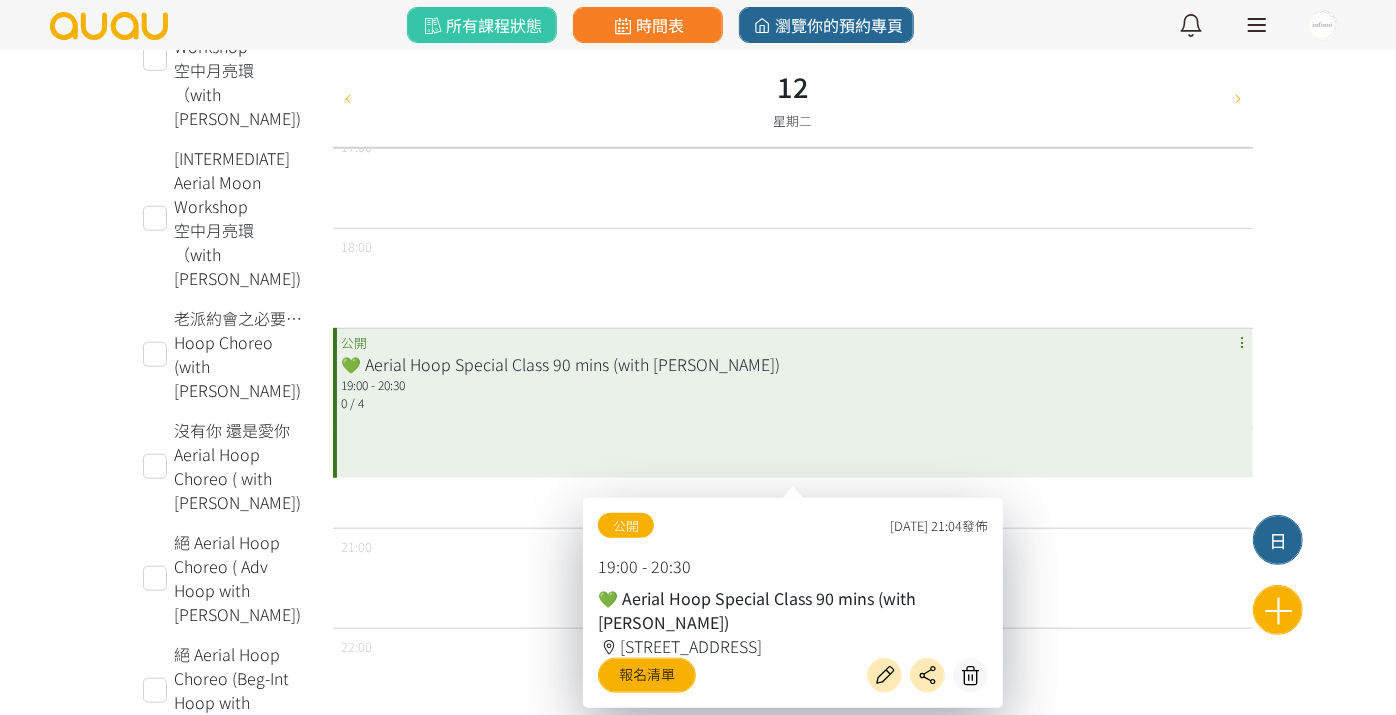scroll, scrollTop: 1063, scrollLeft: 0, axis: vertical 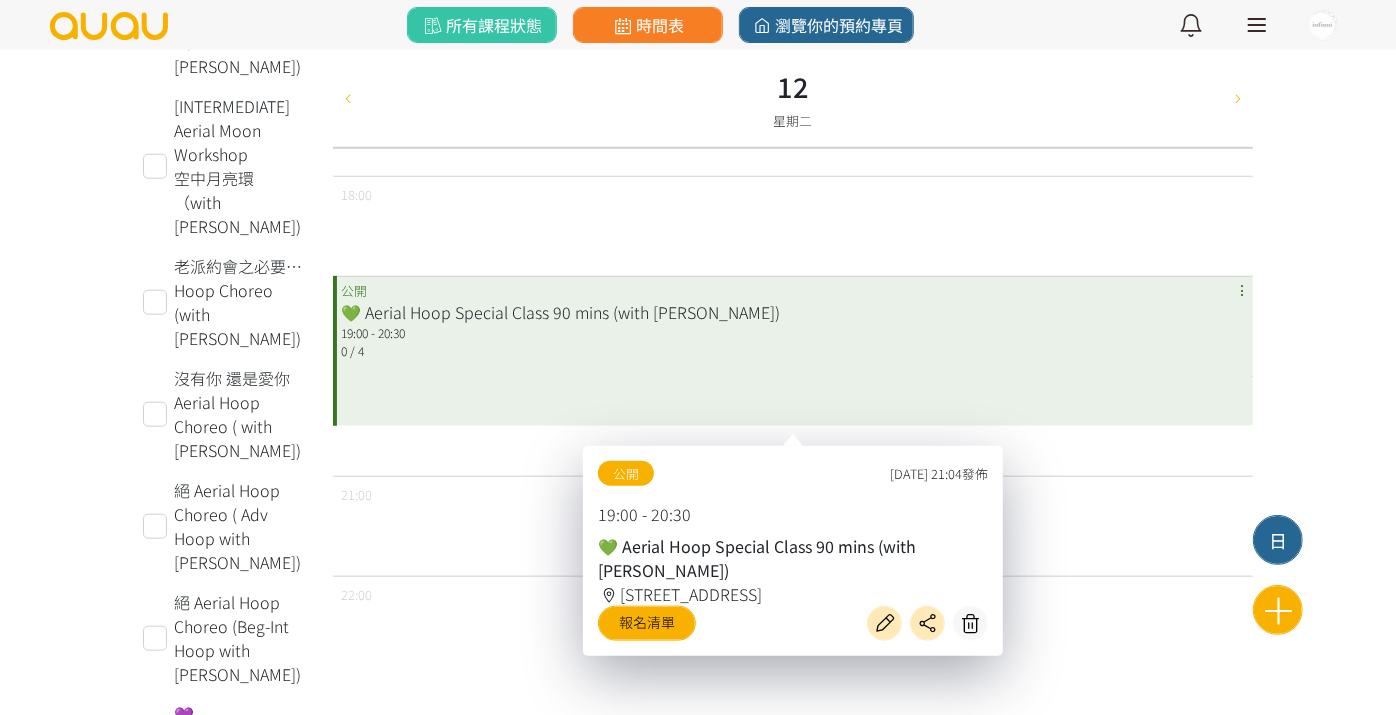click on "報名清單" at bounding box center [793, 623] 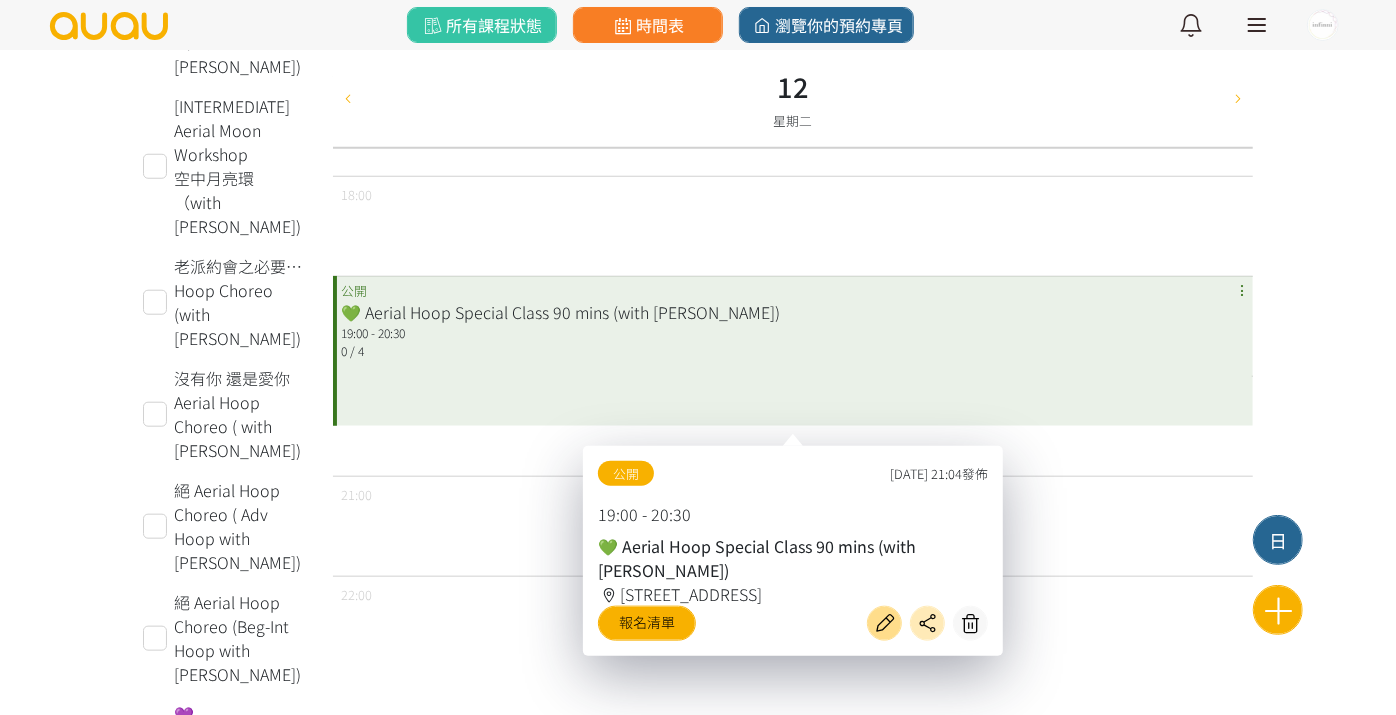 click at bounding box center [884, 623] 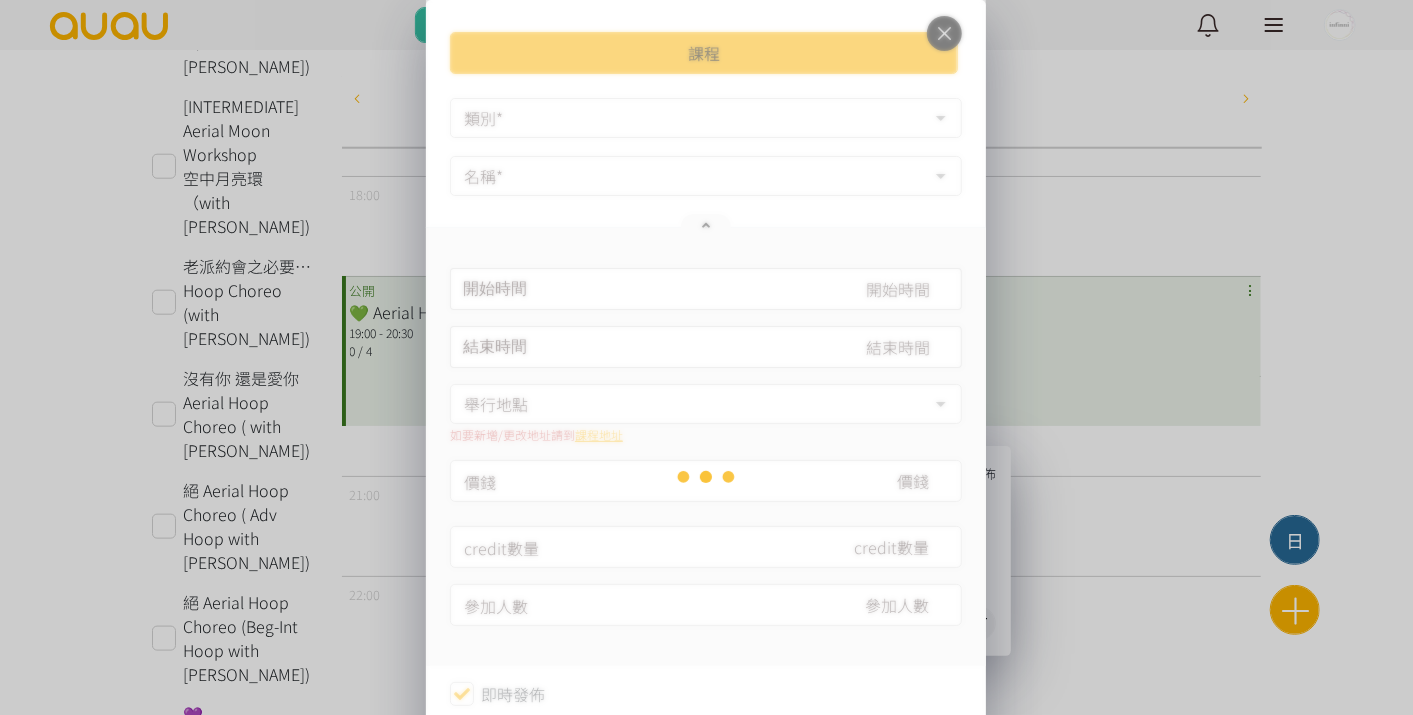 type on "[DATE] 19:00" 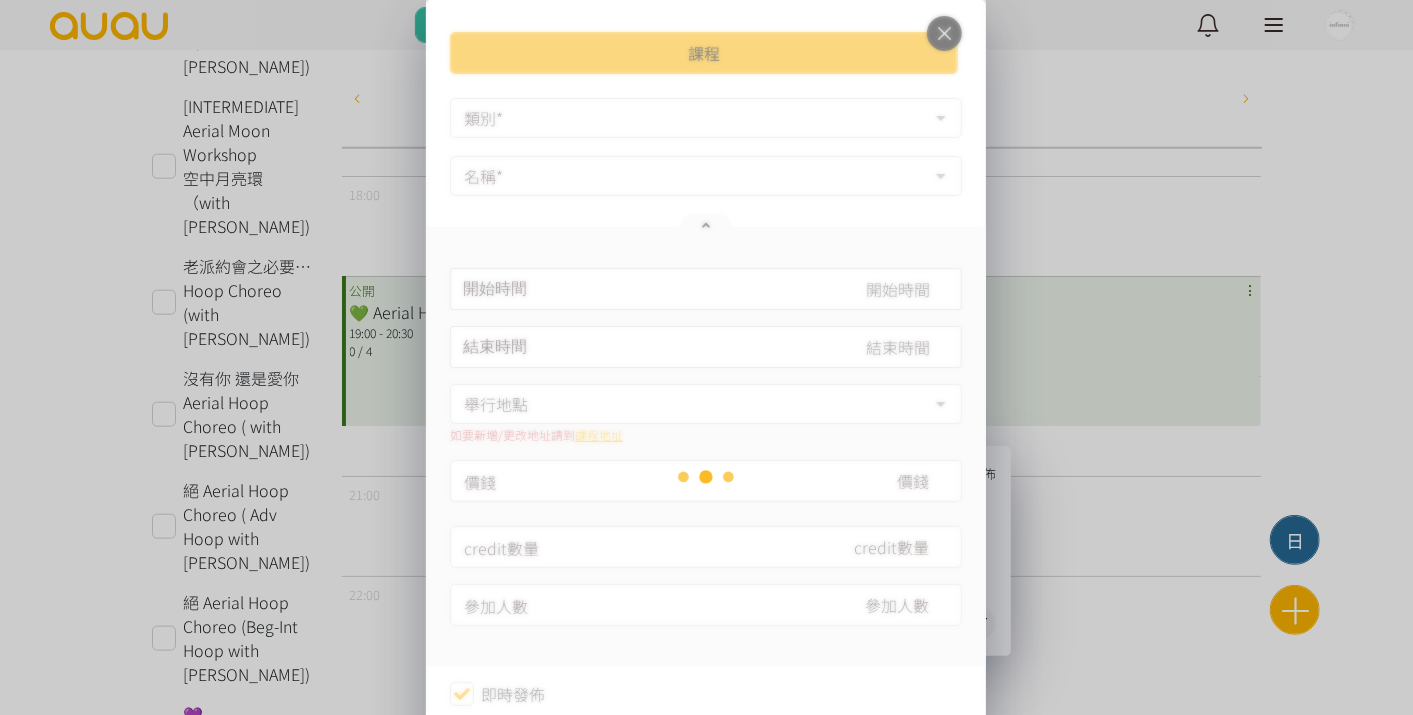 type on "[DATE] 20:30" 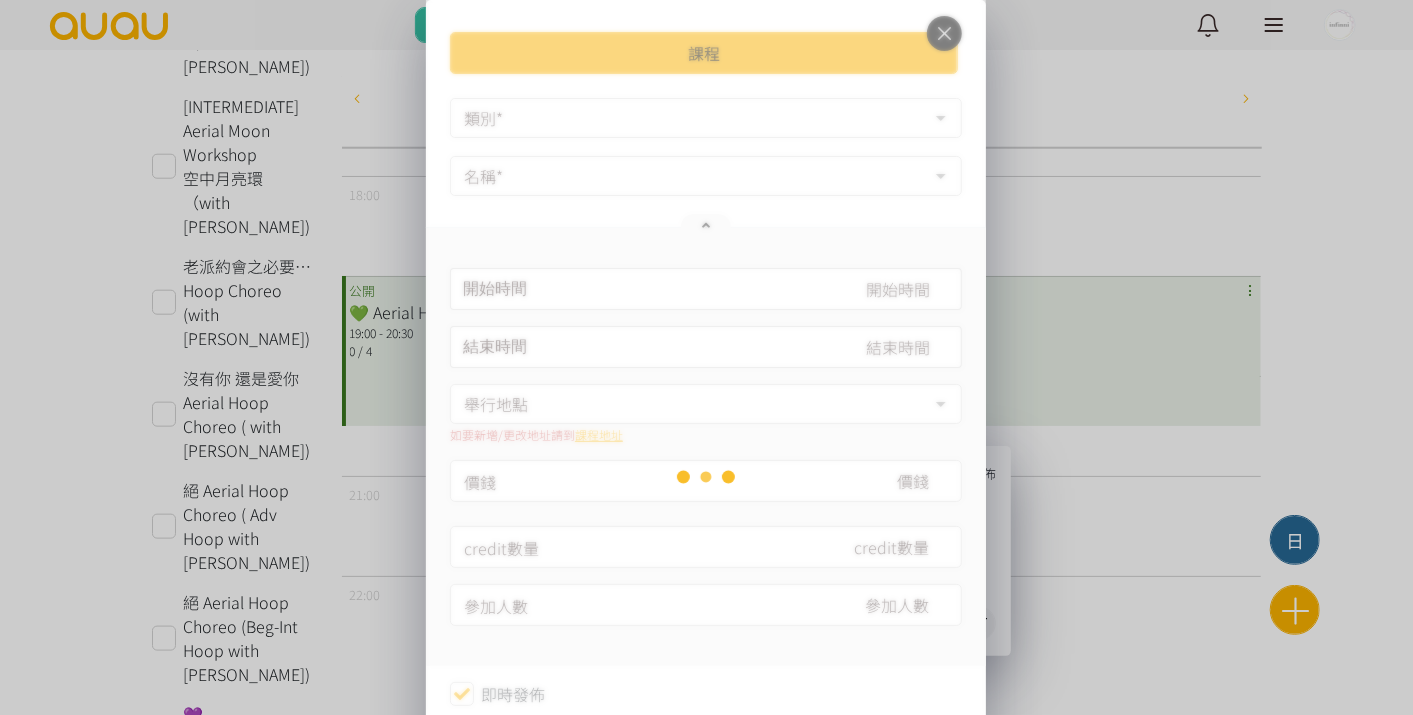 type on "360" 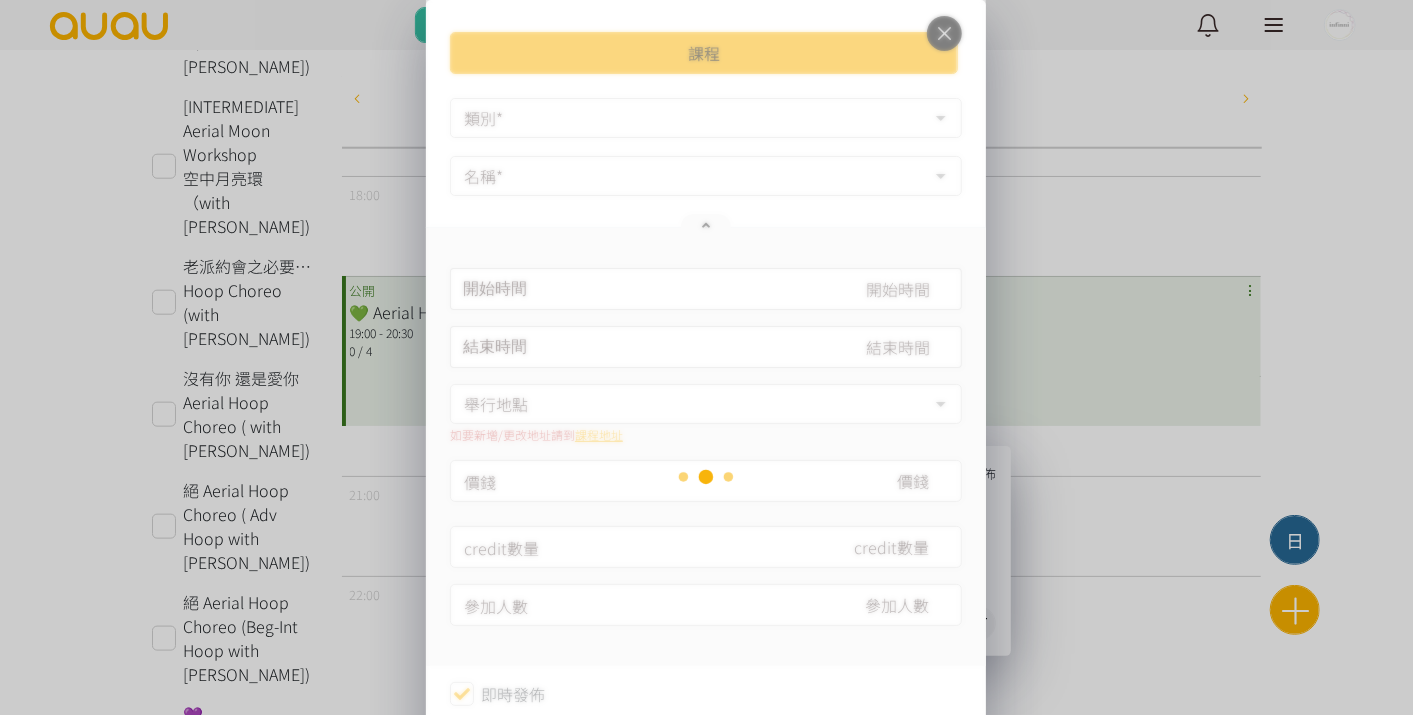 type on "8" 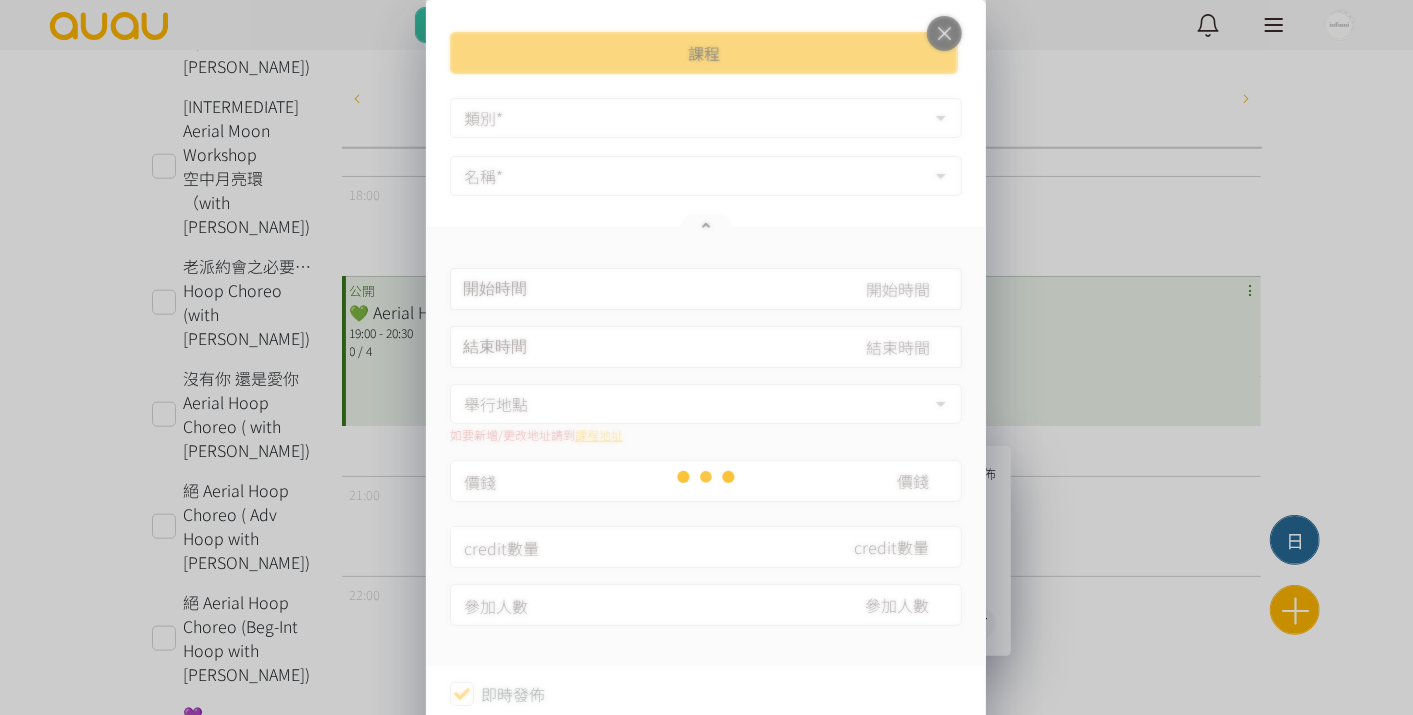 type on "4" 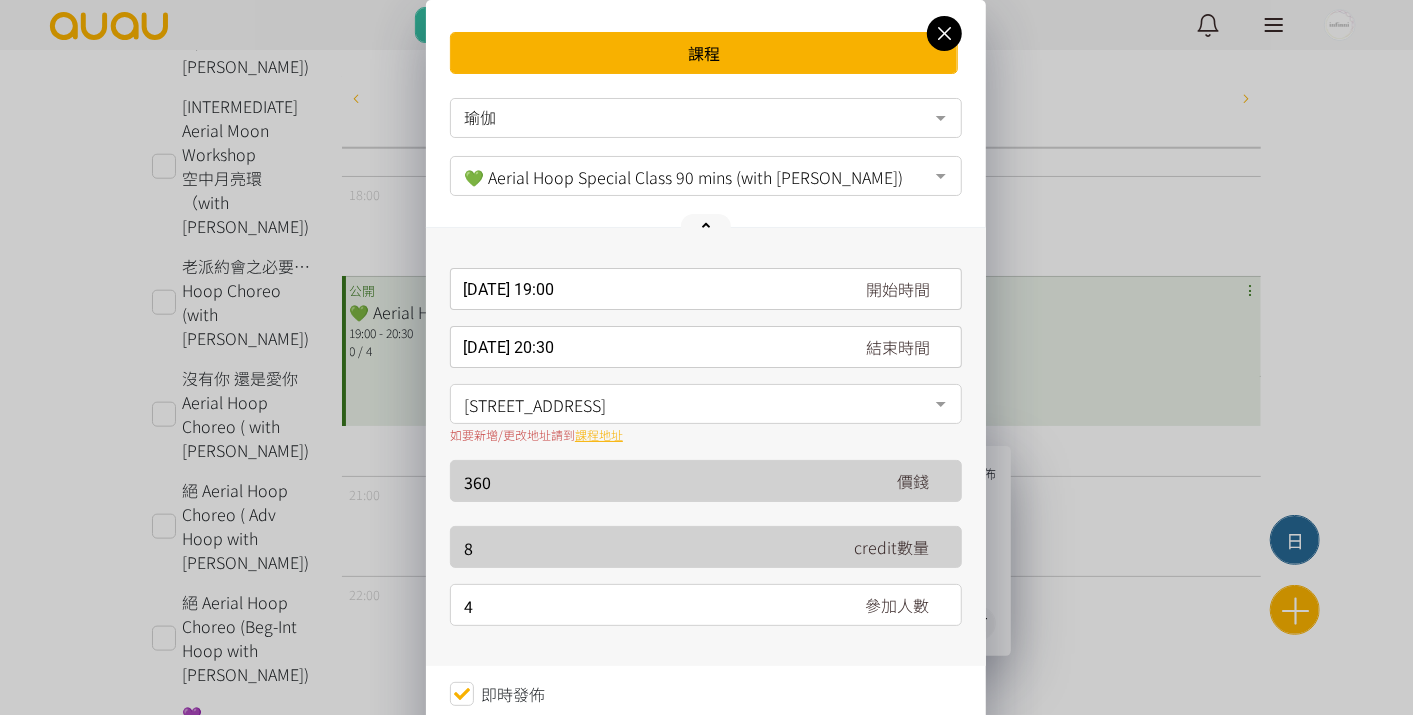 click at bounding box center (944, 33) 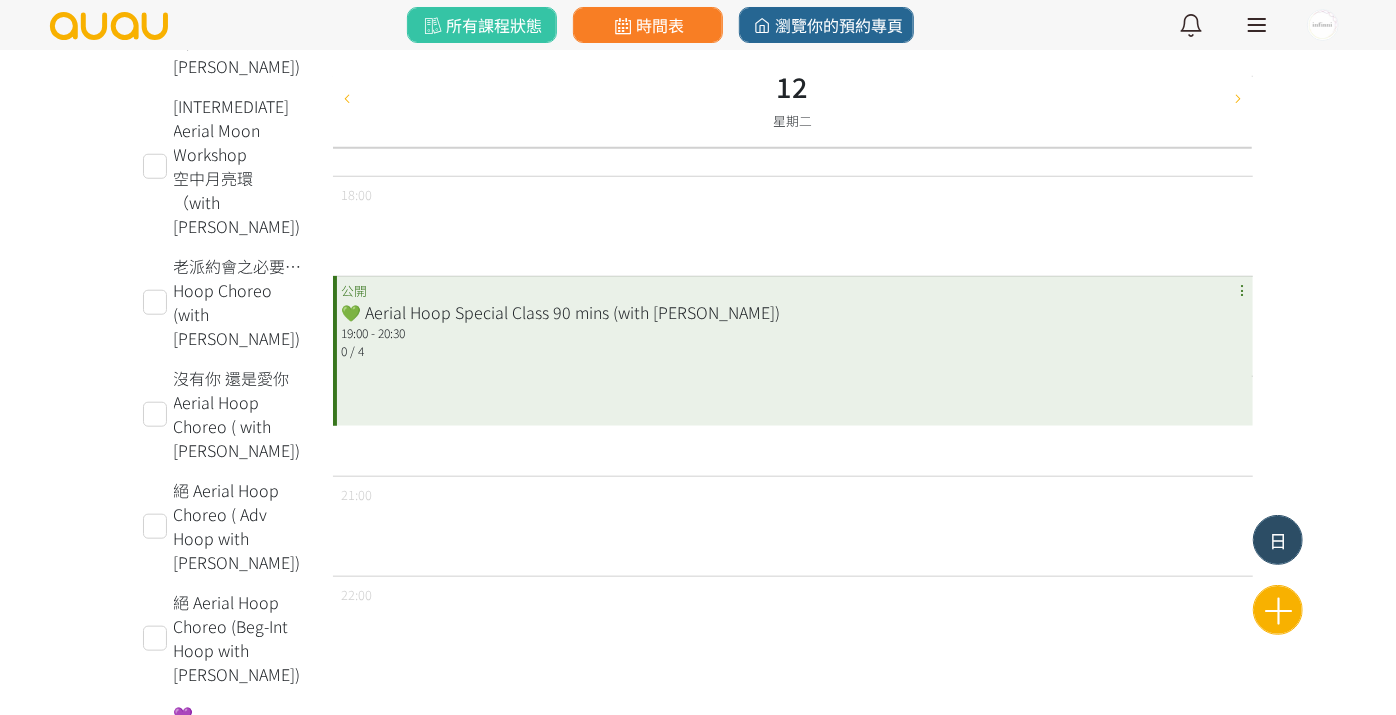 click on "日" at bounding box center [1278, 540] 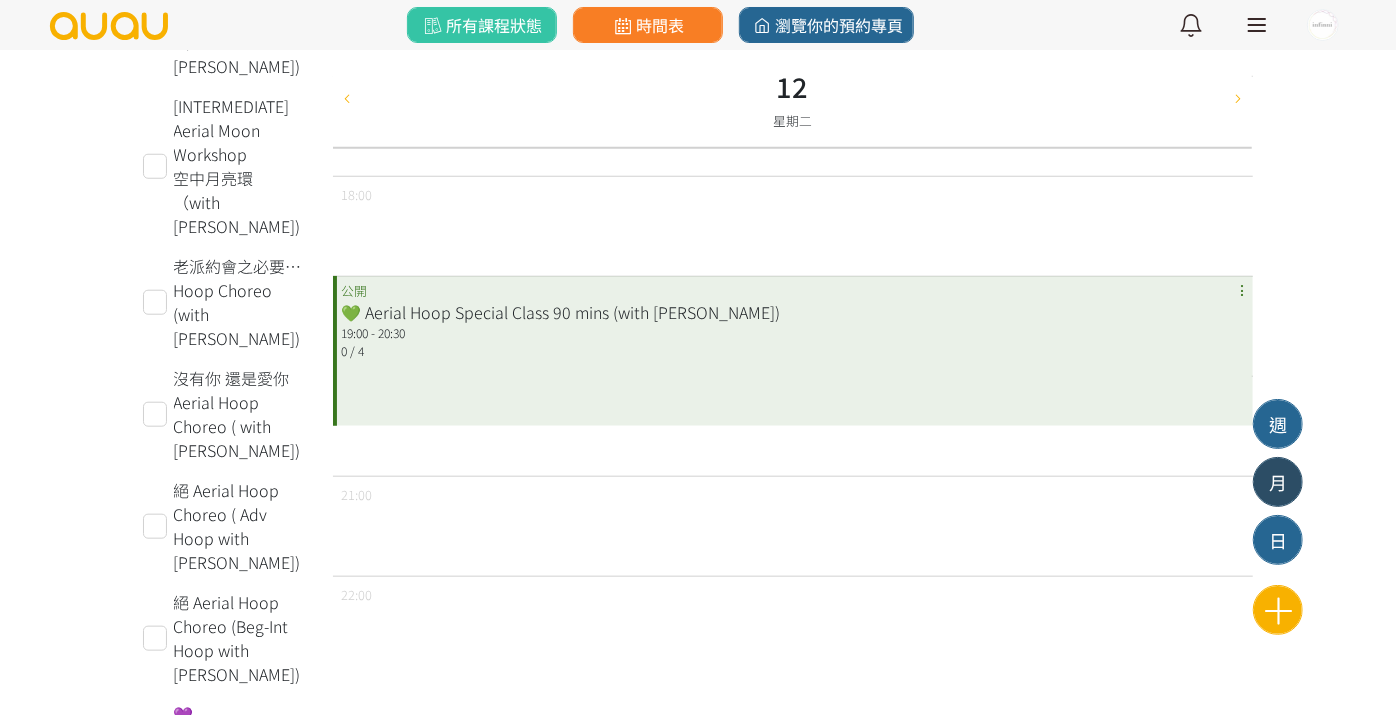 click on "月" at bounding box center [1278, 482] 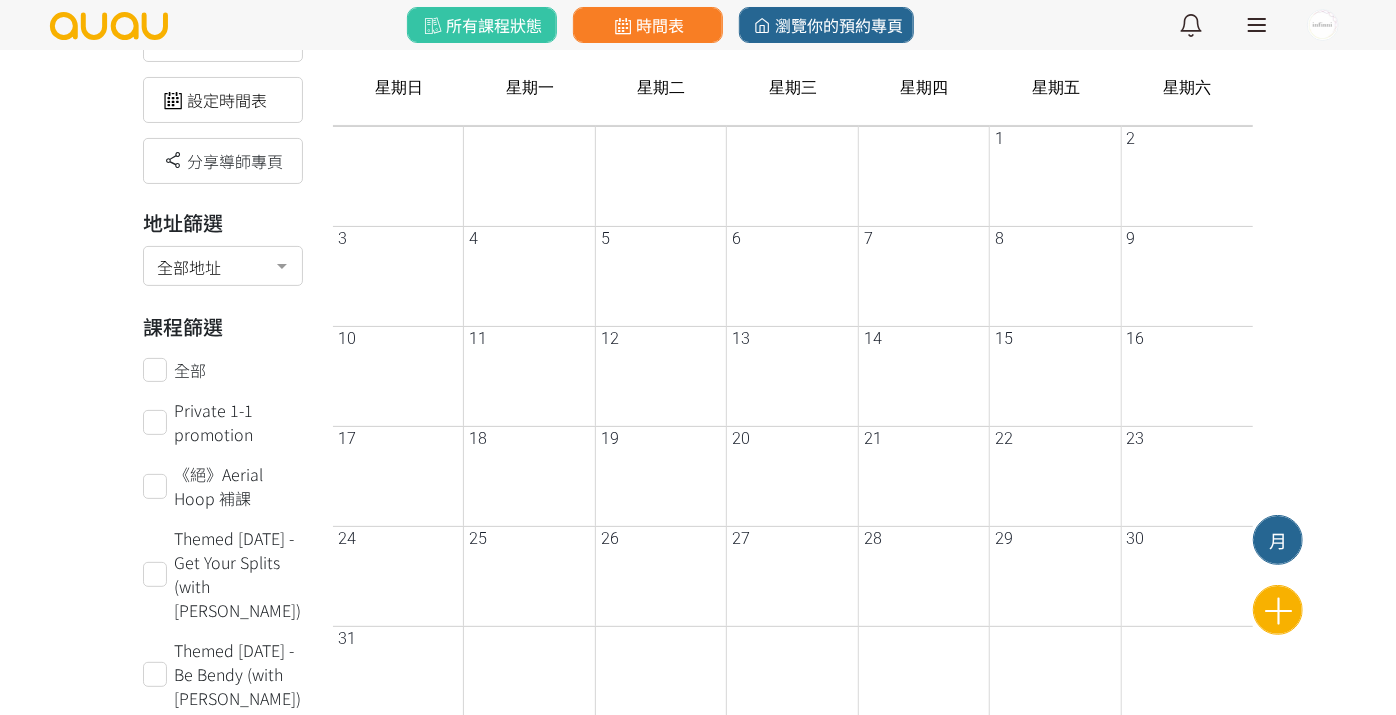 scroll, scrollTop: 63, scrollLeft: 0, axis: vertical 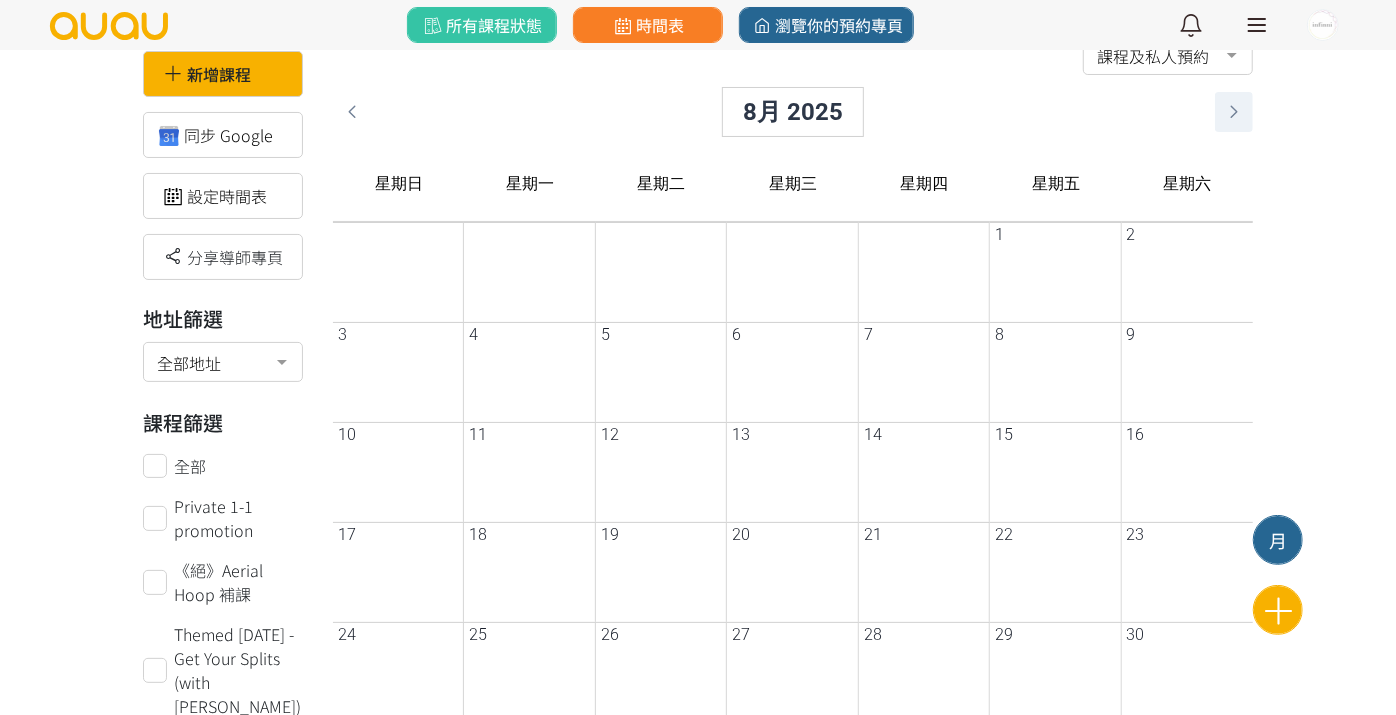 click at bounding box center [1234, 112] 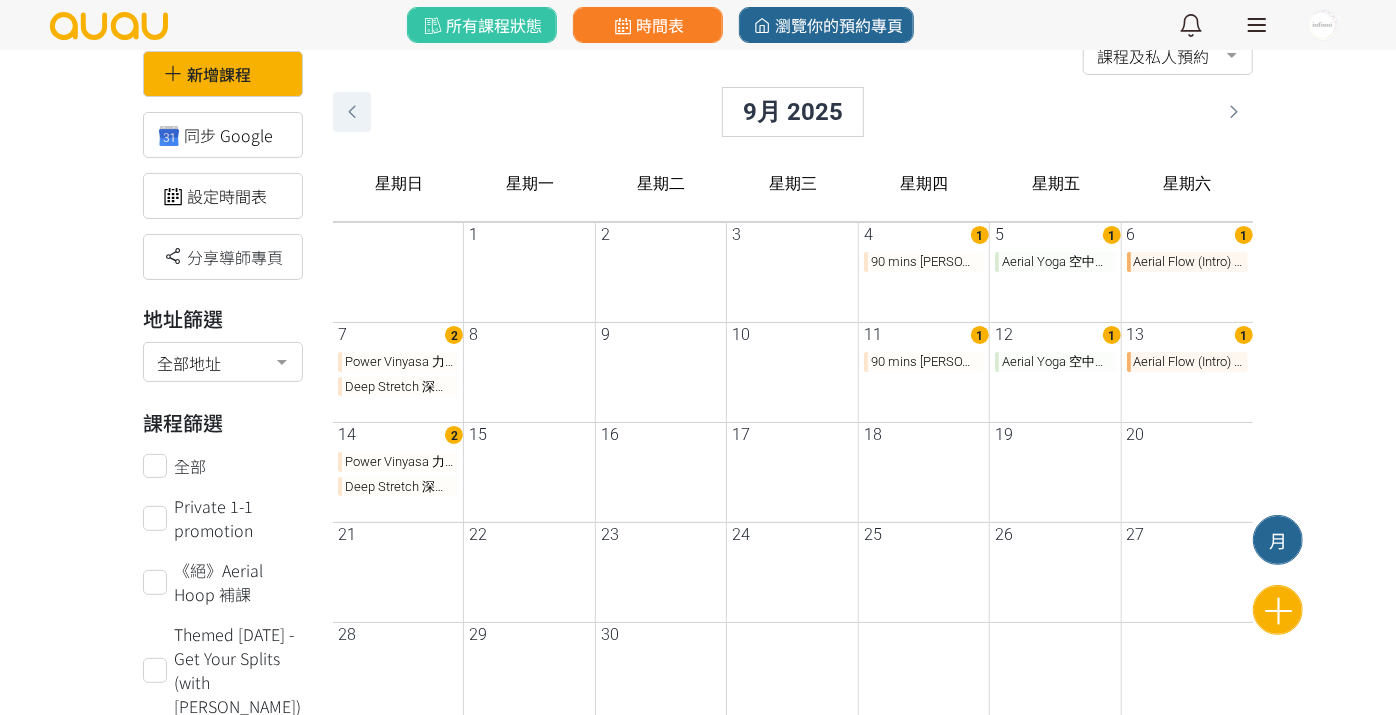 click at bounding box center [352, 112] 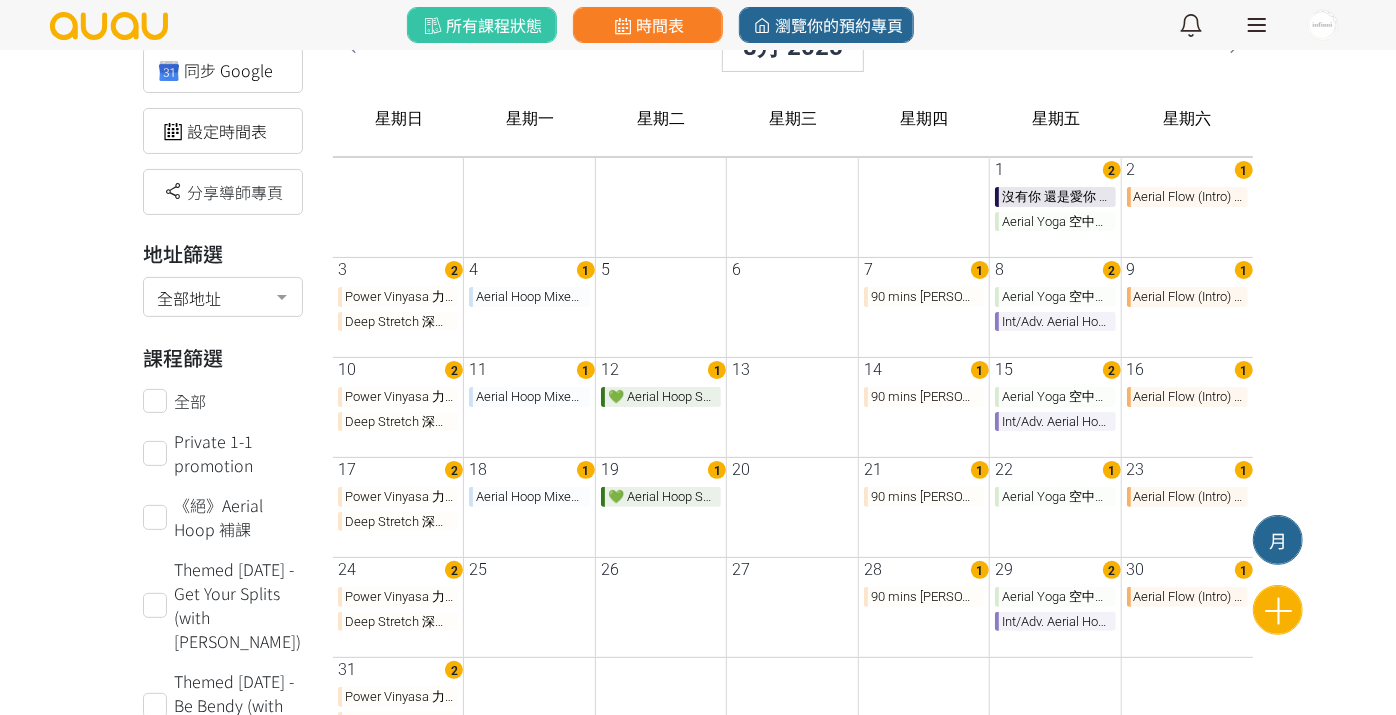 scroll, scrollTop: 174, scrollLeft: 0, axis: vertical 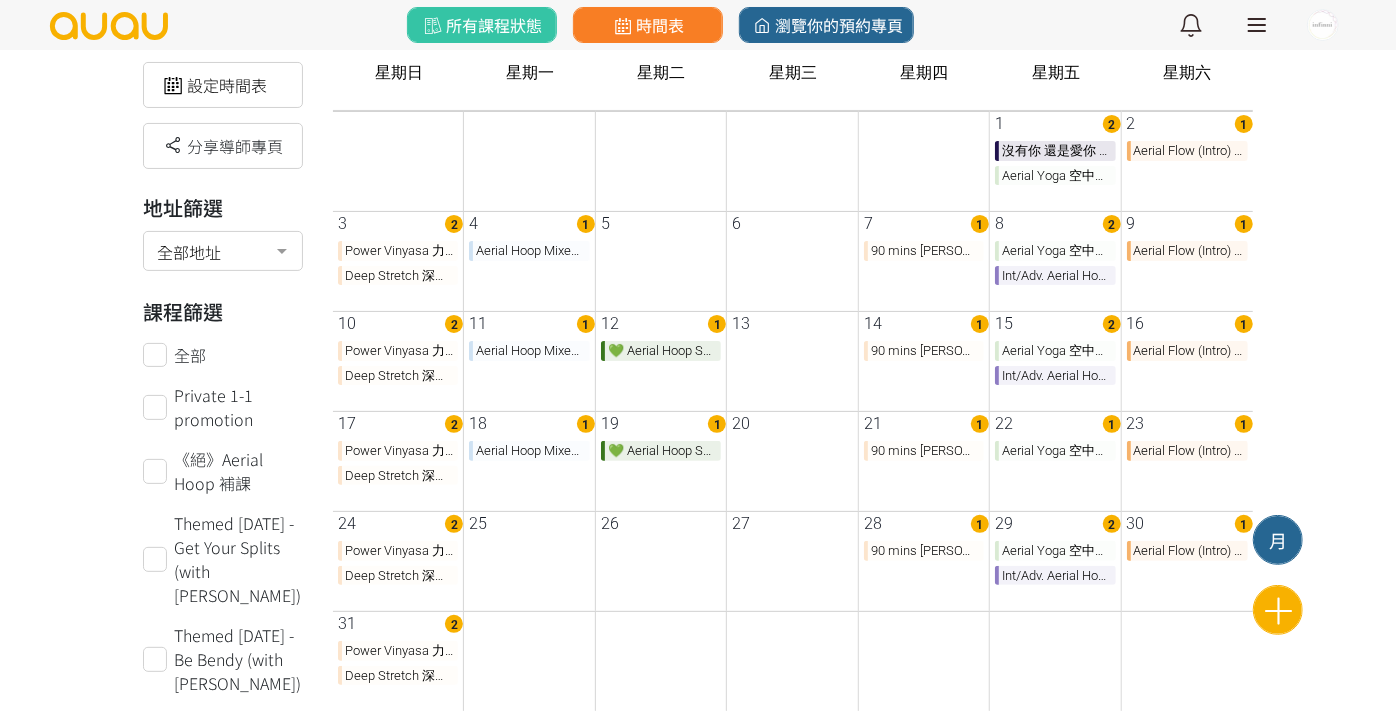 click on "Aerial Hoop Mixed Level 空中呼拉圈 (with [PERSON_NAME])" at bounding box center [529, 251] 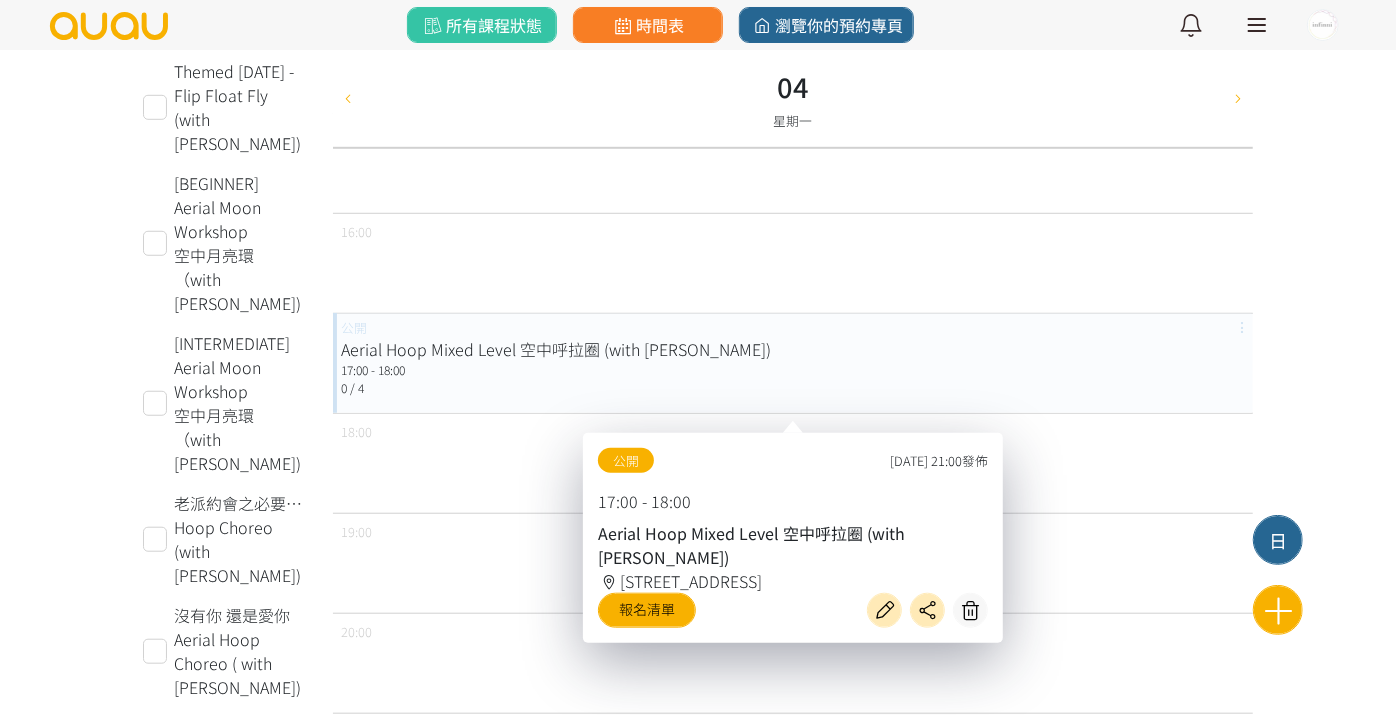 scroll, scrollTop: 838, scrollLeft: 0, axis: vertical 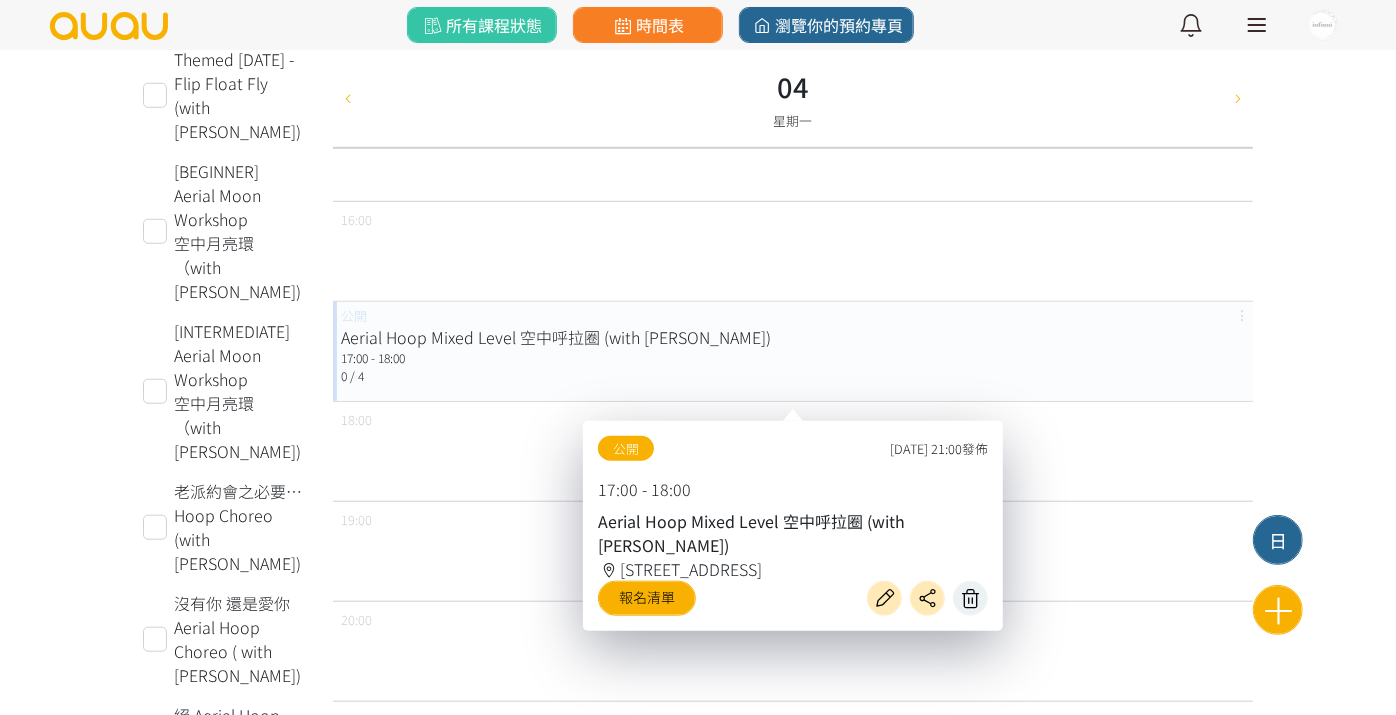 click at bounding box center [970, 598] 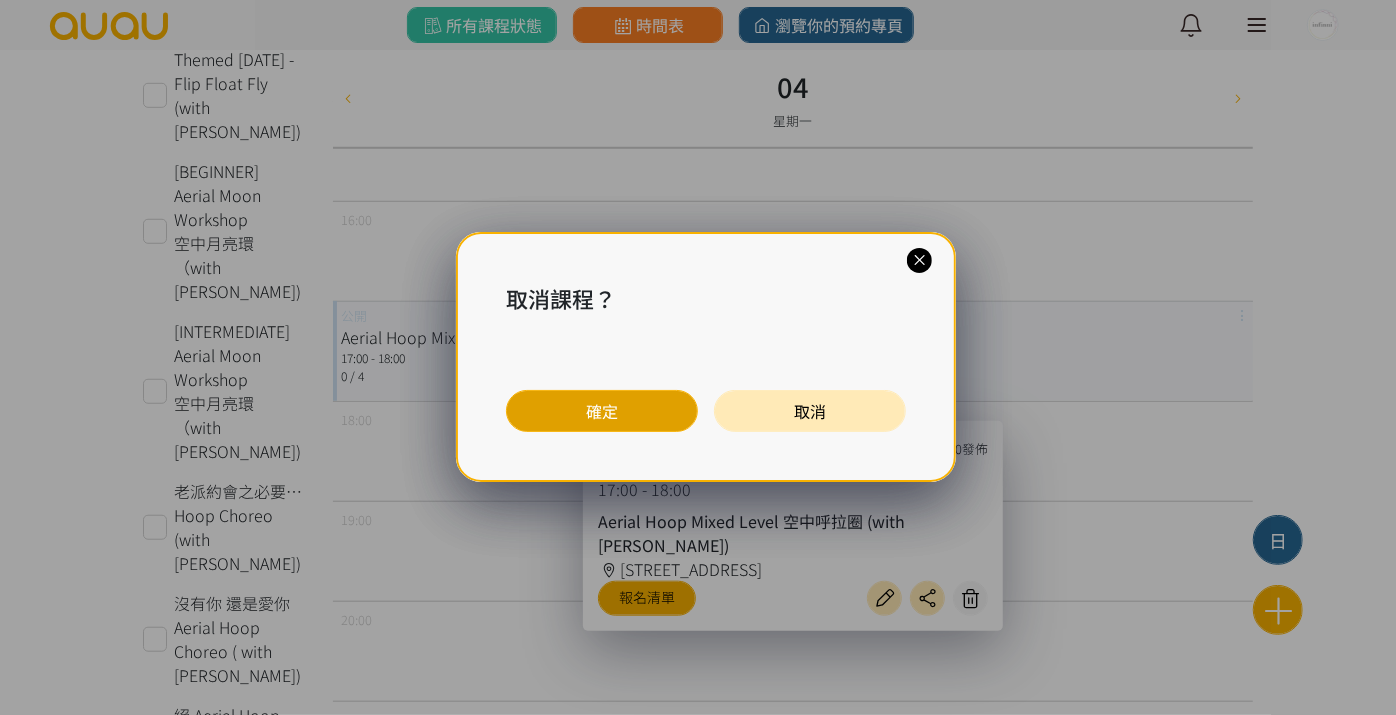 click on "確定" at bounding box center (602, 411) 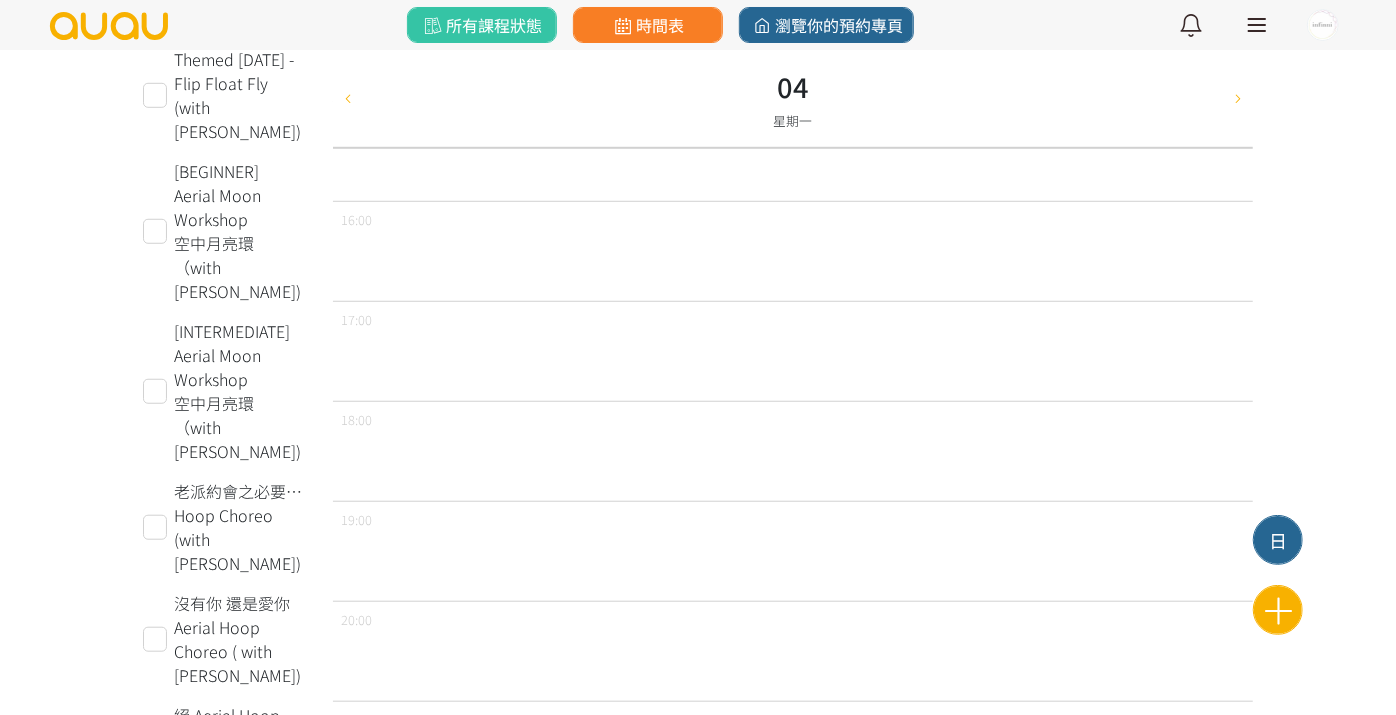 scroll, scrollTop: 505, scrollLeft: 0, axis: vertical 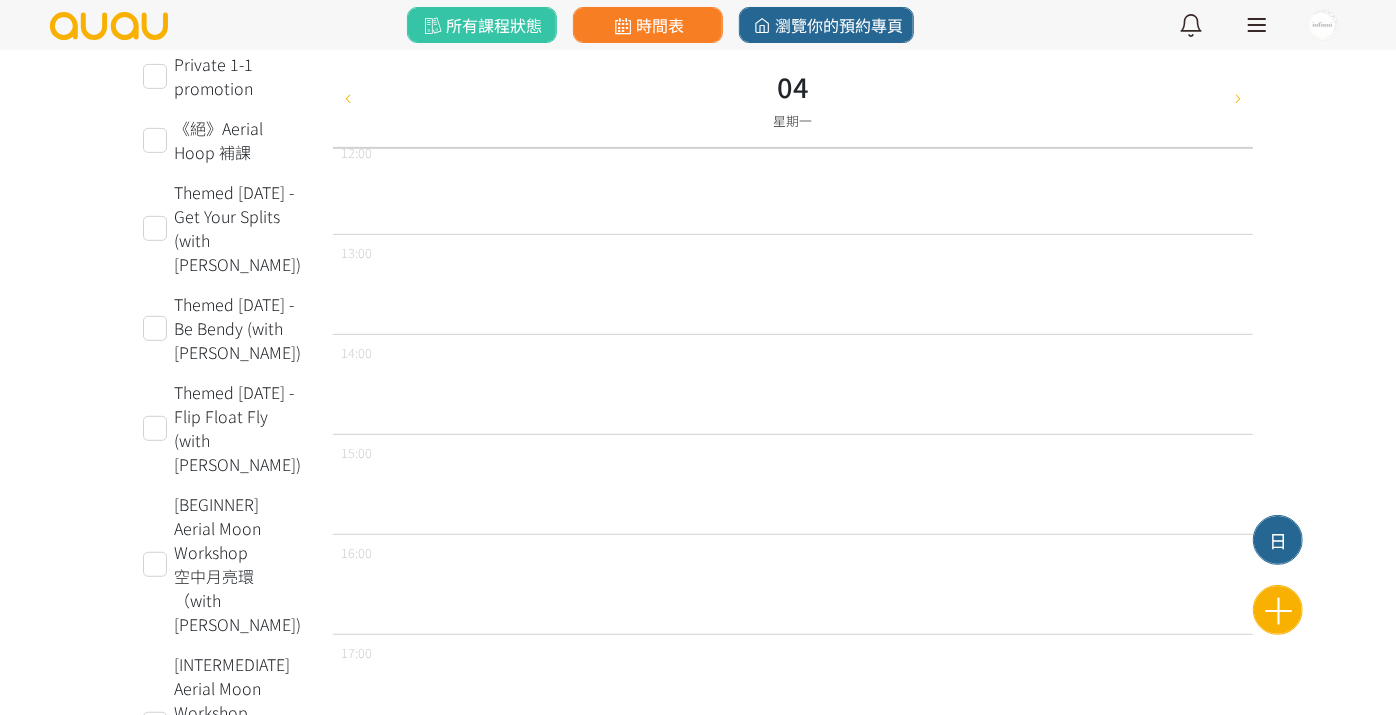 click at bounding box center [348, 98] 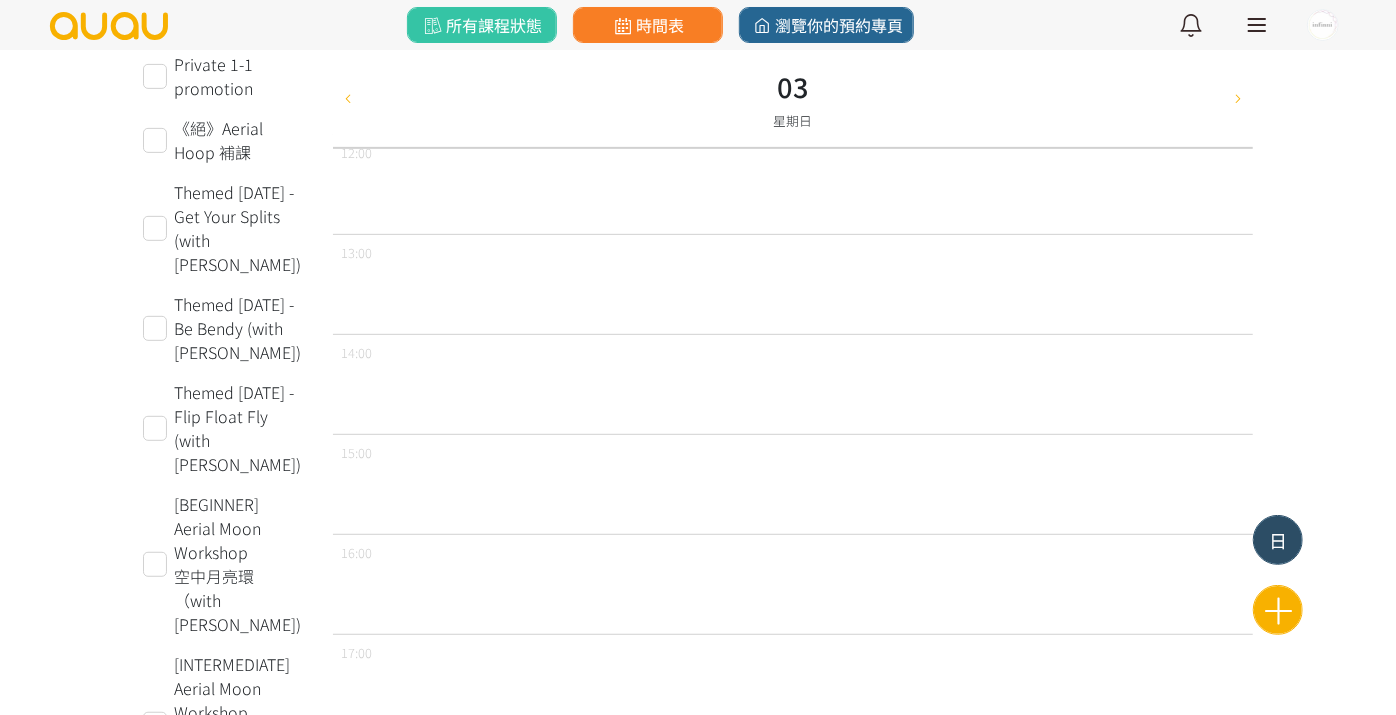 type on "[DATE]" 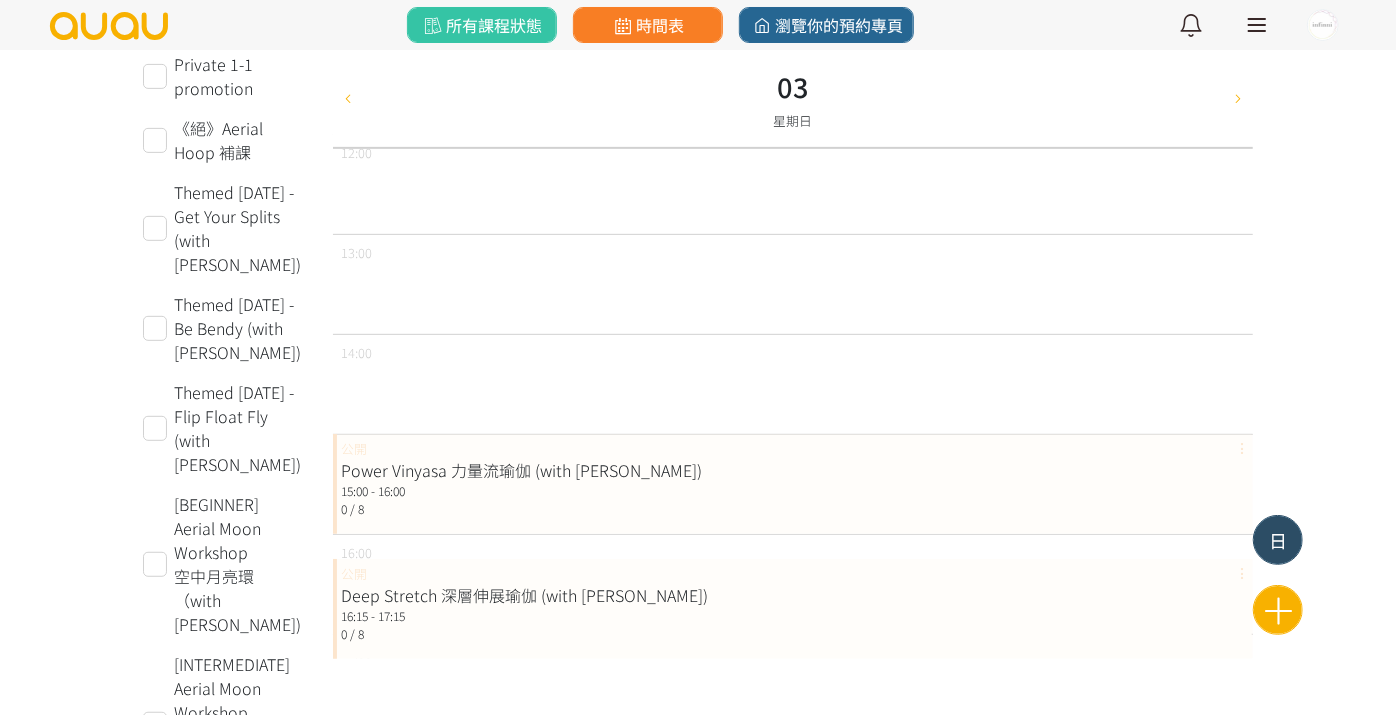 click on "日" at bounding box center [1278, 540] 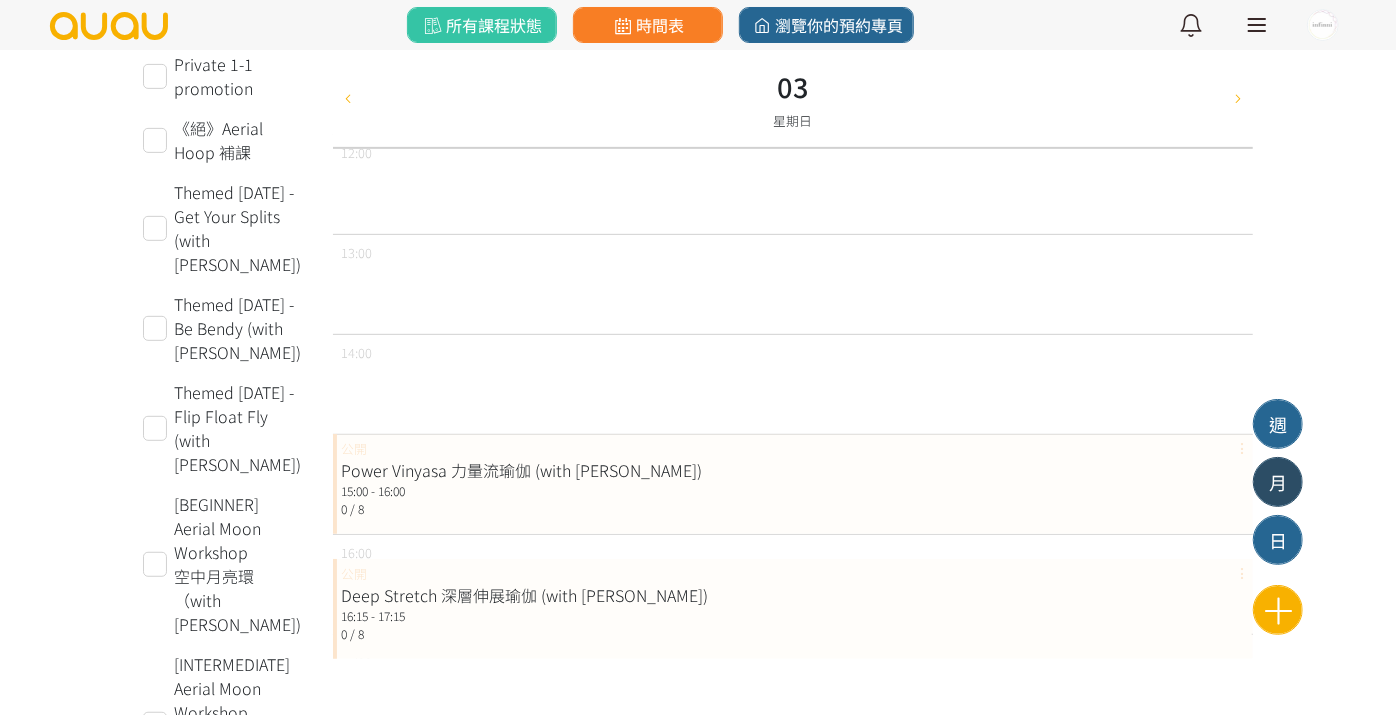 click on "月" at bounding box center (1278, 482) 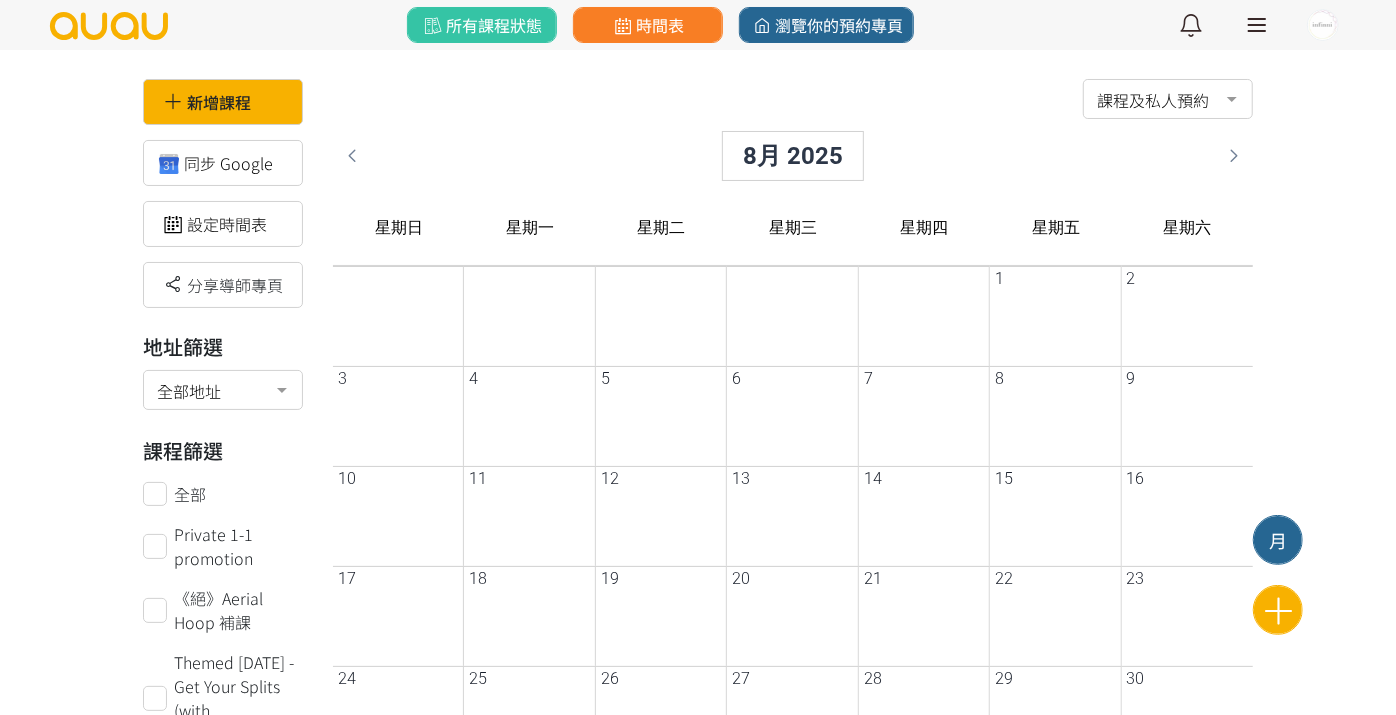 scroll, scrollTop: 0, scrollLeft: 0, axis: both 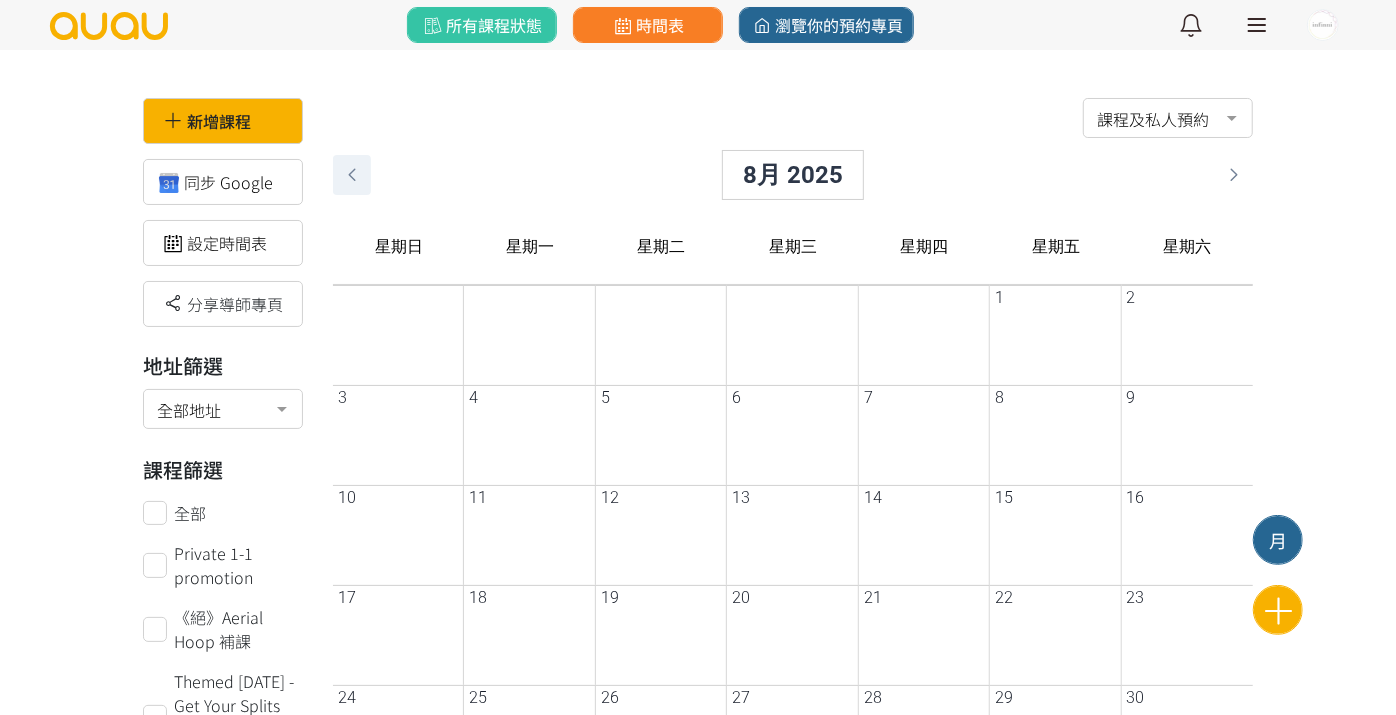 click at bounding box center [352, 175] 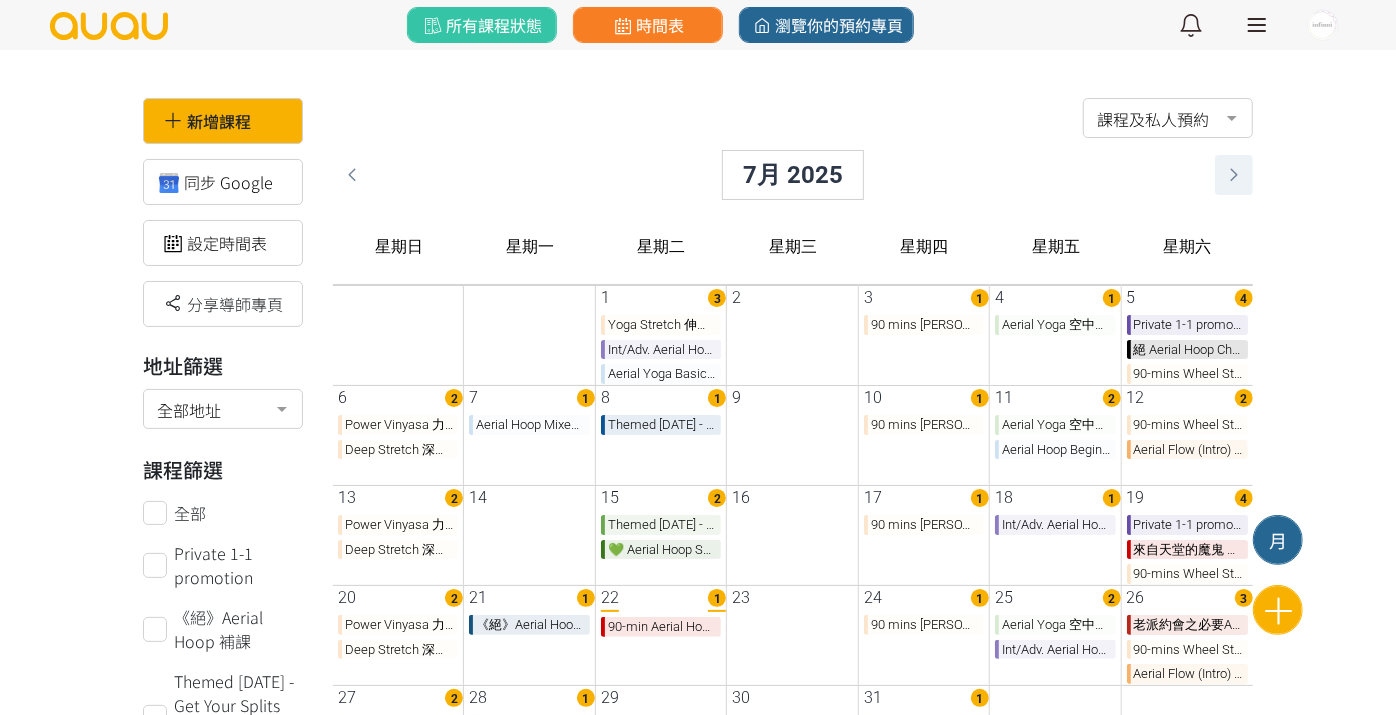 click at bounding box center (1234, 175) 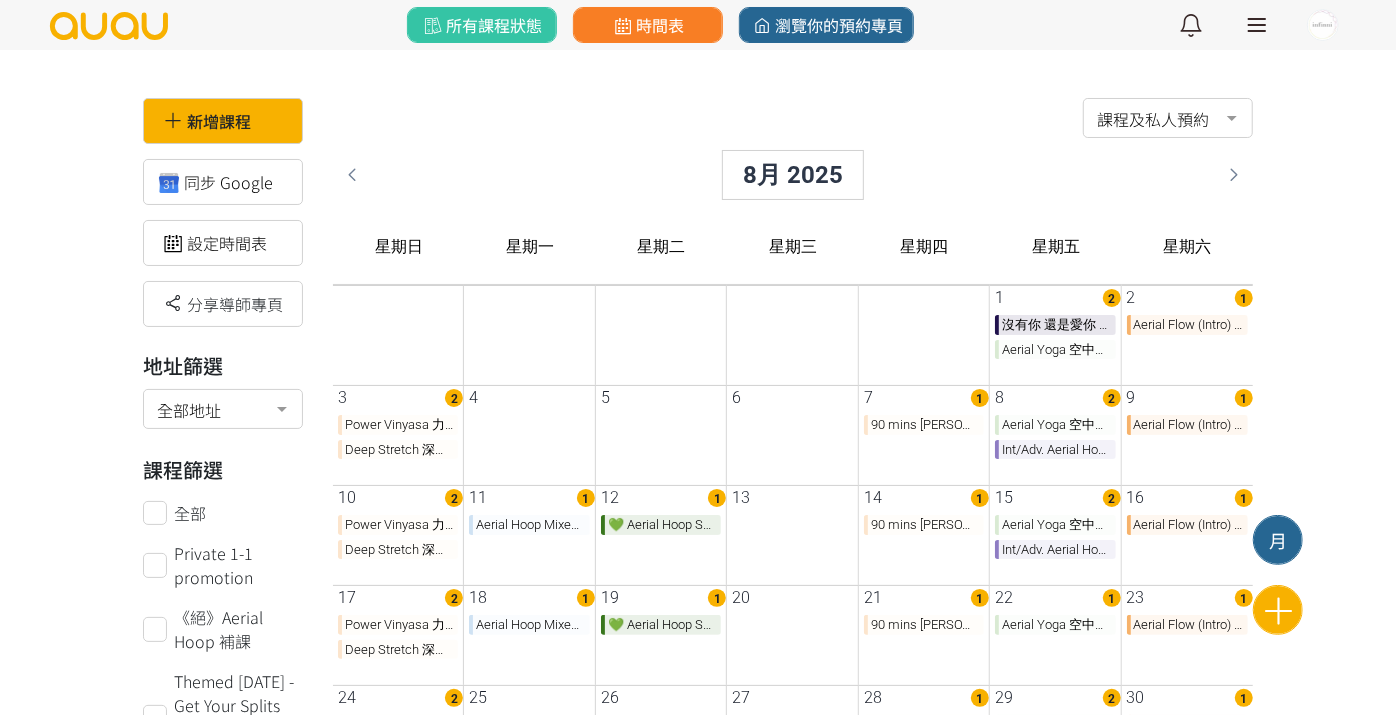 click on "Aerial Hoop Mixed Level 空中呼拉圈 (with [PERSON_NAME])" at bounding box center (529, 525) 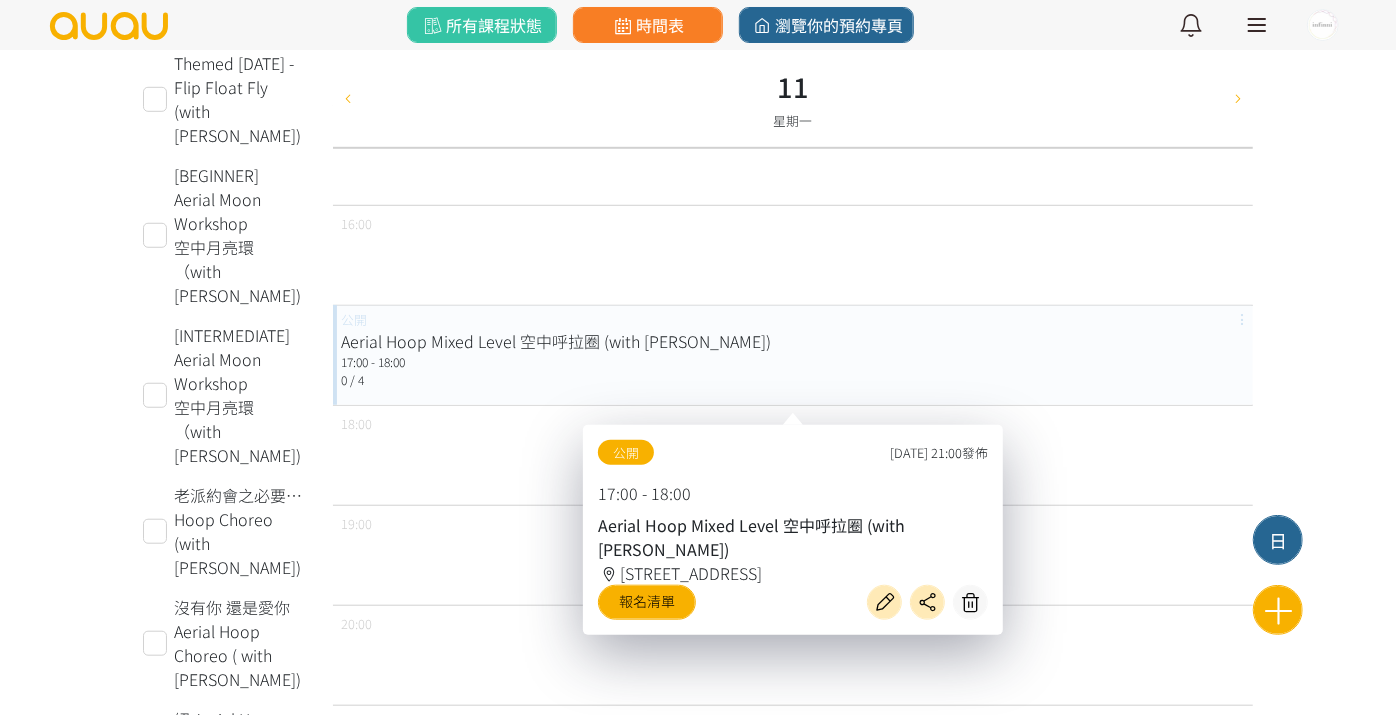 scroll, scrollTop: 838, scrollLeft: 0, axis: vertical 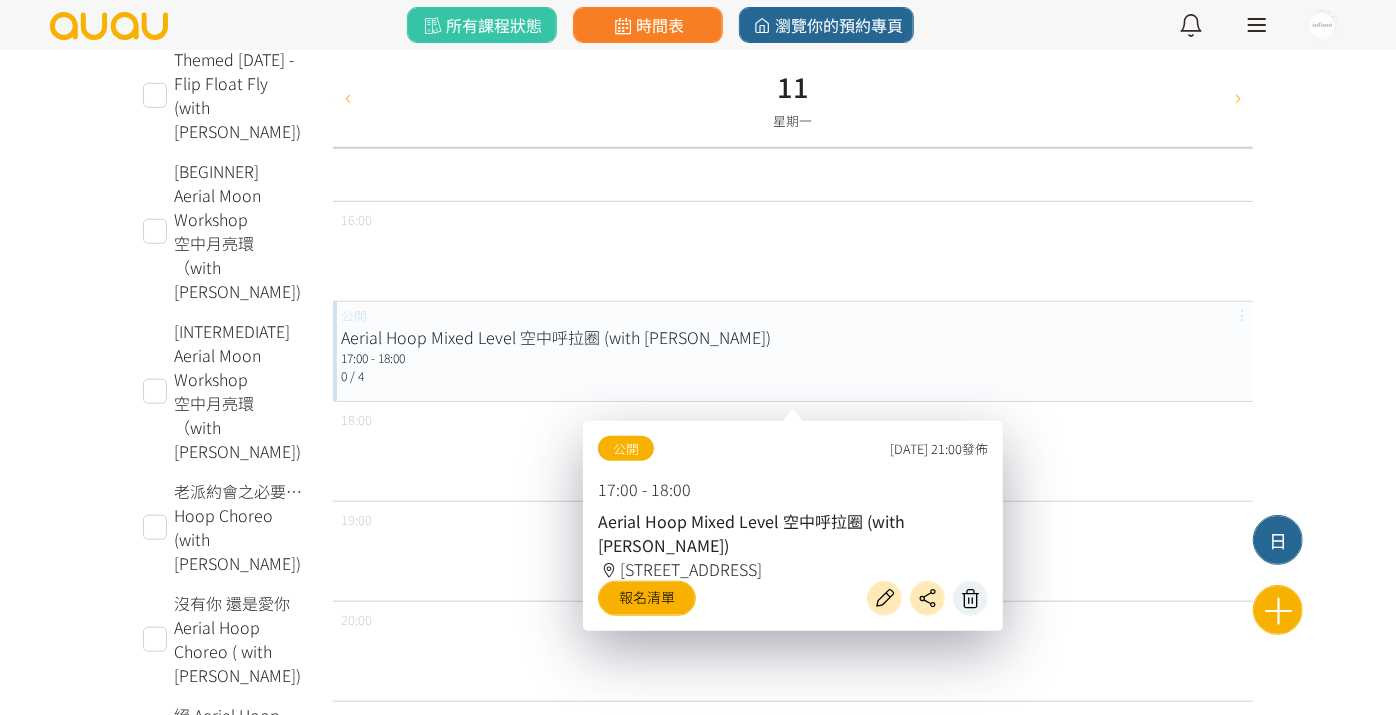 click at bounding box center [970, 598] 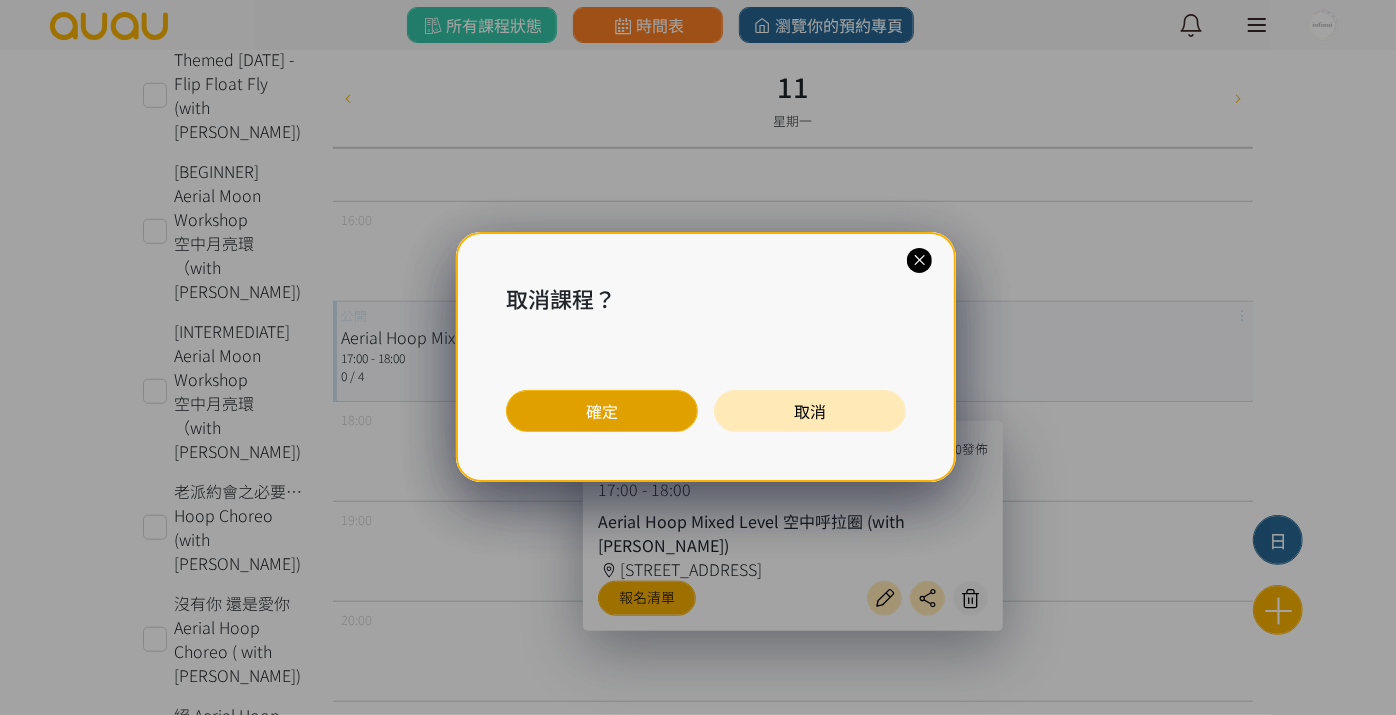 click on "確定" at bounding box center [602, 411] 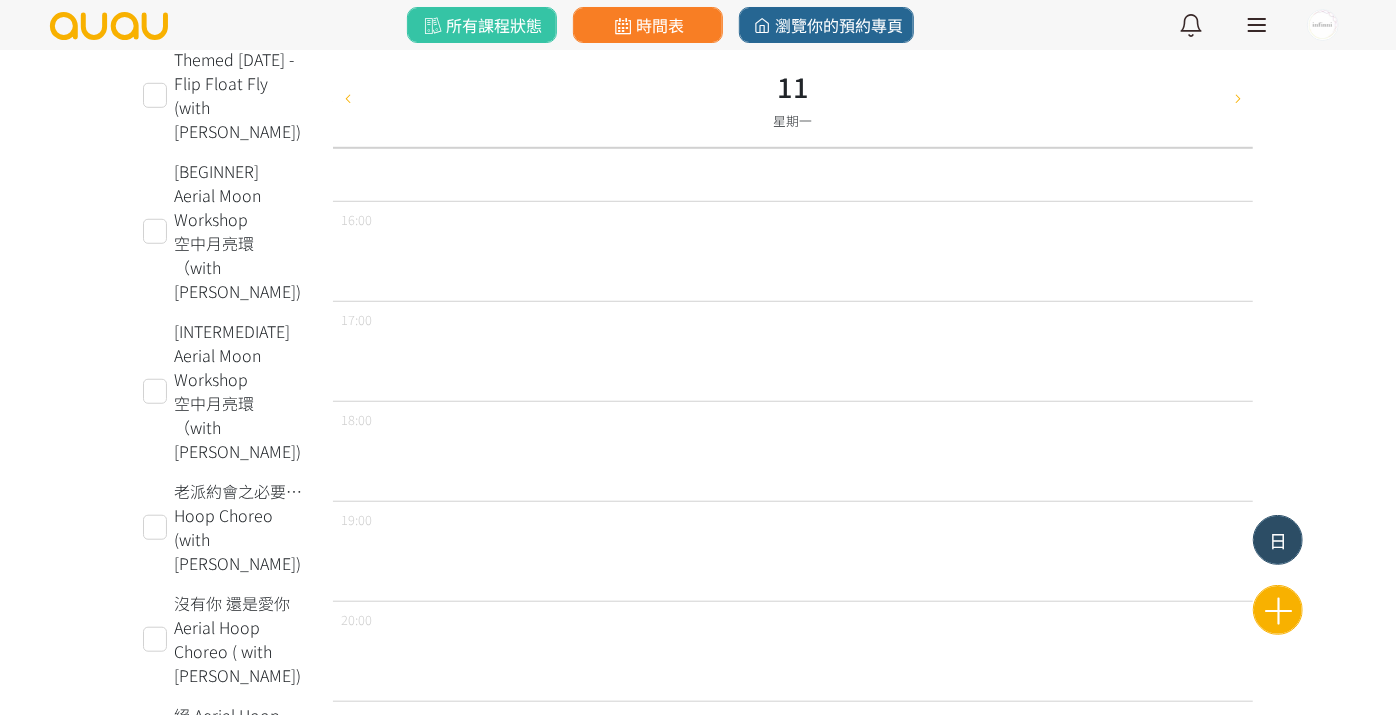 click on "日" at bounding box center [1278, 540] 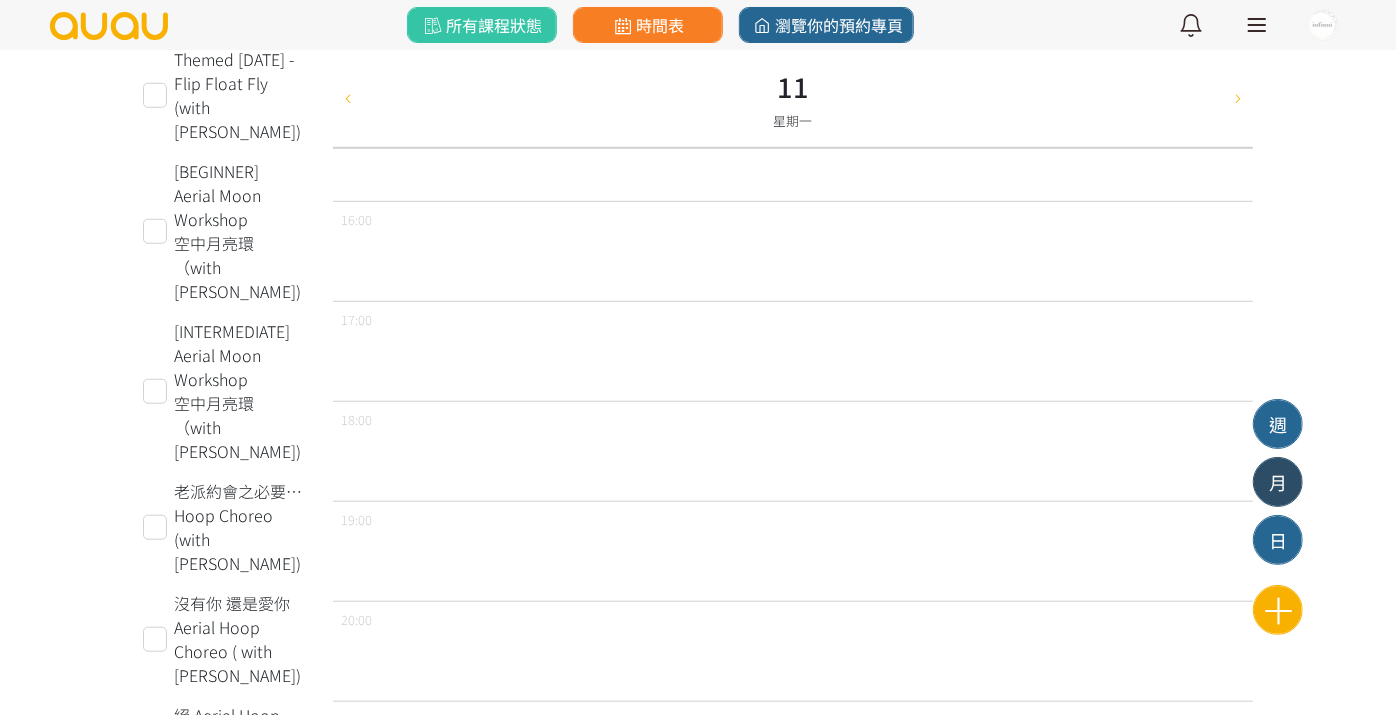 click on "月" at bounding box center [1278, 482] 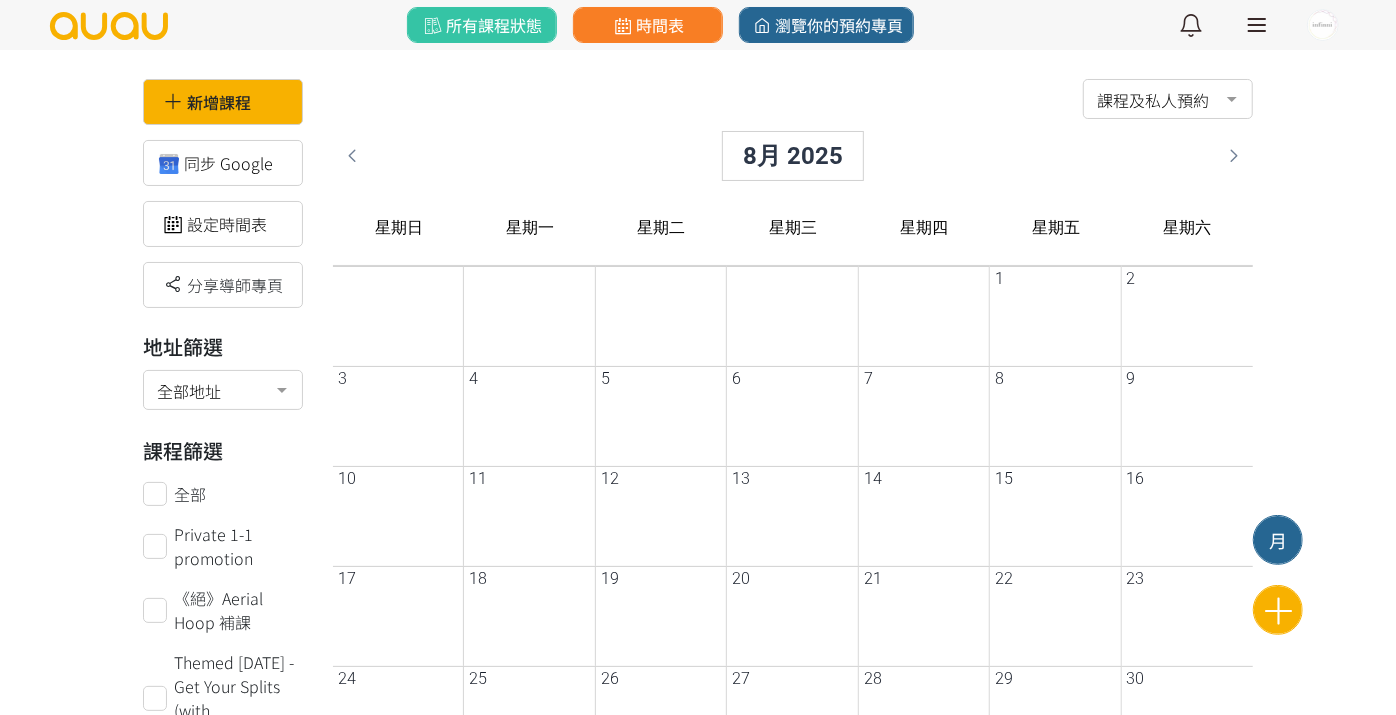 scroll, scrollTop: 0, scrollLeft: 0, axis: both 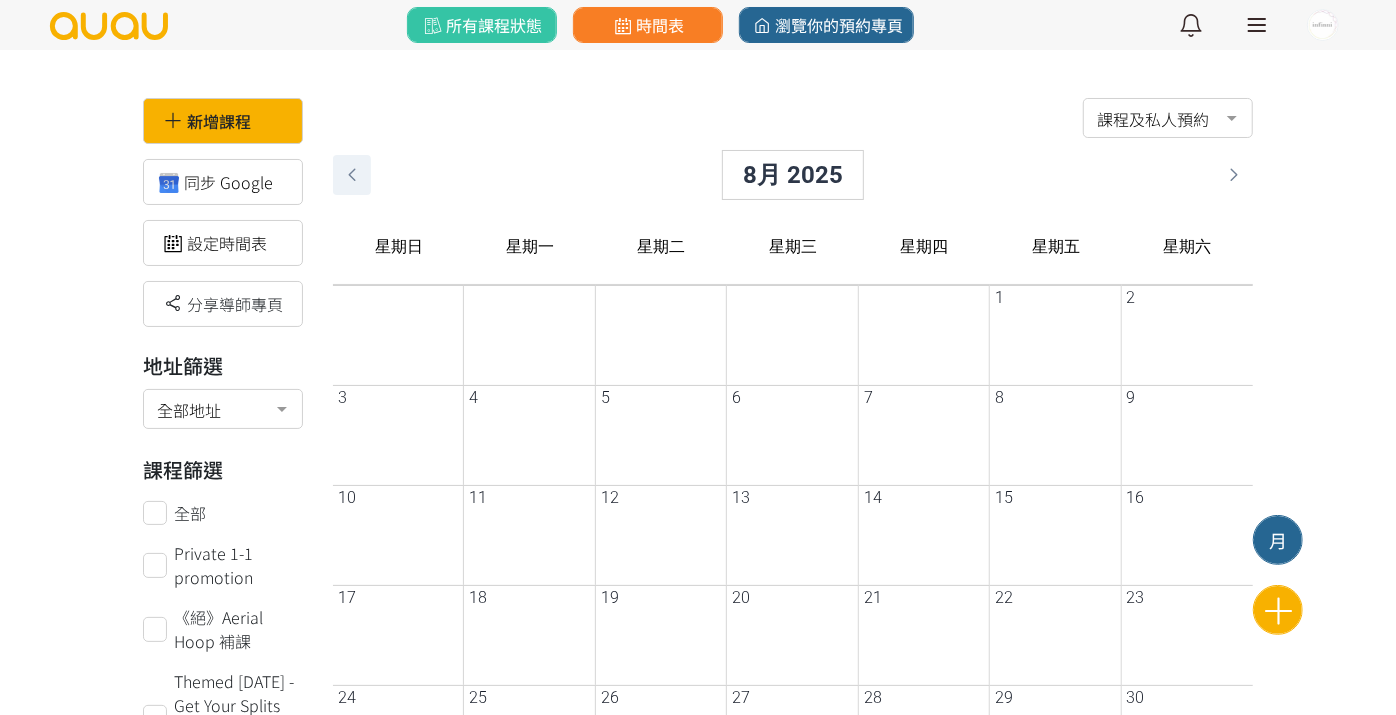 click at bounding box center (352, 175) 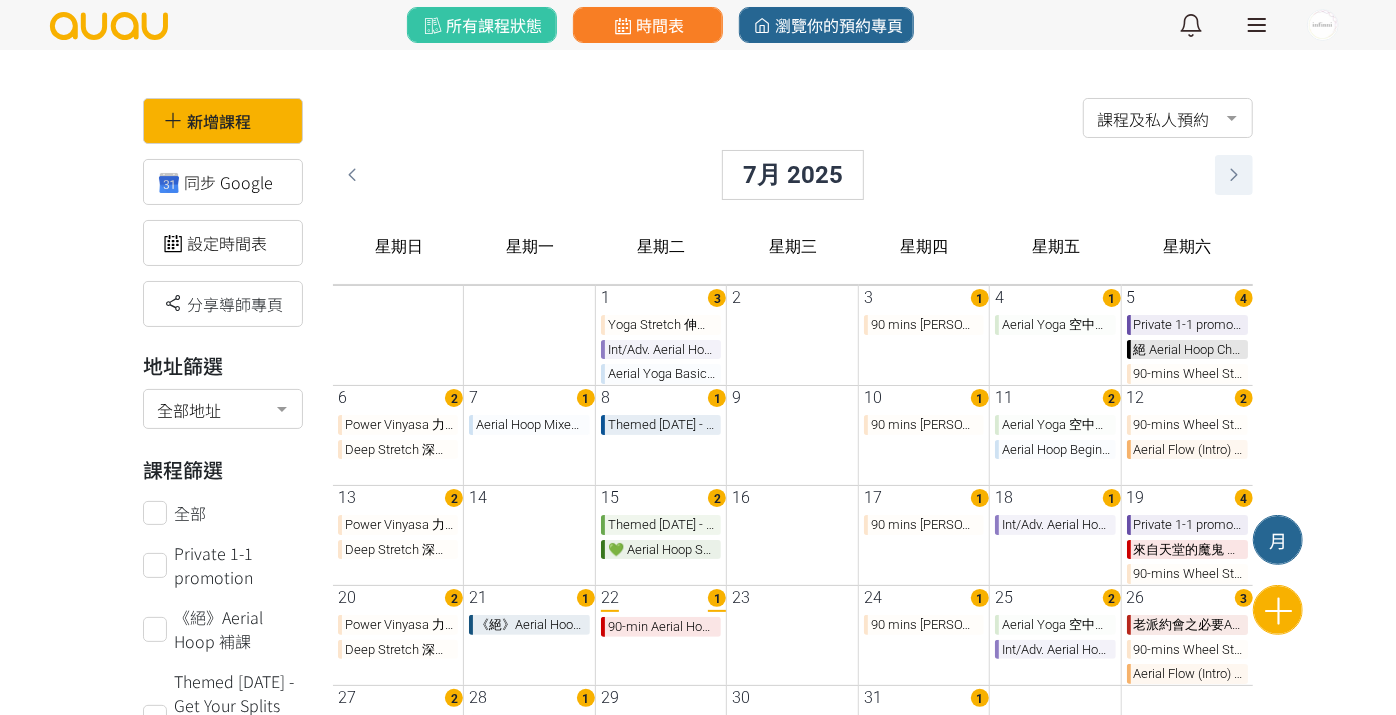 click at bounding box center (1234, 175) 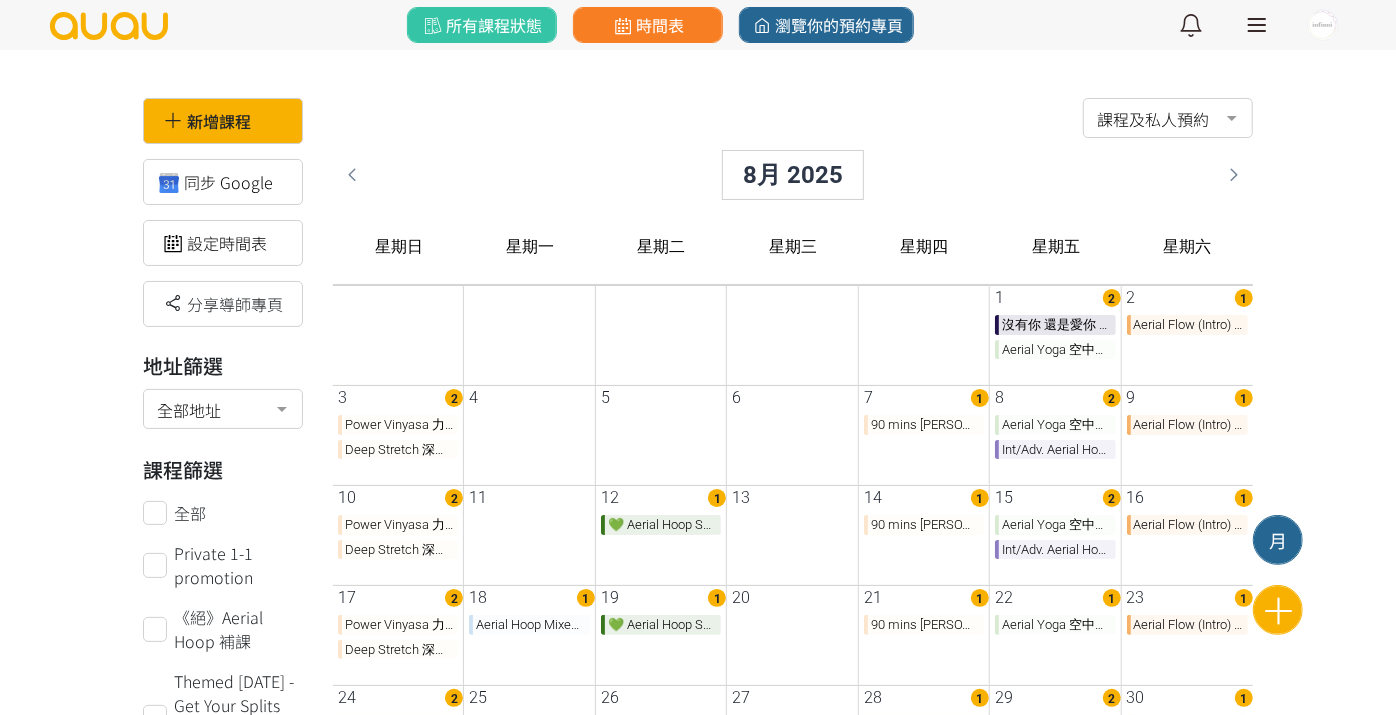 click on "Aerial Hoop Mixed Level 空中呼拉圈 (with [PERSON_NAME])" at bounding box center [529, 625] 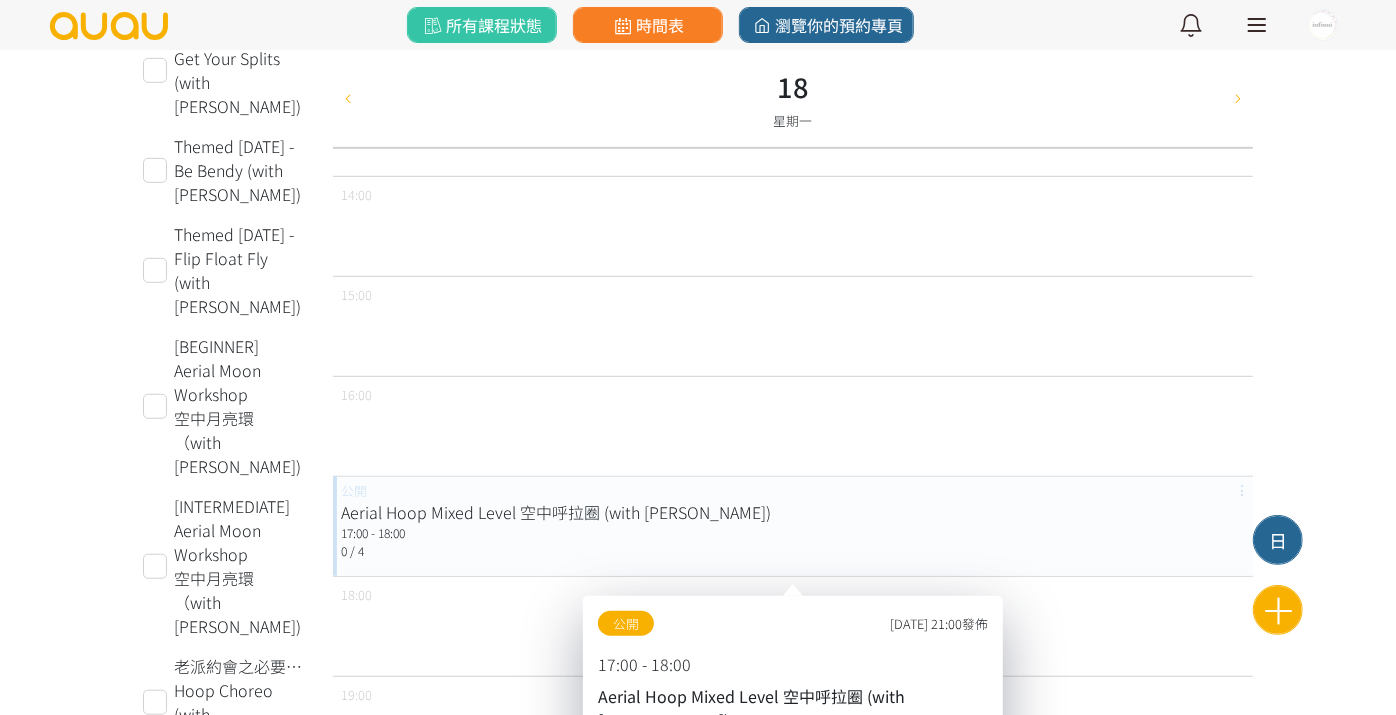 scroll, scrollTop: 838, scrollLeft: 0, axis: vertical 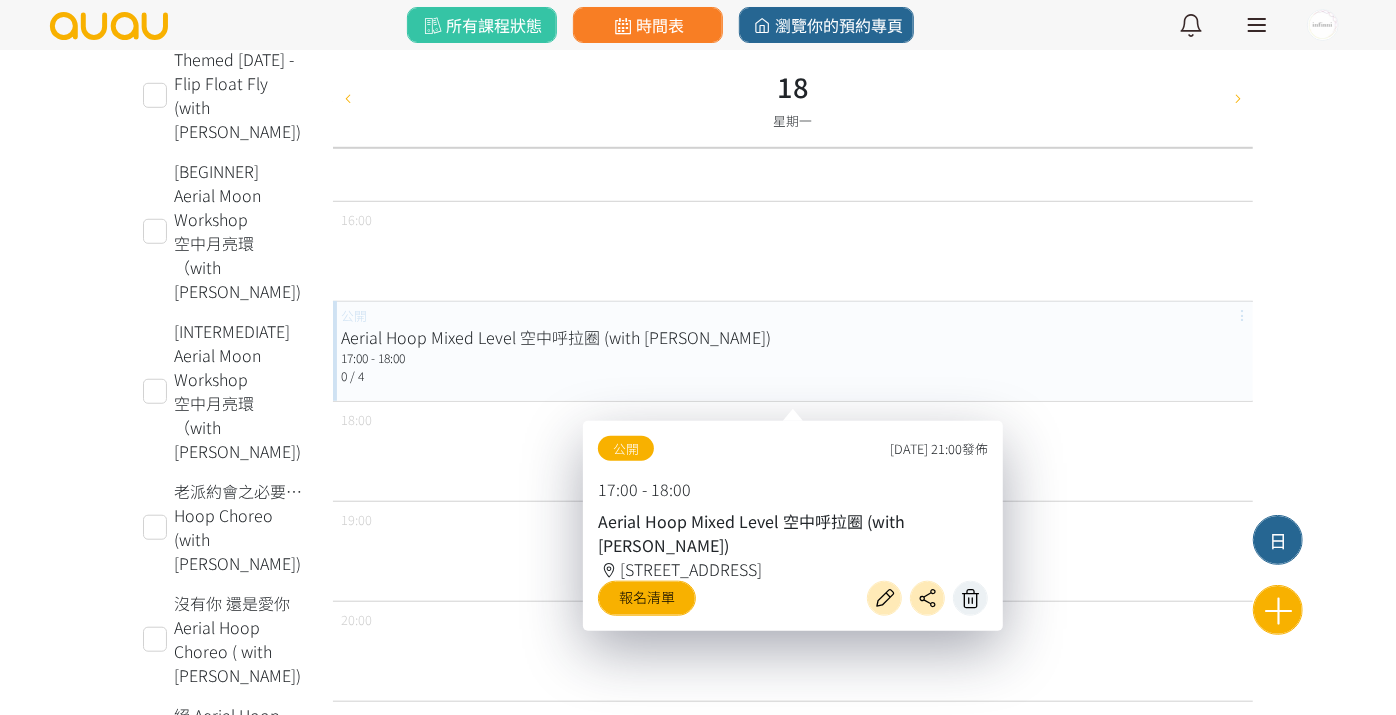 click at bounding box center [970, 598] 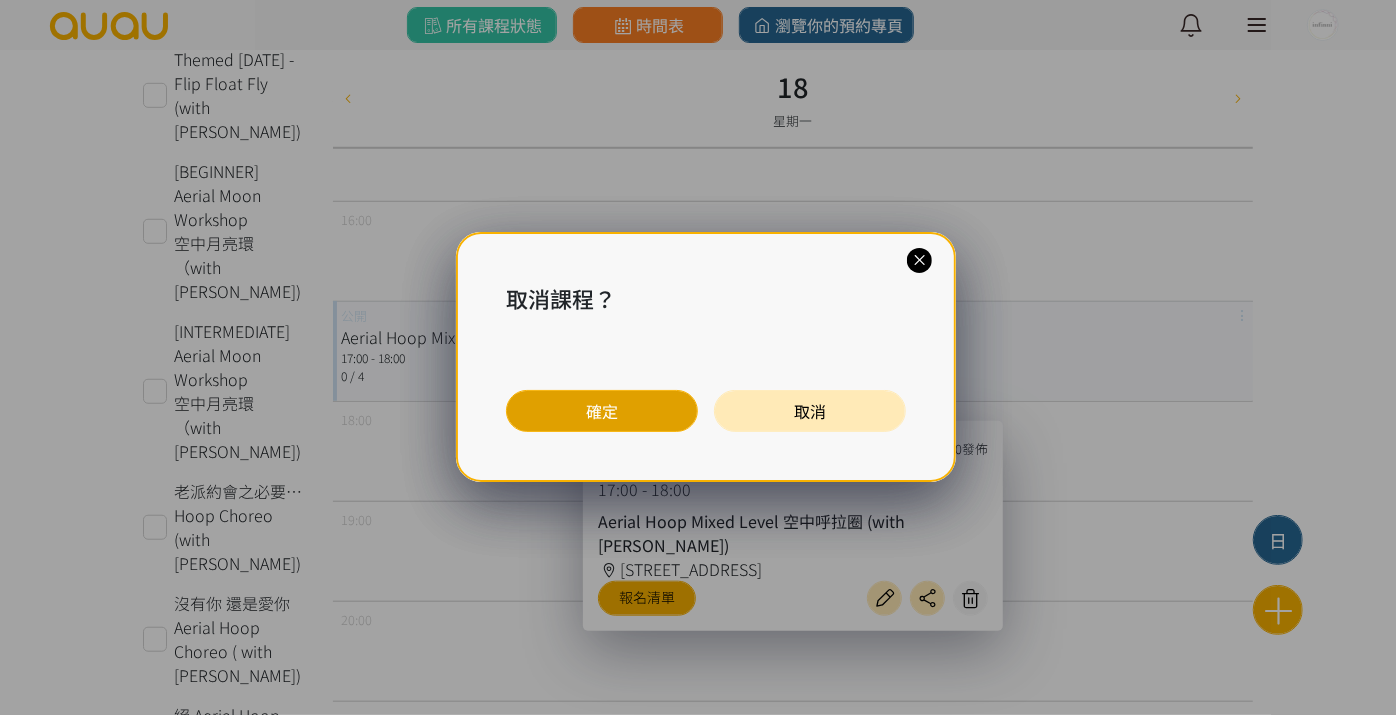 click on "確定" at bounding box center (602, 411) 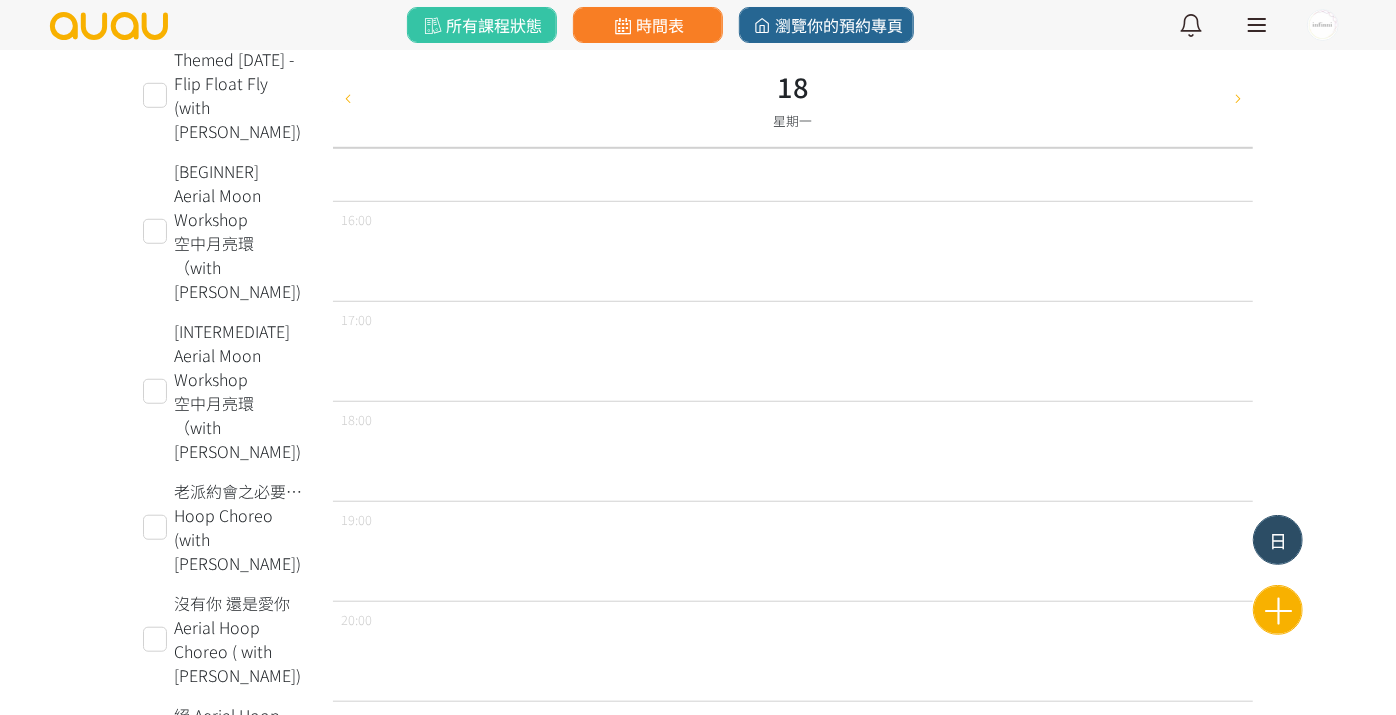 click on "日" at bounding box center (1278, 540) 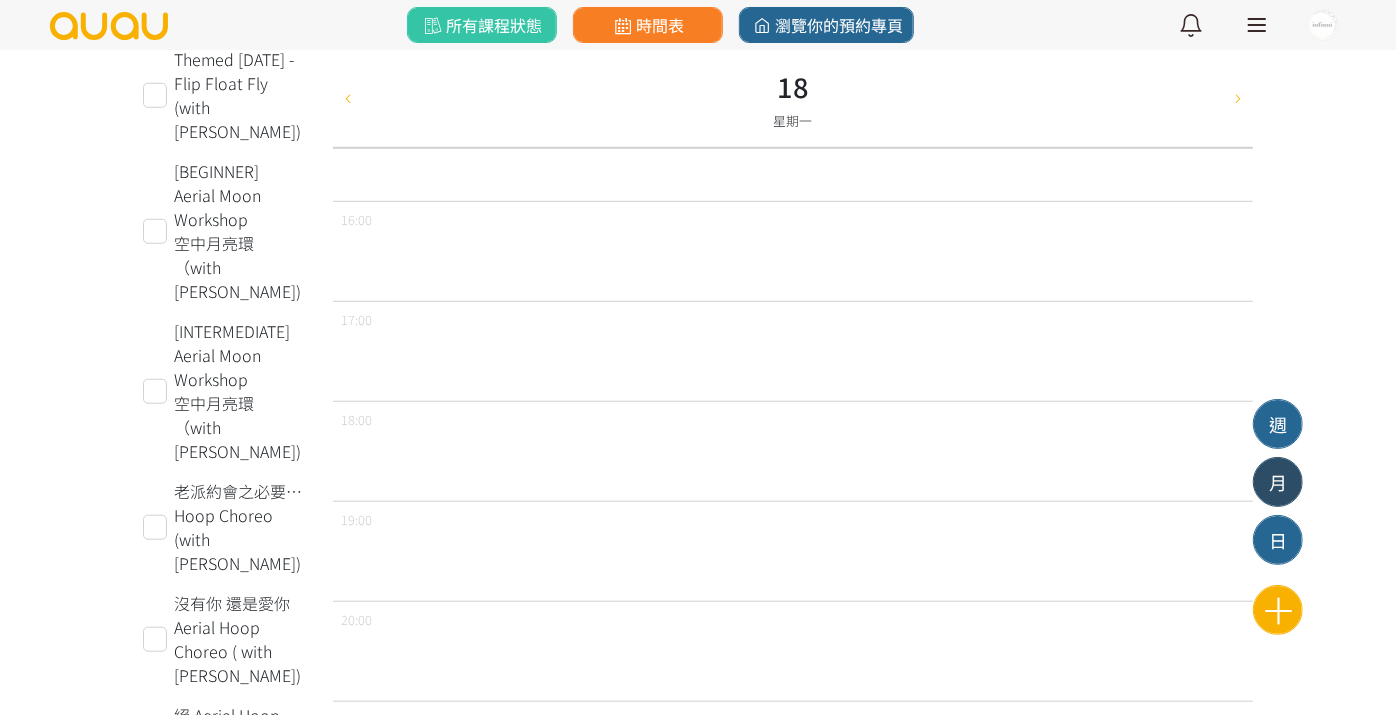 click on "月" at bounding box center [1278, 482] 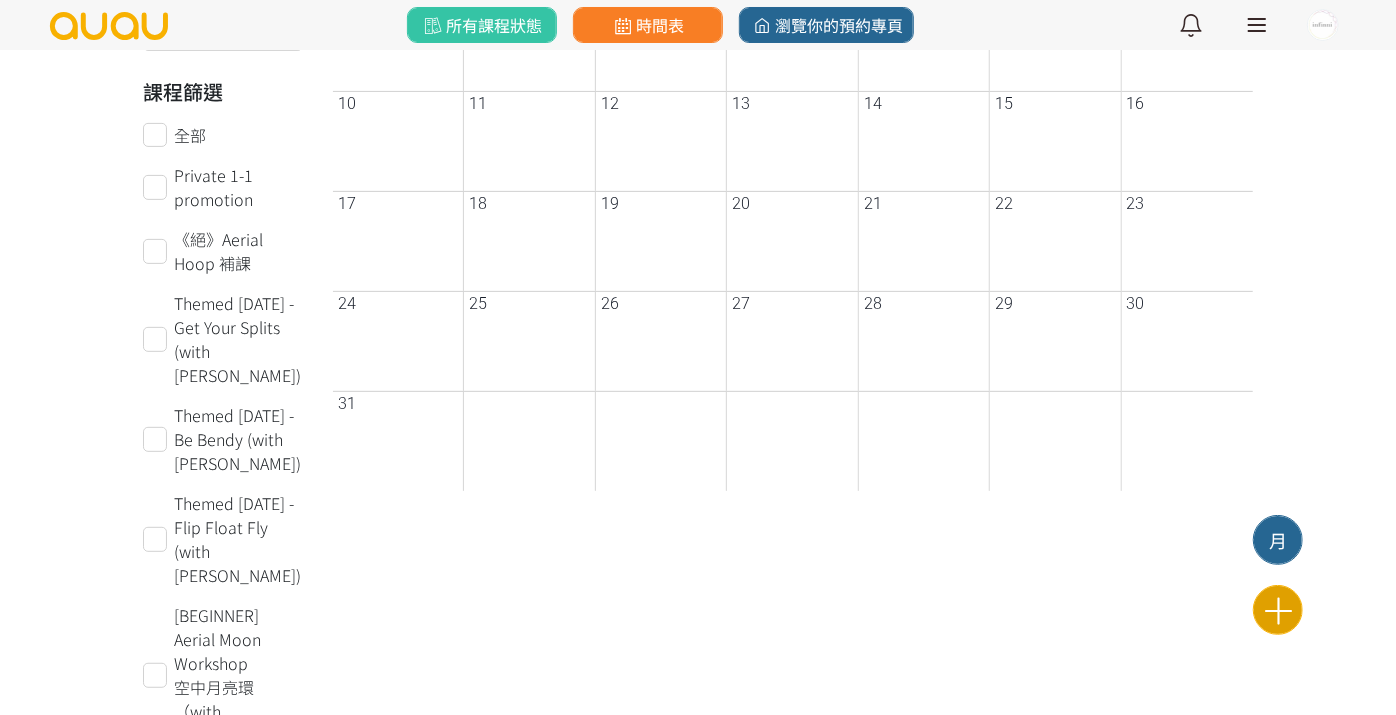 scroll, scrollTop: 60, scrollLeft: 0, axis: vertical 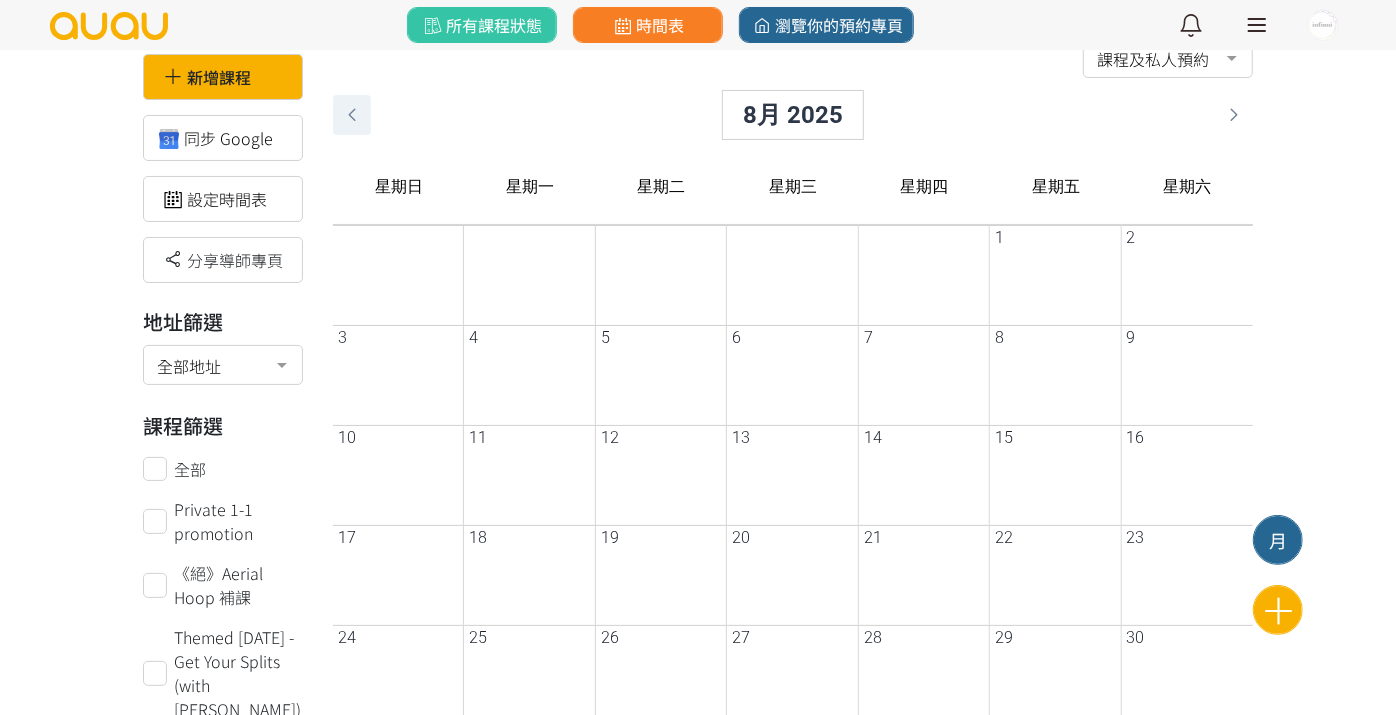 click at bounding box center [352, 115] 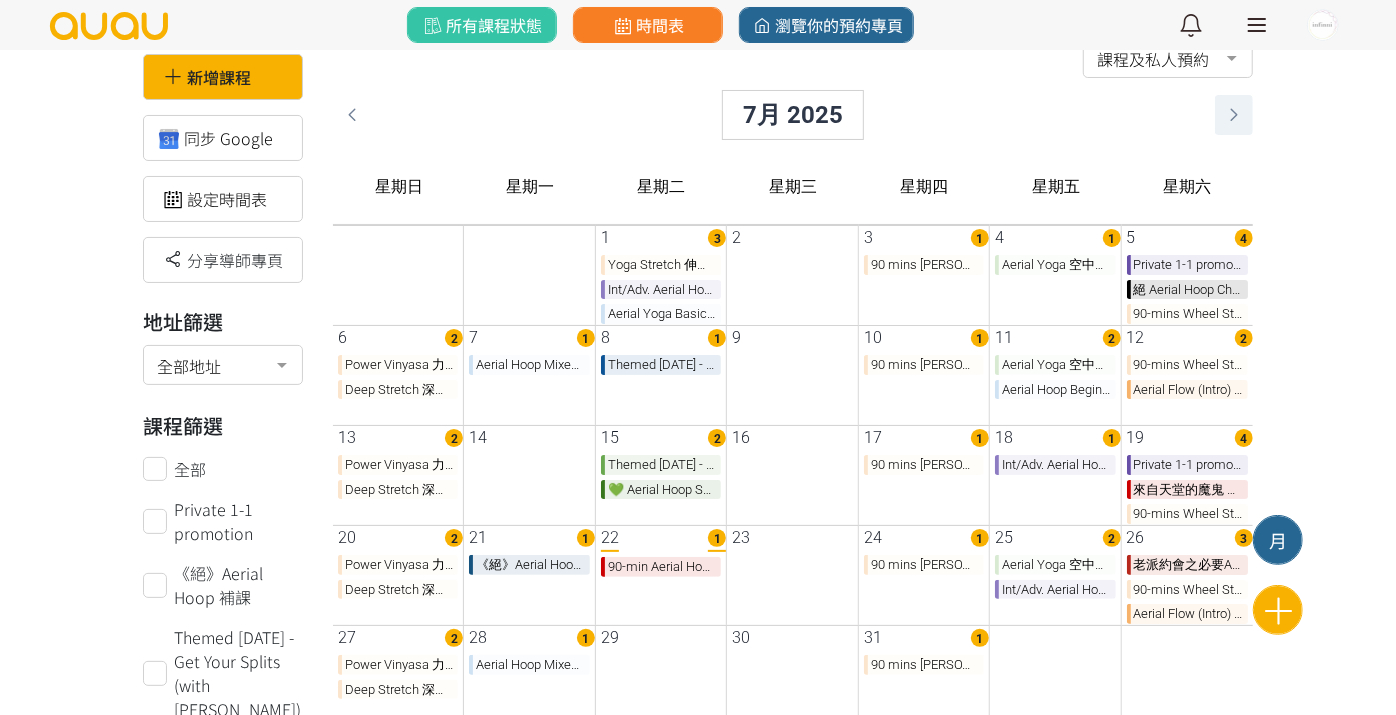 click at bounding box center [1234, 115] 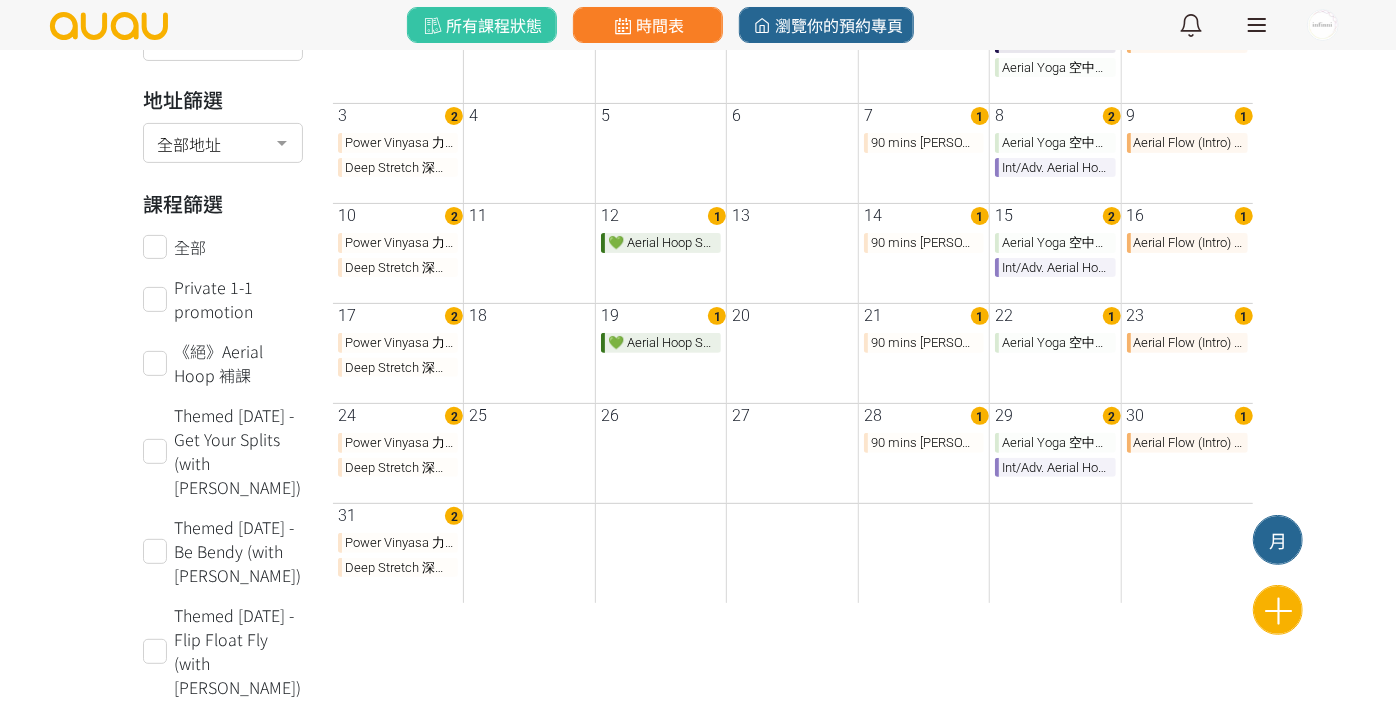 scroll, scrollTop: 60, scrollLeft: 0, axis: vertical 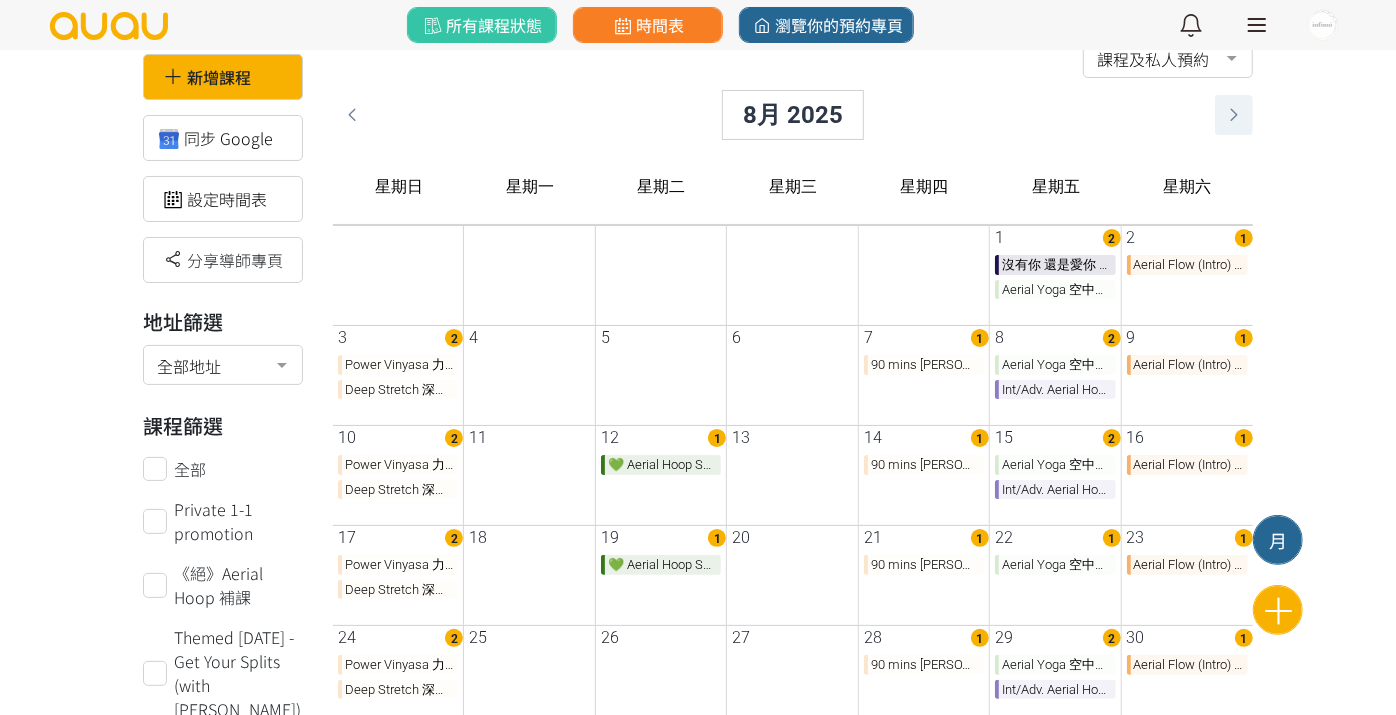 click at bounding box center [1234, 115] 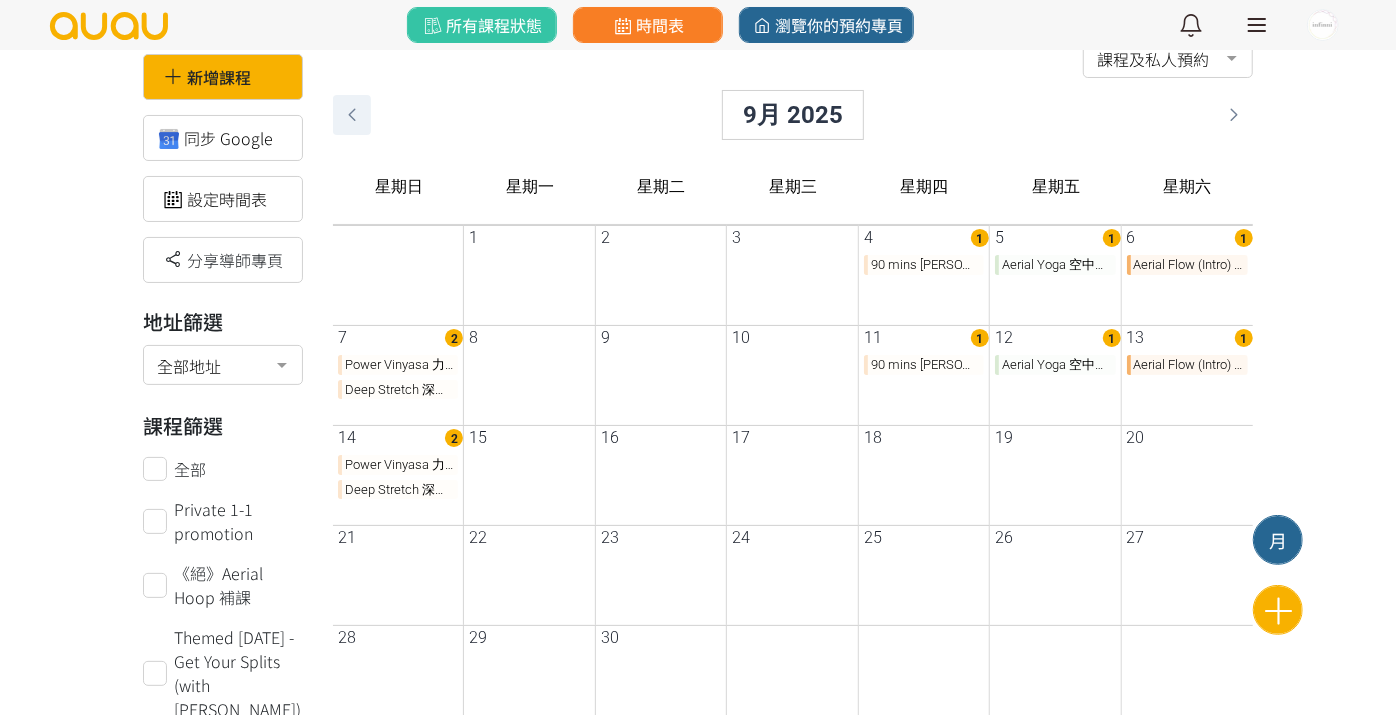 click at bounding box center [352, 115] 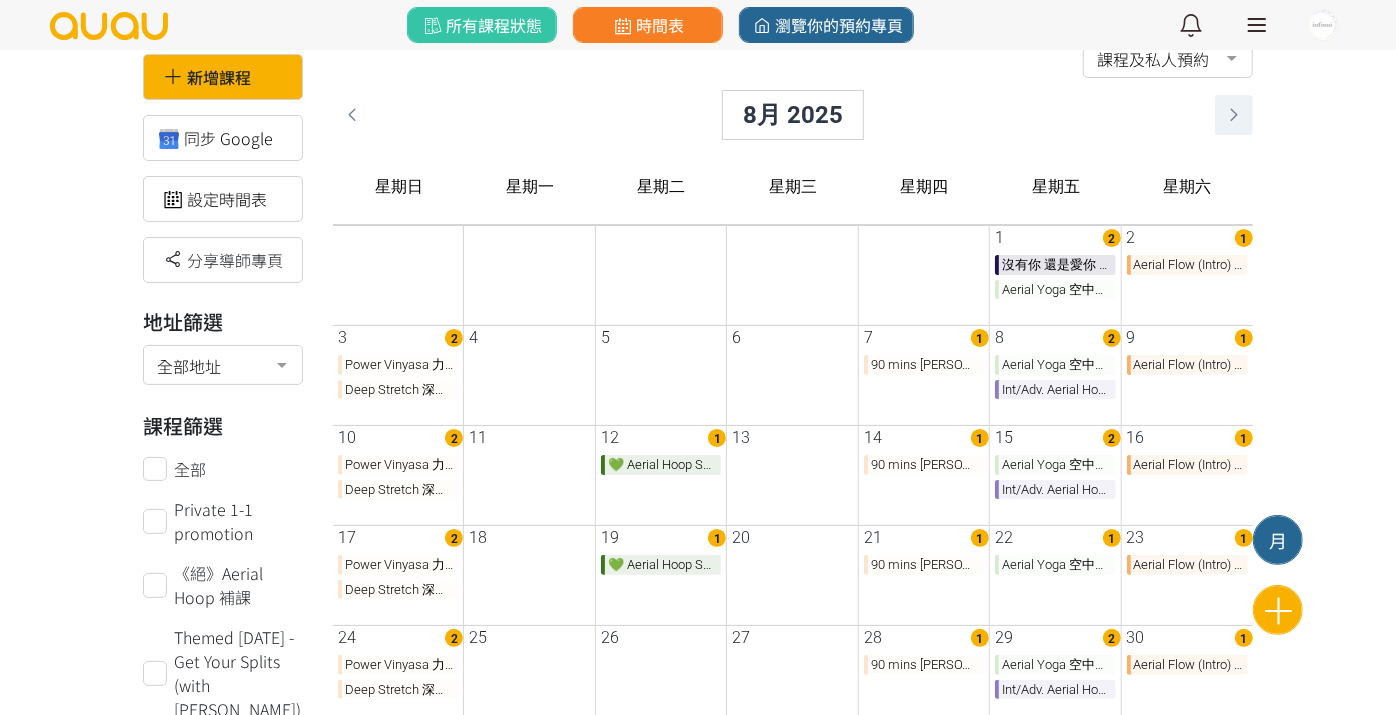 click at bounding box center (1234, 115) 